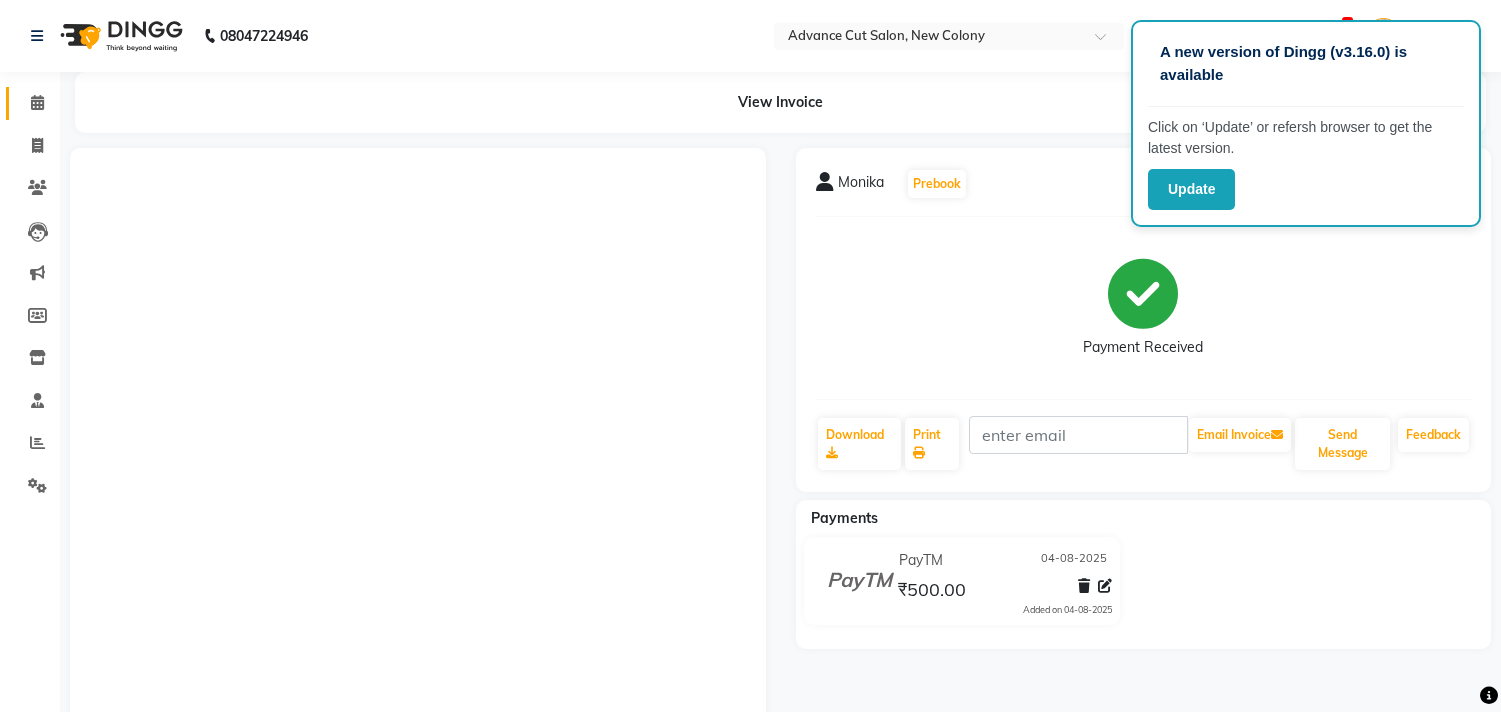 scroll, scrollTop: 2, scrollLeft: 0, axis: vertical 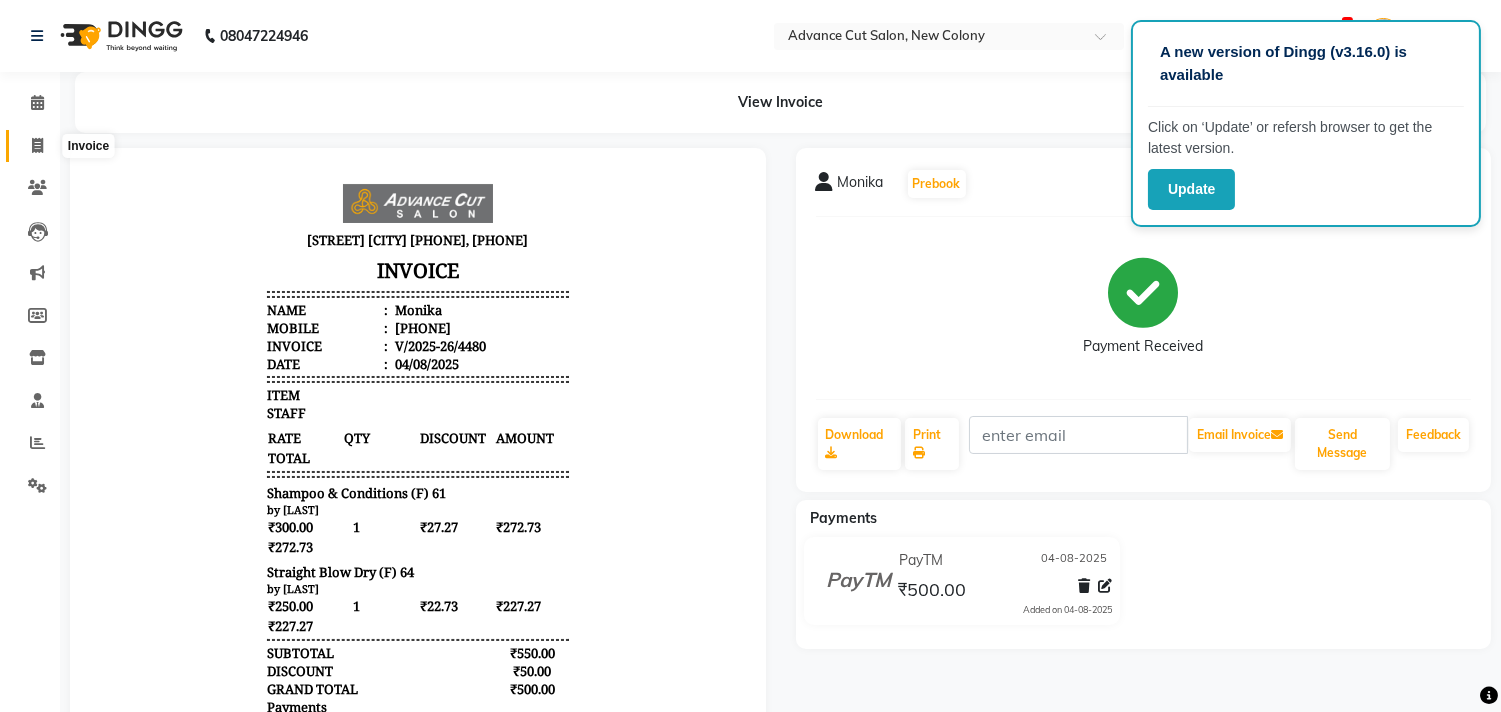 click 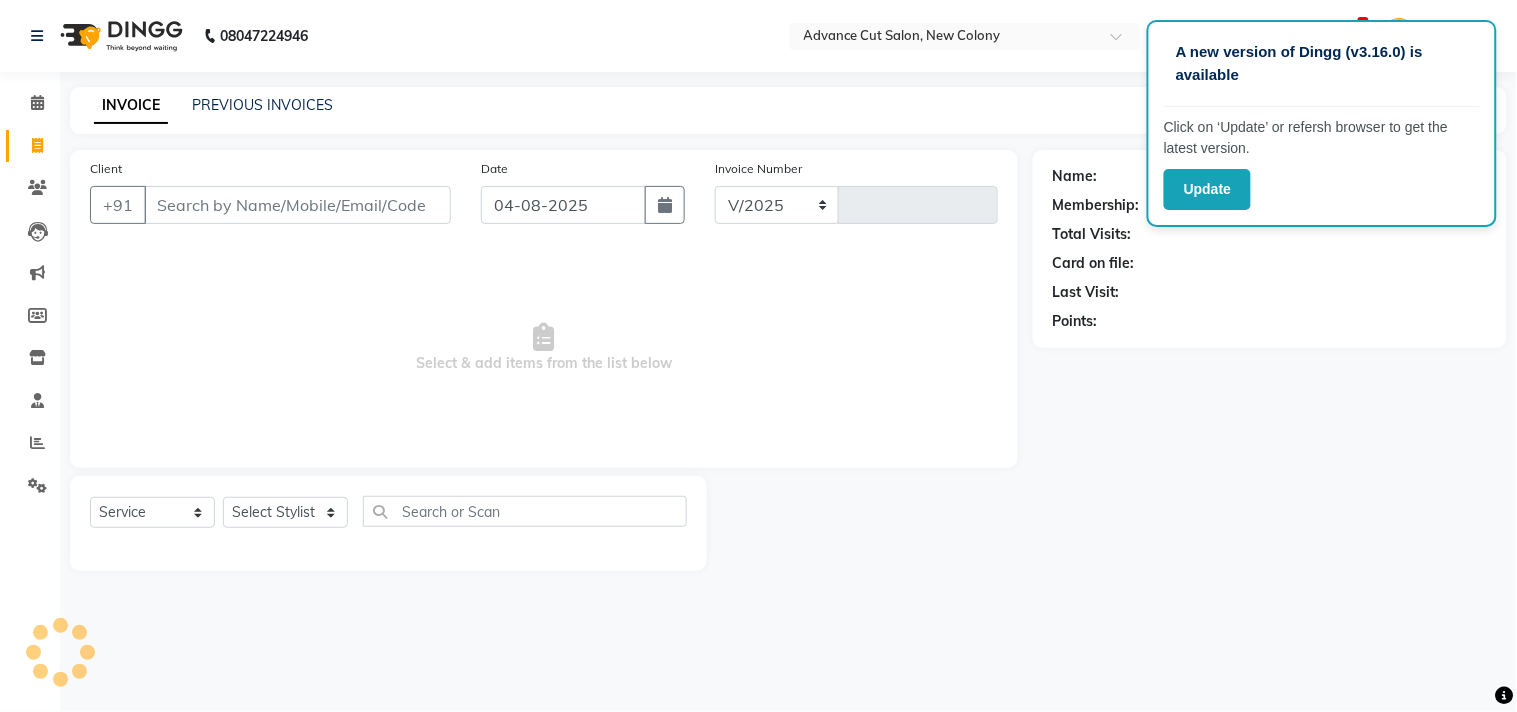 select on "922" 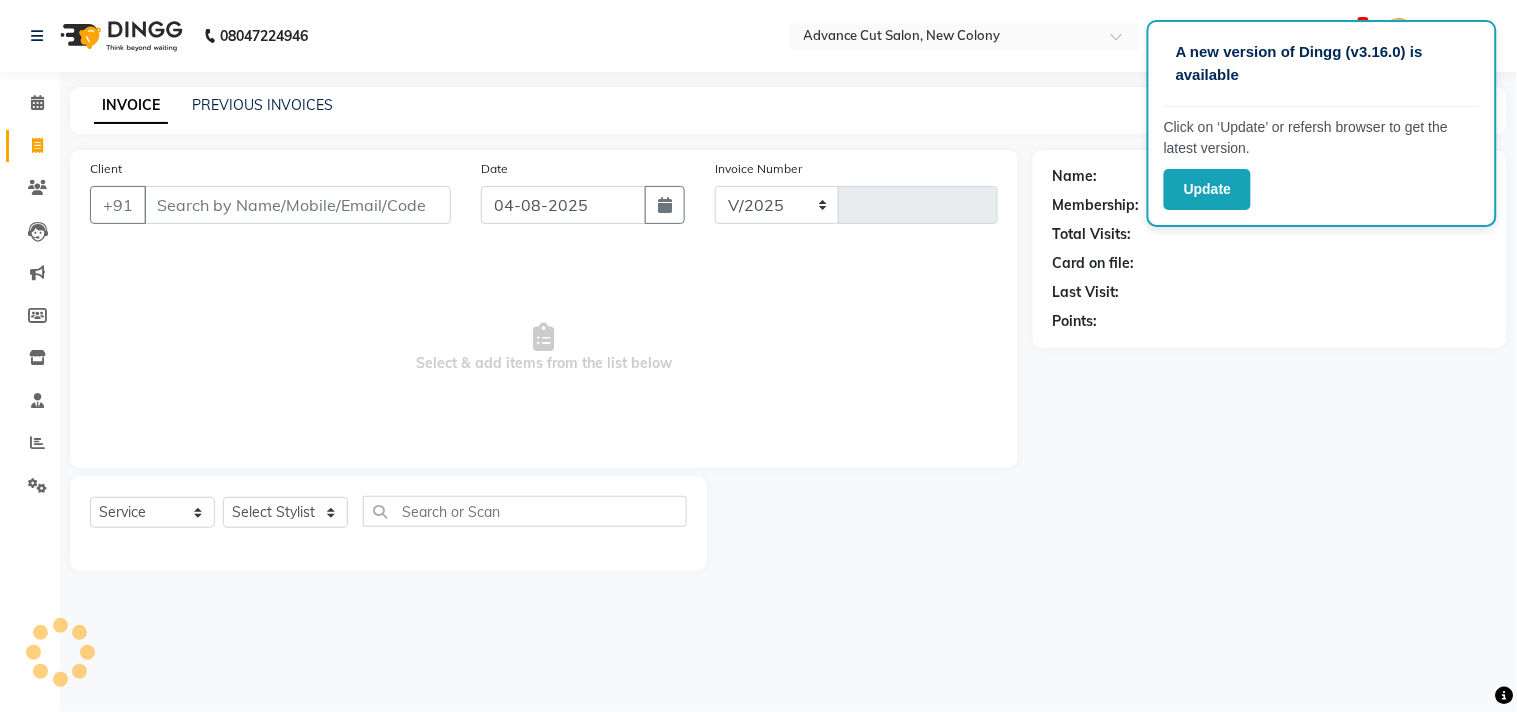 type on "4481" 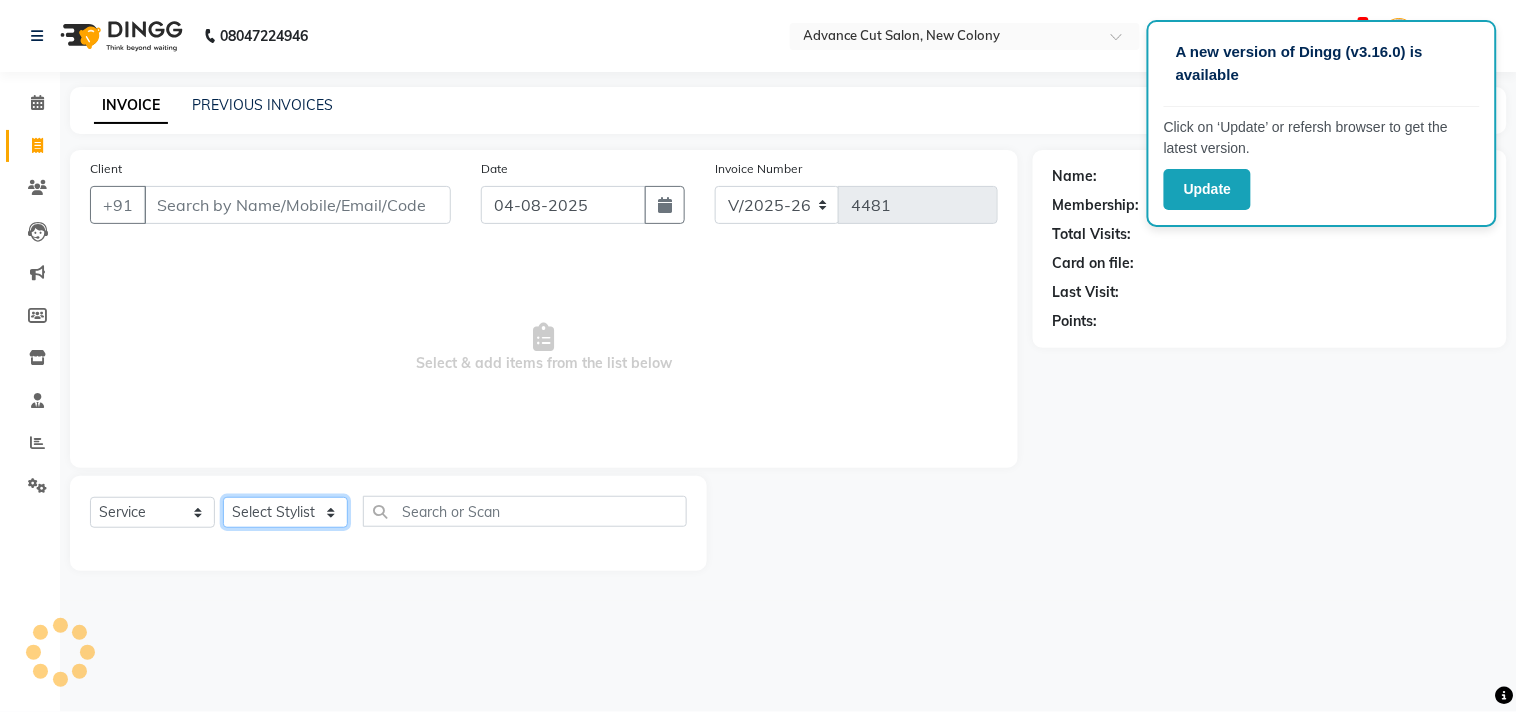click on "Select Stylist" 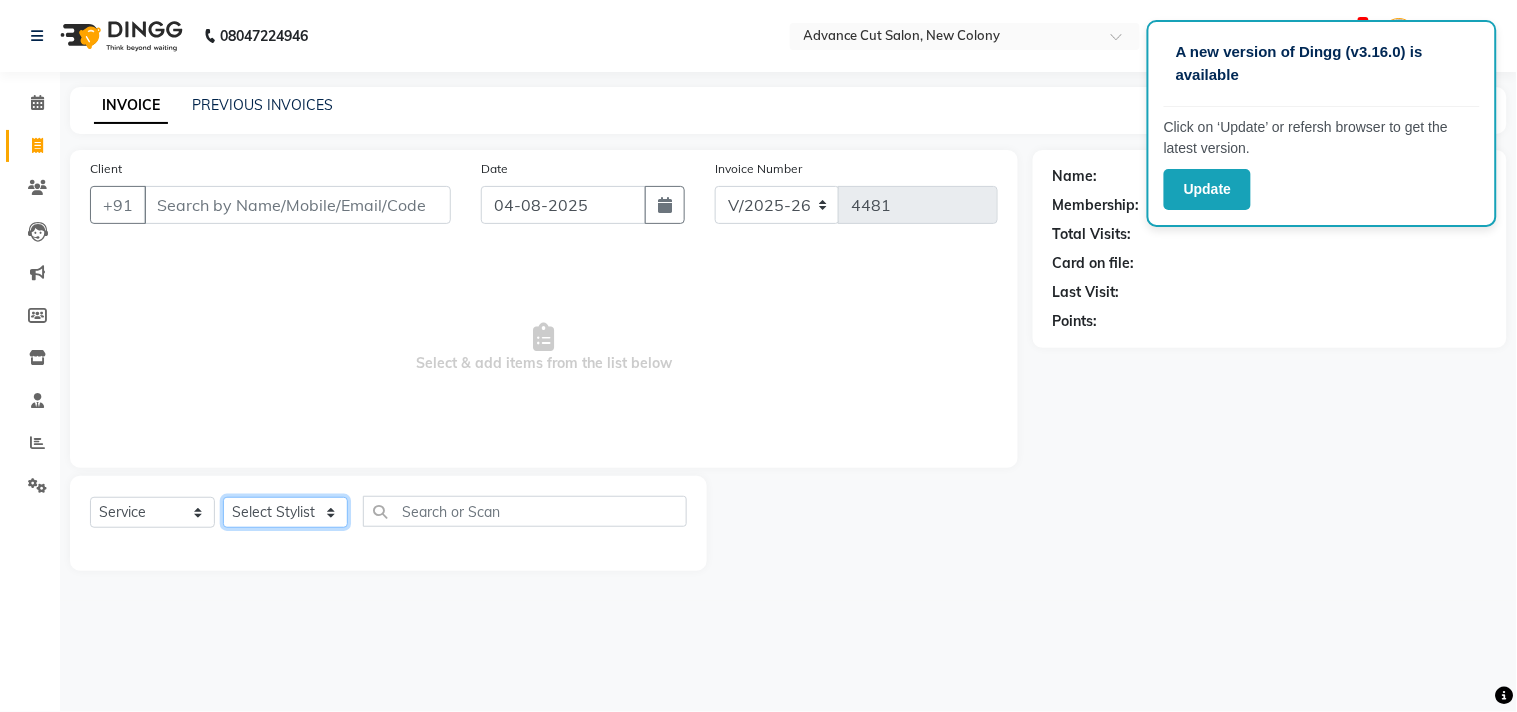 click on "Select Stylist" 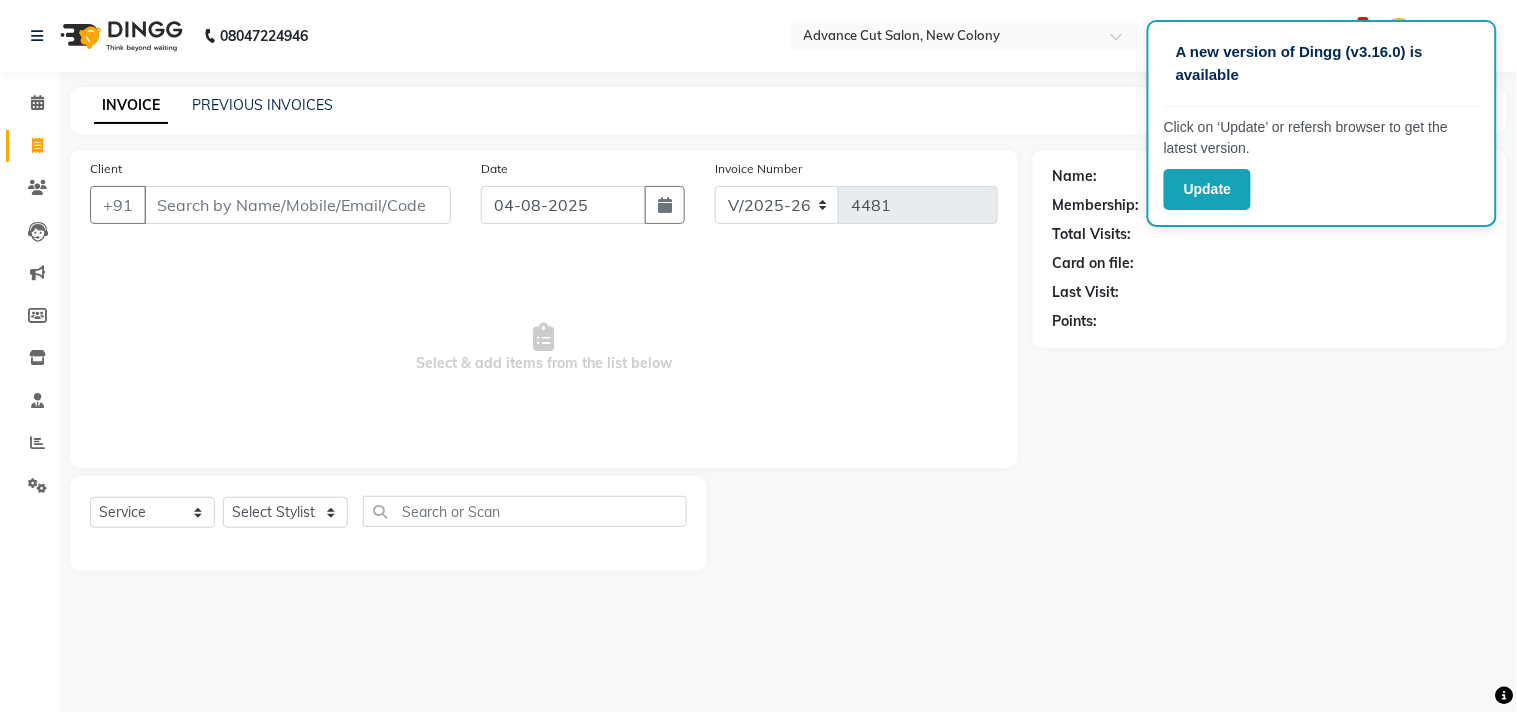 click on "Select & add items from the list below" at bounding box center [544, 348] 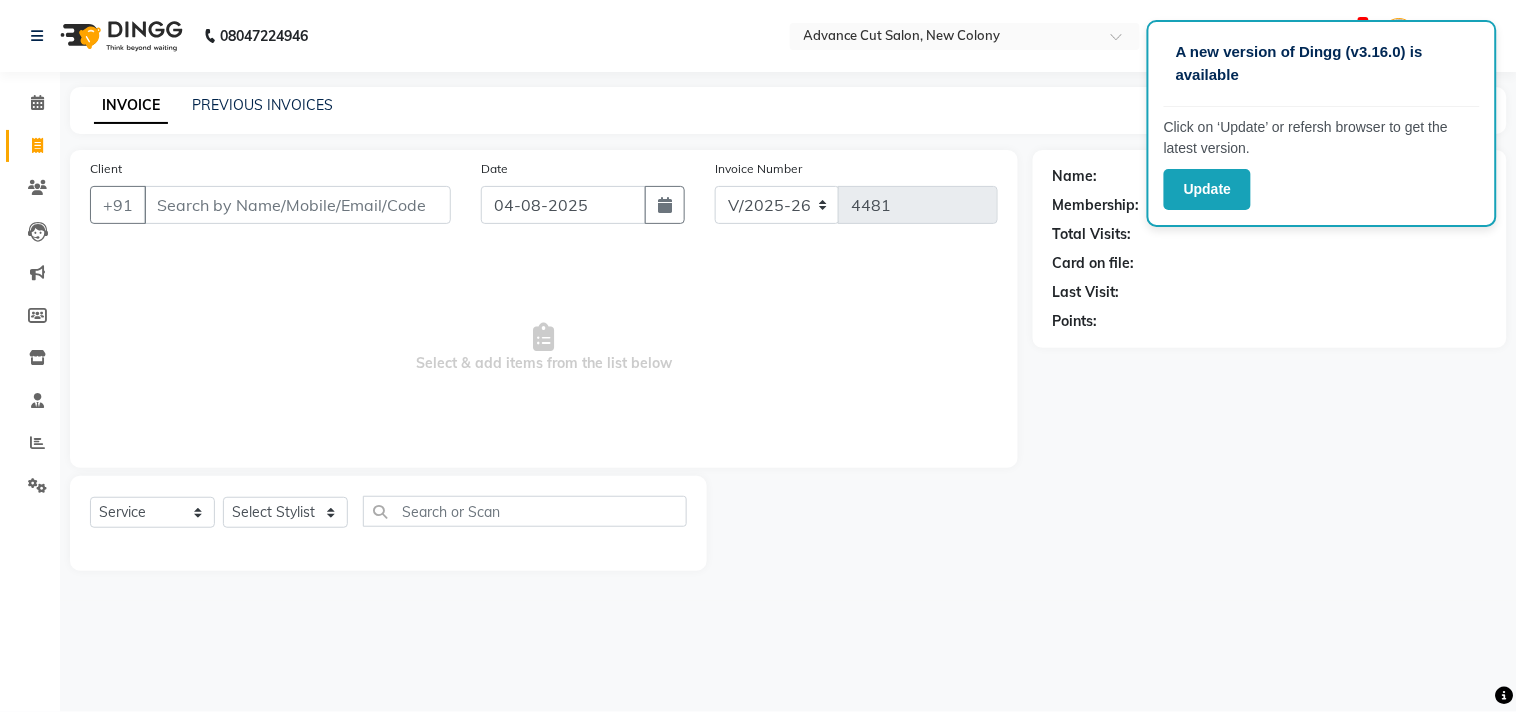 click on "Select & add items from the list below" at bounding box center (544, 348) 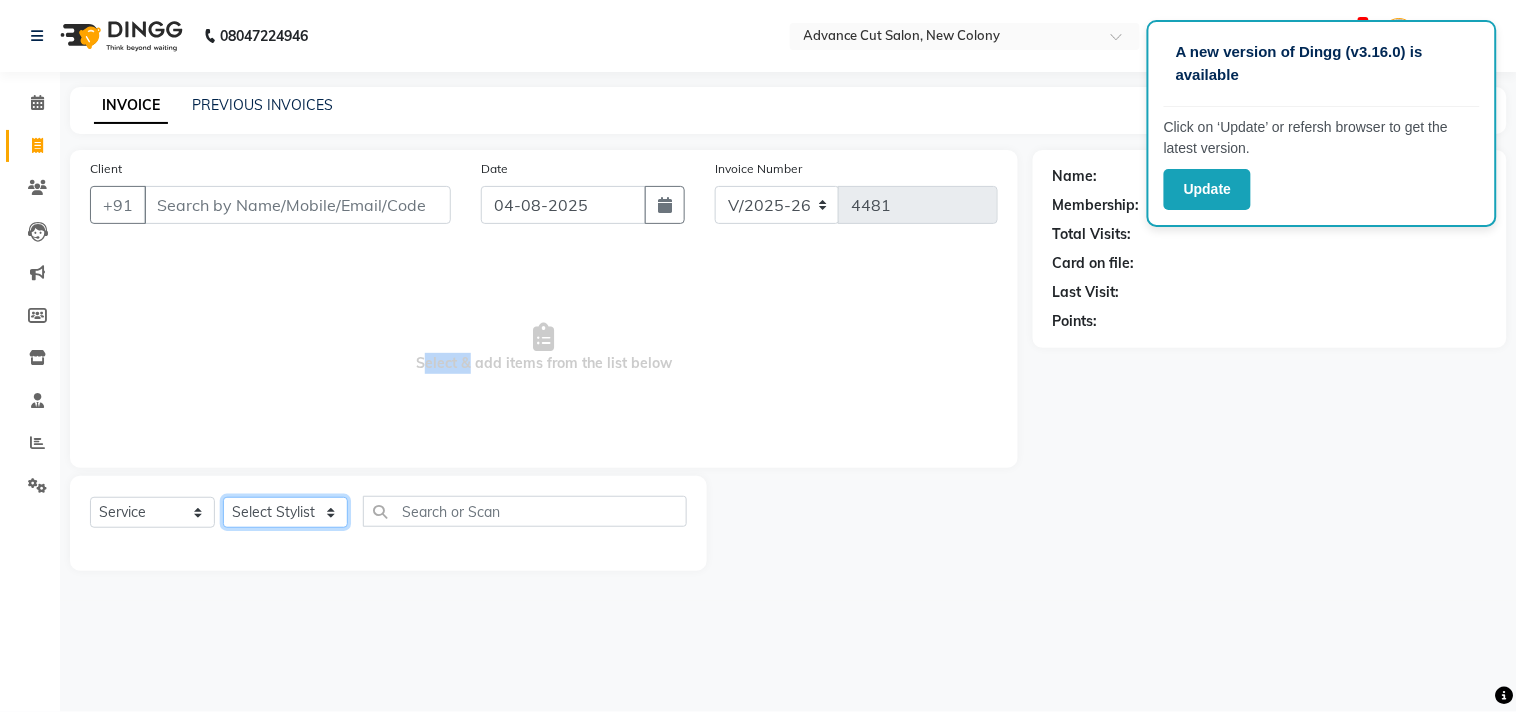 click on "Select Stylist Abrar Alam Dilshad Lallan Meenu Nafeesh Ahmad Naved O.P. Sharma  Pryag Samar Shahzad  SHWETA SINGH Zarina" 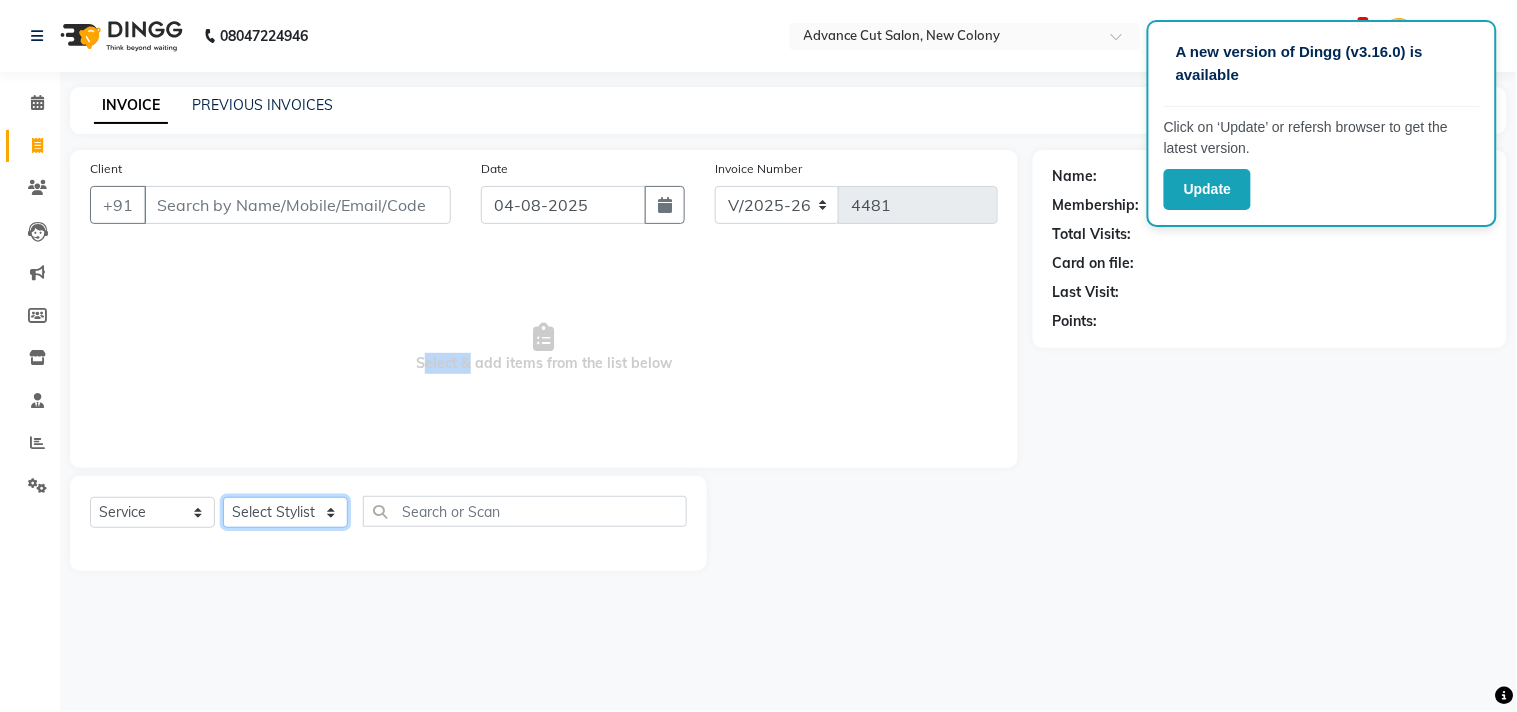 select on "15350" 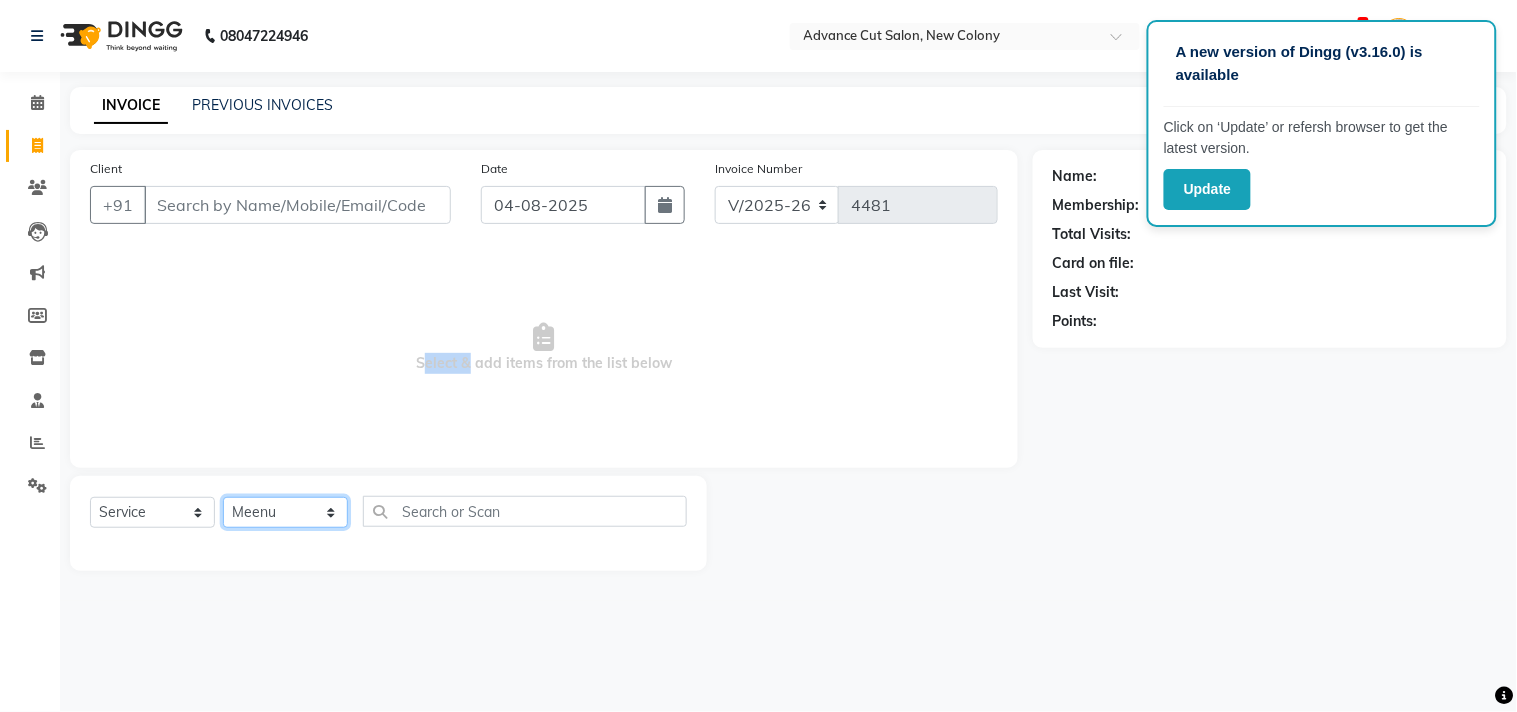 click on "Select Stylist Abrar Alam Dilshad Lallan Meenu Nafeesh Ahmad Naved O.P. Sharma  Pryag Samar Shahzad  SHWETA SINGH Zarina" 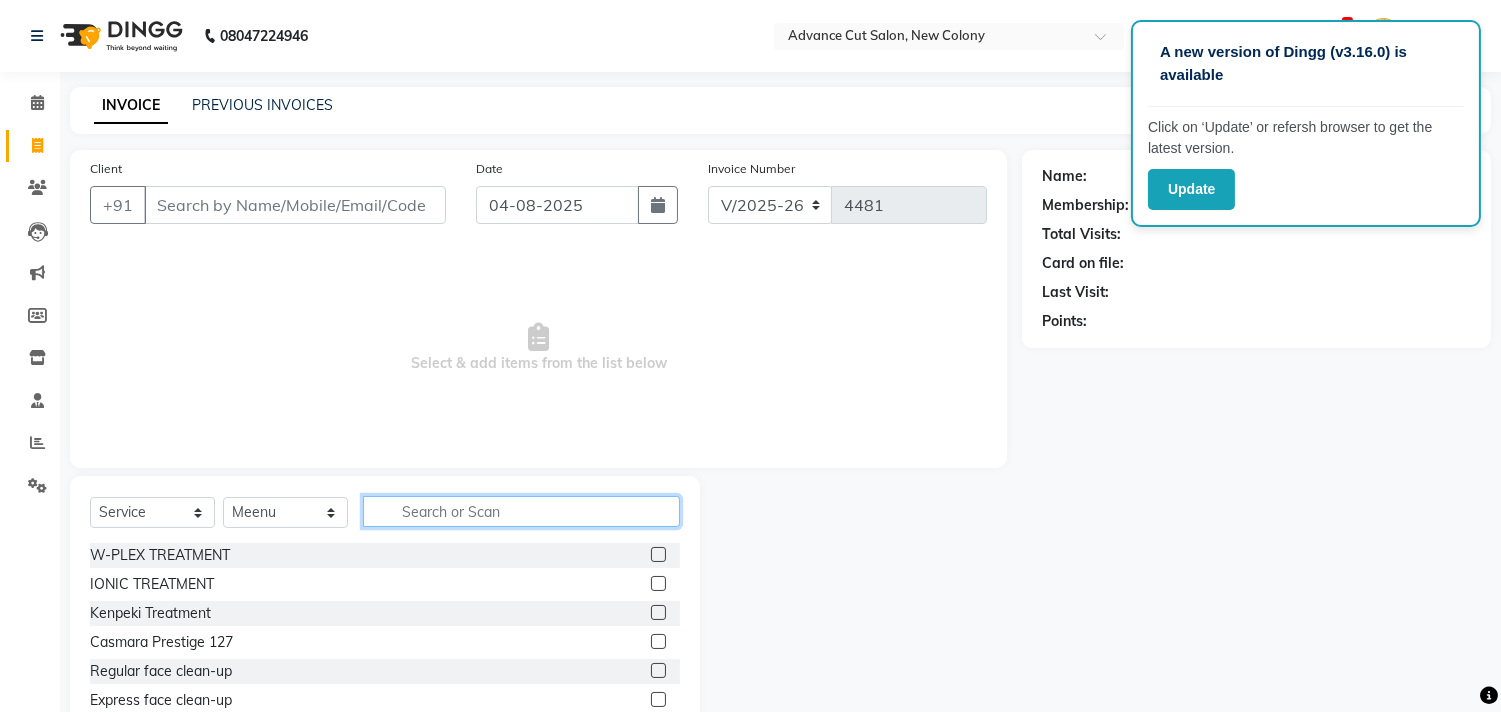 click 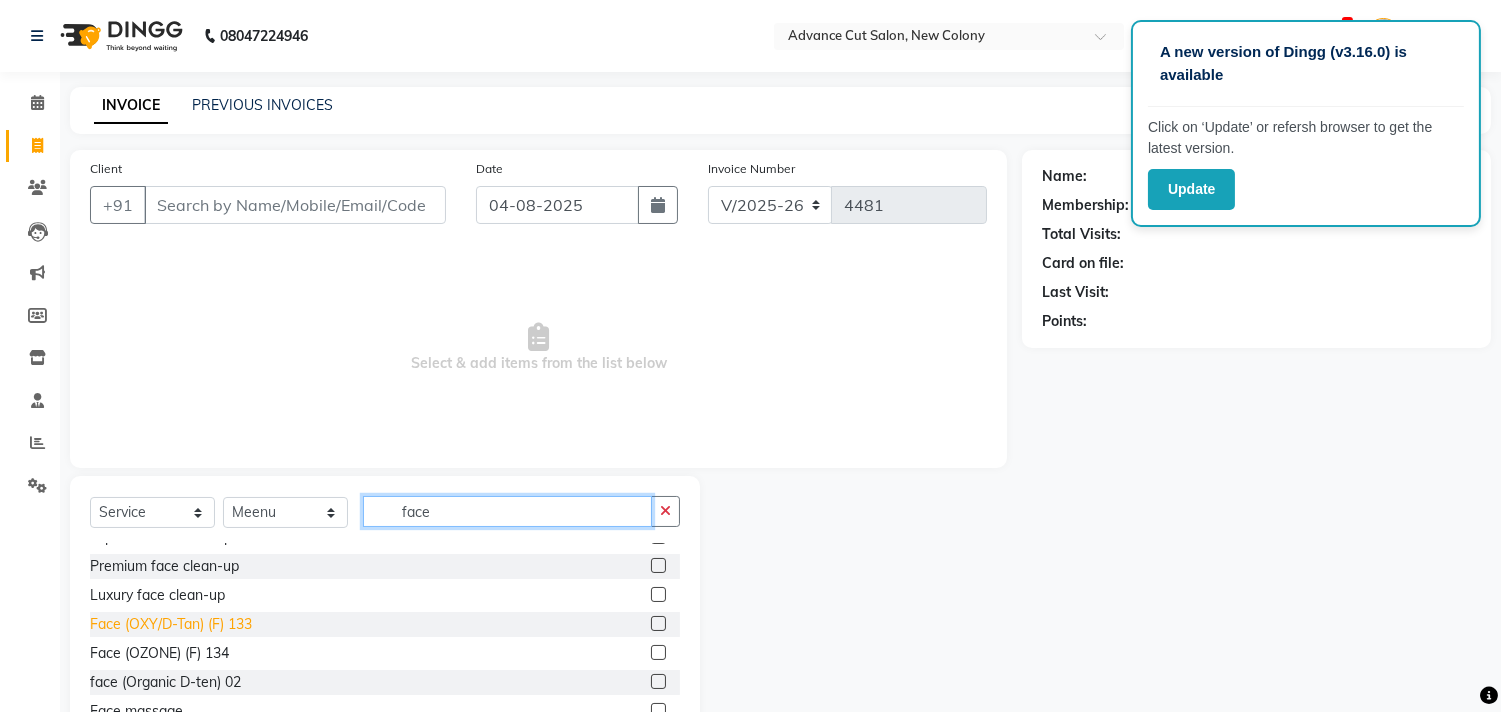 scroll, scrollTop: 90, scrollLeft: 0, axis: vertical 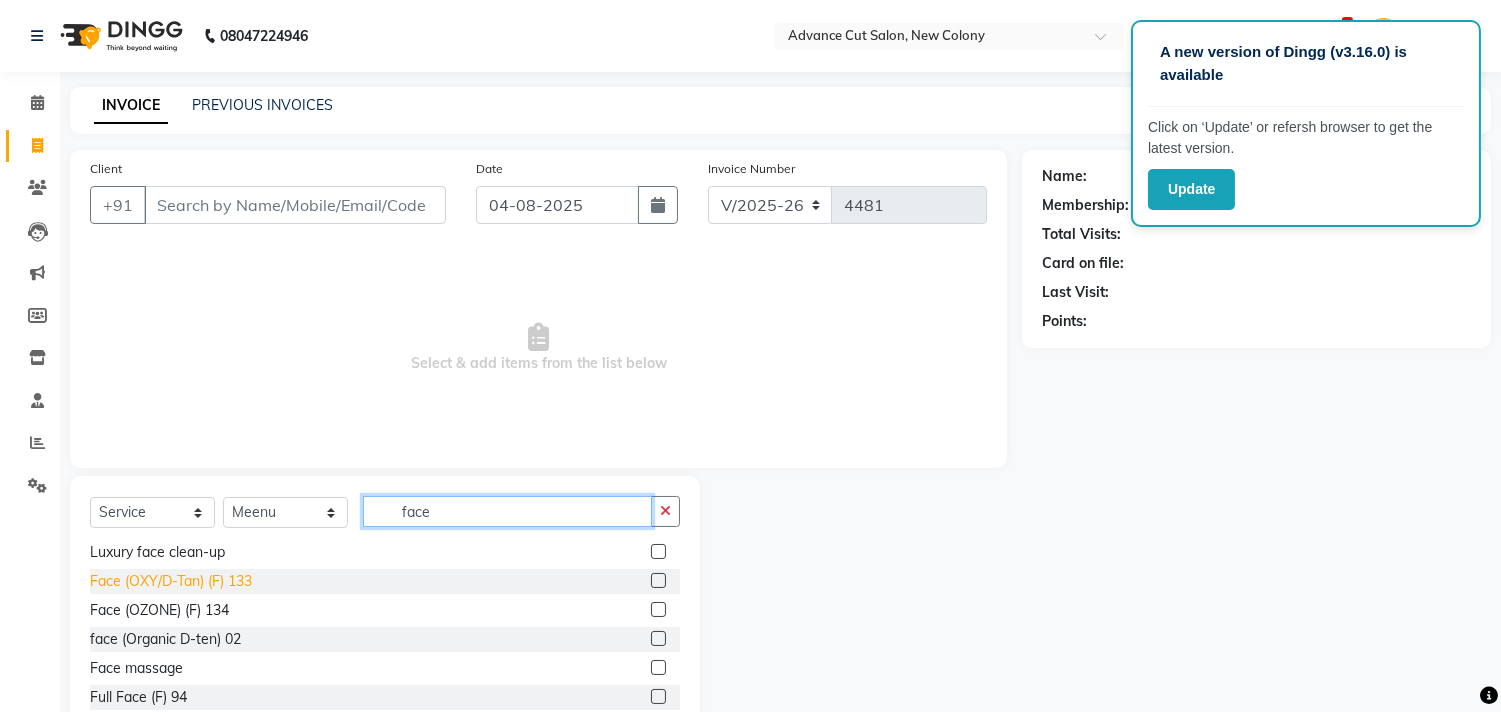 type on "face" 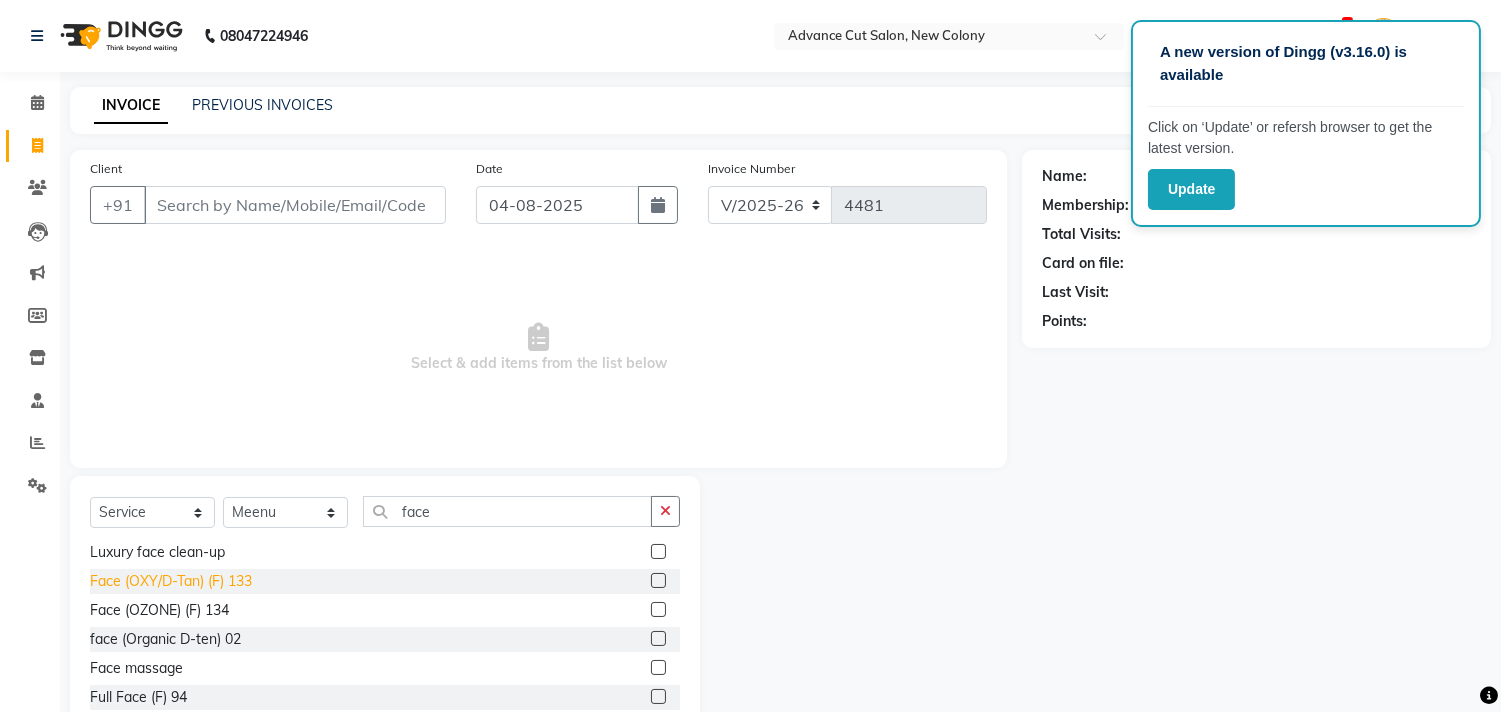 click on "Face (OXY/D-Tan) (F) 133" 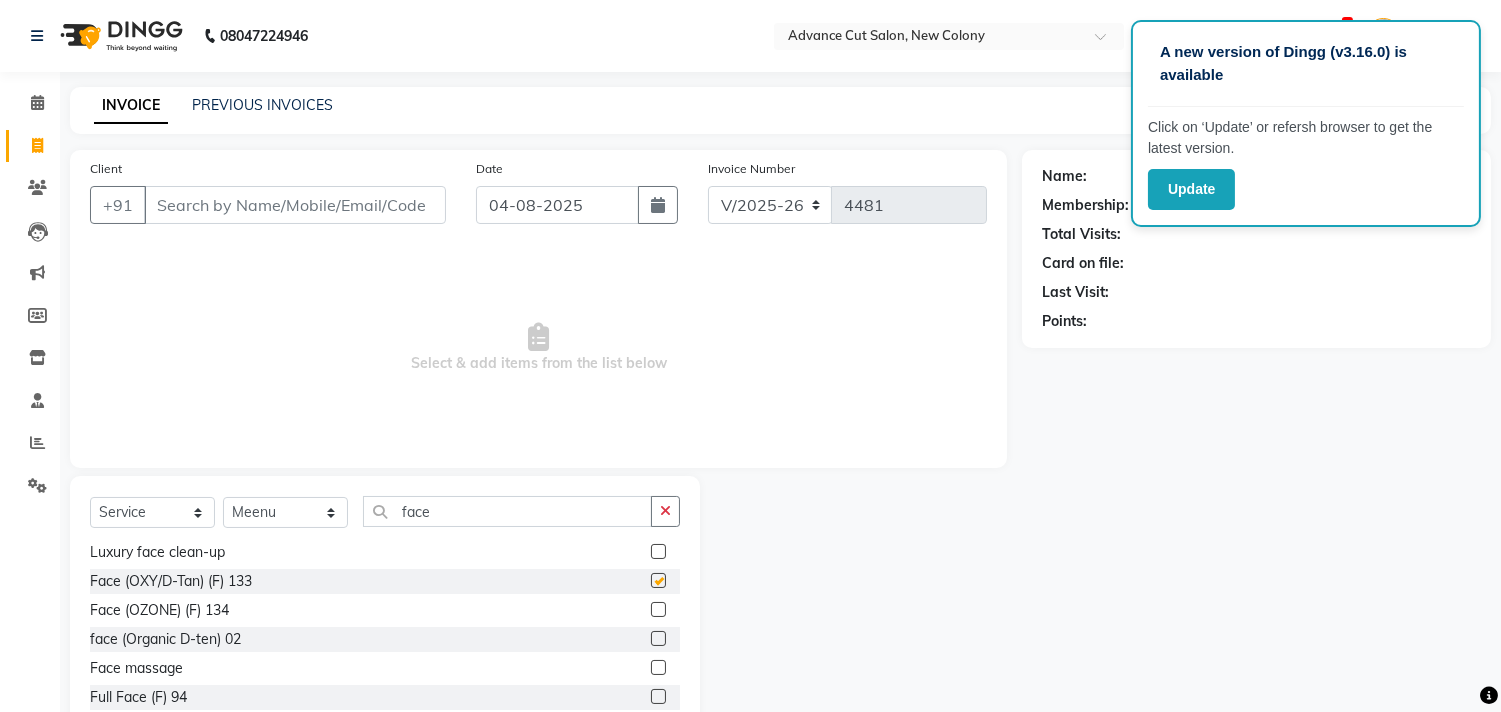 checkbox on "false" 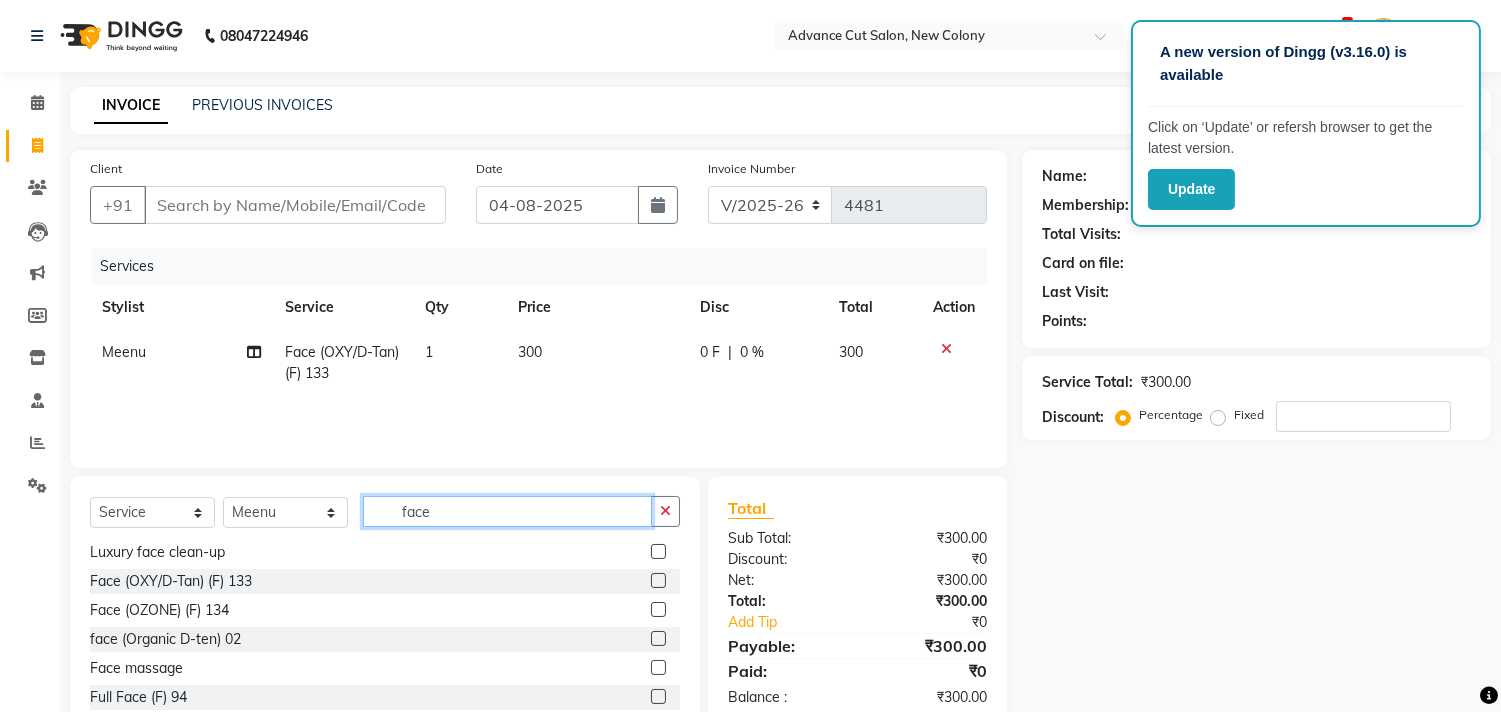 click on "face" 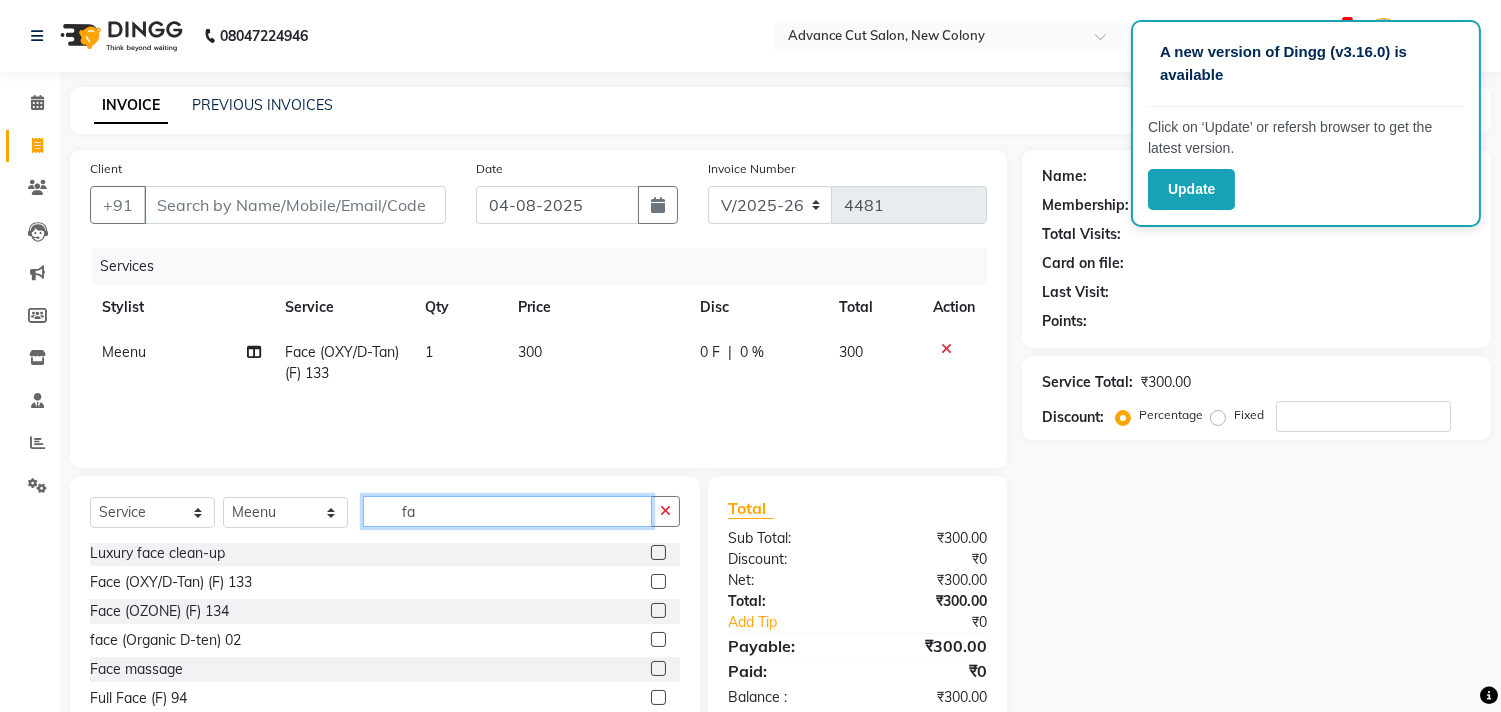 type on "f" 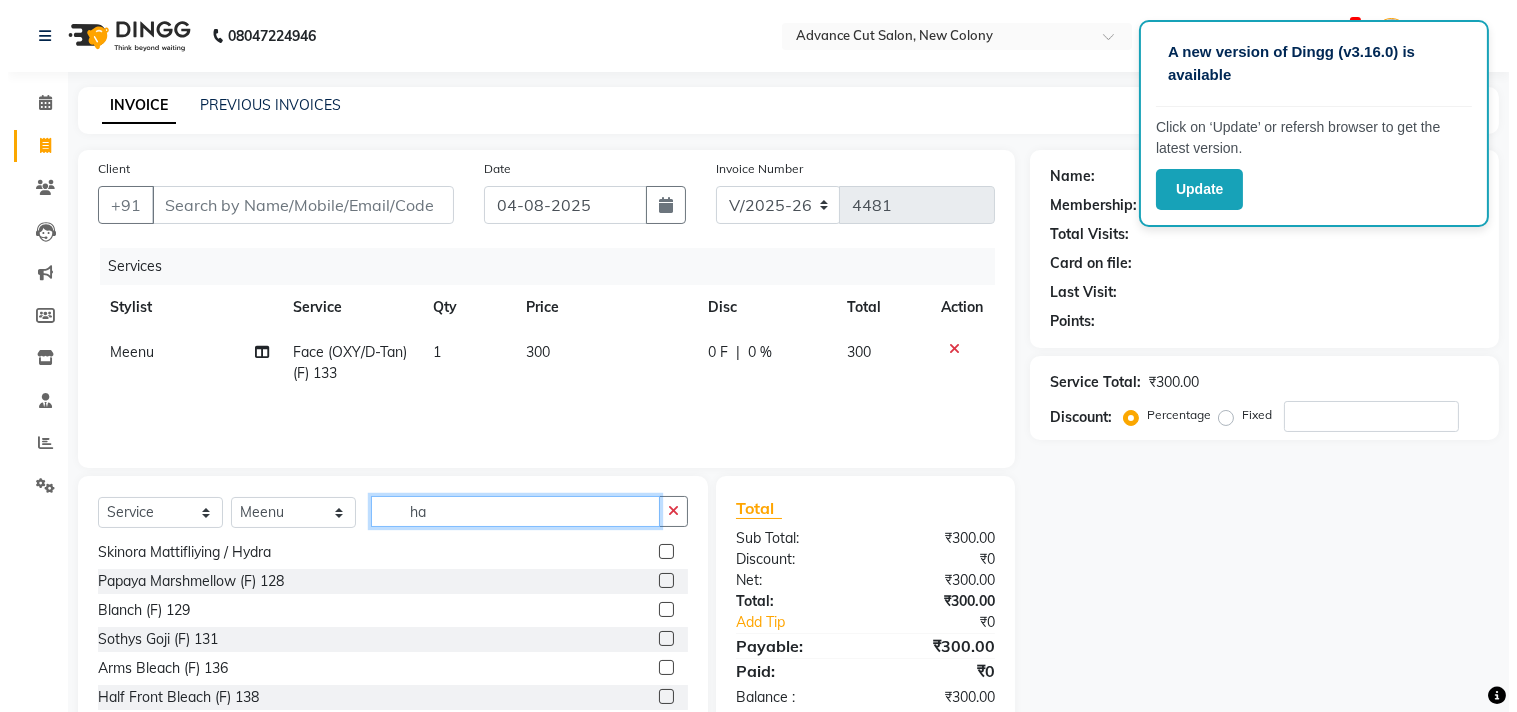scroll, scrollTop: 0, scrollLeft: 0, axis: both 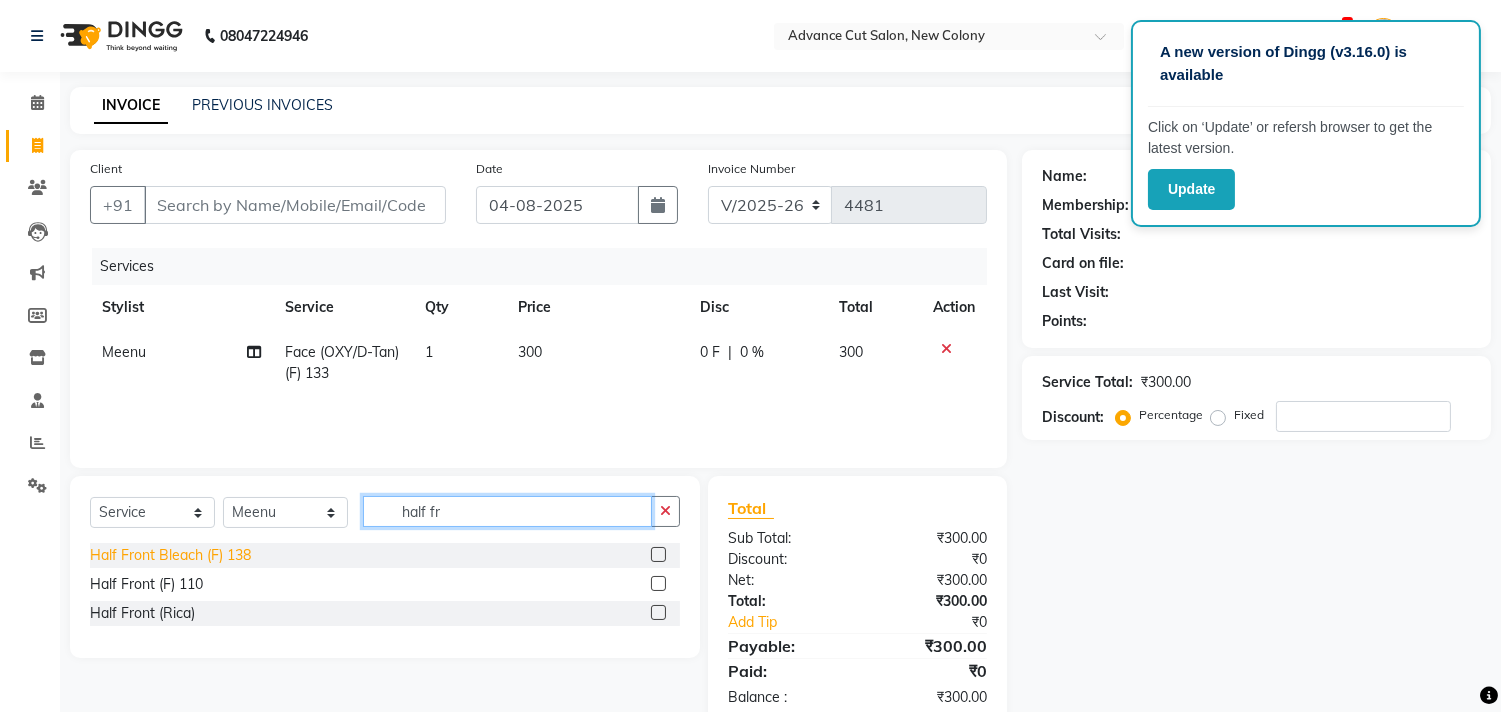 type on "half fr" 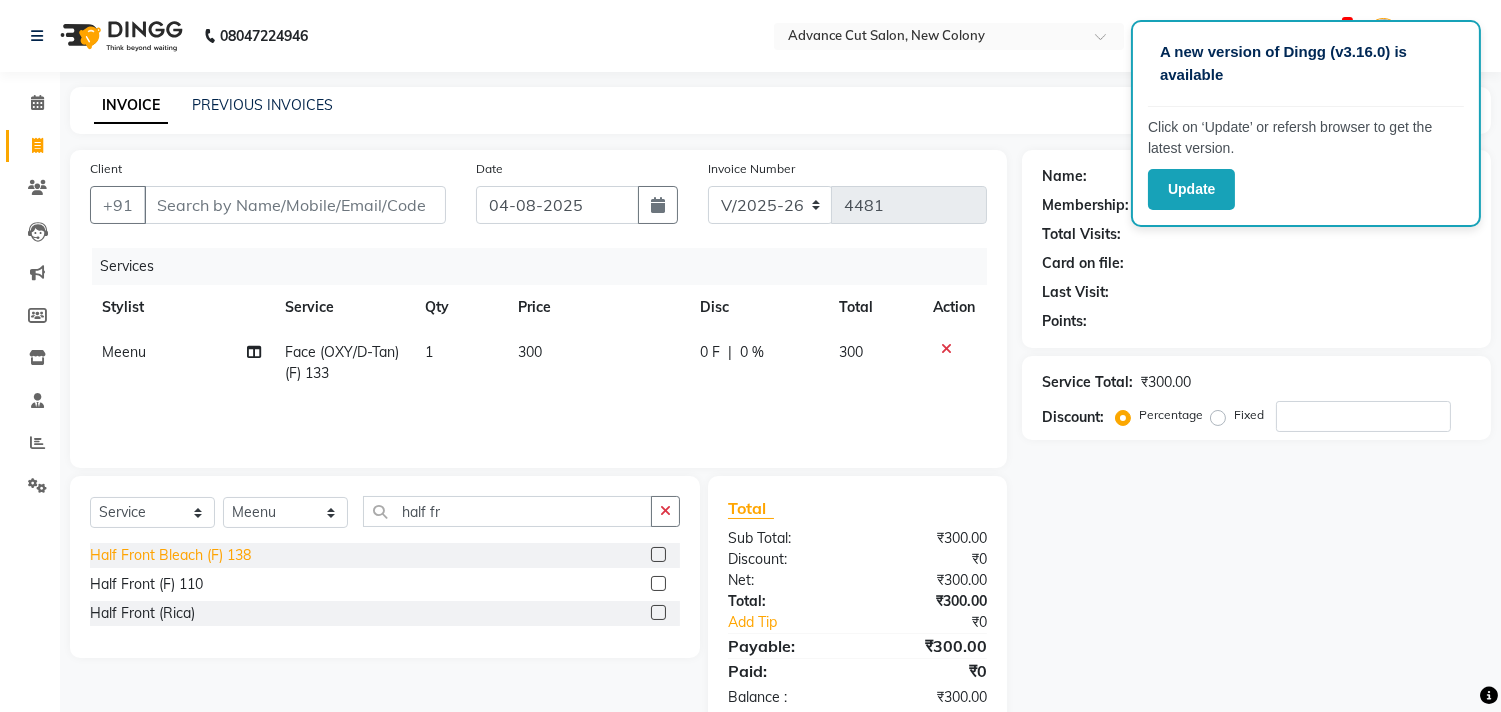 click on "Half Front Bleach (F) 138" 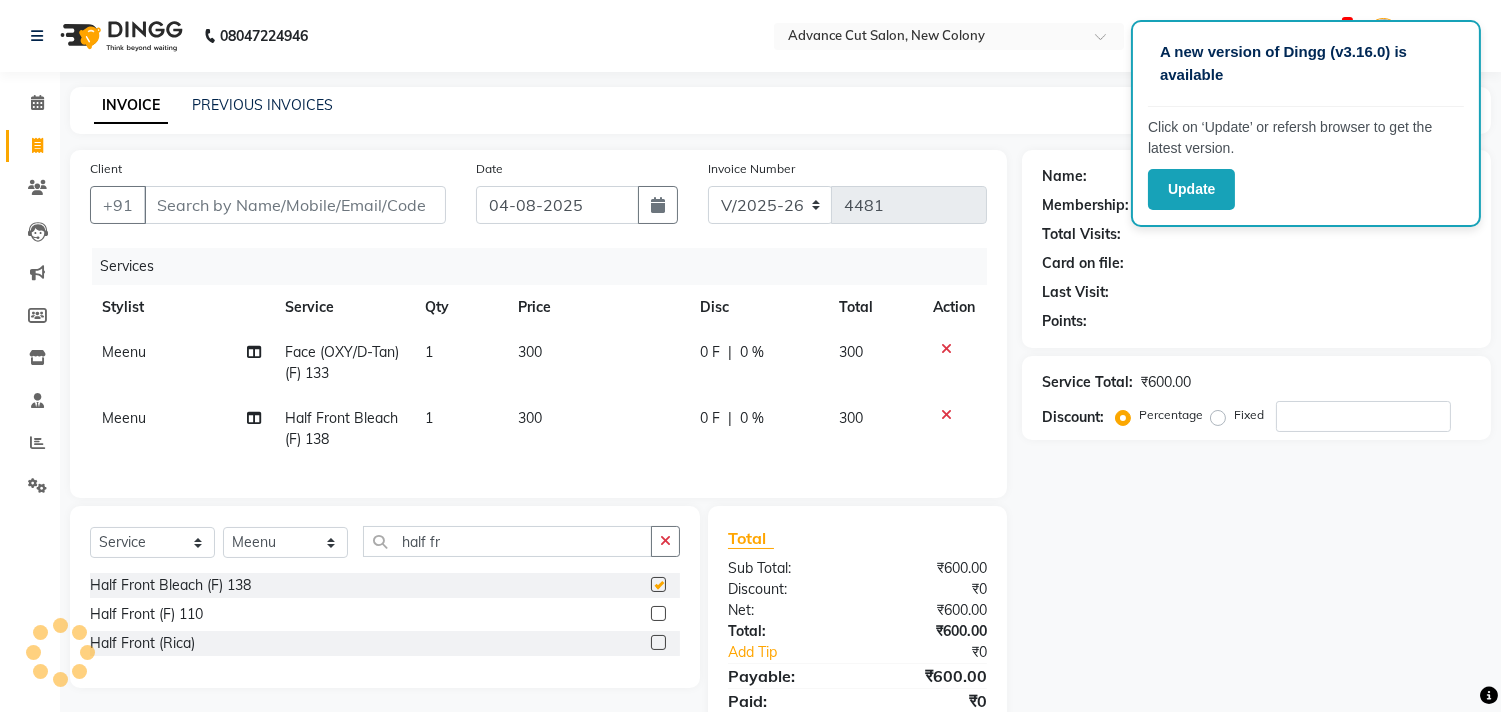 checkbox on "false" 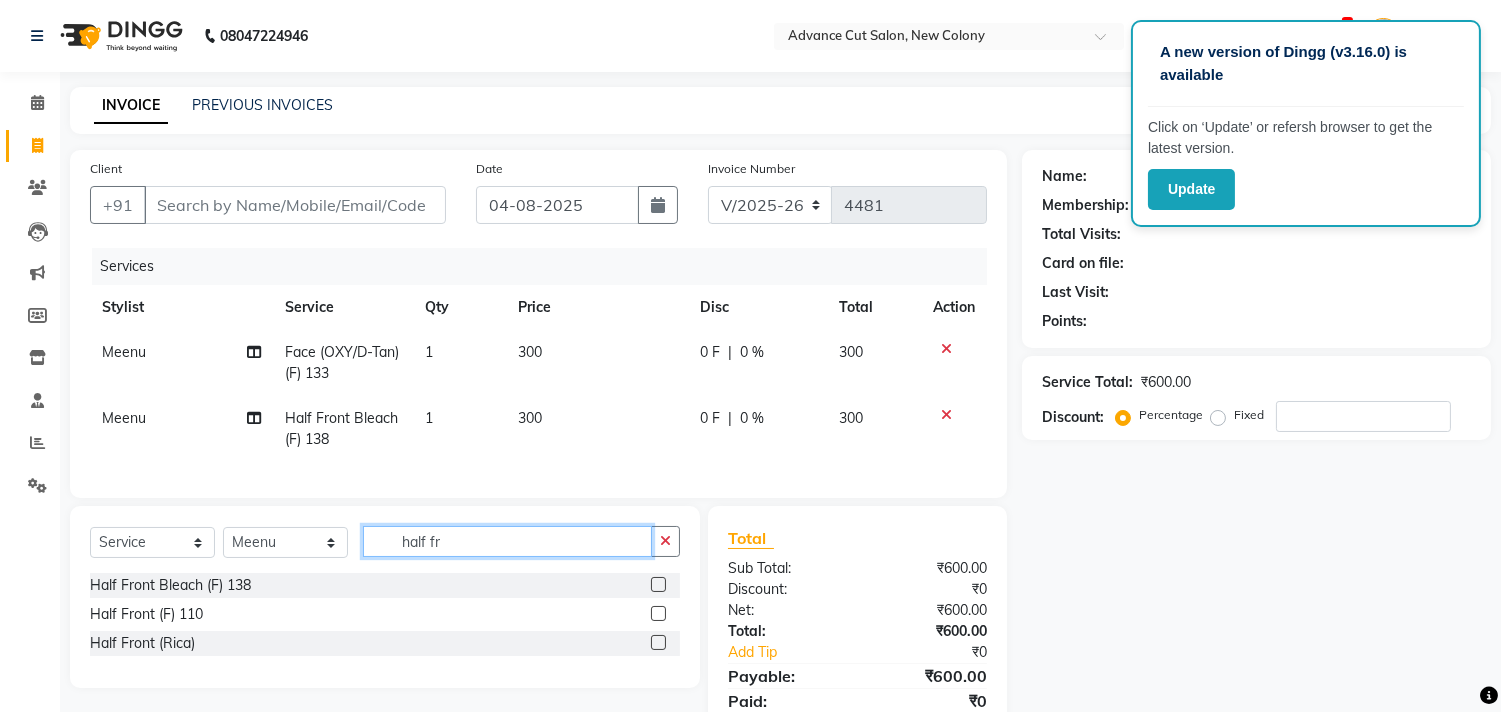 click on "half fr" 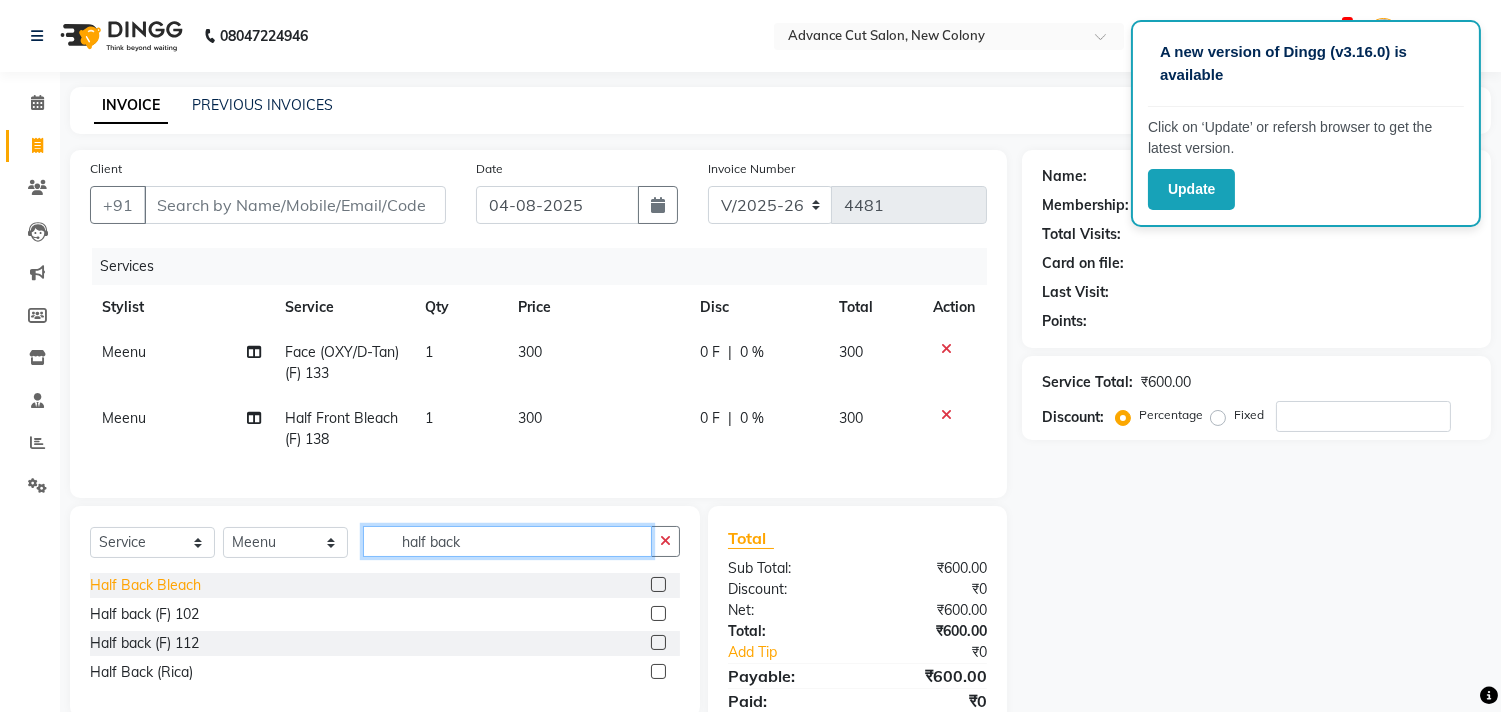type on "half back" 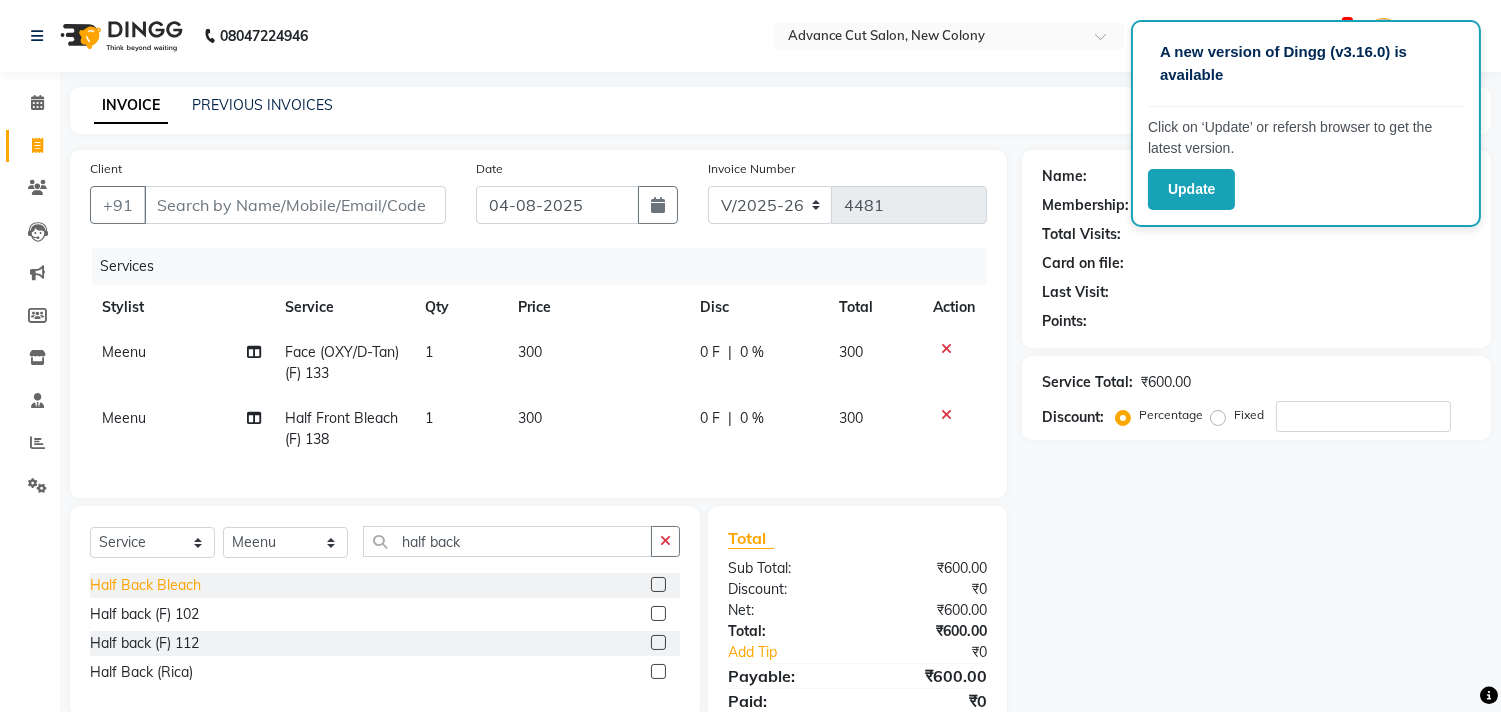 click on "Half Back Bleach" 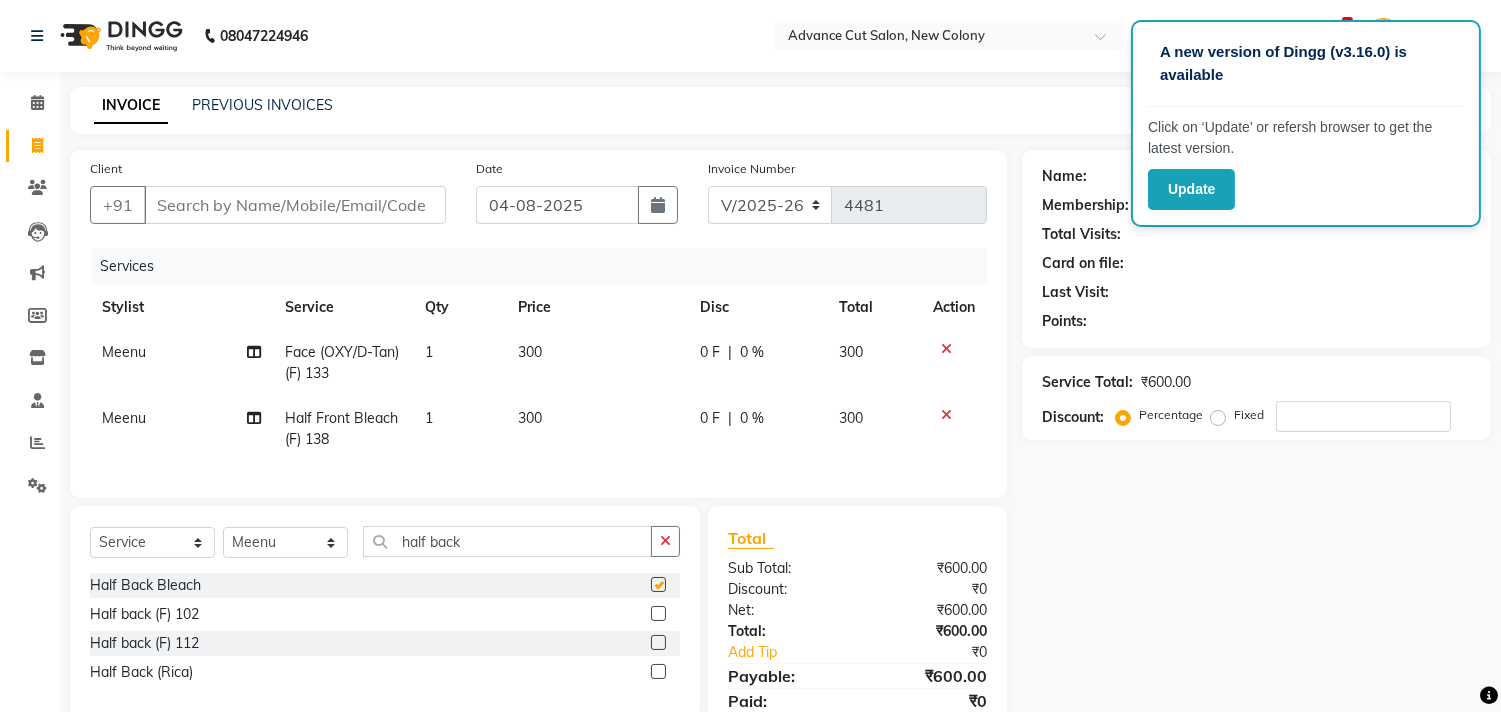 checkbox on "false" 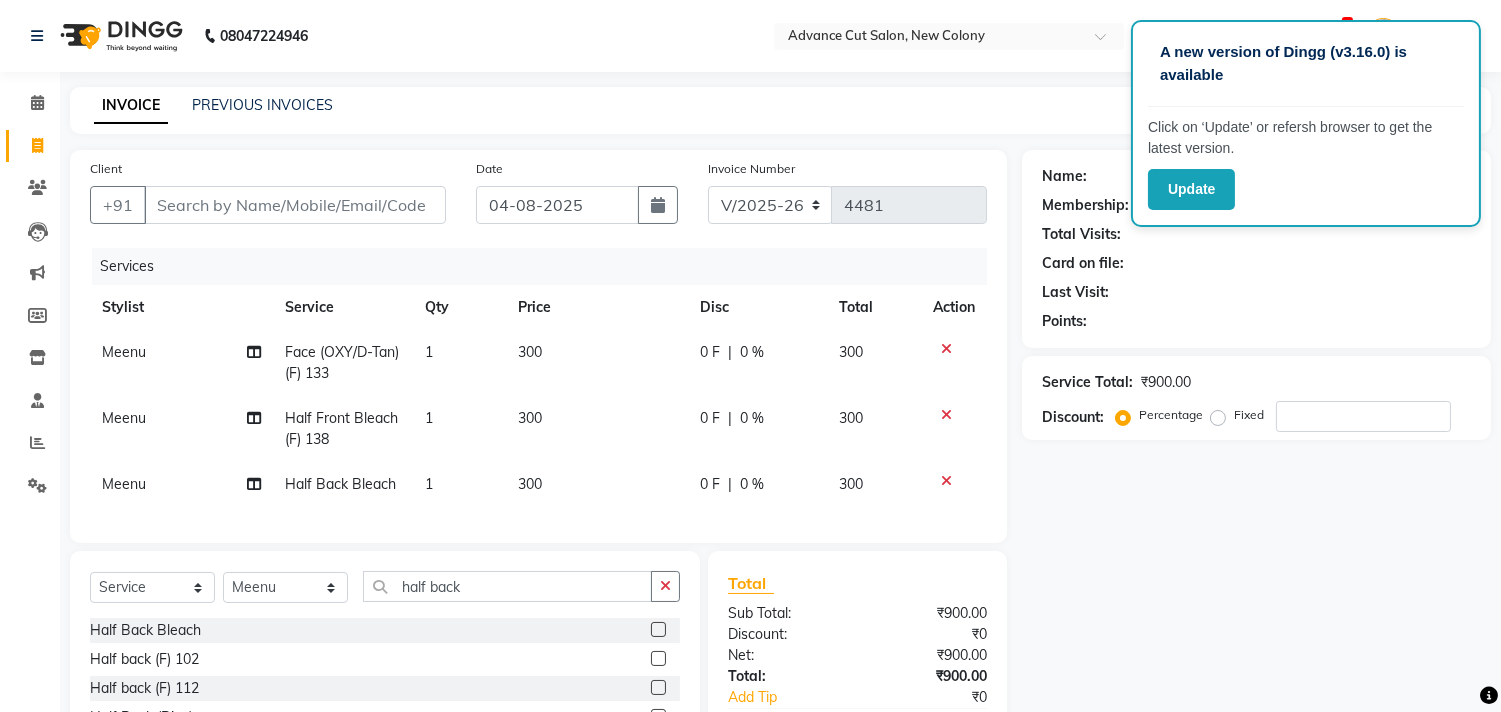 click on "1" 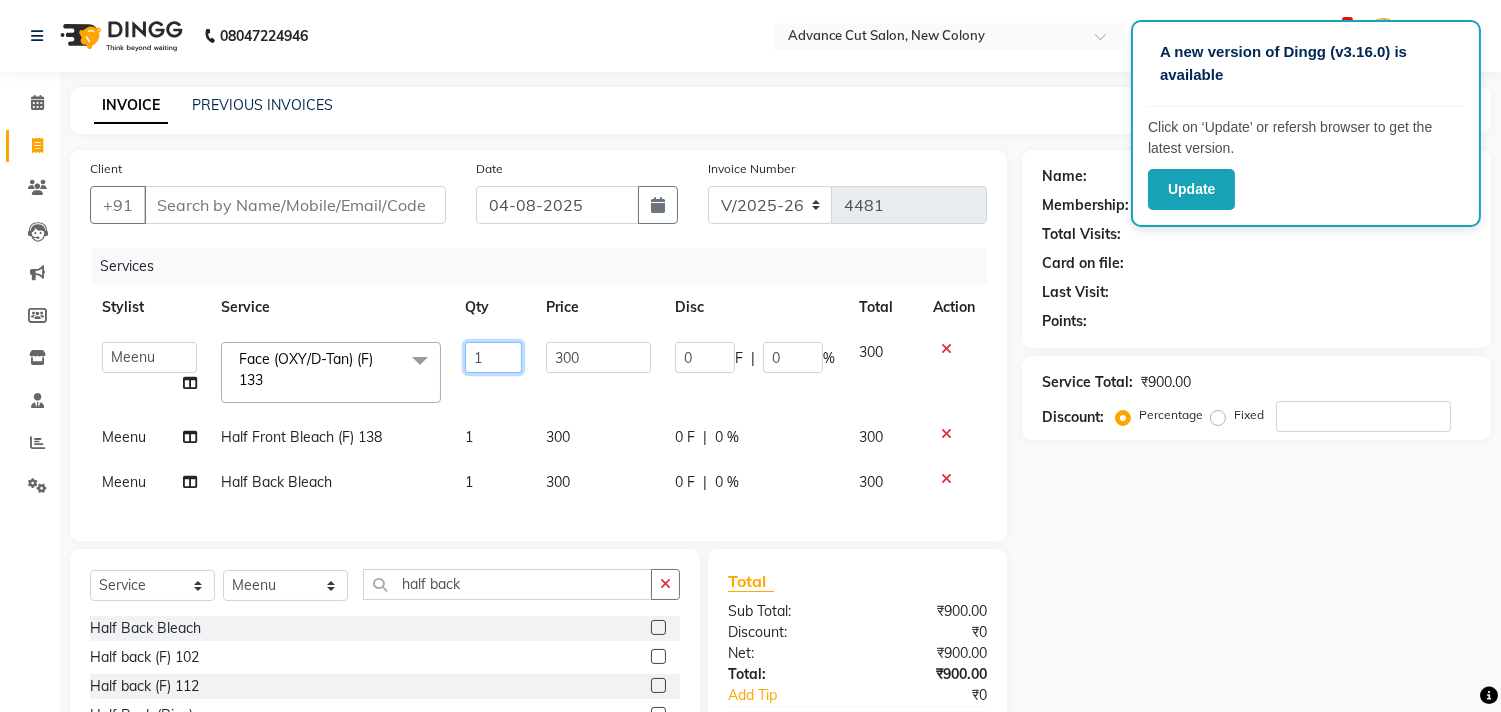 click on "1" 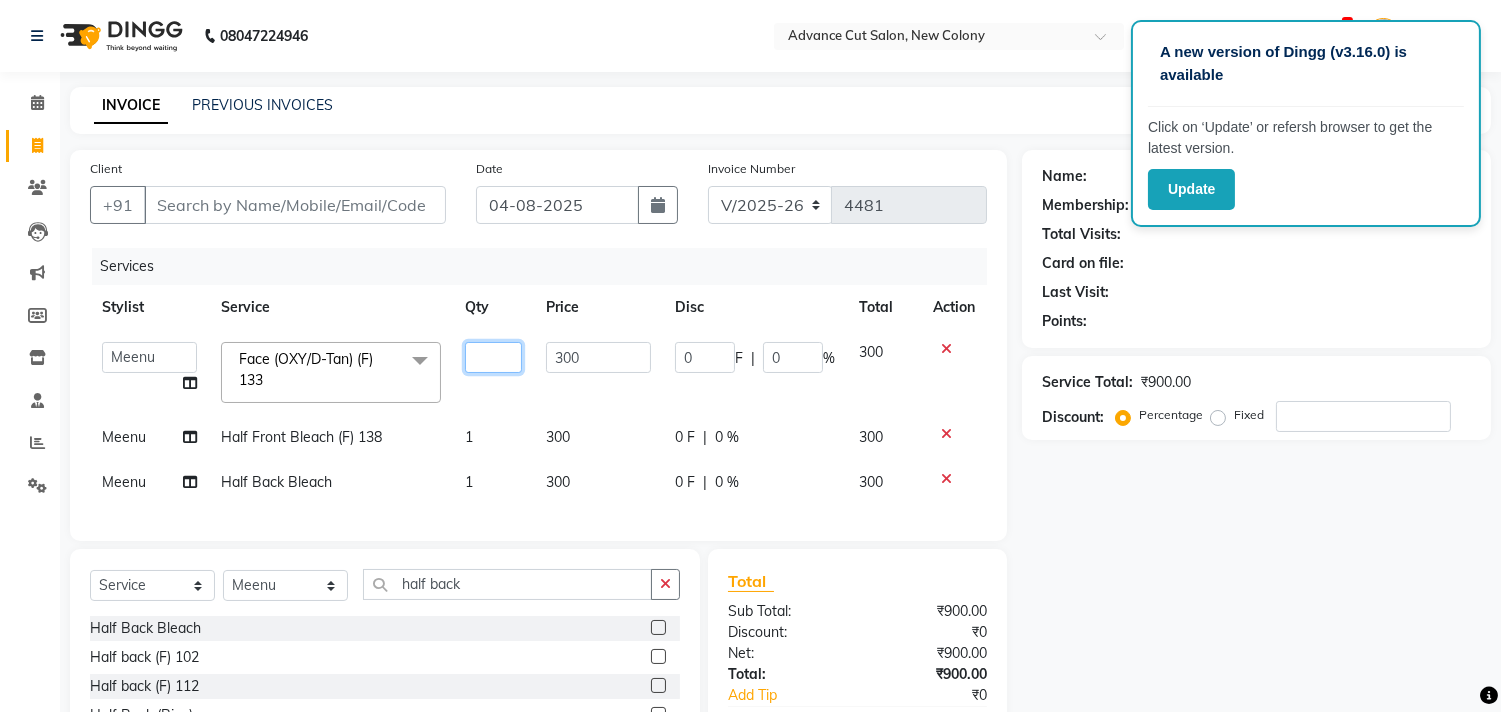 type on "2" 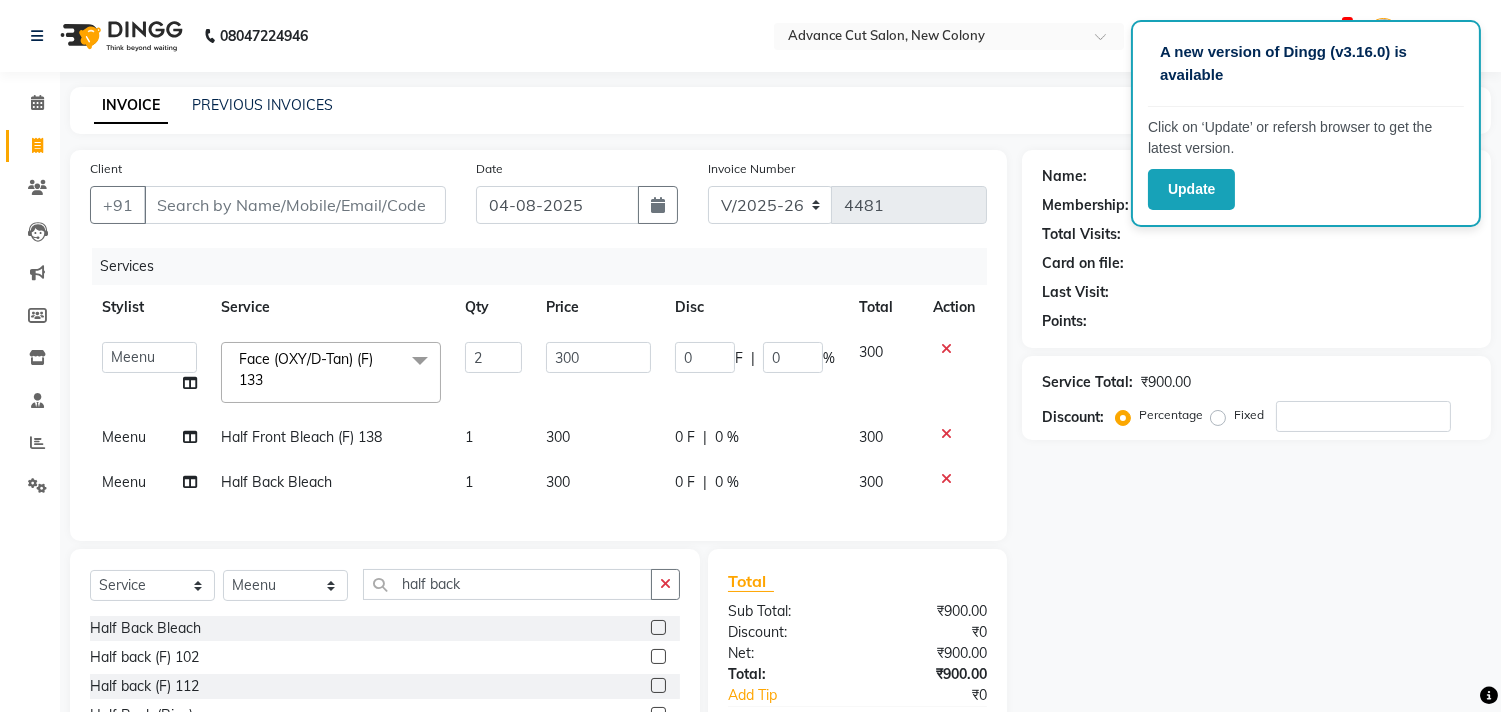 click on "1" 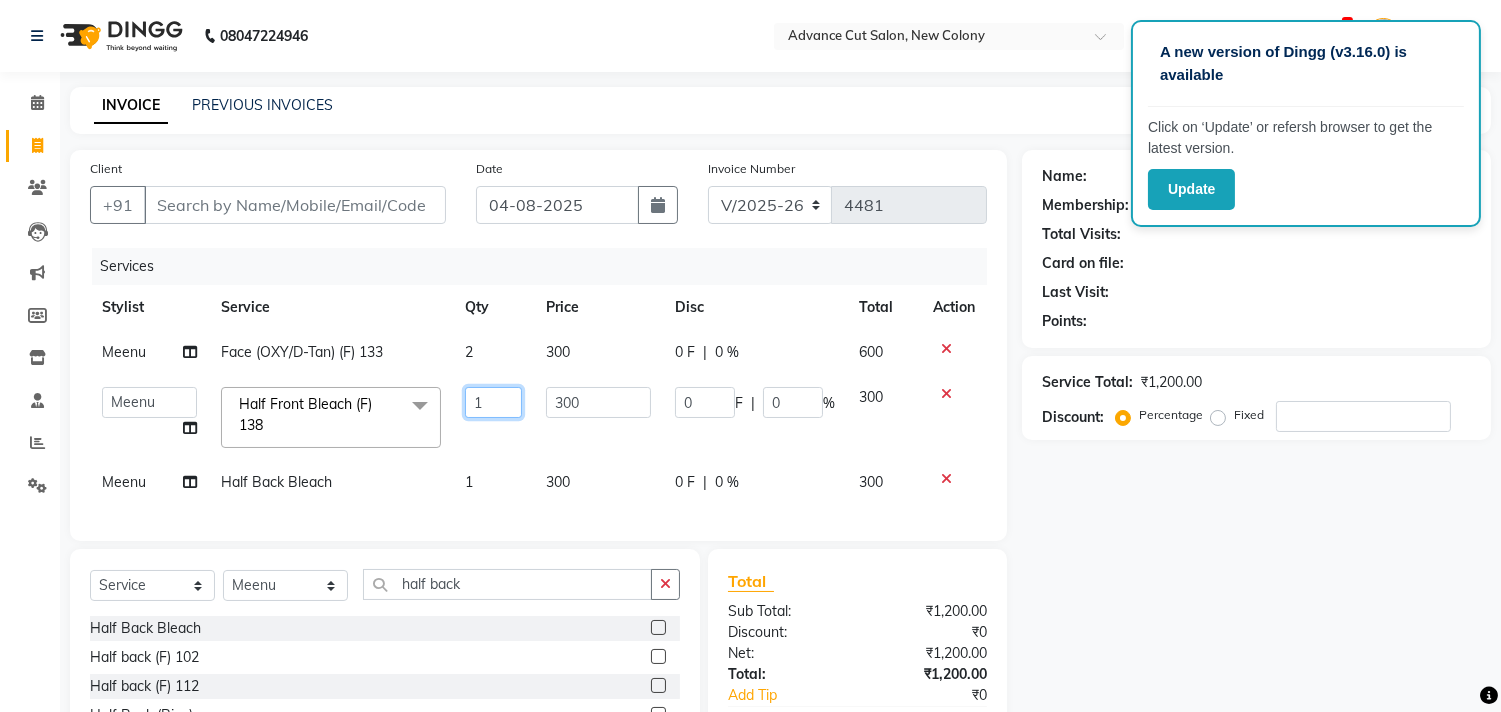 click on "1" 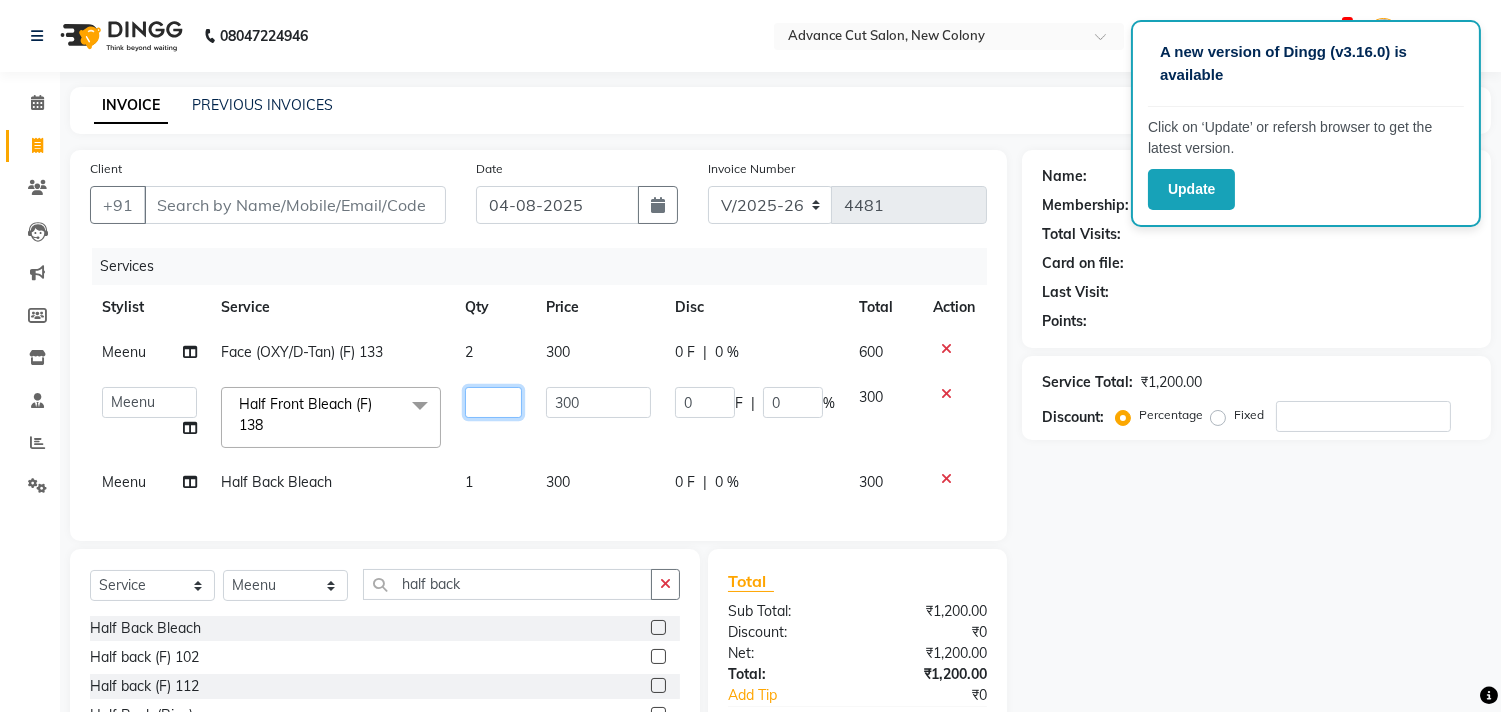 type on "2" 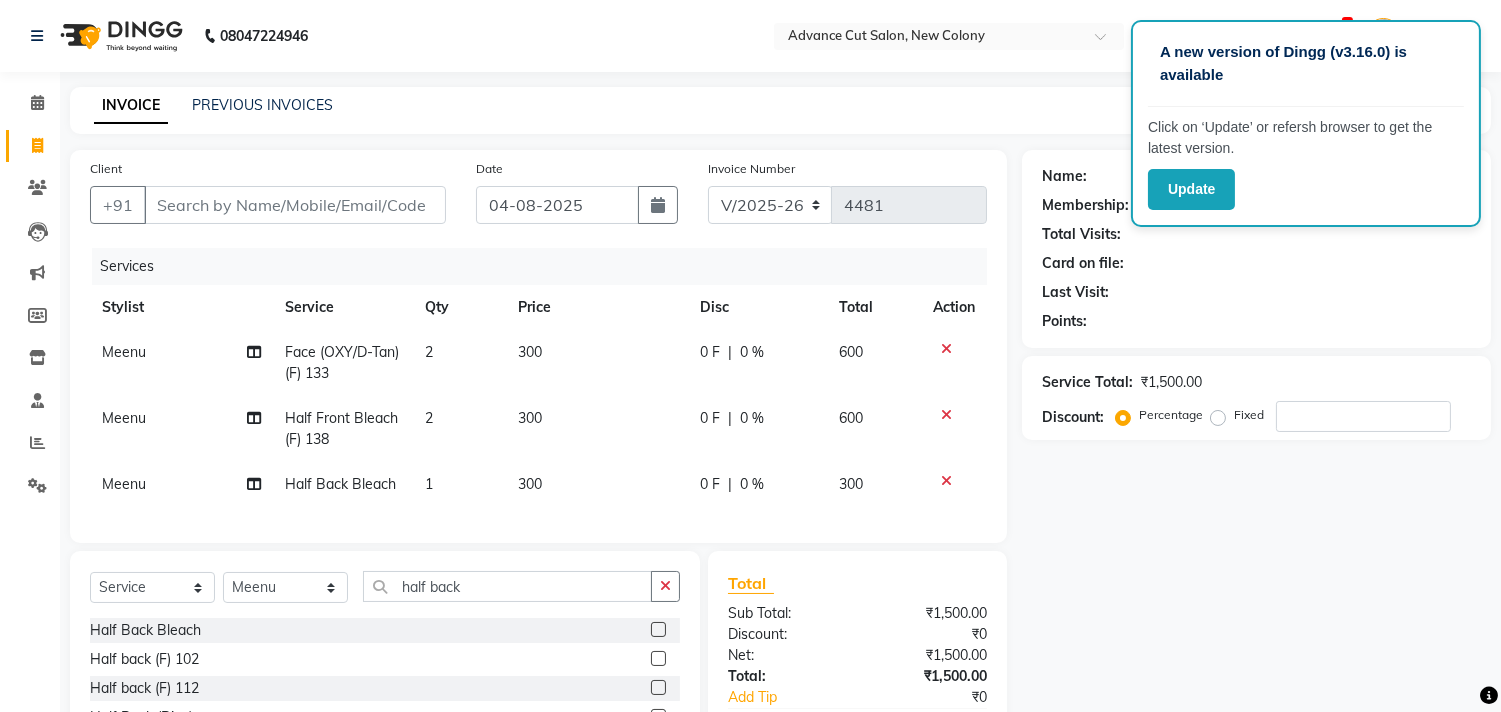 drag, startPoint x: 472, startPoint y: 482, endPoint x: 508, endPoint y: 486, distance: 36.221542 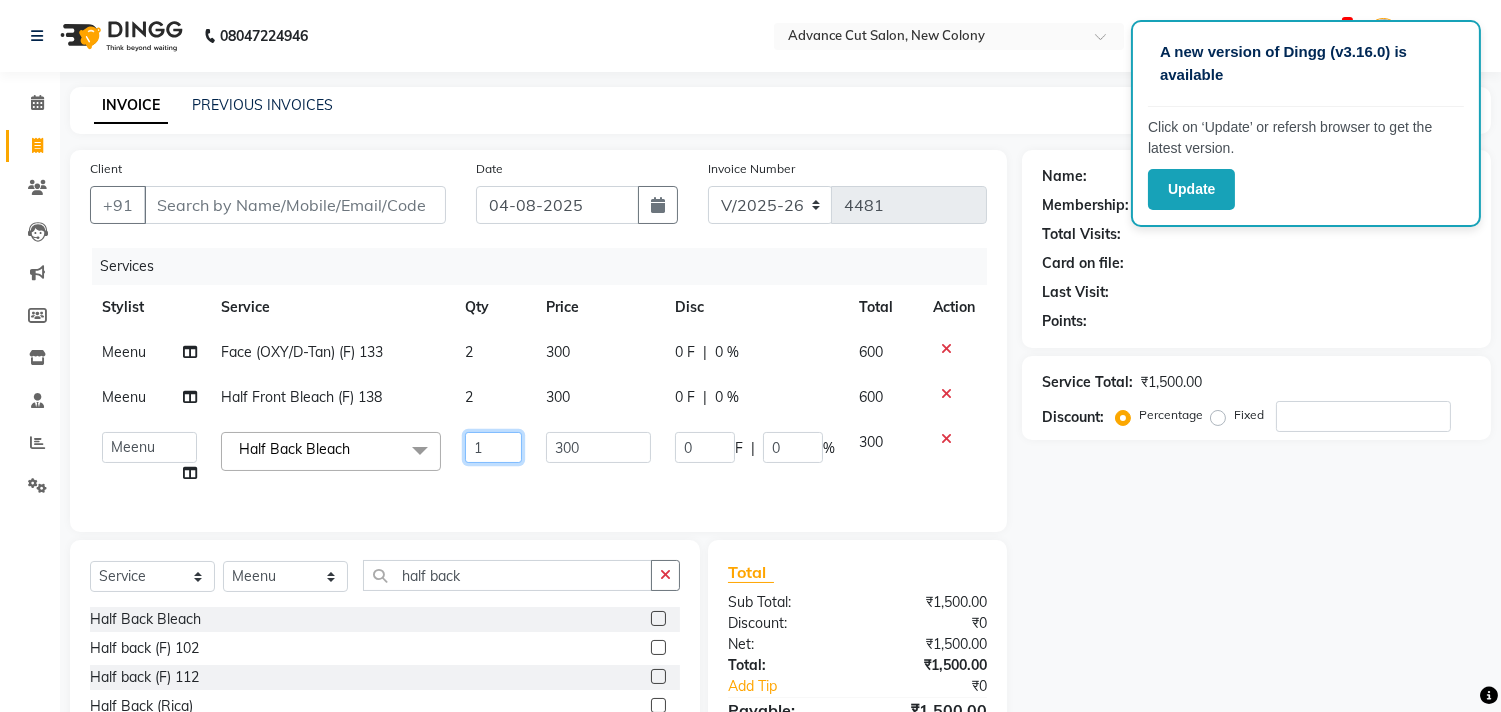 click on "1" 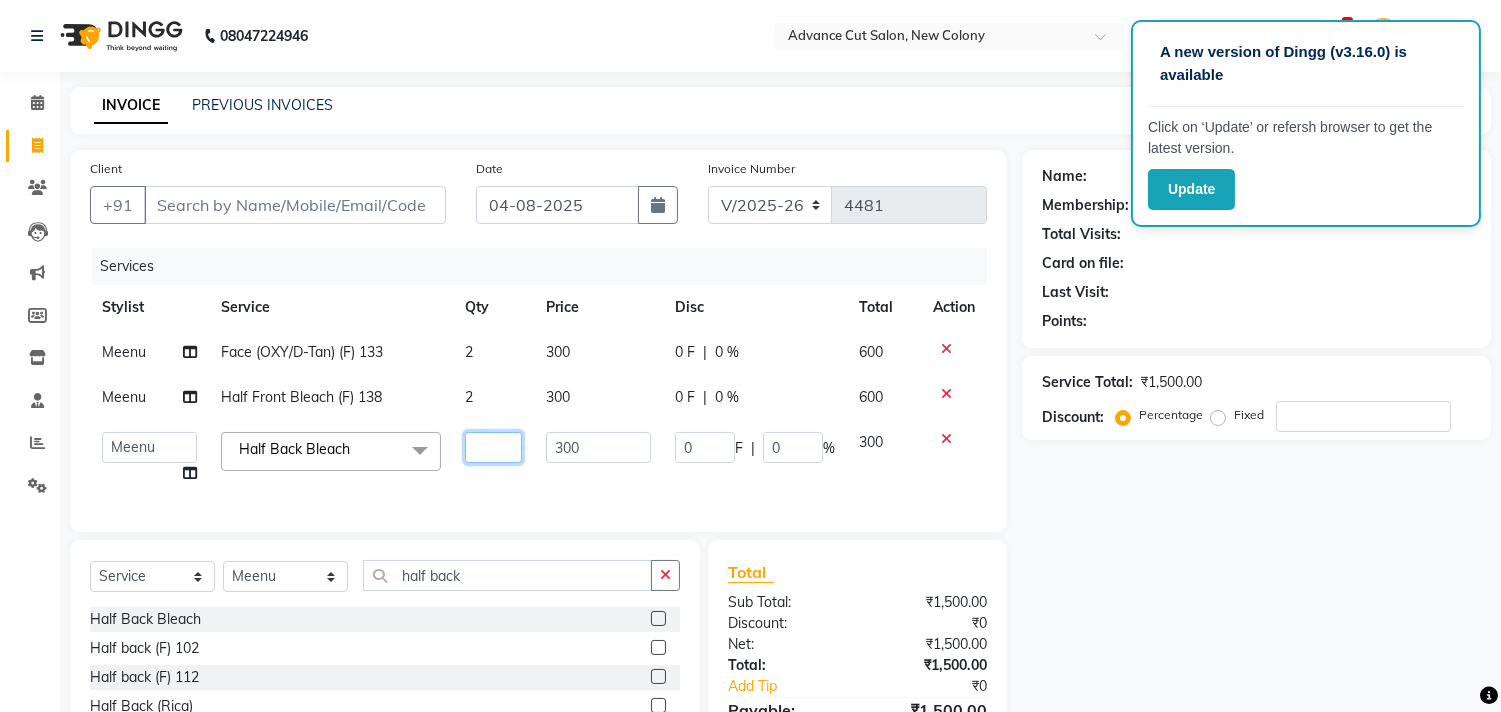 type on "2" 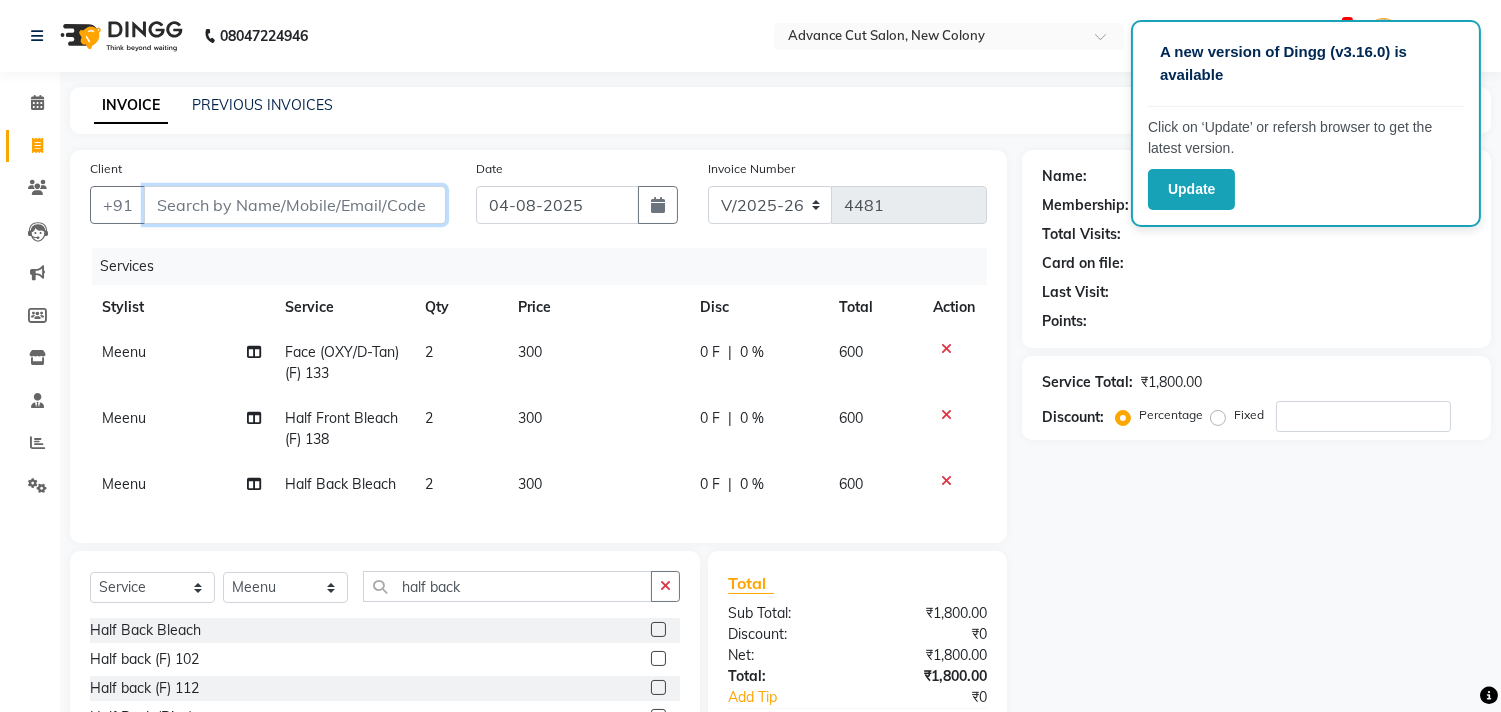 click on "Client" at bounding box center [295, 205] 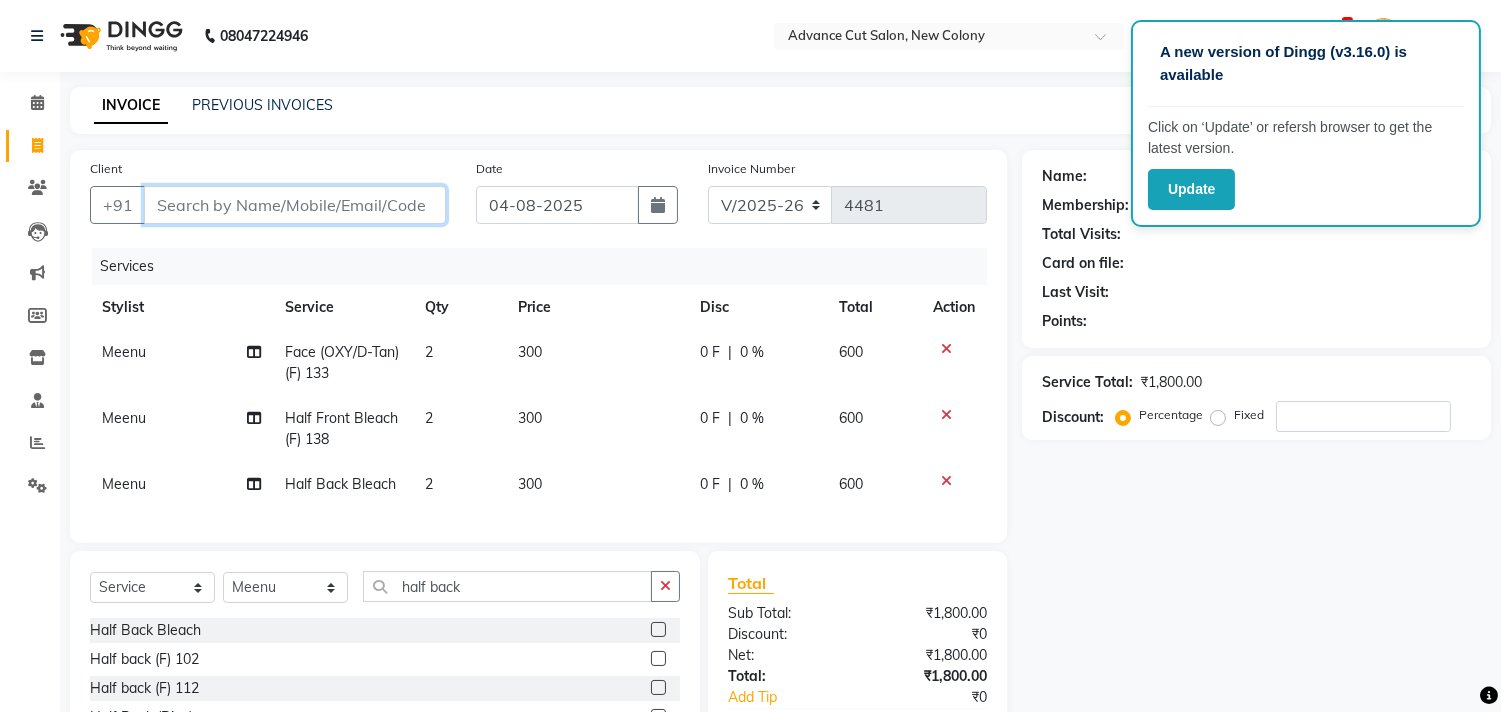type on "8" 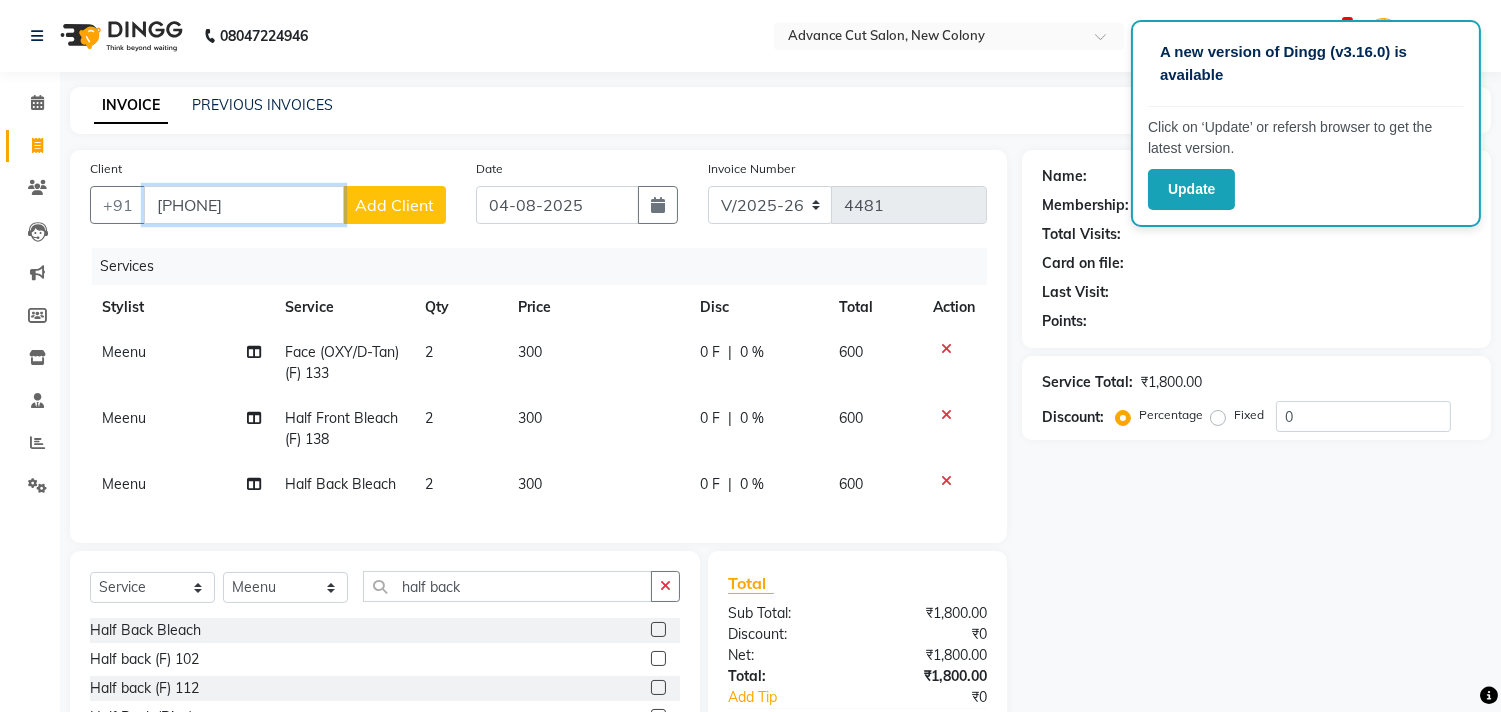 type on "[PHONE]" 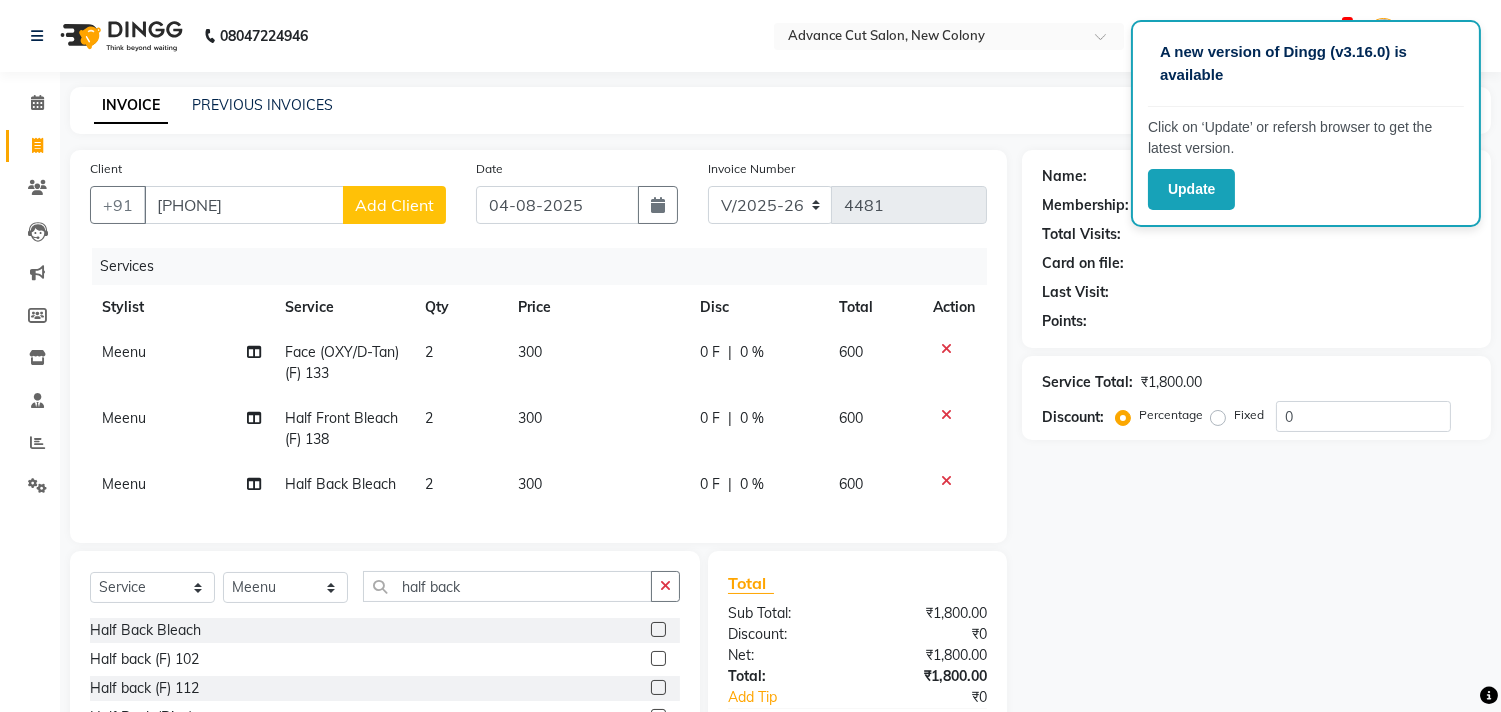 click on "Add Client" 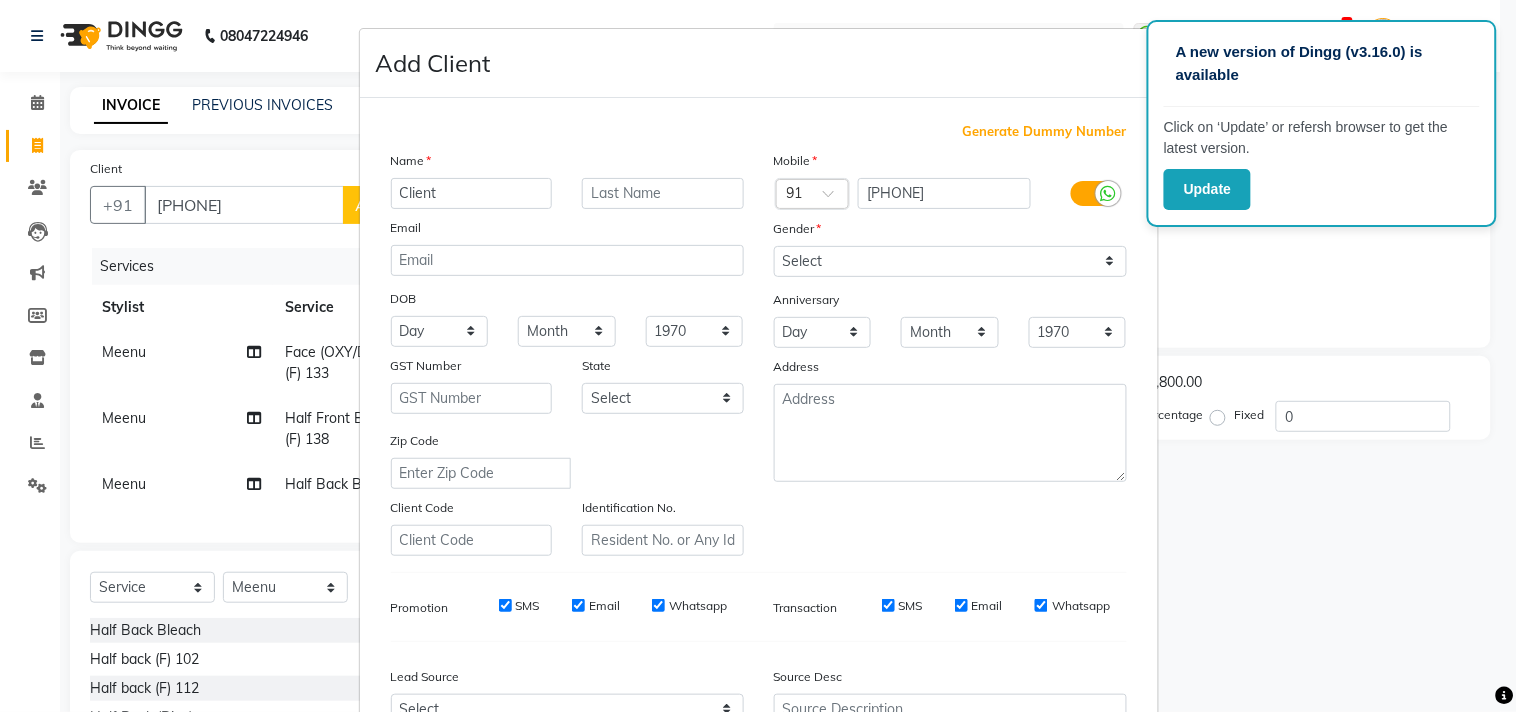 type on "Client" 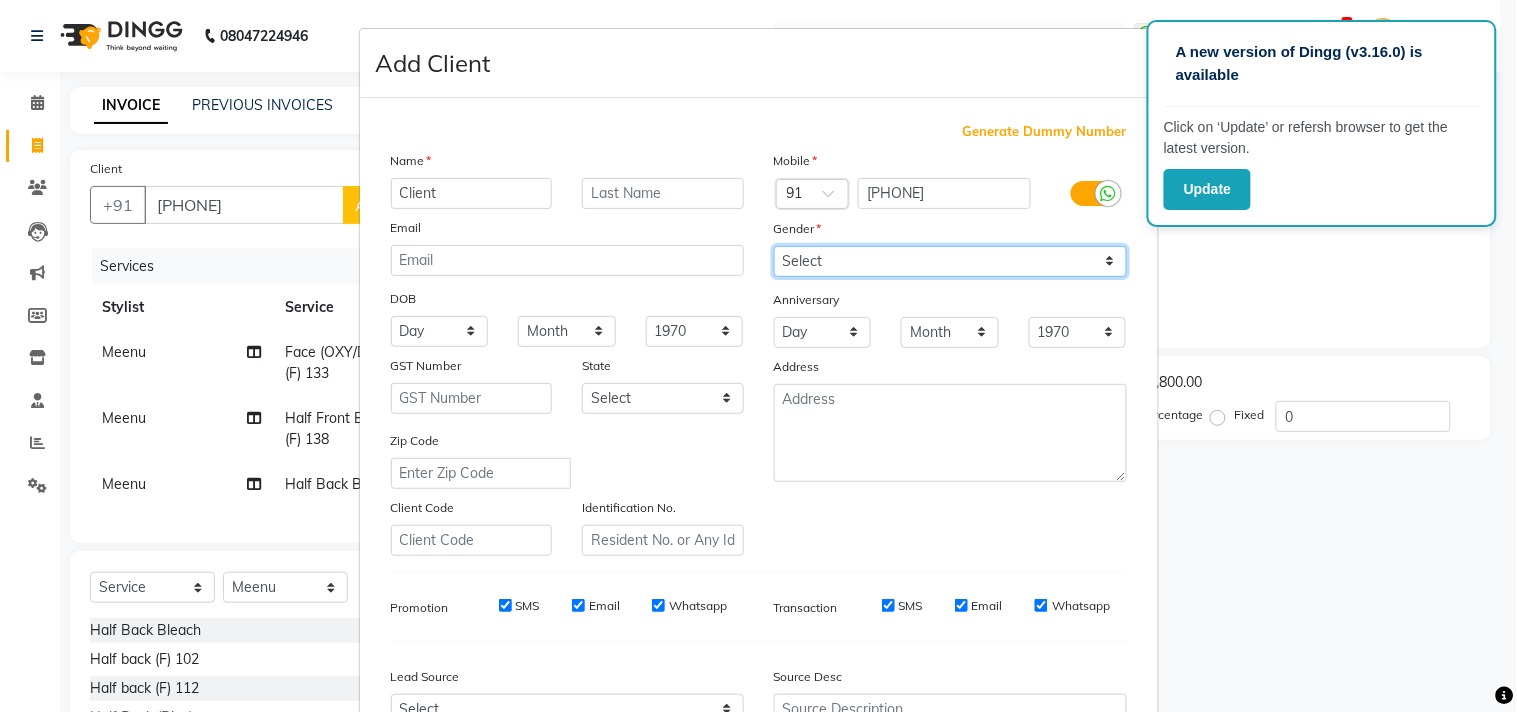 click on "Select Male Female Other Prefer Not To Say" at bounding box center [950, 261] 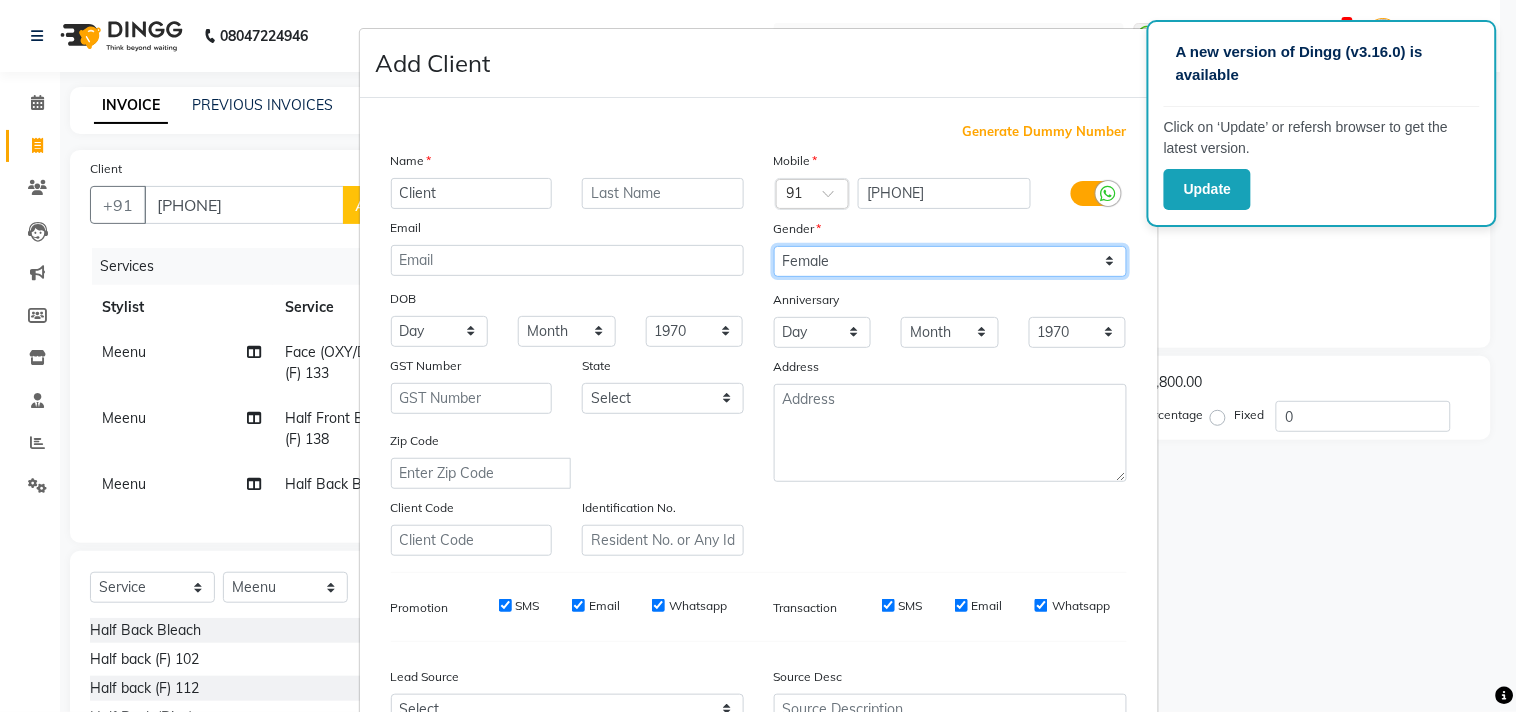 click on "Select Male Female Other Prefer Not To Say" at bounding box center (950, 261) 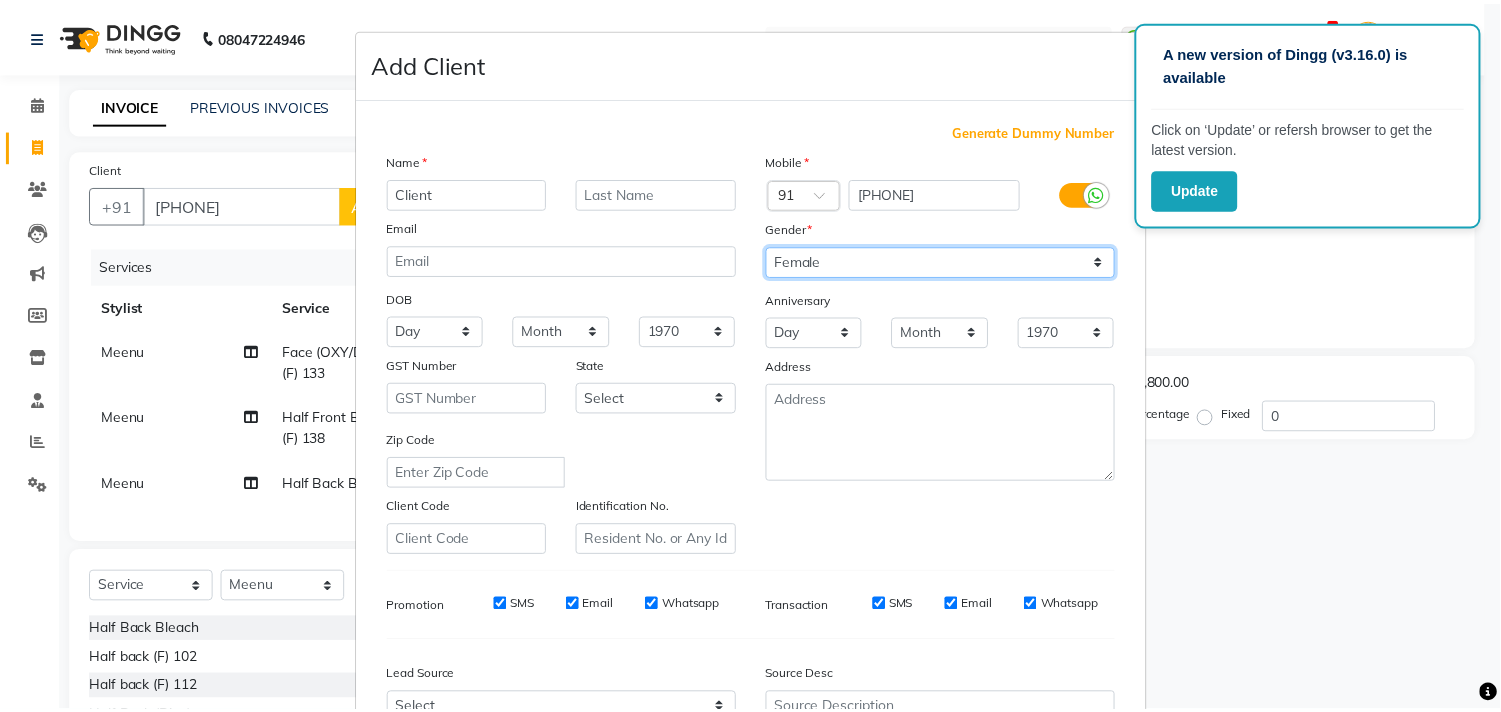 scroll, scrollTop: 212, scrollLeft: 0, axis: vertical 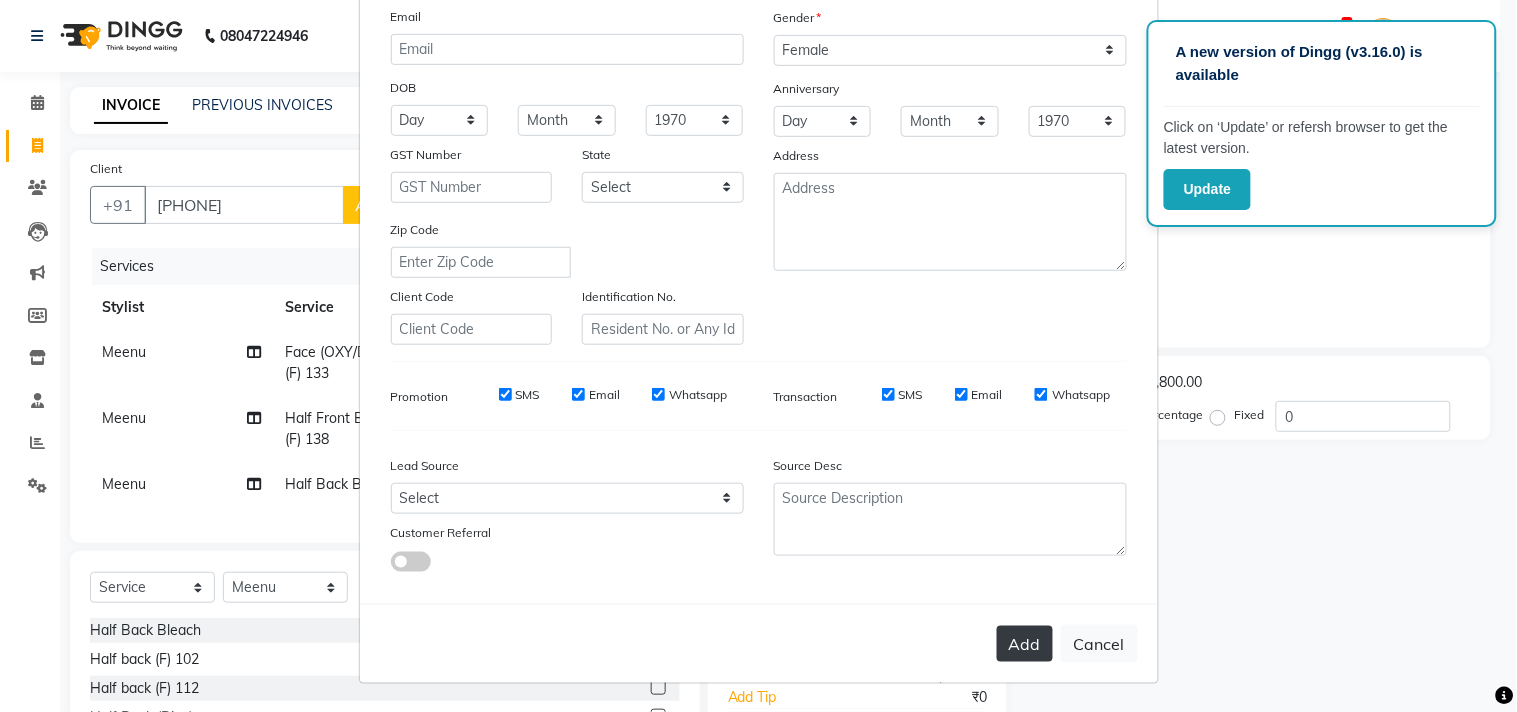 click on "Add" at bounding box center (1025, 644) 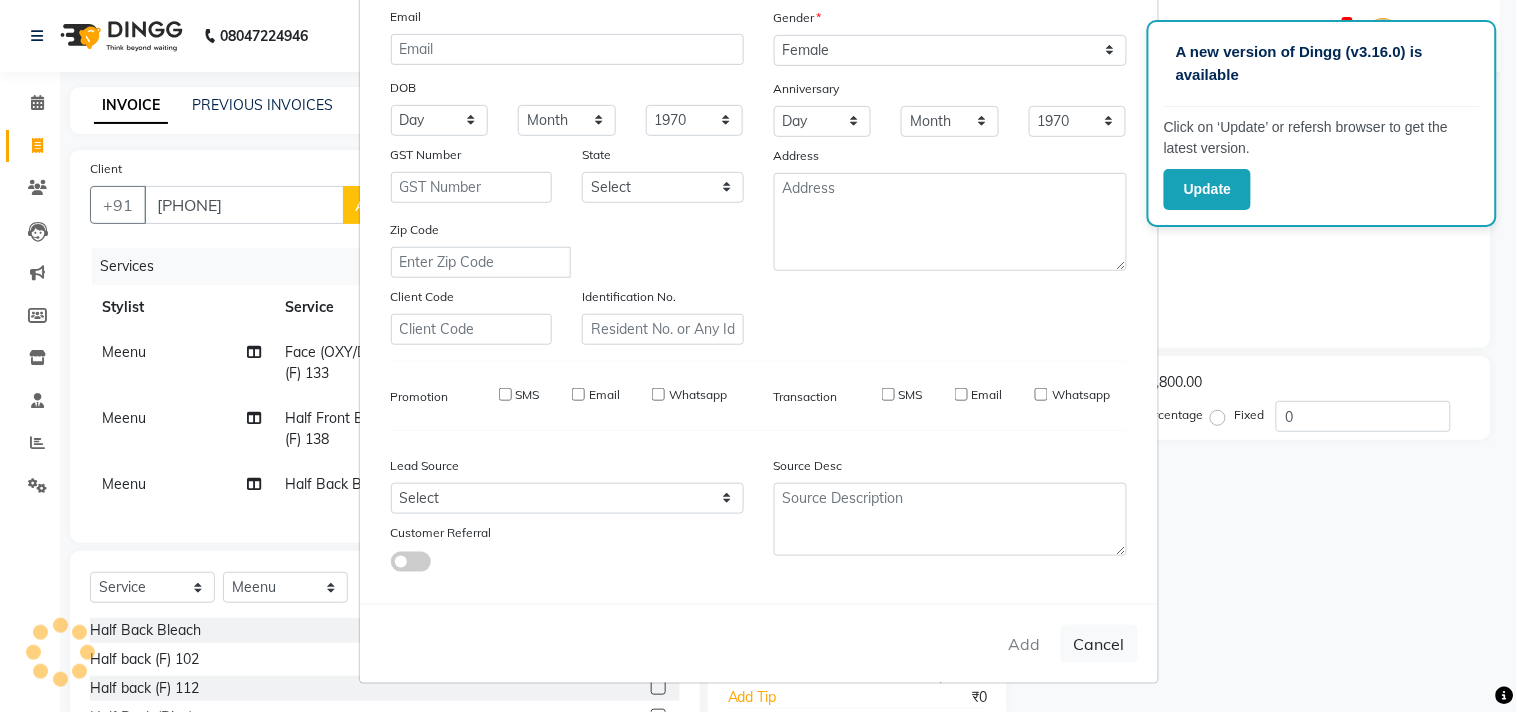 type 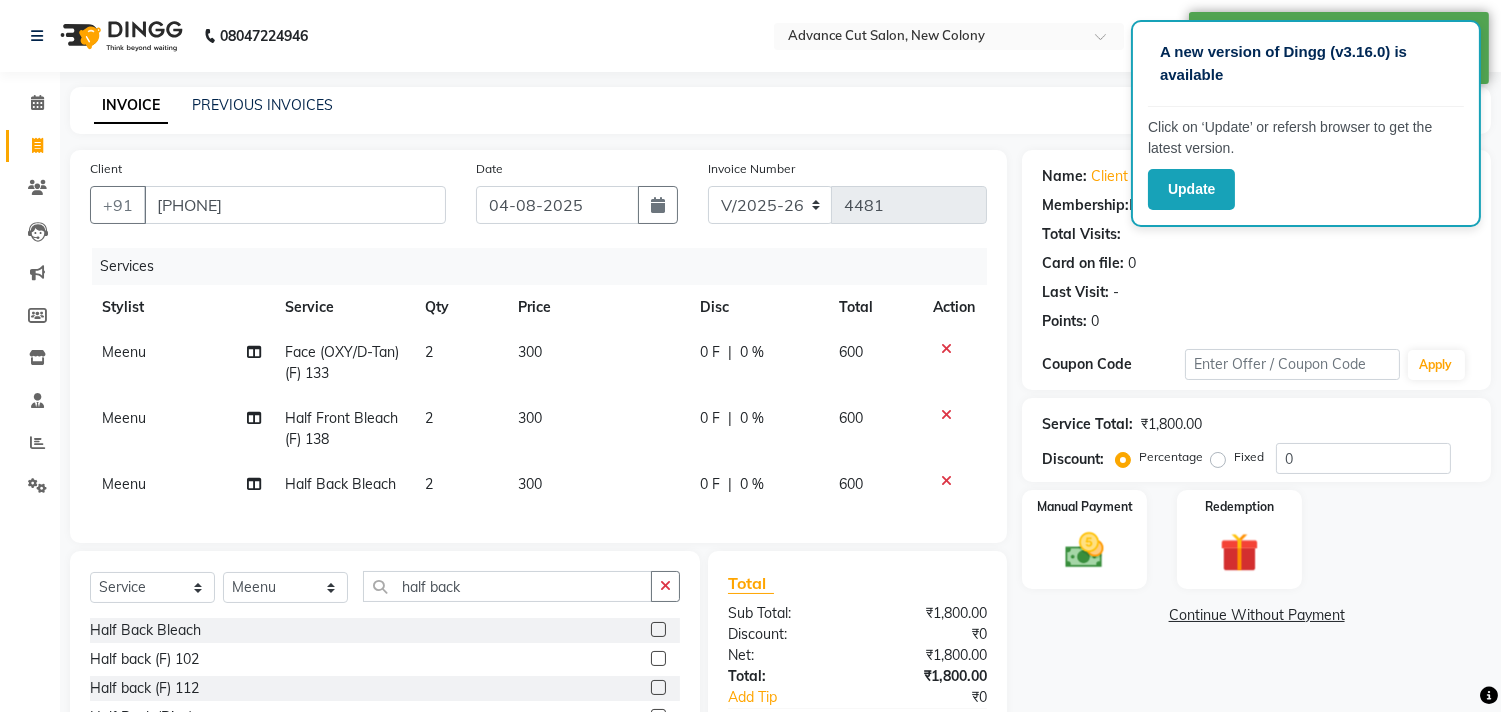 click on "INVOICE PREVIOUS INVOICES Create New   Save" 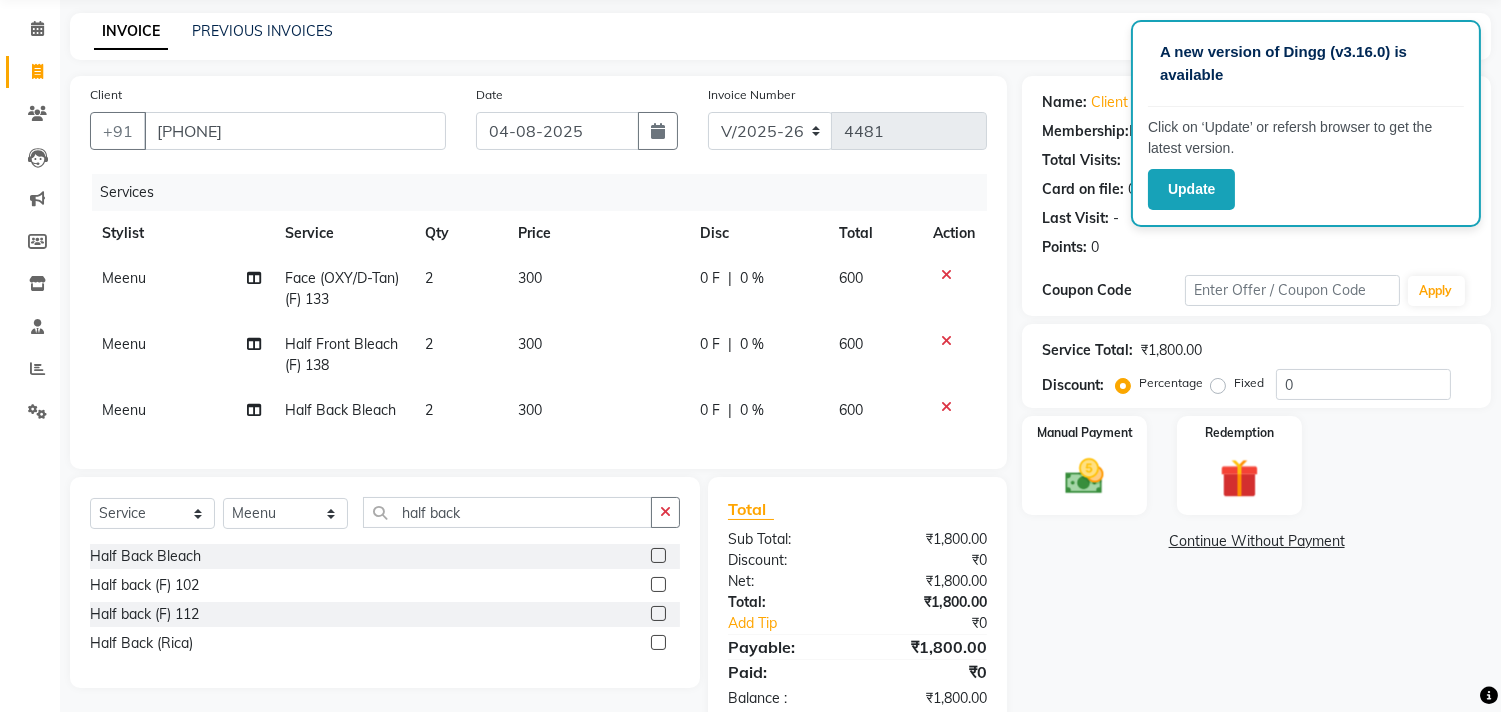 scroll, scrollTop: 111, scrollLeft: 0, axis: vertical 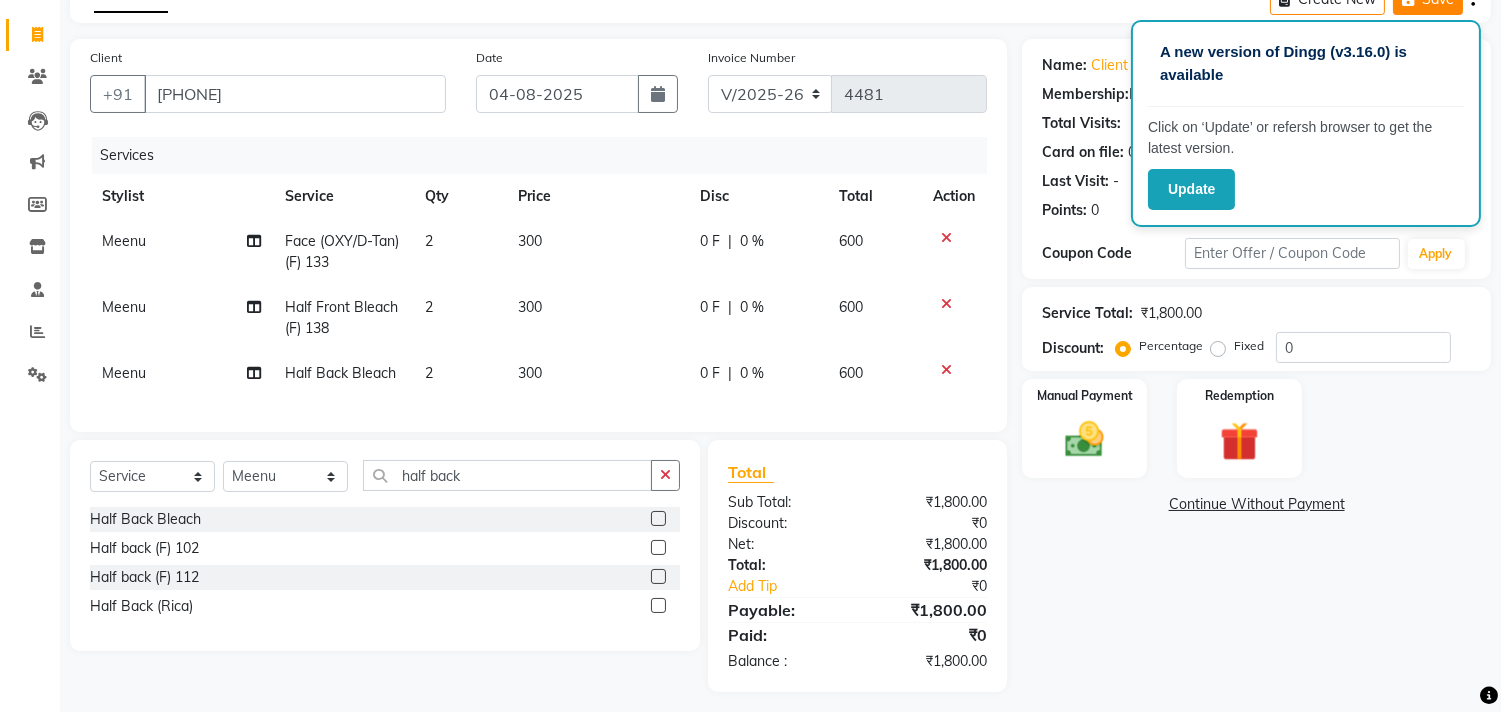 click on "Save" 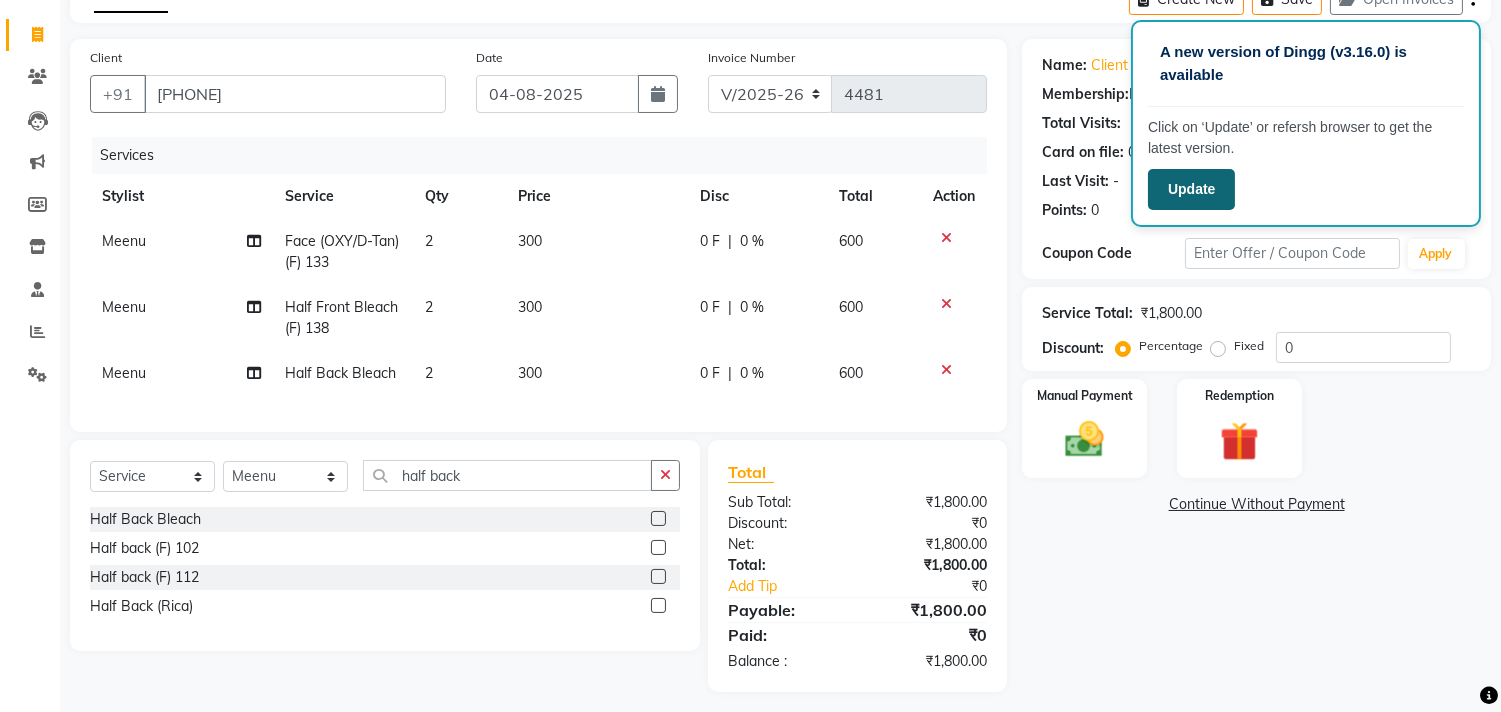 click on "Update" 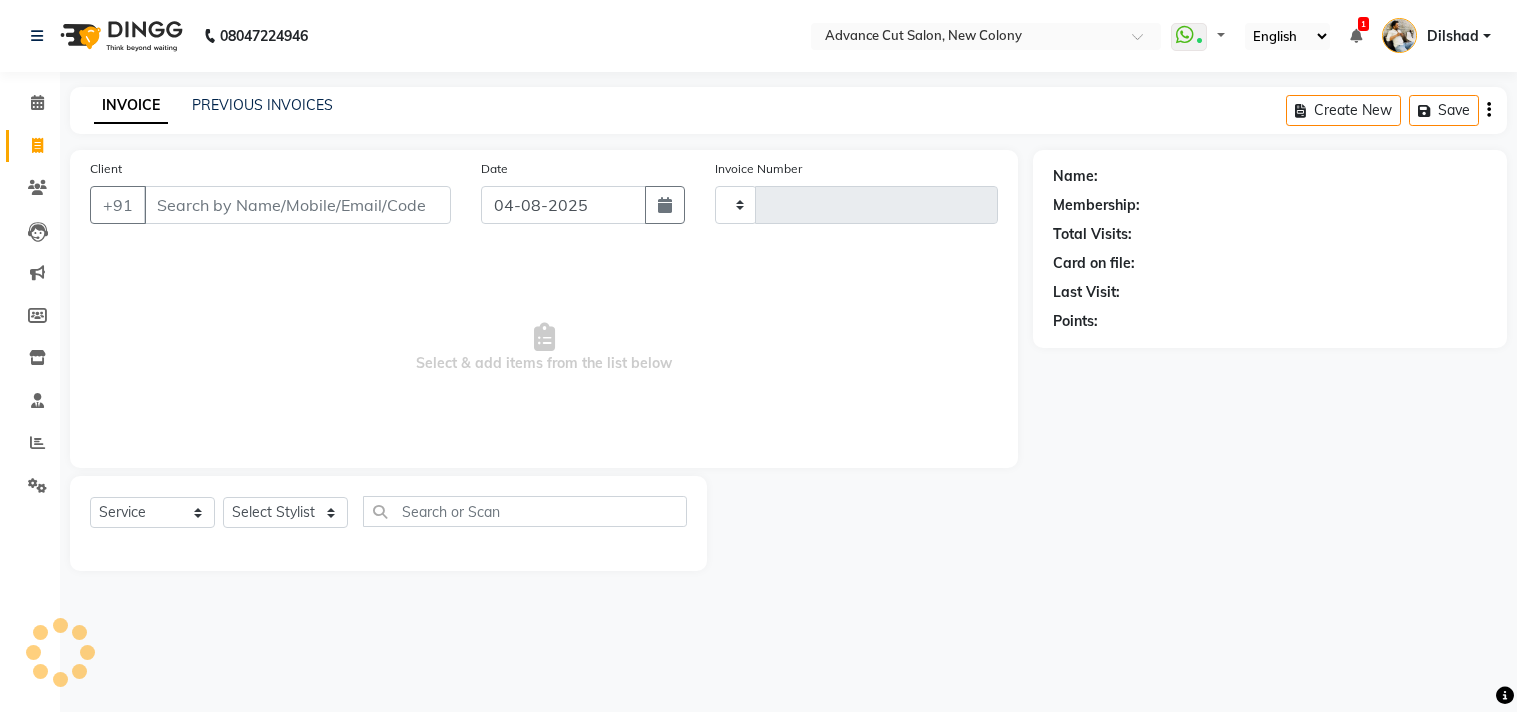 select on "service" 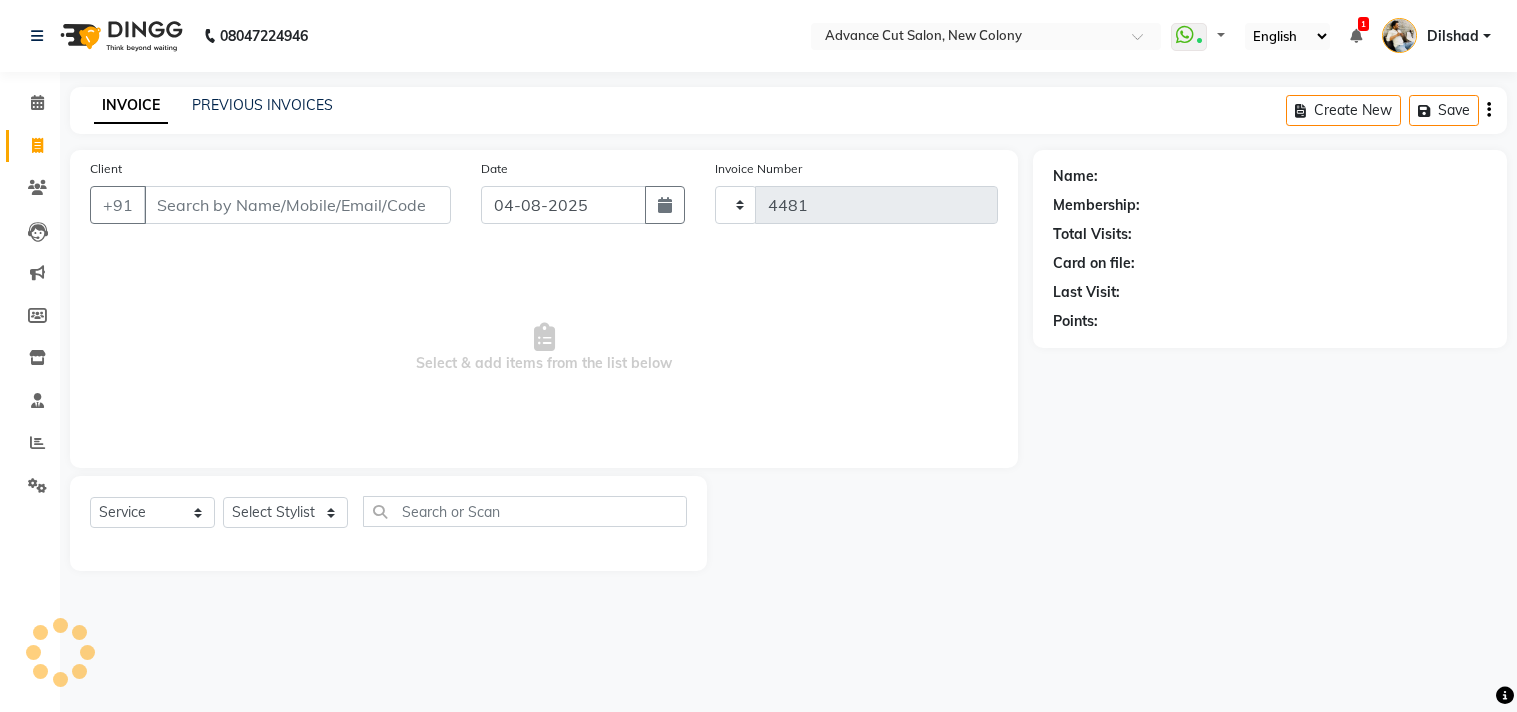 scroll, scrollTop: 0, scrollLeft: 0, axis: both 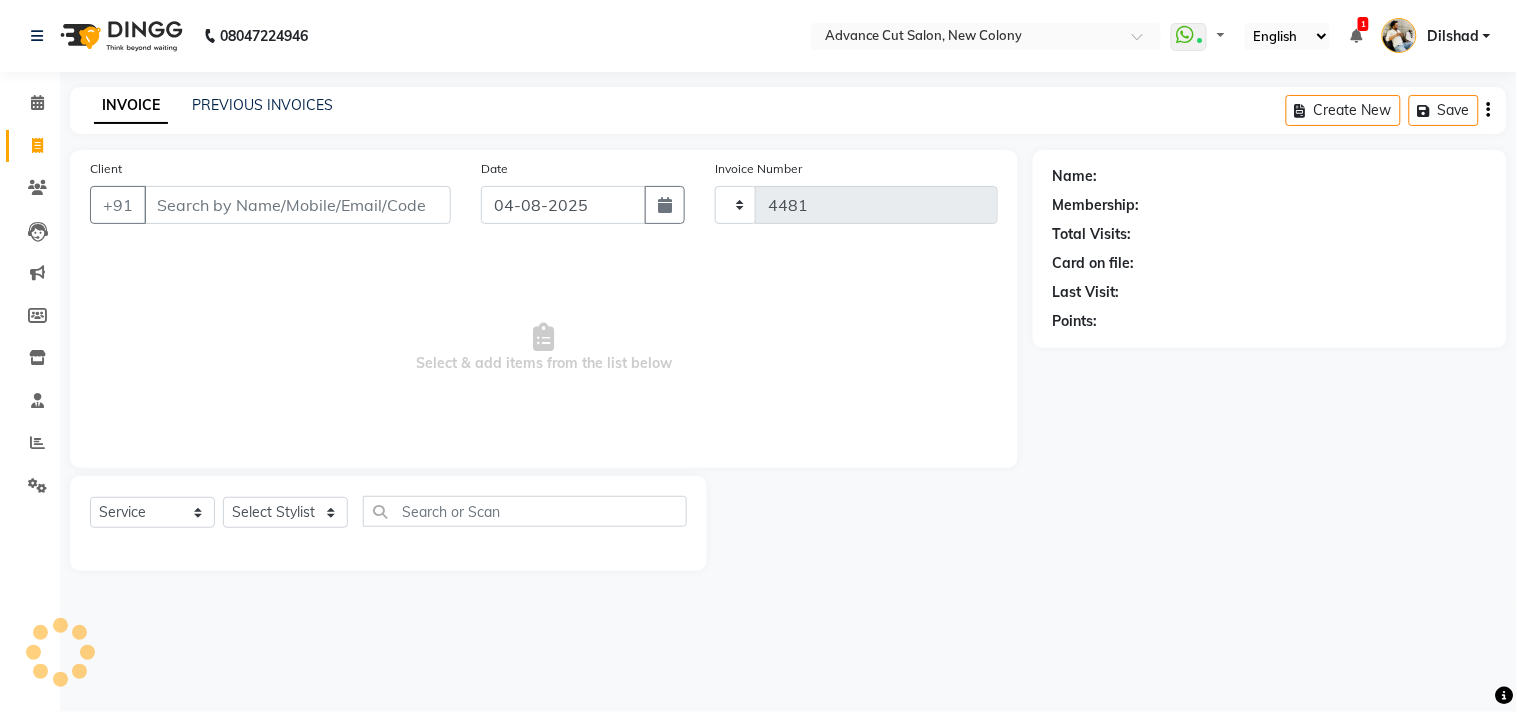 select on "922" 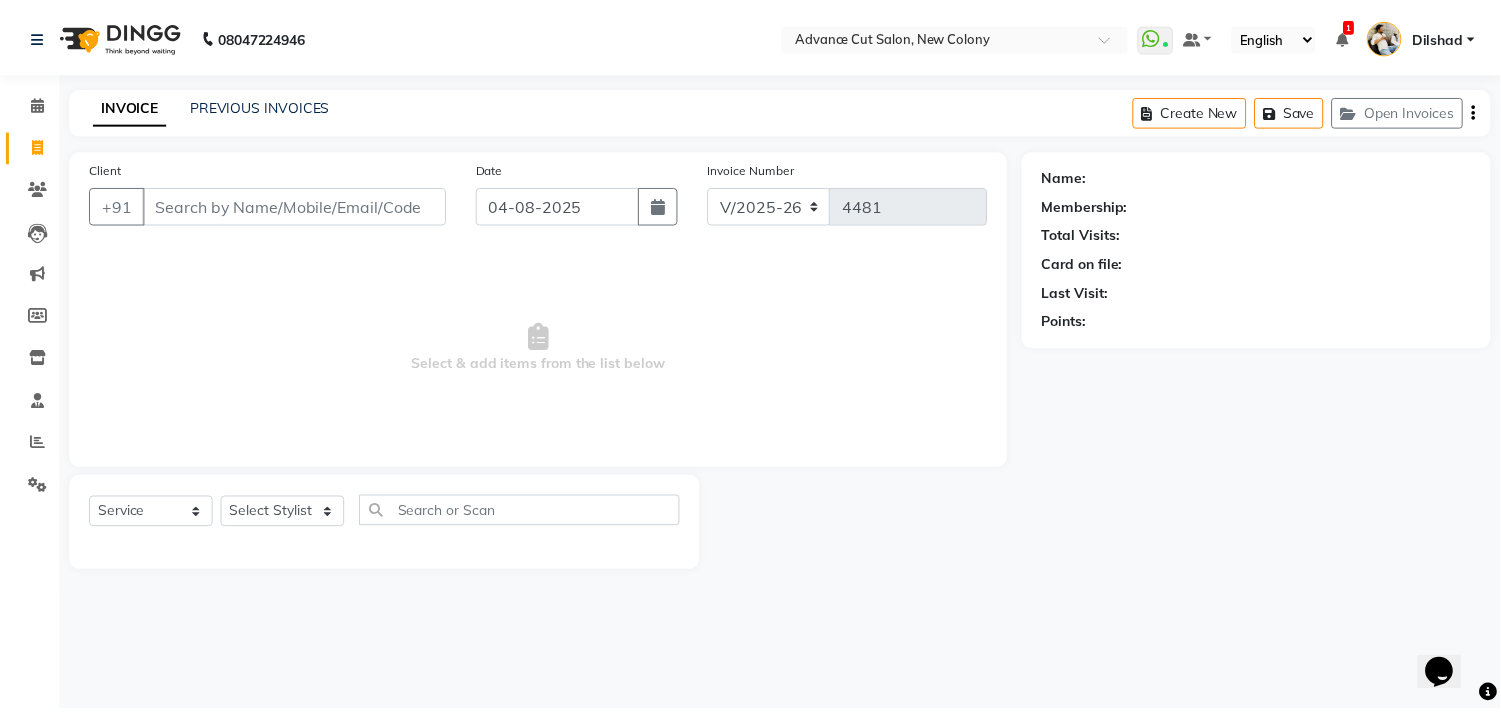 scroll, scrollTop: 0, scrollLeft: 0, axis: both 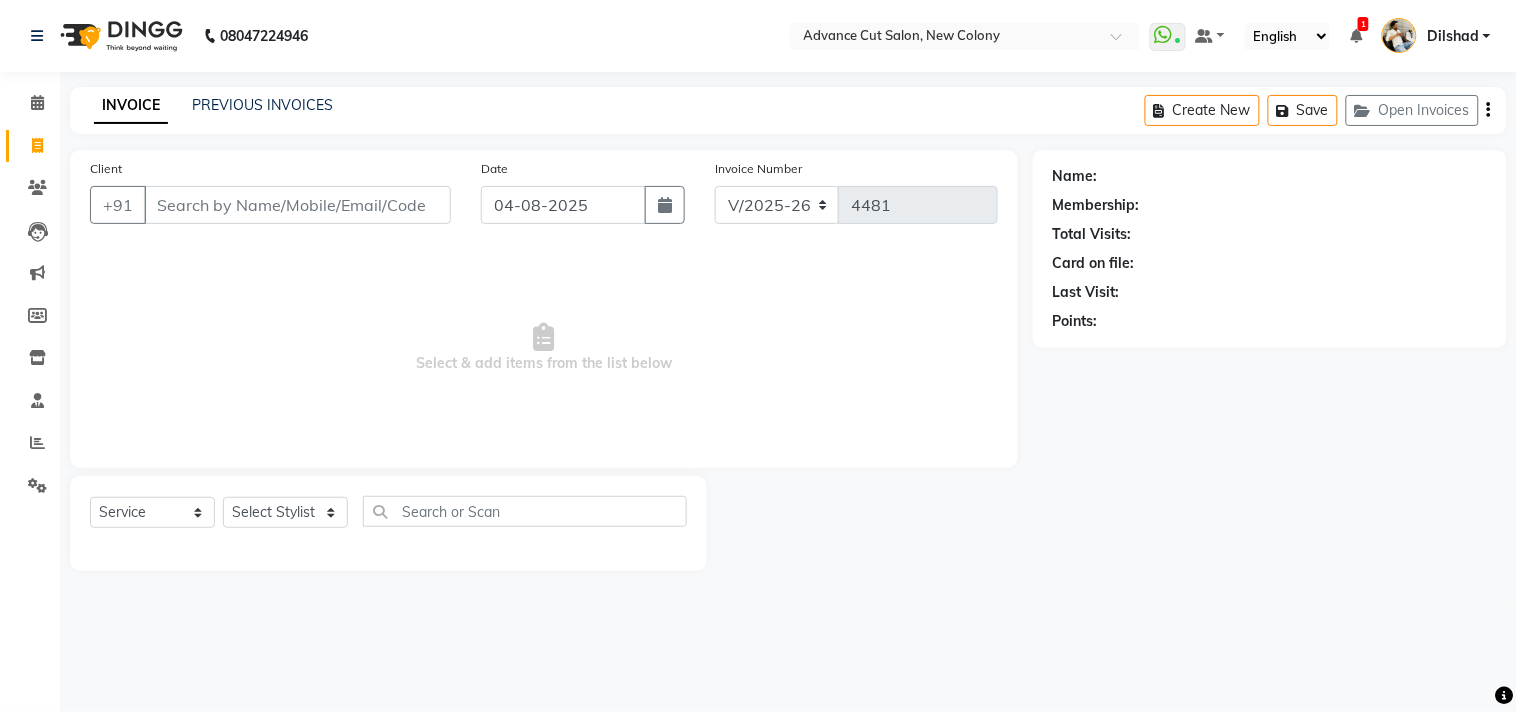 click on "1" at bounding box center [1363, 24] 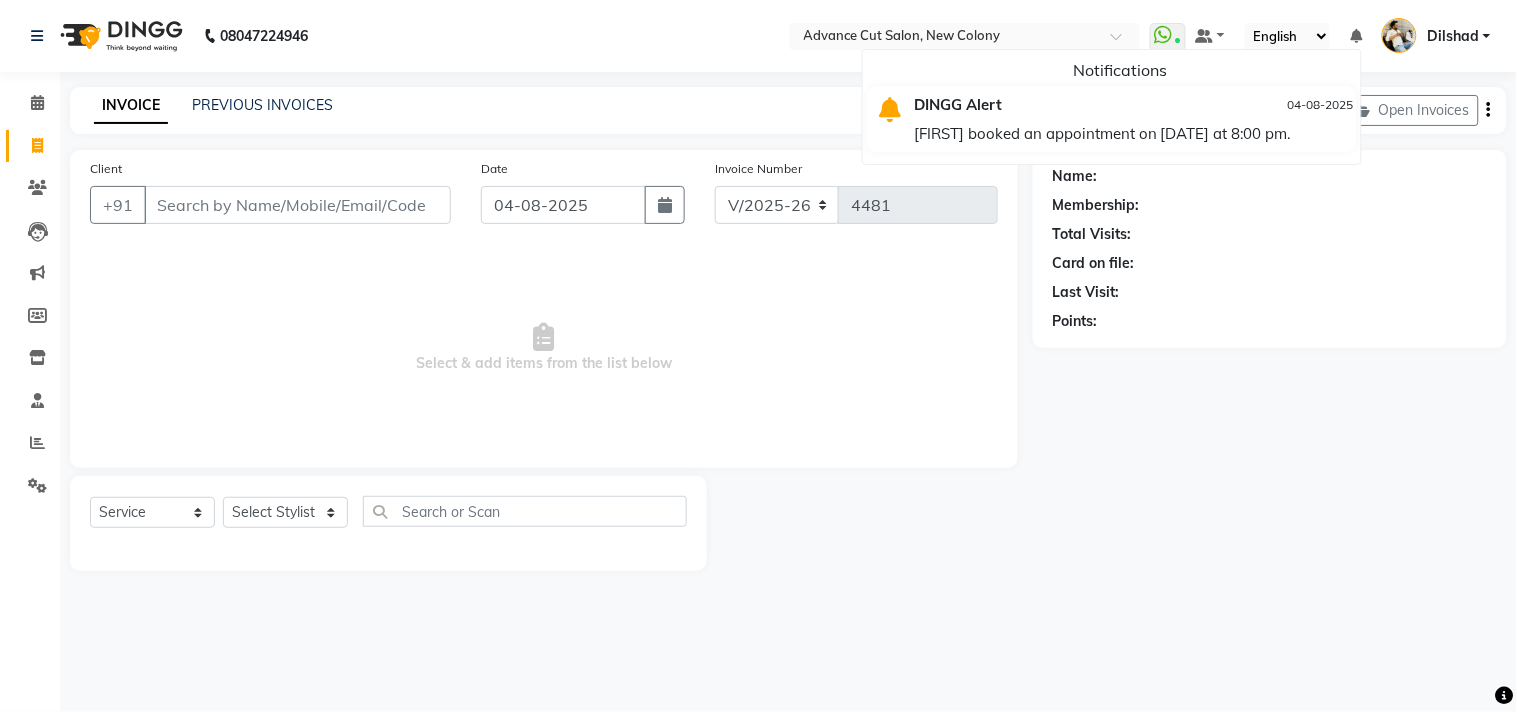click on "[FIRST] booked an appointment on [DATE] at 8:00 pm." at bounding box center (1133, 133) 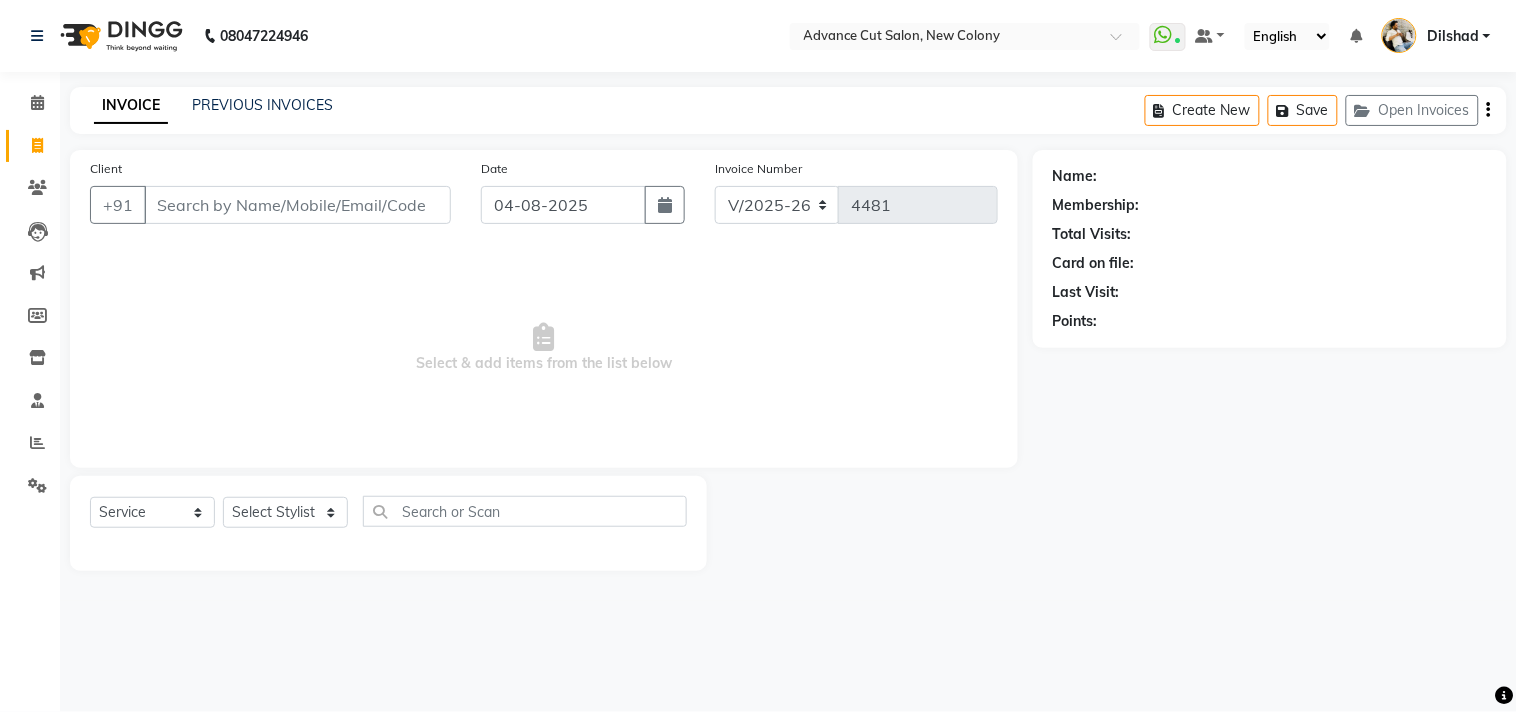 click at bounding box center [1356, 36] 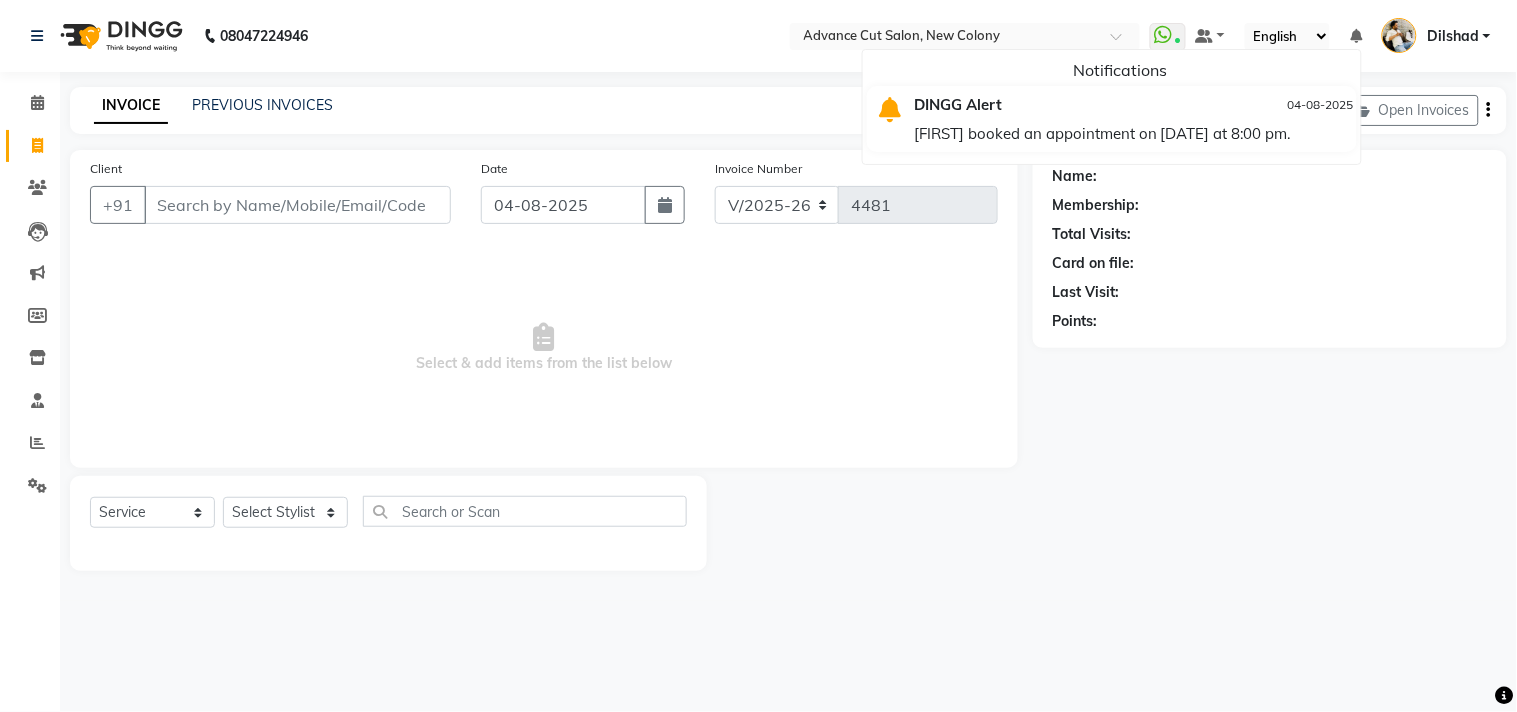 click on "[FIRST] booked an appointment on [DATE] at 8:00 pm." at bounding box center (1133, 133) 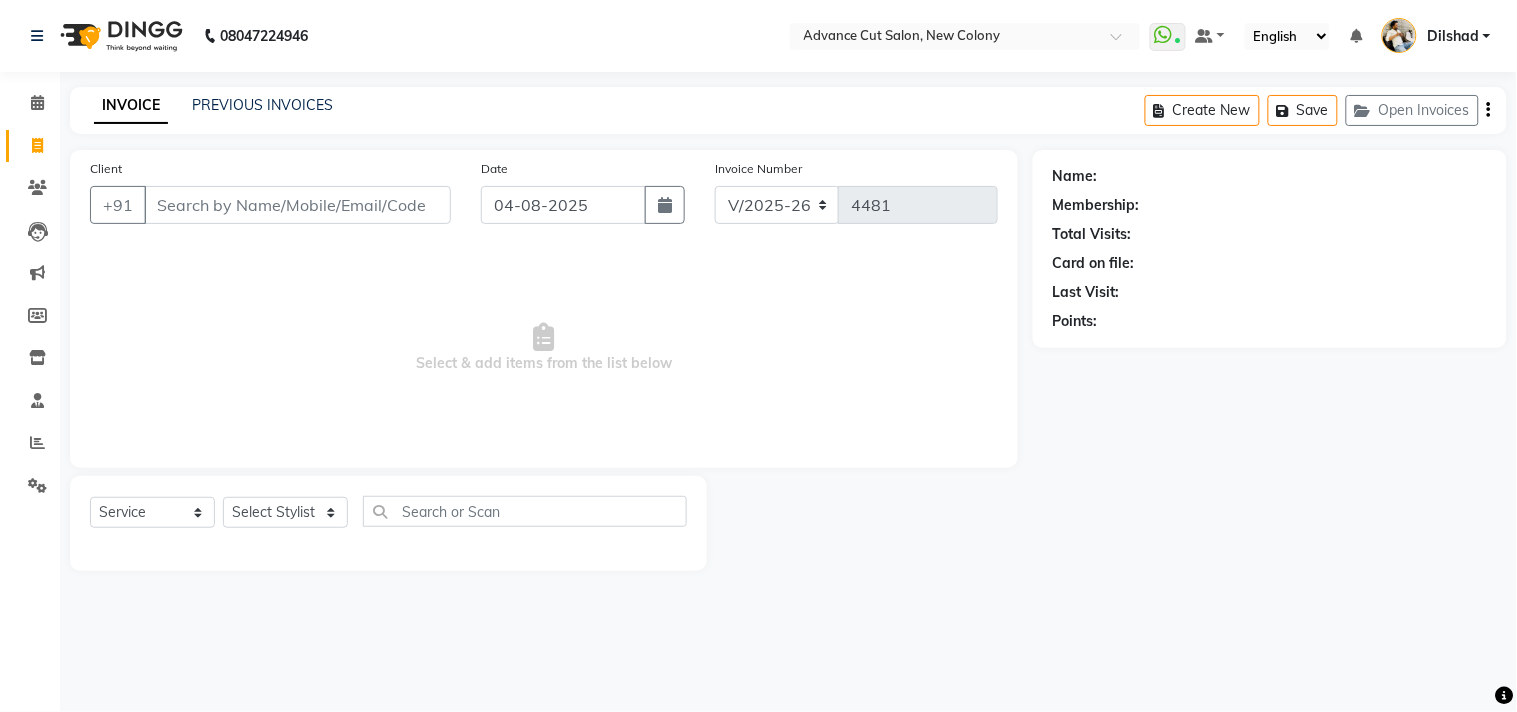 click on "Create New   Save   Open Invoices" 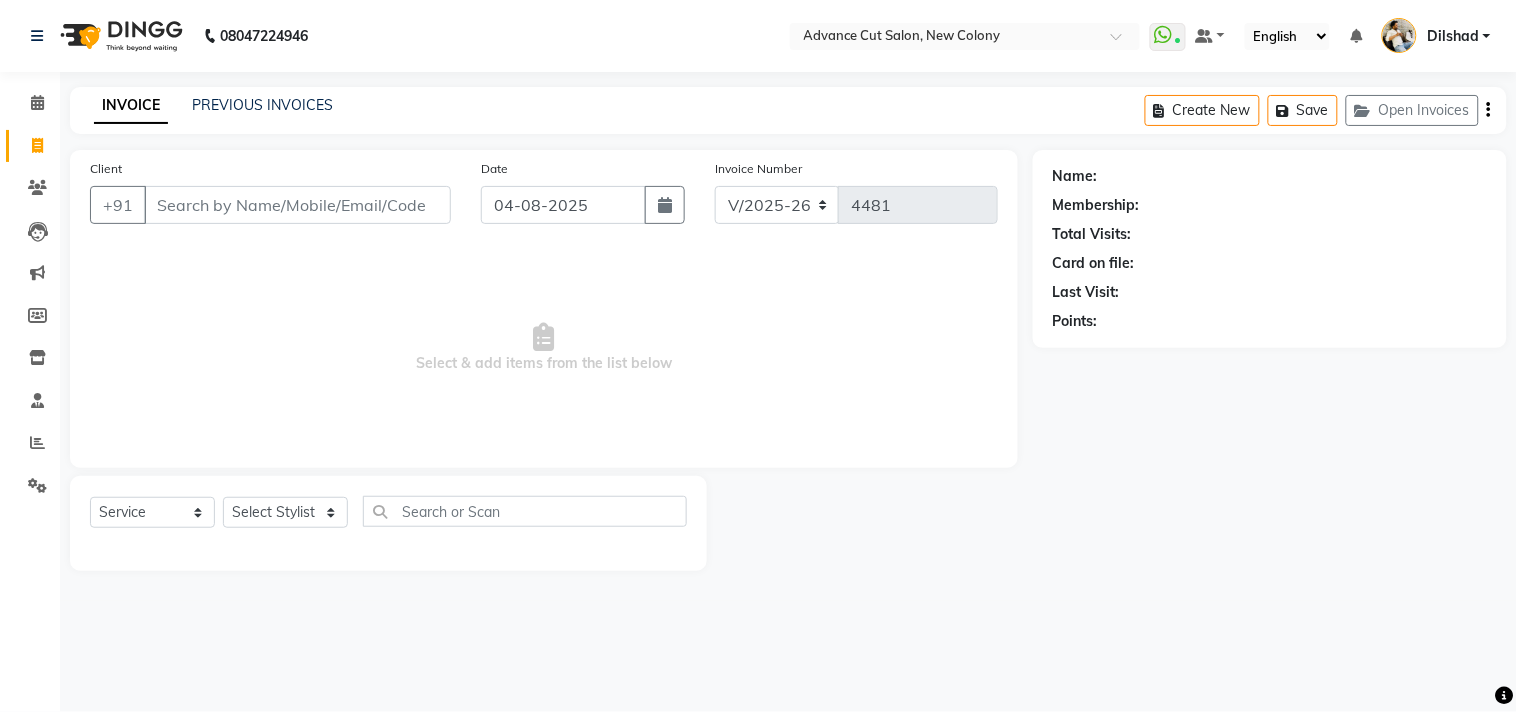 click on "WhatsApp Status  ✕ Status:  Connected Most Recent Message: [DATE]     12:47 PM Recent Service Activity: [DATE]     12:52 PM Default Panel My Panel English ENGLISH Español العربية मराठी हिंदी ગુજરાતી தமிழ் 中文 Notifications  DINGG Alert   [DATE]   [FIRST] booked an appointment on [DATE] at 8:00 pm.  [FIRST] Manage Profile Change Password Sign out  Version:3.16.0" at bounding box center (965, 36) 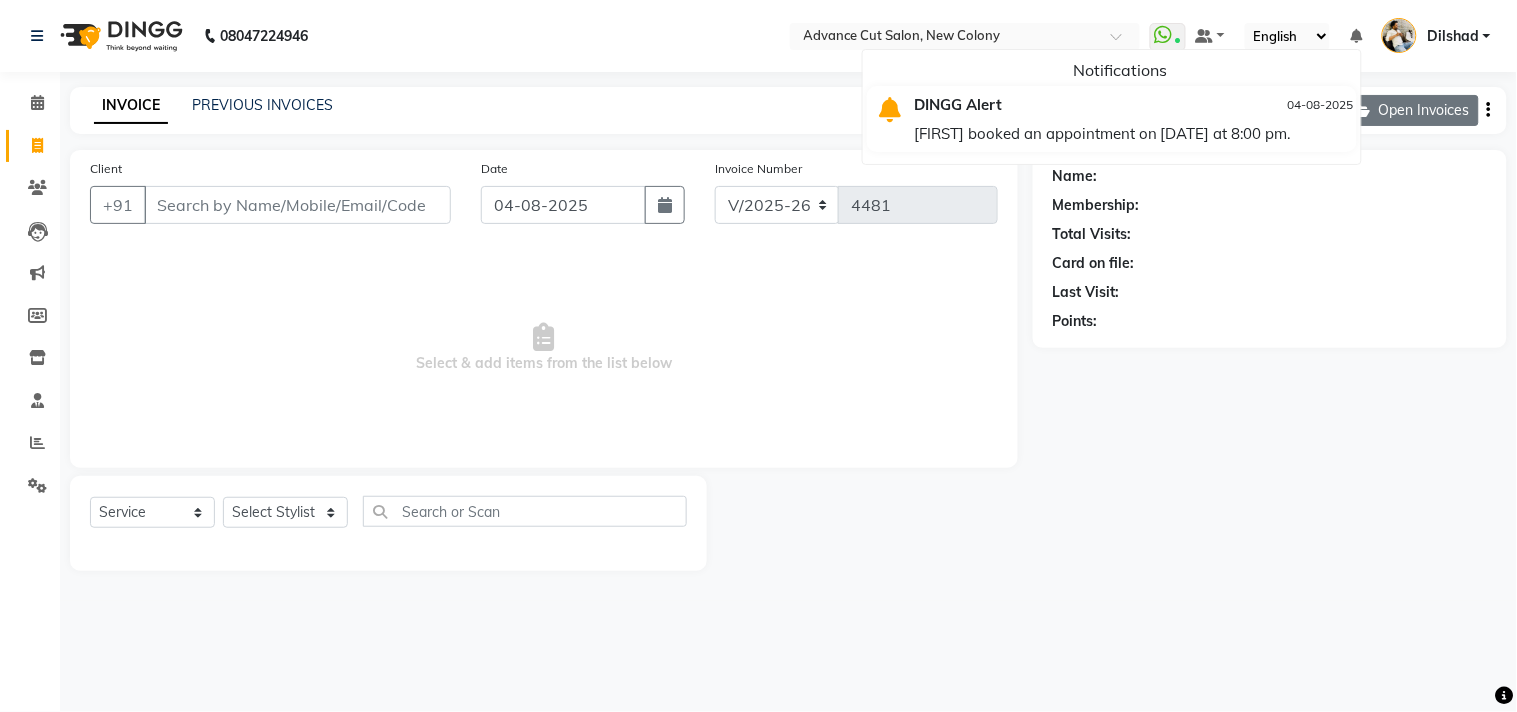 click on "Open Invoices" 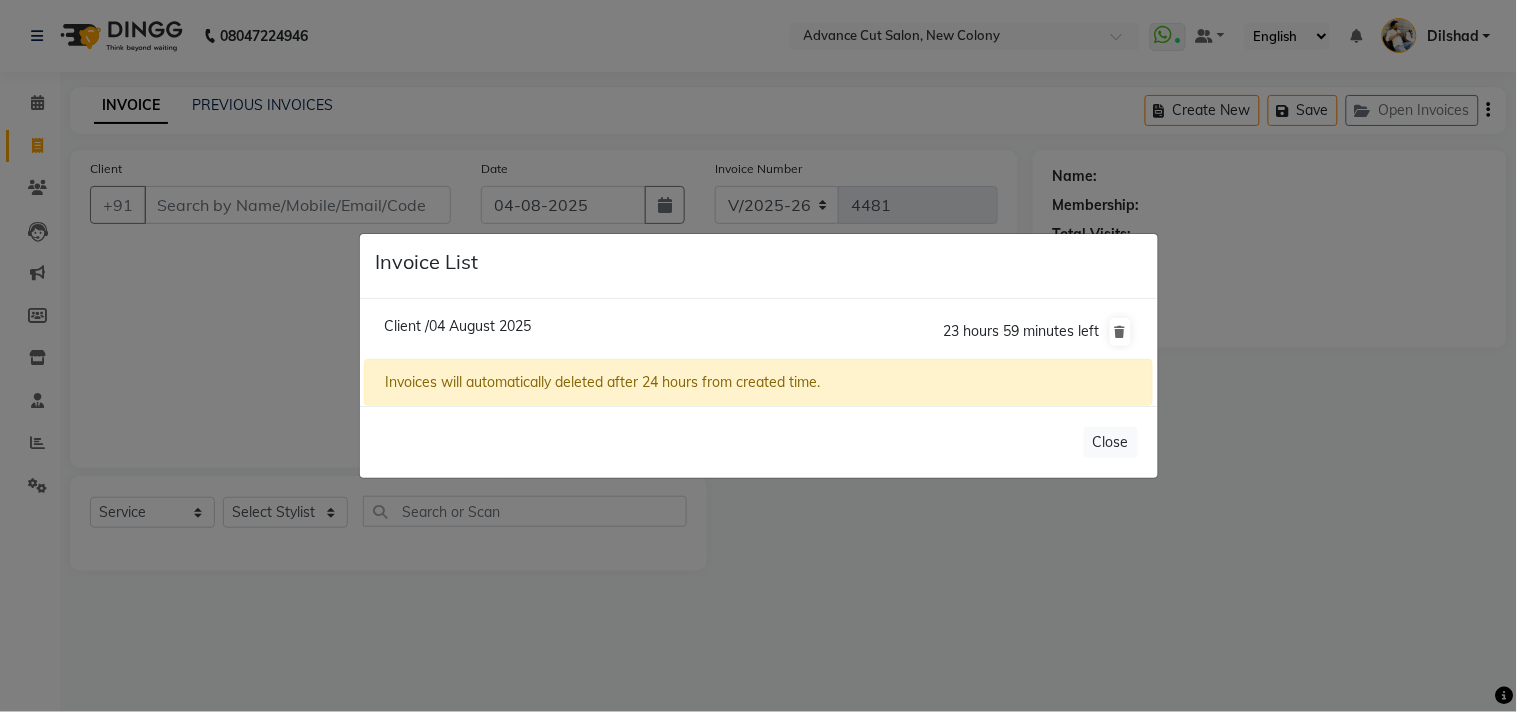 click on "Client /04 August 2025" 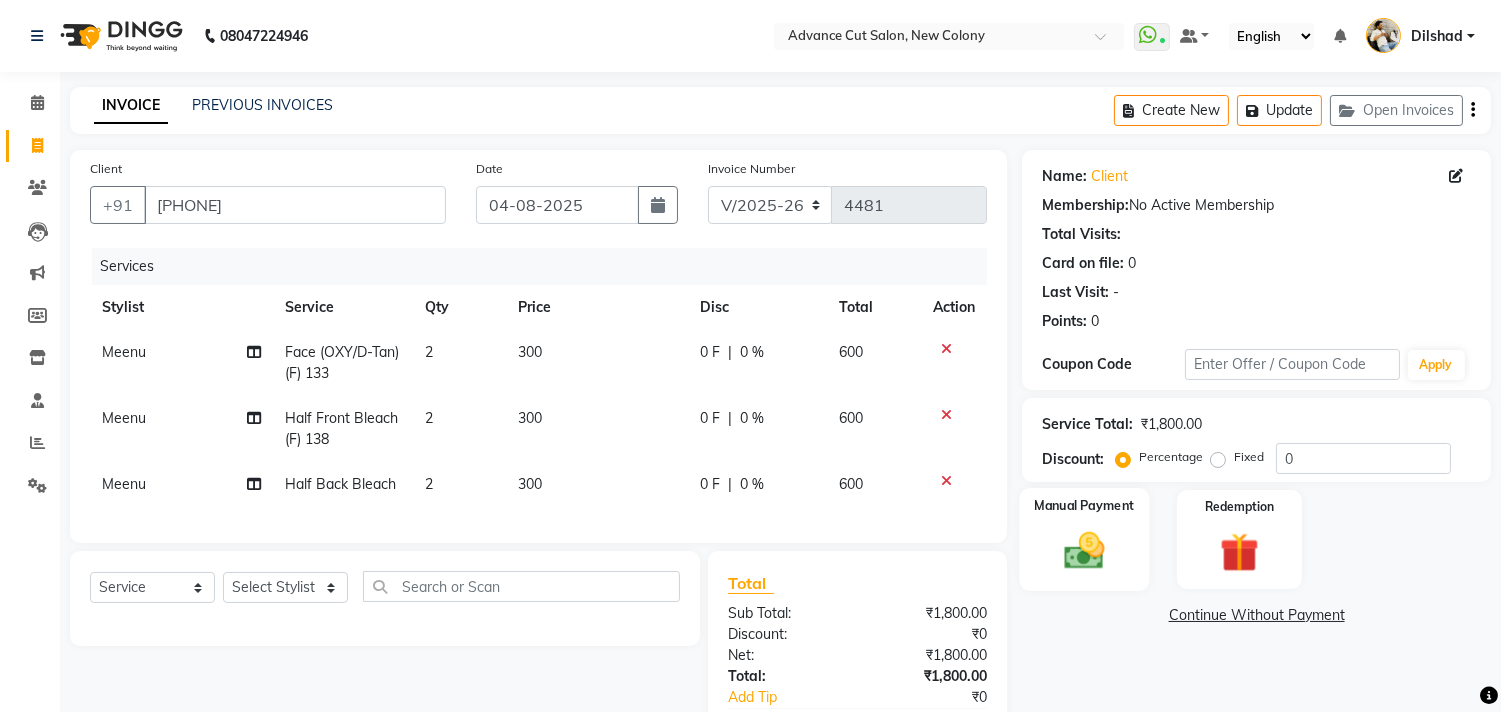 click 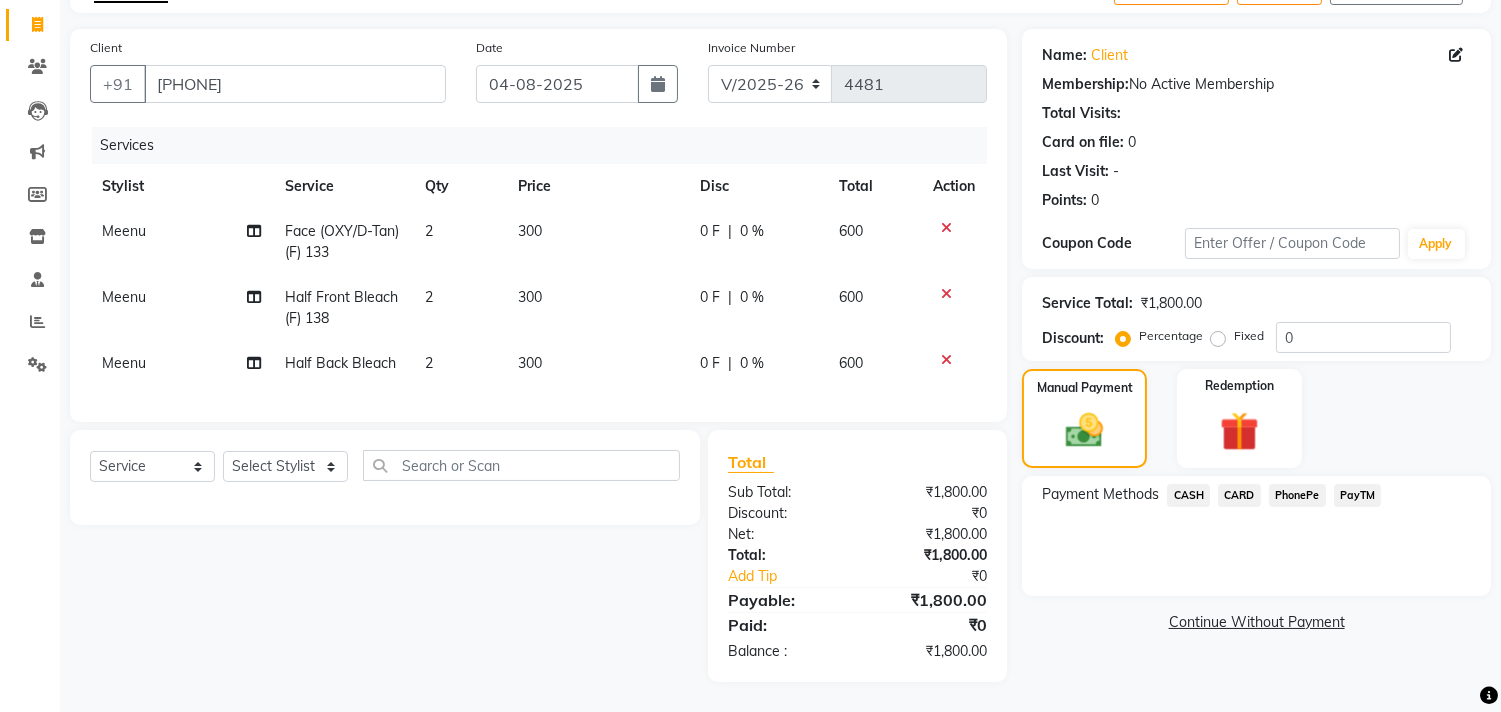 scroll, scrollTop: 137, scrollLeft: 0, axis: vertical 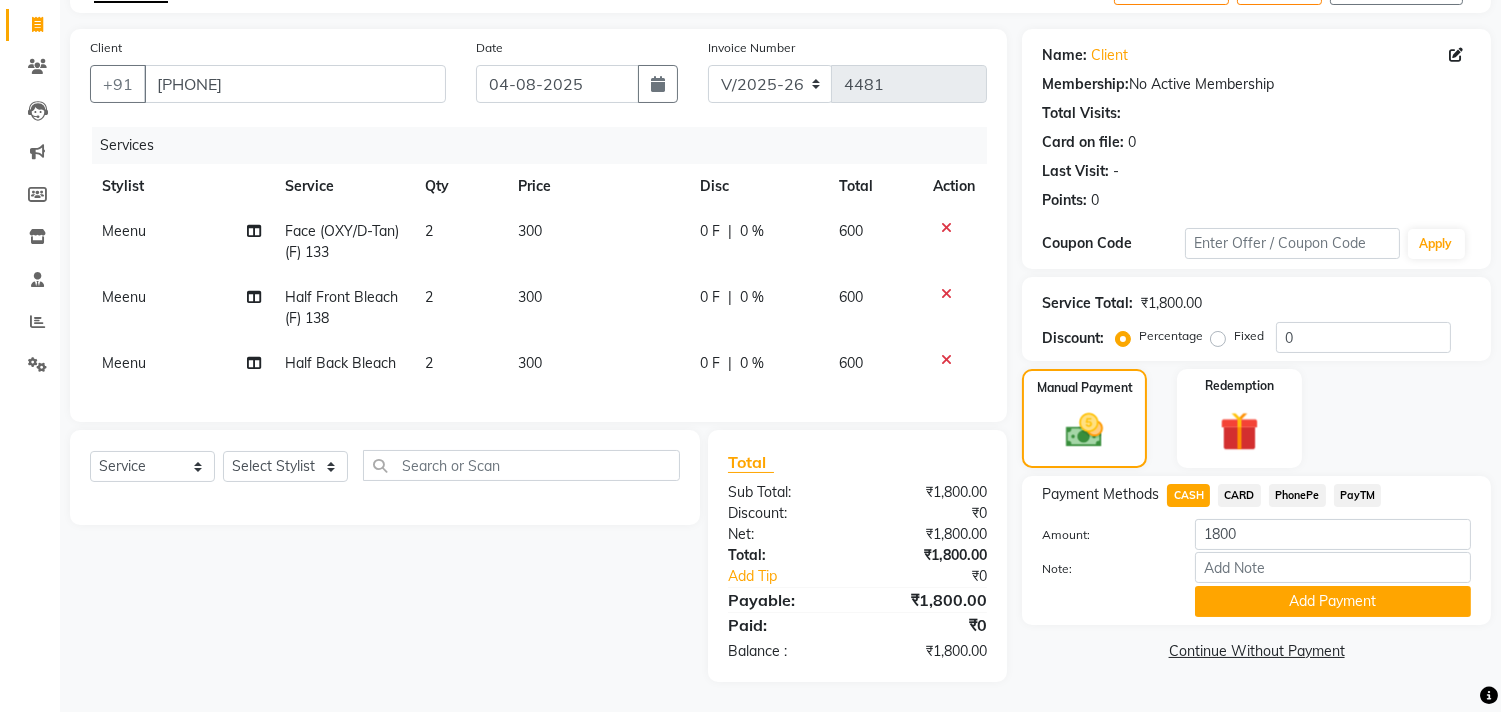 click on "Payment Methods  CASH   CARD   PhonePe   PayTM  Amount: 1800 Note: Add Payment" 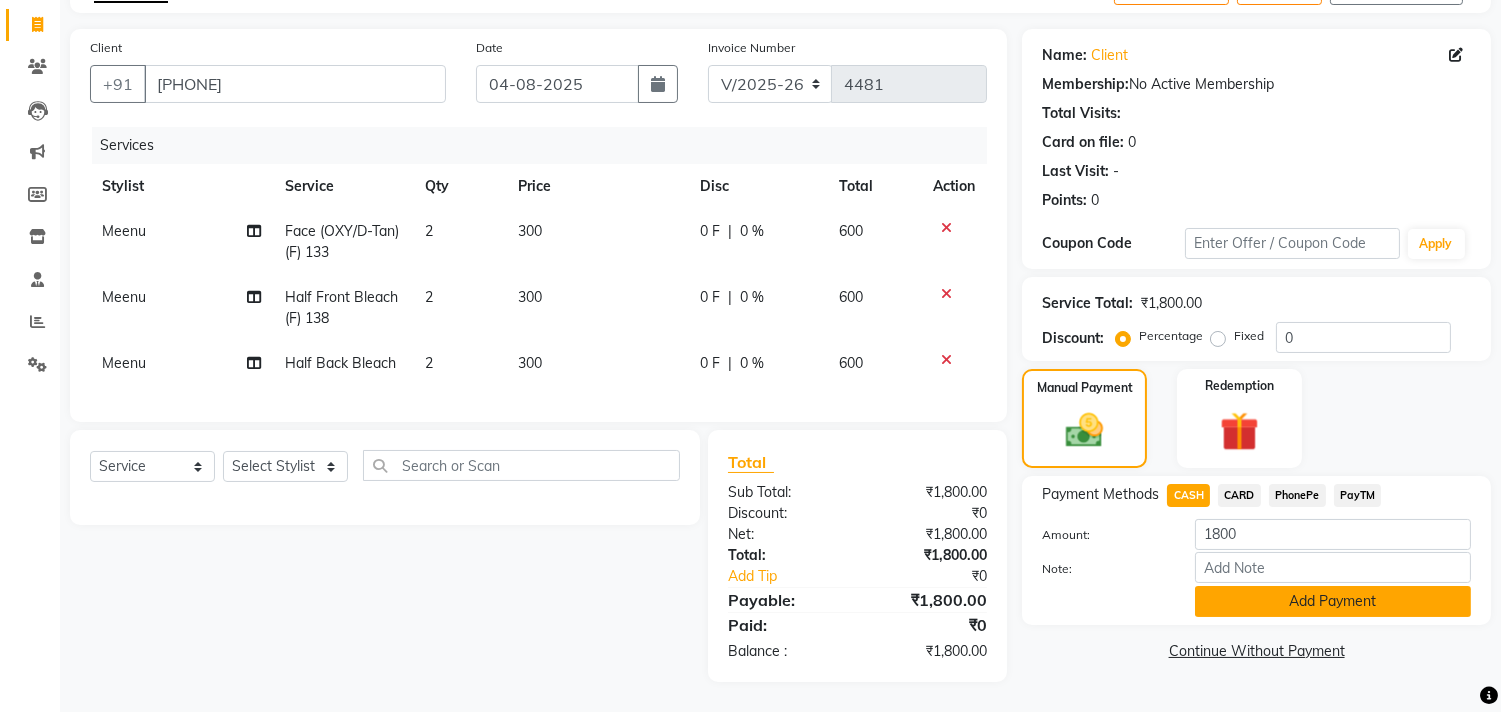 click on "Add Payment" 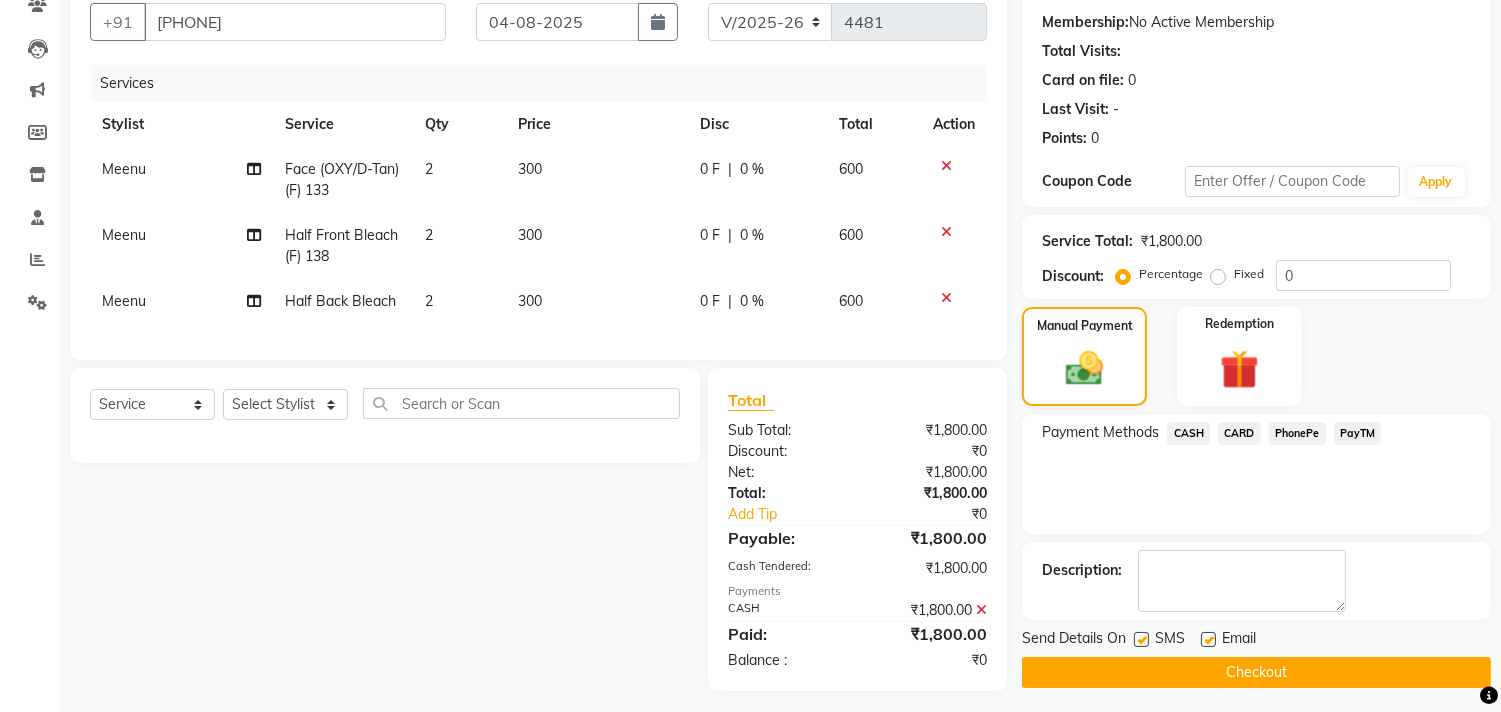scroll, scrollTop: 208, scrollLeft: 0, axis: vertical 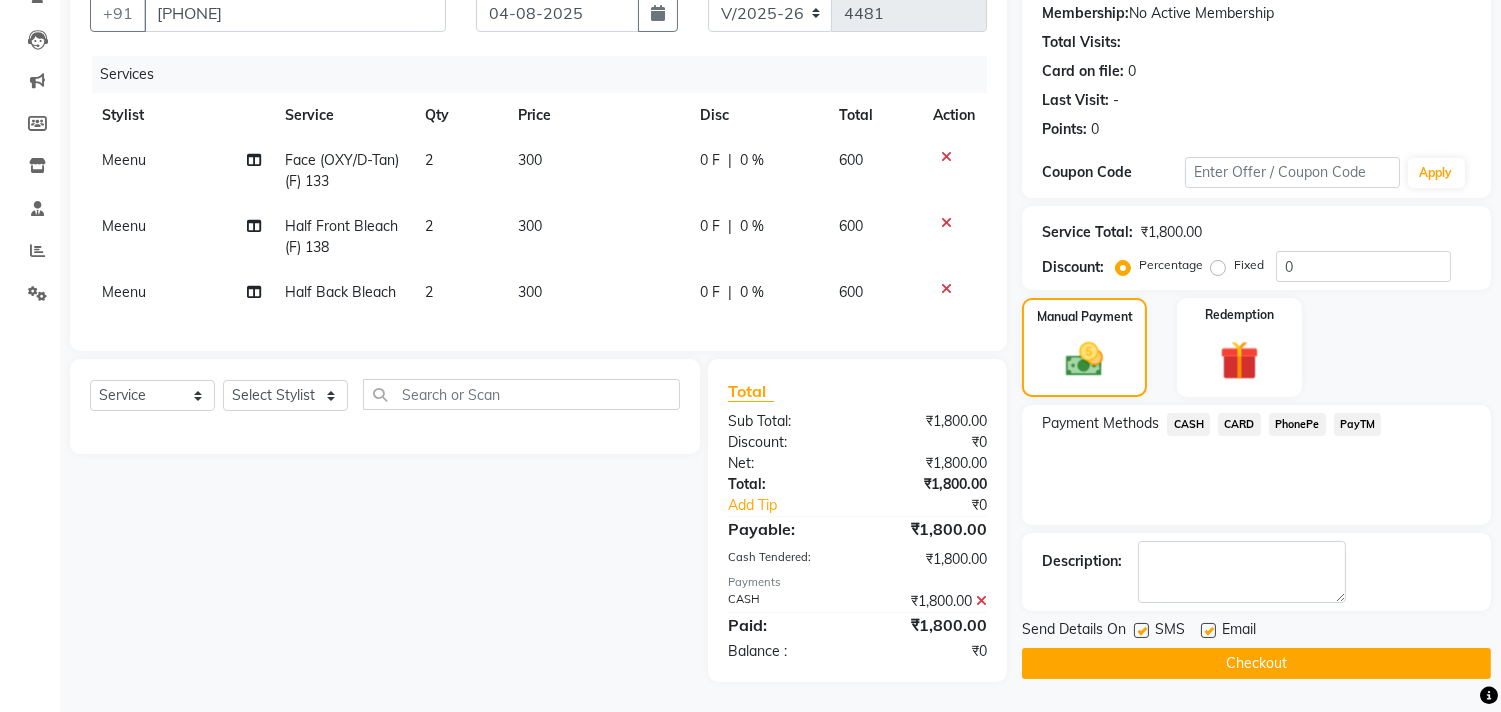 click on "Send Details On SMS Email" 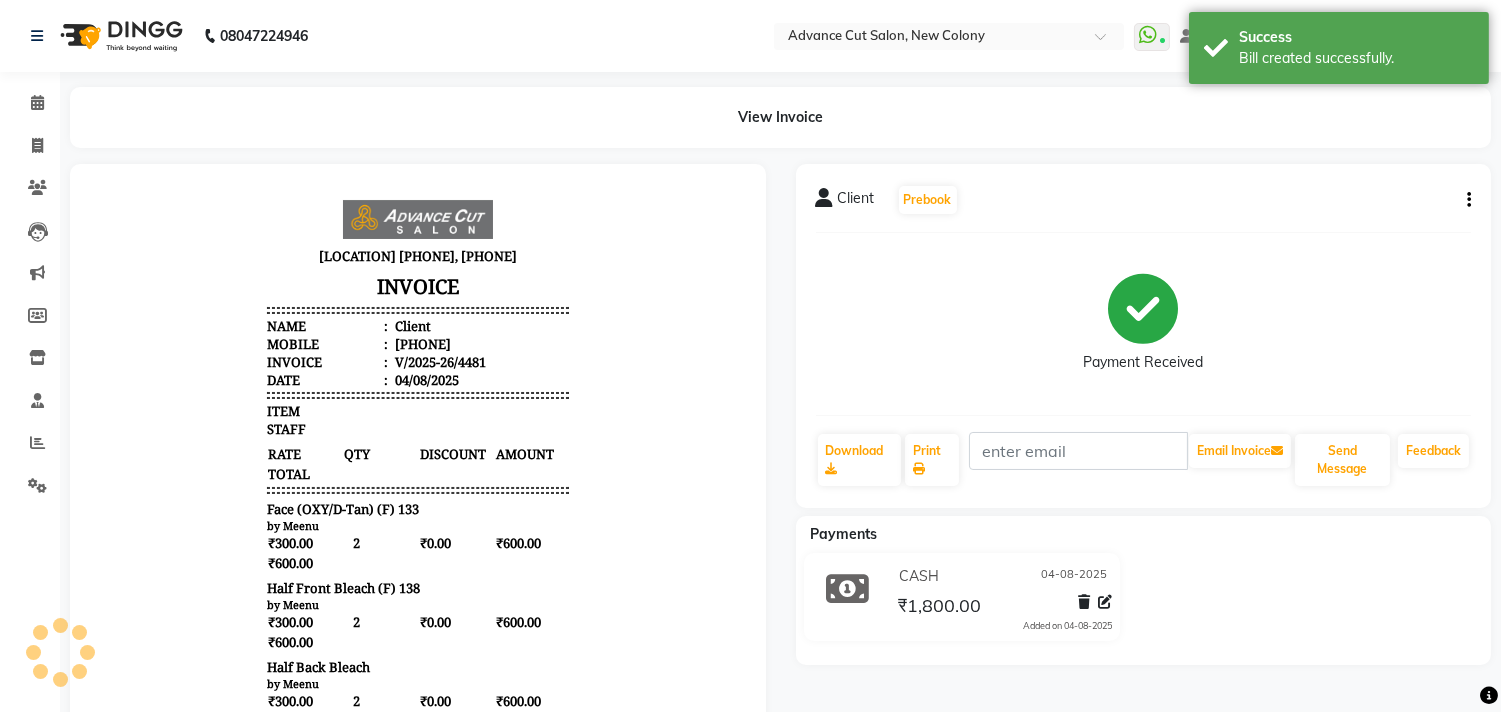scroll, scrollTop: 0, scrollLeft: 0, axis: both 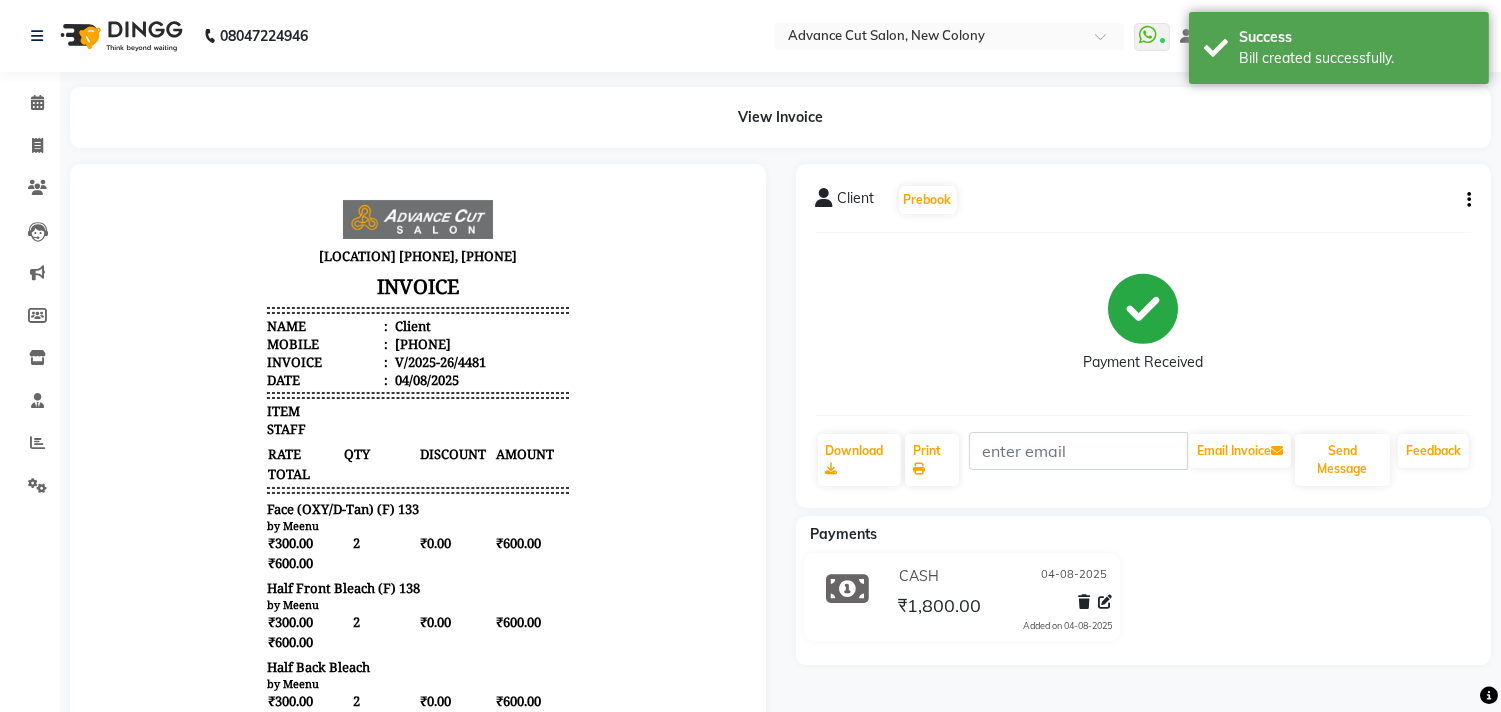 click on "View Invoice" 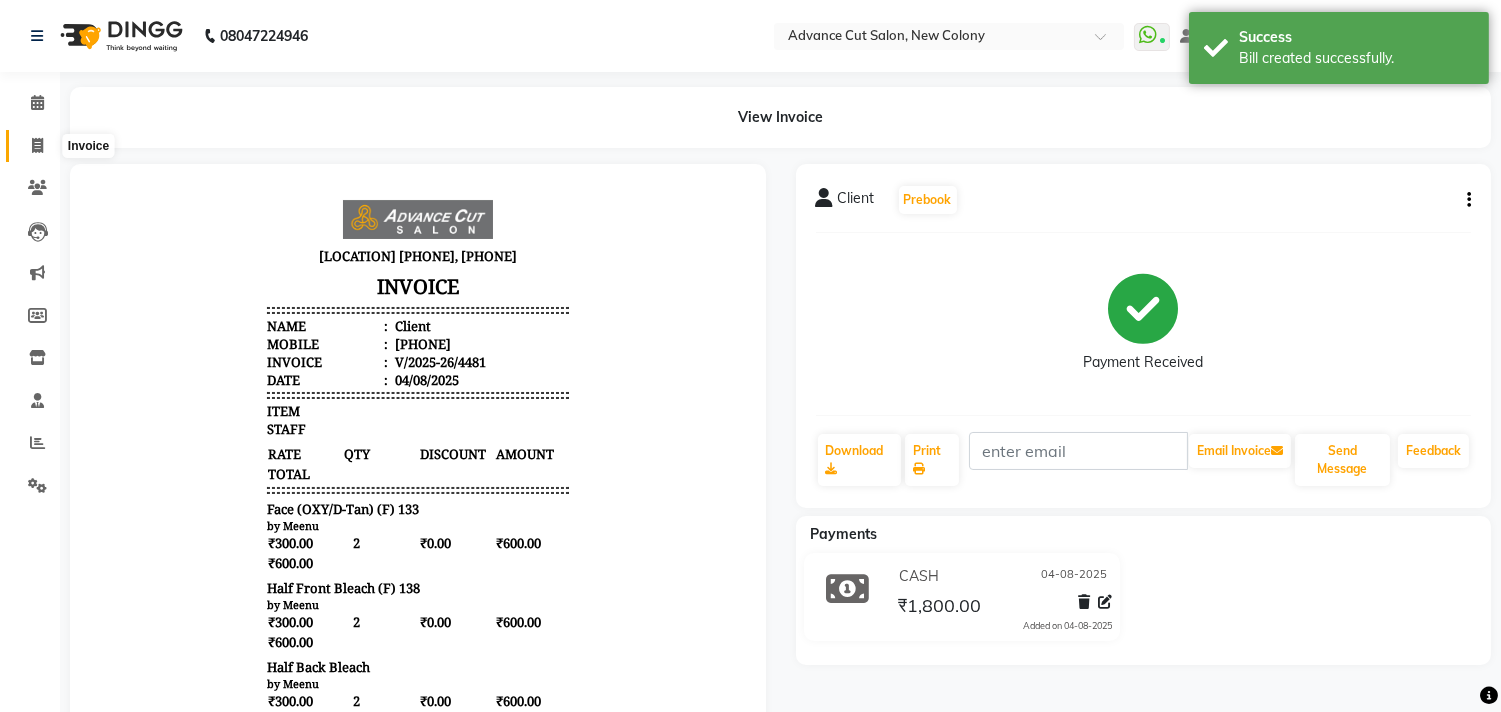click 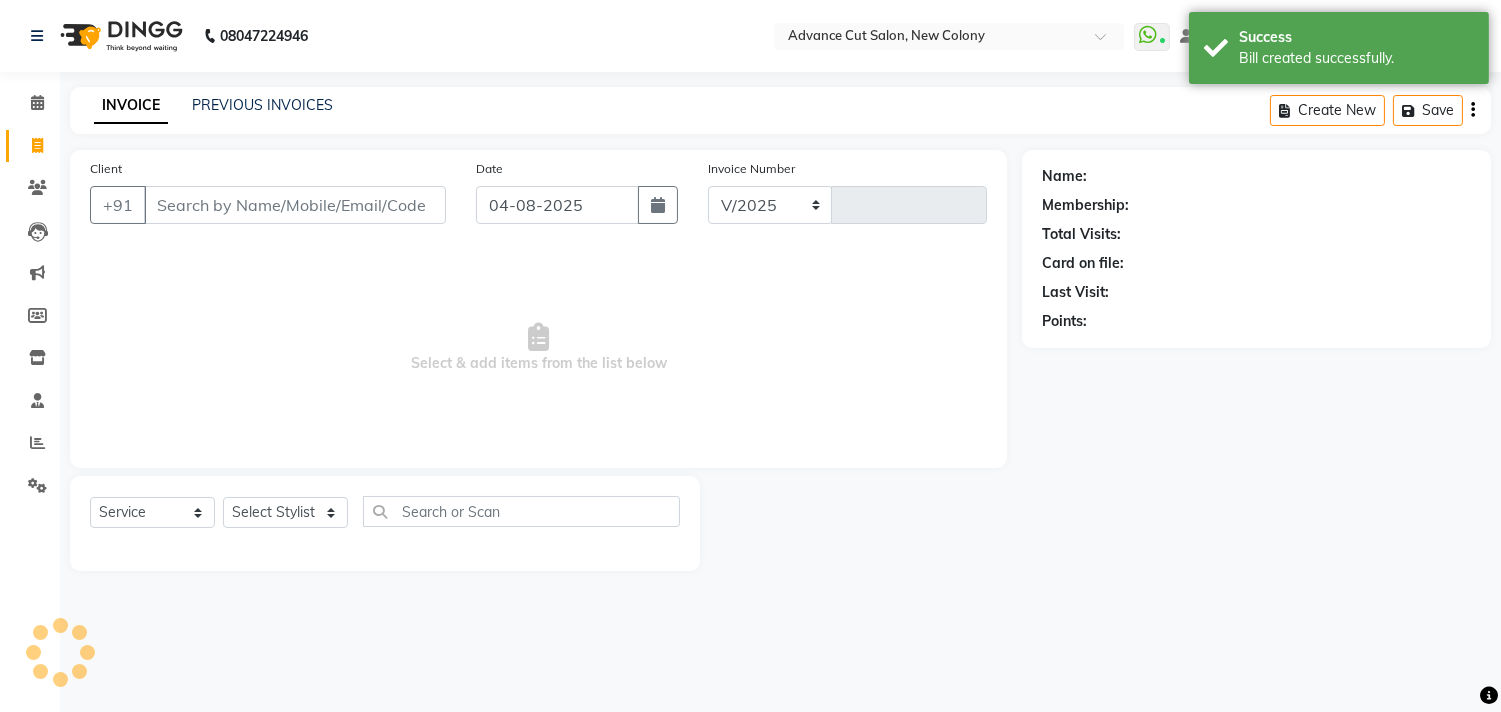 select on "922" 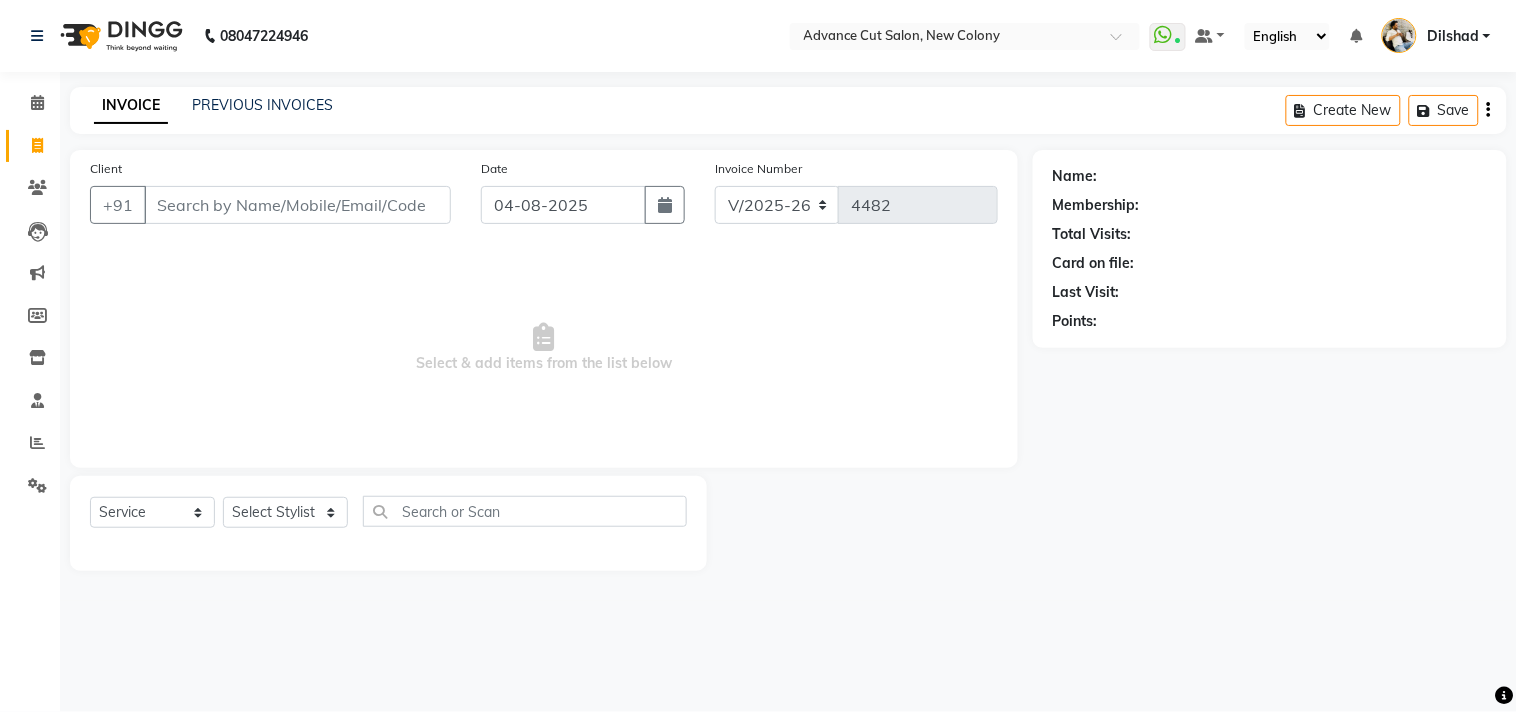 click at bounding box center [1356, 36] 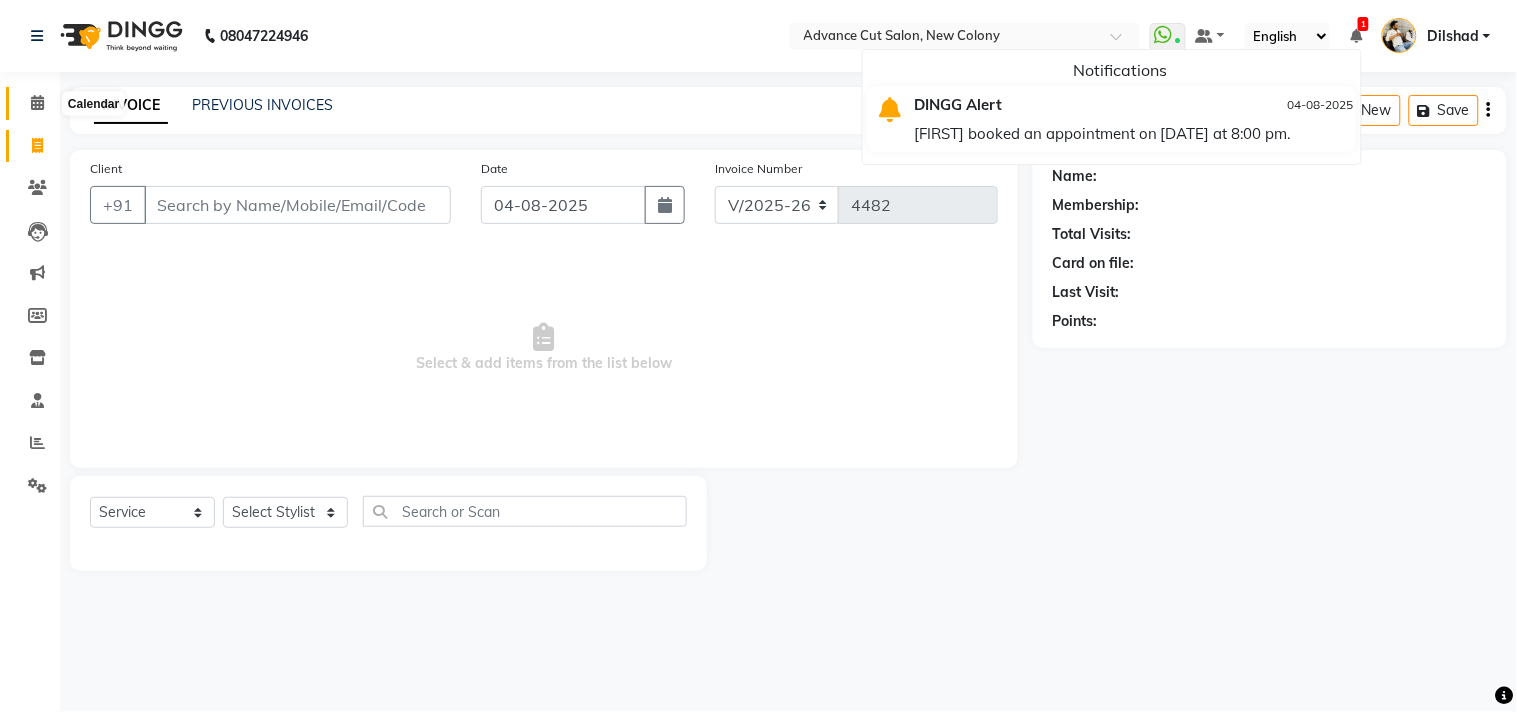 drag, startPoint x: 44, startPoint y: 93, endPoint x: 1234, endPoint y: 64, distance: 1190.3533 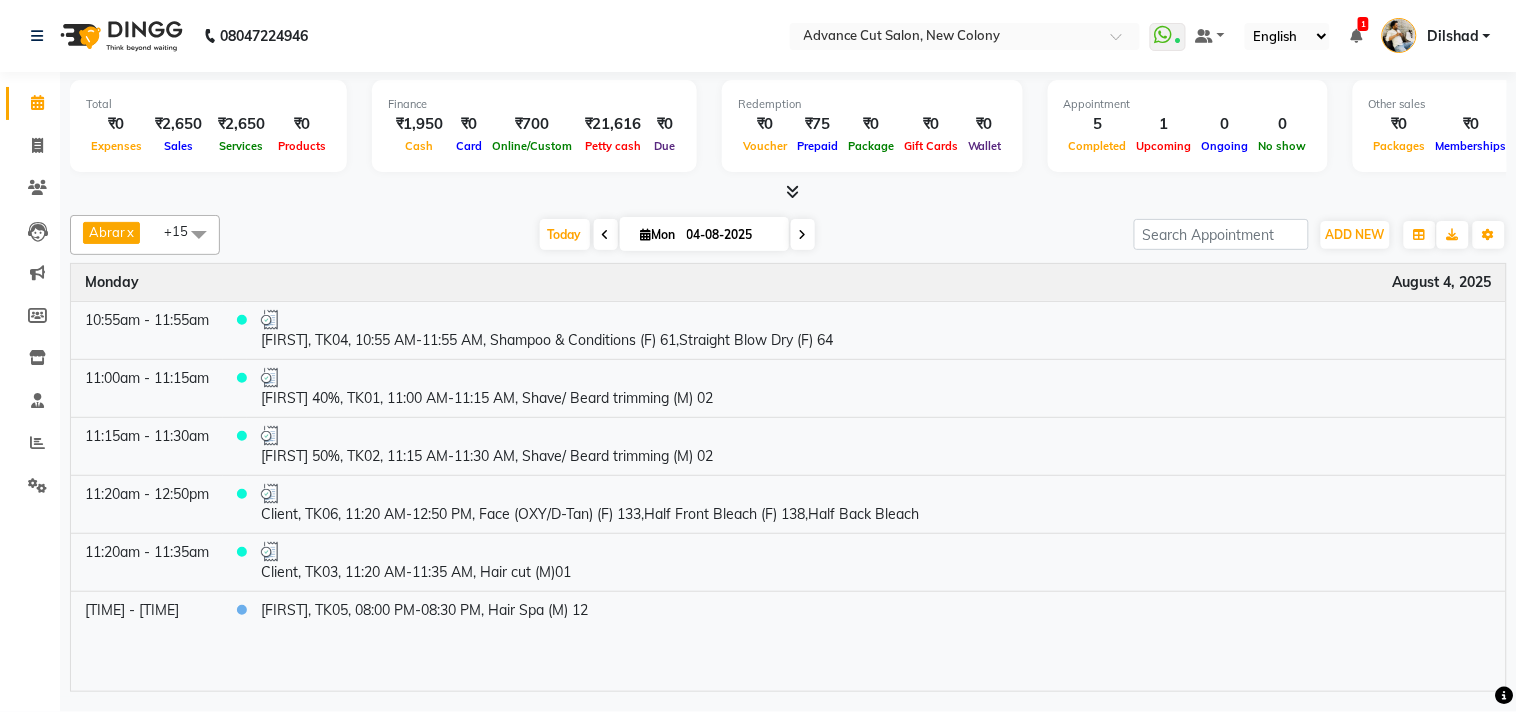click on "1" at bounding box center [1164, 124] 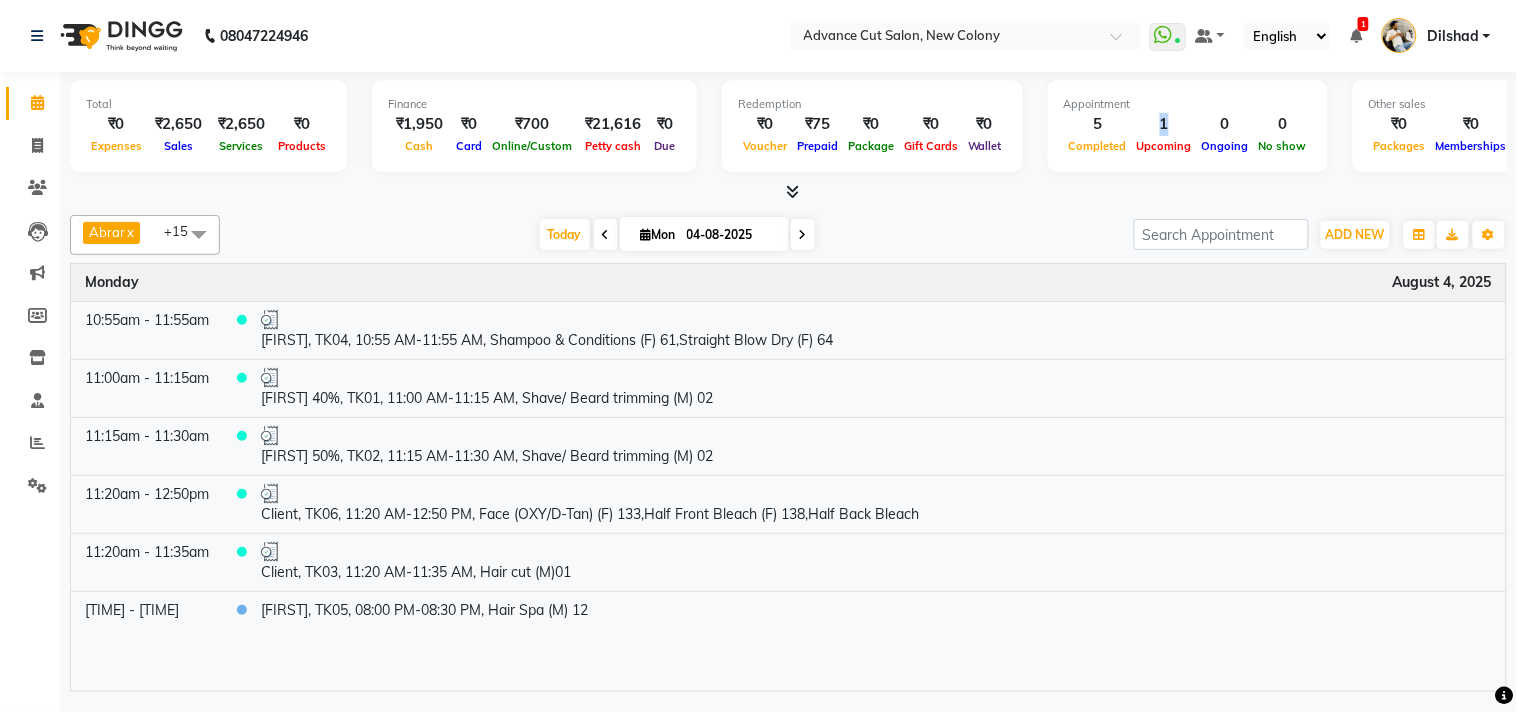 click on "1" at bounding box center [1164, 124] 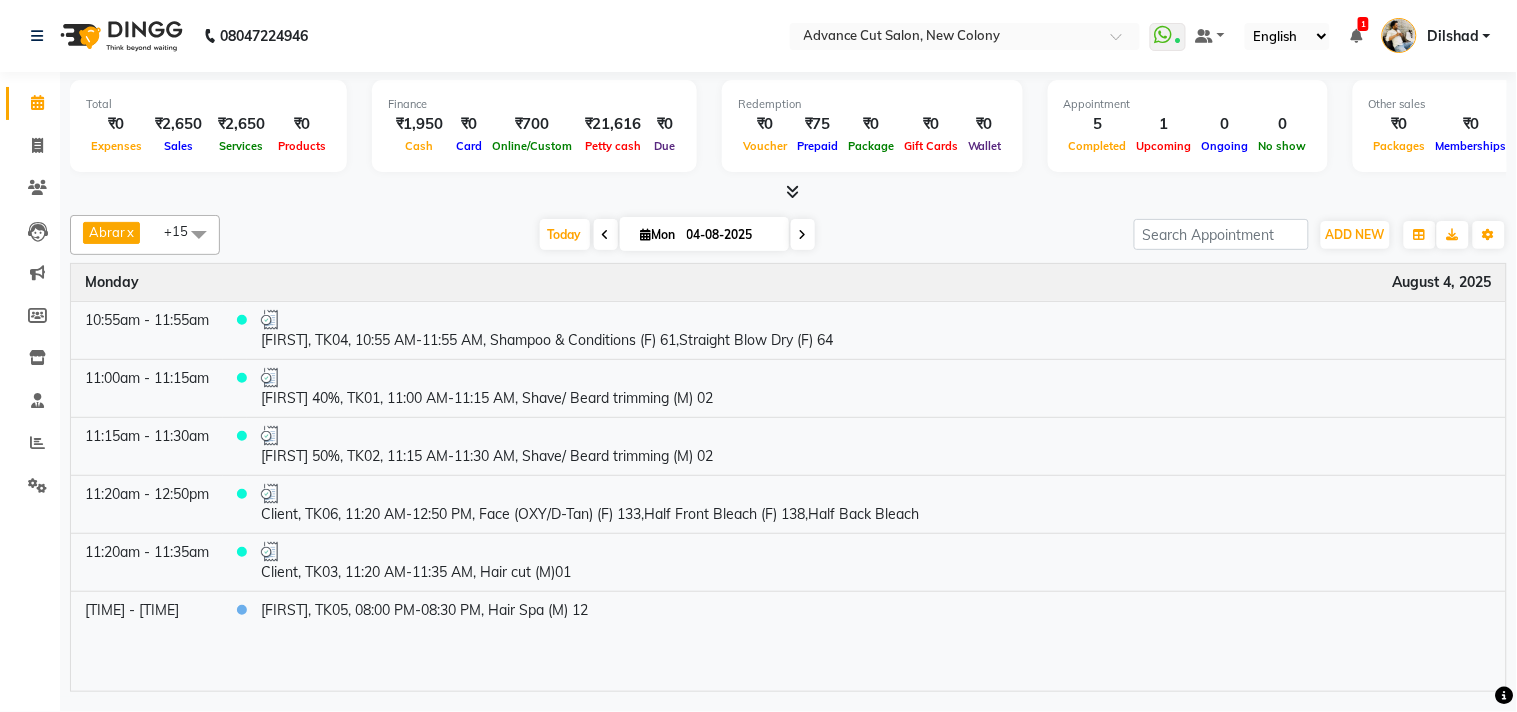 click on "Upcoming" at bounding box center [1164, 145] 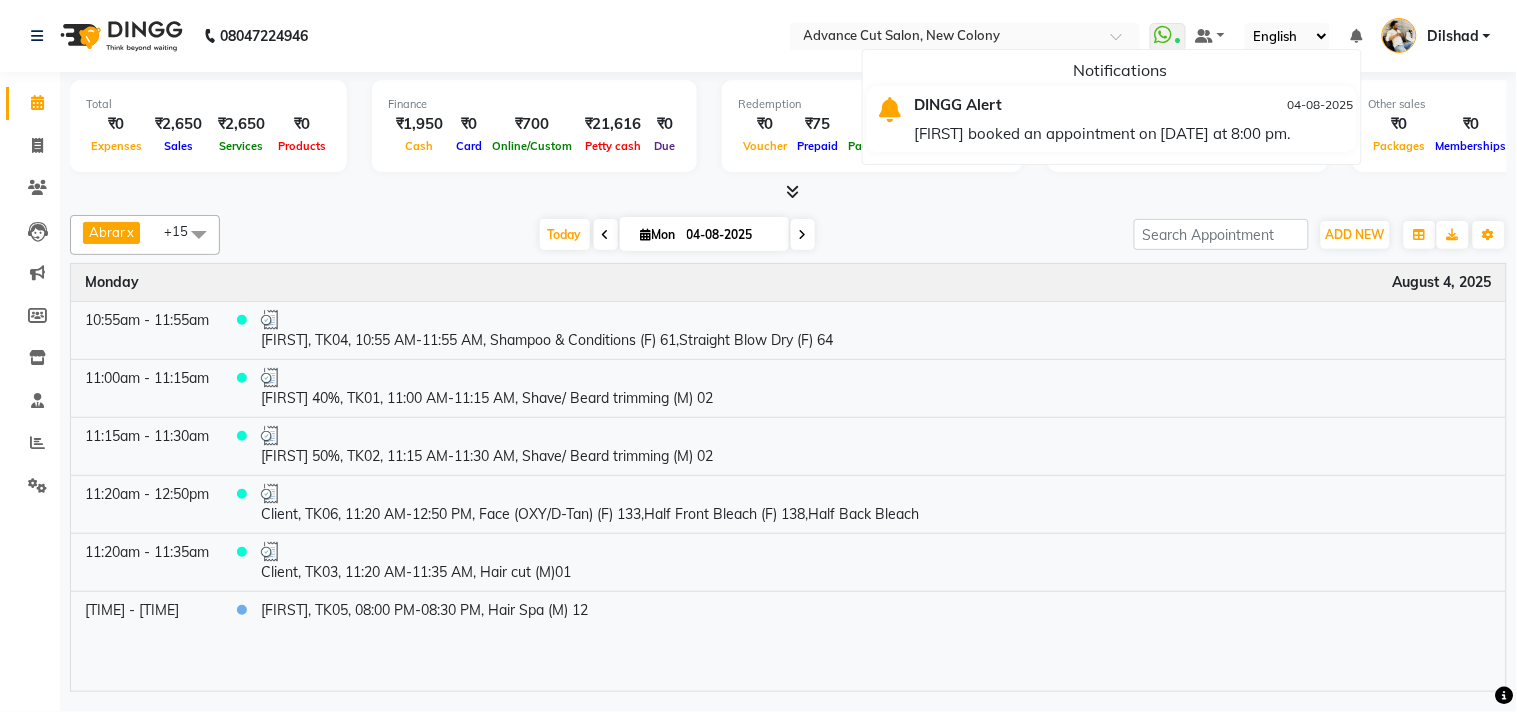 click on "WhatsApp Status  ✕ Status:  Connected Most Recent Message: [DATE]     12:47 PM Recent Service Activity: [DATE]     12:52 PM Default Panel My Panel English ENGLISH Español العربية मराठी हिंदी ગુજરાતી தமிழ் 中文 Notifications  DINGG Alert   [DATE]   [FIRST] booked an appointment on [DATE] at 8:00 pm.  [FIRST] Manage Profile Change Password Sign out  Version:3.16.0" at bounding box center [965, 36] 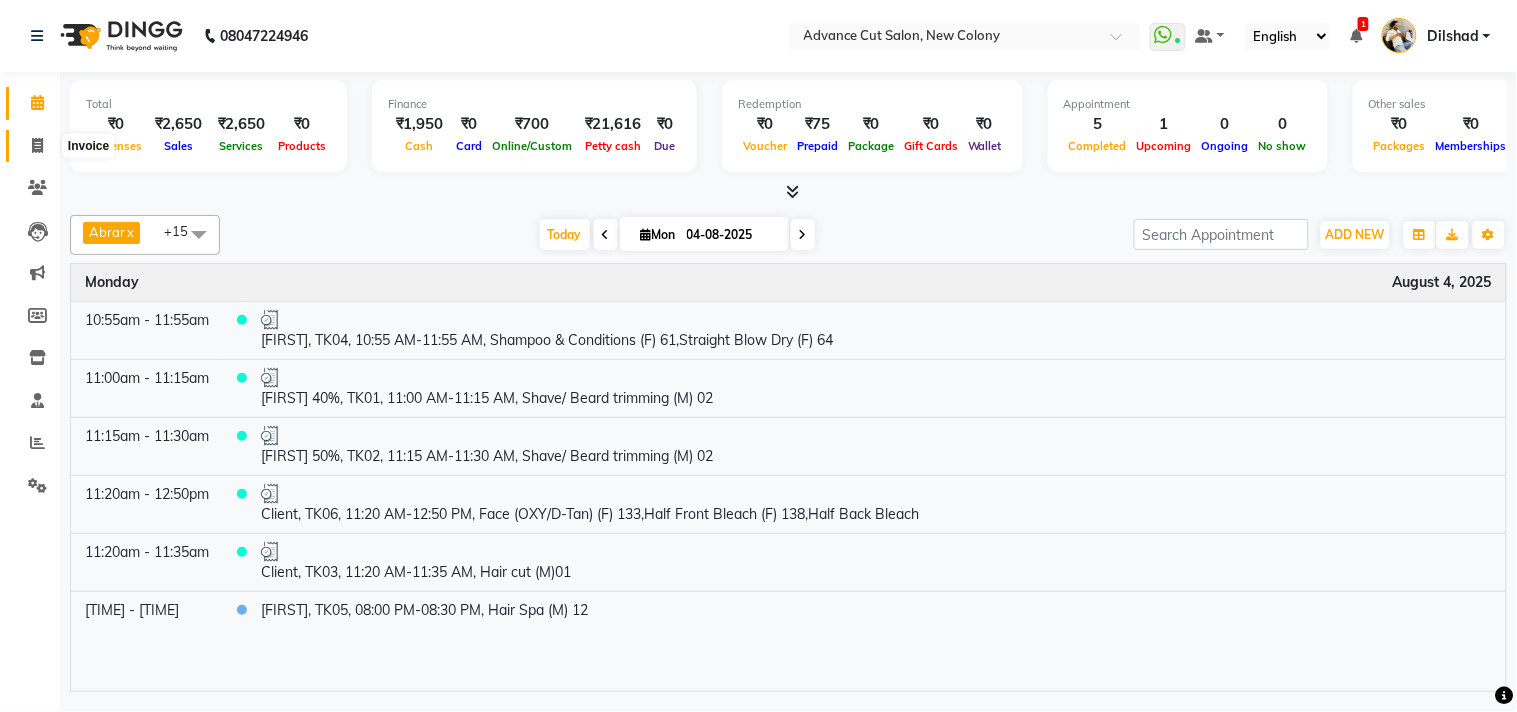 drag, startPoint x: 42, startPoint y: 143, endPoint x: 111, endPoint y: 136, distance: 69.354164 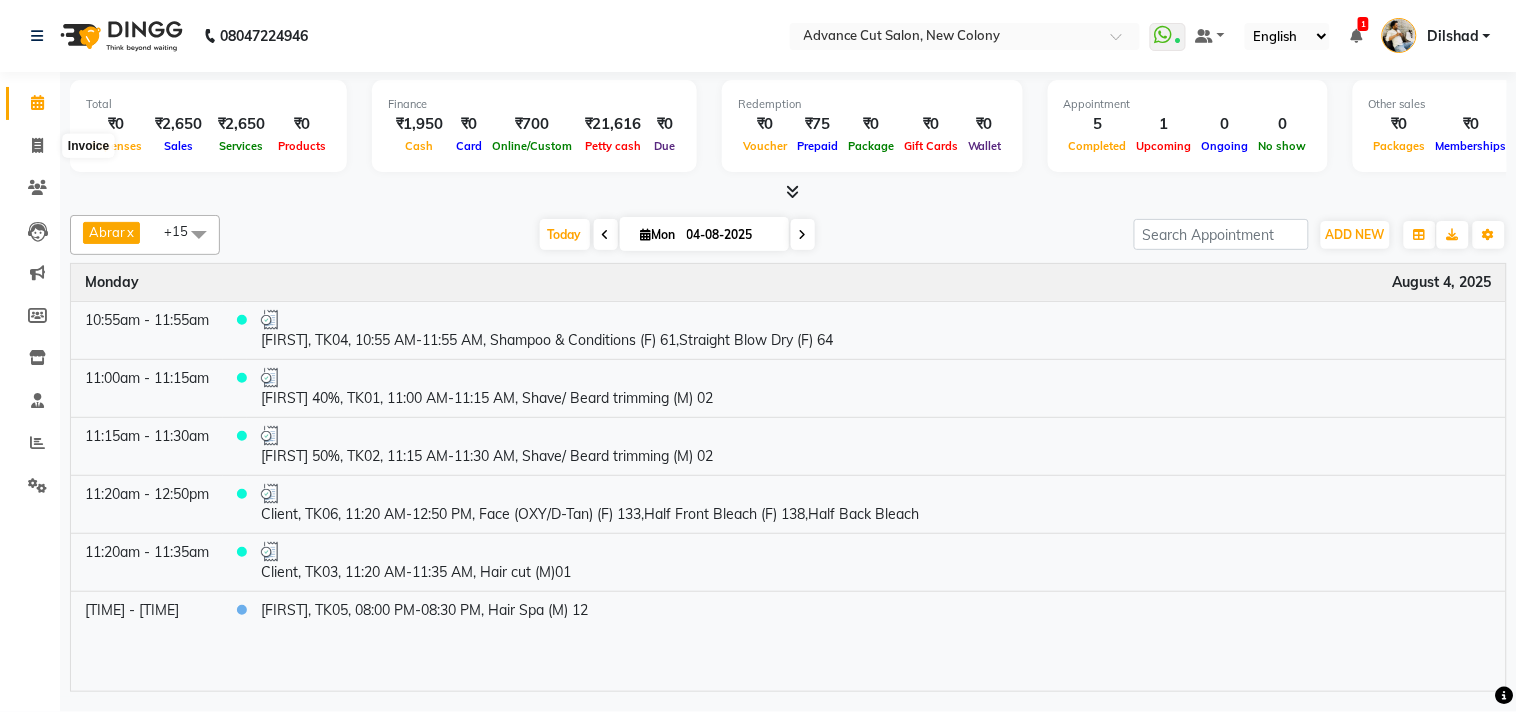 select on "service" 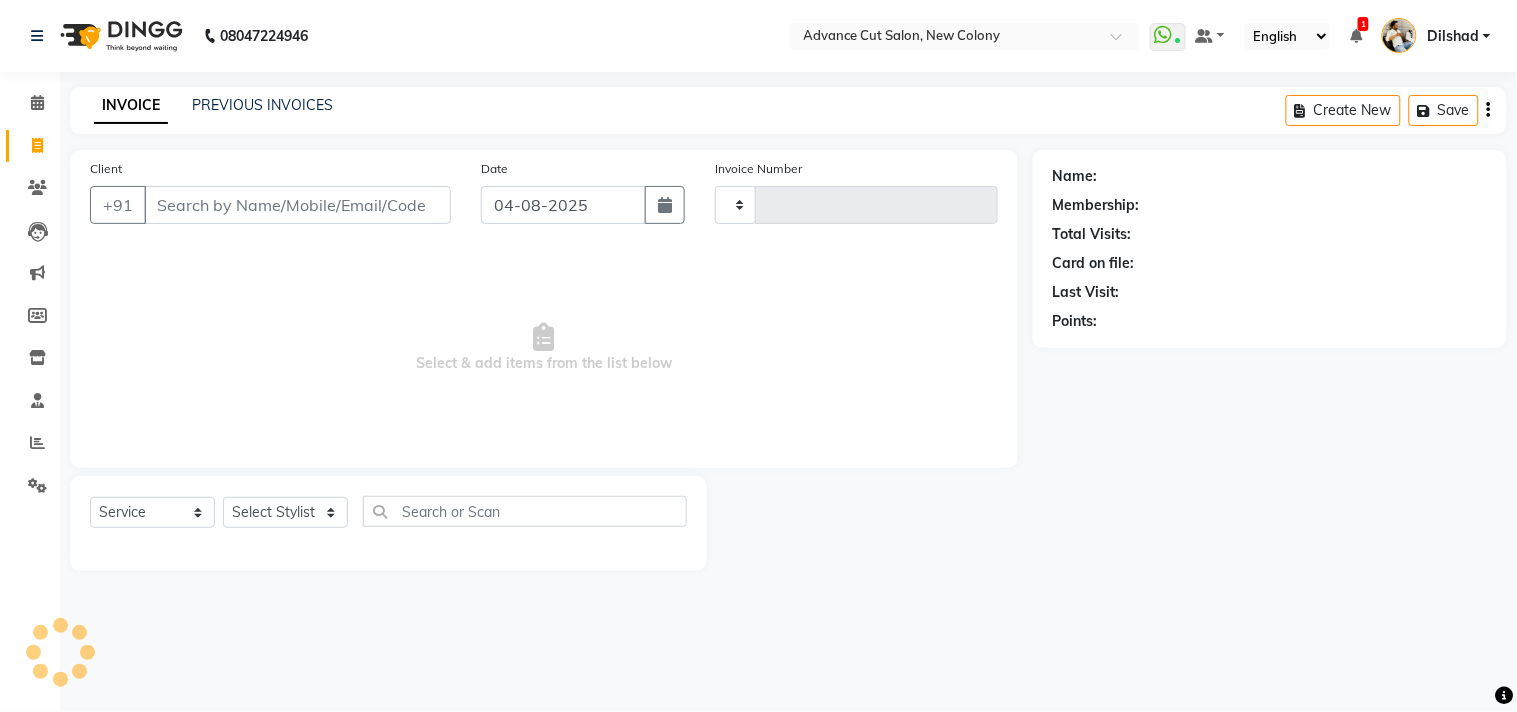 type on "4482" 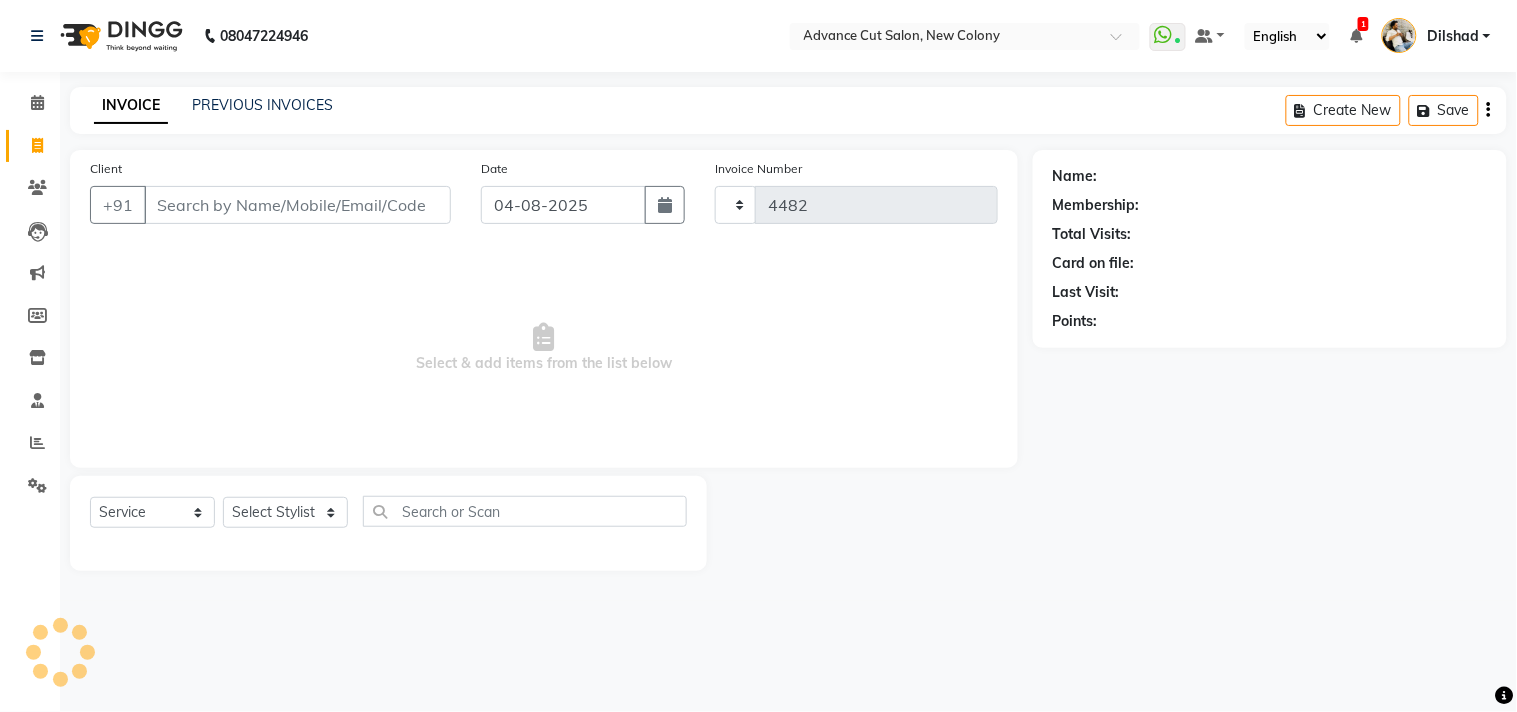 select on "922" 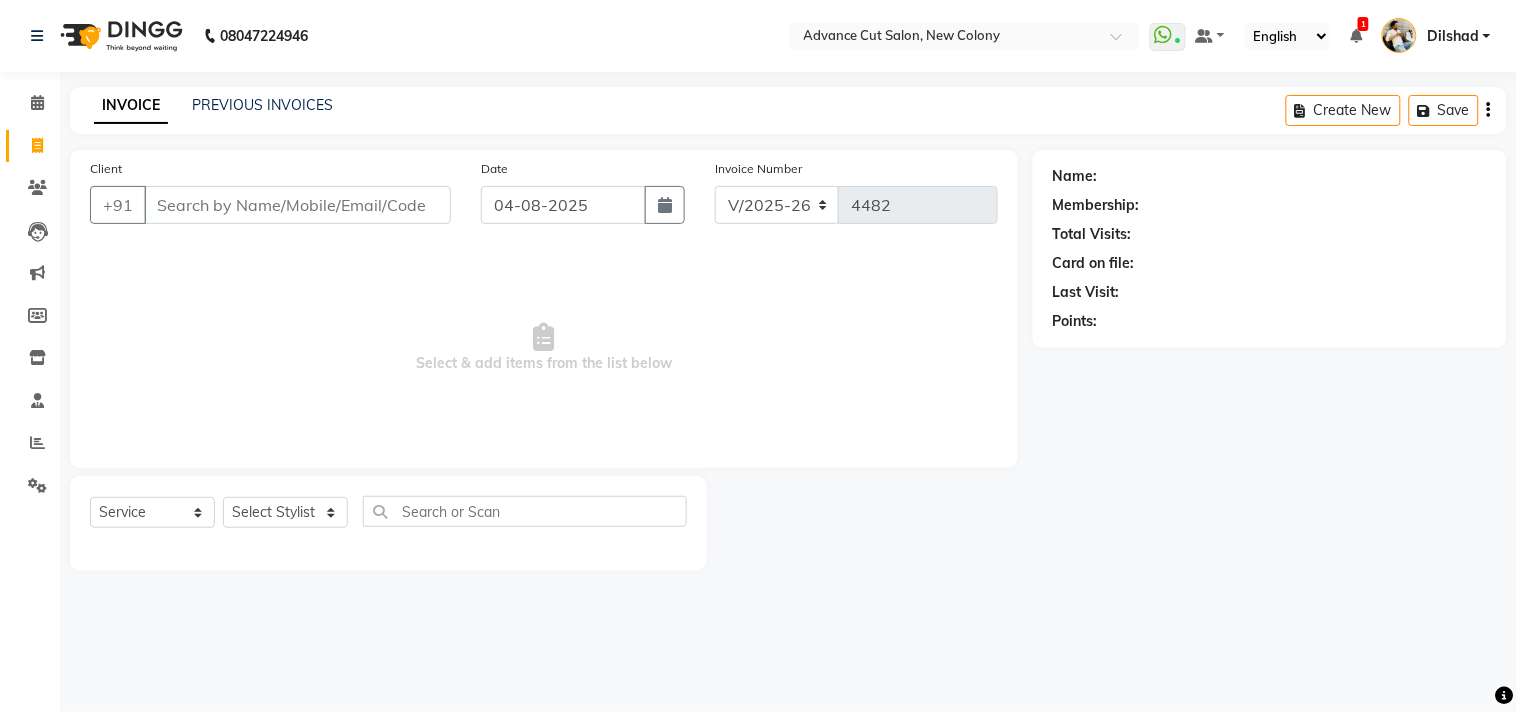 click on "Client +91 Date 04-08-2025 Invoice Number V/2025 V/2025-26 4482 Select & add items from the list below" 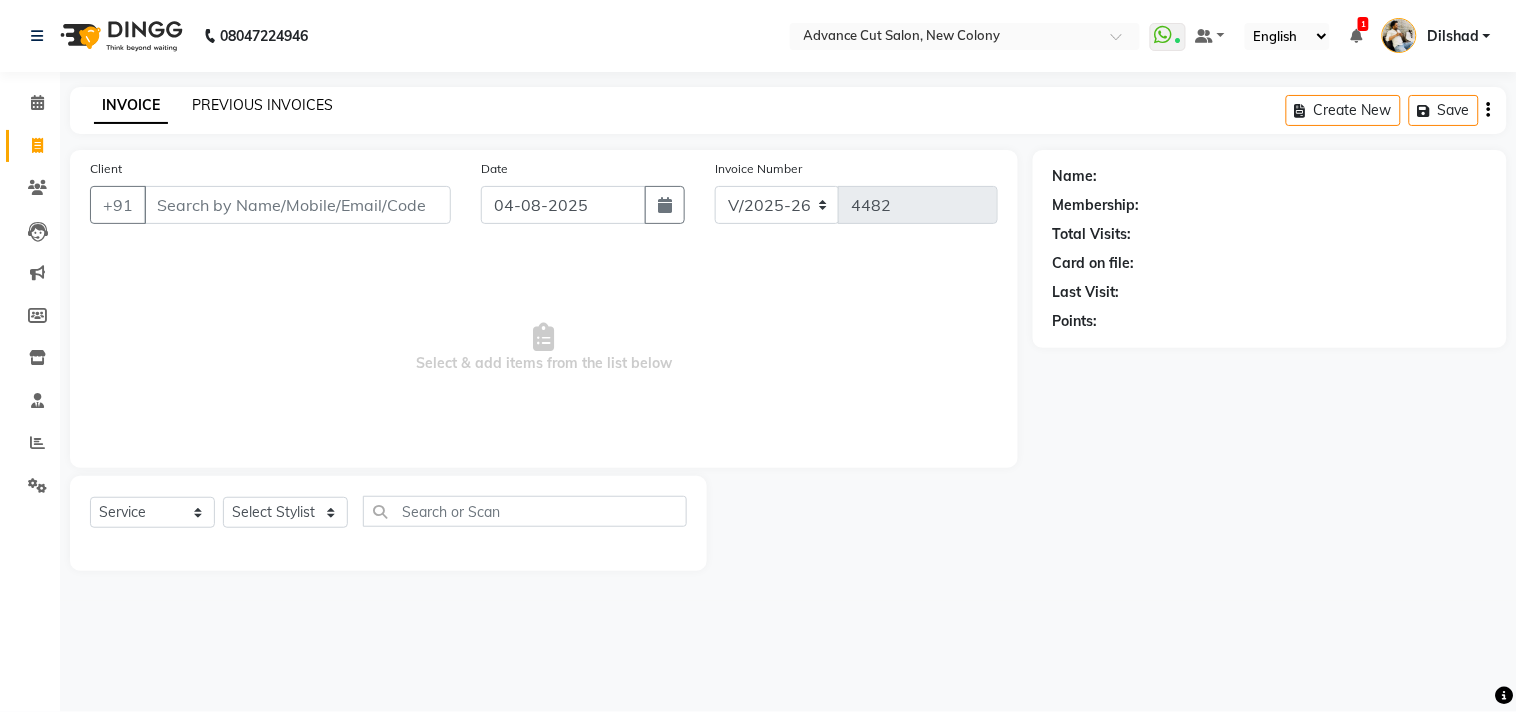 click on "PREVIOUS INVOICES" 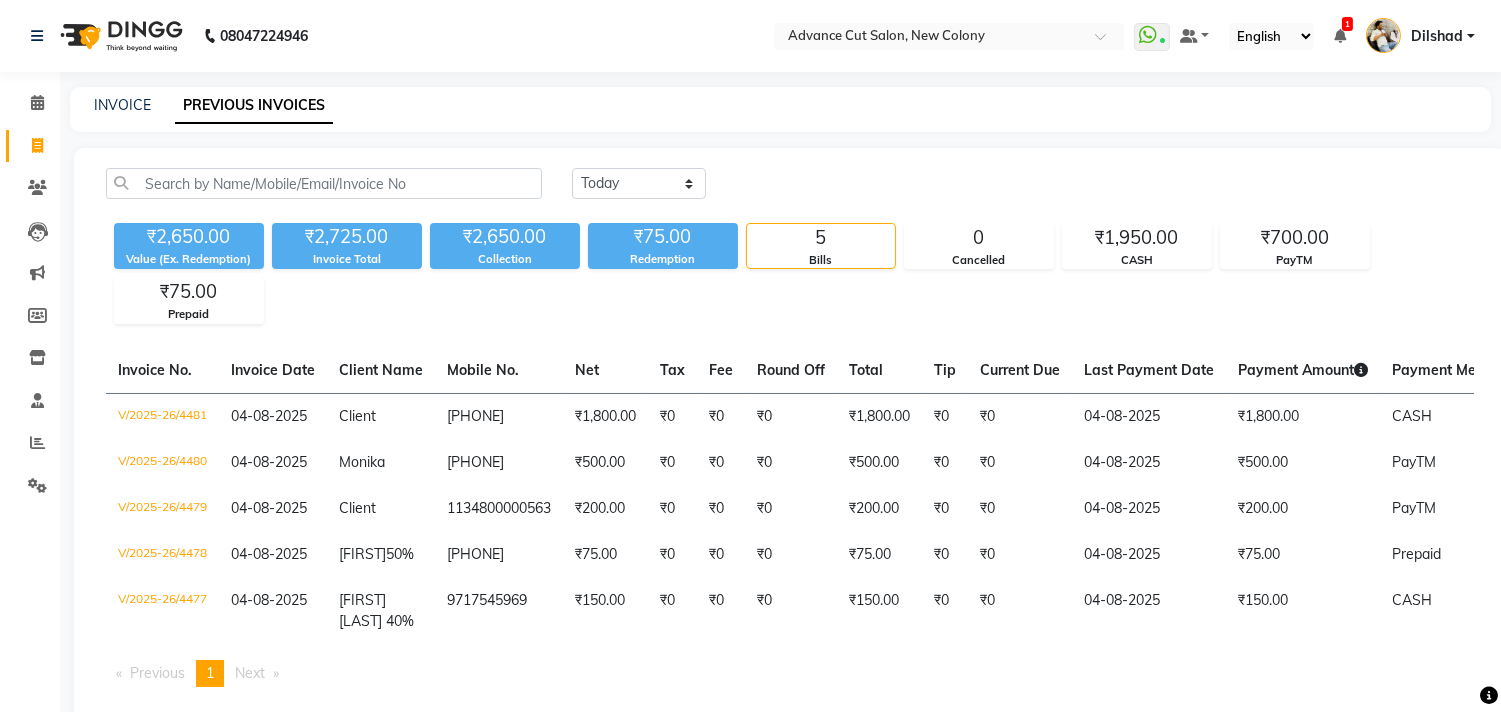 click on "1" at bounding box center (1347, 24) 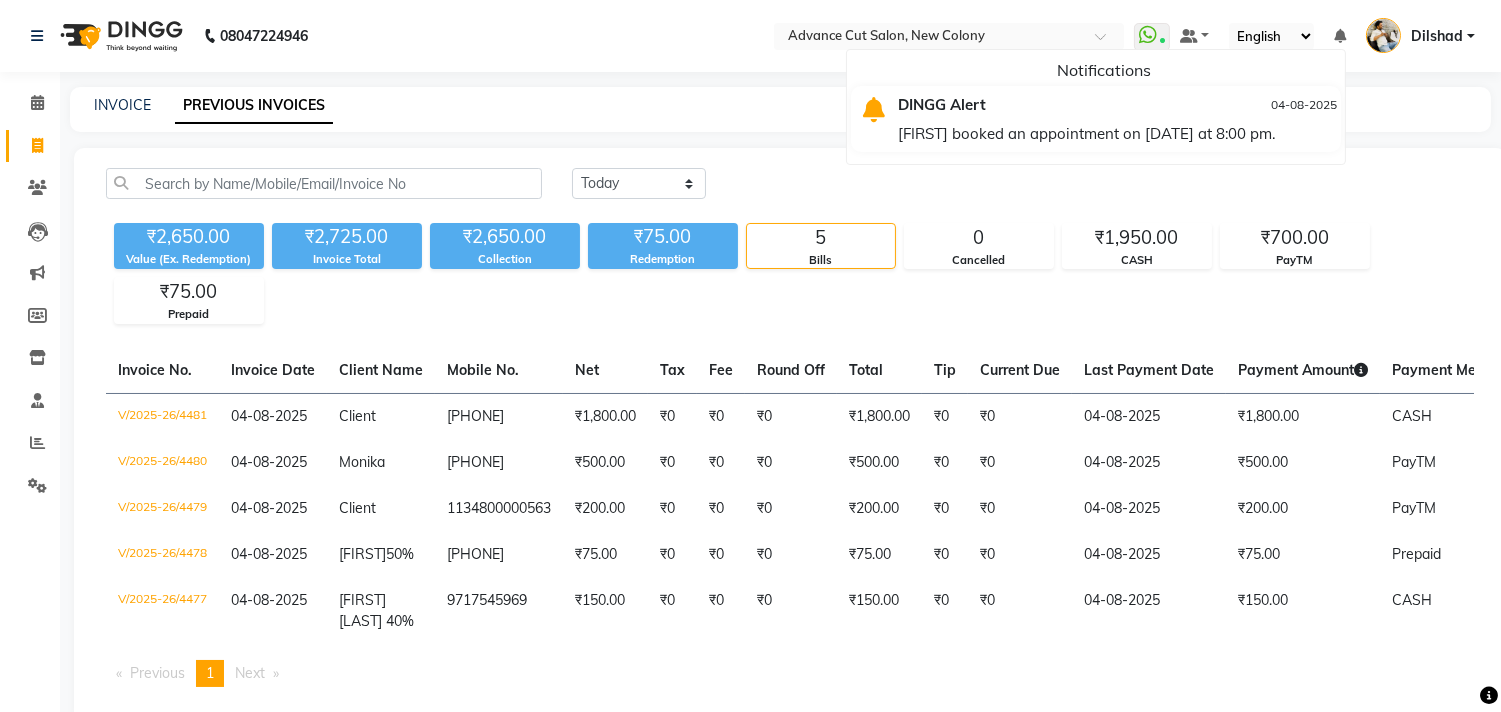 click on "INVOICE PREVIOUS INVOICES" 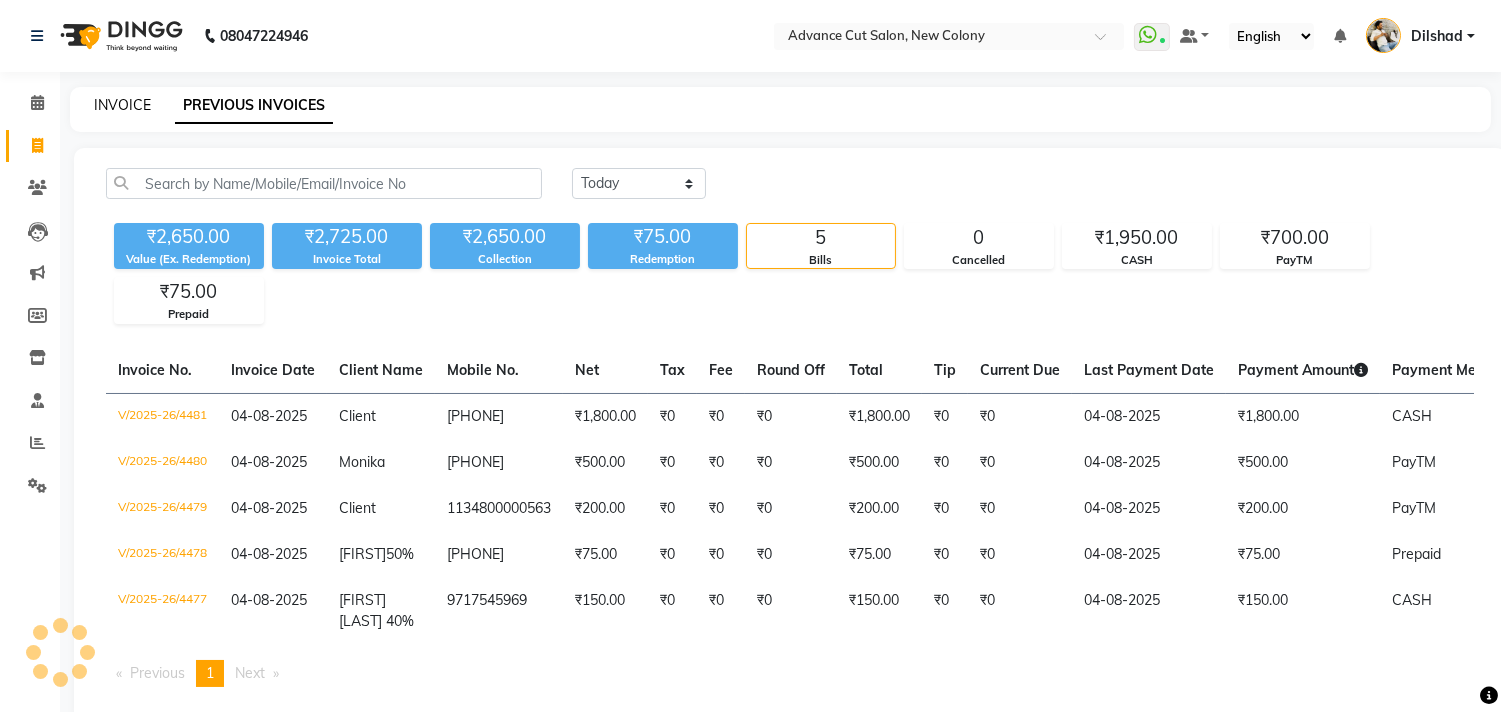 click on "INVOICE" 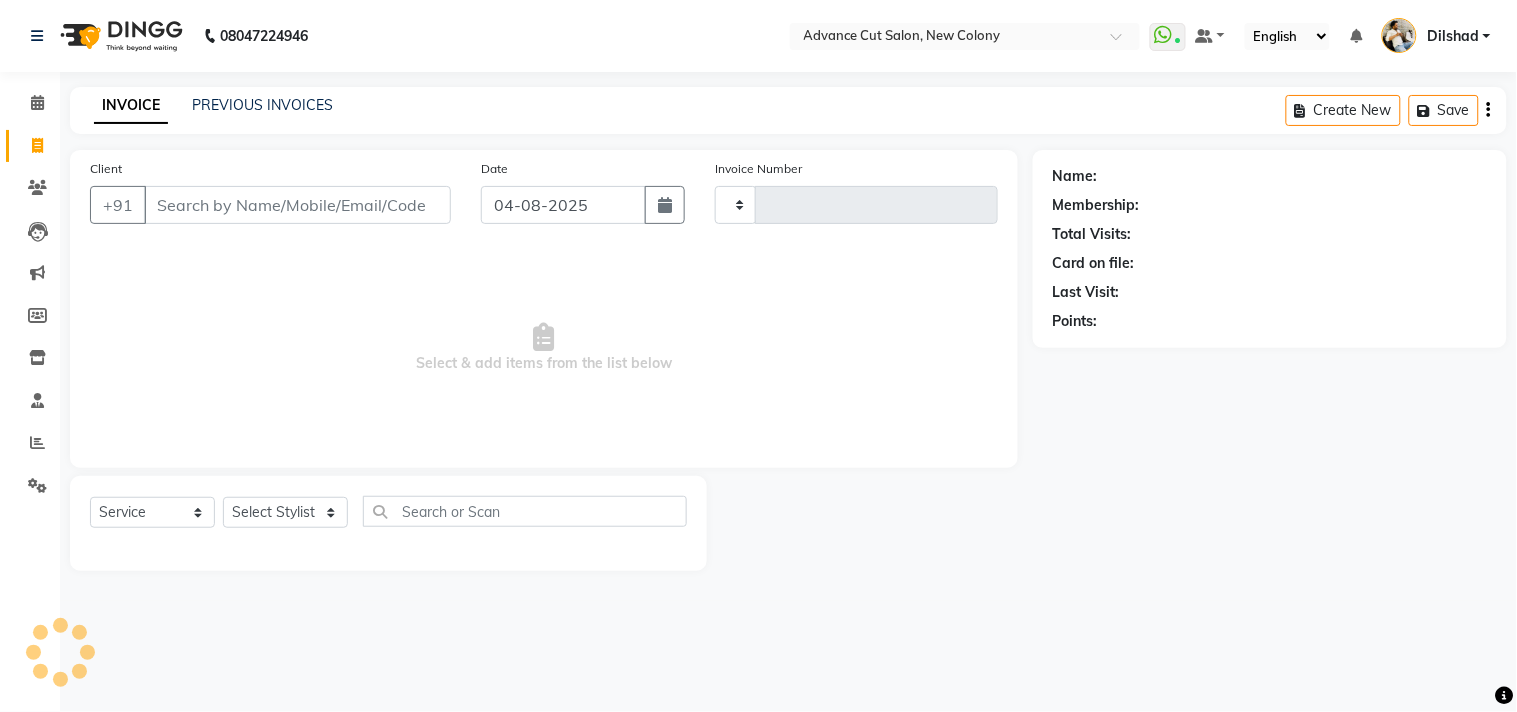 type on "4482" 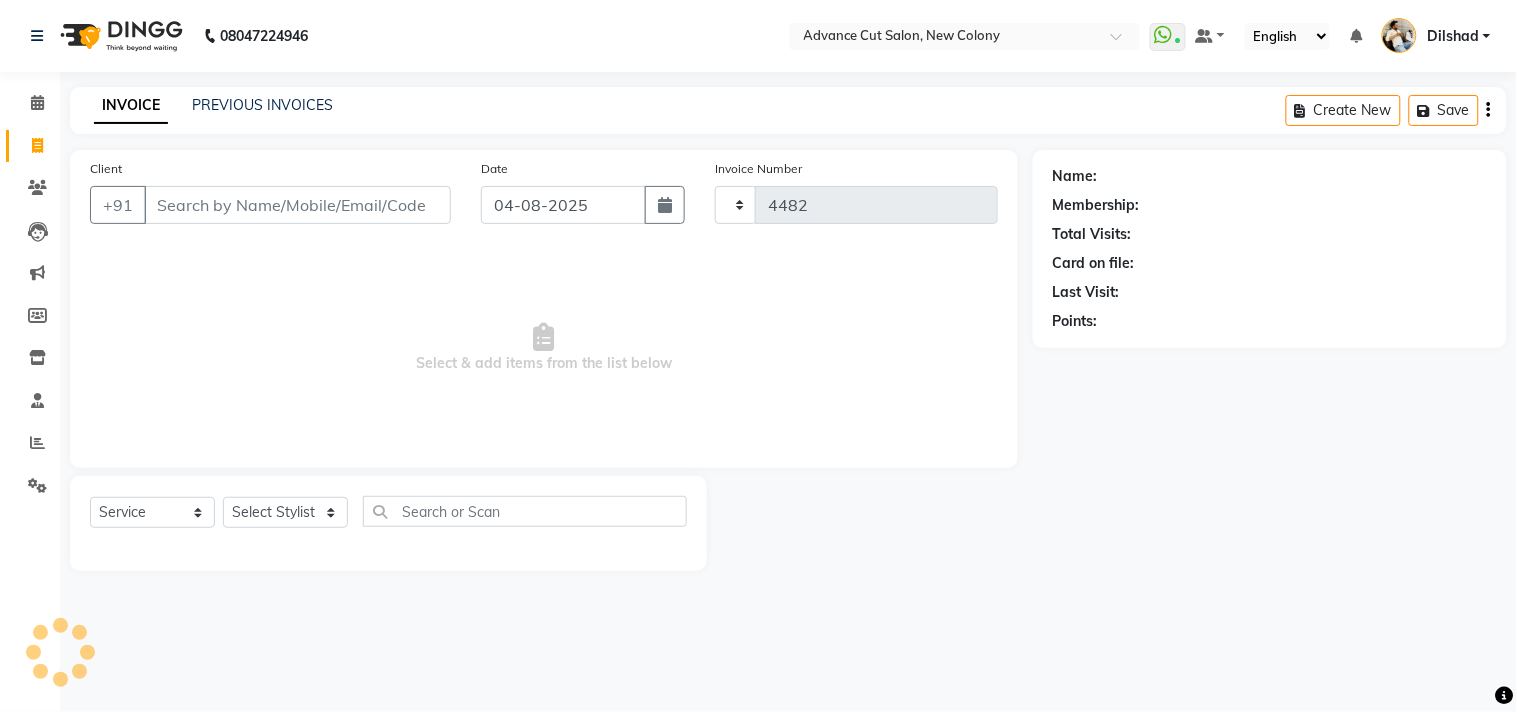 select on "922" 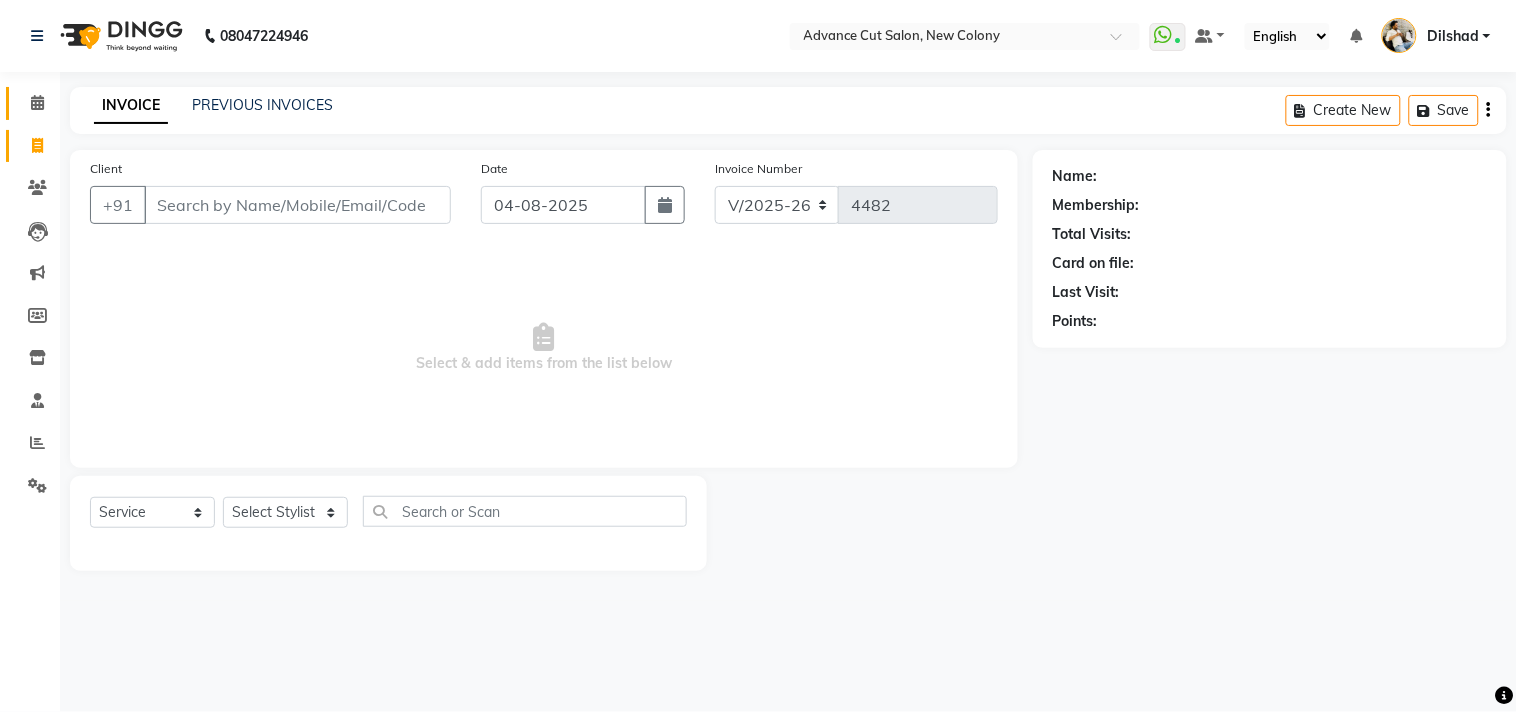 click on "Calendar" 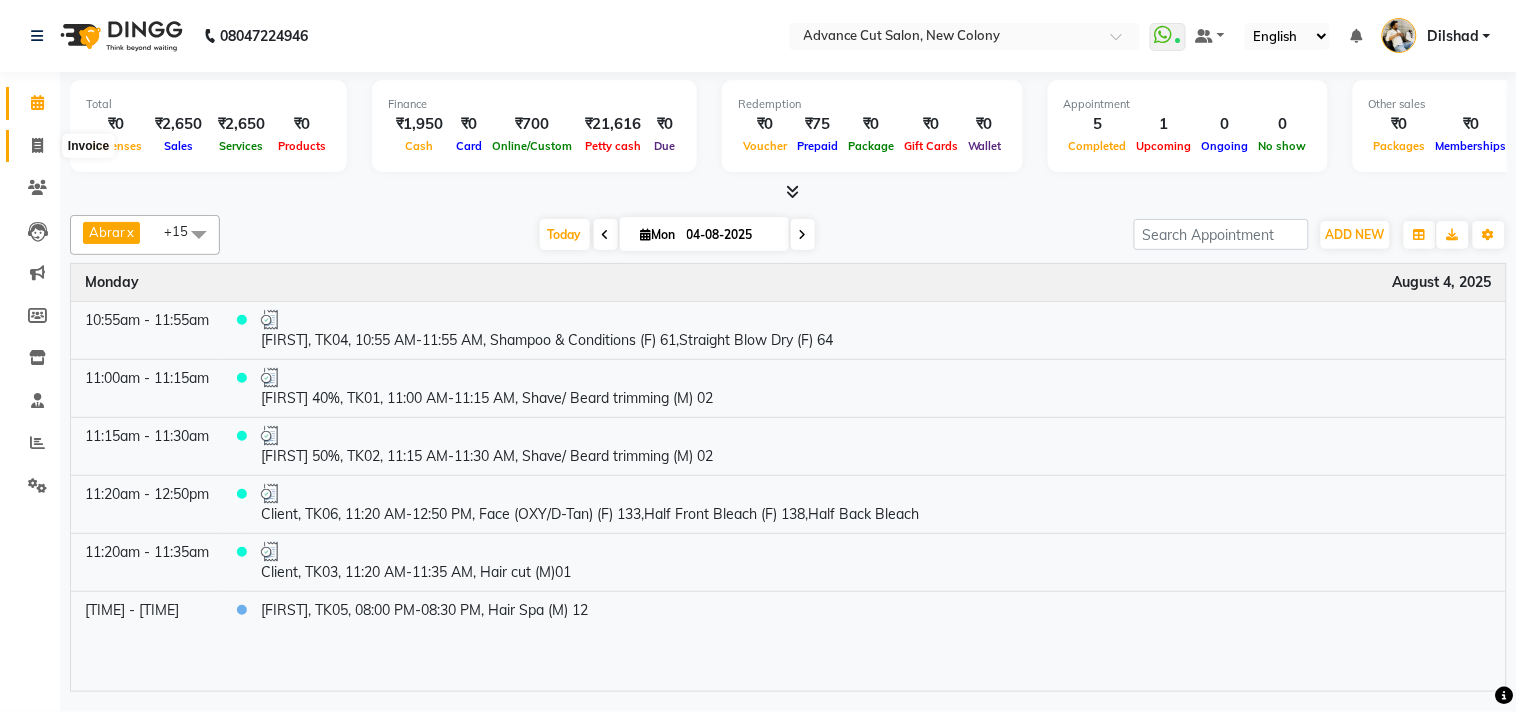 click on "Invoice" 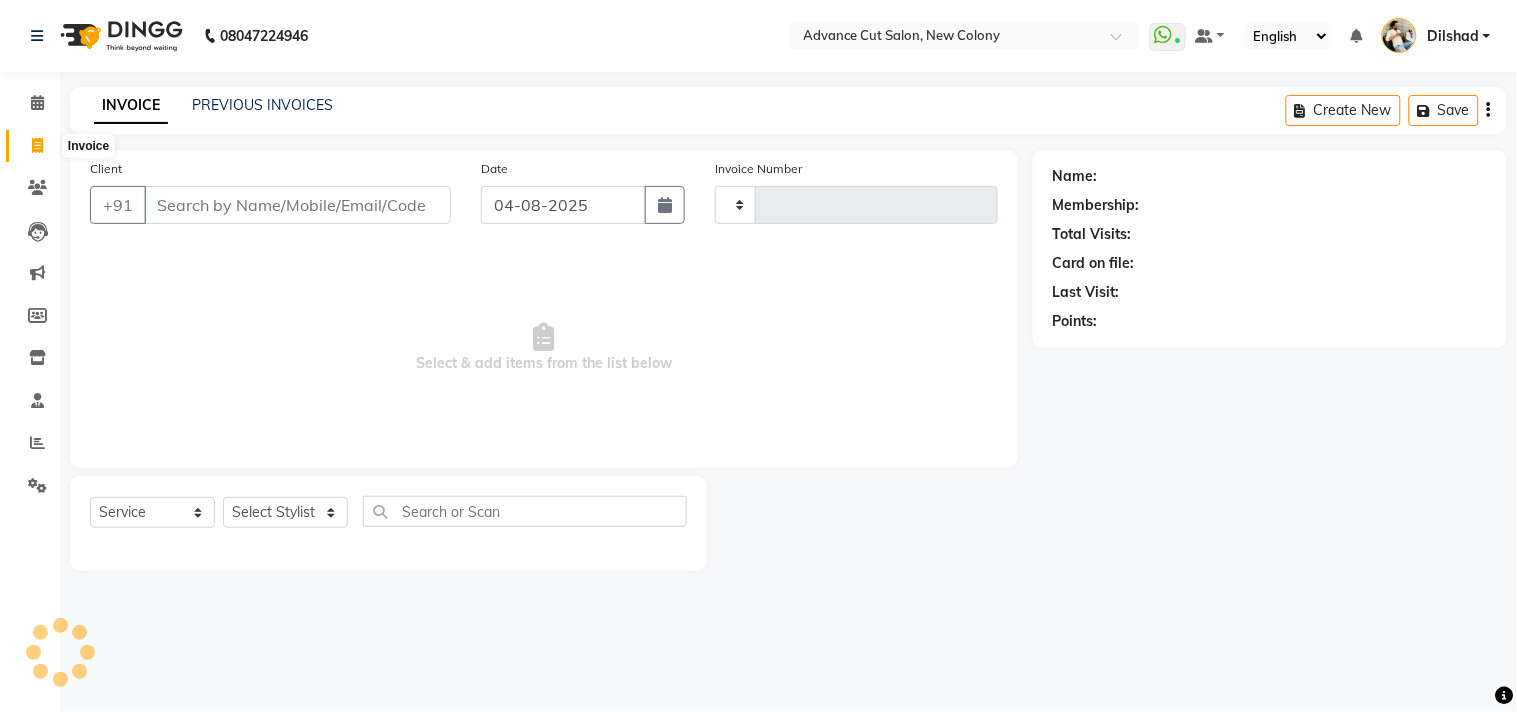 type on "4482" 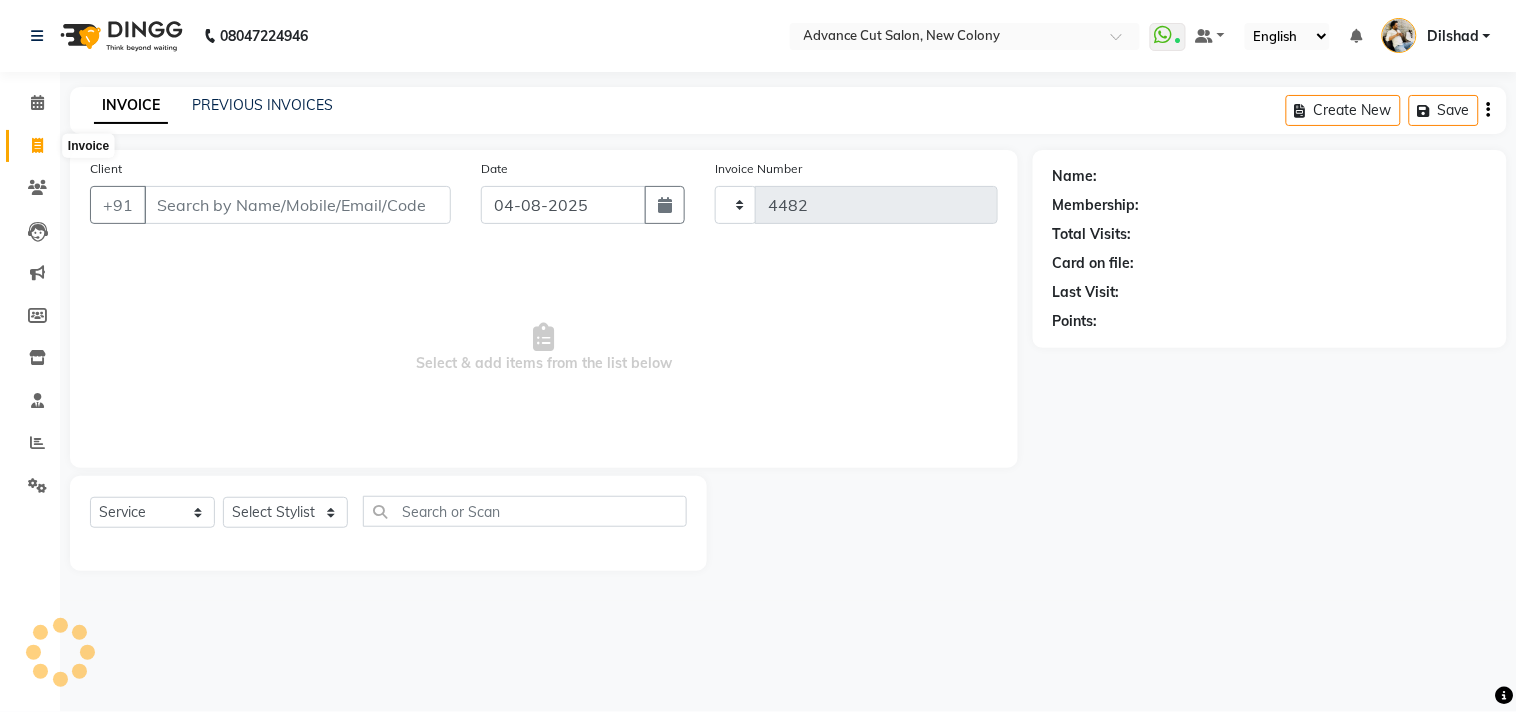 select on "922" 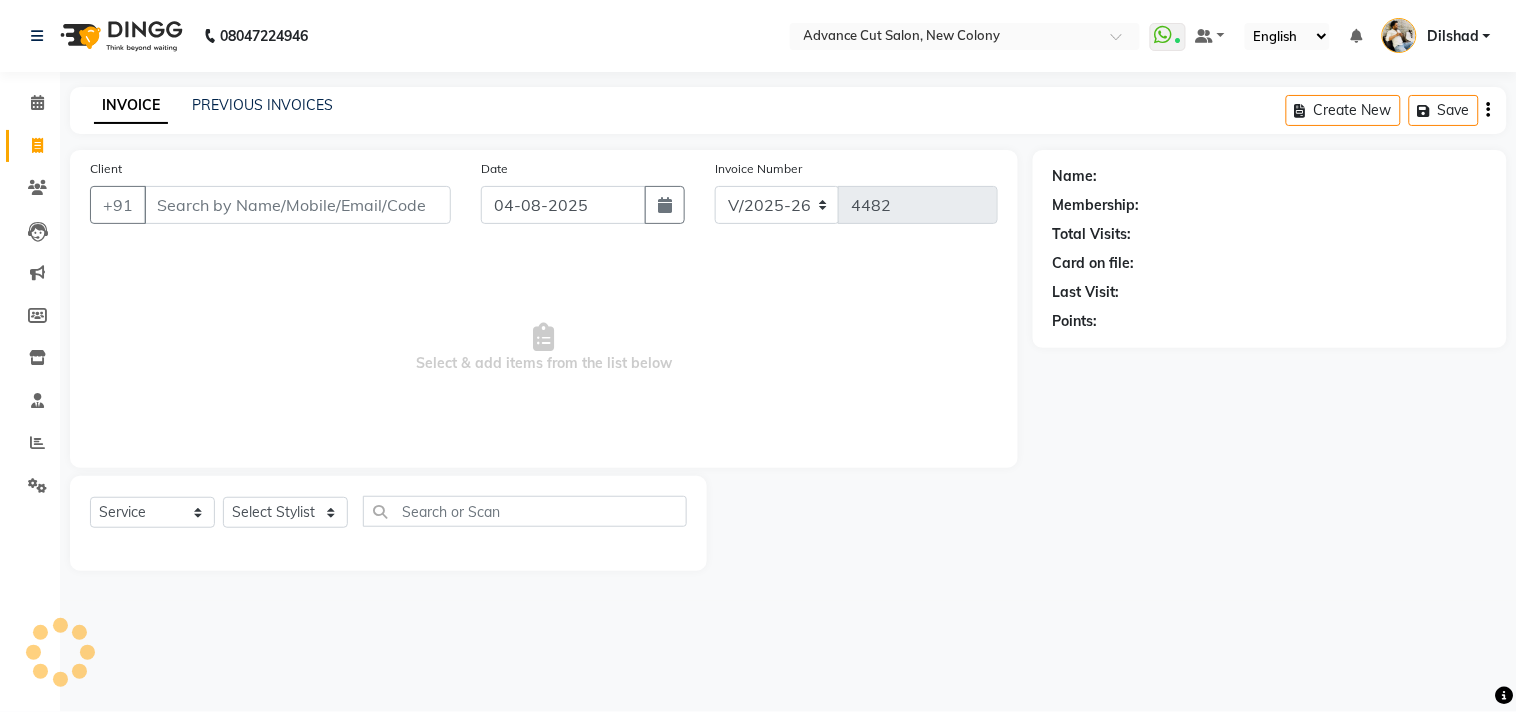 click on "Client" at bounding box center (297, 205) 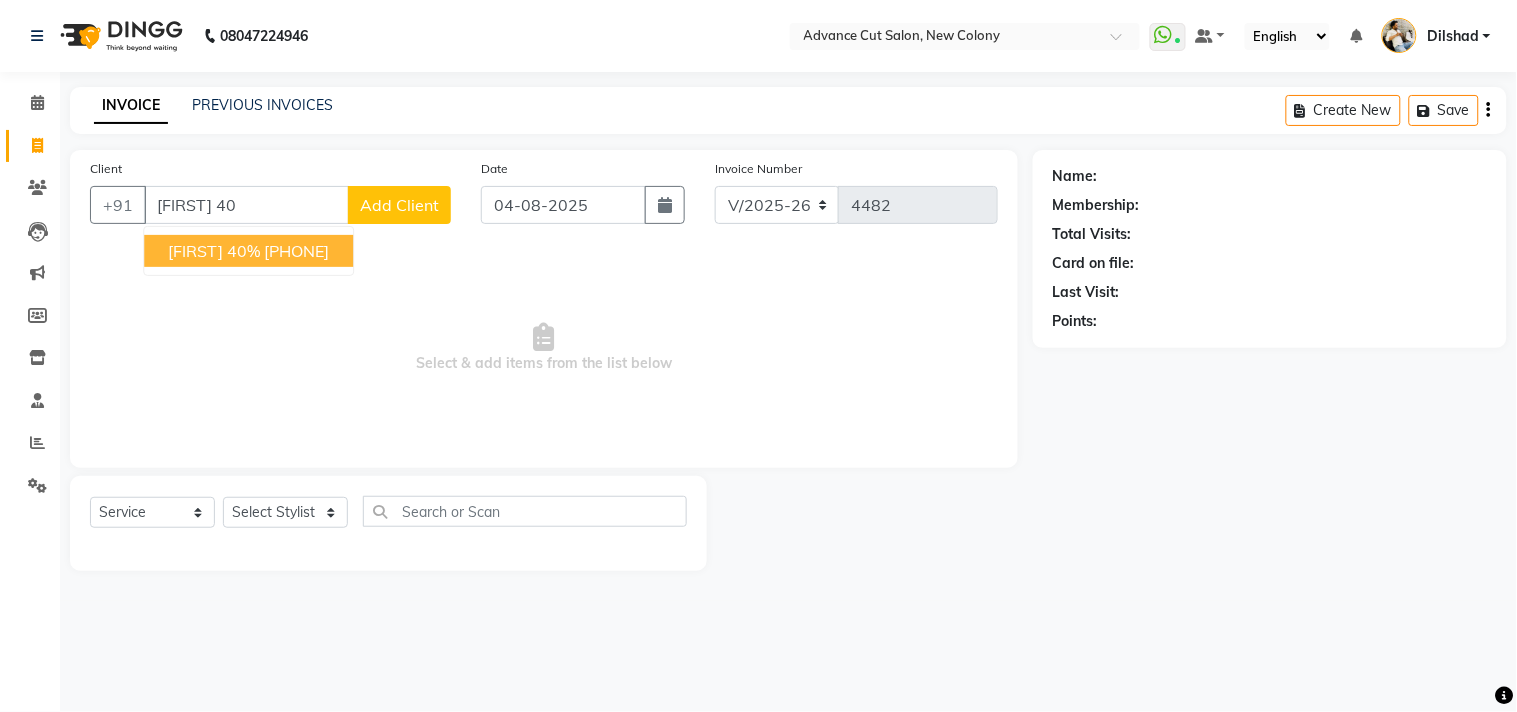 click on "[PHONE]" at bounding box center (296, 251) 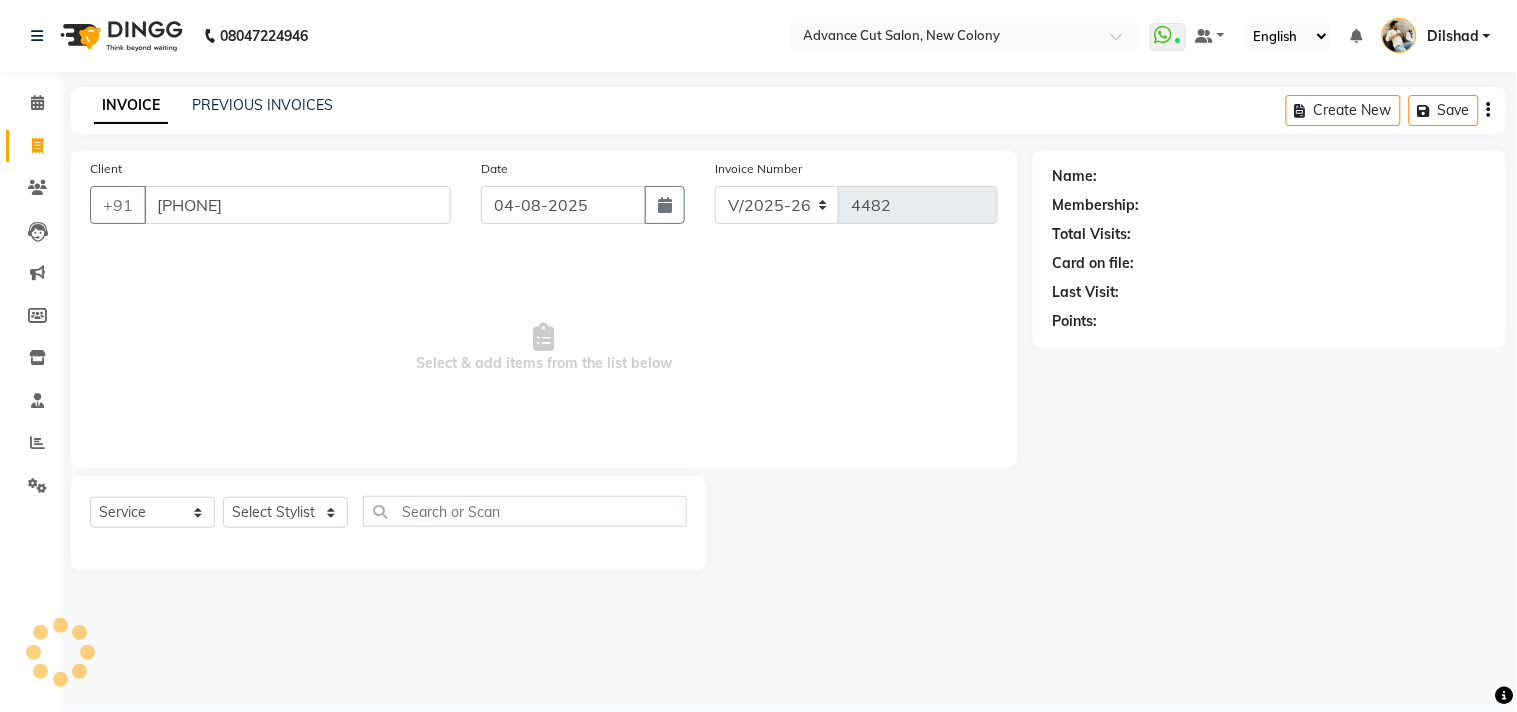 type on "[PHONE]" 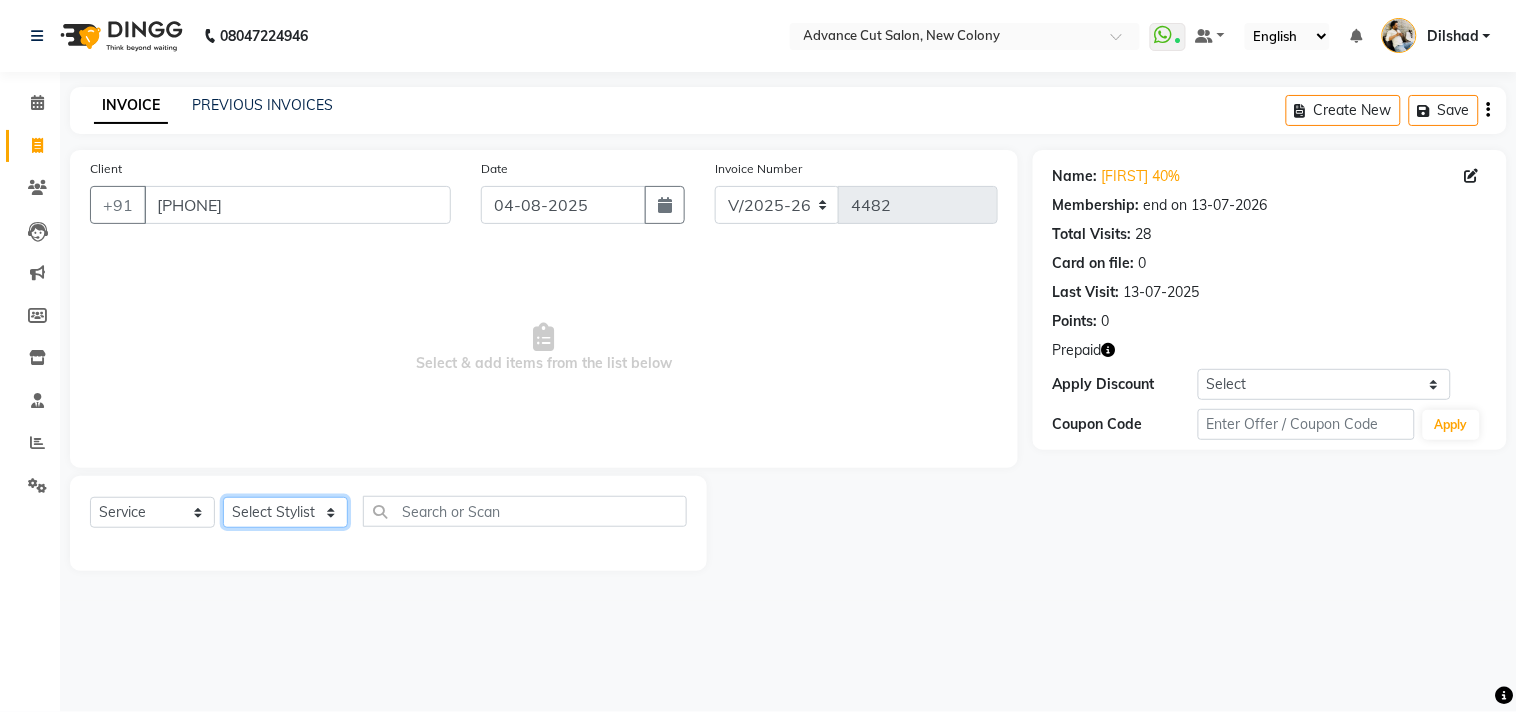 drag, startPoint x: 286, startPoint y: 517, endPoint x: 281, endPoint y: 498, distance: 19.646883 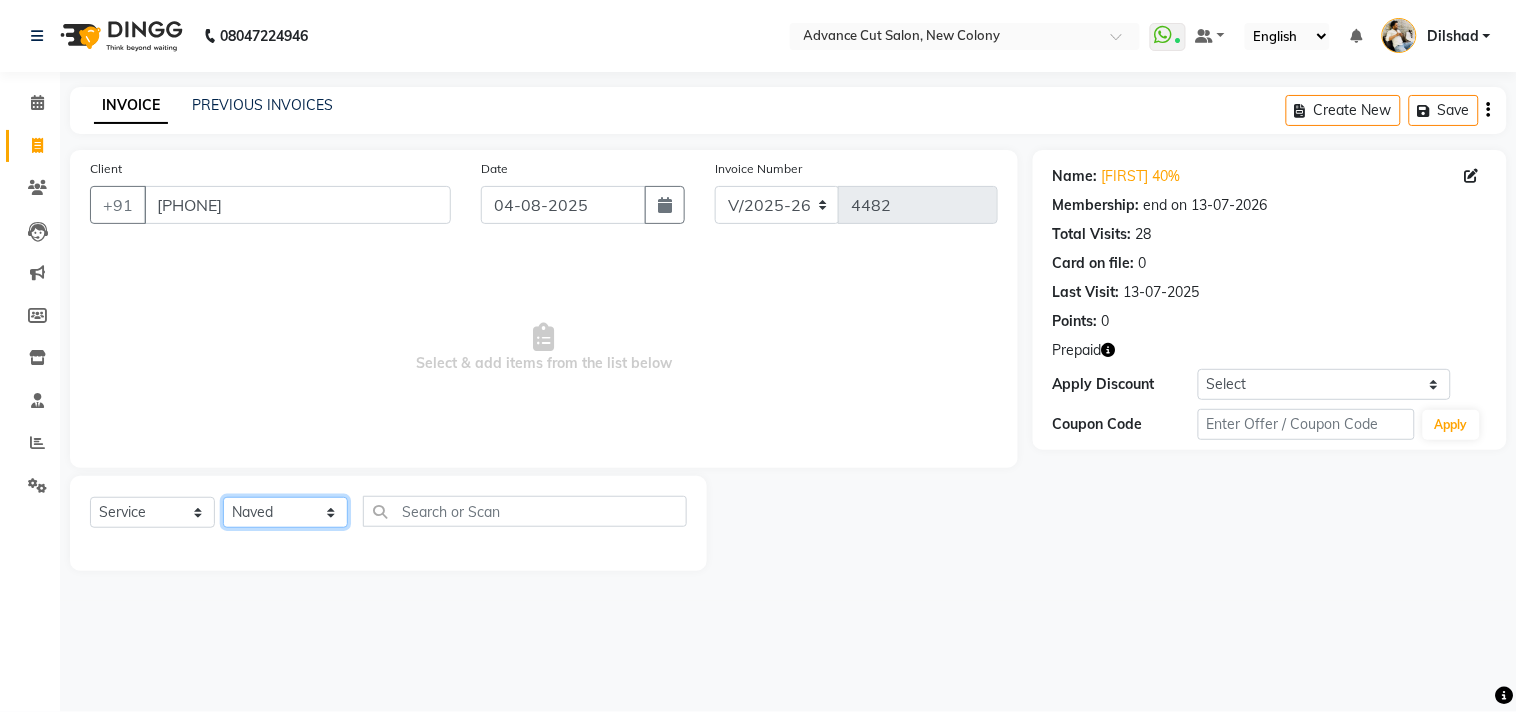 click on "Select Stylist Abrar Alam Dilshad Lallan Meenu Nafeesh Ahmad Naved O.P. Sharma  Pryag Samar Shahzad  SHWETA SINGH Zarina" 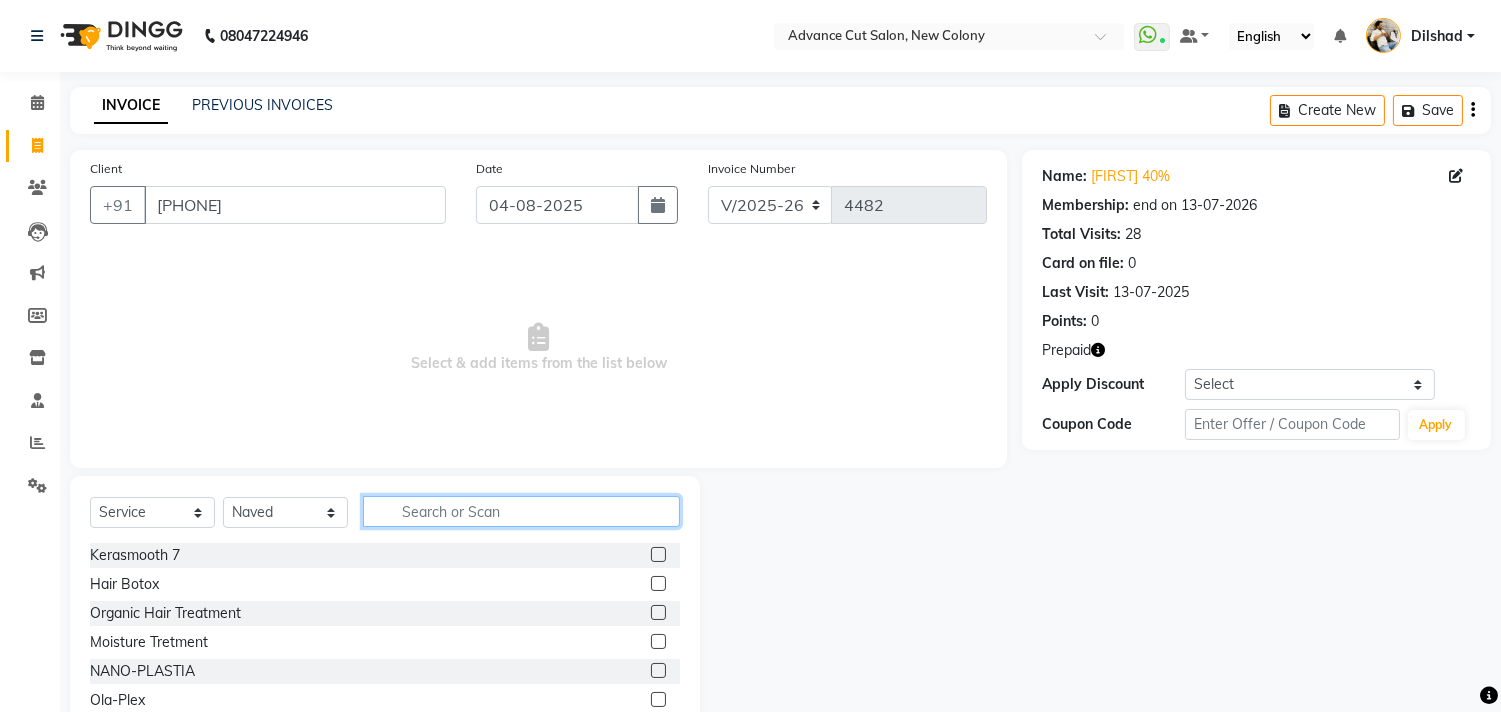 click 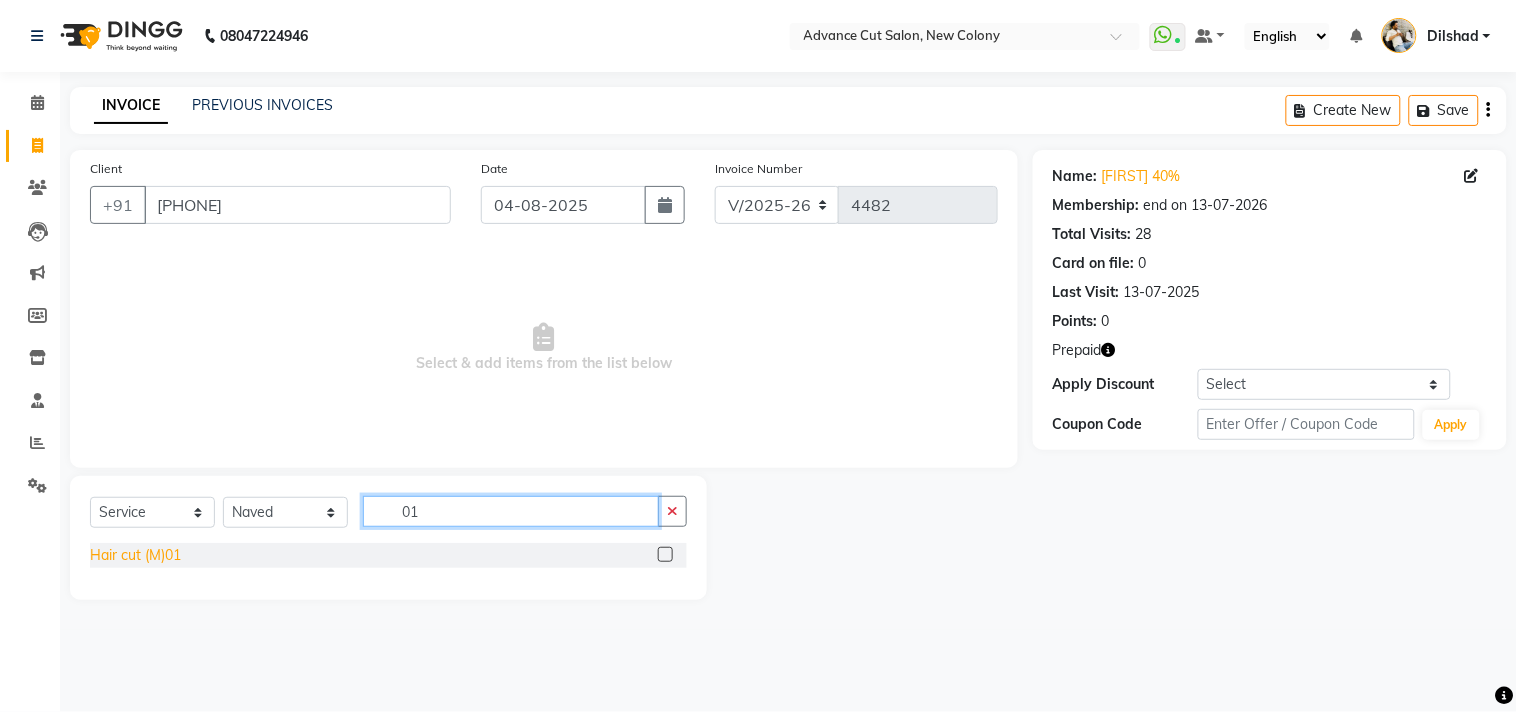 type on "01" 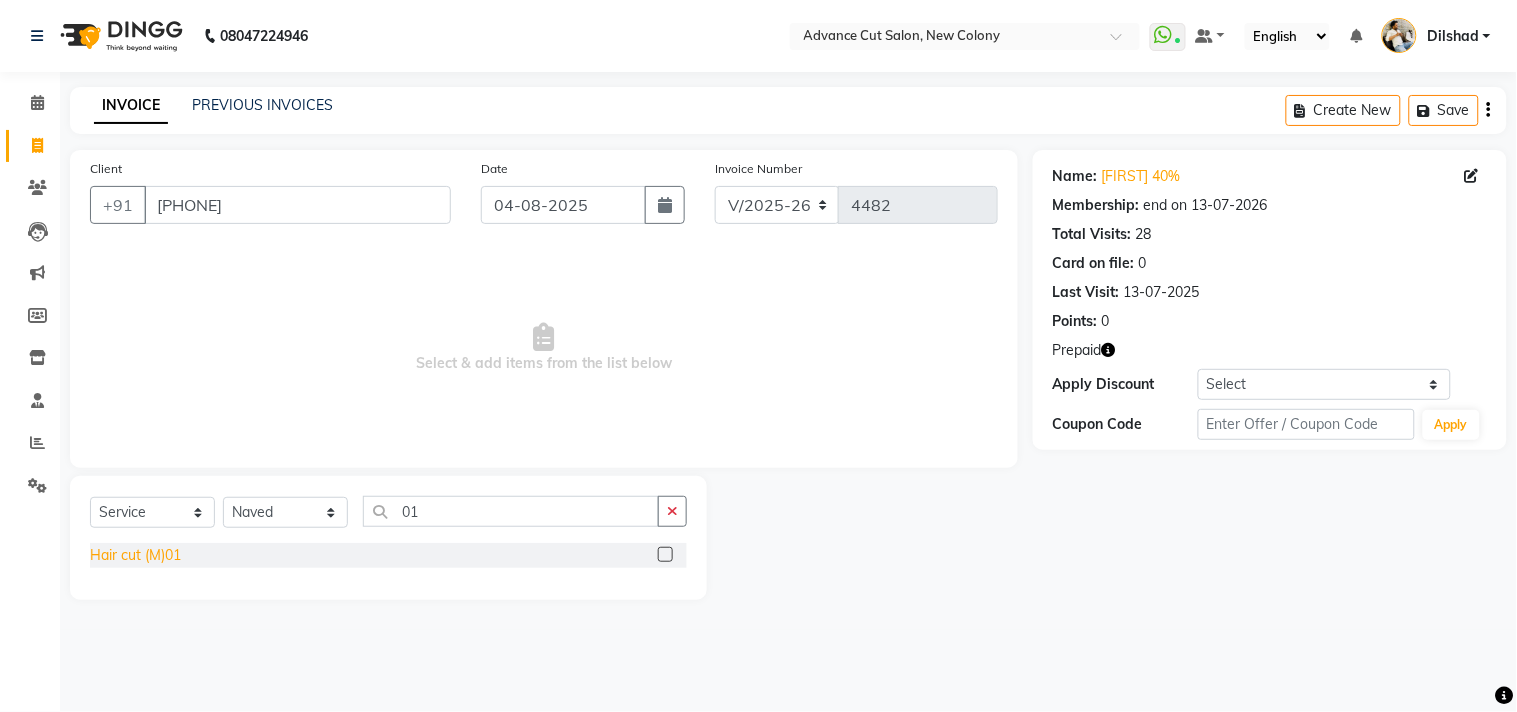 drag, startPoint x: 113, startPoint y: 557, endPoint x: 130, endPoint y: 550, distance: 18.384777 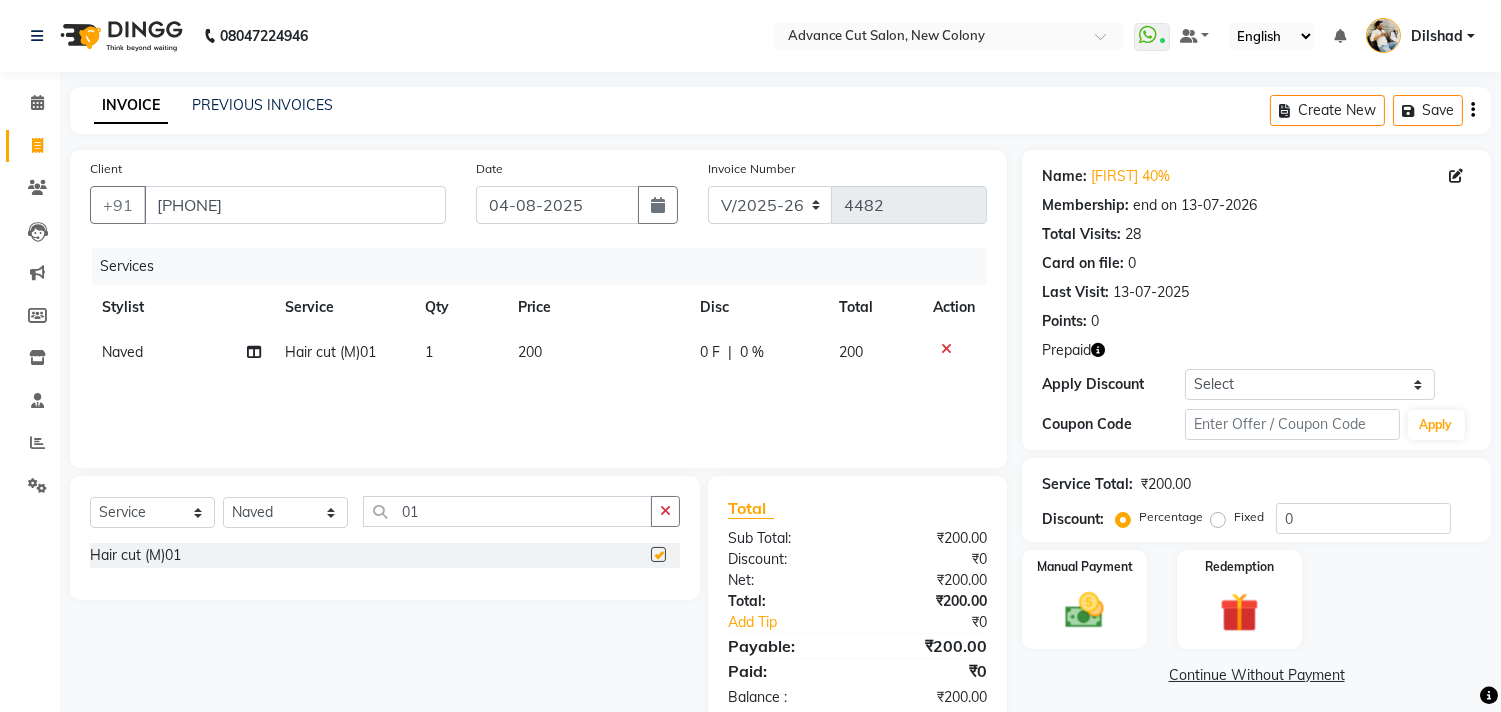 checkbox on "false" 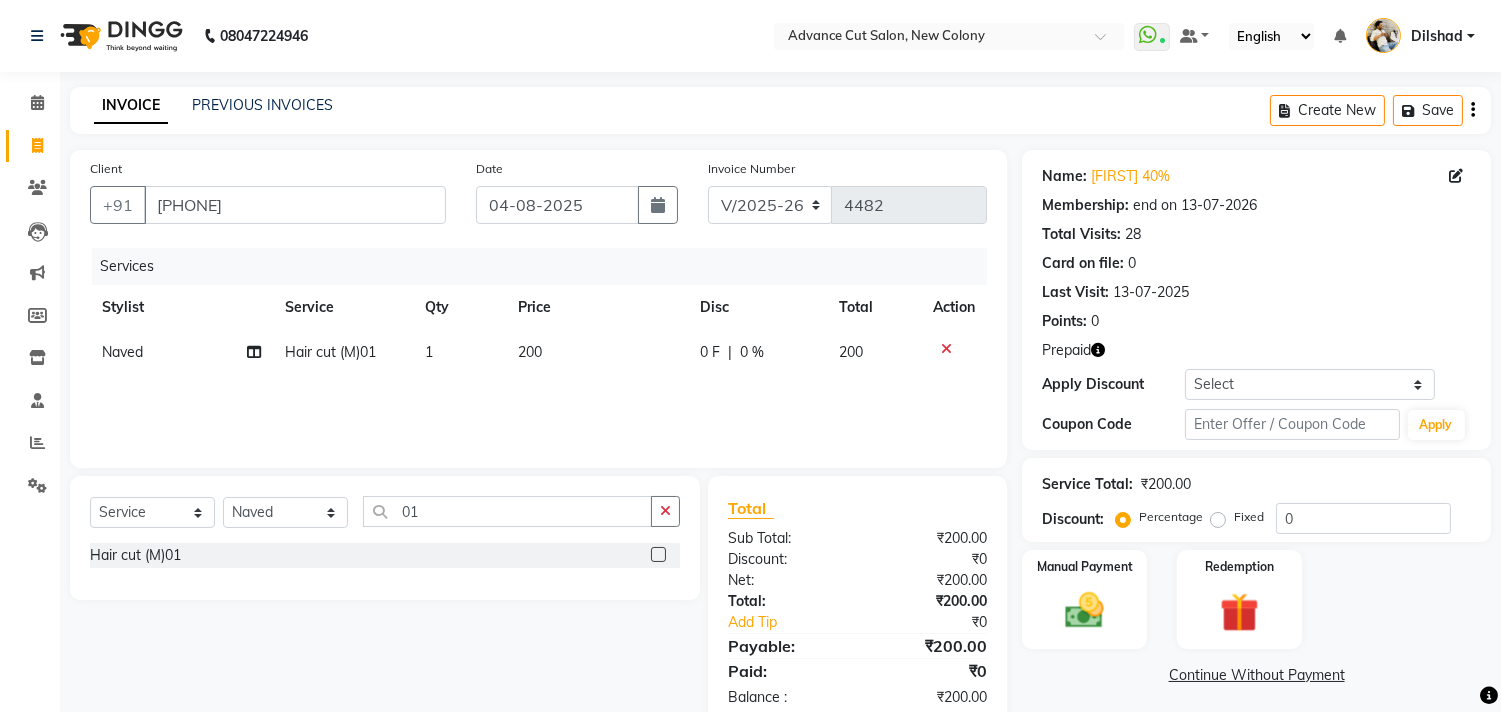 drag, startPoint x: 214, startPoint y: 528, endPoint x: 262, endPoint y: 523, distance: 48.259712 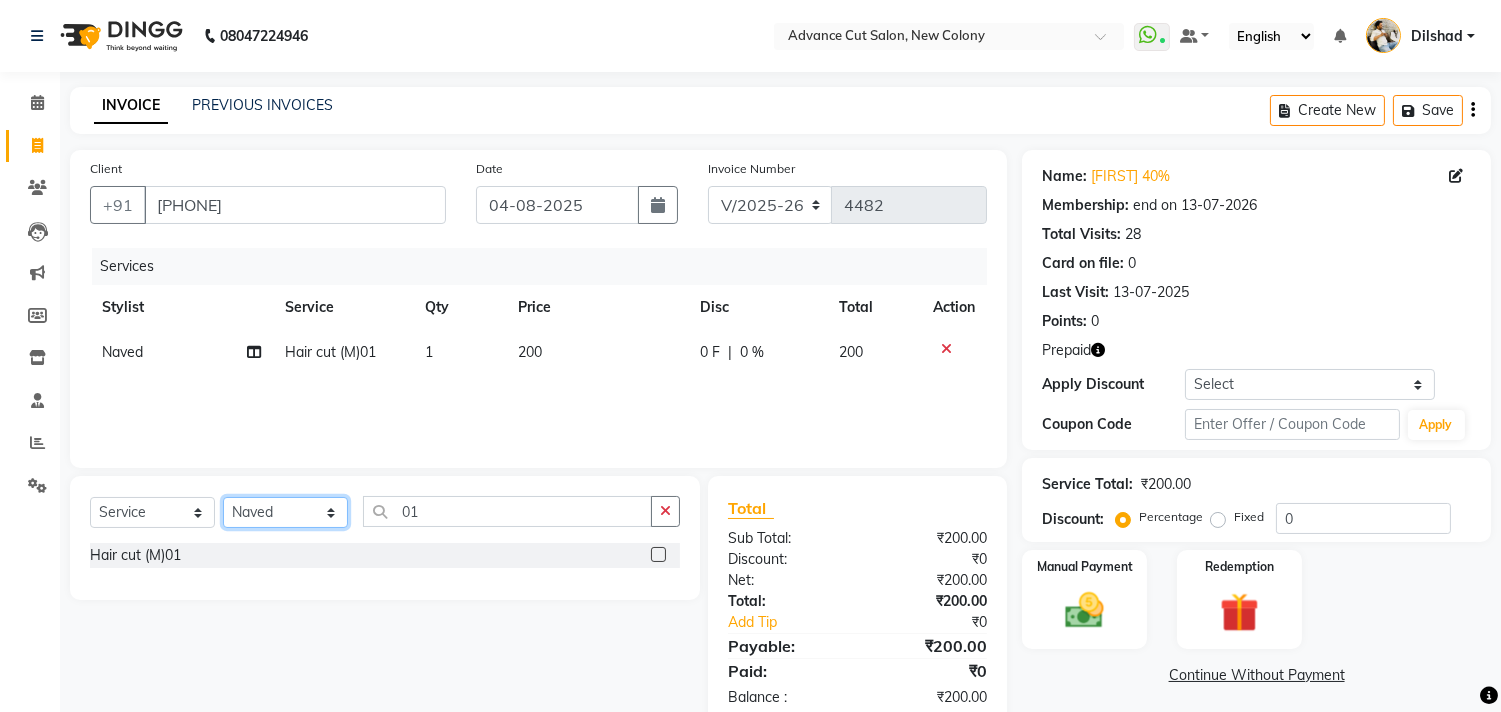 click on "Select Stylist Abrar Alam Dilshad Lallan Meenu Nafeesh Ahmad Naved O.P. Sharma  Pryag Samar Shahzad  SHWETA SINGH Zarina" 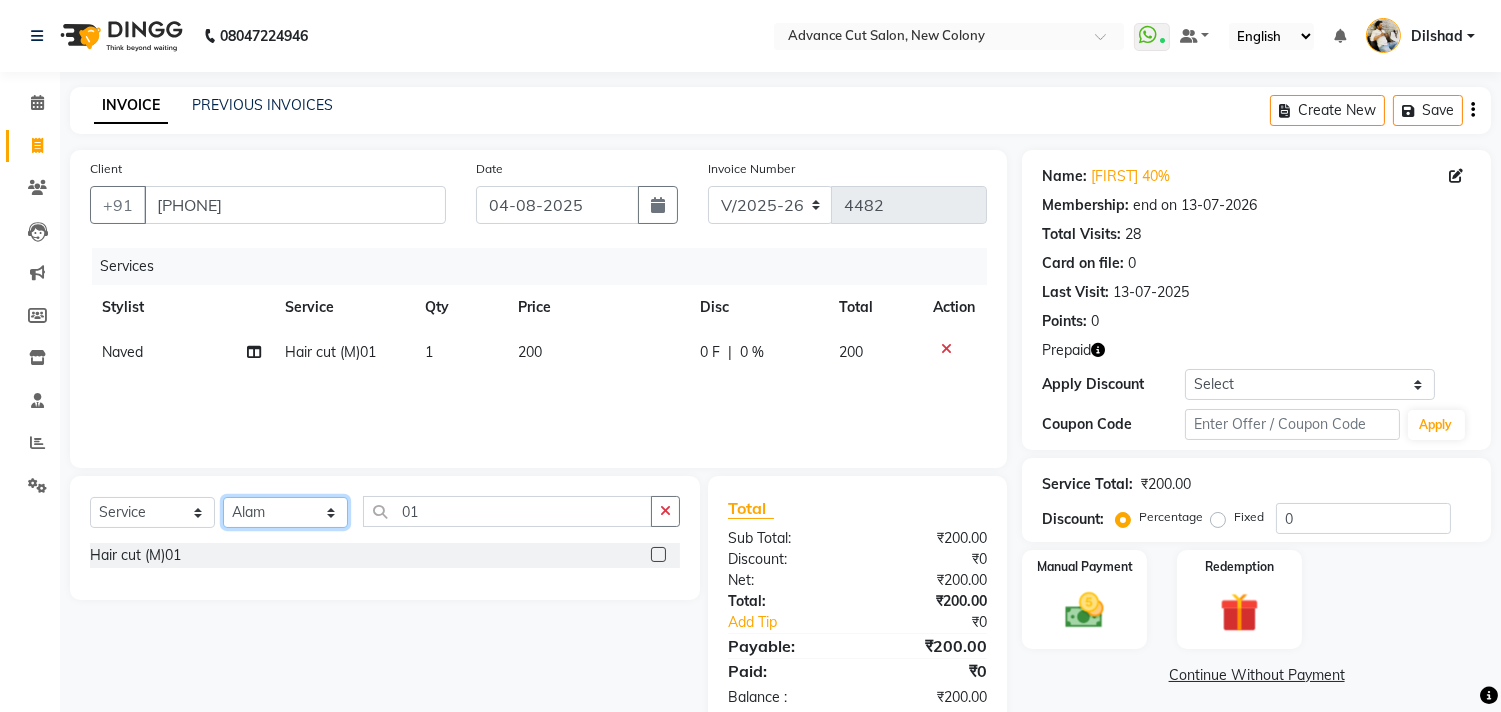 click on "Select Stylist Abrar Alam Dilshad Lallan Meenu Nafeesh Ahmad Naved O.P. Sharma  Pryag Samar Shahzad  SHWETA SINGH Zarina" 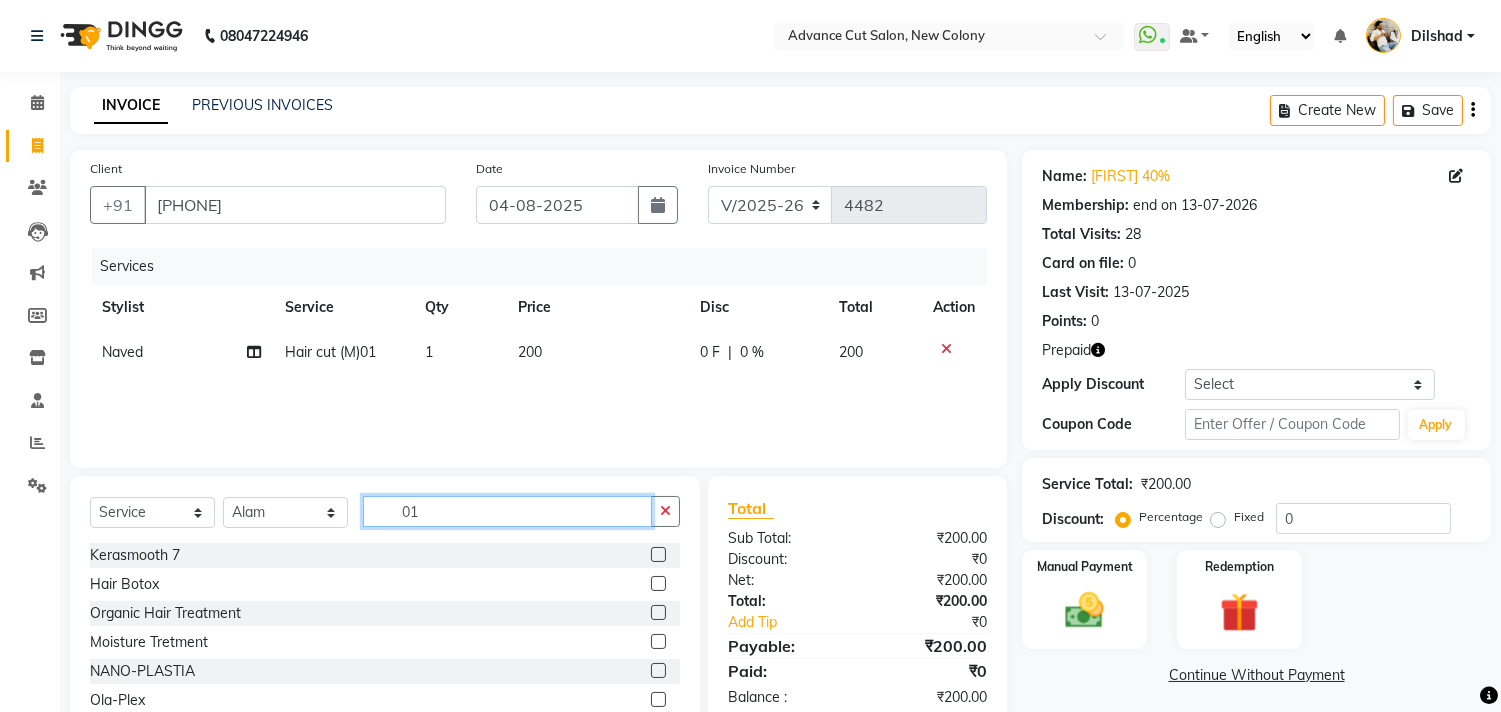 click on "01" 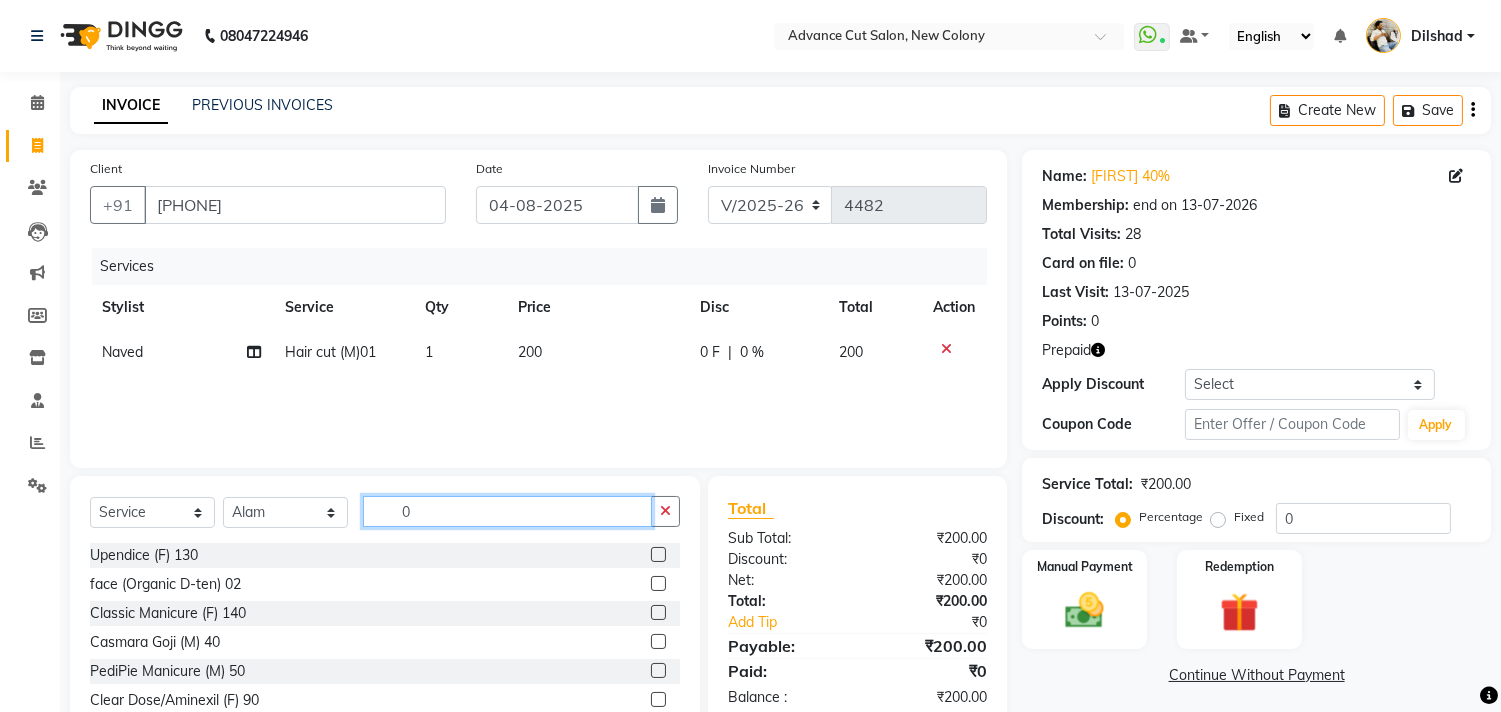 type on "01" 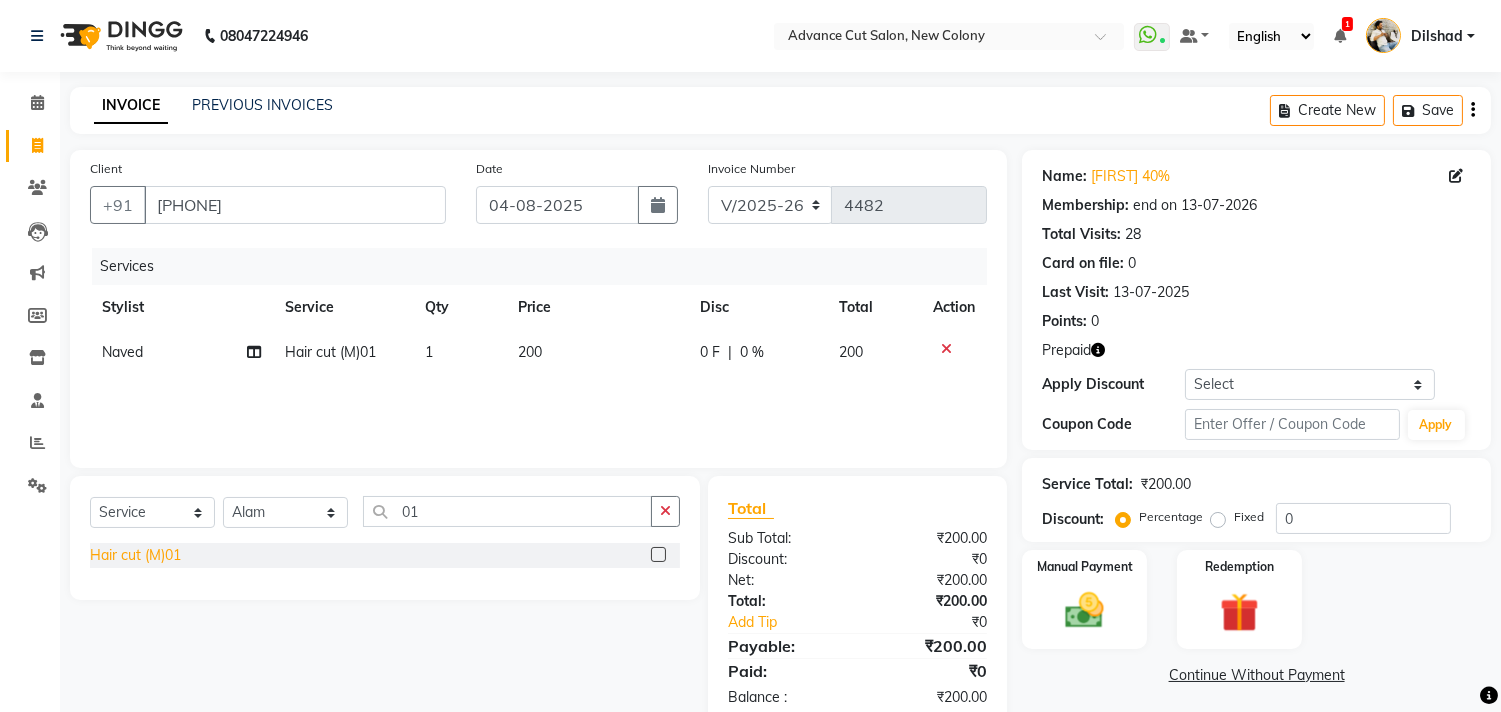 click on "Hair cut (M)01" 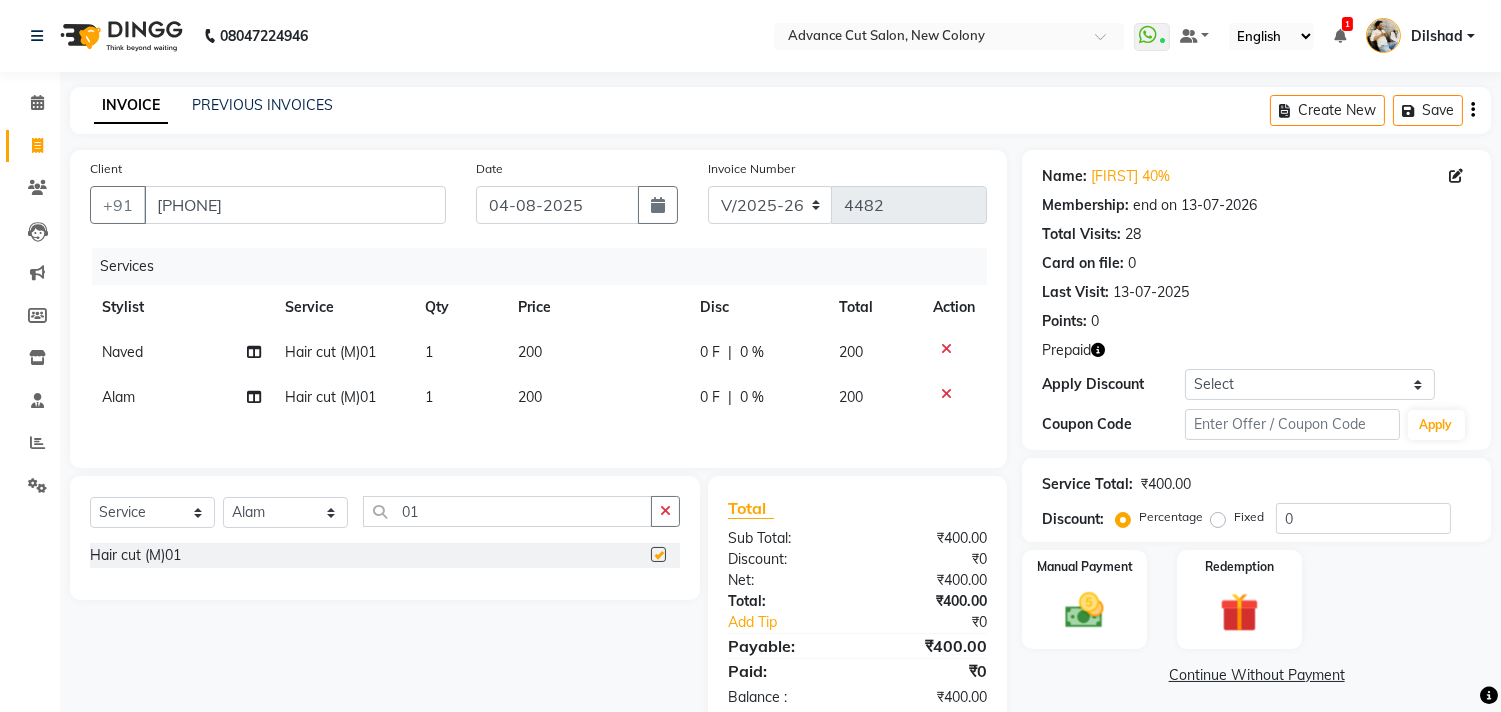 checkbox on "false" 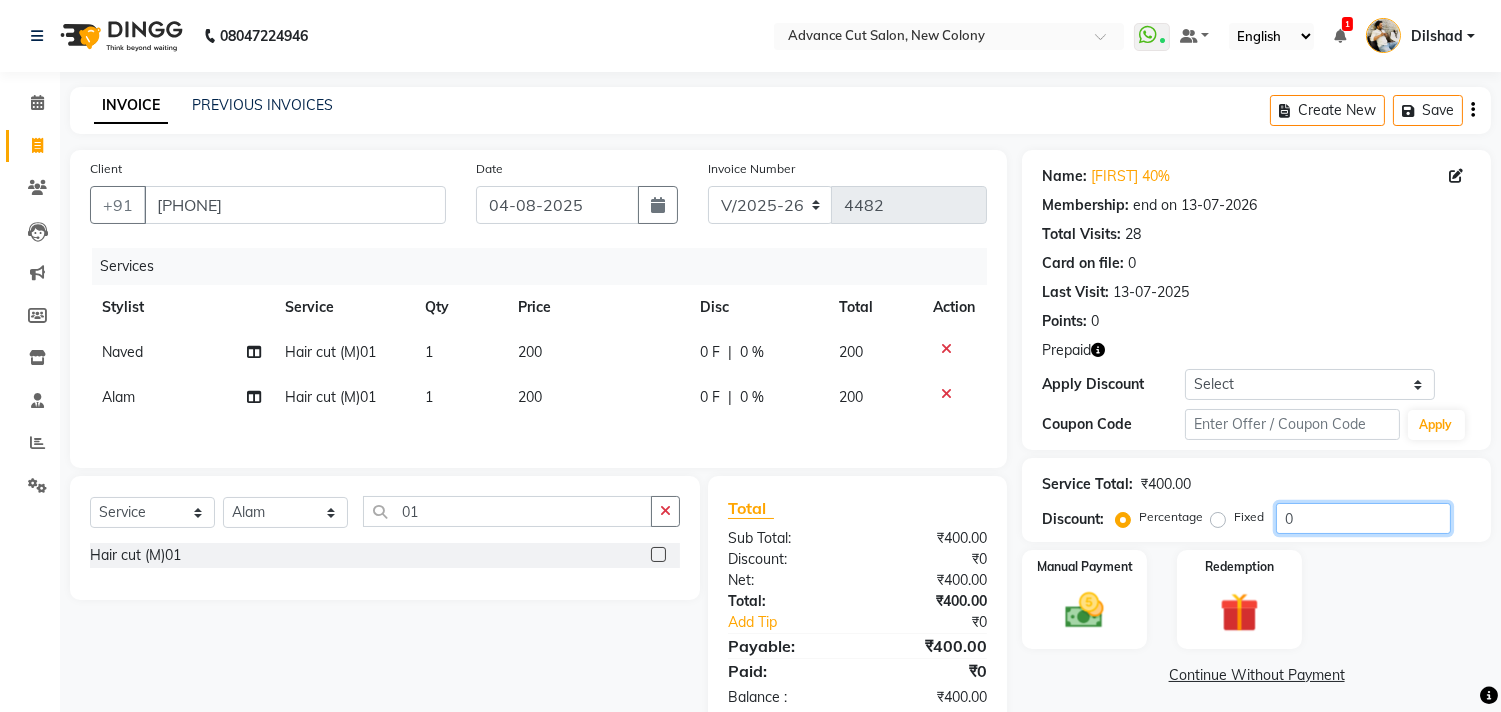 click on "0" 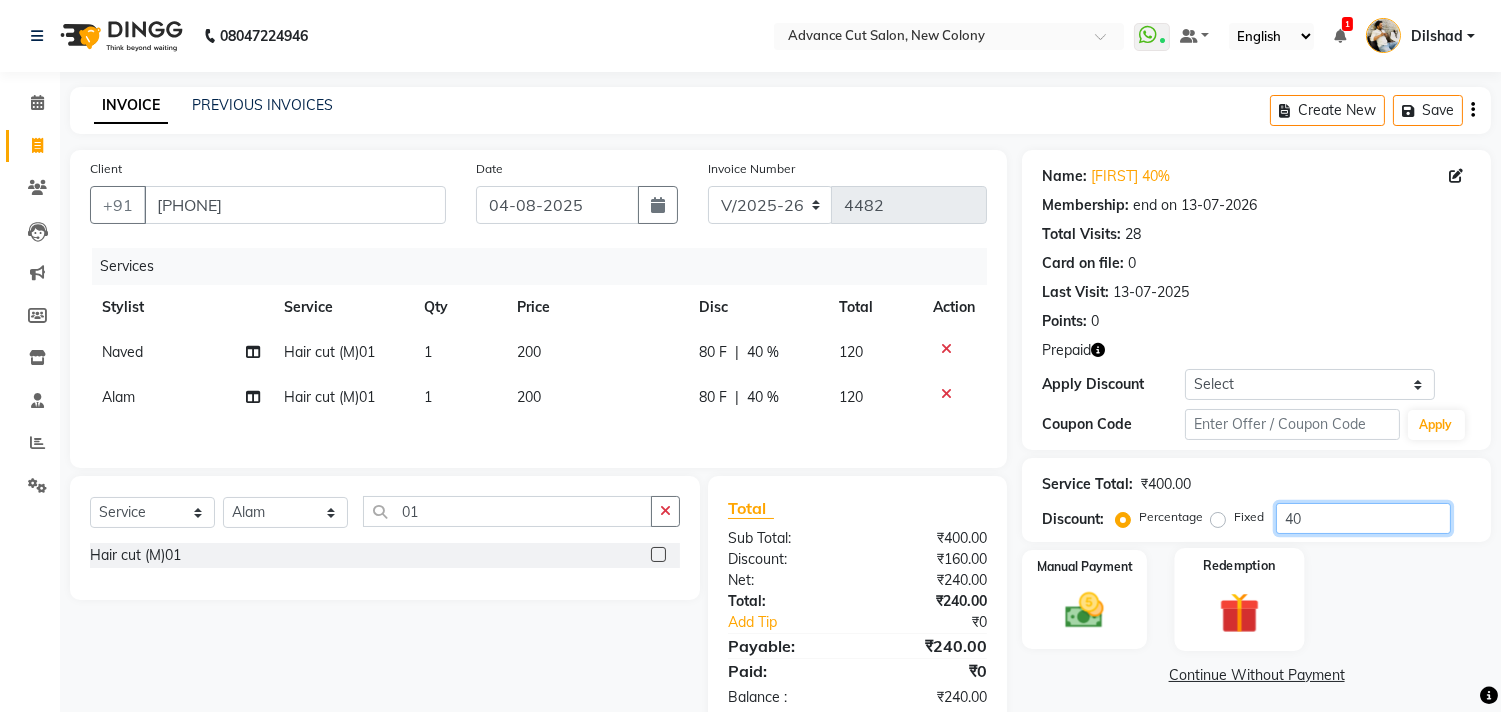 type on "40" 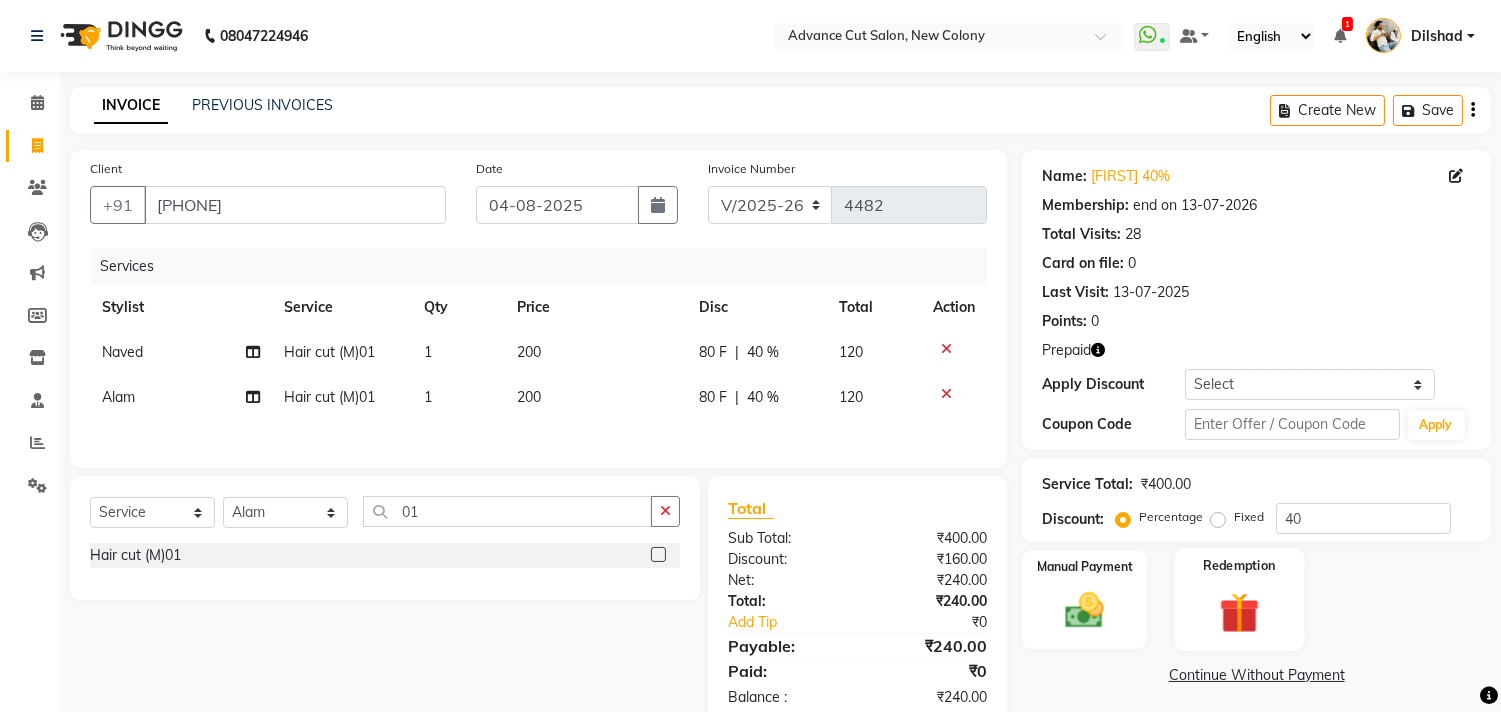 click 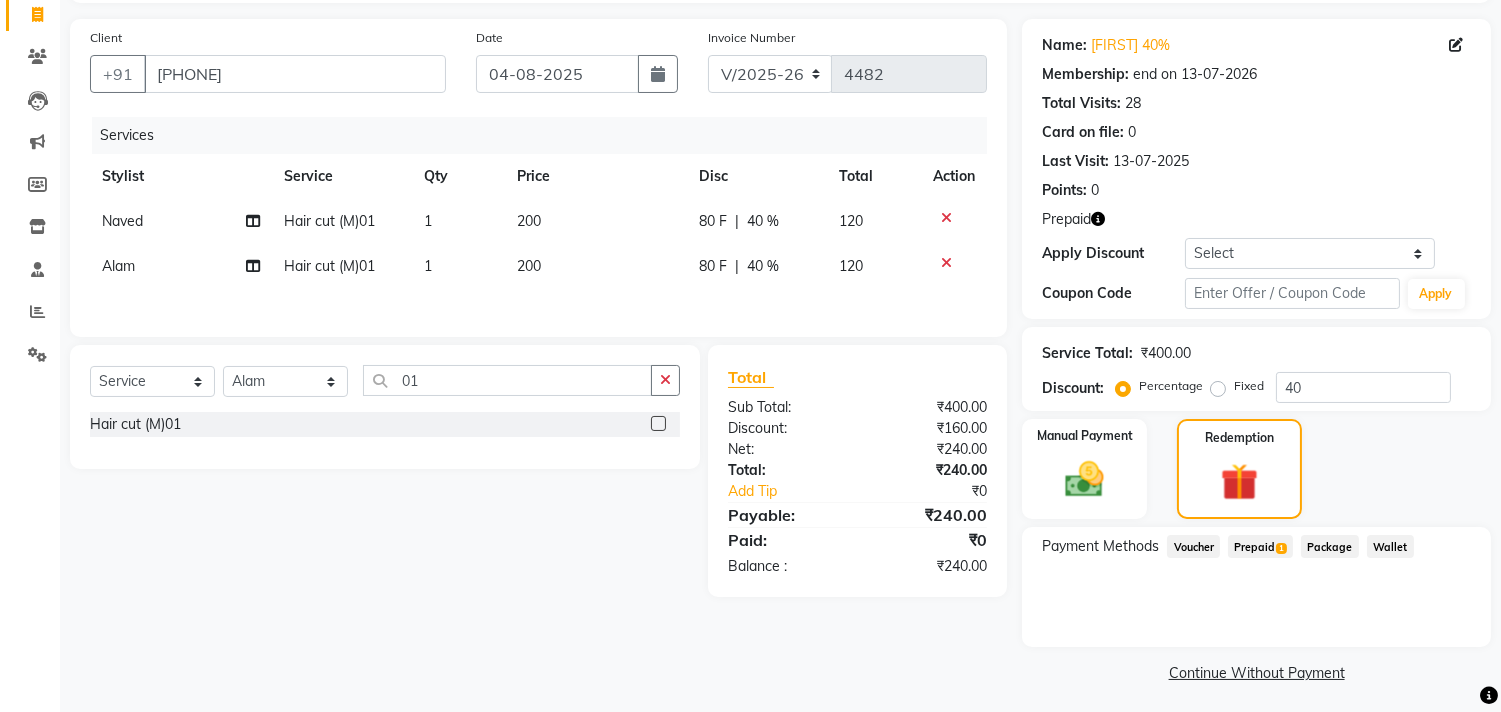 scroll, scrollTop: 135, scrollLeft: 0, axis: vertical 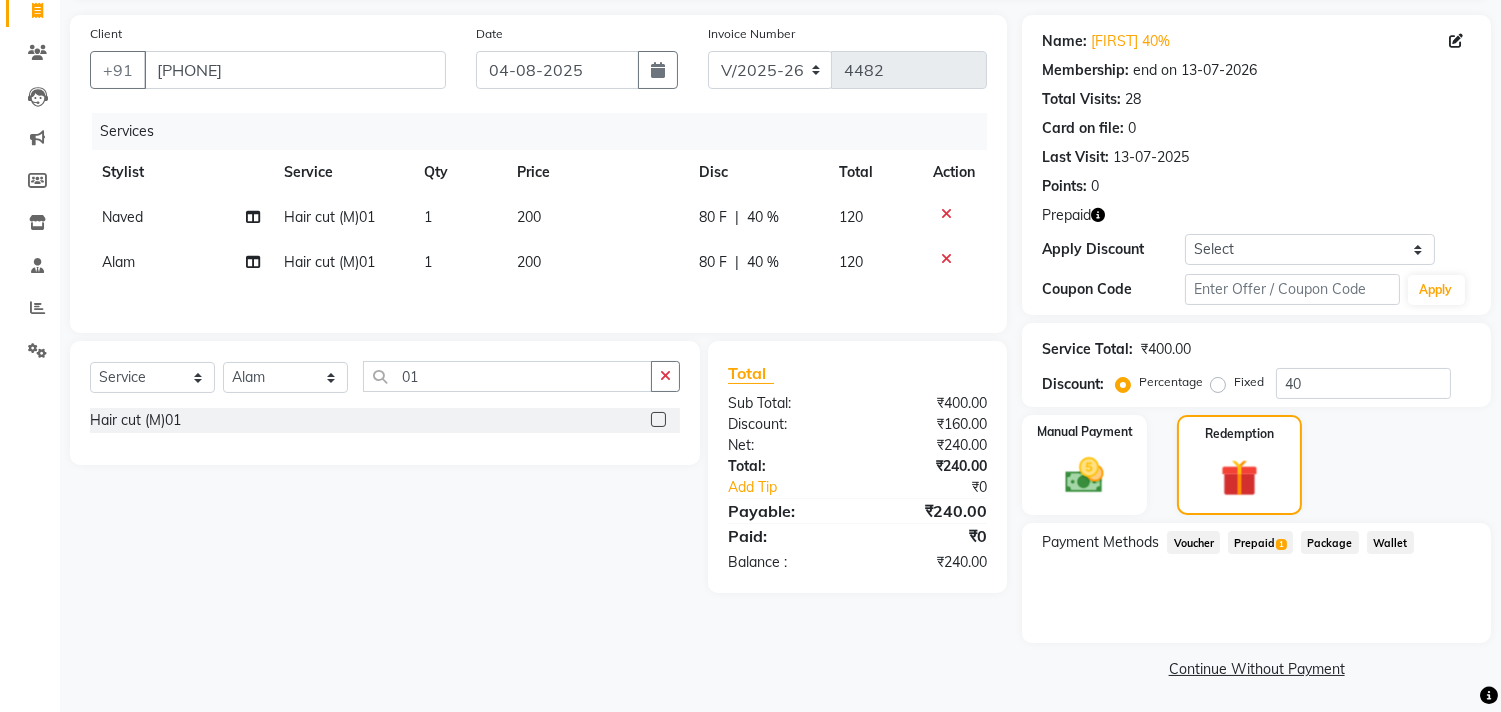 click on "Prepaid  1" 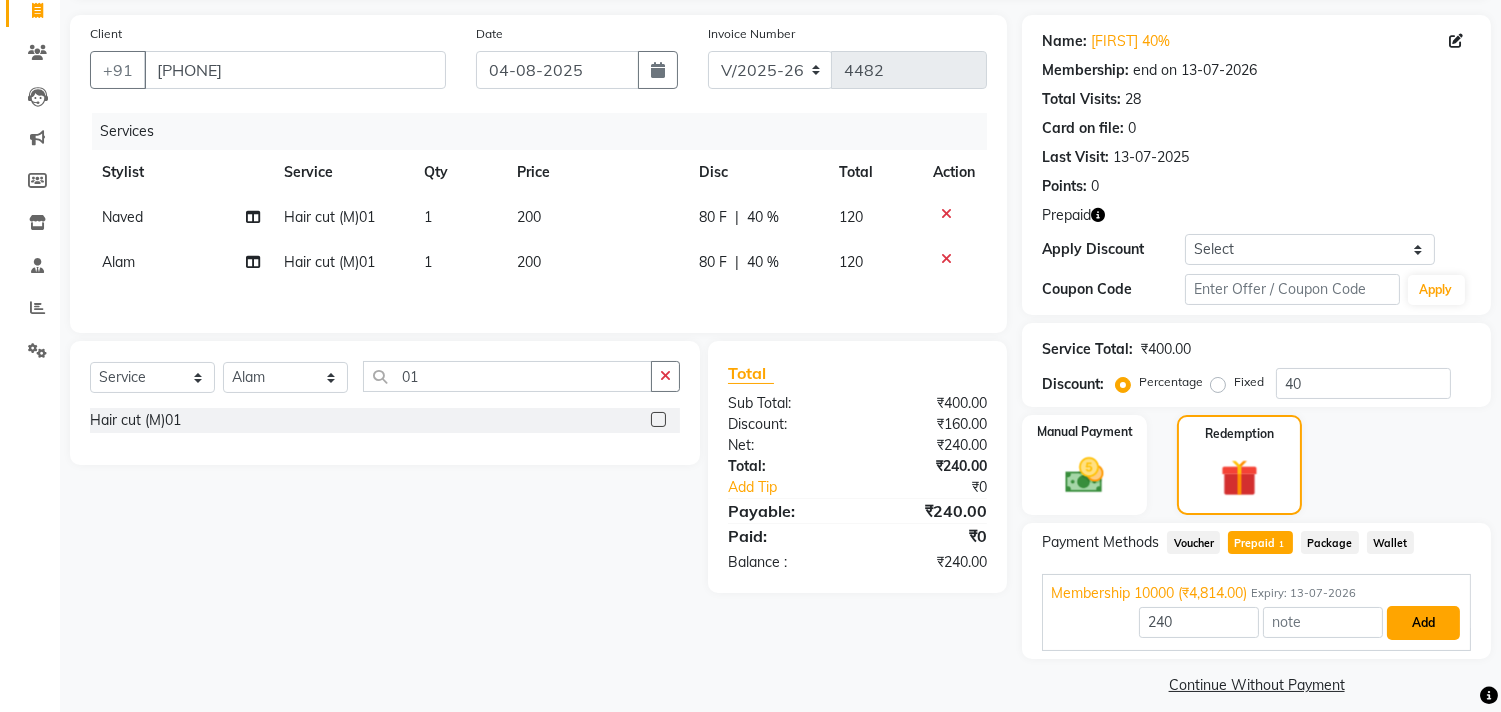 click on "Add" at bounding box center (1423, 623) 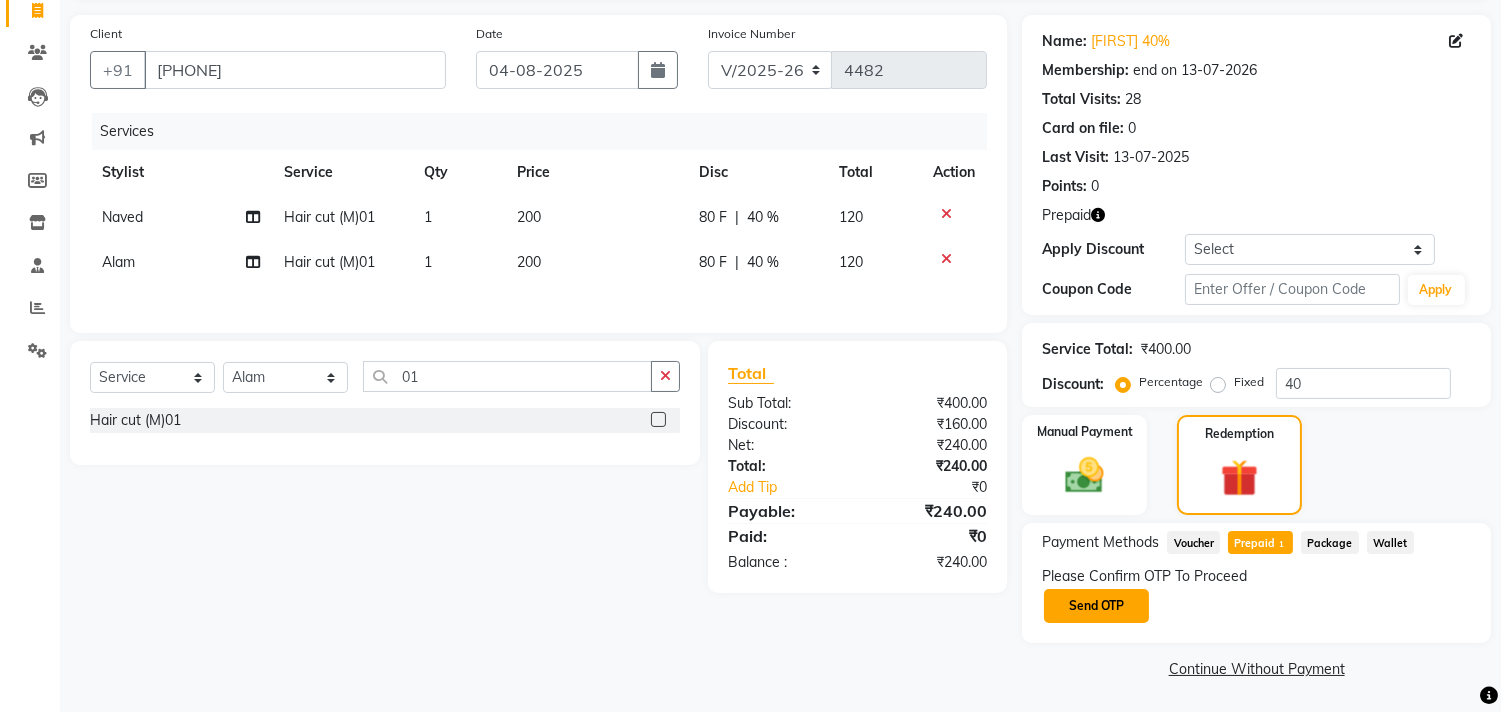 click on "Send OTP" 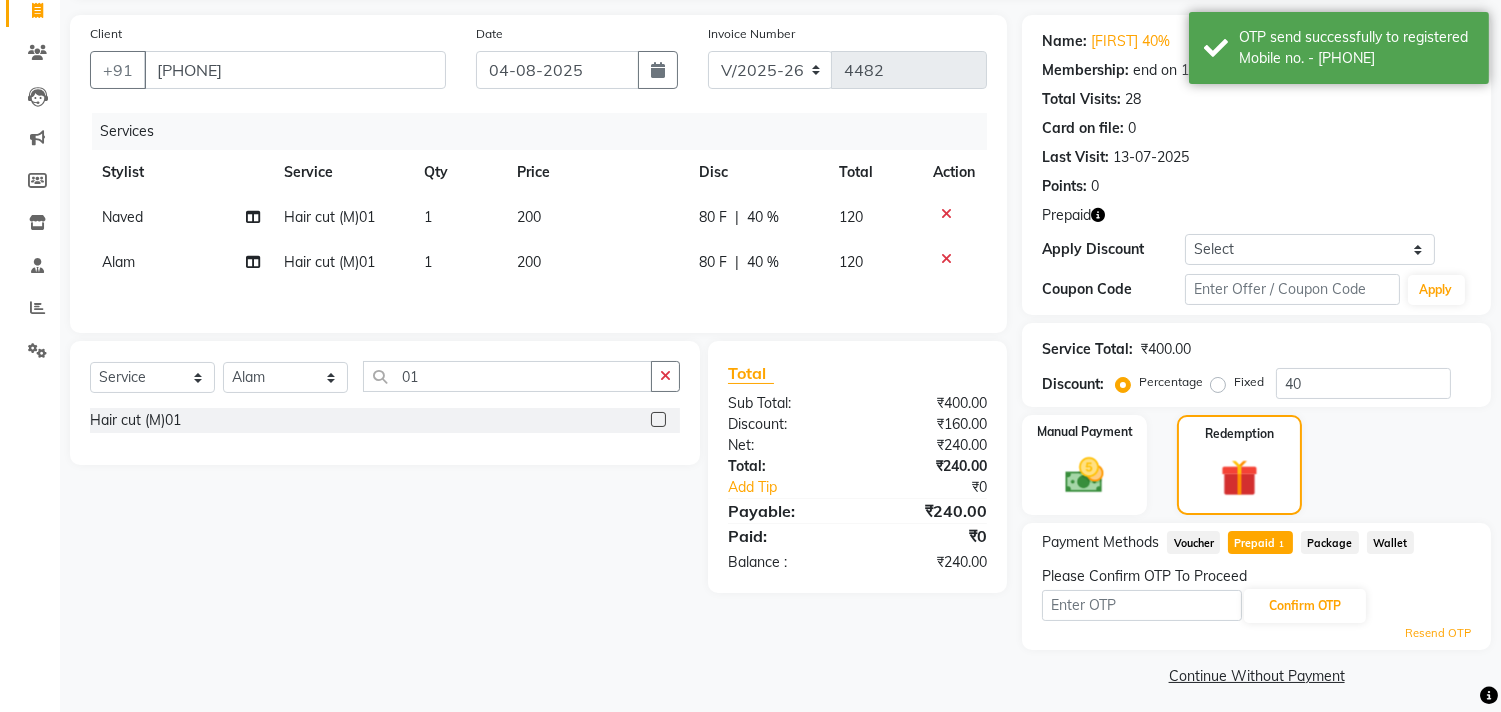 click 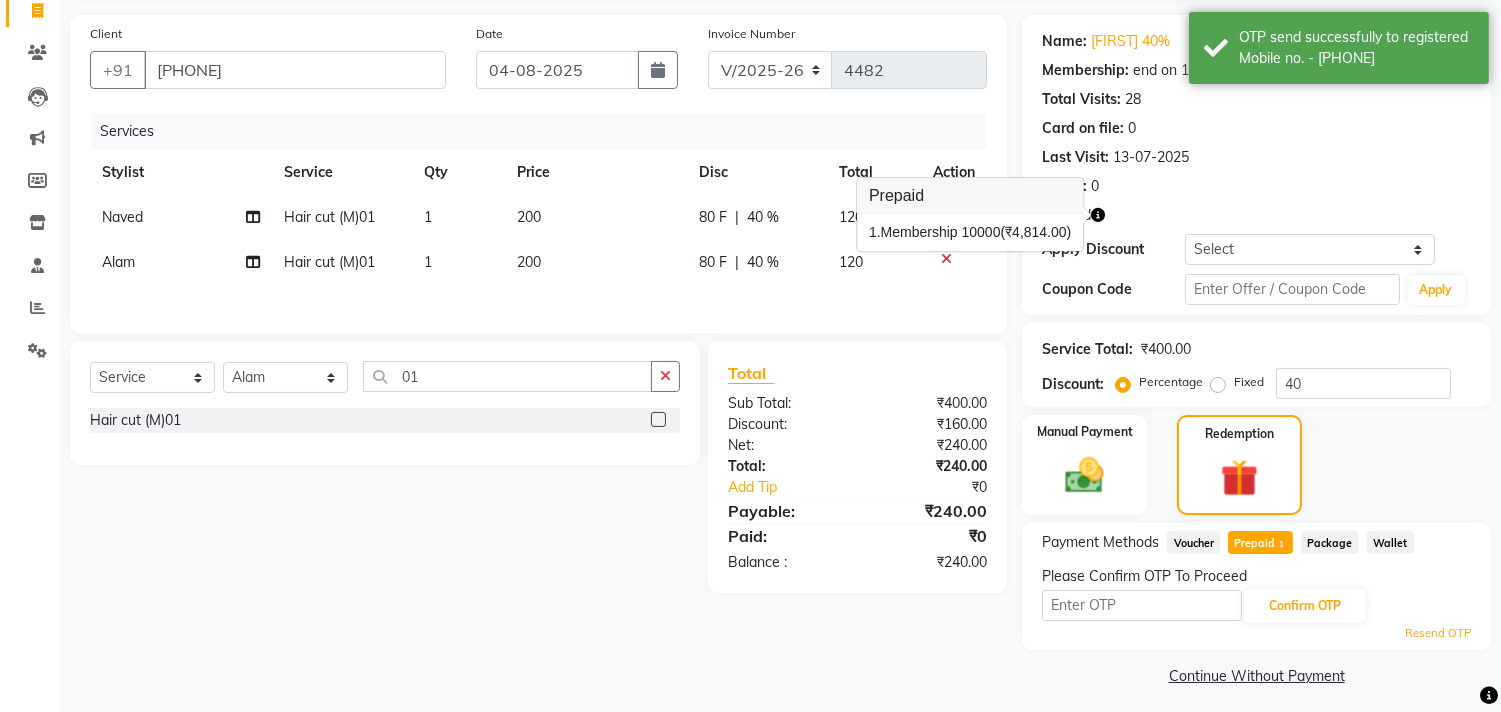 click 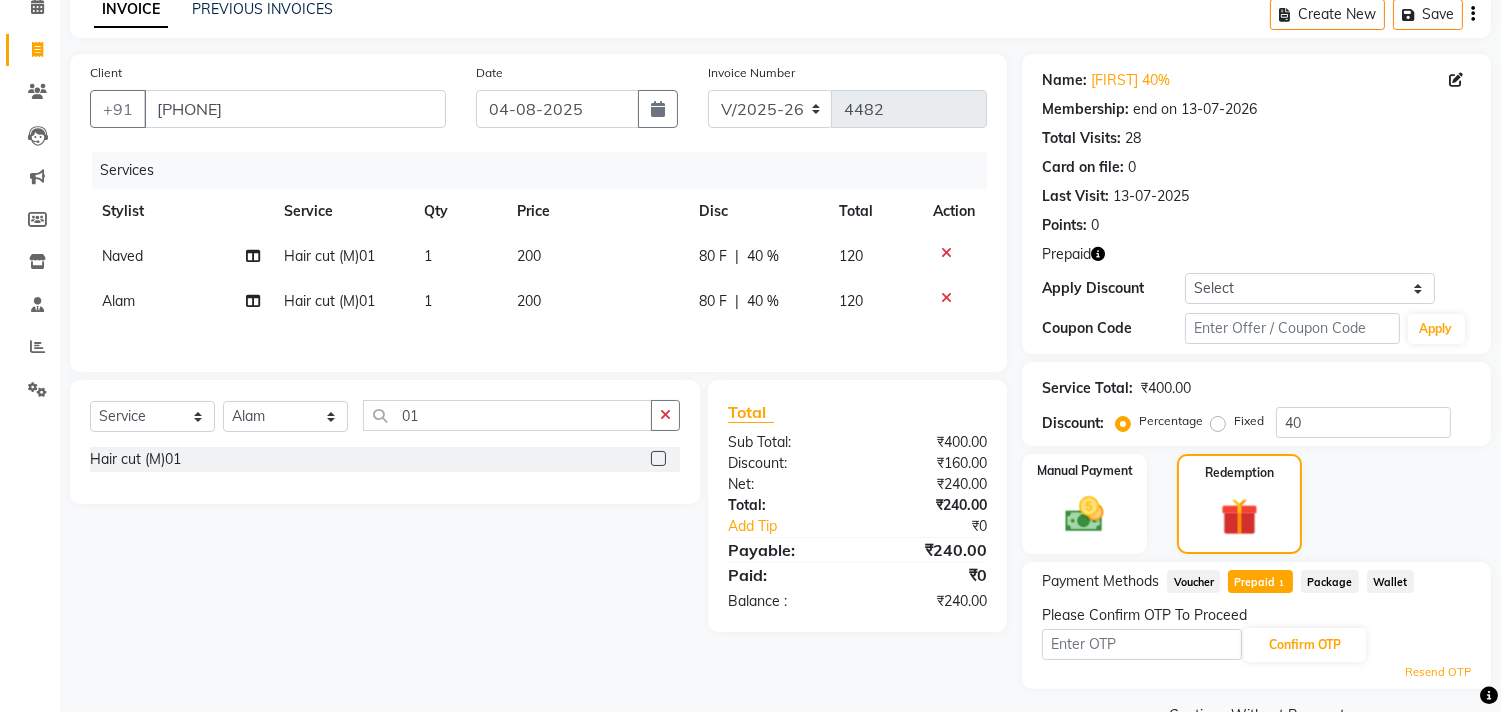 scroll, scrollTop: 0, scrollLeft: 0, axis: both 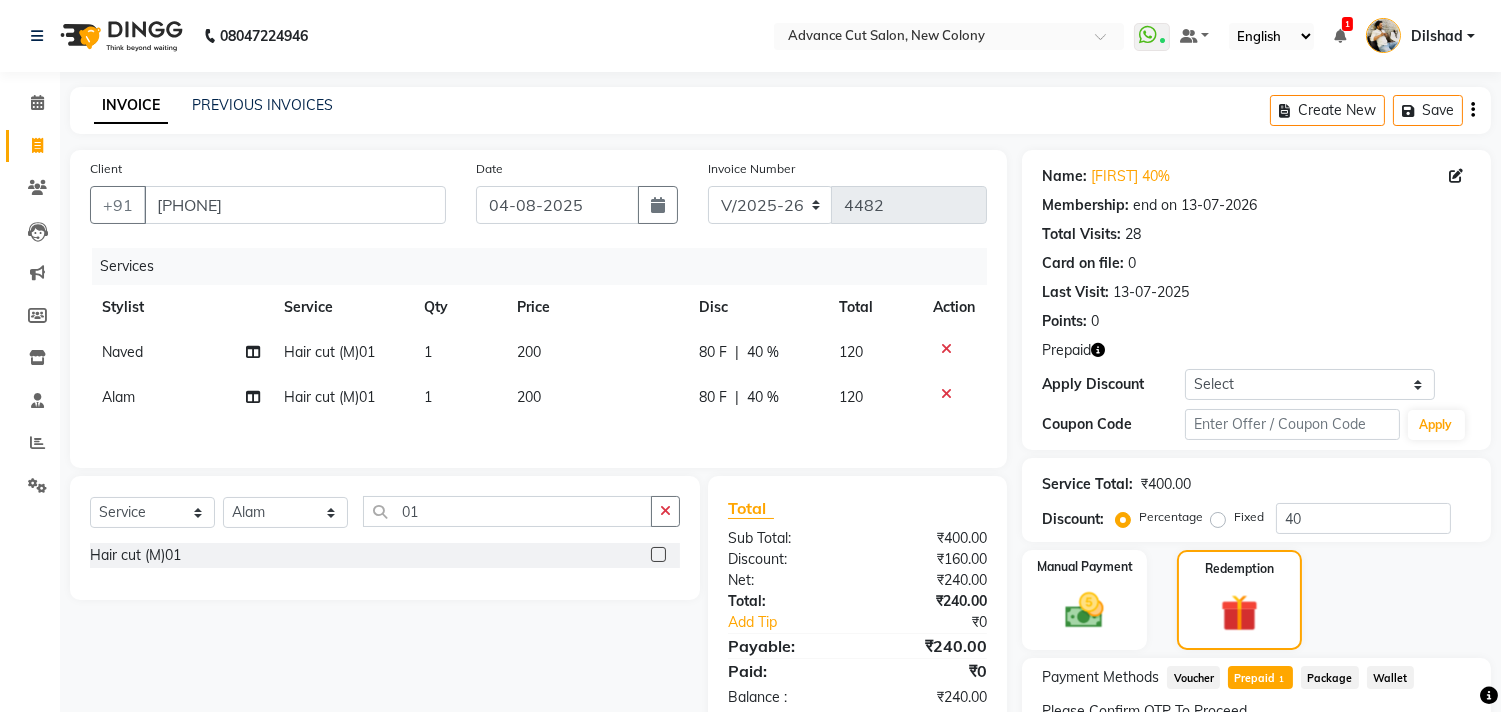click on "1" at bounding box center (1347, 24) 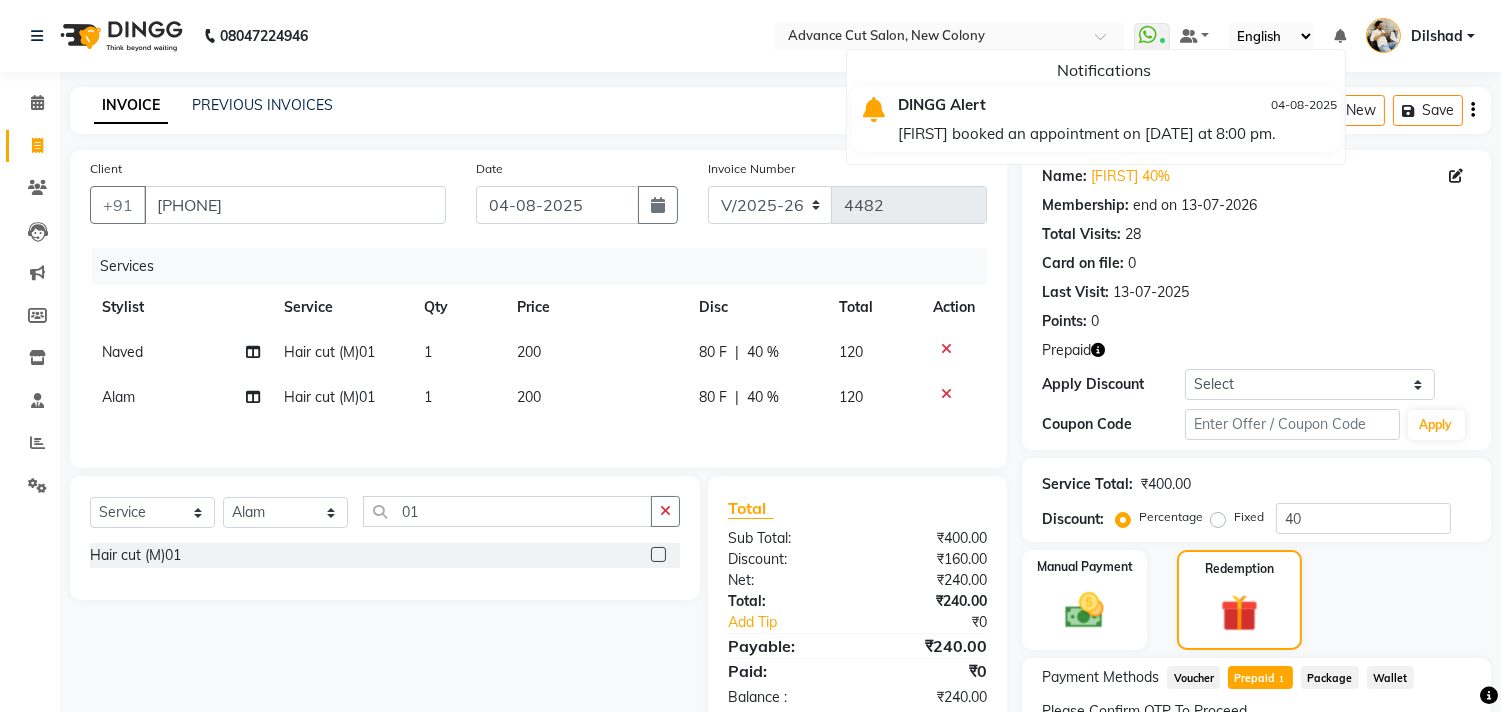 click on "INVOICE PREVIOUS INVOICES Create New   Save" 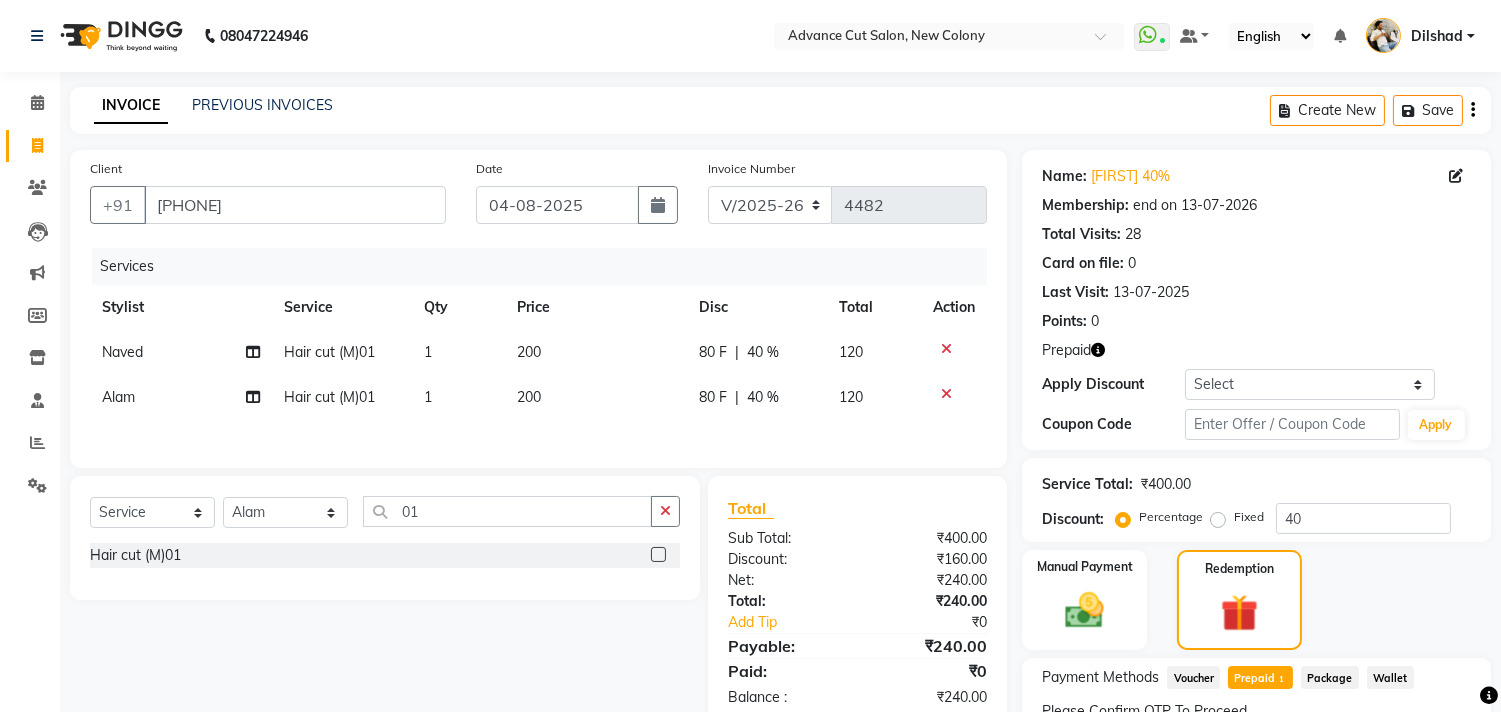 click at bounding box center [1340, 36] 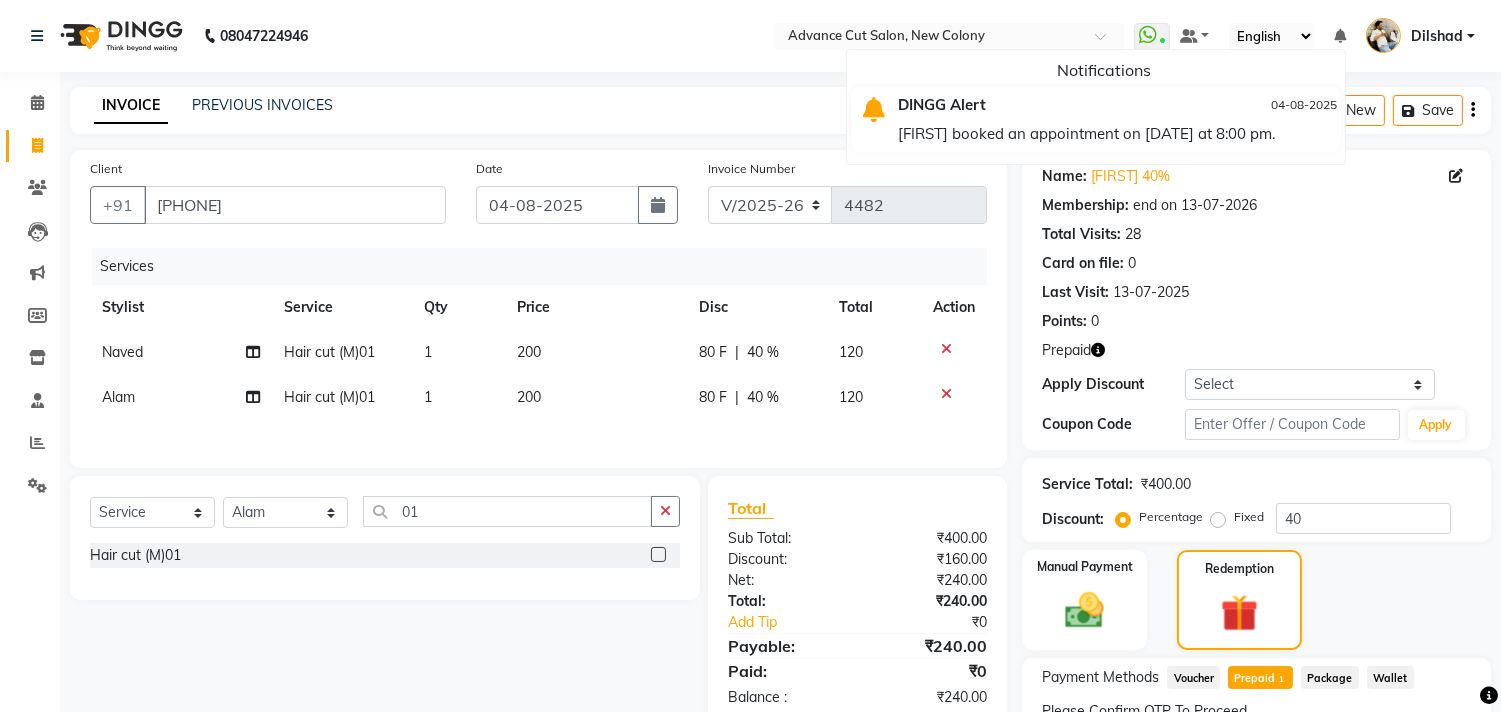 click on "INVOICE PREVIOUS INVOICES Create New   Save" 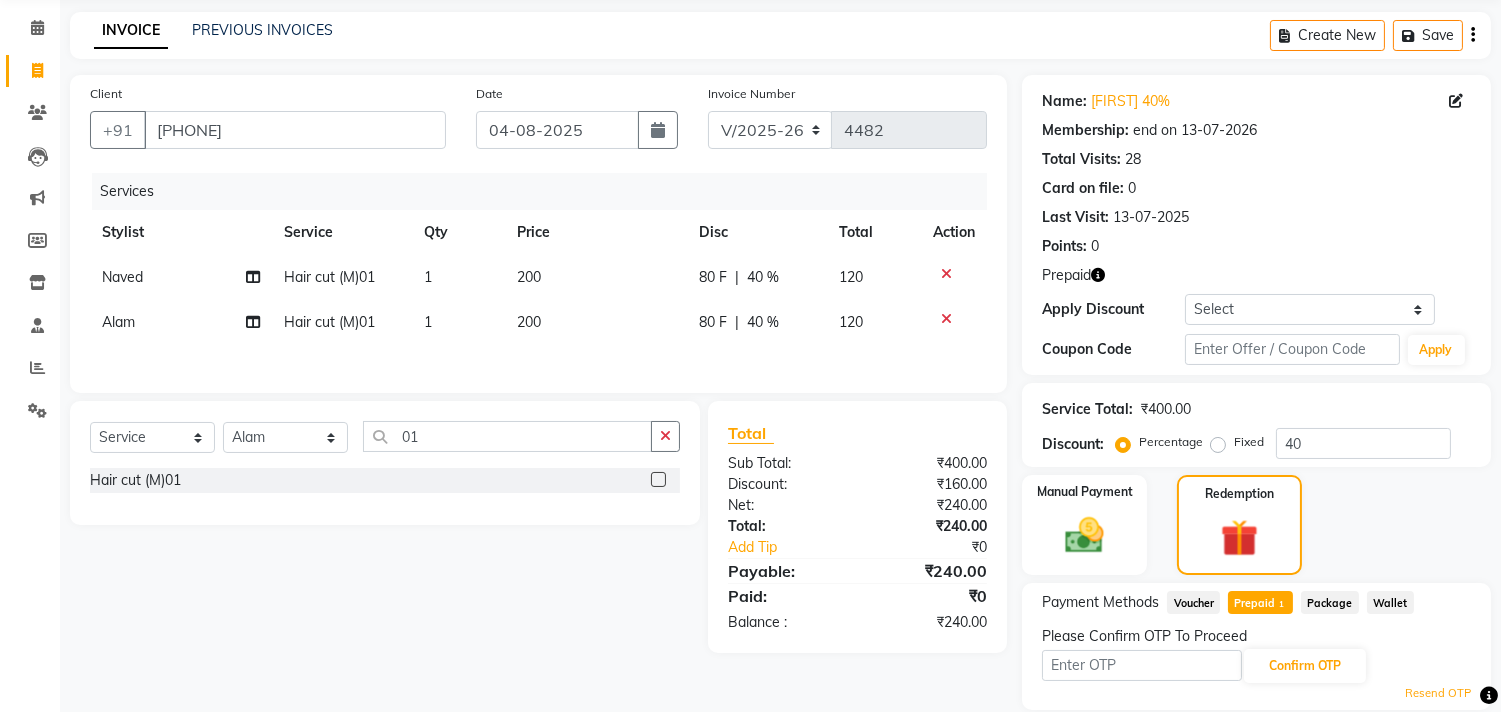 scroll, scrollTop: 143, scrollLeft: 0, axis: vertical 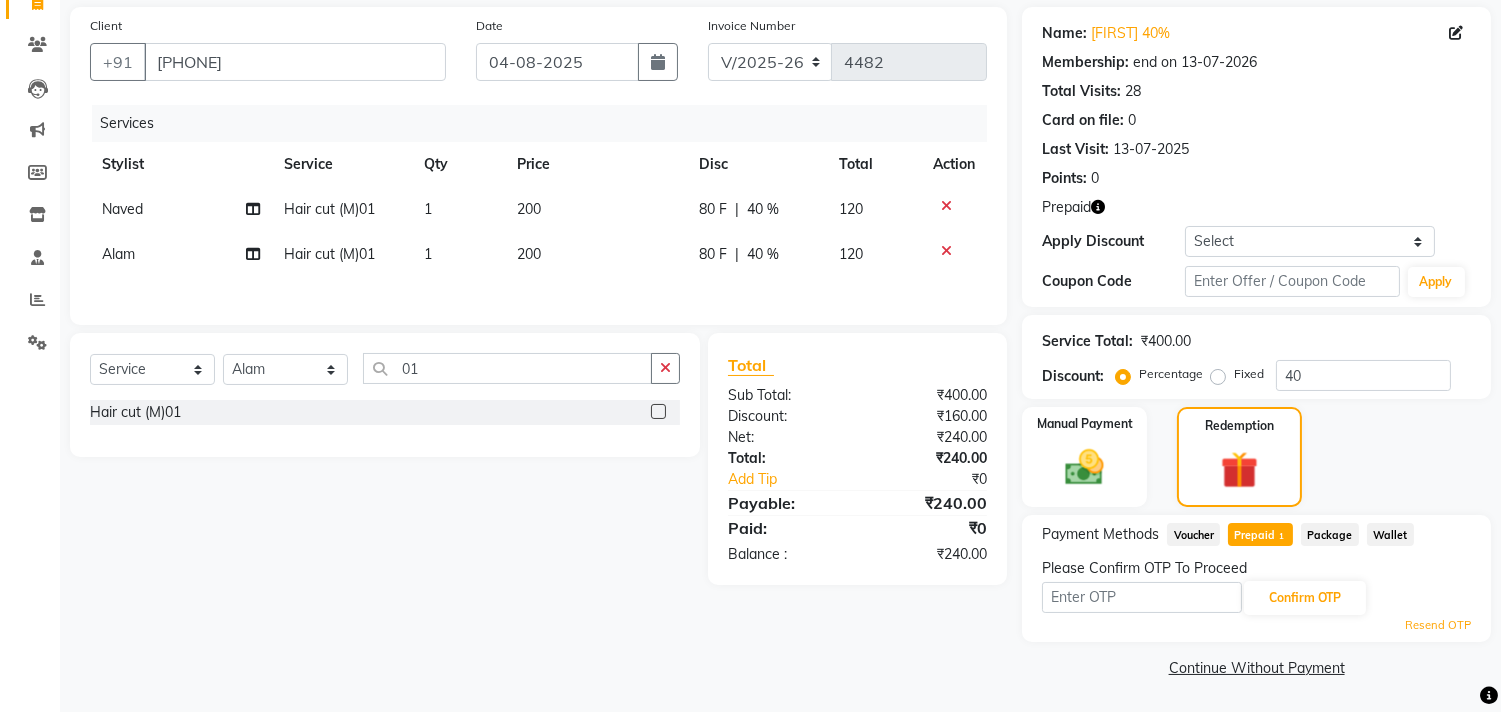 click on "Client +91 [PHONE] Date 04-08-2025 Invoice Number V/2025 V/2025-26 4482 Services Stylist Service Qty Price Disc Total Action Naved Hair cut (M)01 1 200 80 F | 40 % 120 Alam Hair cut (M)01 1 200 80 F | 40 % 120 Select Service Product Membership Package Voucher Prepaid Gift Card Select Stylist Abrar Alam Dilshad Lallan Meenu Nafeesh Ahmad Naved O.P. Sharma Pryag Samar Shahzad SHWETA SINGH Zarina 01 Hair cut (M)01 Total Sub Total: ₹400.00 Discount: ₹160.00 Net: ₹240.00 Total: ₹240.00 Add Tip ₹0 Payable: ₹240.00 Paid: ₹0 Balance : ₹240.00" 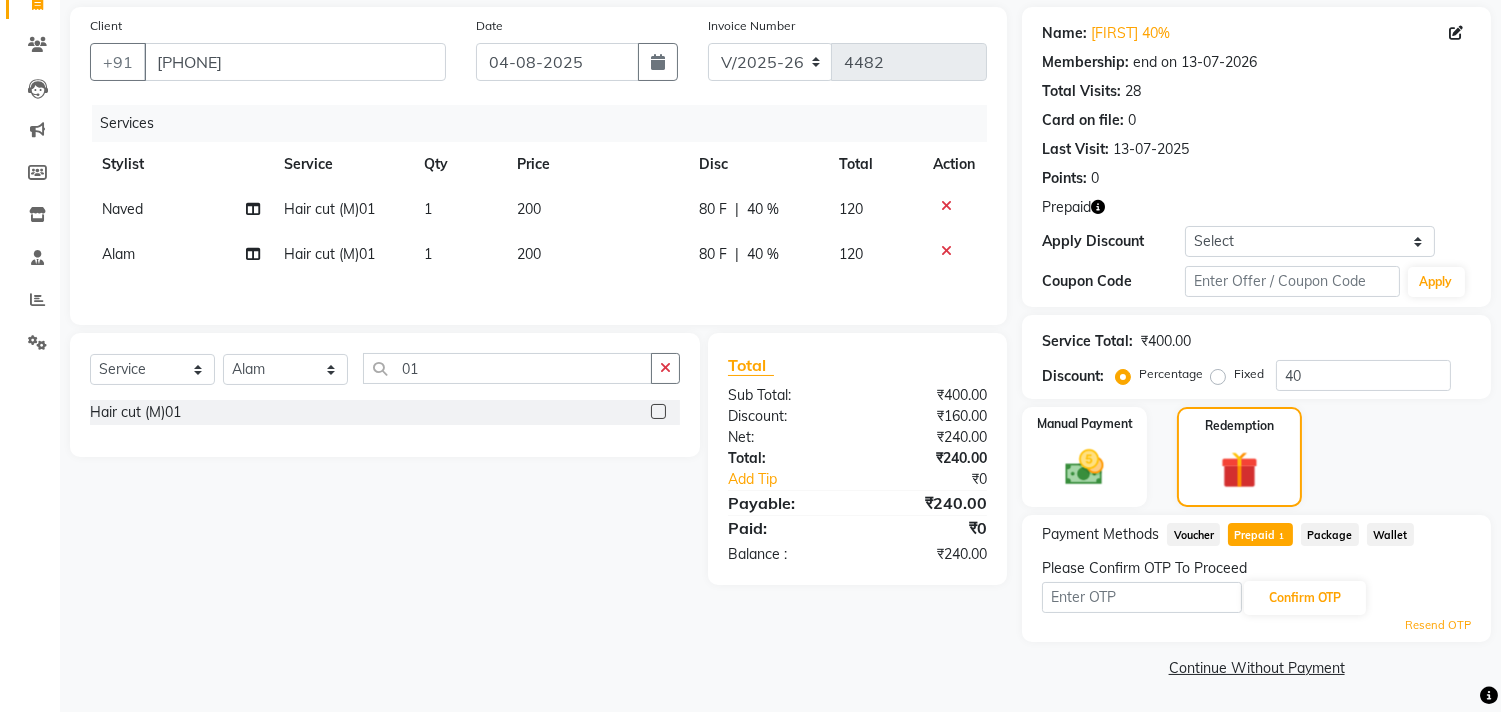 click on "Name: [FIRST] 40%  Membership: end on [DATE] Total Visits:  28 Card on file:  0 Last Visit:   [DATE] Points:   0  Prepaid Apply Discount Select Membership → Membership 10000 Membership → Membership 10000 Membership → Membership 10000 Coupon Code Apply" 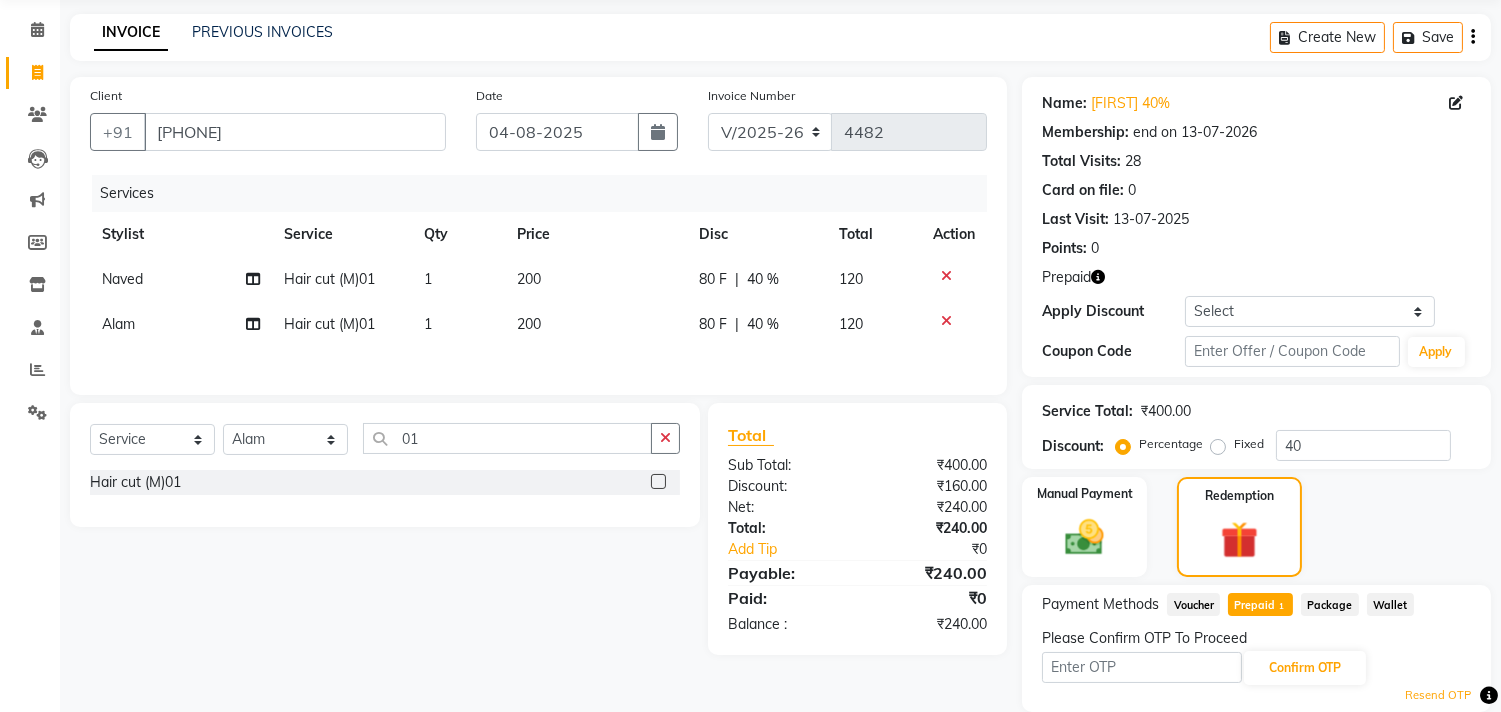 scroll, scrollTop: 143, scrollLeft: 0, axis: vertical 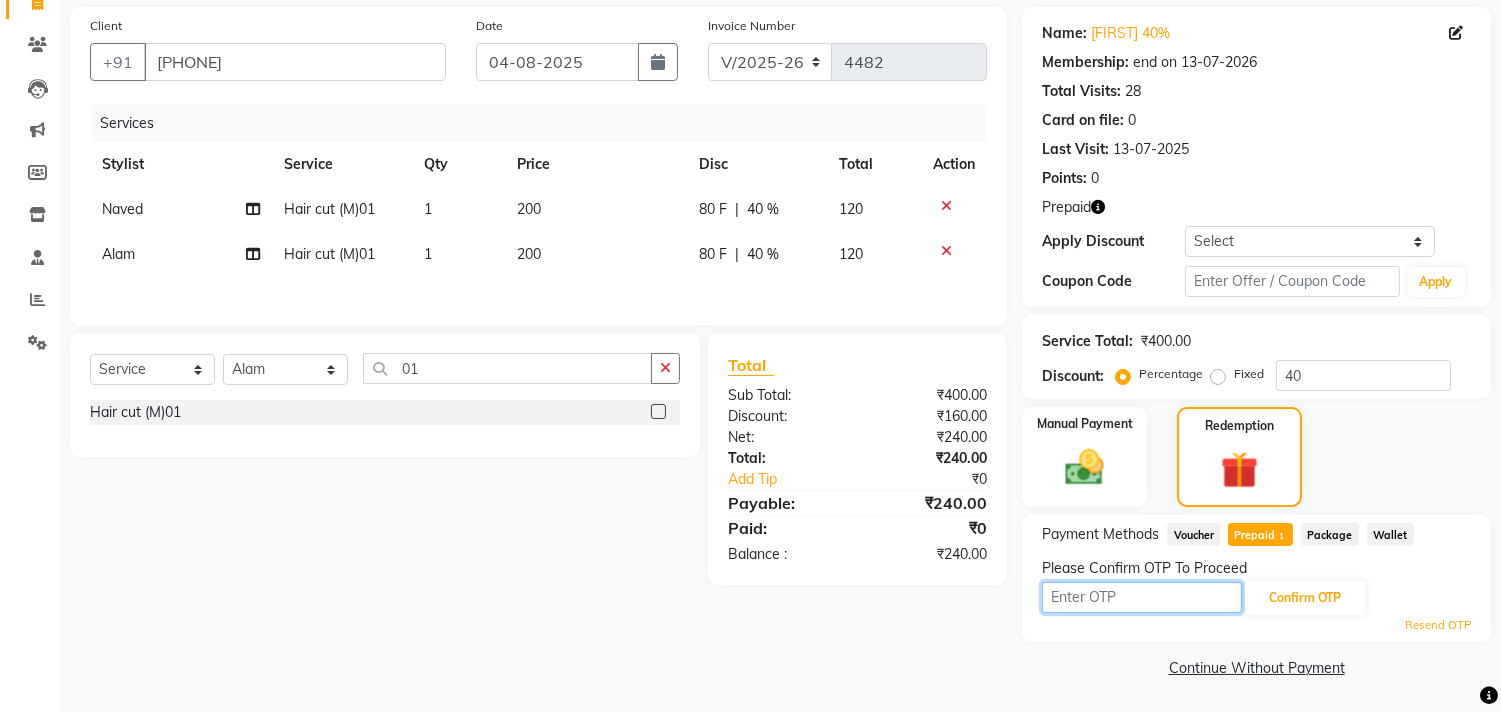 click at bounding box center [1142, 597] 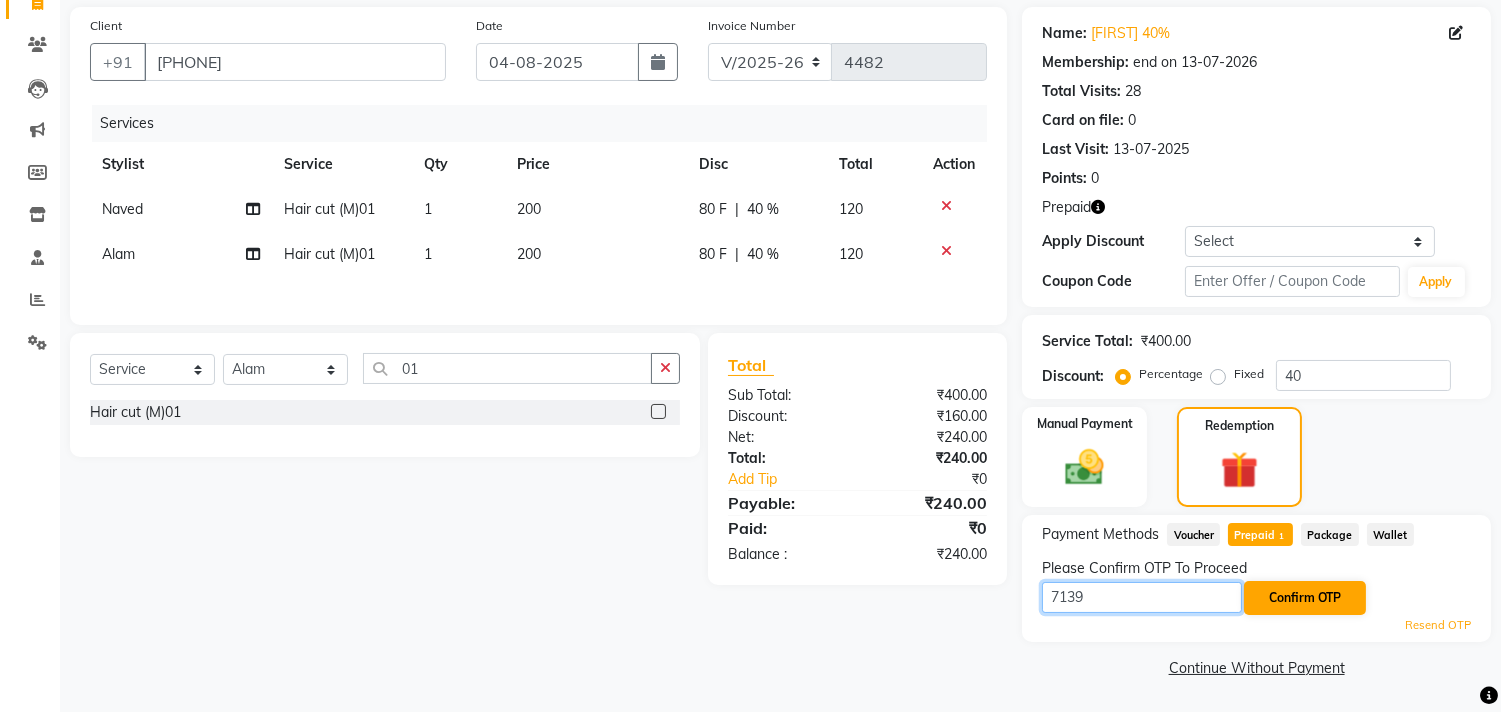 type on "7139" 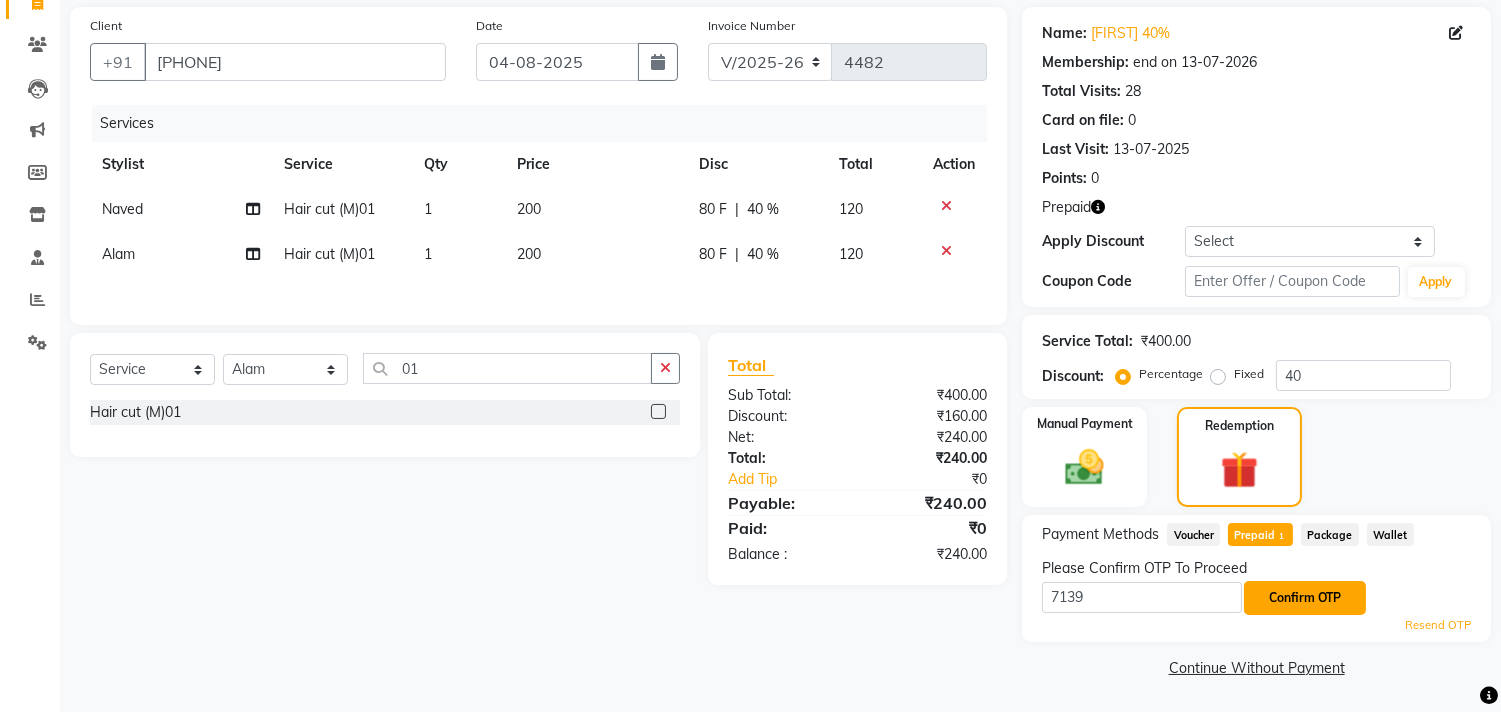 click on "Confirm OTP" 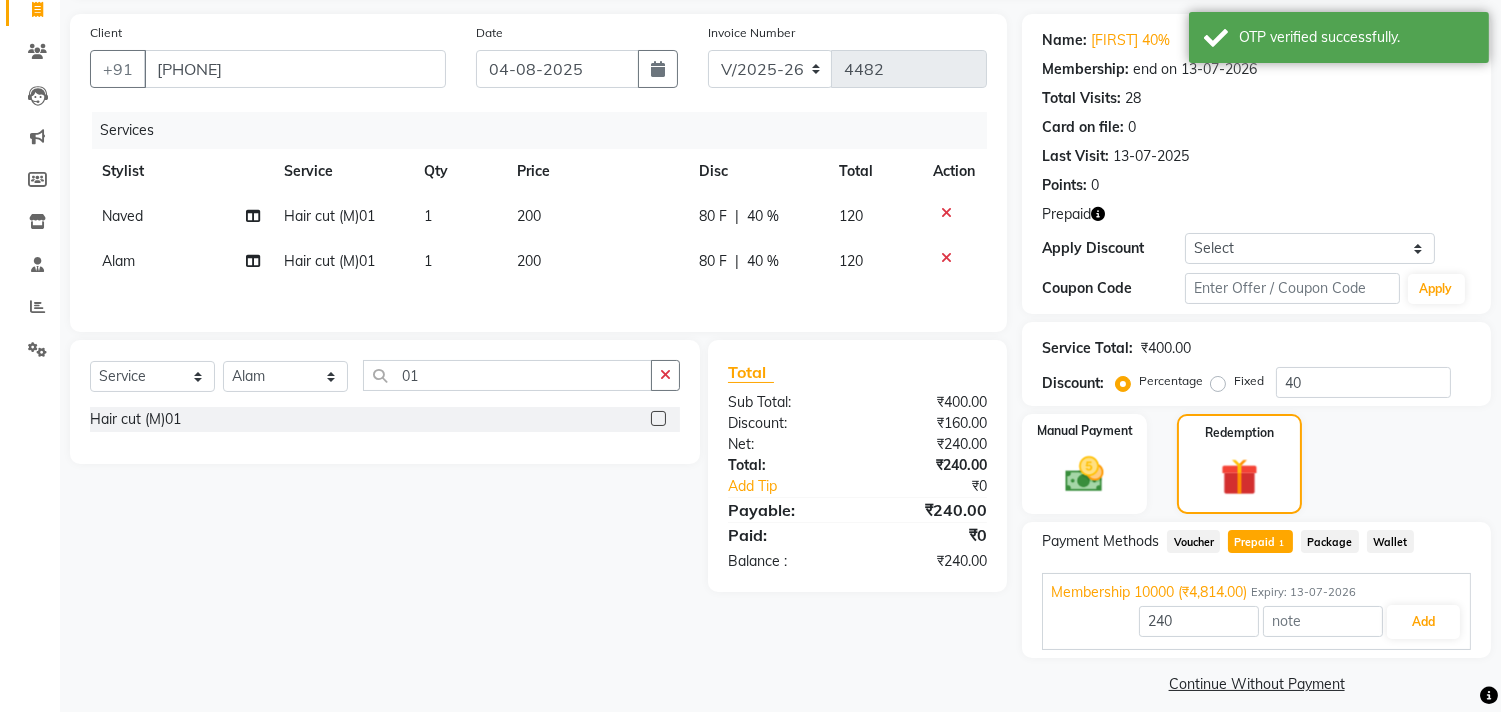 scroll, scrollTop: 143, scrollLeft: 0, axis: vertical 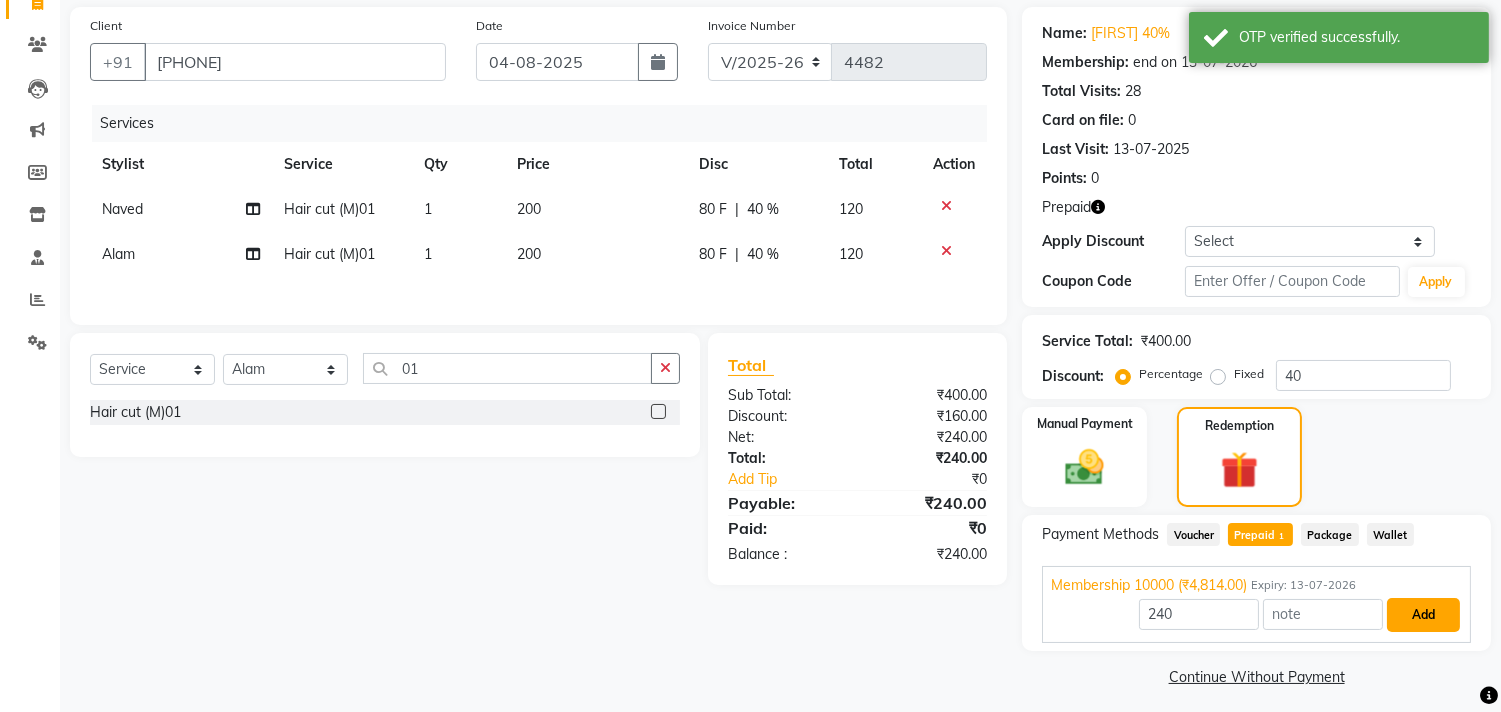 click on "Add" at bounding box center (1423, 615) 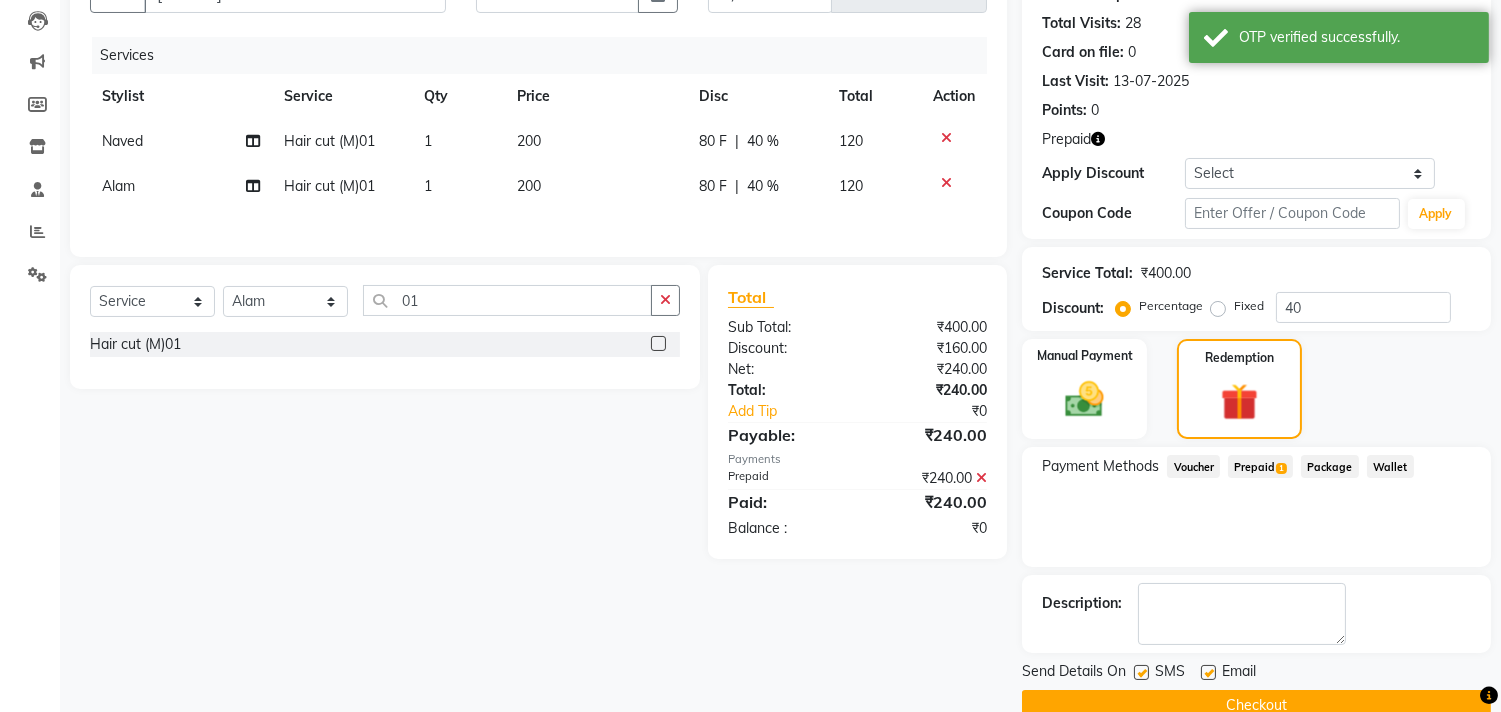 scroll, scrollTop: 248, scrollLeft: 0, axis: vertical 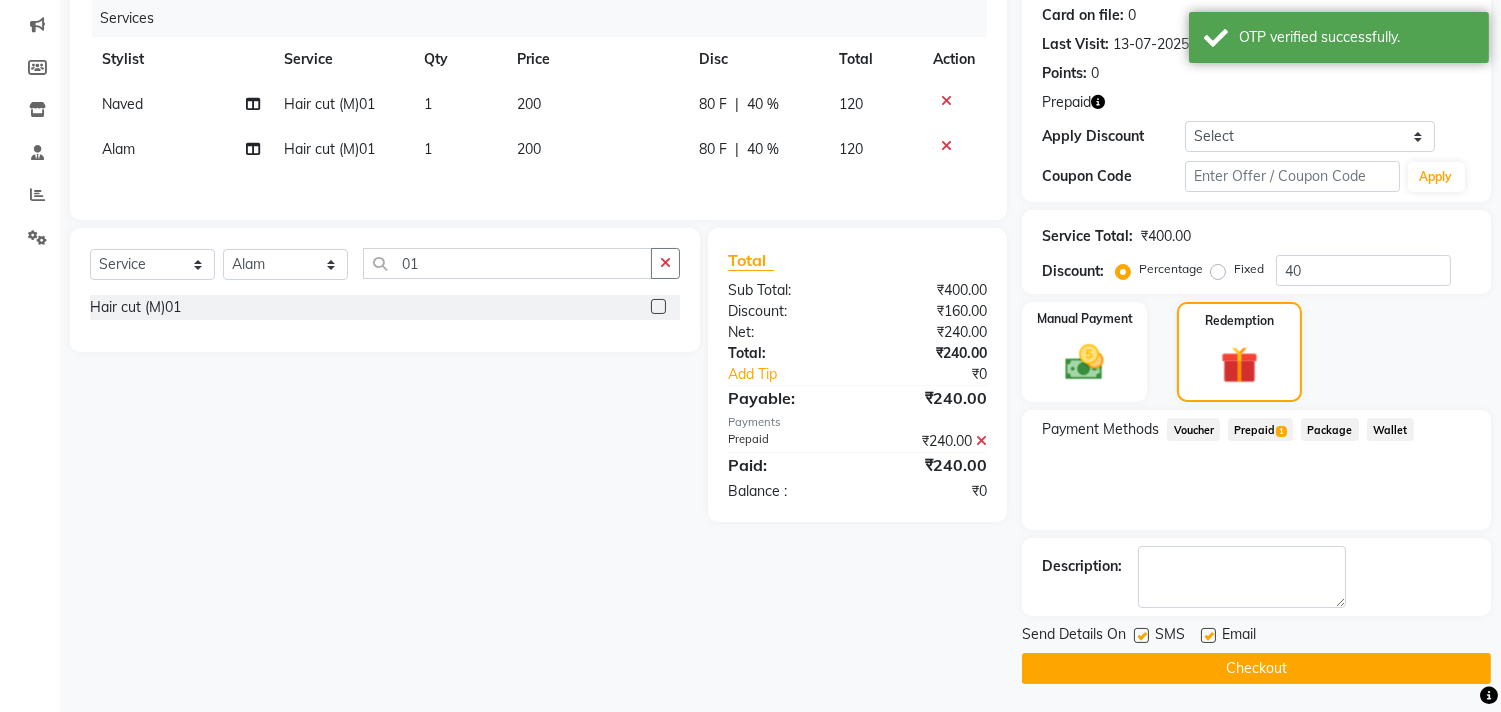 click on "Checkout" 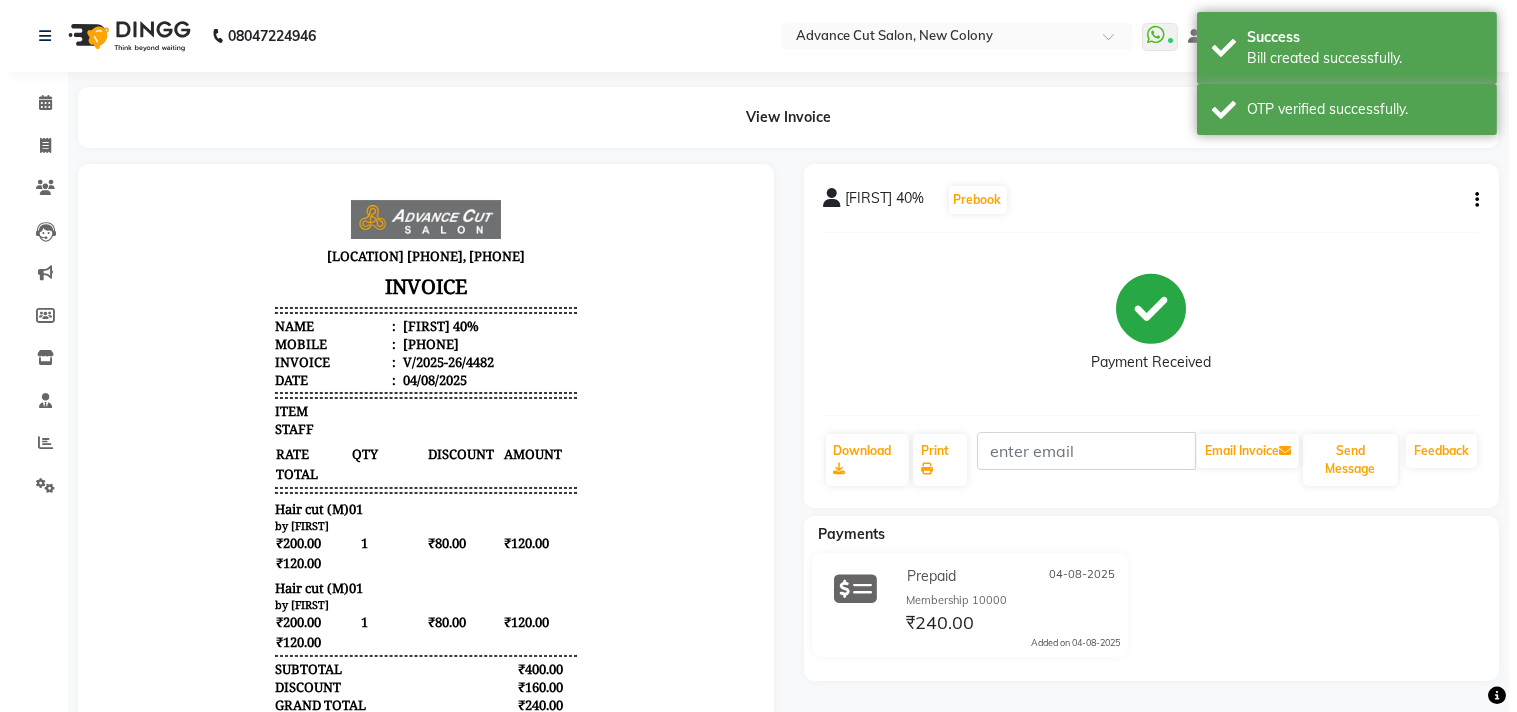 scroll, scrollTop: 0, scrollLeft: 0, axis: both 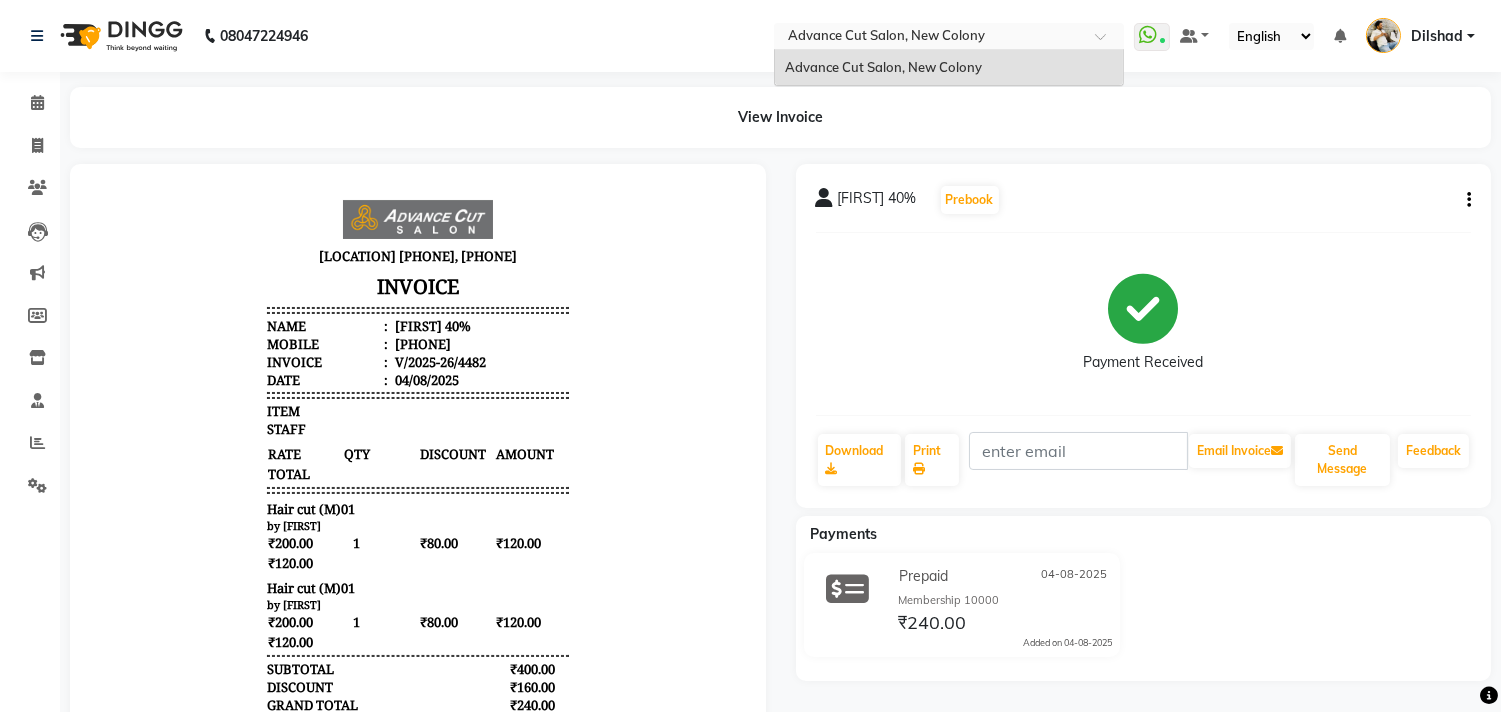 click at bounding box center [929, 38] 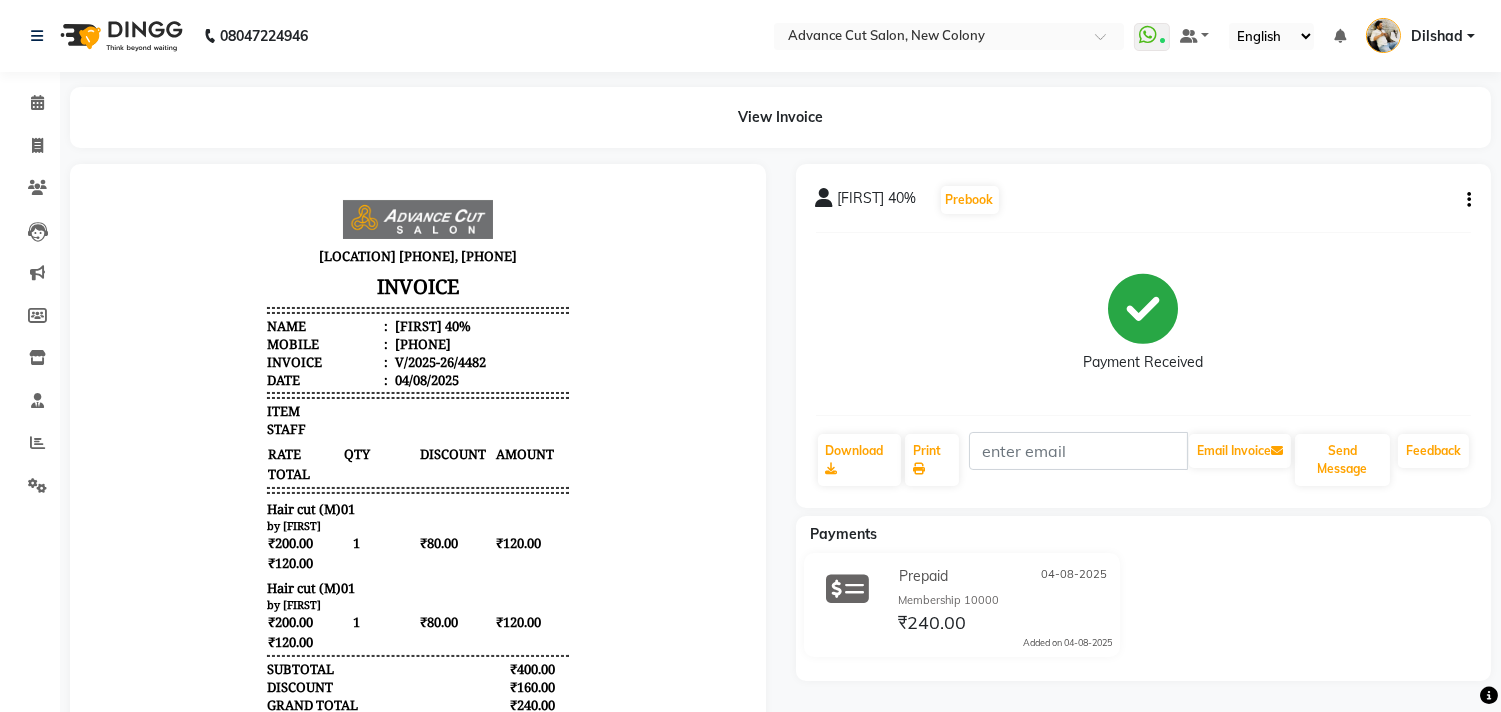 click on "WhatsApp Status  ✕ Status:  Connected Most Recent Message: [DATE]     12:47 PM Recent Service Activity: [DATE]     12:52 PM Default Panel My Panel English ENGLISH Español العربية मराठी हिंदी ગુજરાતી தமிழ் 中文 Notifications  DINGG Alert   [DATE]   [FIRST] booked an appointment on [DATE] at 8:00 pm.  [FIRST] Manage Profile Change Password Sign out  Version:3.16.0" at bounding box center (949, 36) 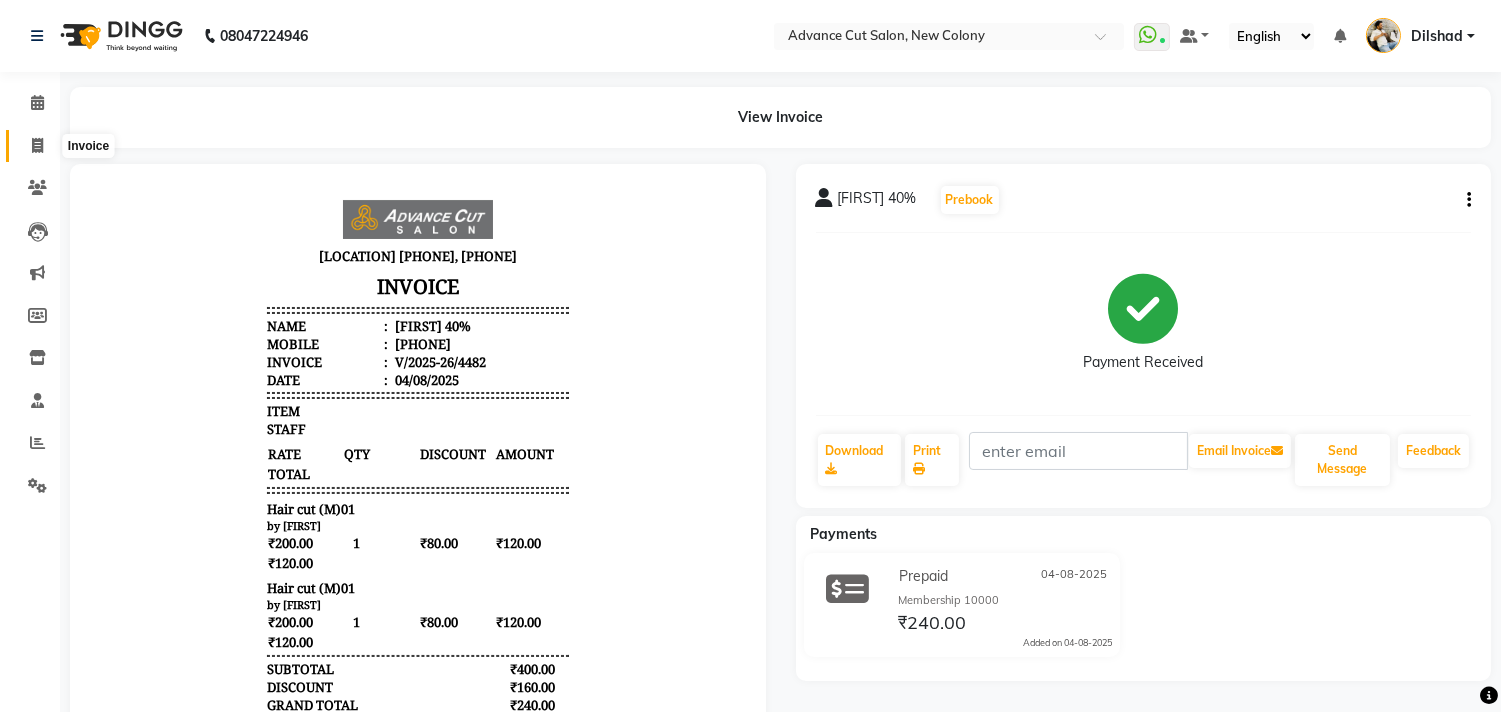 click 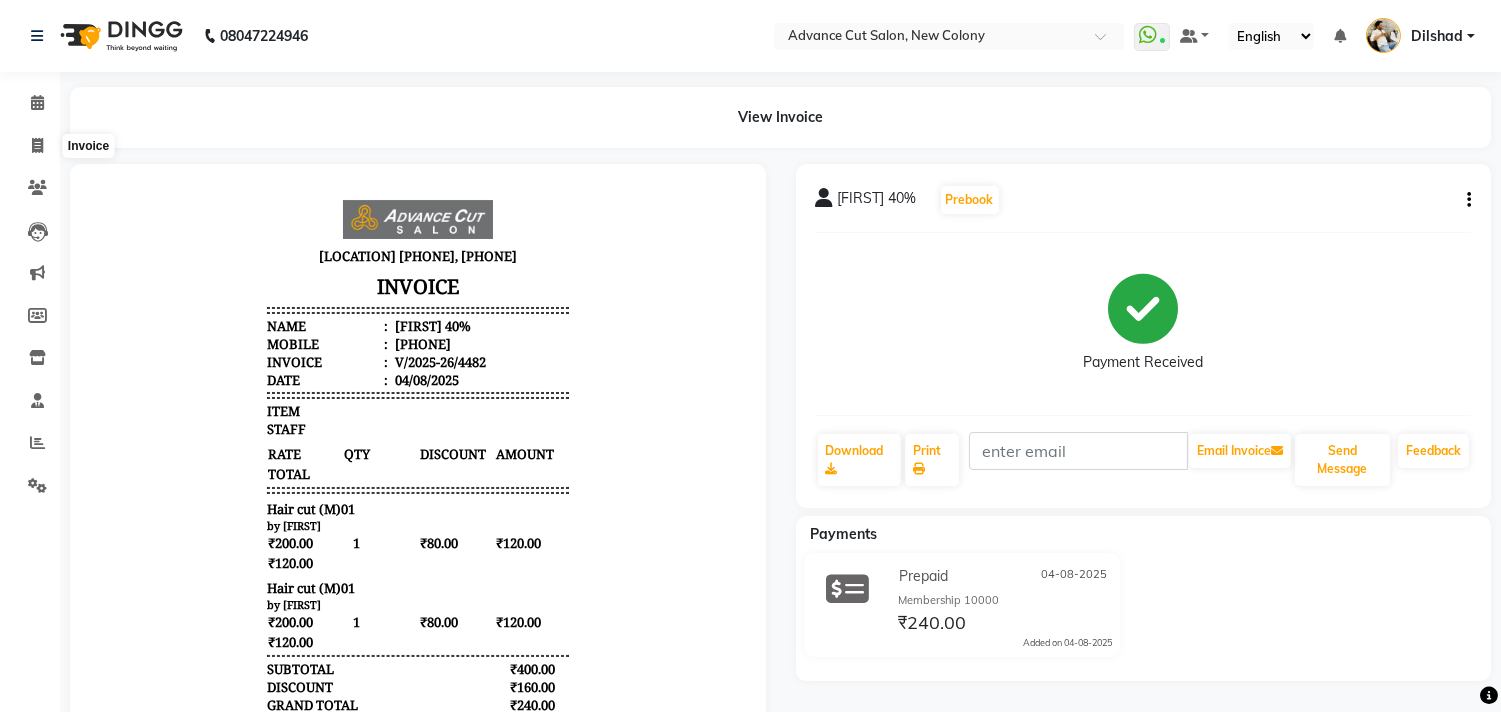 select on "service" 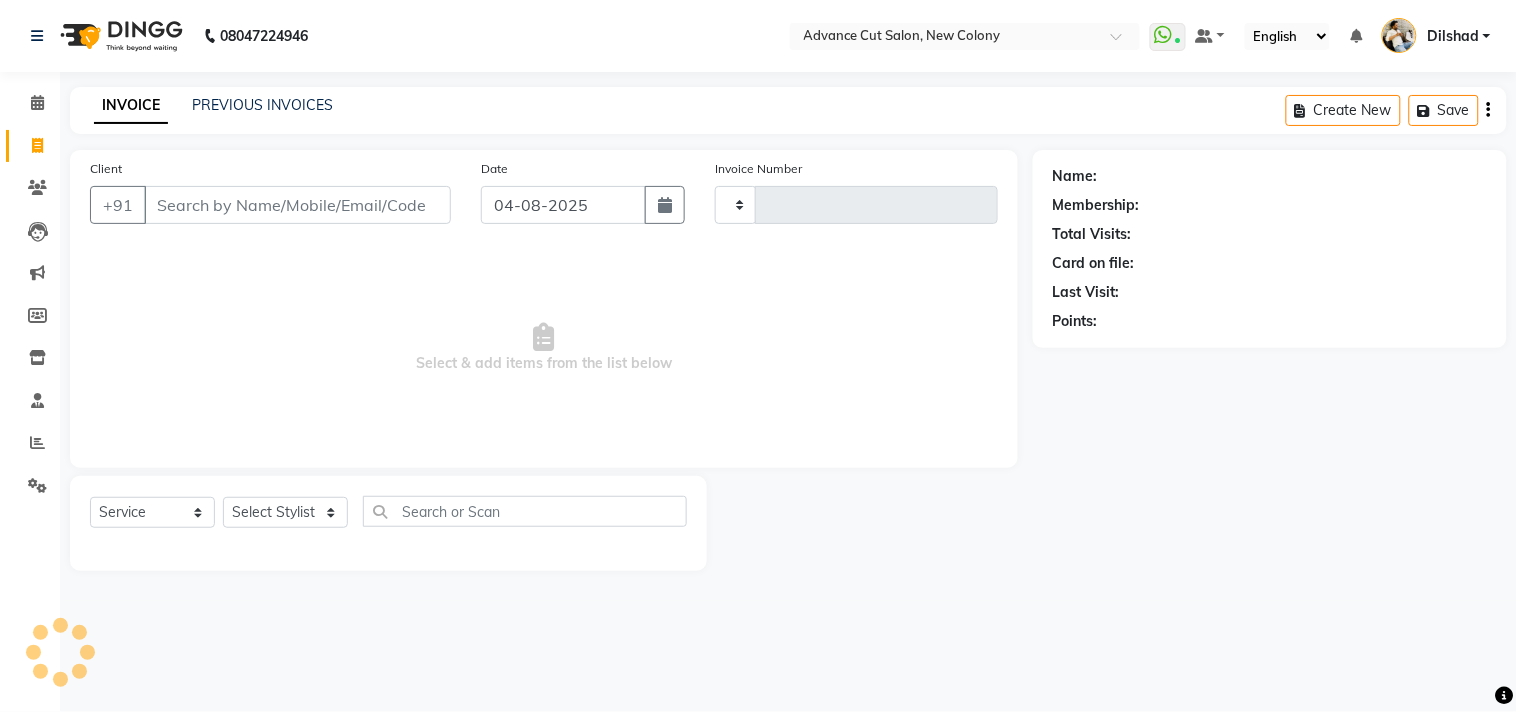 type on "4483" 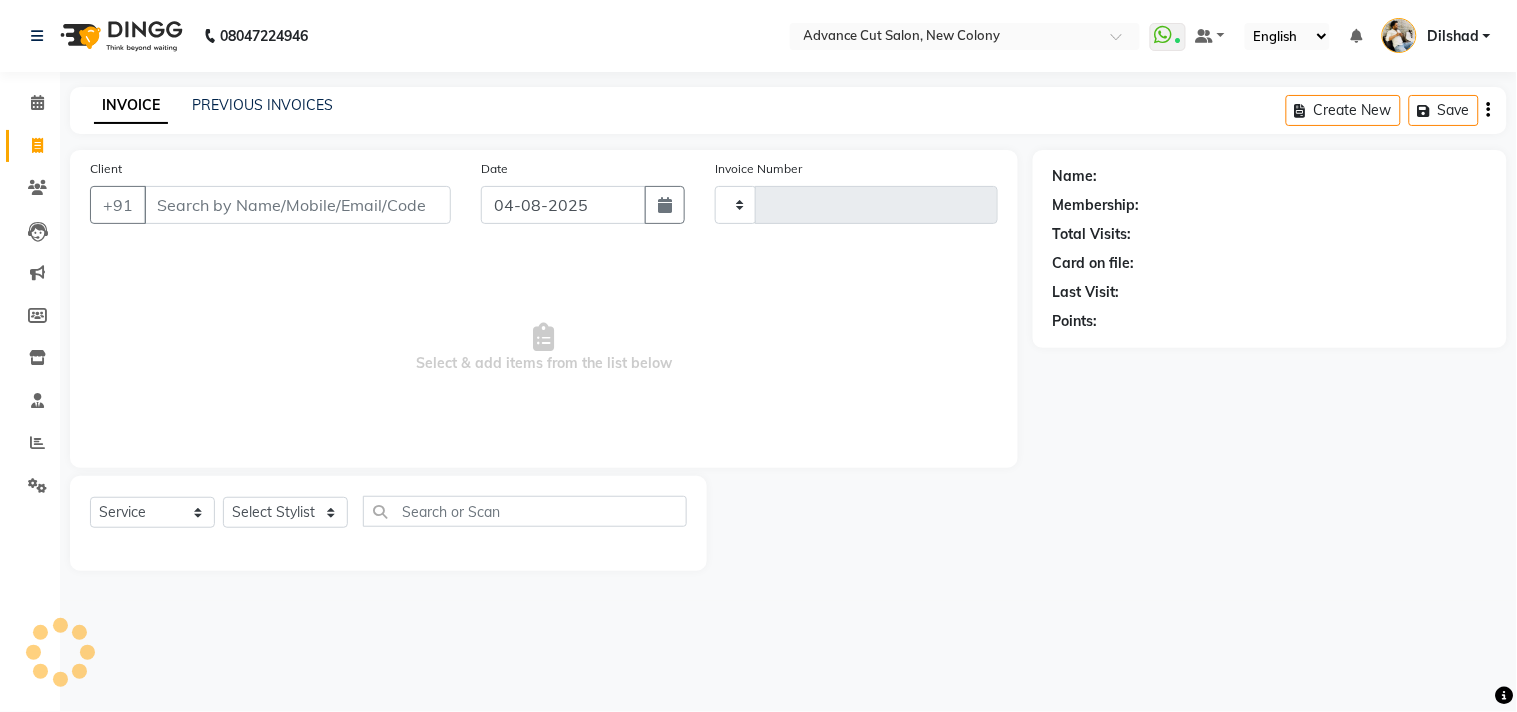 select on "922" 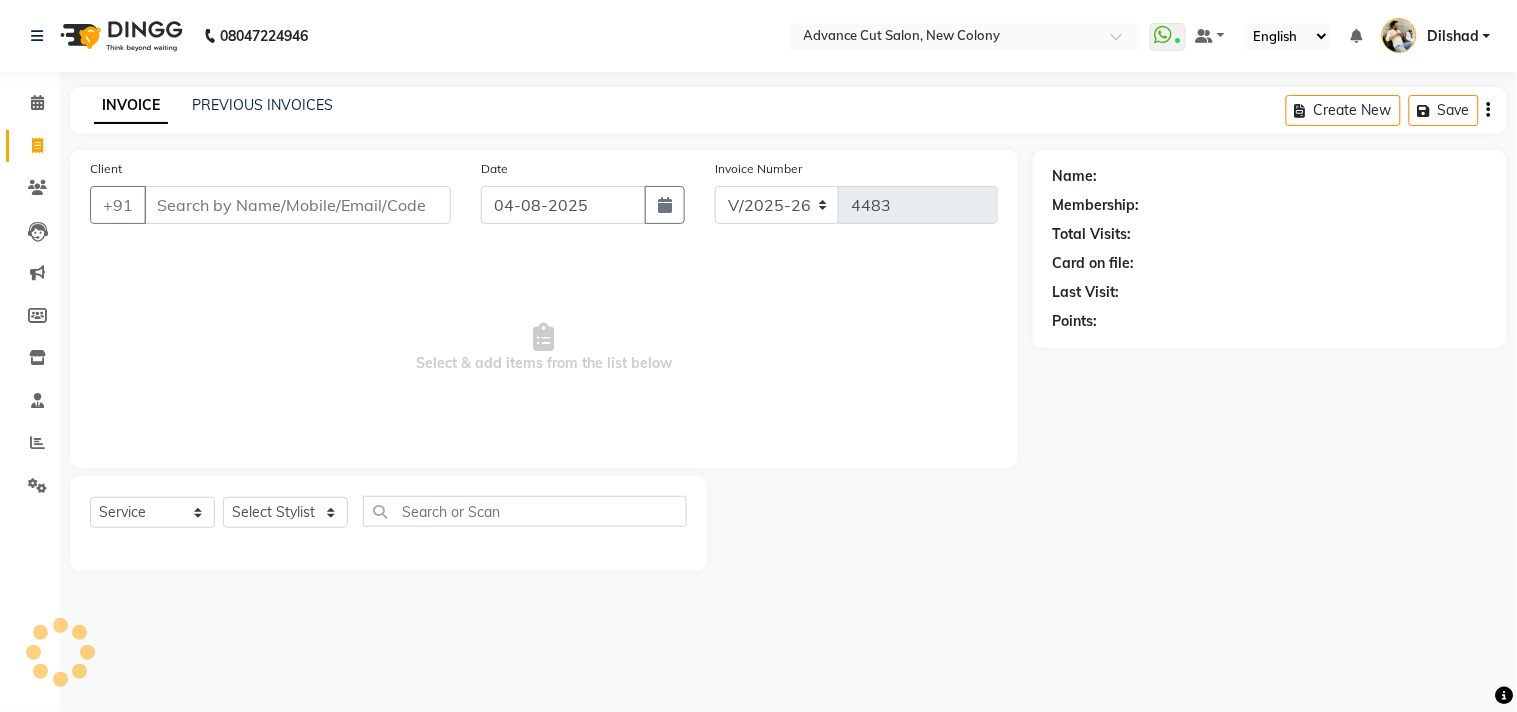 click on "INVOICE PREVIOUS INVOICES Create New   Save" 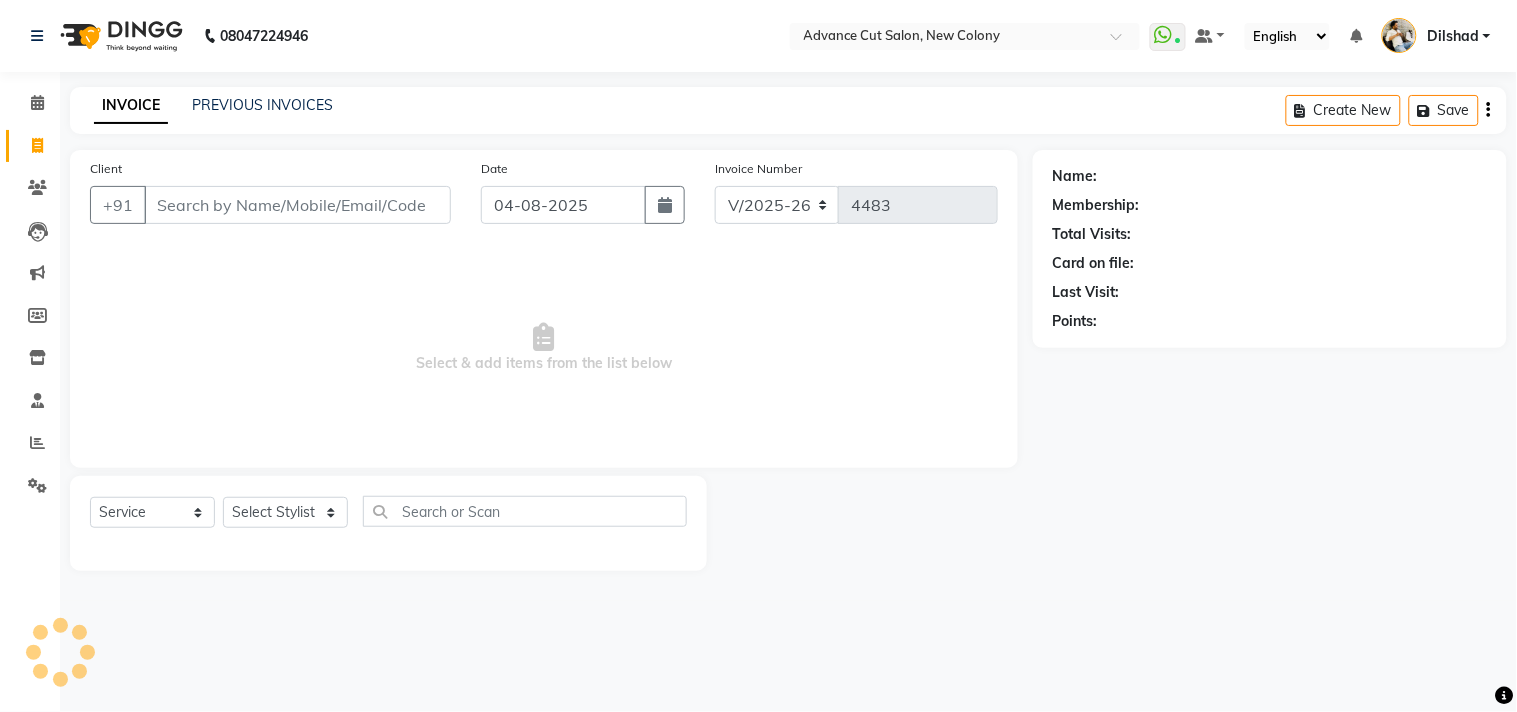 click on "08047224946 Select Location × Advance Cut Salon, New Colony WhatsApp Status ✕ Status: Connected Most Recent Message: 04-08-2025 12:47 PM Recent Service Activity: 04-08-2025 12:52 PM Default Panel My Panel English ENGLISH Español العربية मराठी हिंदी ગુજરાતી தமிழ் 中文 Notifications DINGG Alert 04-08-2025 Samridhi booked an appointment on 04-08-2025 at 8:00 pm. Dilshad Manage Profile Change Password Sign out Version:3.16.0 ☀ Advance Cut Salon, New Colony Calendar Invoice Clients Leads Marketing Members Inventory Staff Reports Settings Completed InProgress Upcoming Dropped Tentative Check-In Confirm Bookings Generate Report Segments Page Builder INVOICE PREVIOUS INVOICES Create New Save Client +91 Date 04-08-2025 Invoice Number V/2025 V/2025-26 4483 Select & add items from the list below Select Service Product Membership Package Voucher Prepaid Gift Card Select Stylist Abrar Alam Dilshad Lallan Meenu" at bounding box center (758, 356) 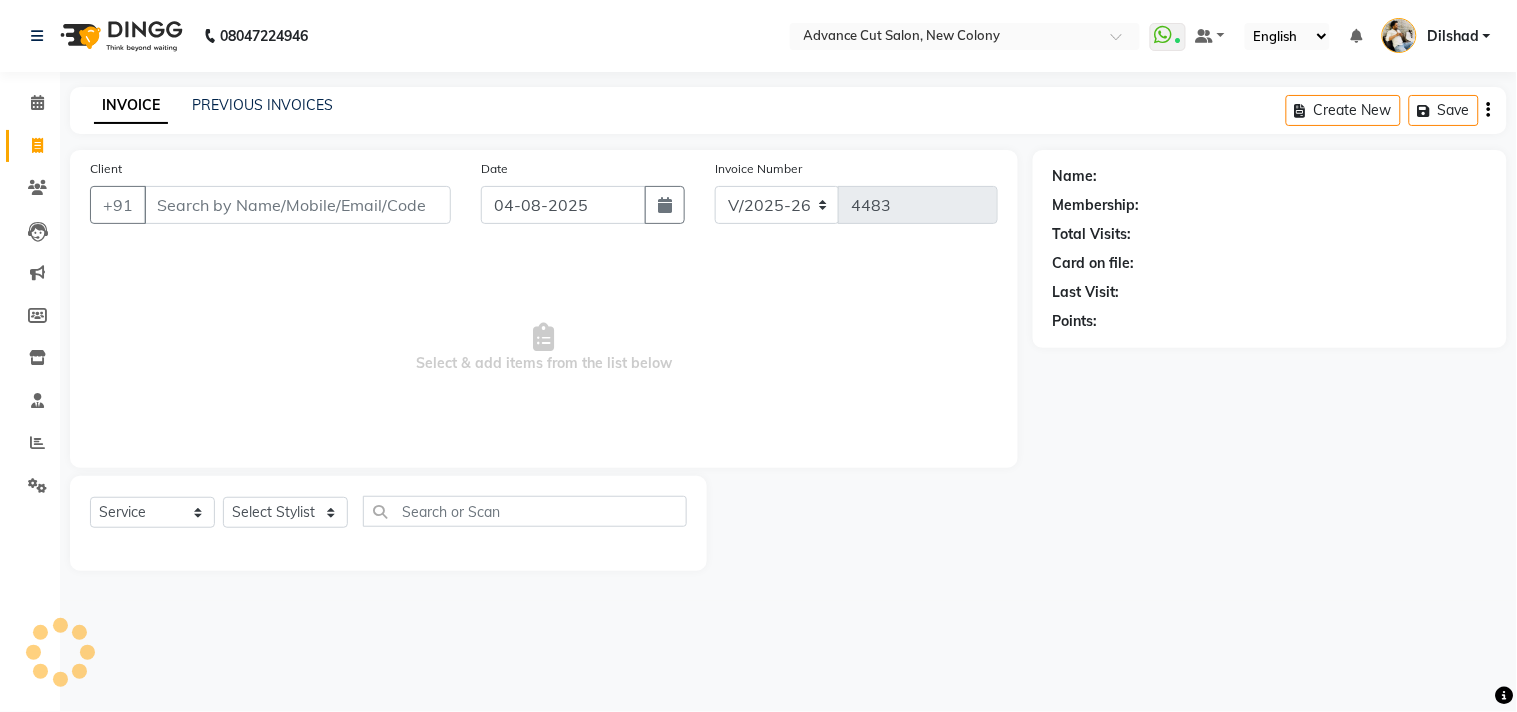click on "INVOICE PREVIOUS INVOICES Create New   Save" 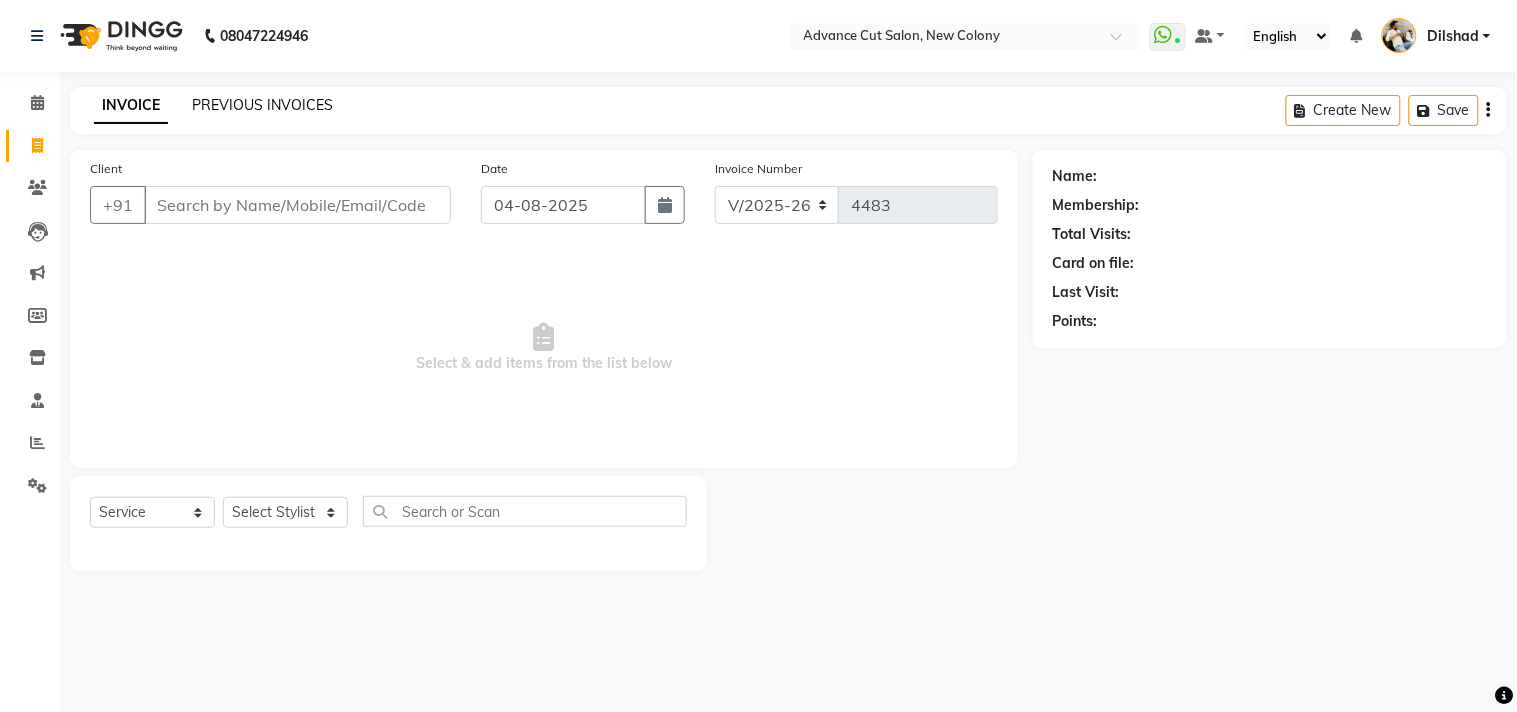 click on "PREVIOUS INVOICES" 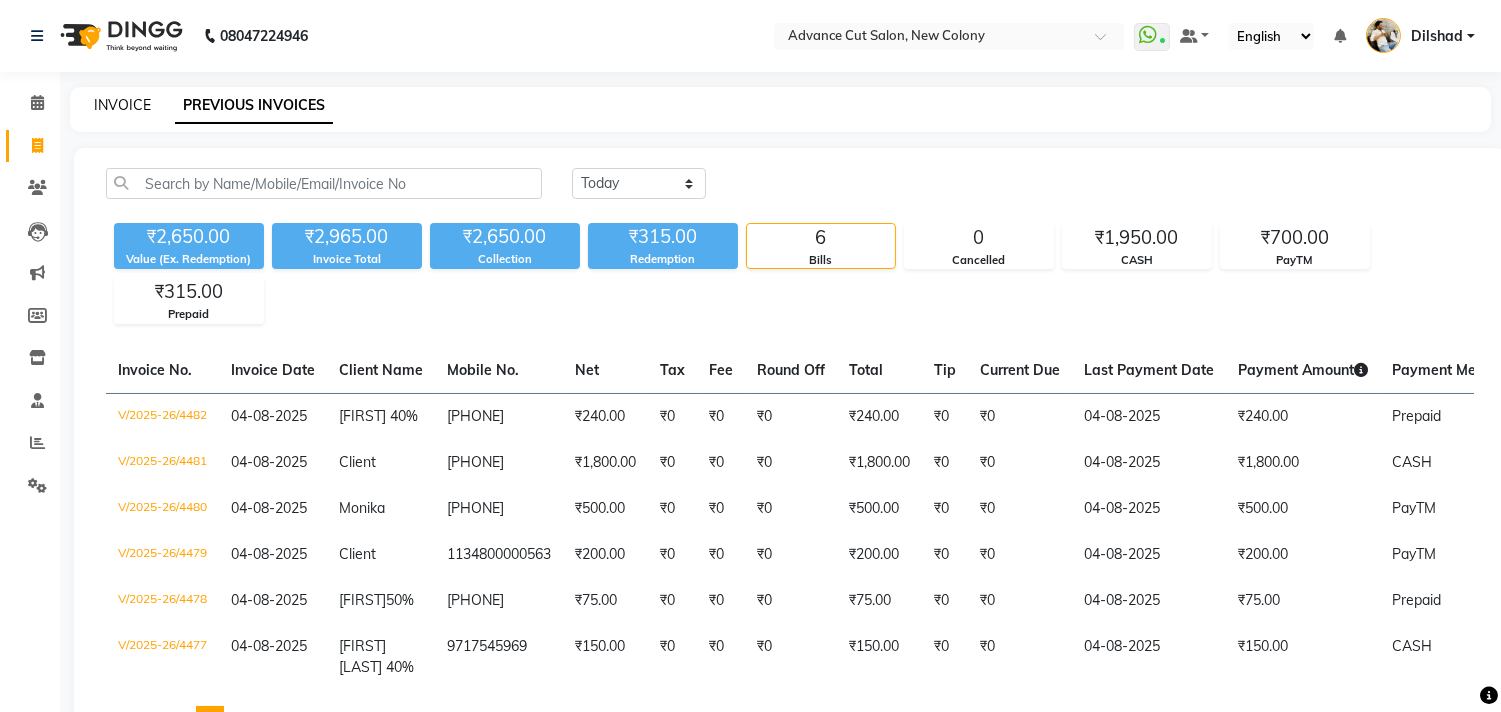 click on "INVOICE" 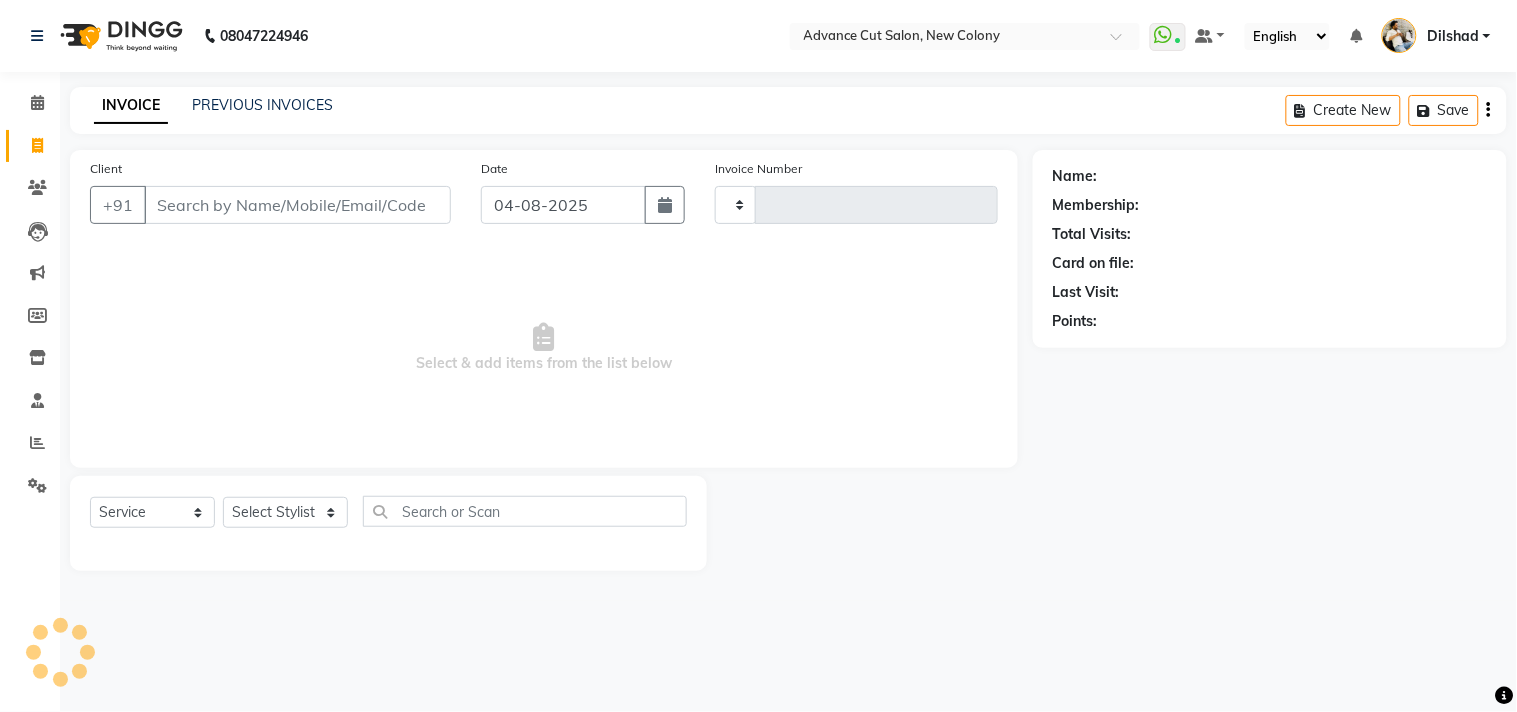 type on "4483" 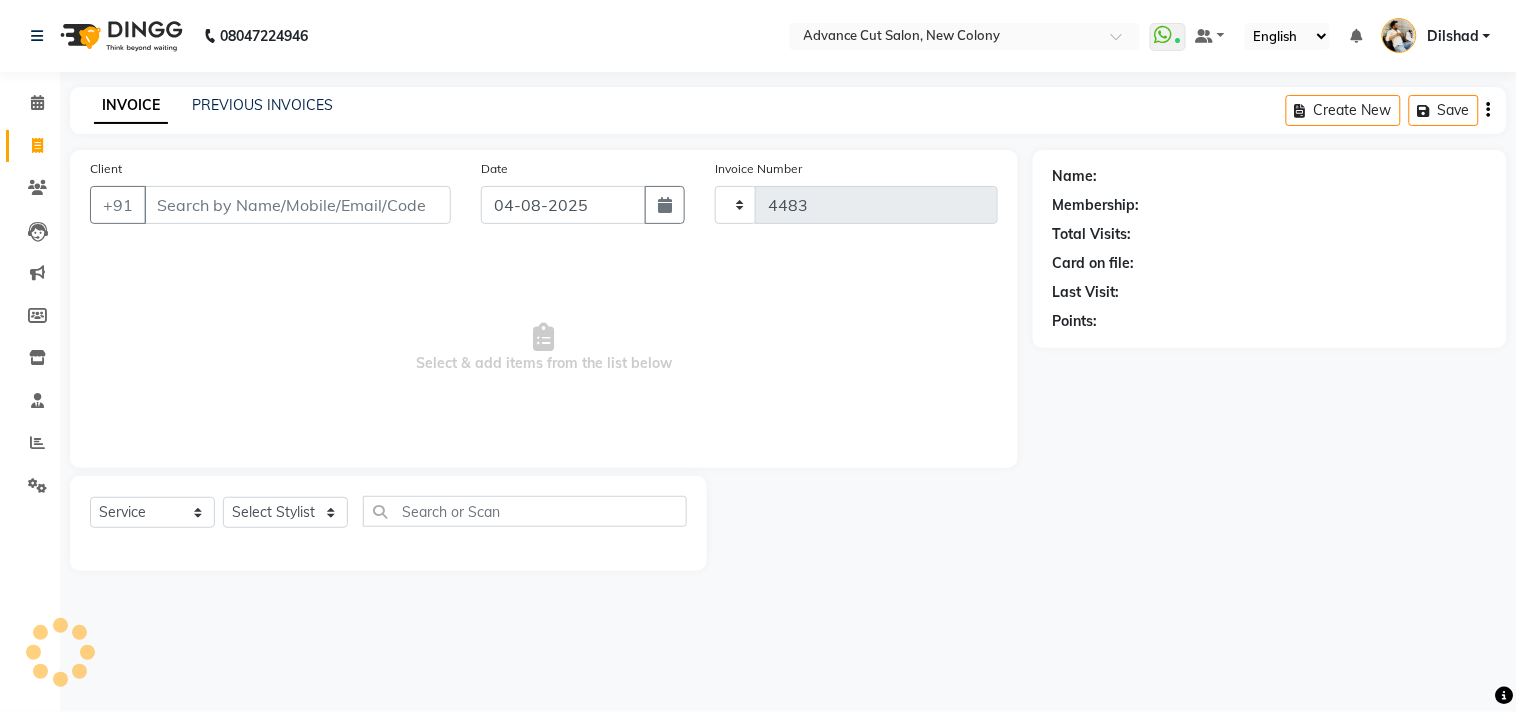 select on "922" 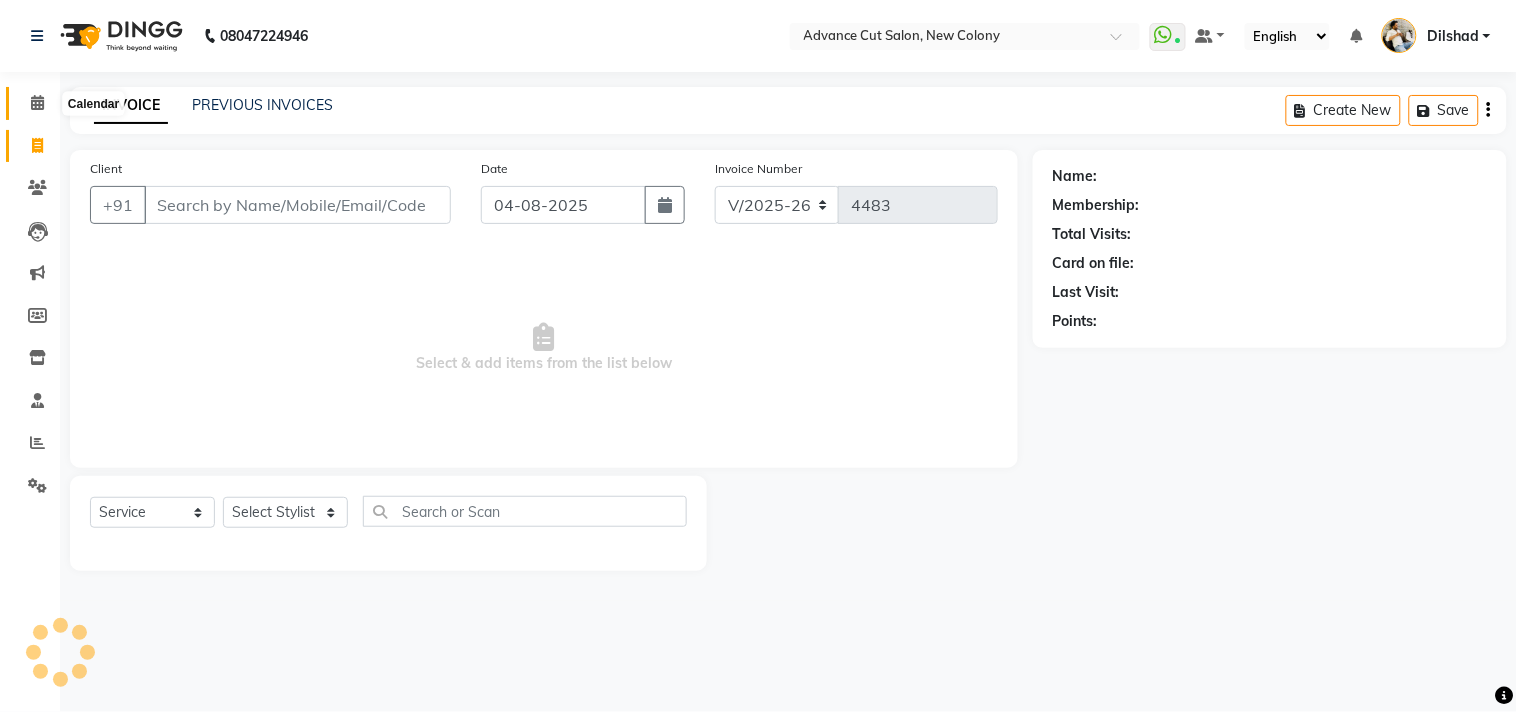 click 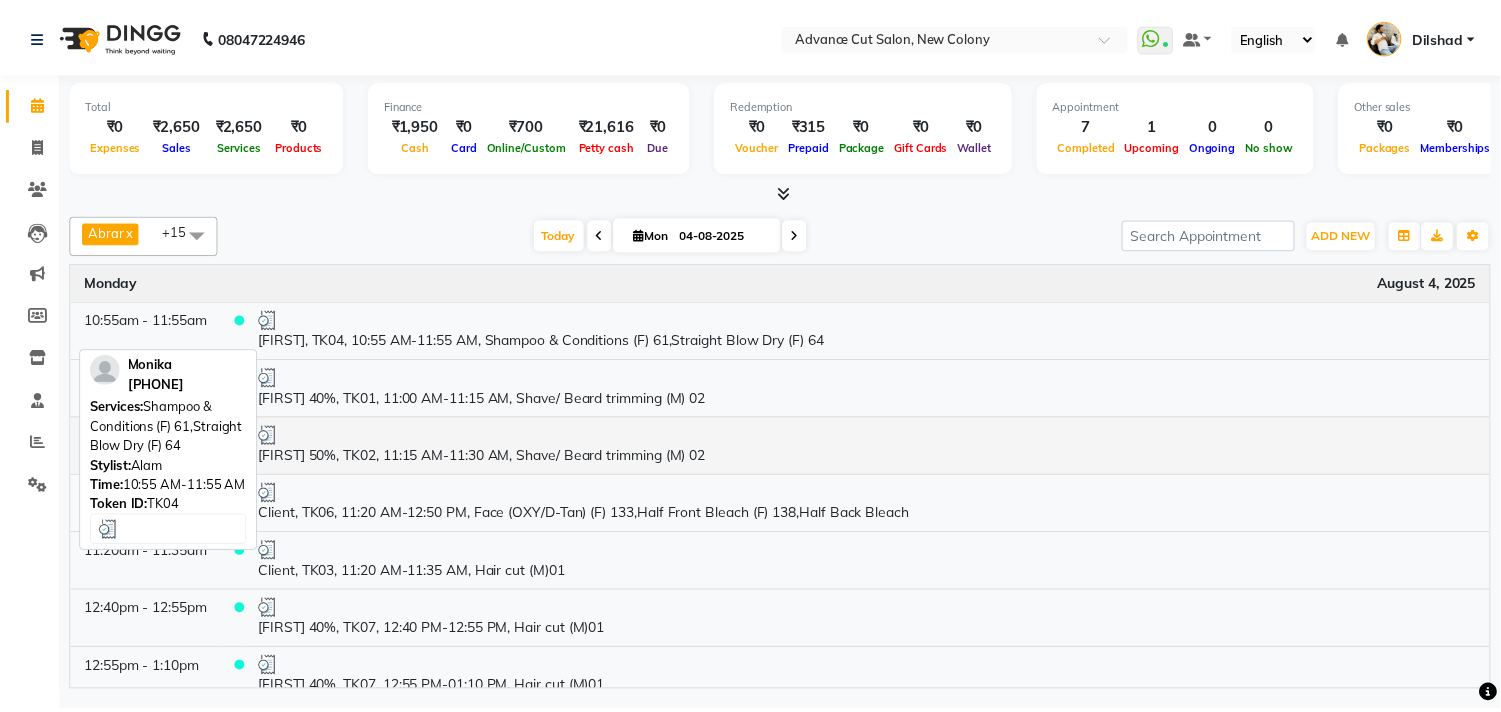 scroll, scrollTop: 54, scrollLeft: 0, axis: vertical 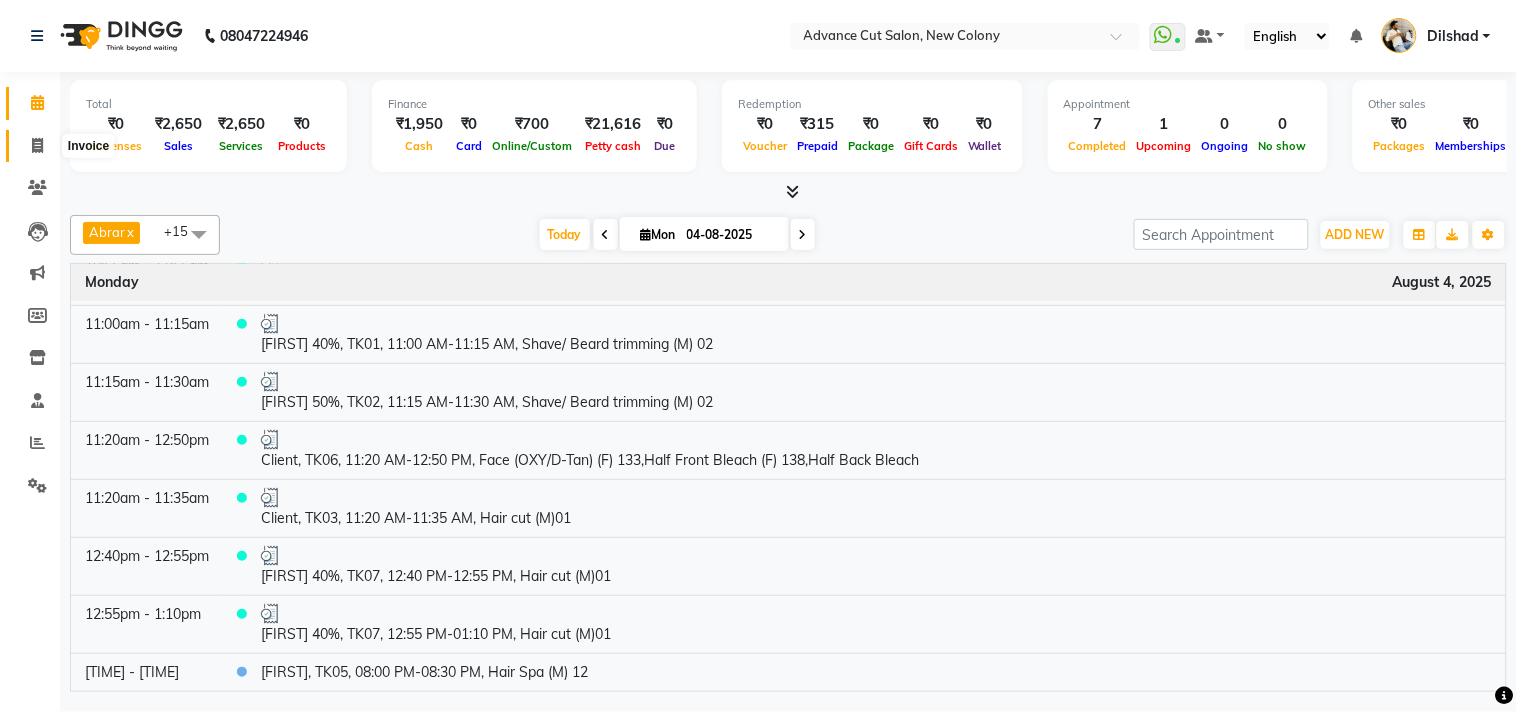 drag, startPoint x: 36, startPoint y: 141, endPoint x: 55, endPoint y: 140, distance: 19.026299 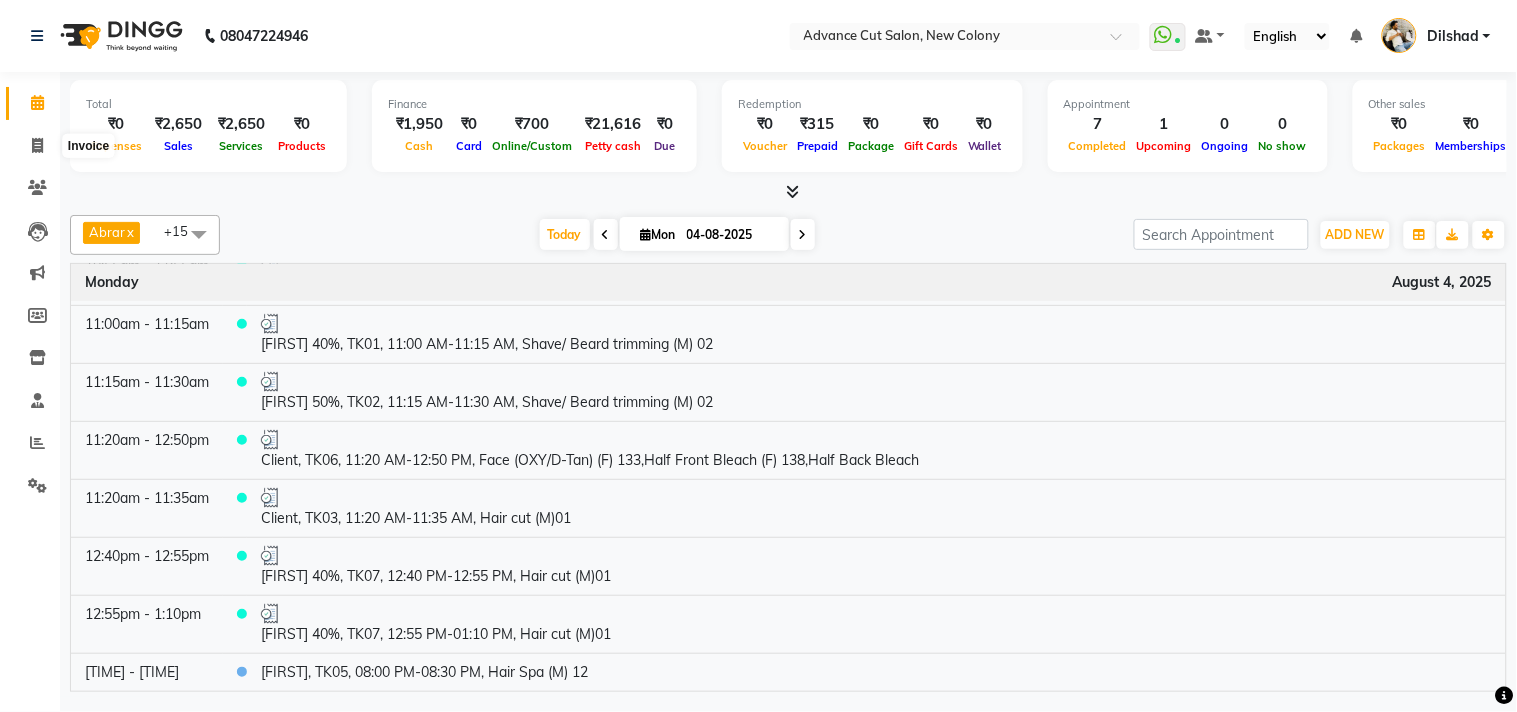 select on "service" 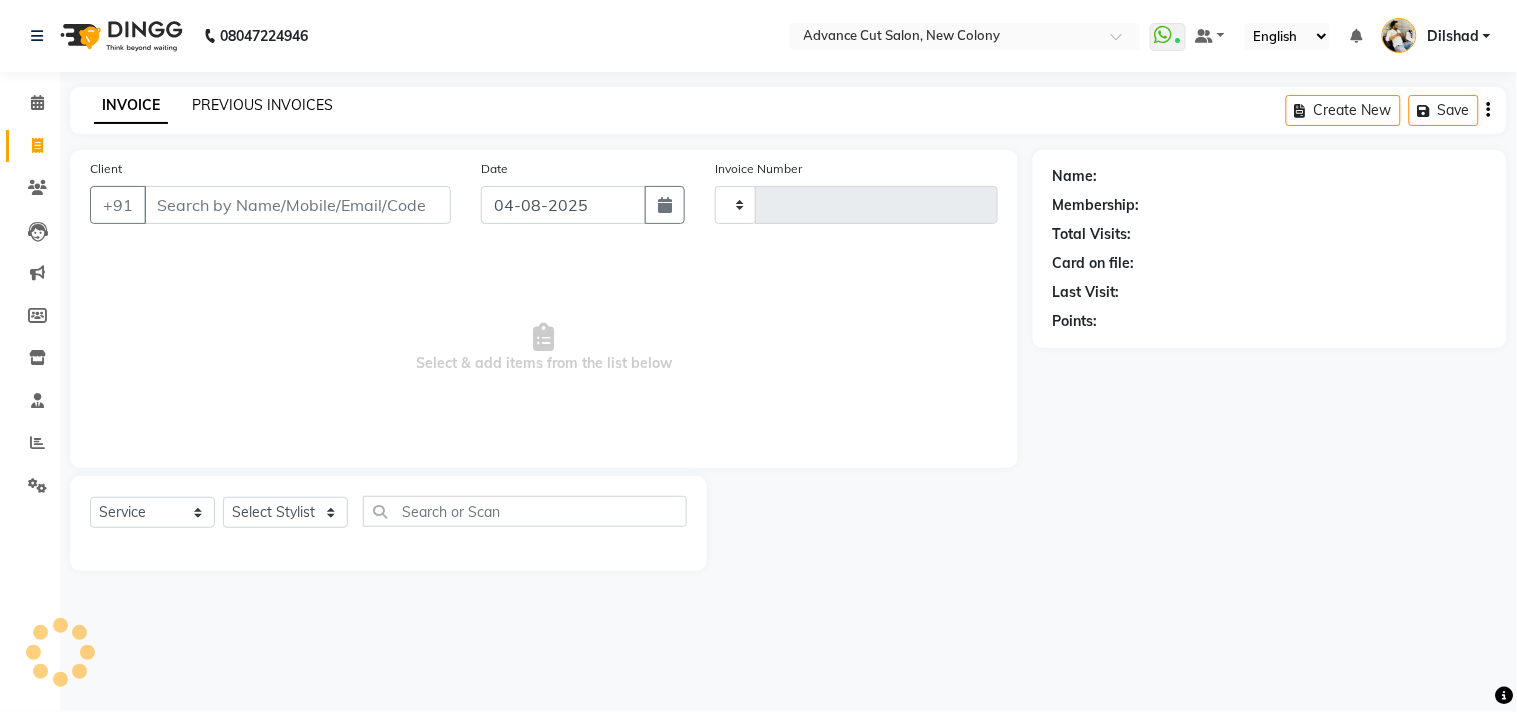 type on "4483" 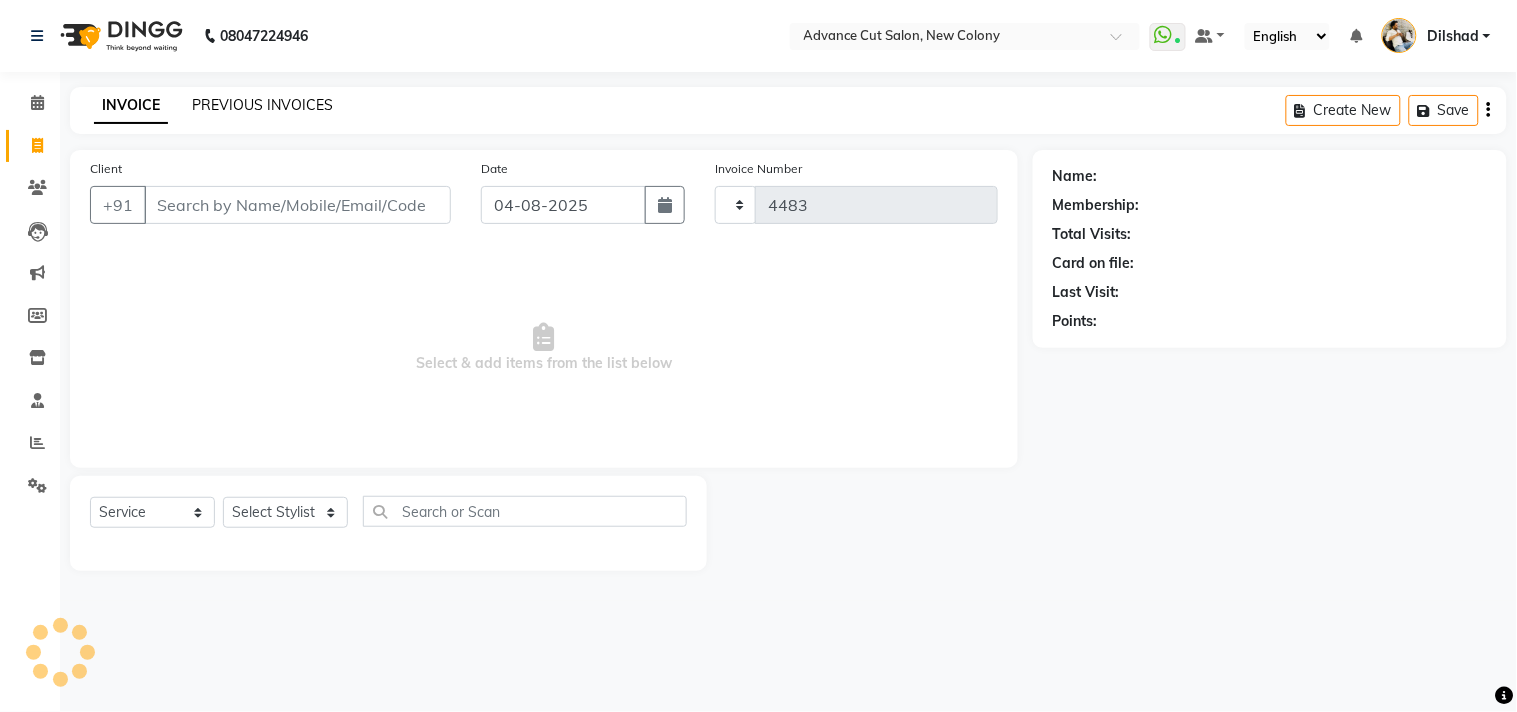select on "922" 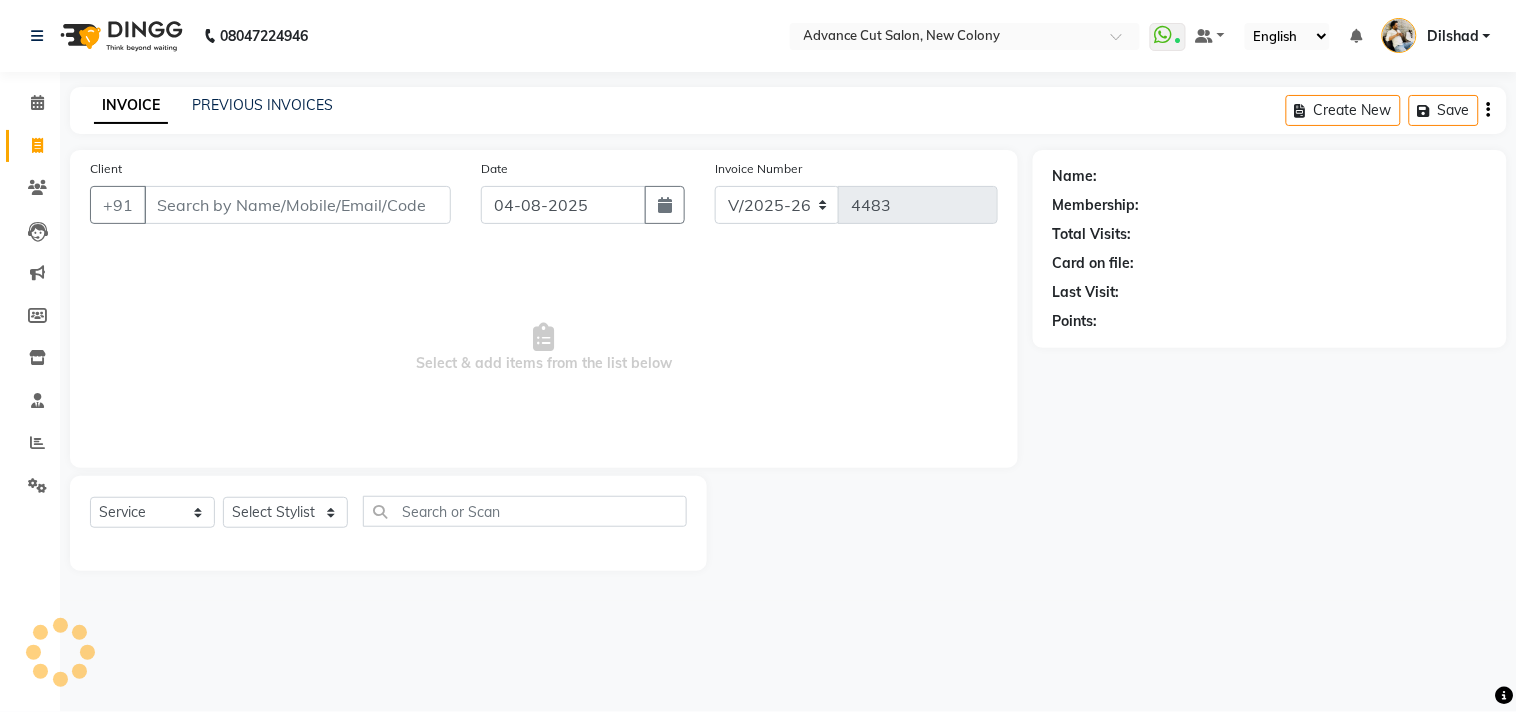 click on "INVOICE PREVIOUS INVOICES Create New   Save" 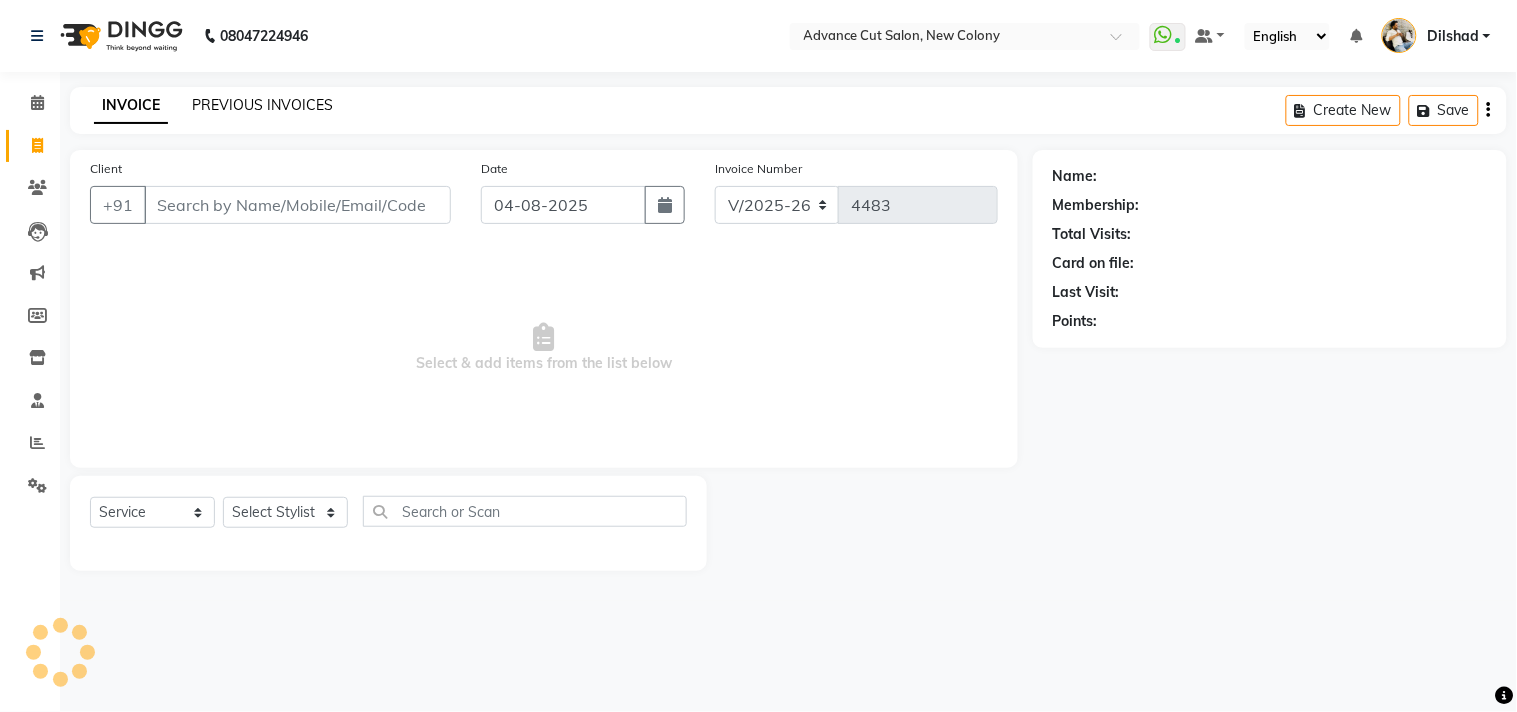 click on "PREVIOUS INVOICES" 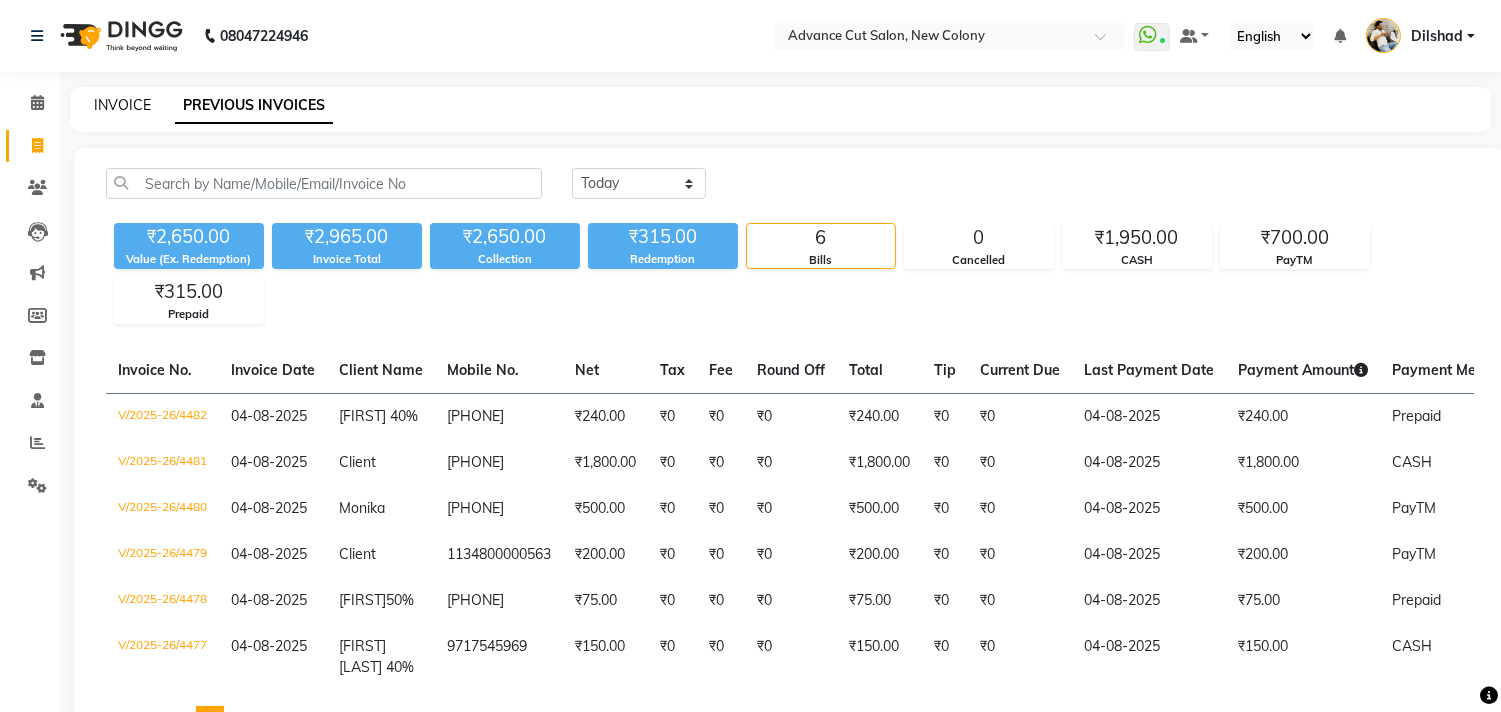 click on "INVOICE" 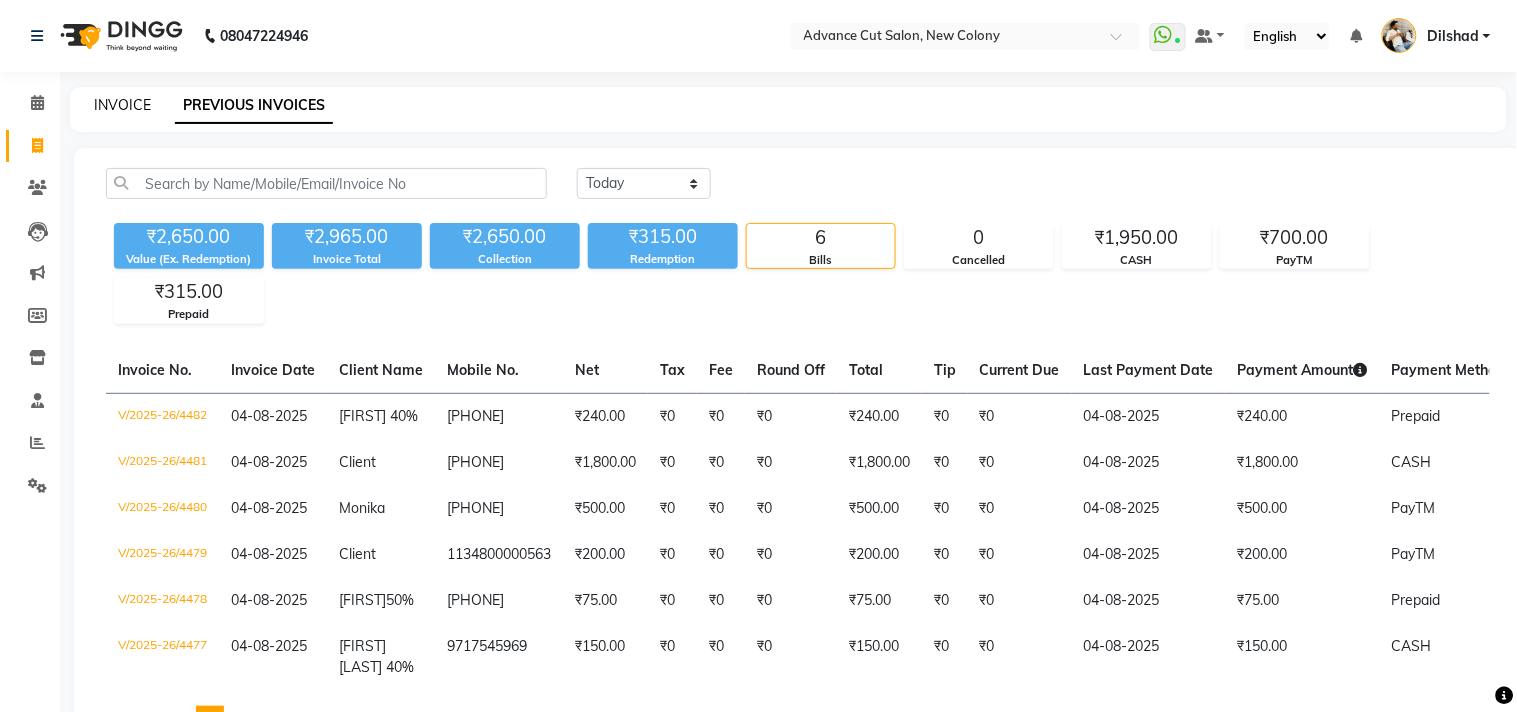 select on "922" 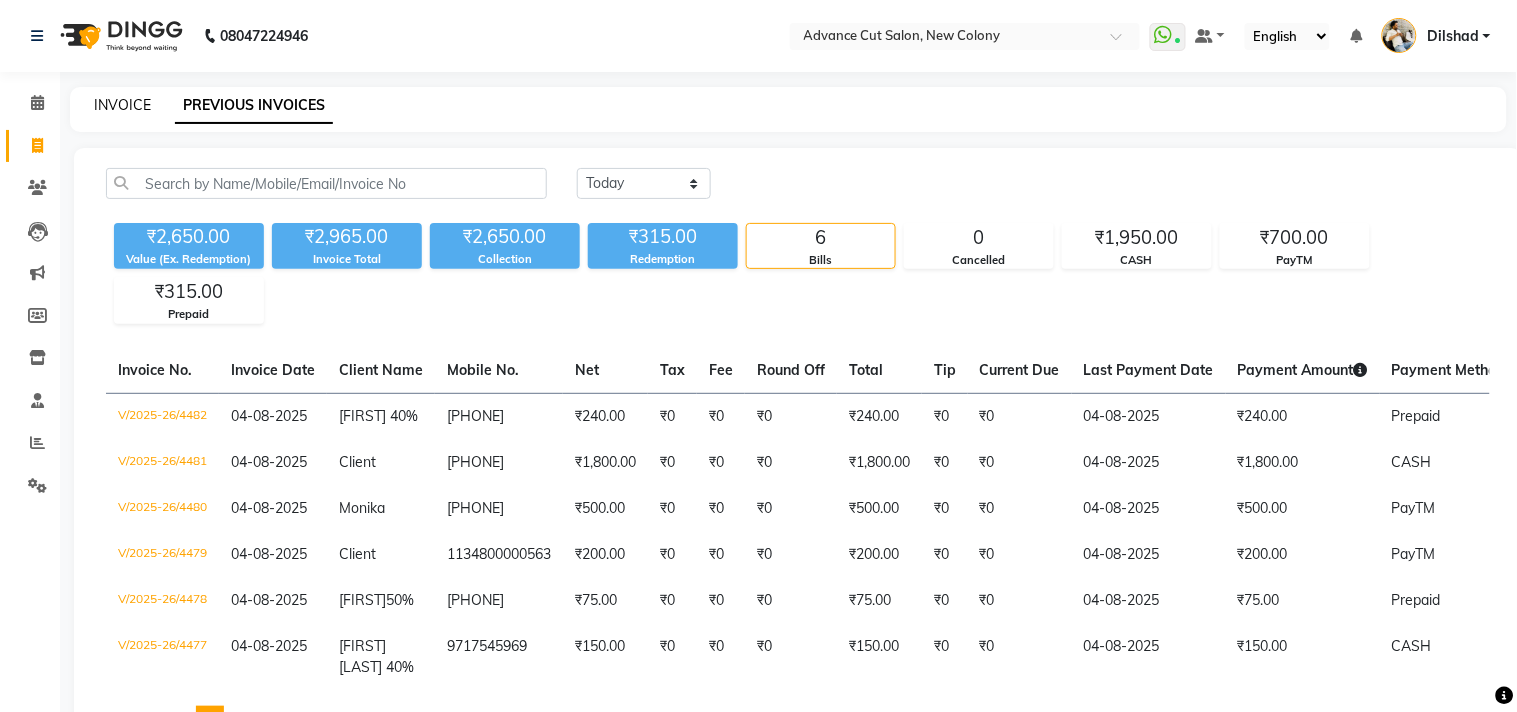 select on "service" 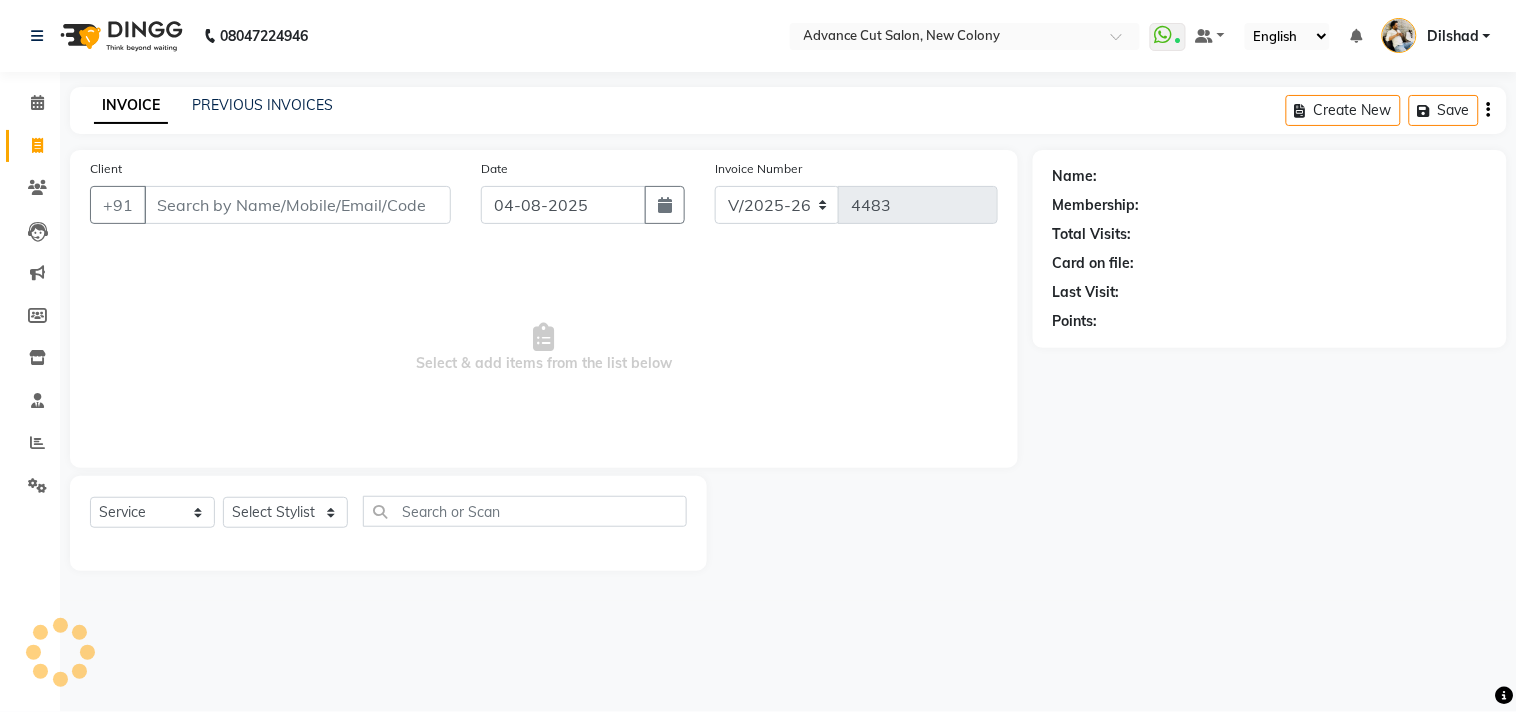 click on "INVOICE PREVIOUS INVOICES Create New   Save" 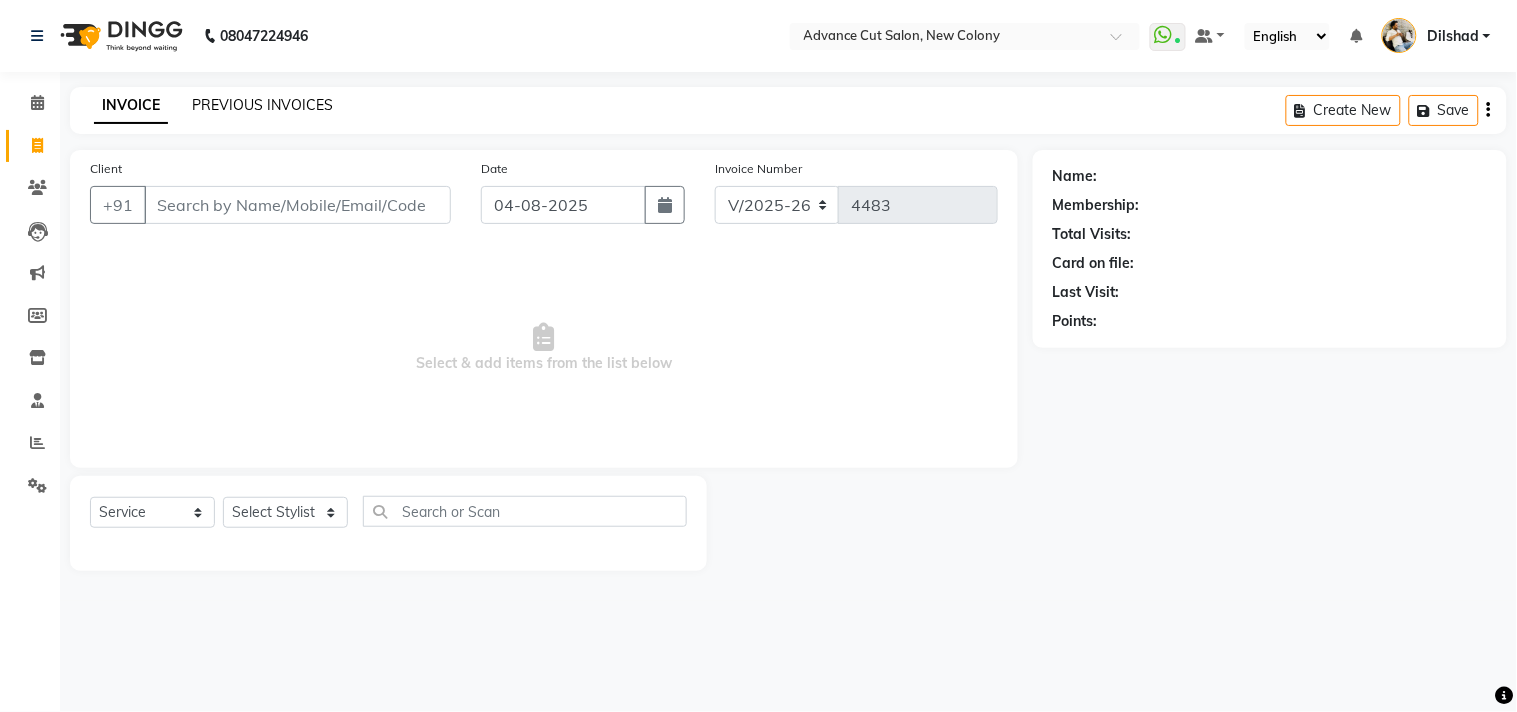 click on "PREVIOUS INVOICES" 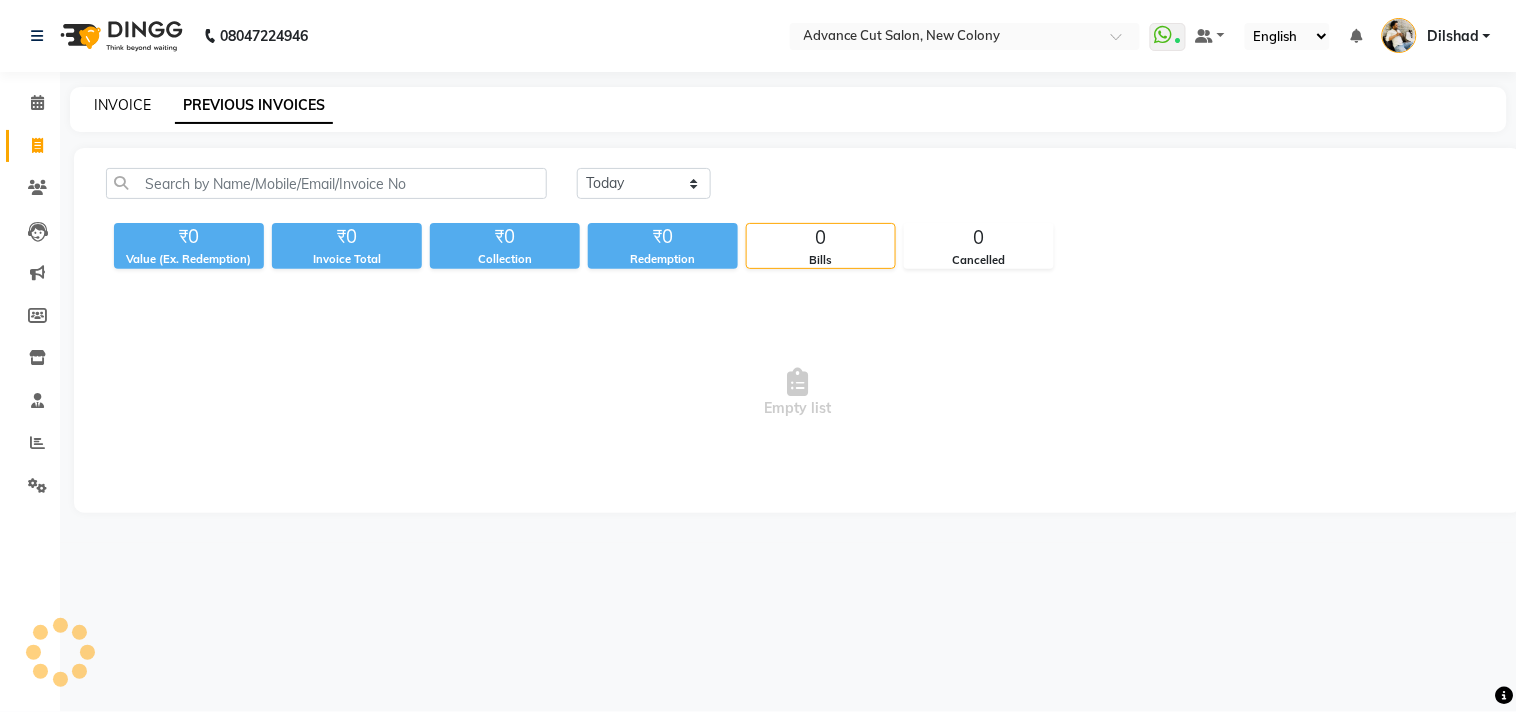 click on "INVOICE" 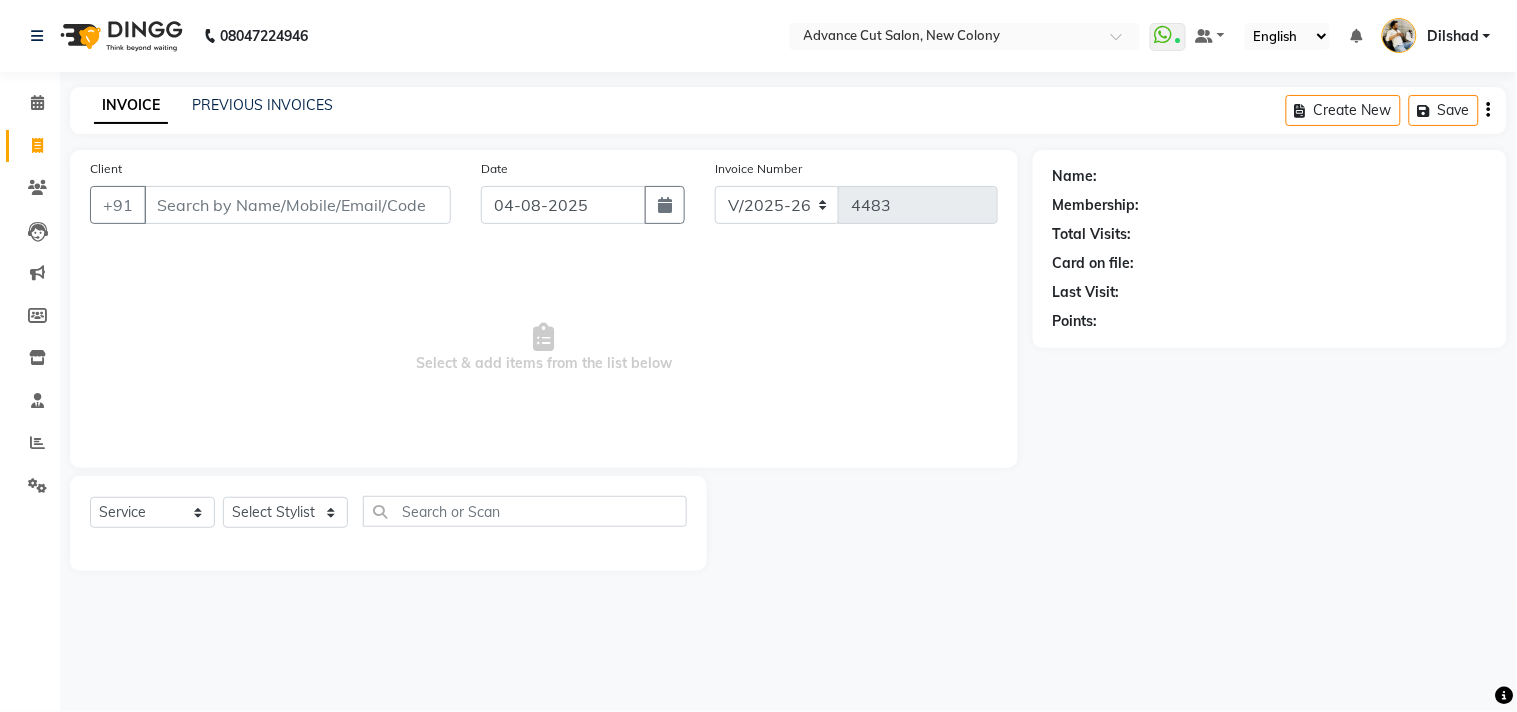click on "Client" at bounding box center [297, 205] 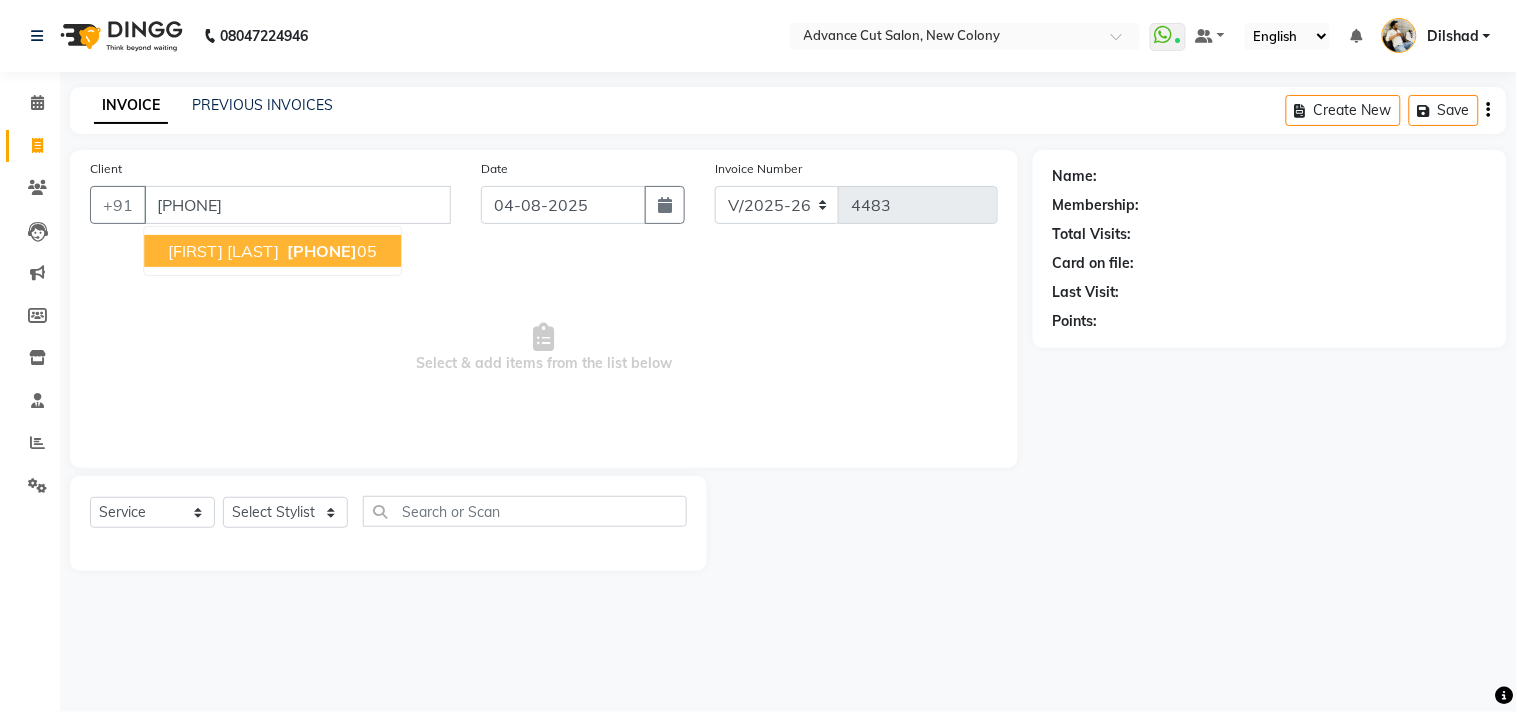type on "[PHONE]" 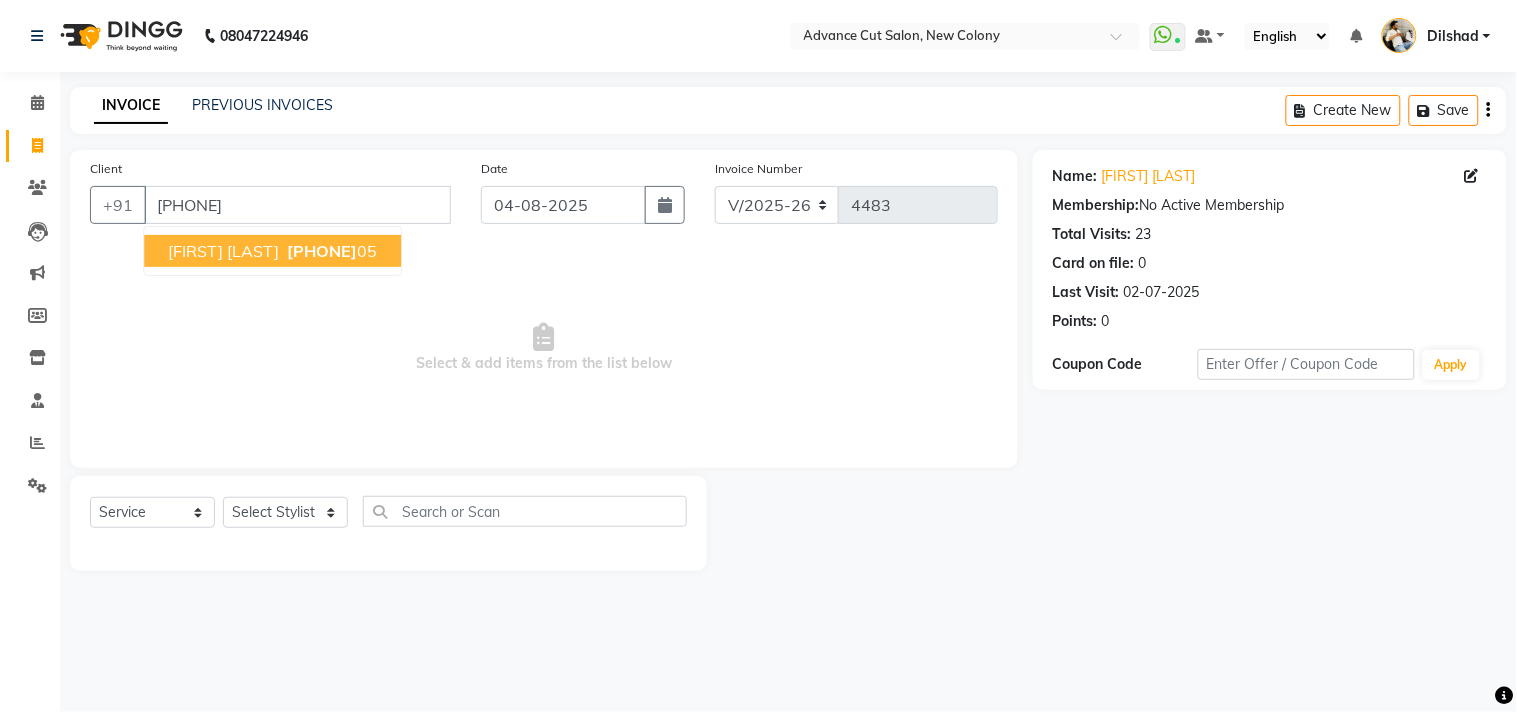 click on "[FIRST] [LAST]" at bounding box center [223, 251] 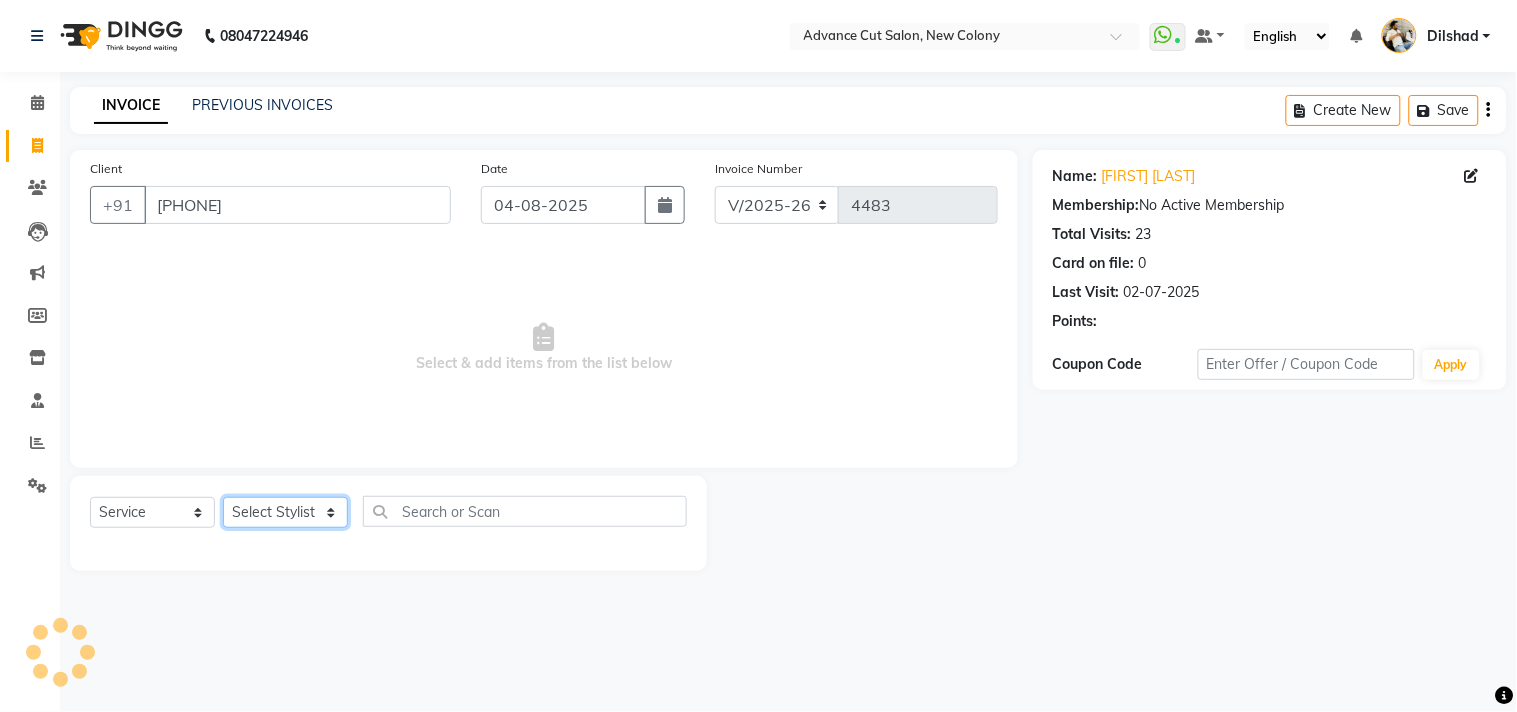 click on "Select Stylist Abrar Alam Dilshad Lallan Meenu Nafeesh Ahmad Naved O.P. Sharma  Pryag Samar Shahzad  SHWETA SINGH Zarina" 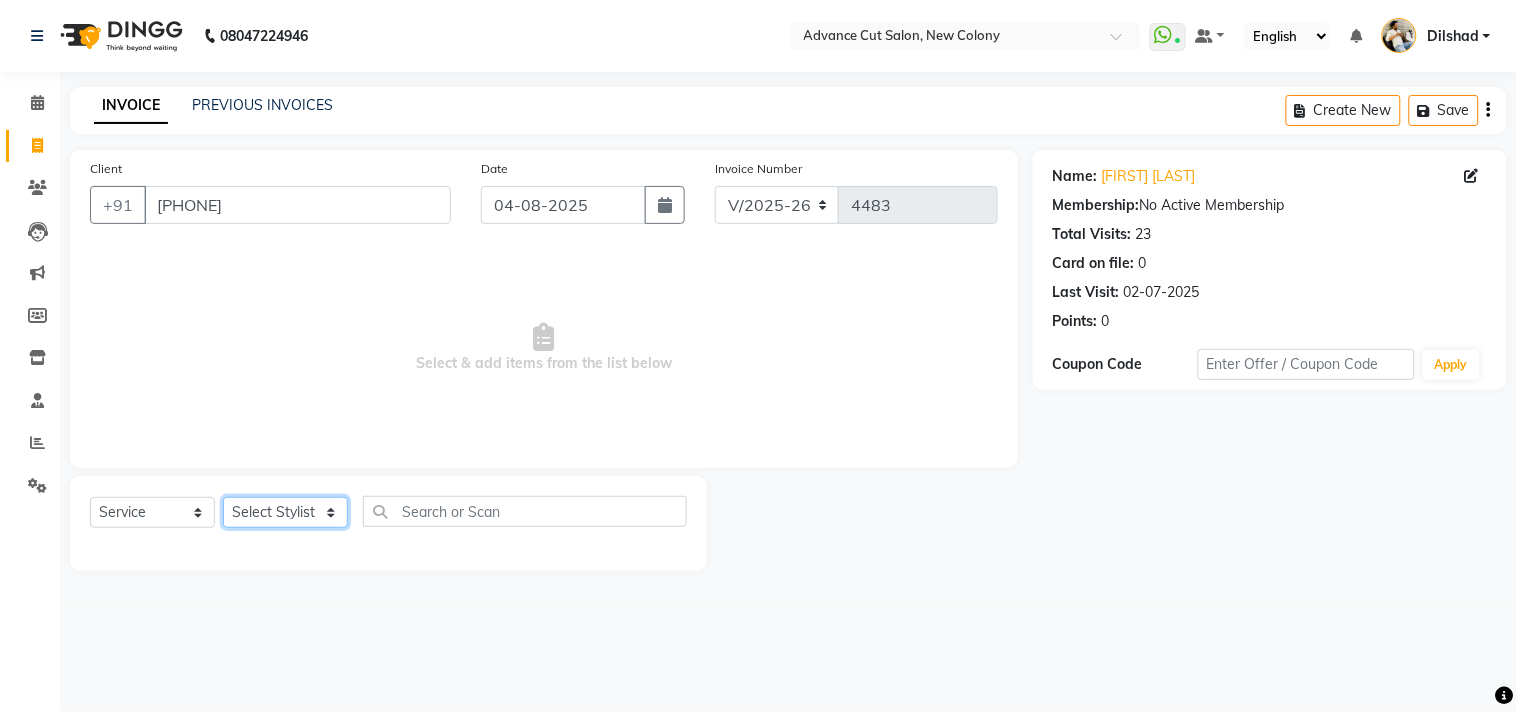 select on "15343" 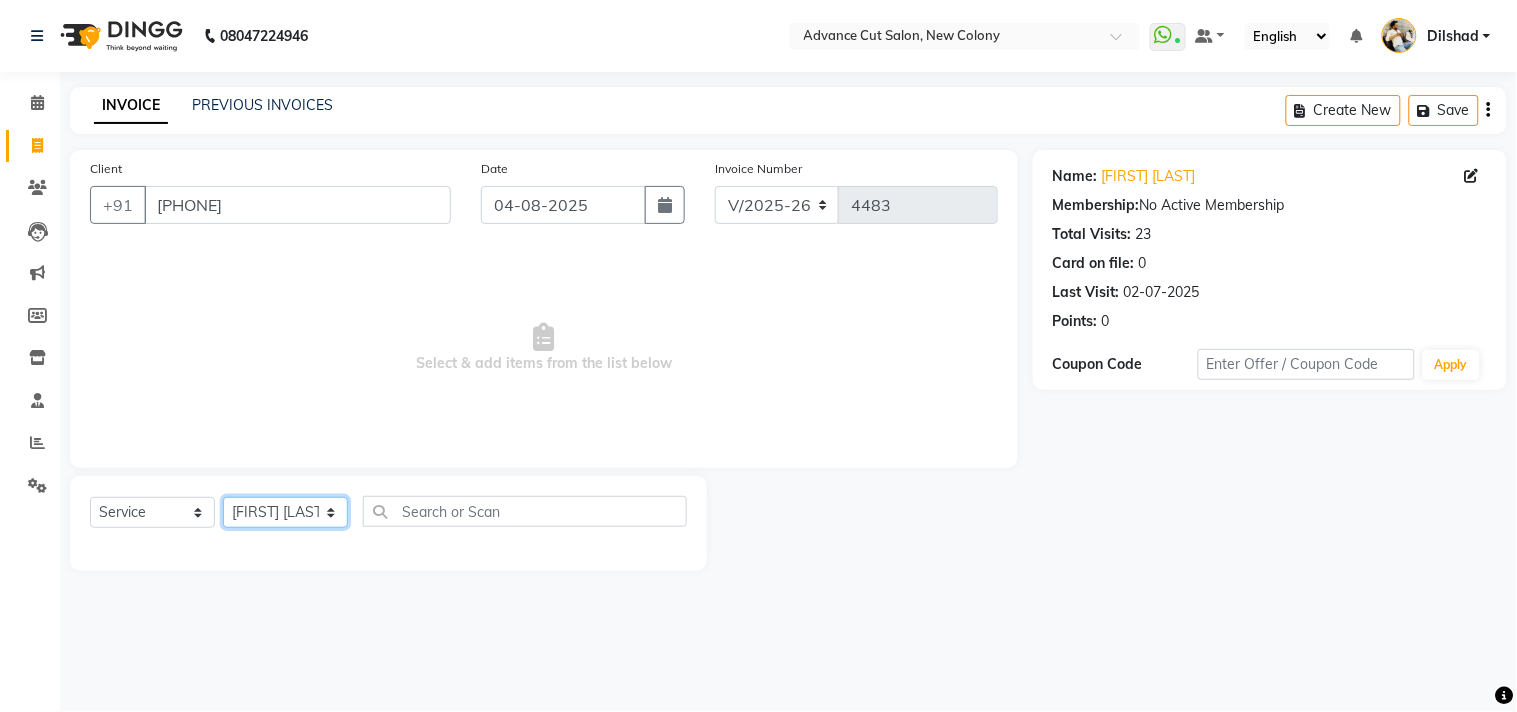 click on "Select Stylist Abrar Alam Dilshad Lallan Meenu Nafeesh Ahmad Naved O.P. Sharma  Pryag Samar Shahzad  SHWETA SINGH Zarina" 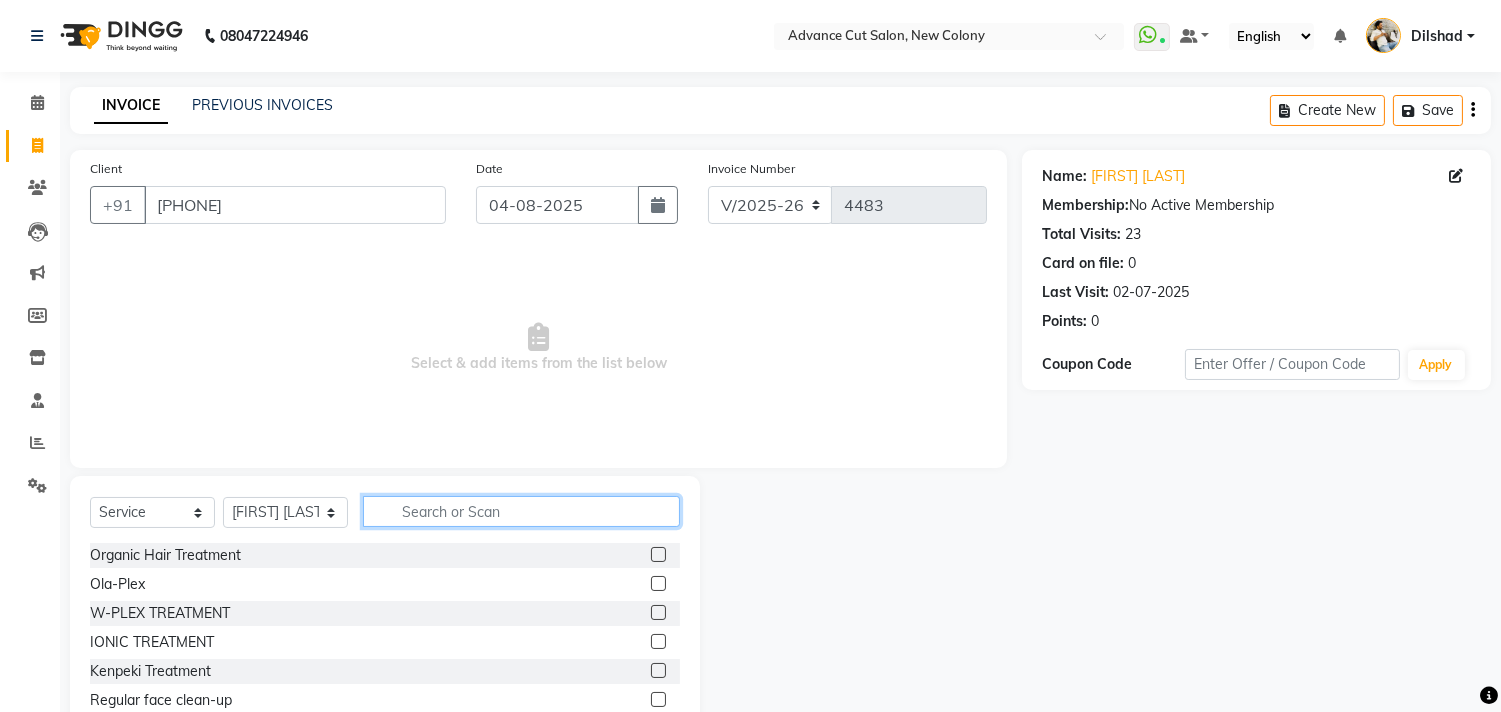 drag, startPoint x: 427, startPoint y: 524, endPoint x: 397, endPoint y: 514, distance: 31.622776 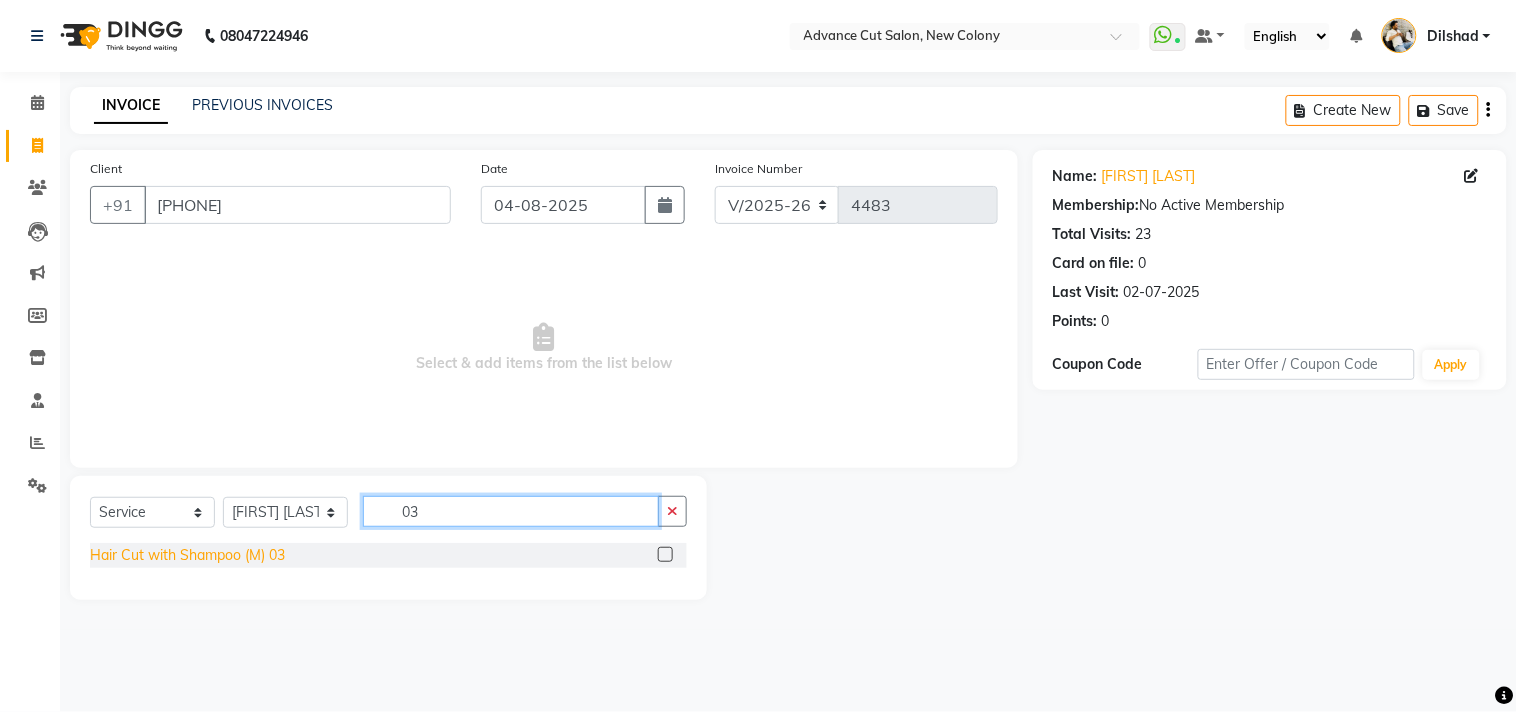 type on "03" 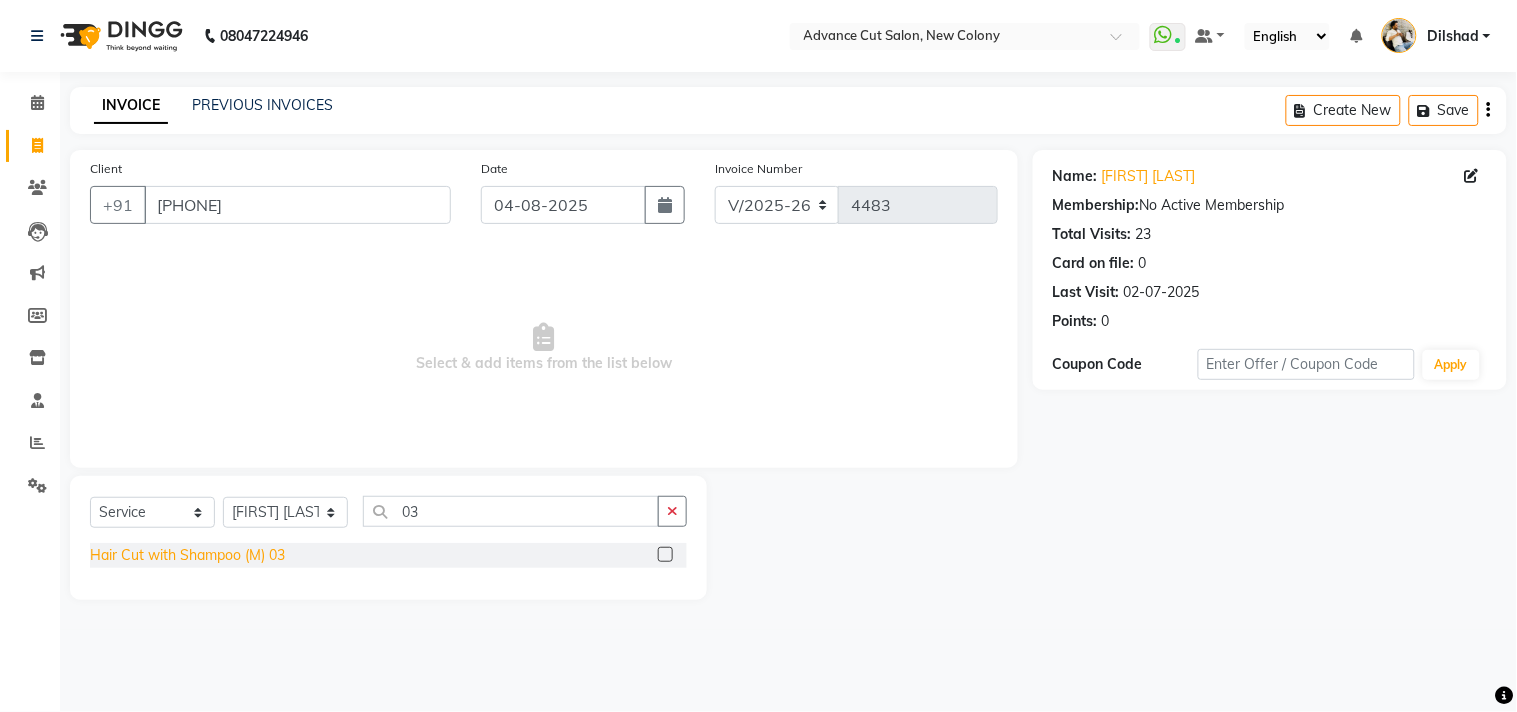 click on "Hair Cut with Shampoo (M) 03" 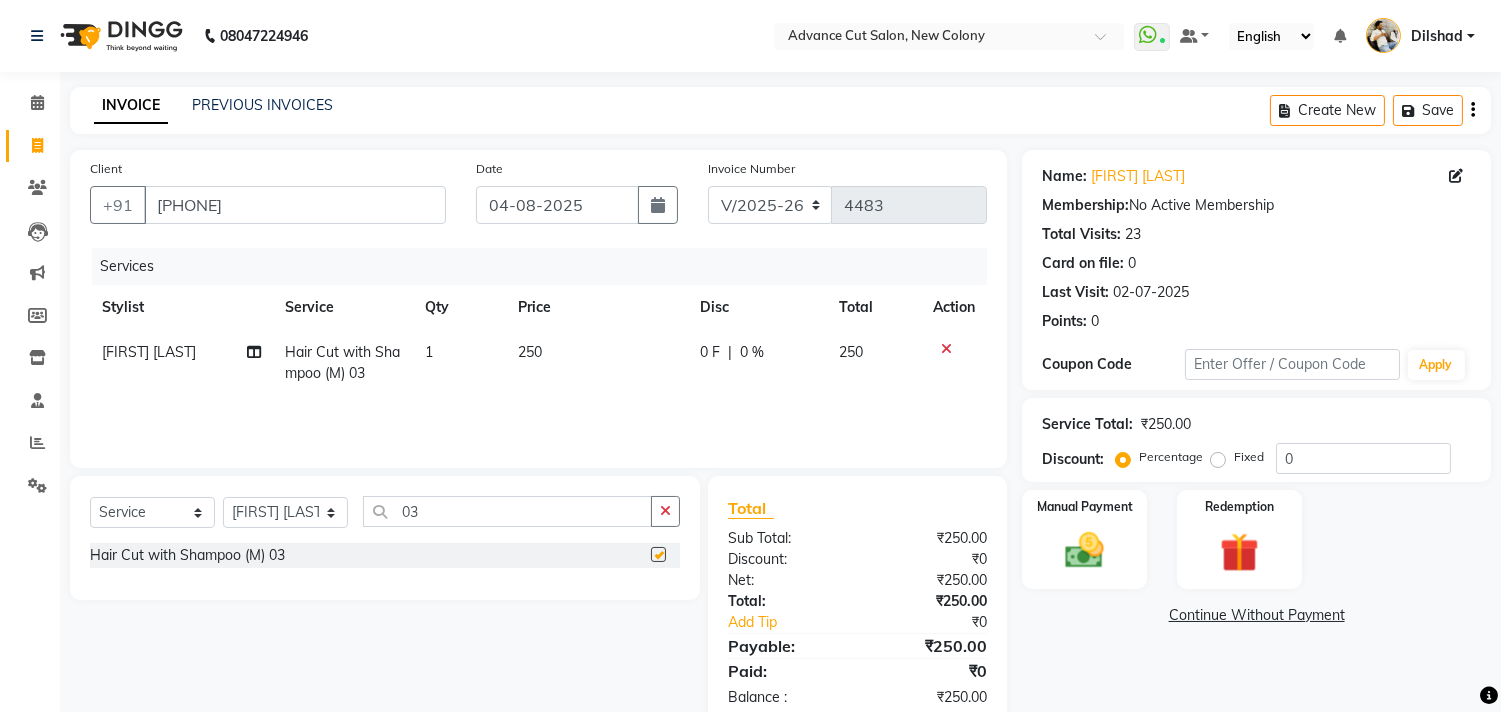 checkbox on "false" 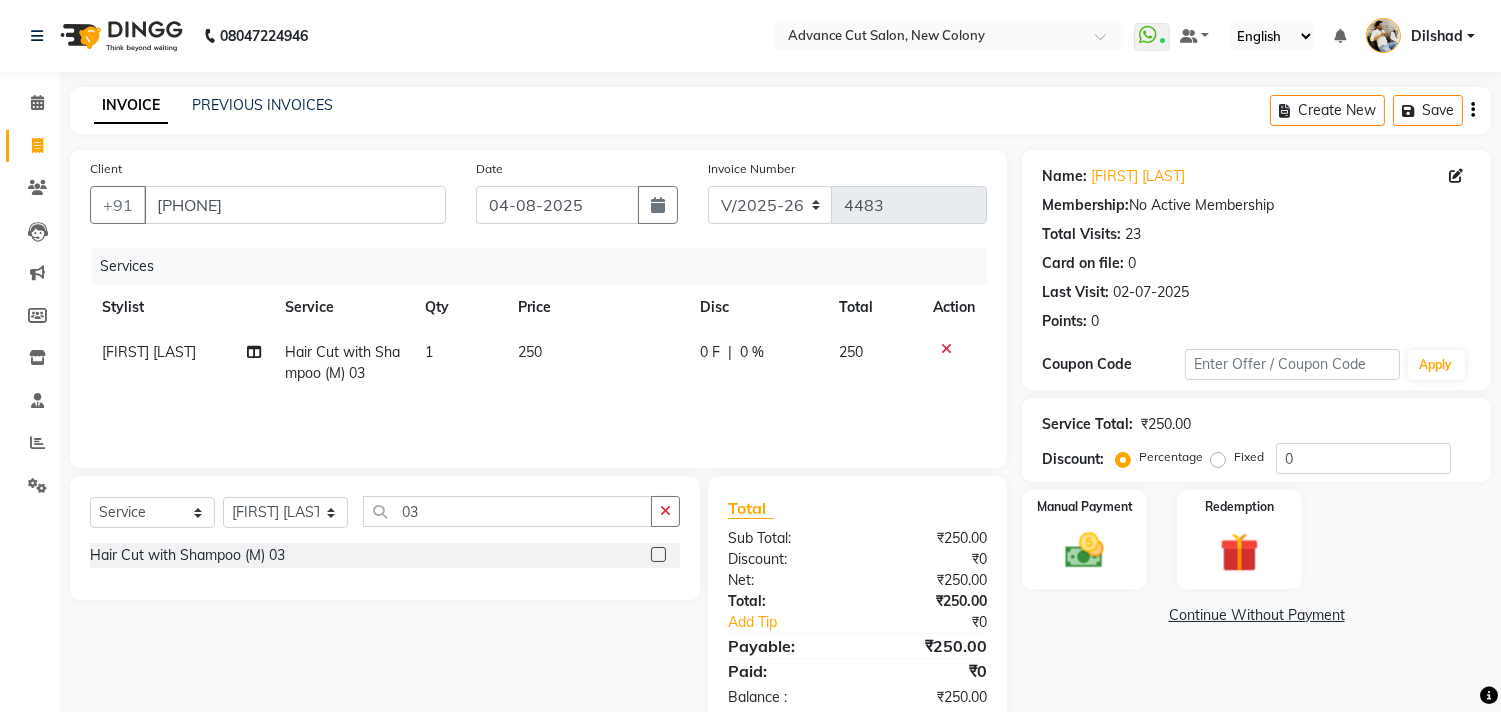 click on "Select  Service  Product  Membership  Package Voucher Prepaid Gift Card  Select Stylist [FIRST] [LAST] [FIRST] [LAST] [FIRST] [LAST] [FIRST] [LAST] [FIRST] [LAST] [FIRST] [LAST] [FIRST] [LAST] [FIRST] [LAST] [FIRST] [LAST] [FIRST] [LAST] 03" 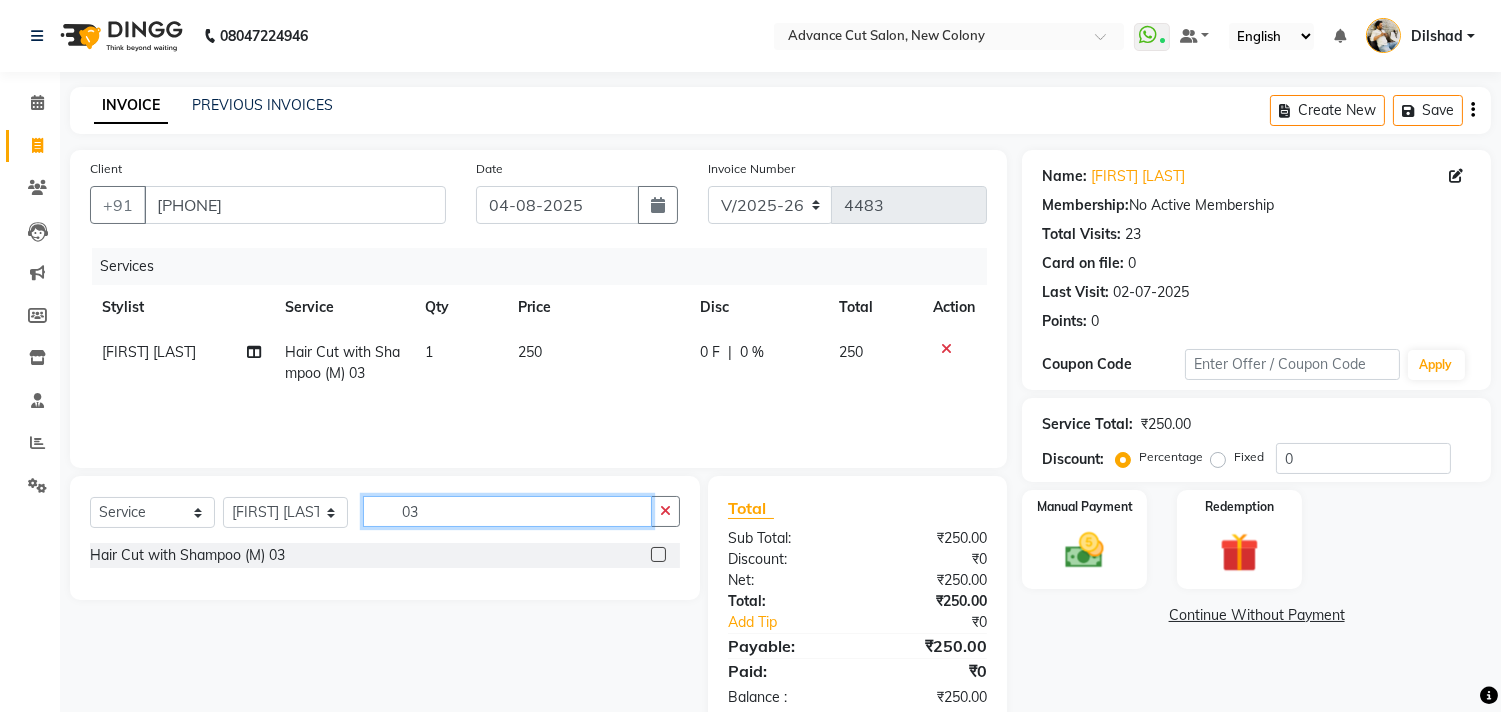 click on "03" 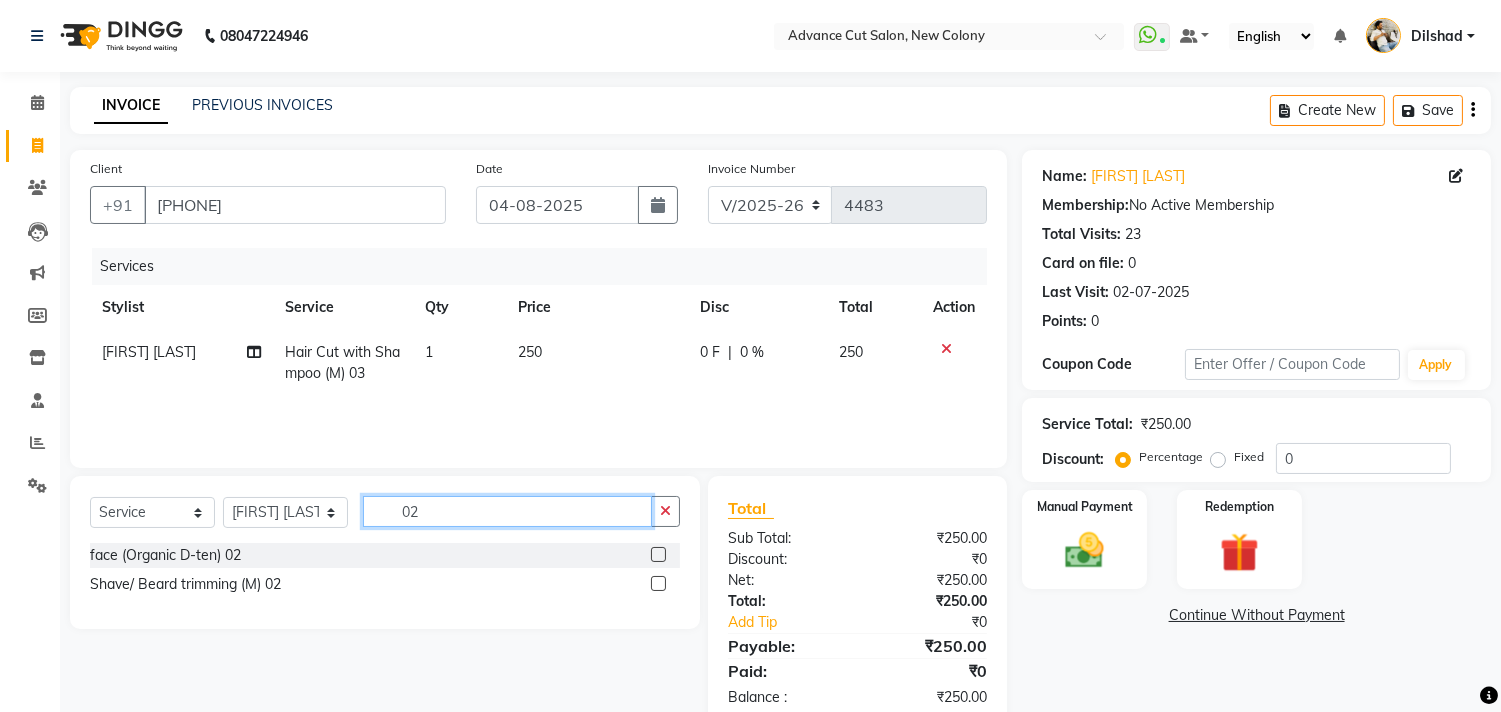 type on "02" 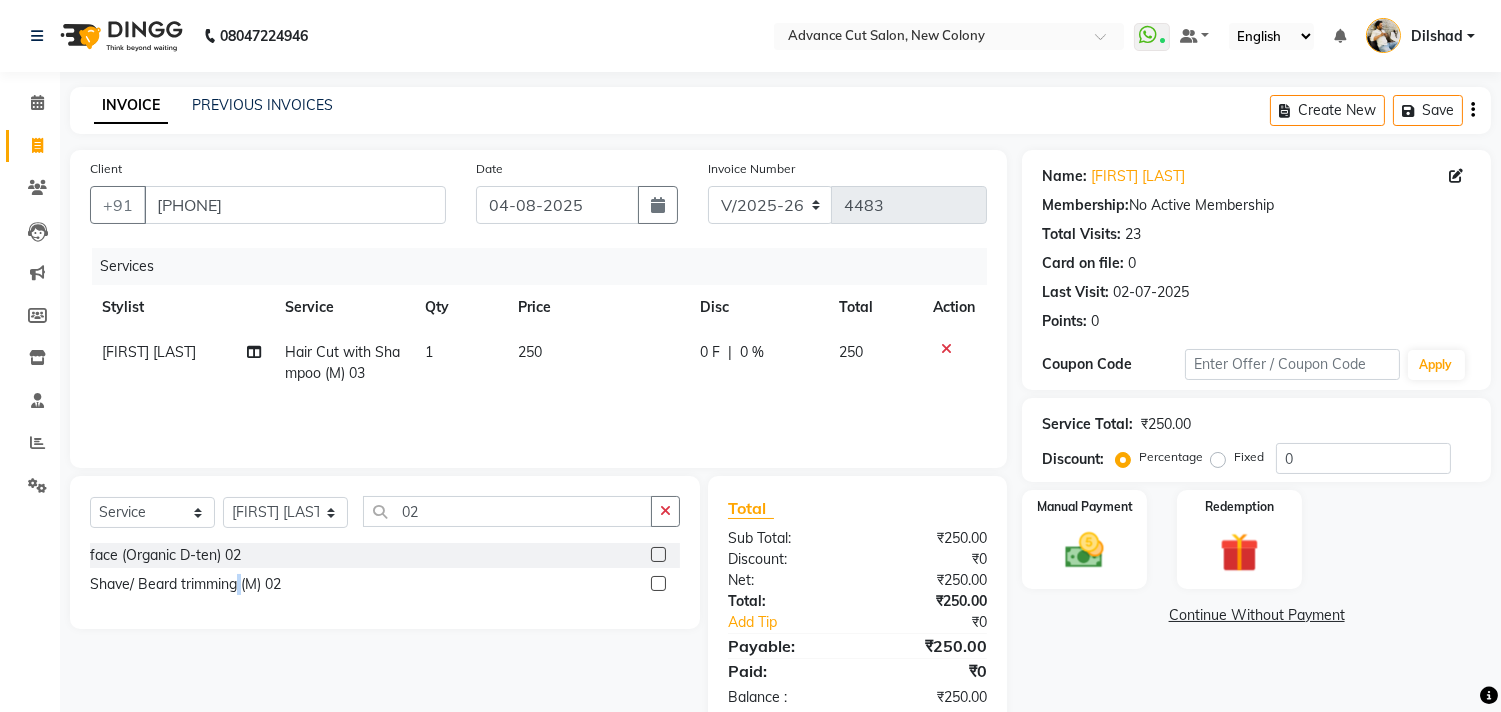 click on "face (Organic D-ten) 02  Shave/ Beard trimming (M) 02" 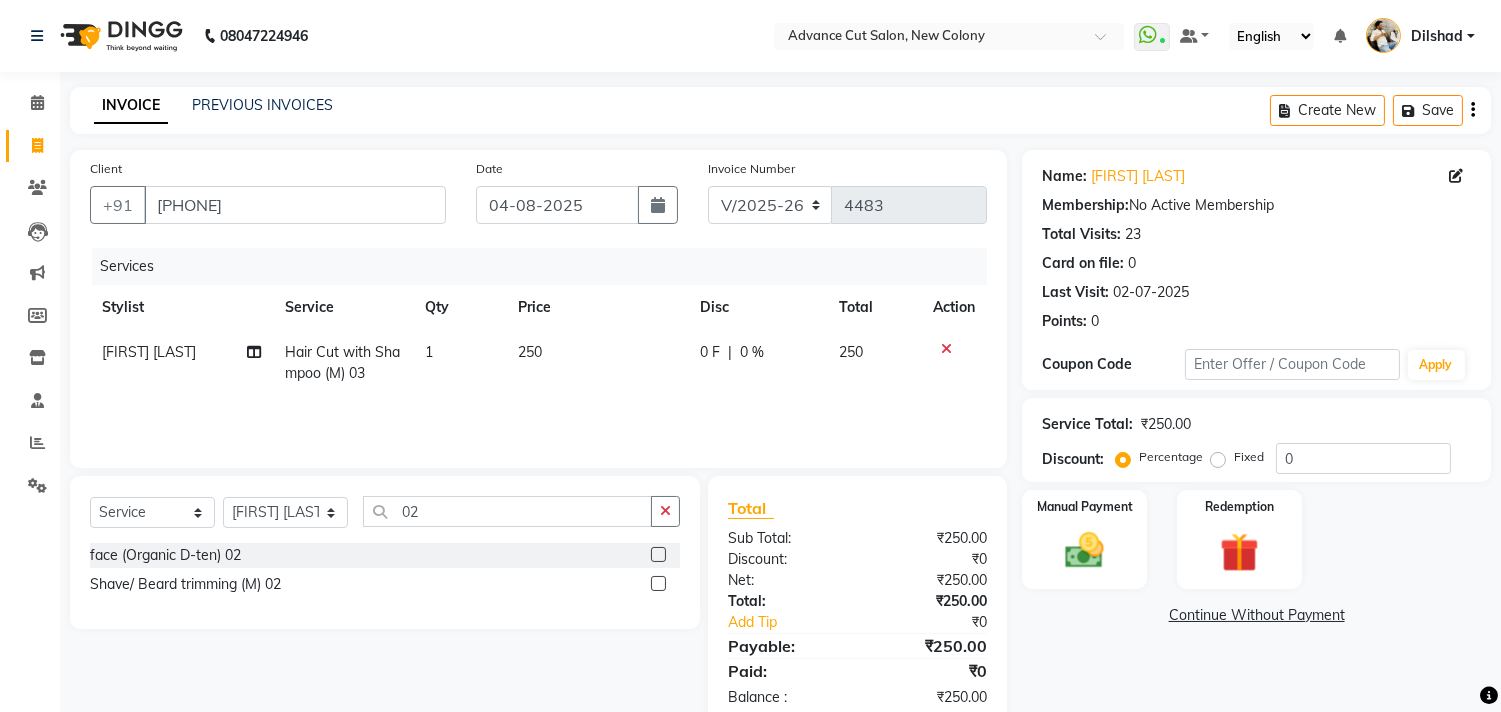 drag, startPoint x: 250, startPoint y: 582, endPoint x: 268, endPoint y: 582, distance: 18 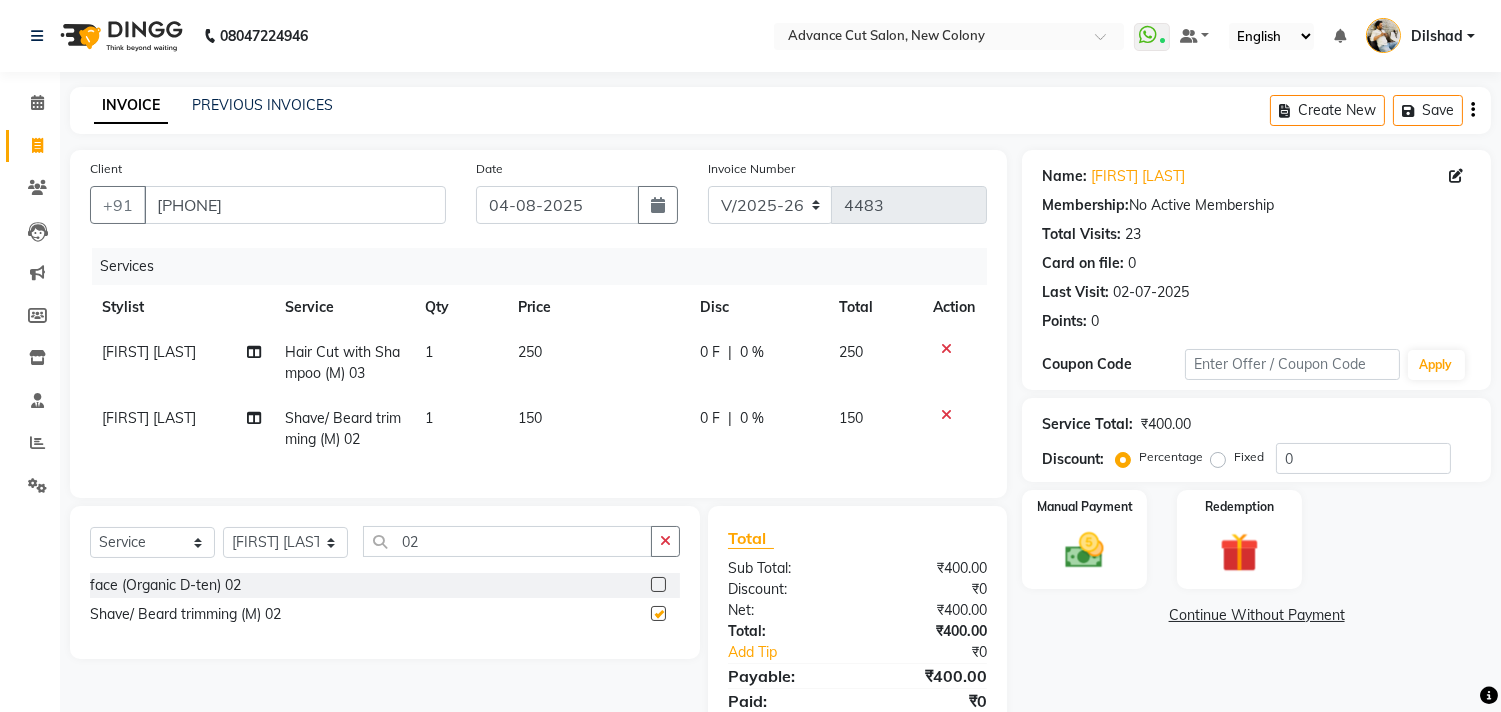 checkbox on "false" 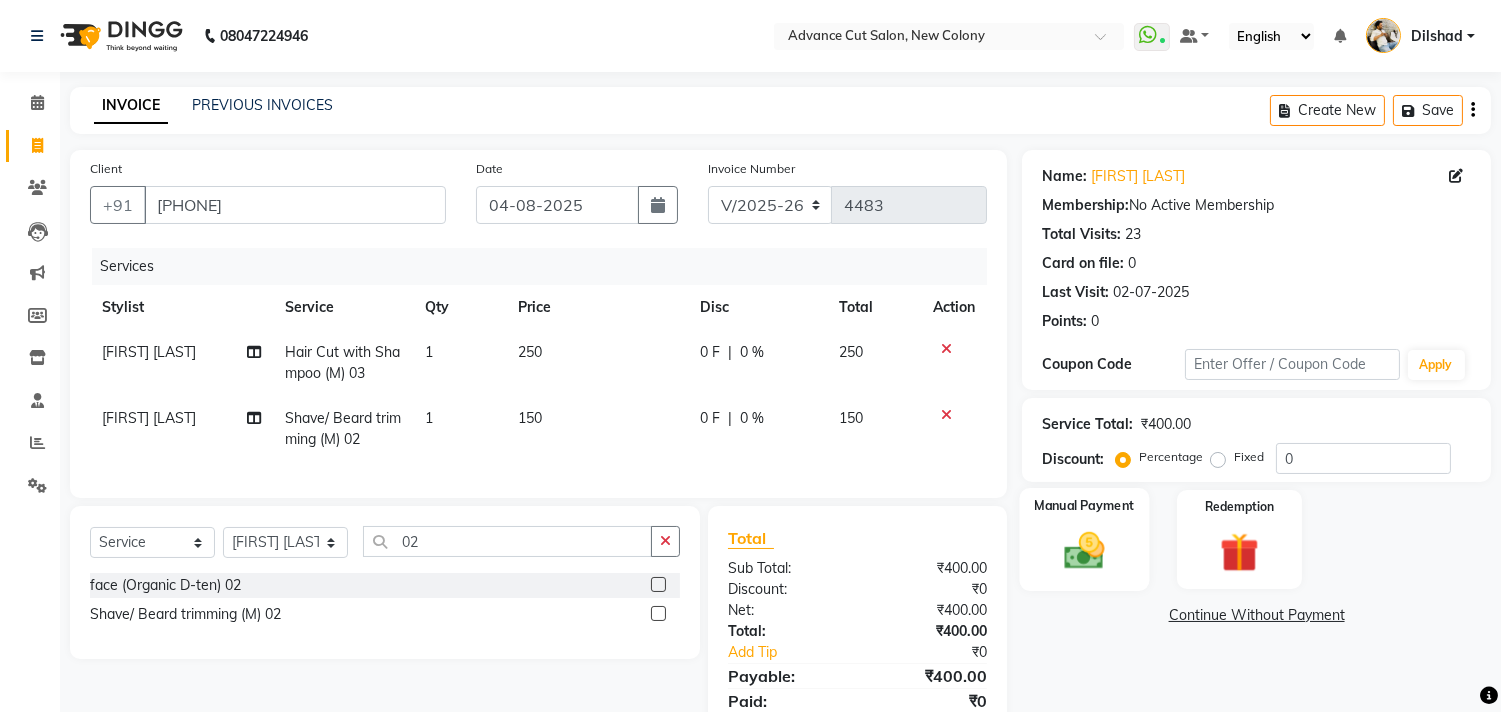 click 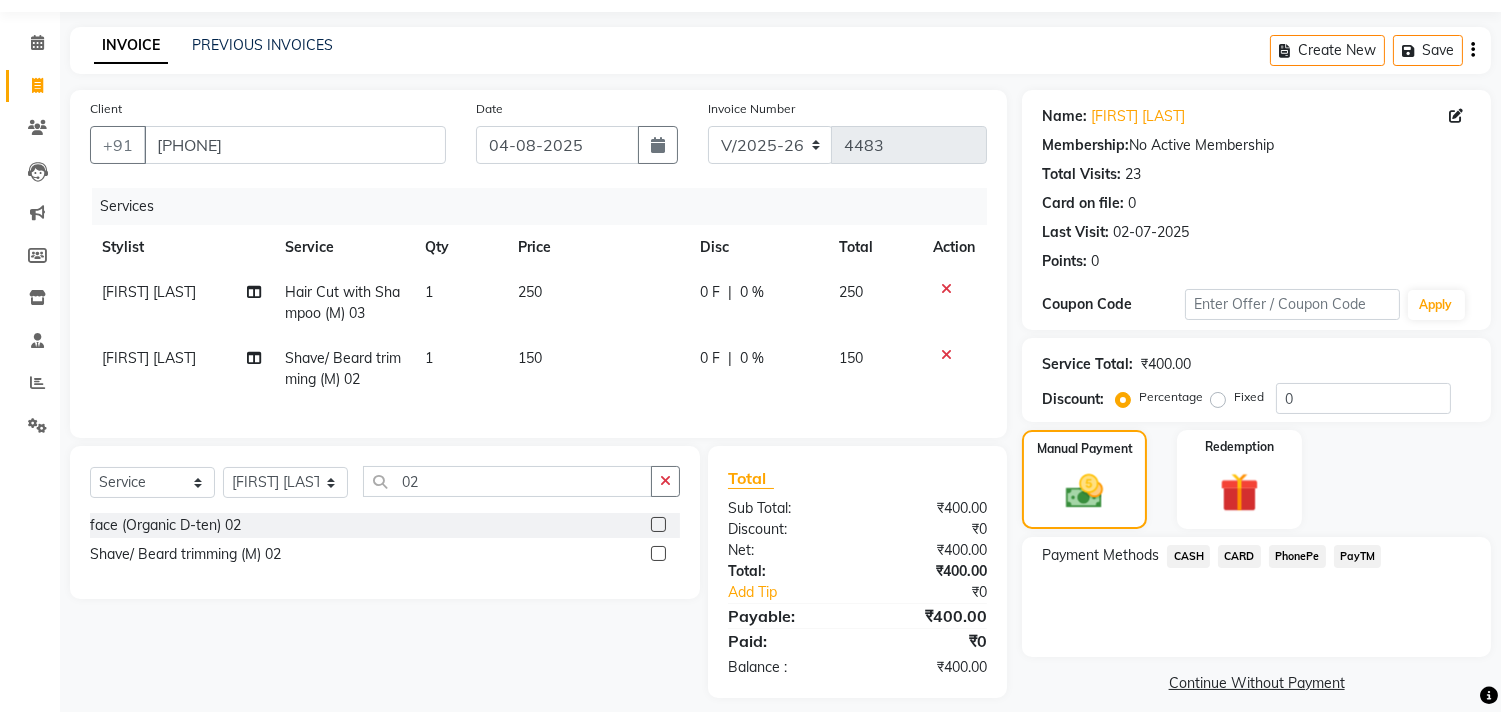 scroll, scrollTop: 92, scrollLeft: 0, axis: vertical 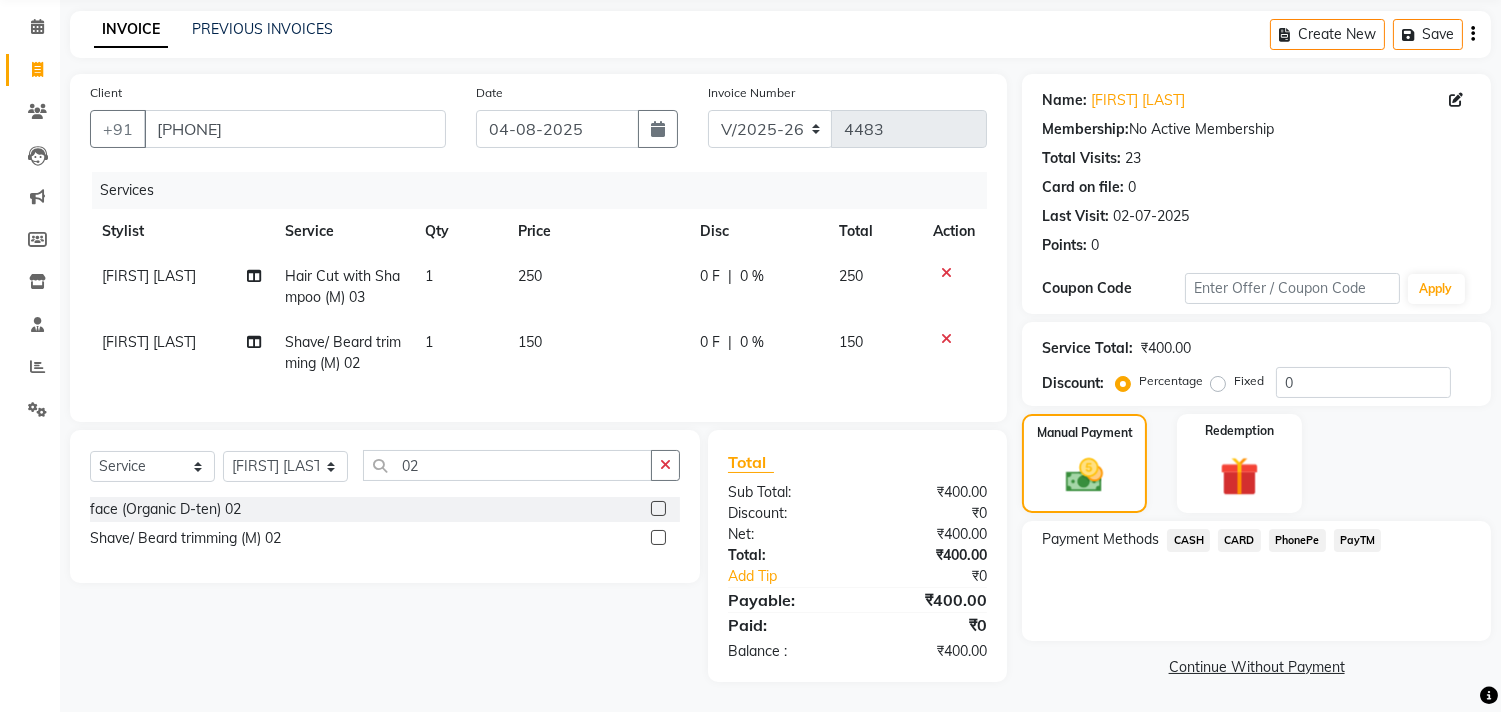 click on "CASH" 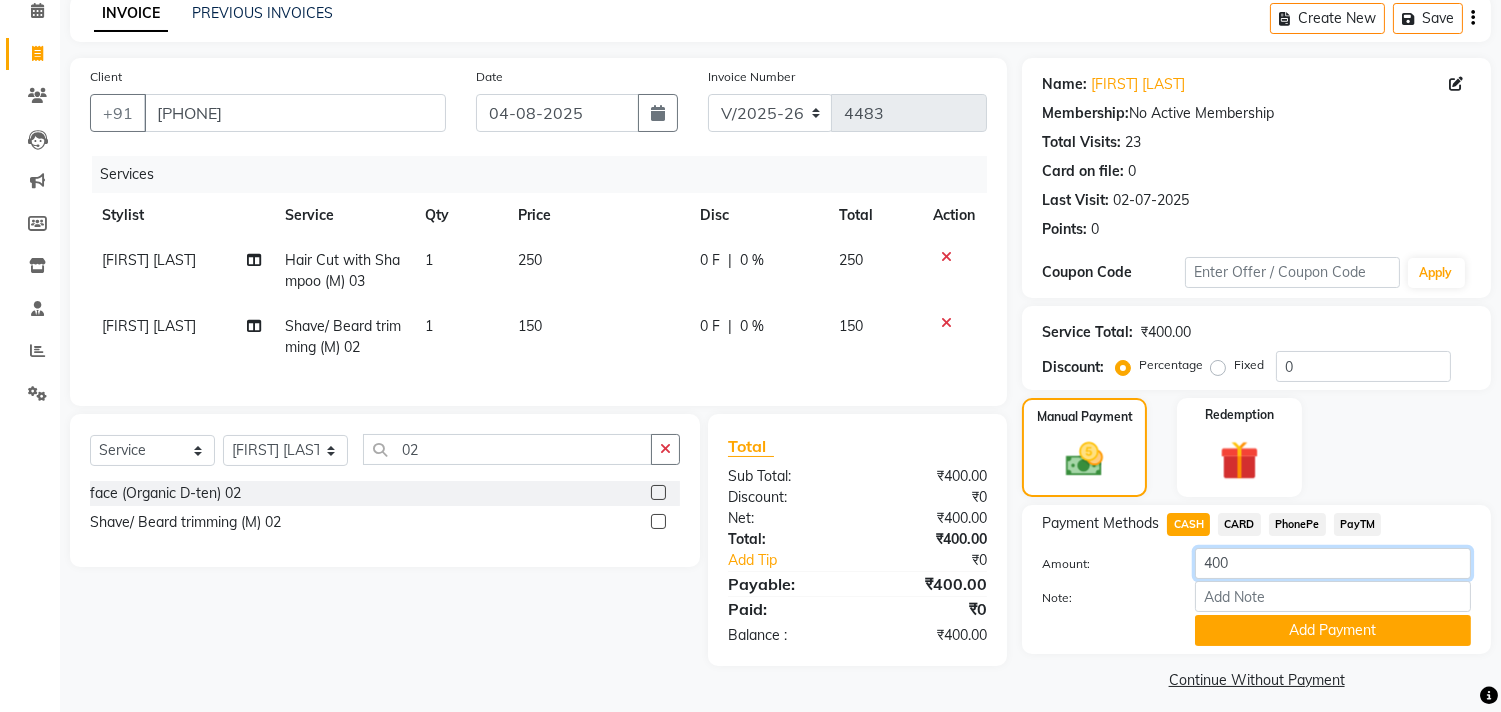 click on "400" 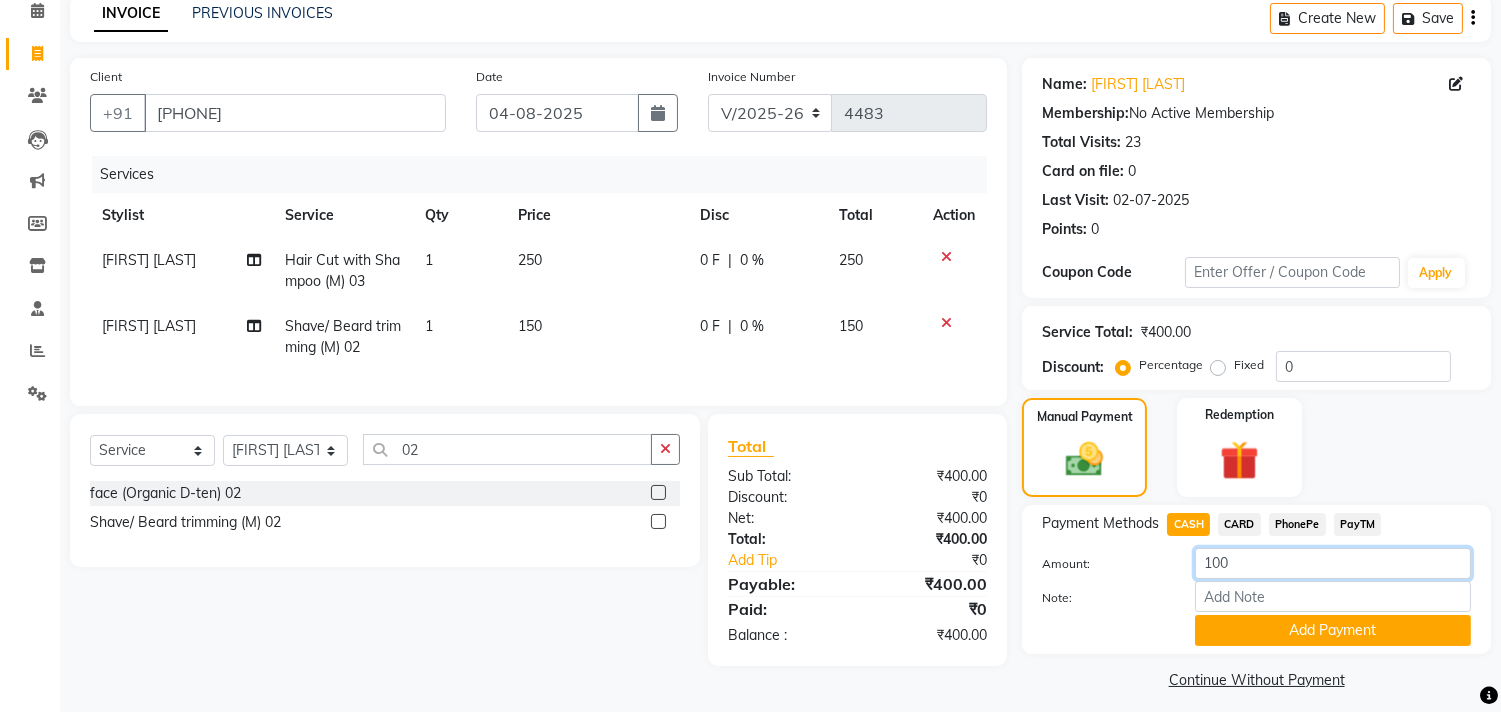 type on "100" 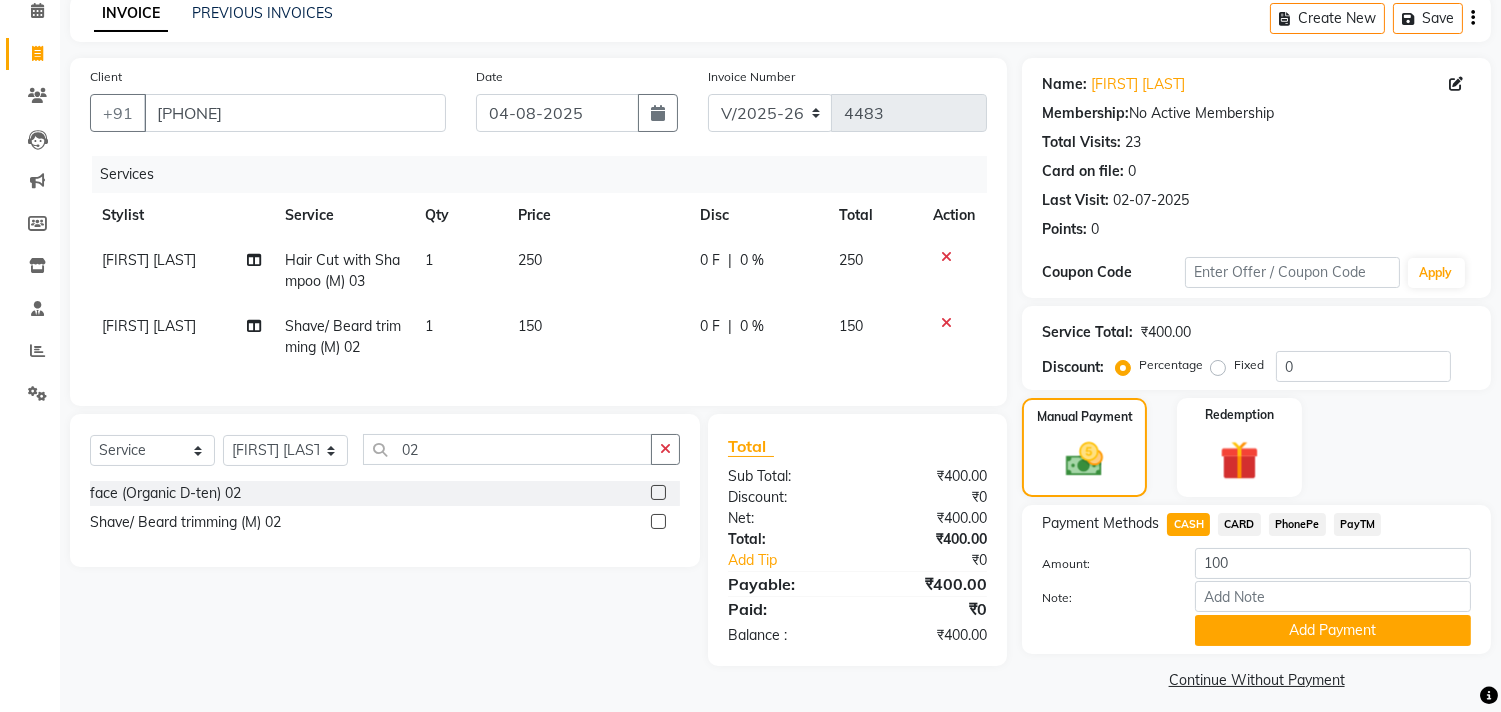 click on "Name: [FIRST] [LAST] Membership:  No Active Membership  Total Visits:  23 Card on file:  0 Last Visit:   [DATE] Points:   0  Coupon Code Apply Service Total:  ₹400.00  Discount:  Percentage   Fixed  0 Manual Payment Redemption Payment Methods  CASH   CARD   PhonePe   PayTM  Amount: 100 Note: Add Payment  Continue Without Payment" 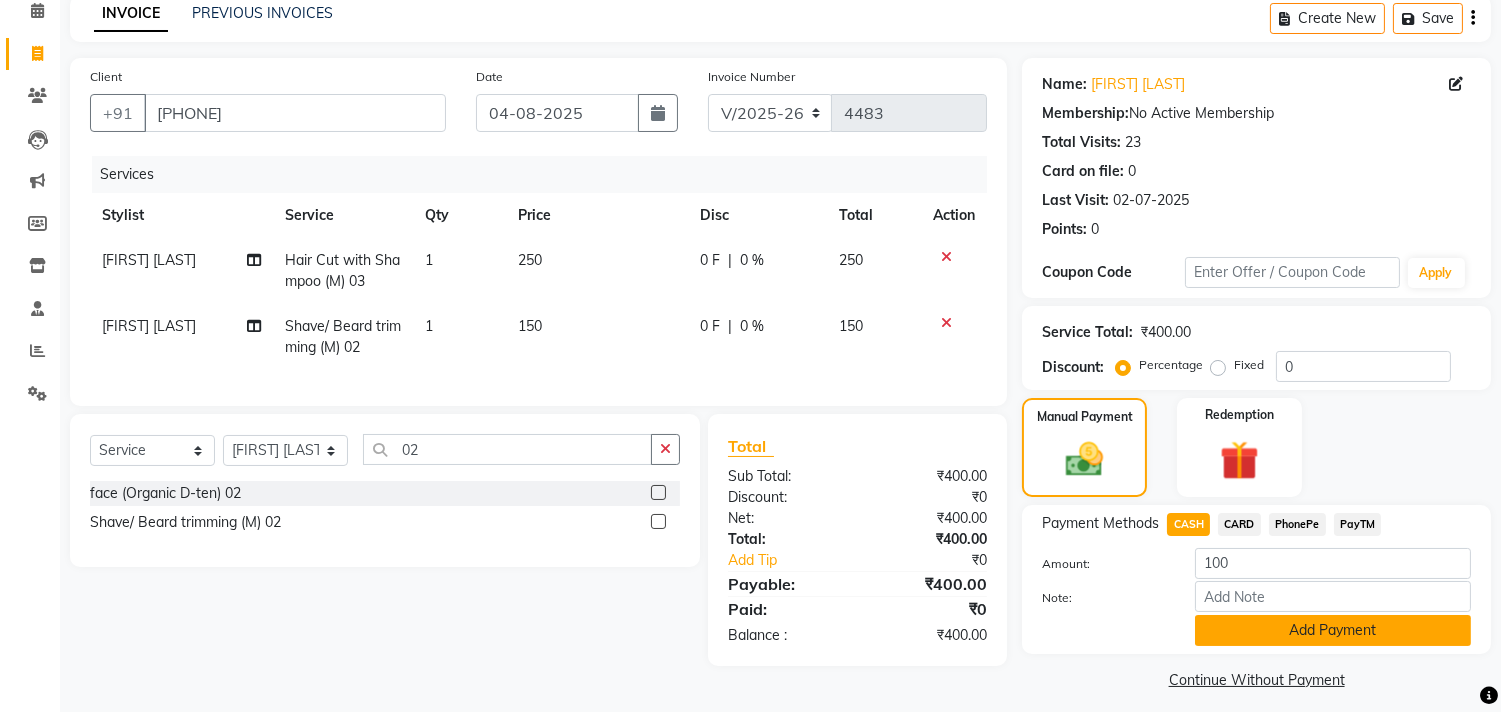 click on "Add Payment" 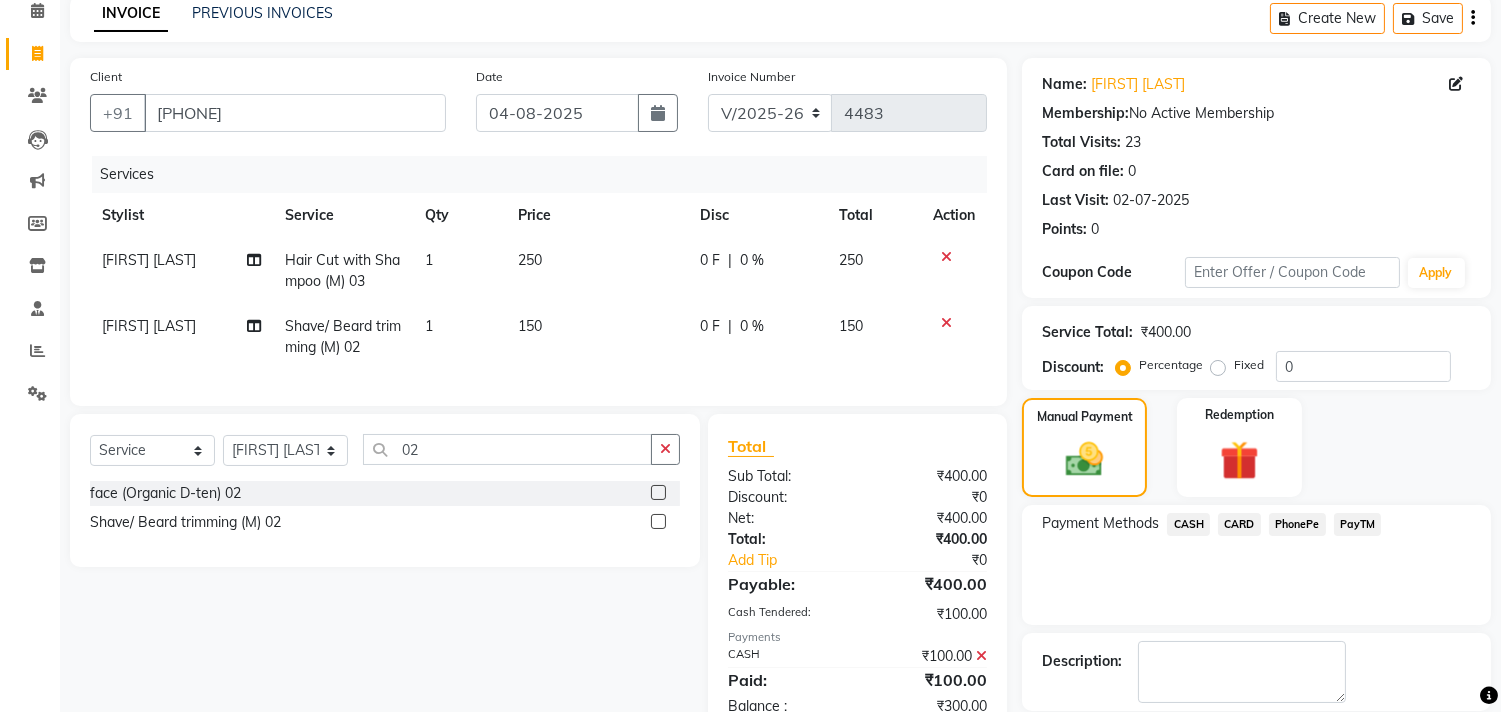 click on "PayTM" 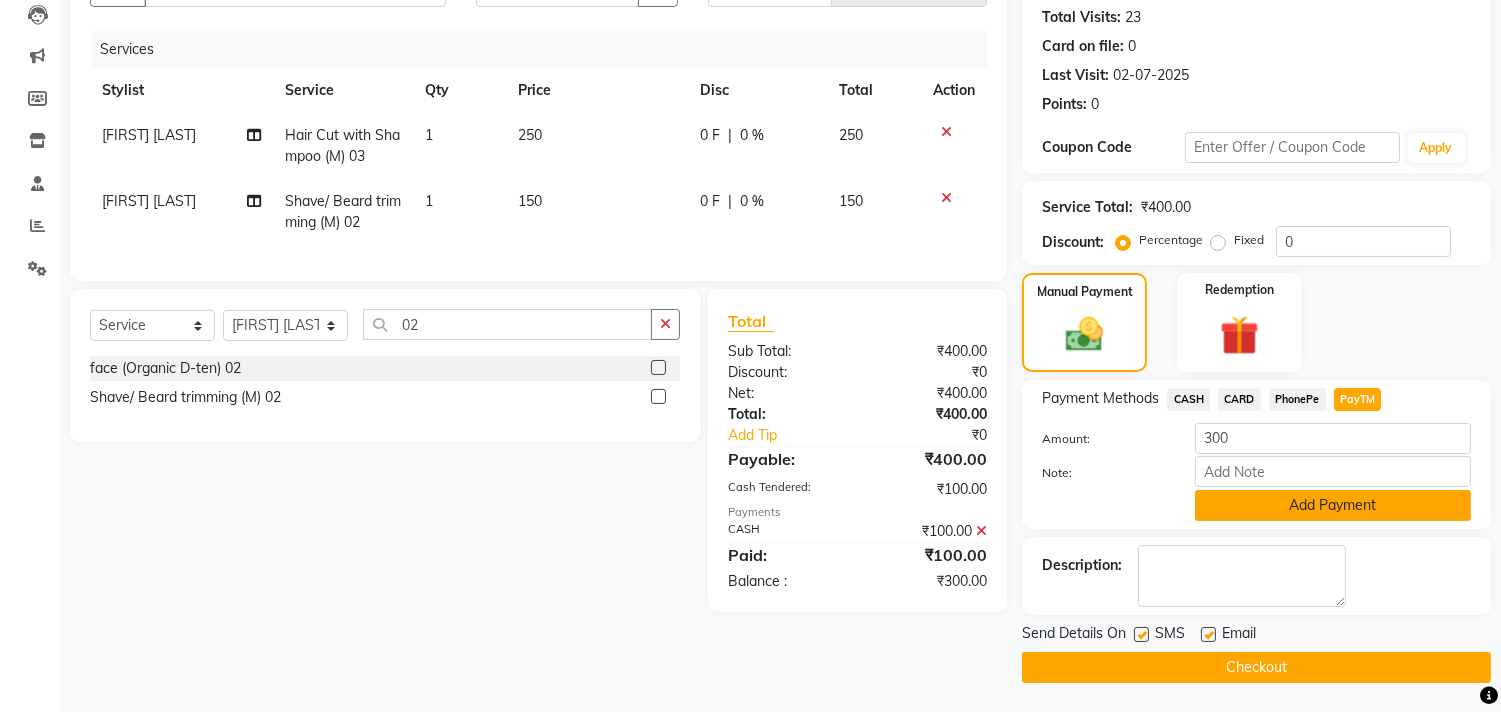 click on "Add Payment" 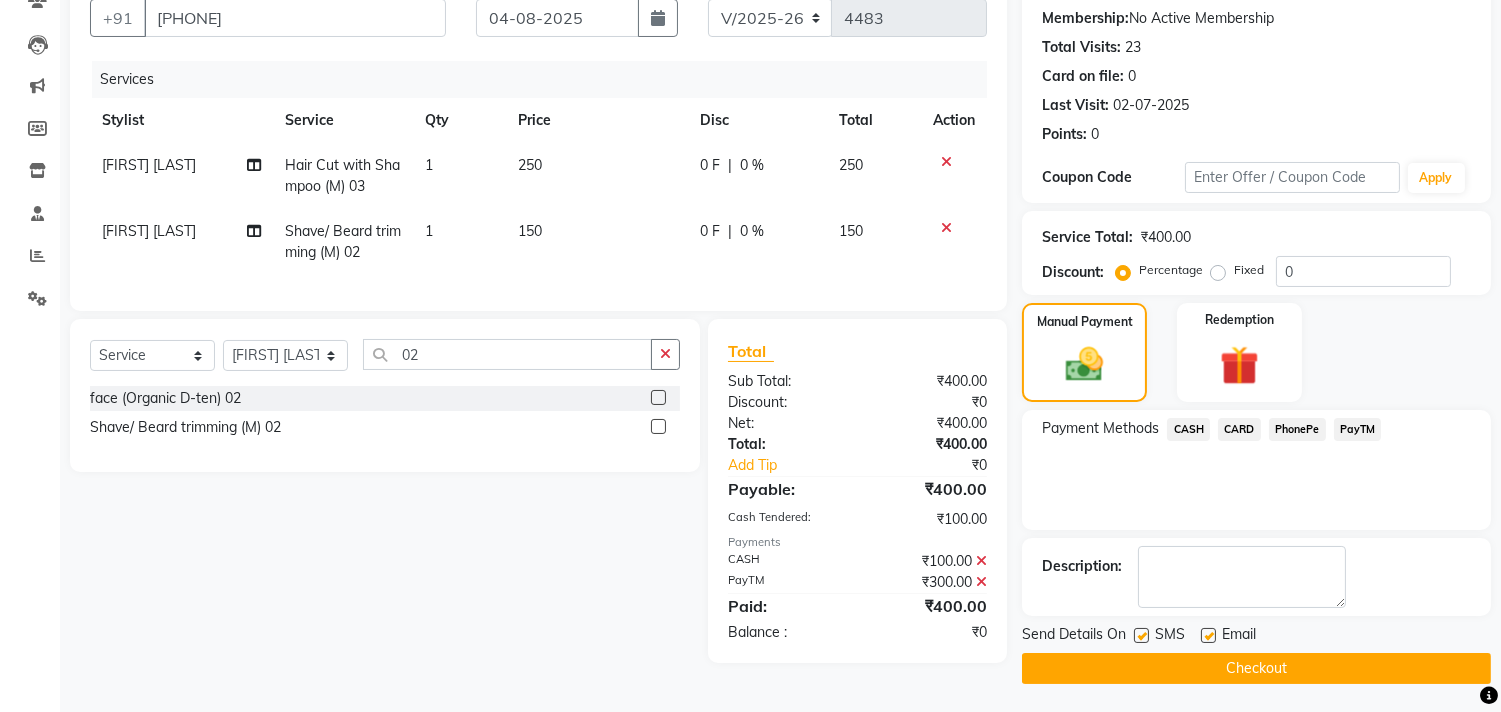 click on "Send Details On SMS Email" 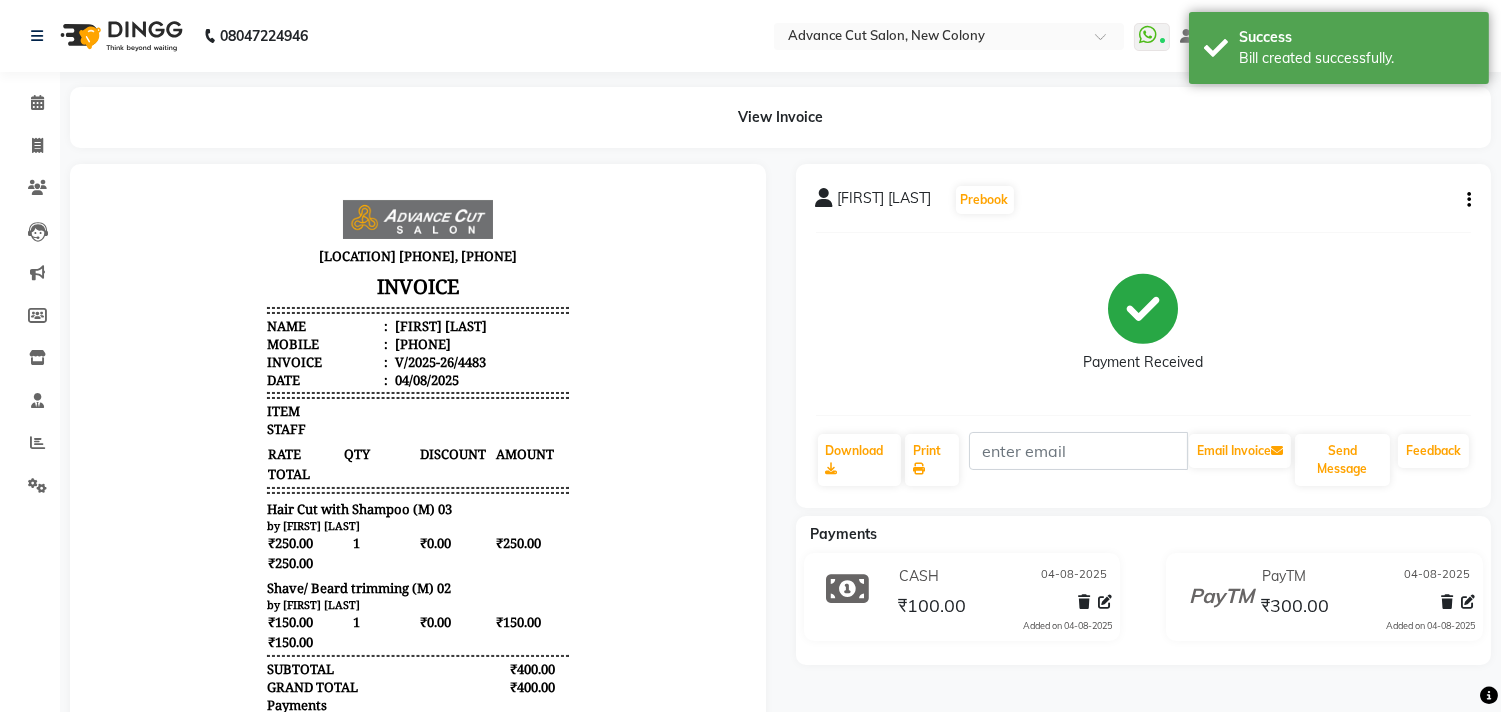 scroll, scrollTop: 0, scrollLeft: 0, axis: both 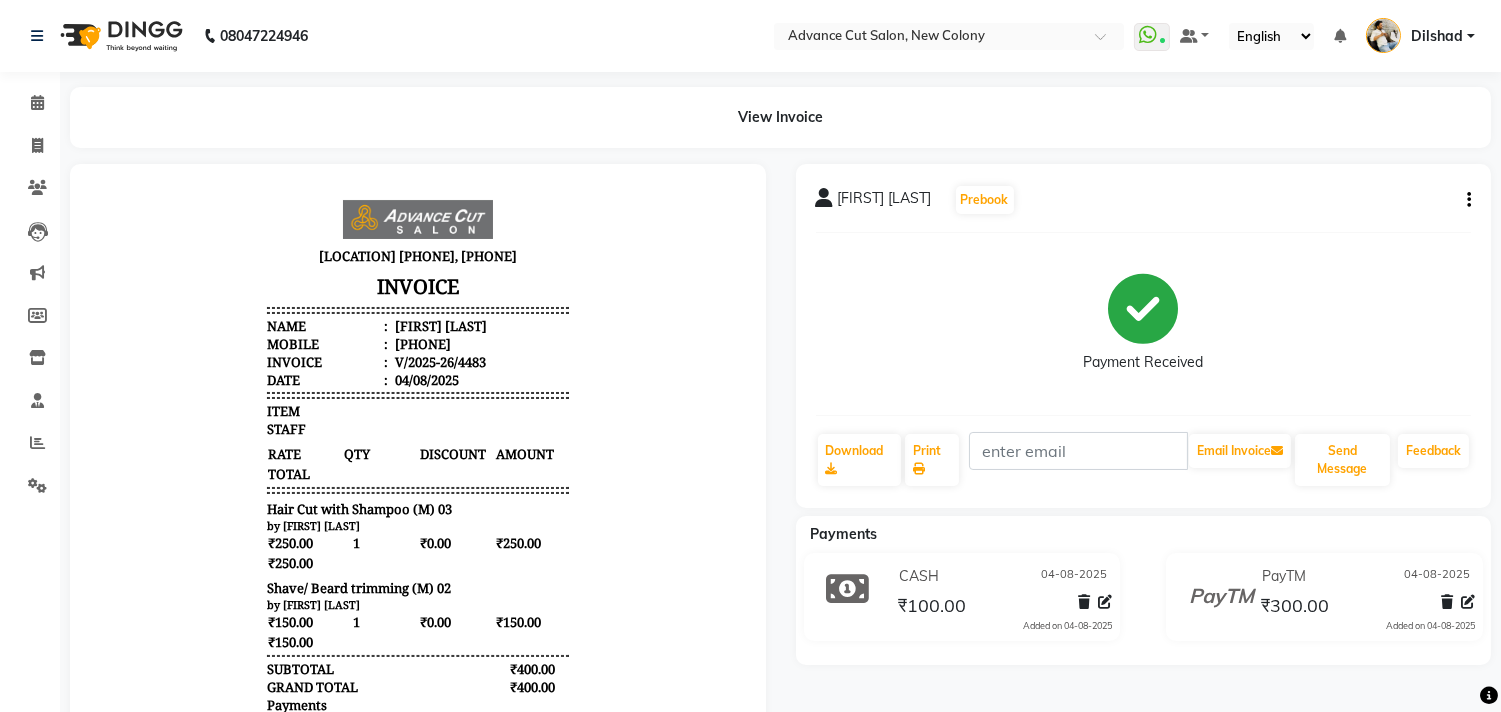 click on "Payments CASH [DATE] ₹100.00  Added on [DATE]  PayTM [DATE] ₹300.00  Added on [DATE]" 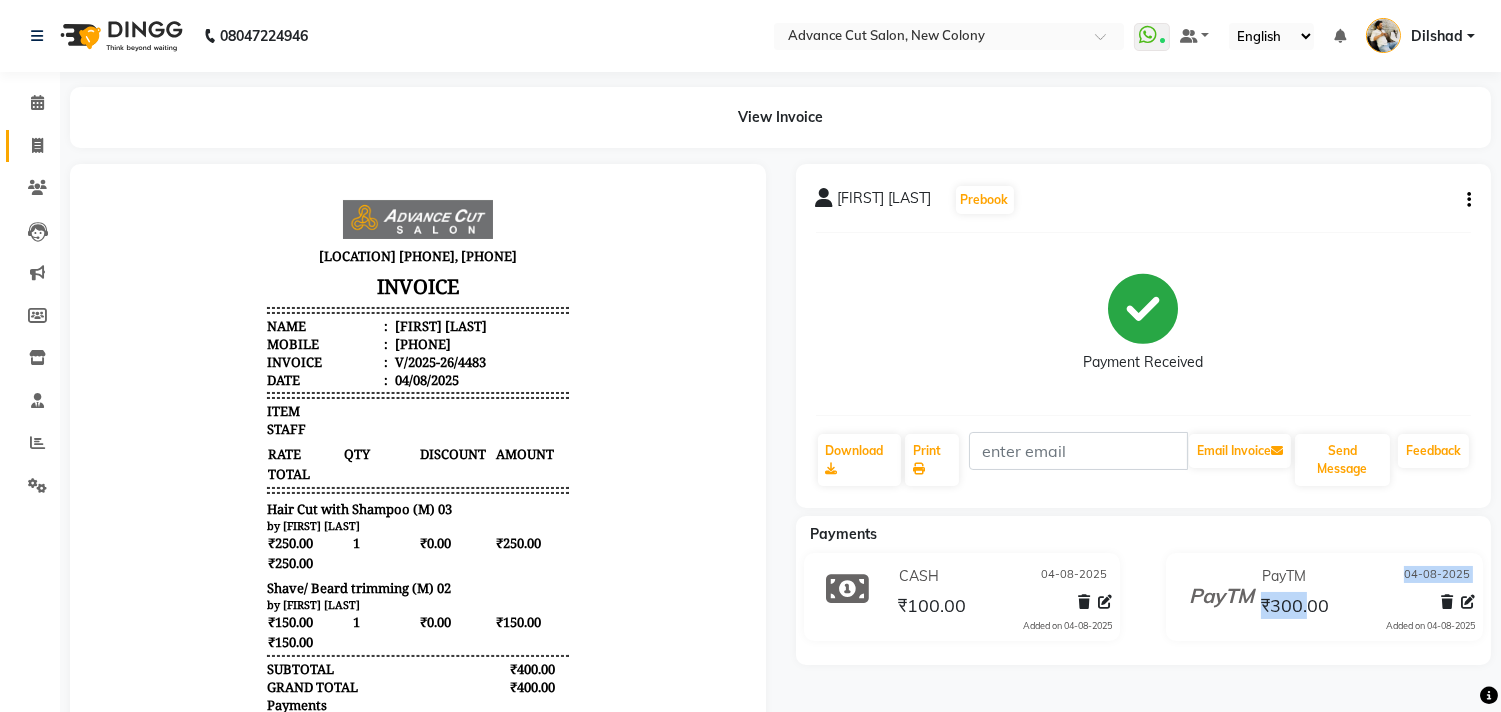 click on "Invoice" 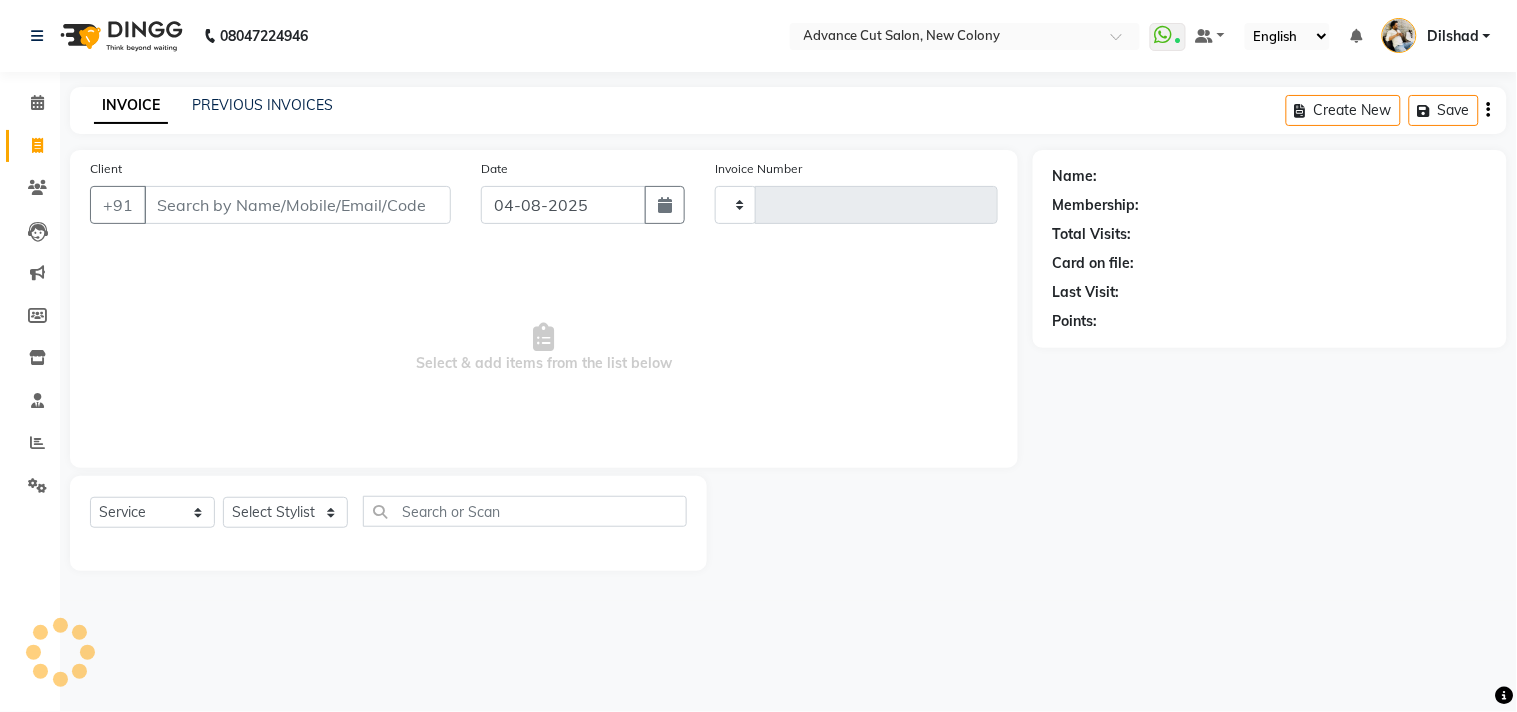 type on "4484" 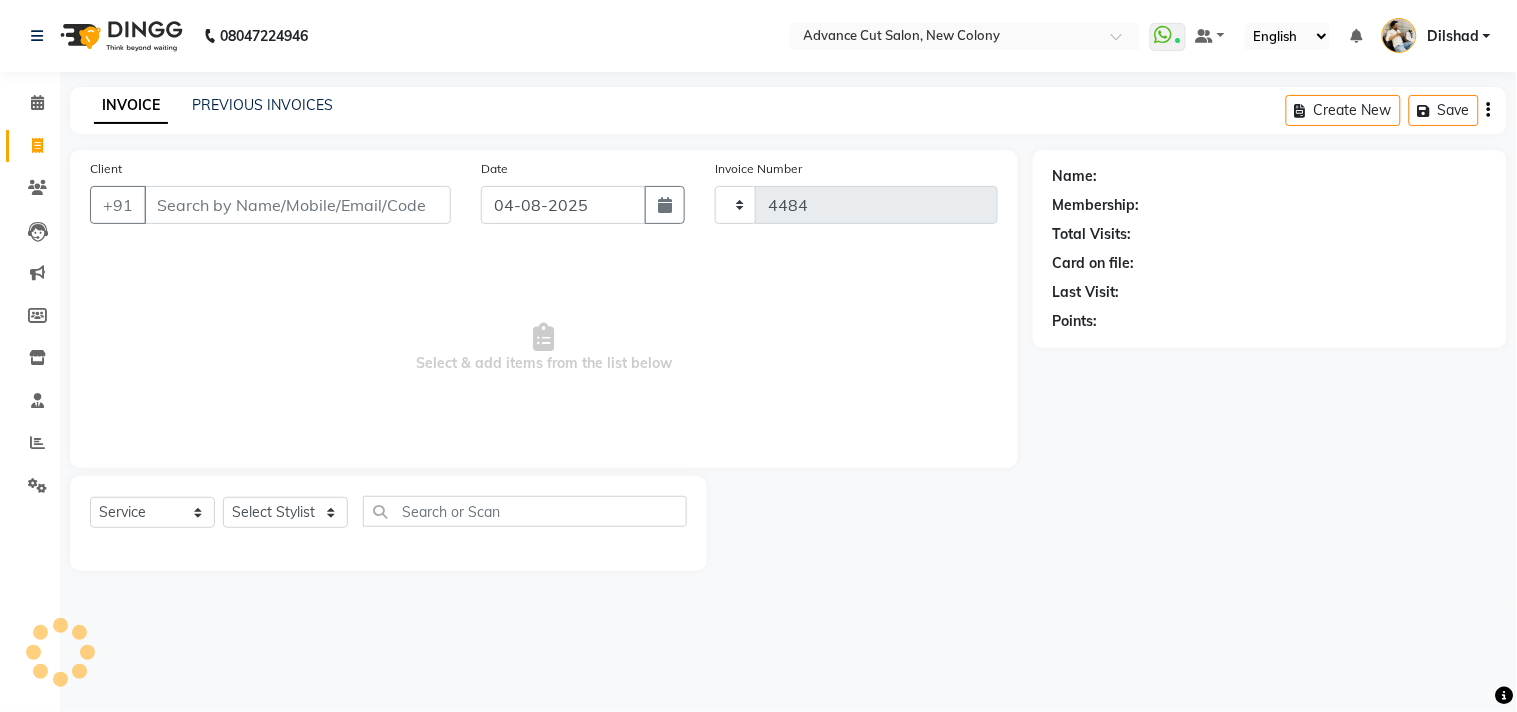 select on "922" 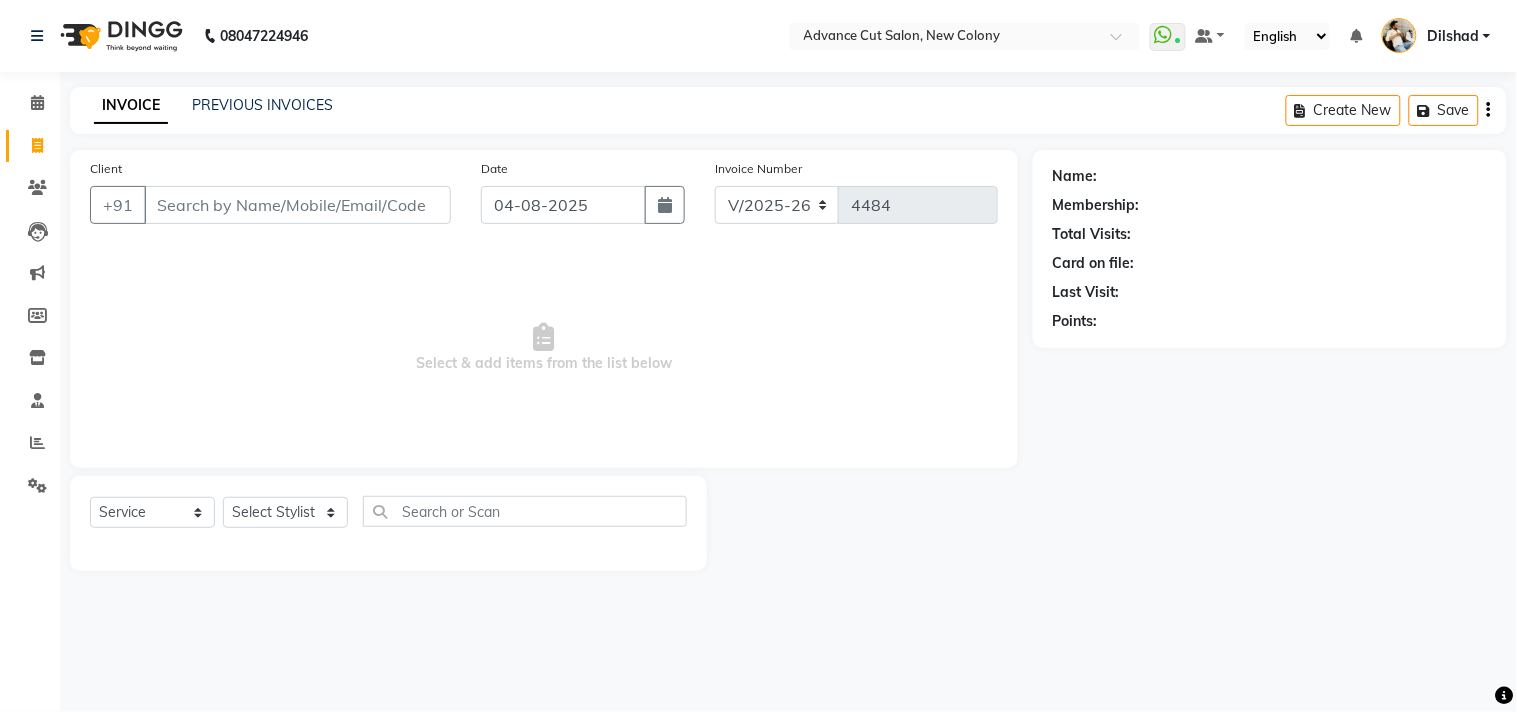 click on "Client" at bounding box center [297, 205] 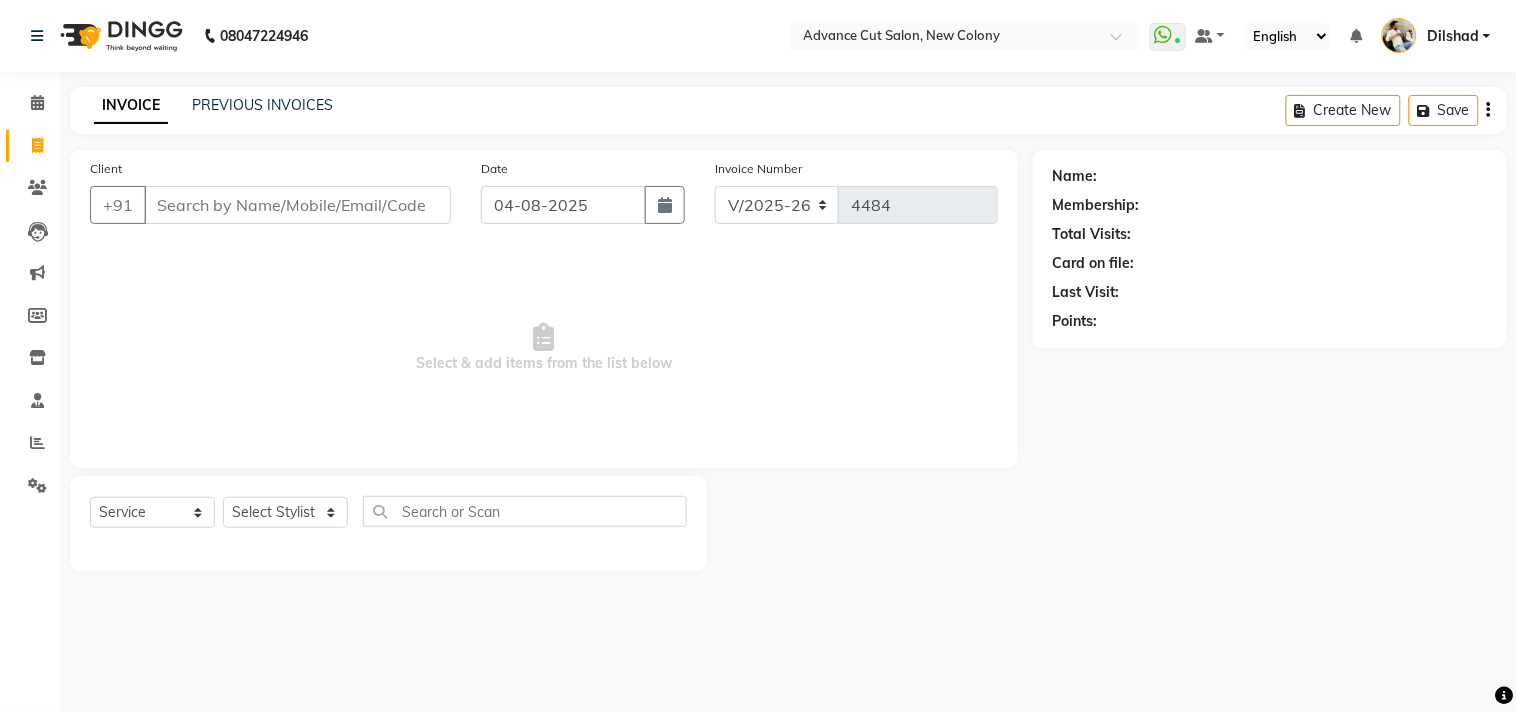 click on "Client" at bounding box center [297, 205] 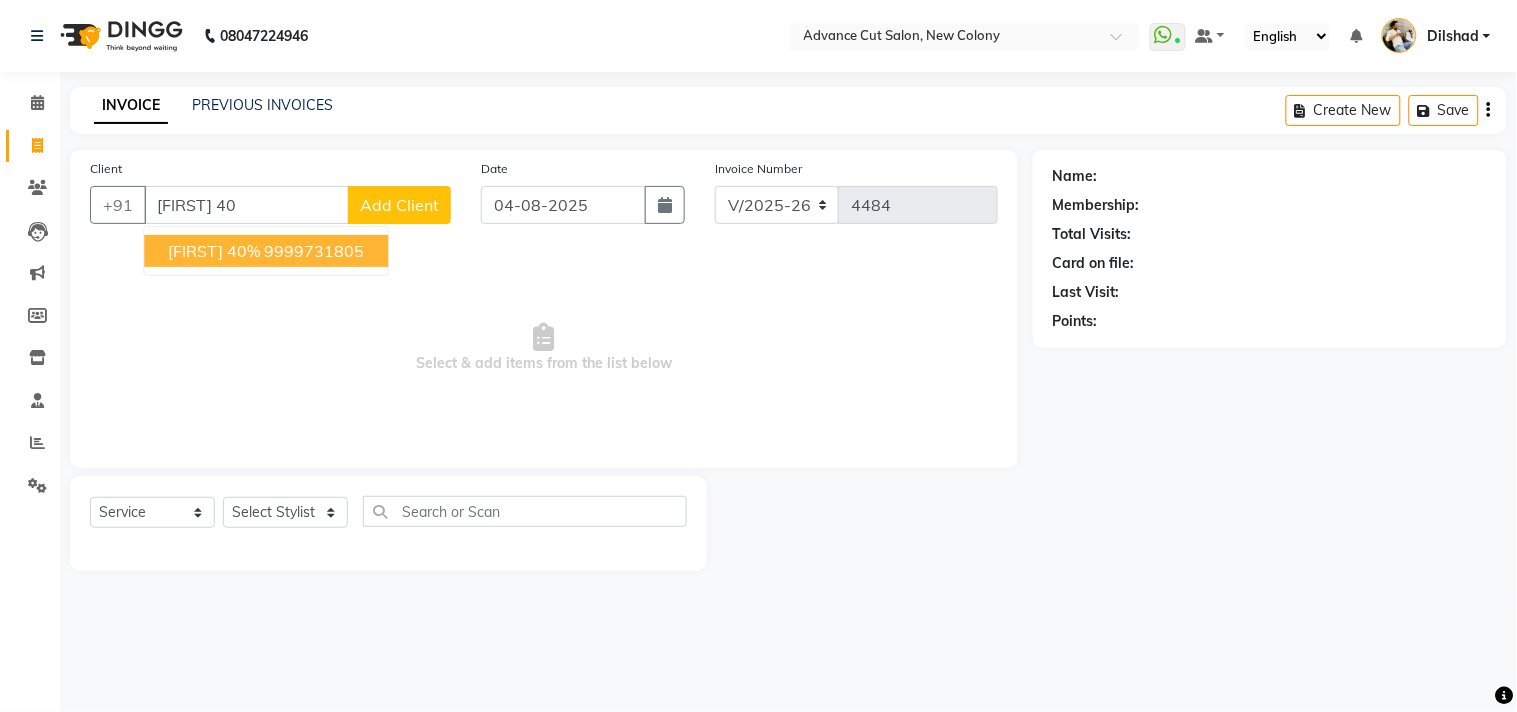 click on "[FIRST] 40%" at bounding box center [214, 251] 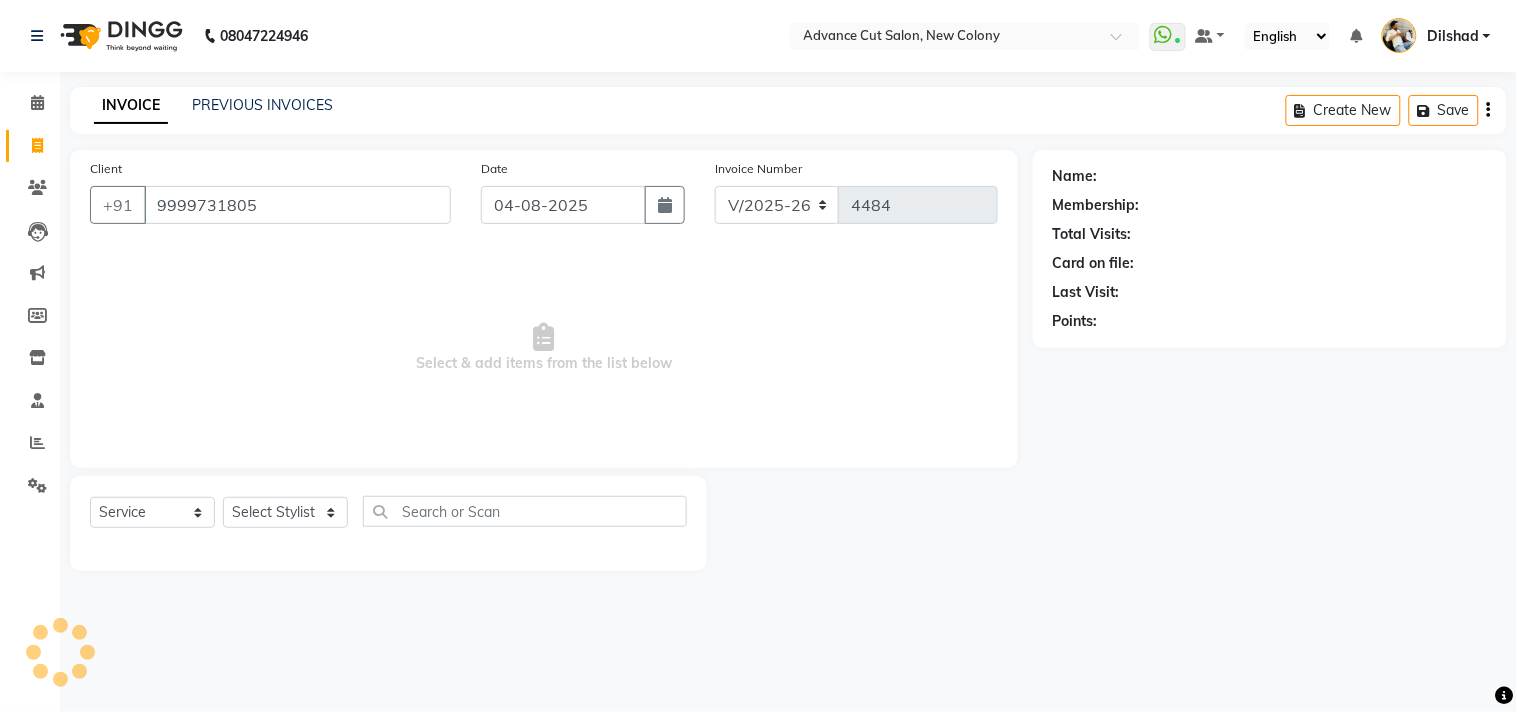 type on "9999731805" 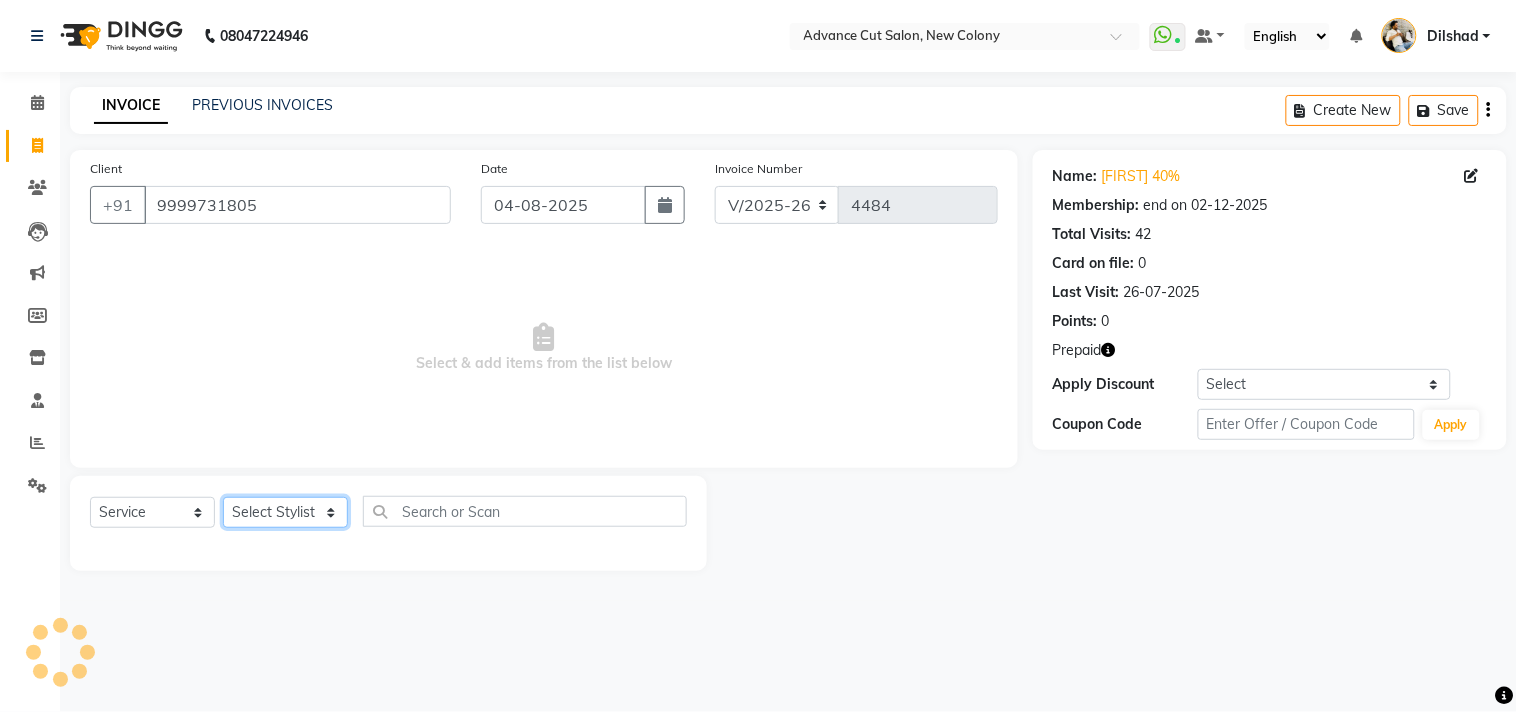 click on "Select Stylist Abrar Alam Dilshad Lallan Meenu Nafeesh Ahmad Naved O.P. Sharma  Pryag Samar Shahzad  SHWETA SINGH Zarina" 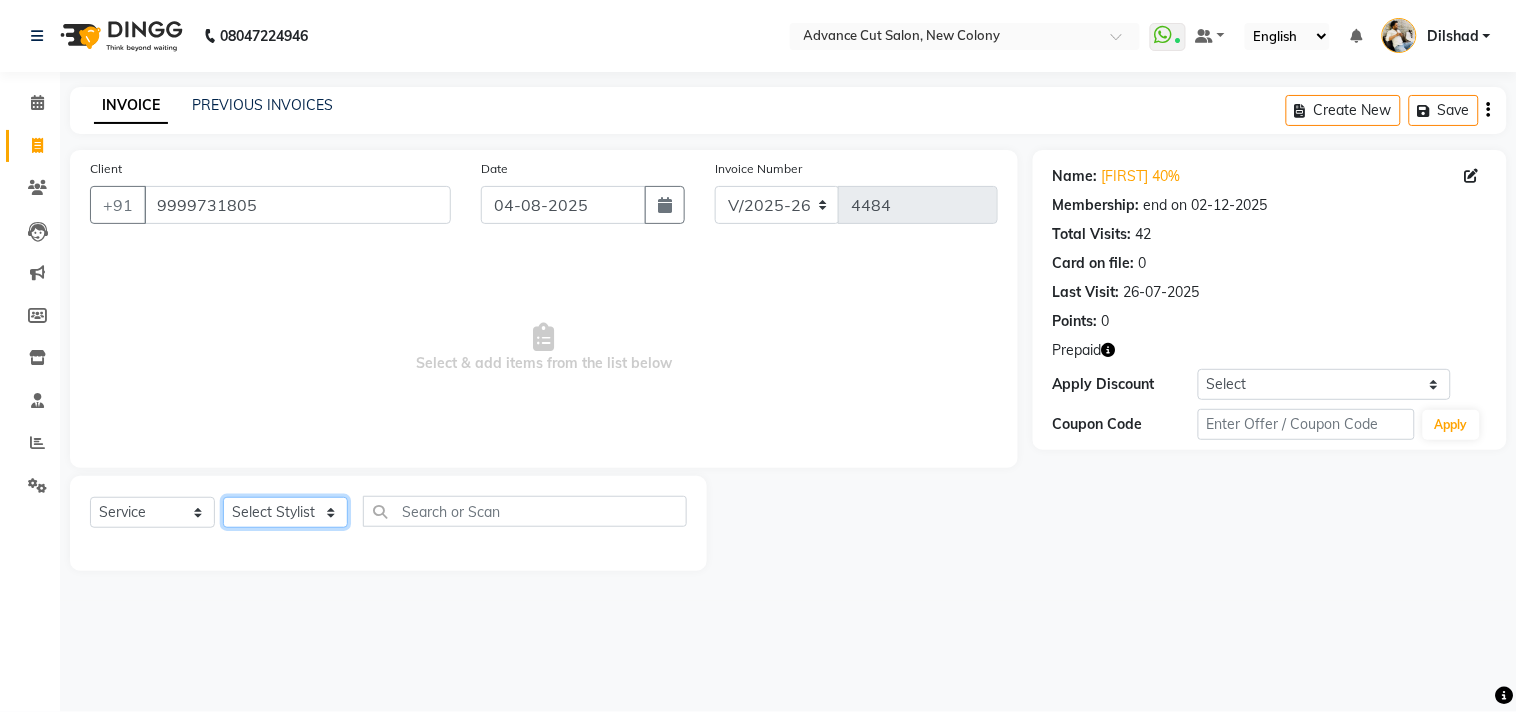 select on "35524" 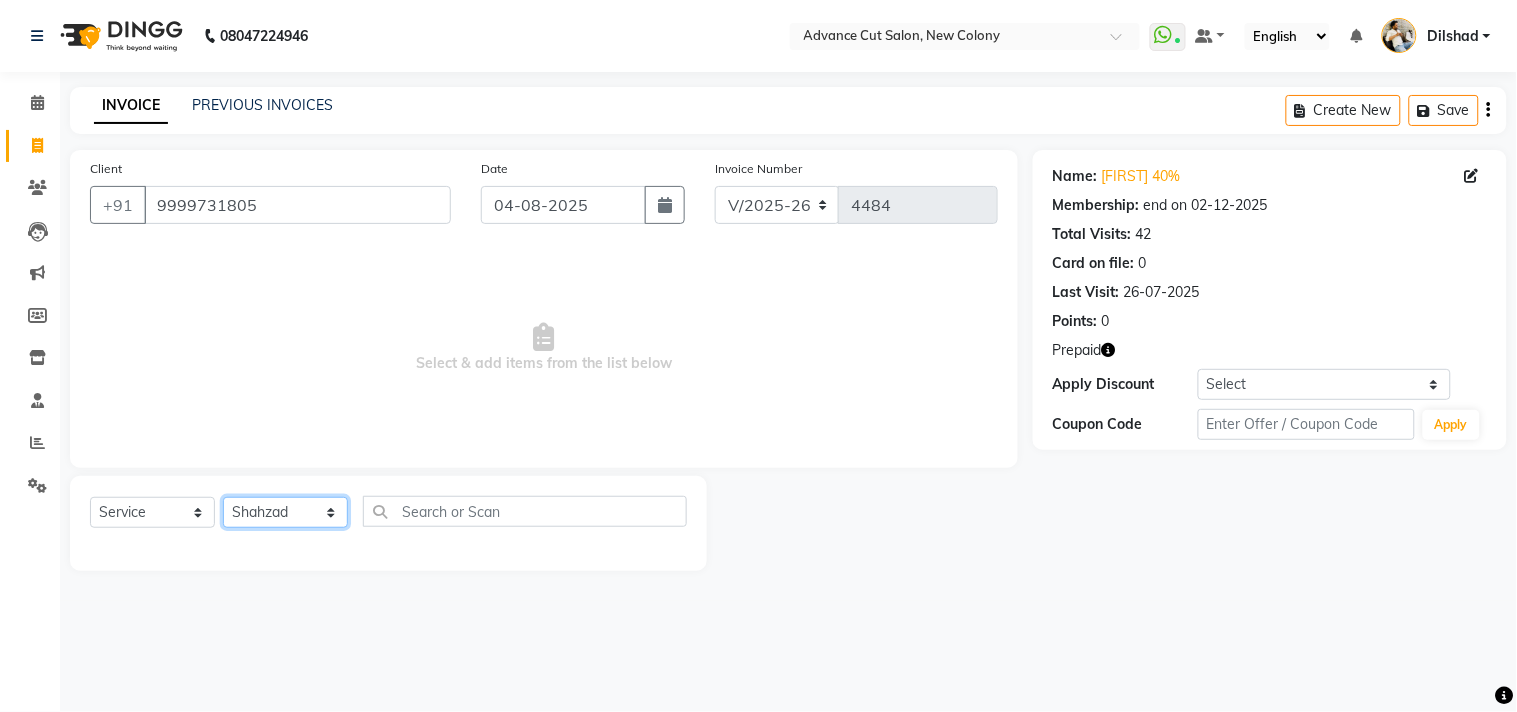 click on "Select Stylist Abrar Alam Dilshad Lallan Meenu Nafeesh Ahmad Naved O.P. Sharma  Pryag Samar Shahzad  SHWETA SINGH Zarina" 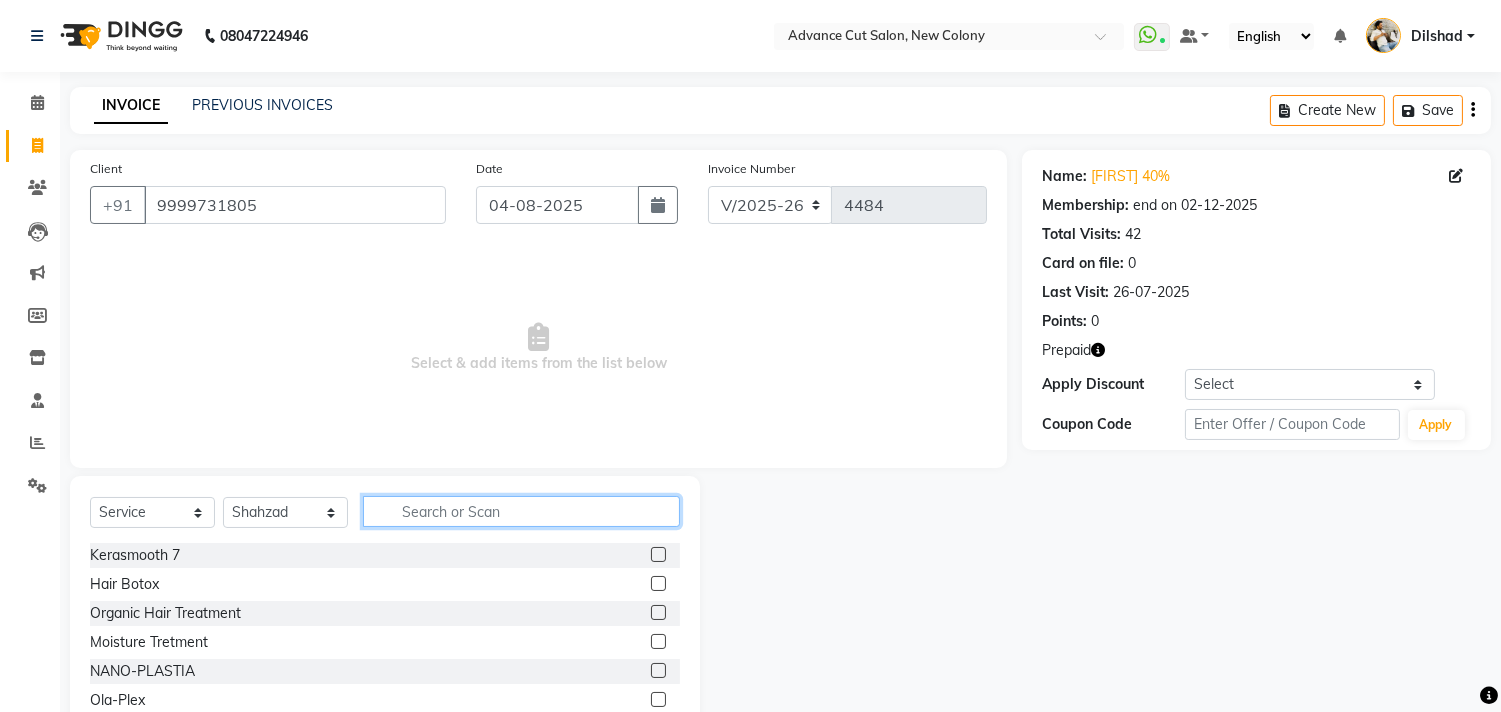 drag, startPoint x: 423, startPoint y: 517, endPoint x: 408, endPoint y: 493, distance: 28.301943 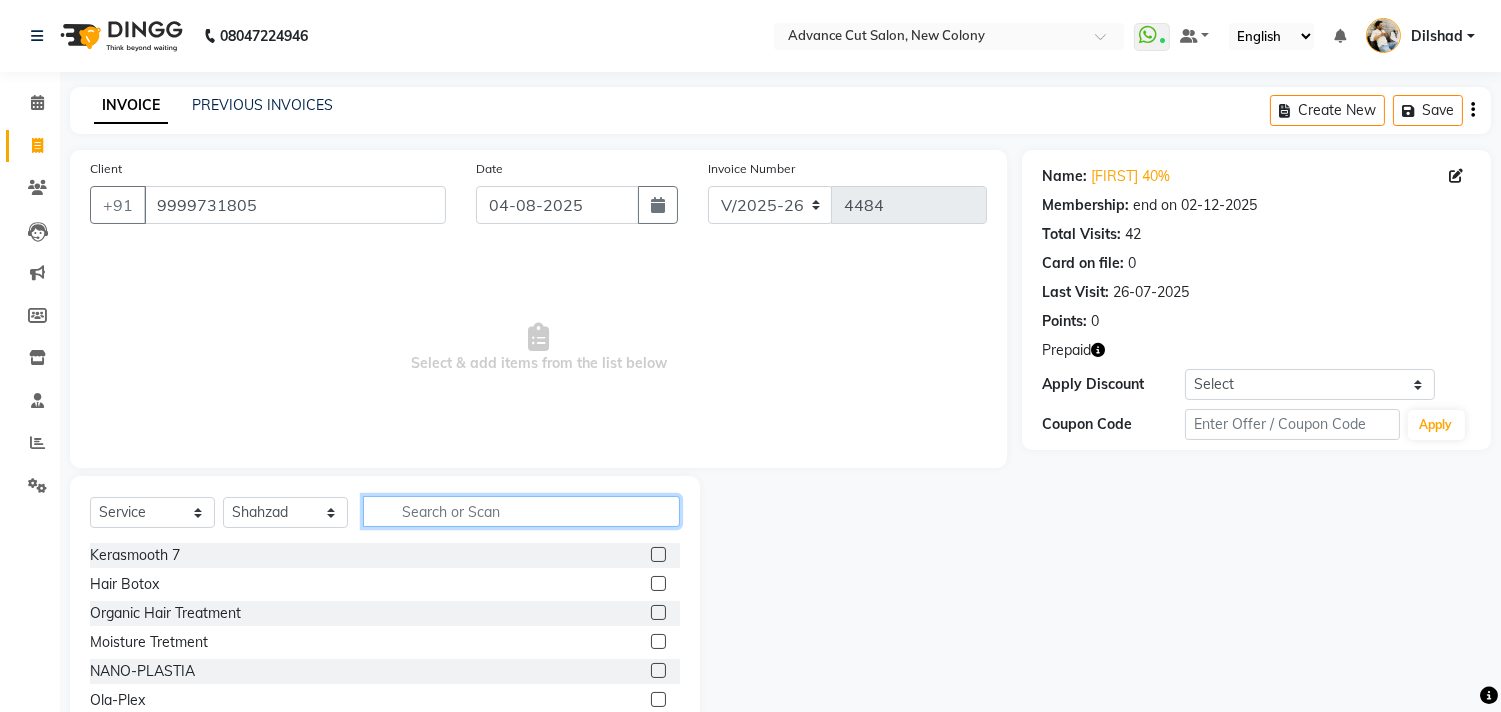 click 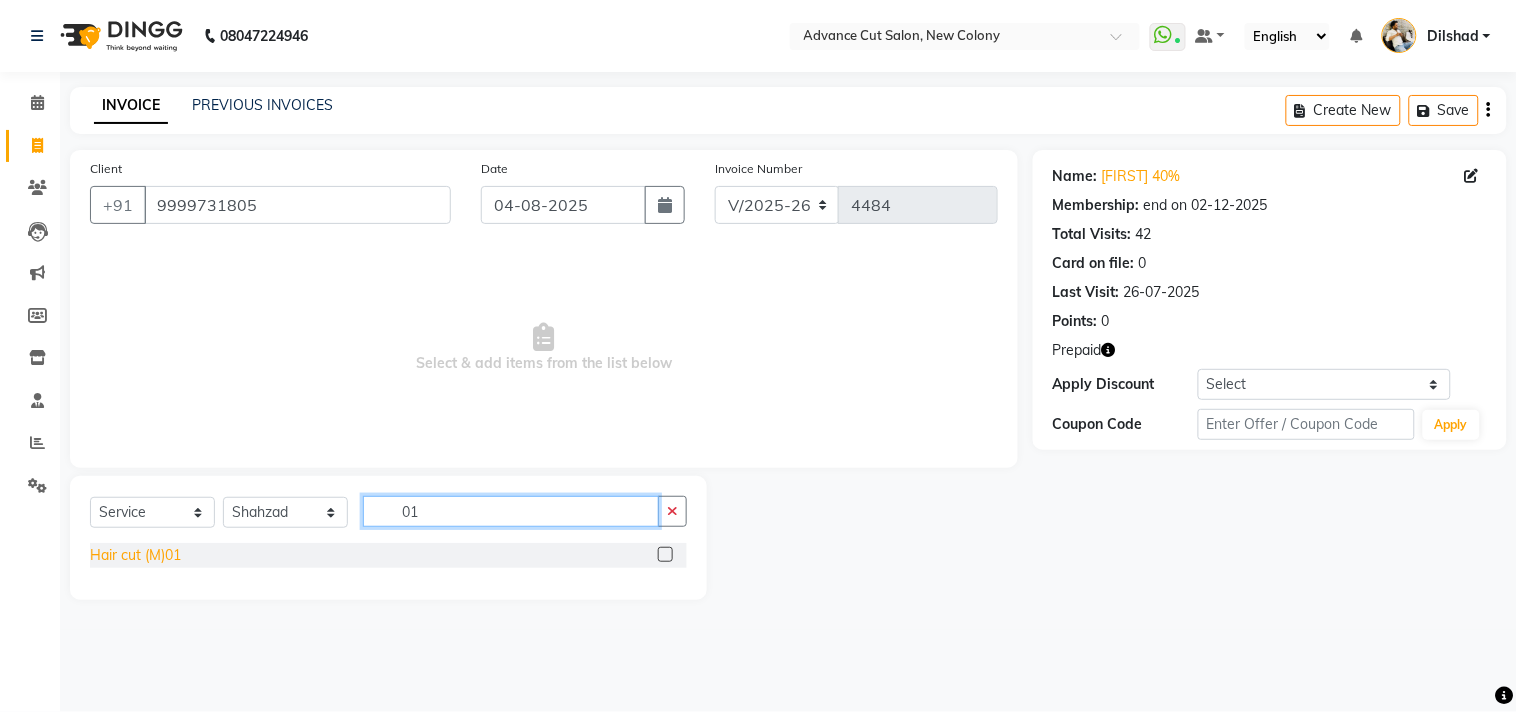 type on "01" 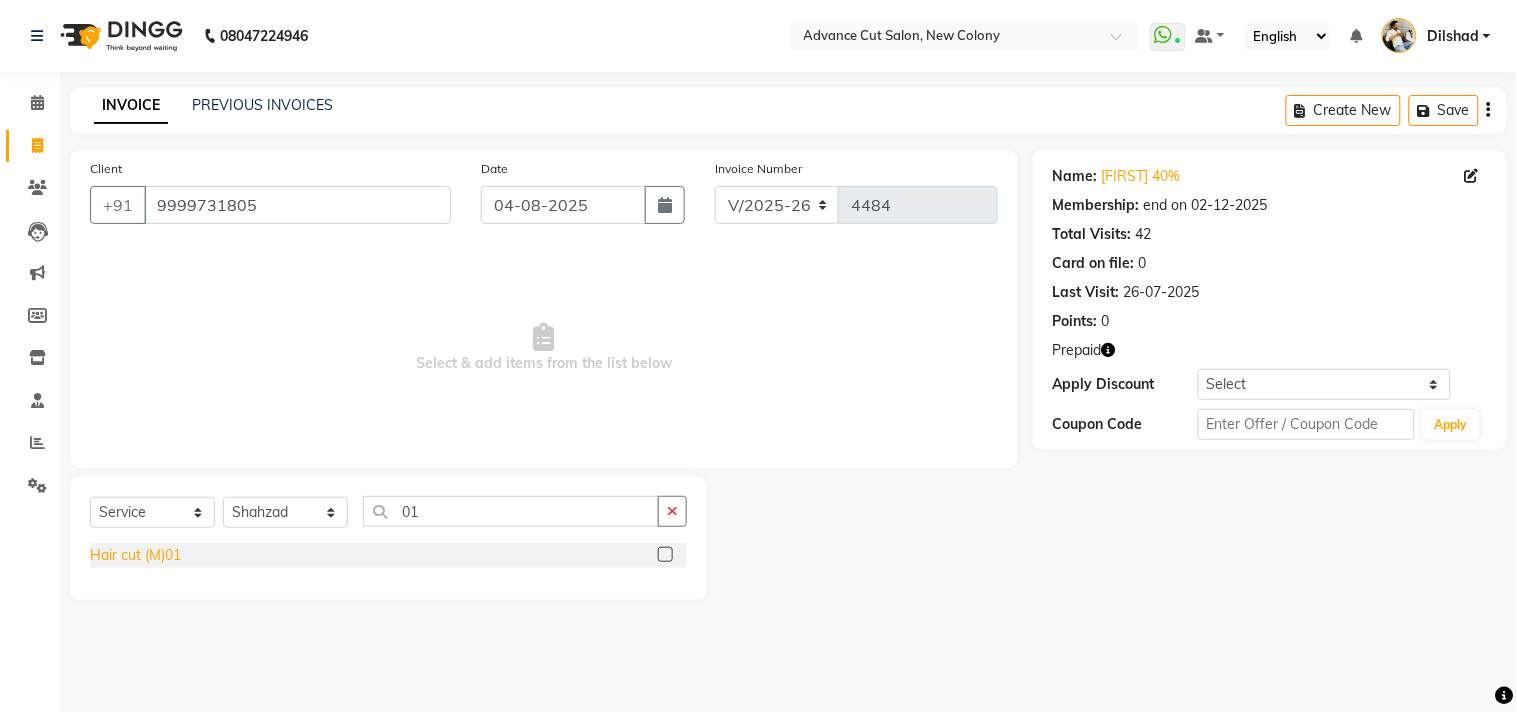 click on "Hair cut (M)01" 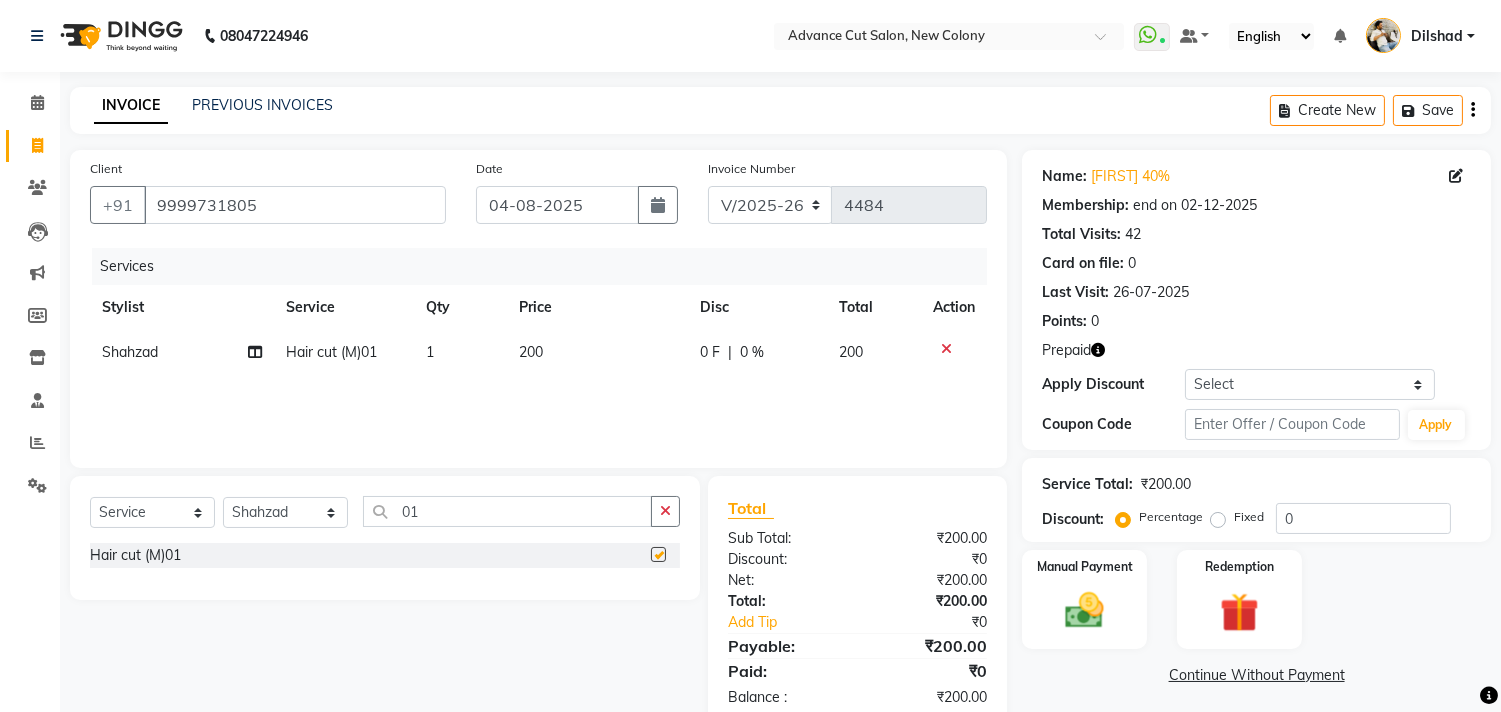 checkbox on "false" 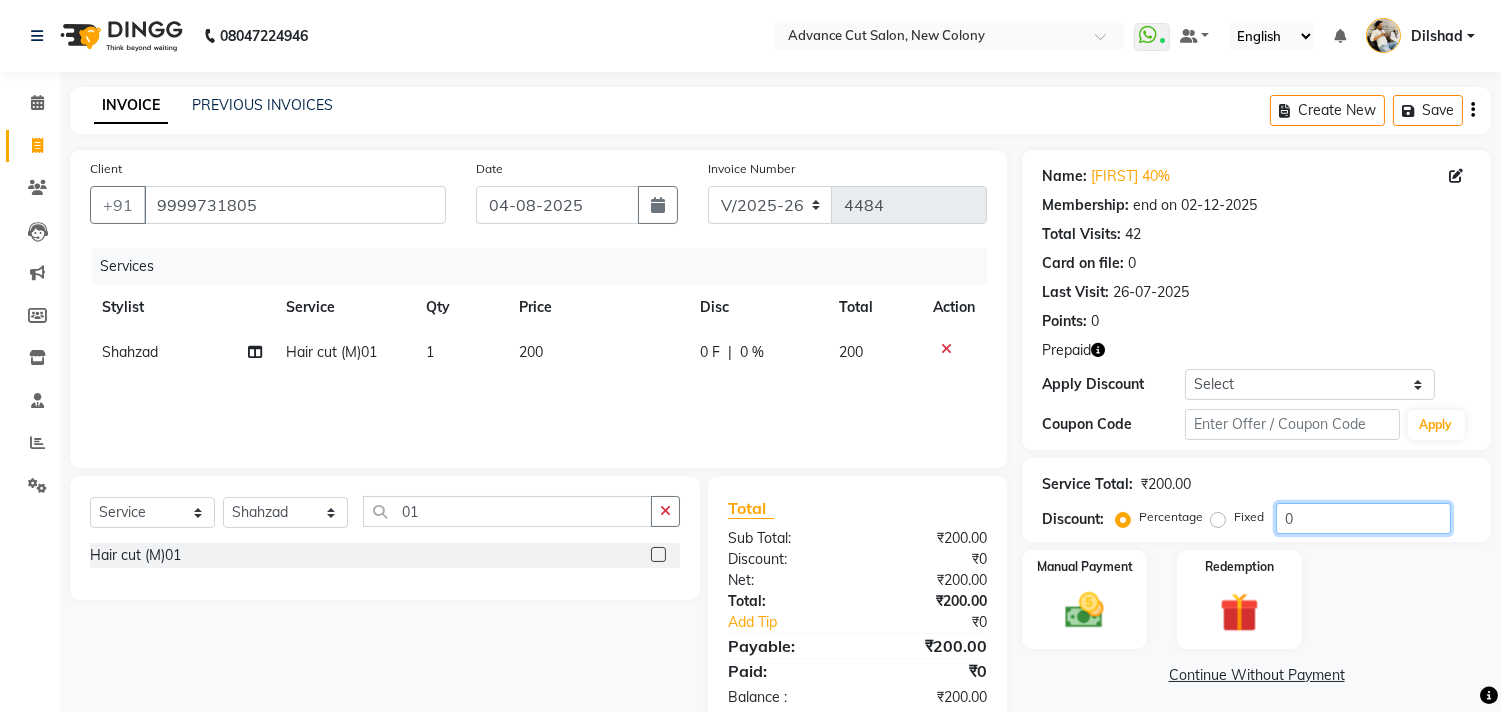 click on "0" 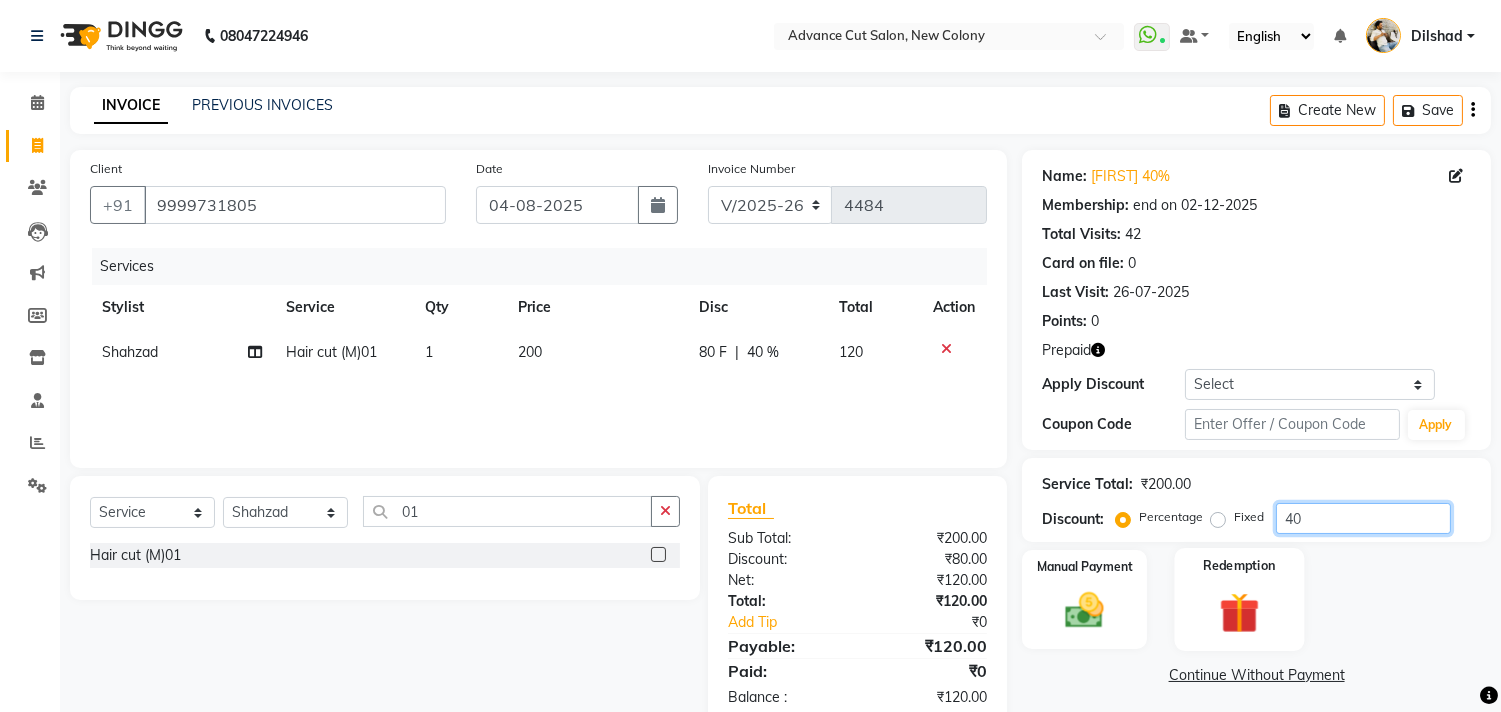 type on "40" 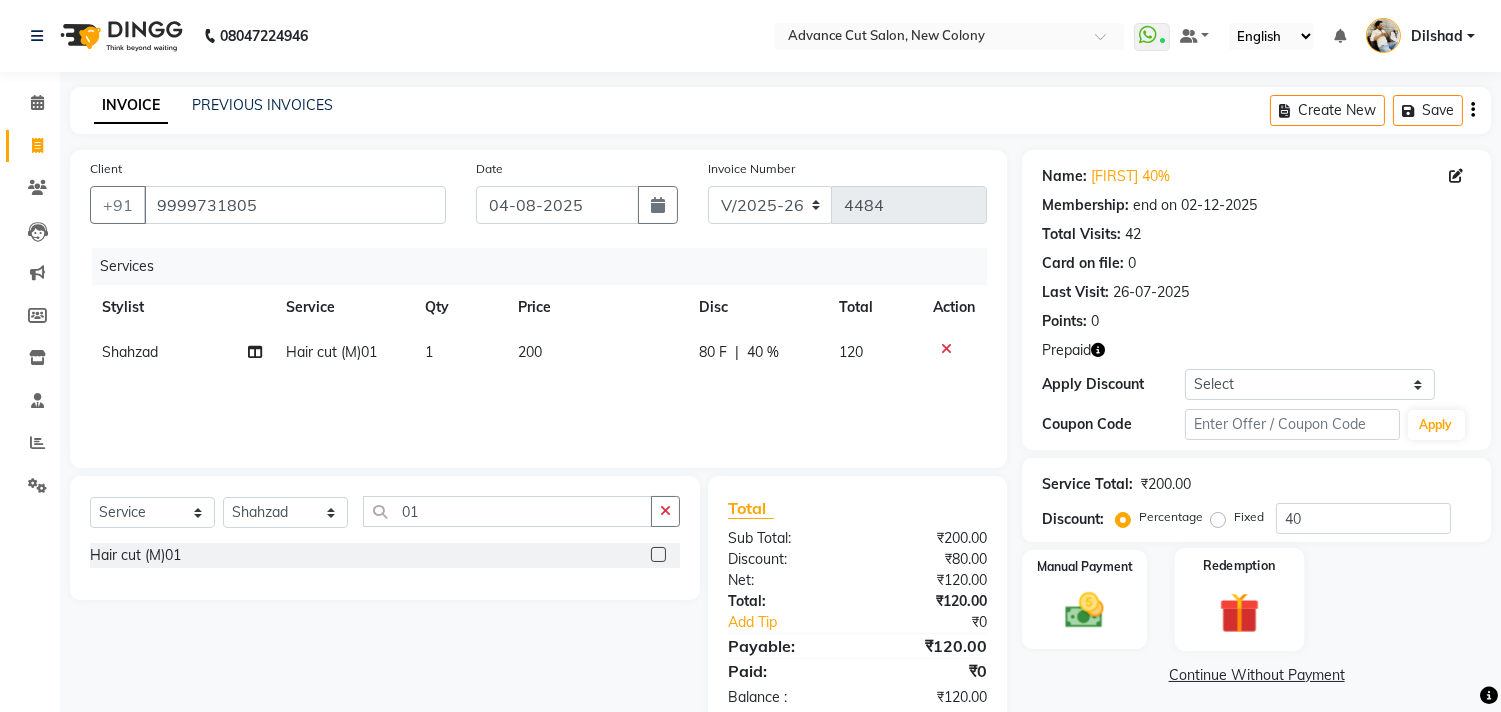click 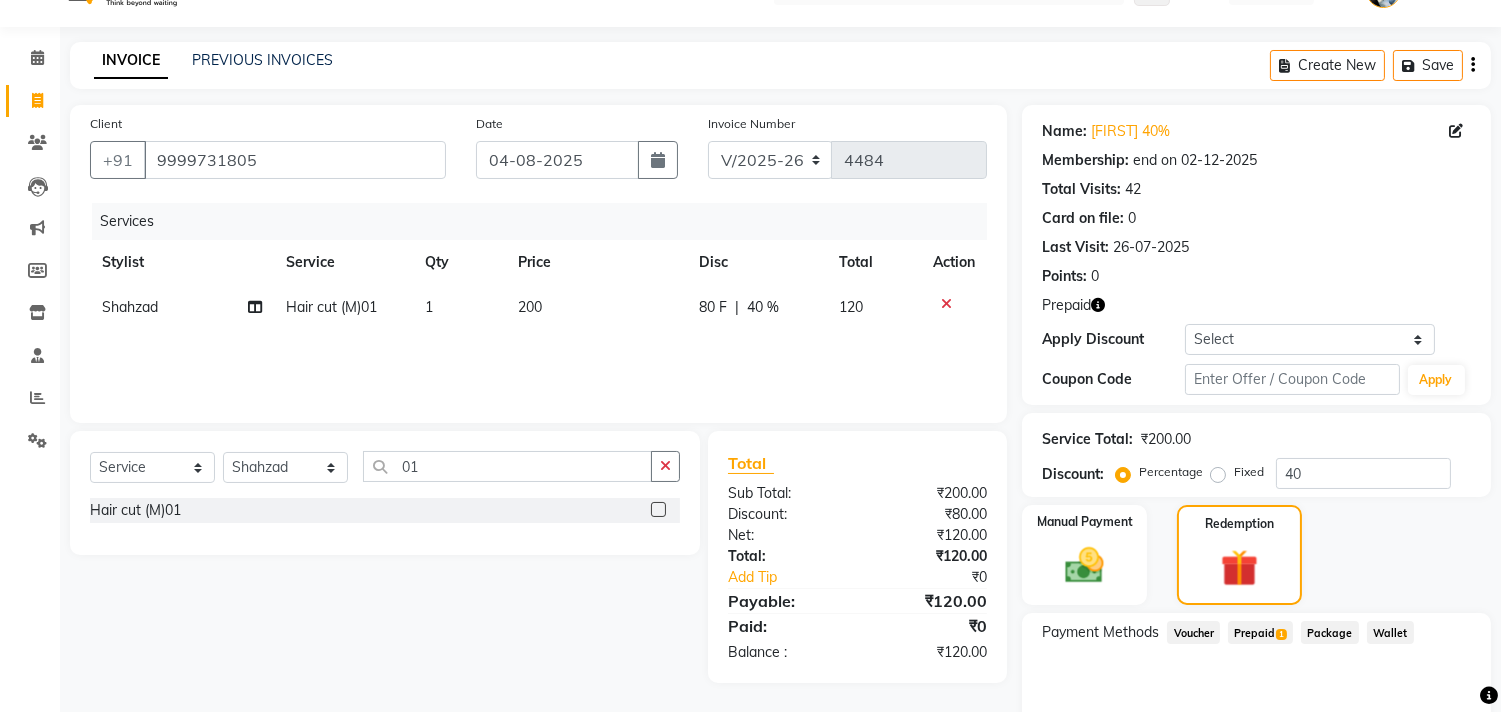 scroll, scrollTop: 135, scrollLeft: 0, axis: vertical 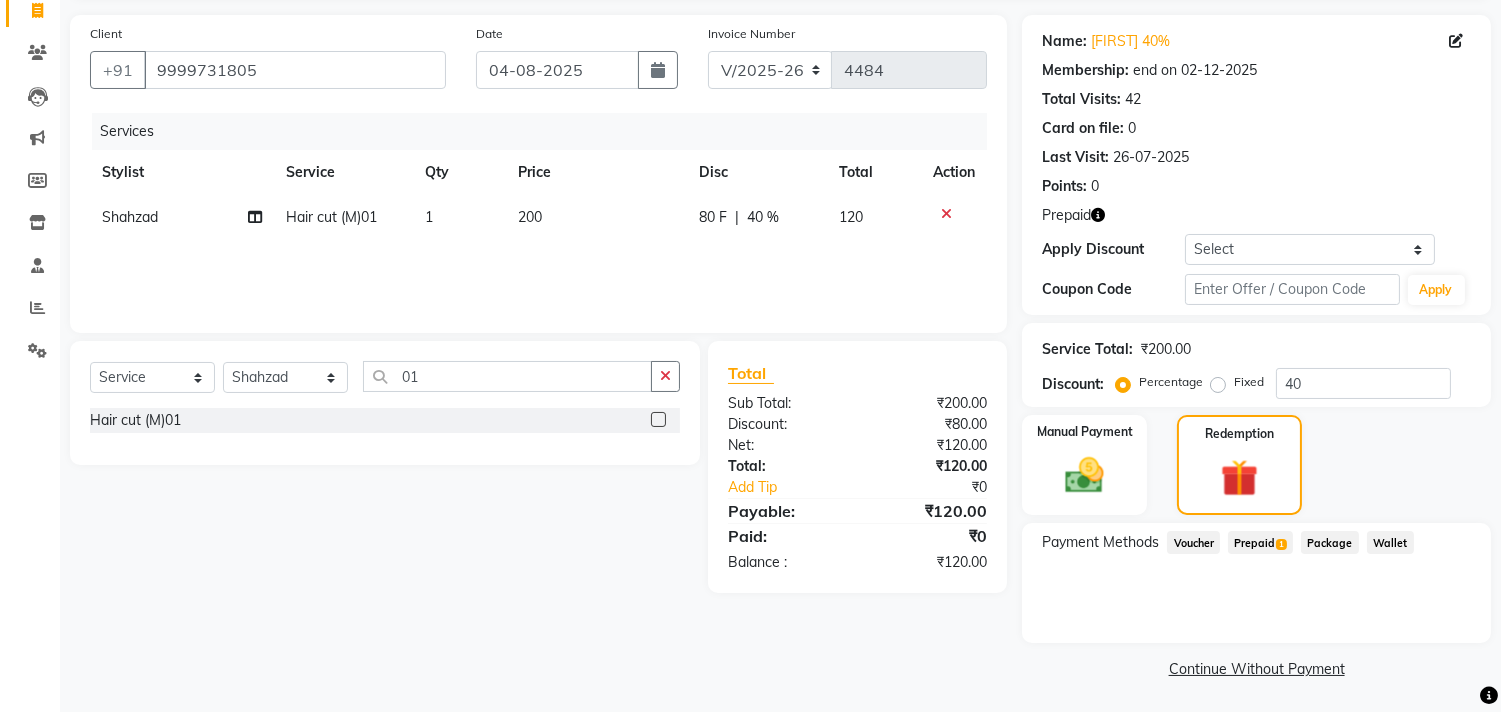 click on "Prepaid  1" 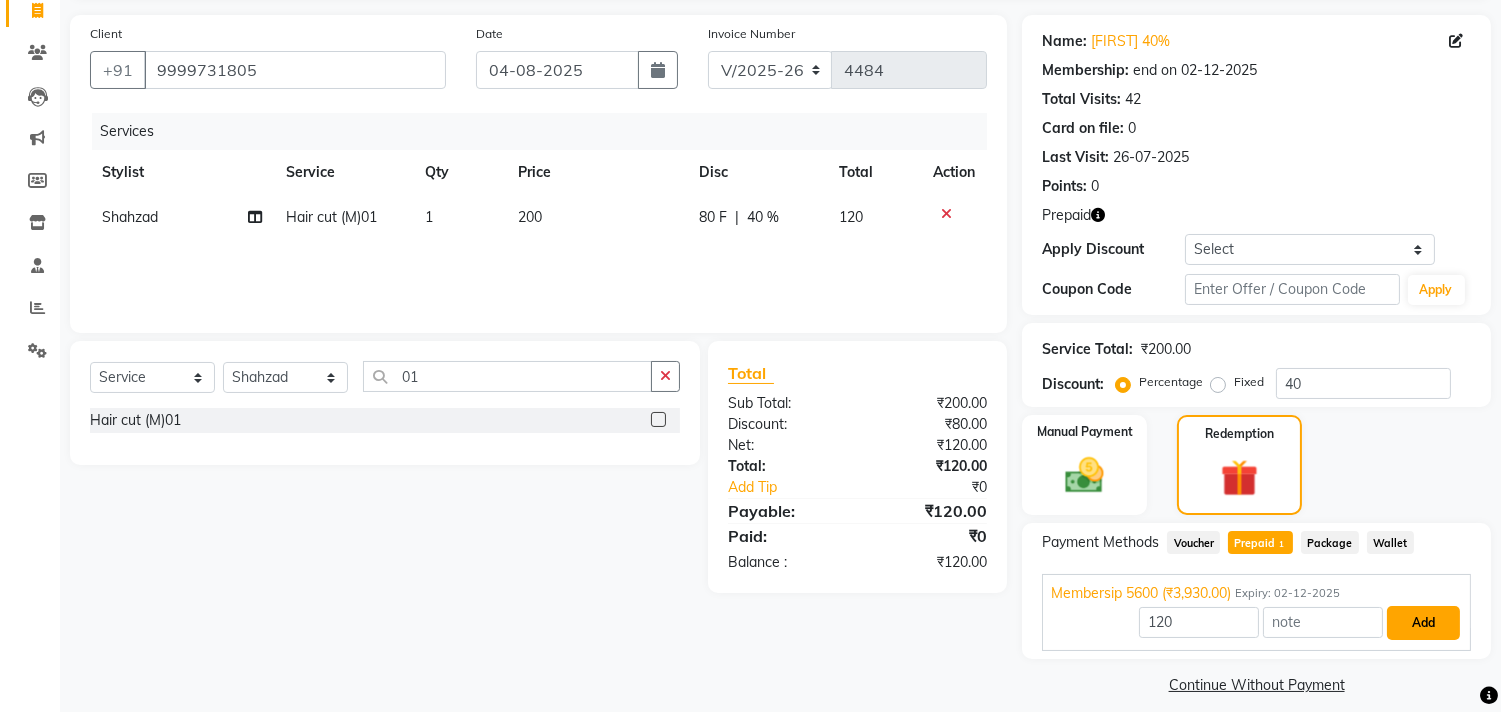click on "Add" at bounding box center (1423, 623) 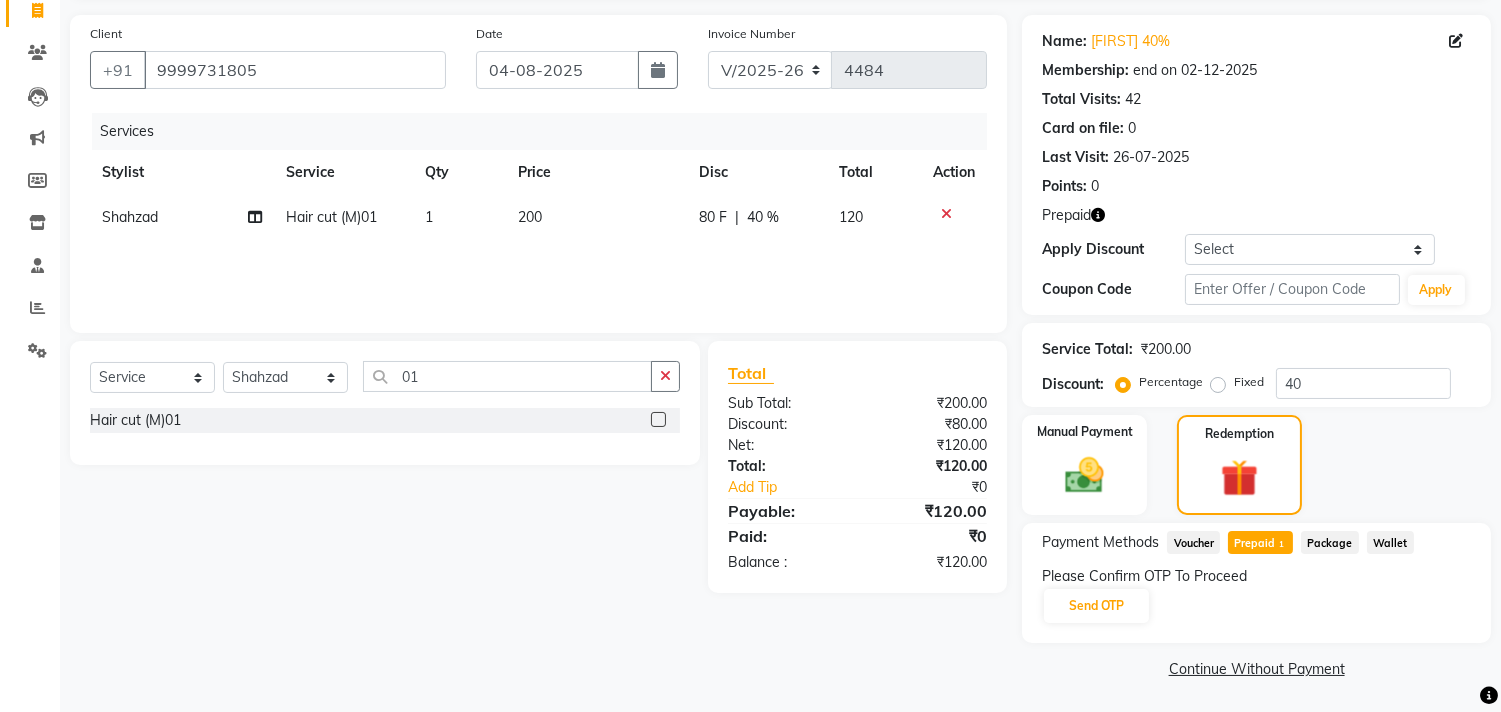 click on "Payment Methods  Voucher   Prepaid  1  Package   Wallet  Please Confirm OTP To Proceed Send OTP" 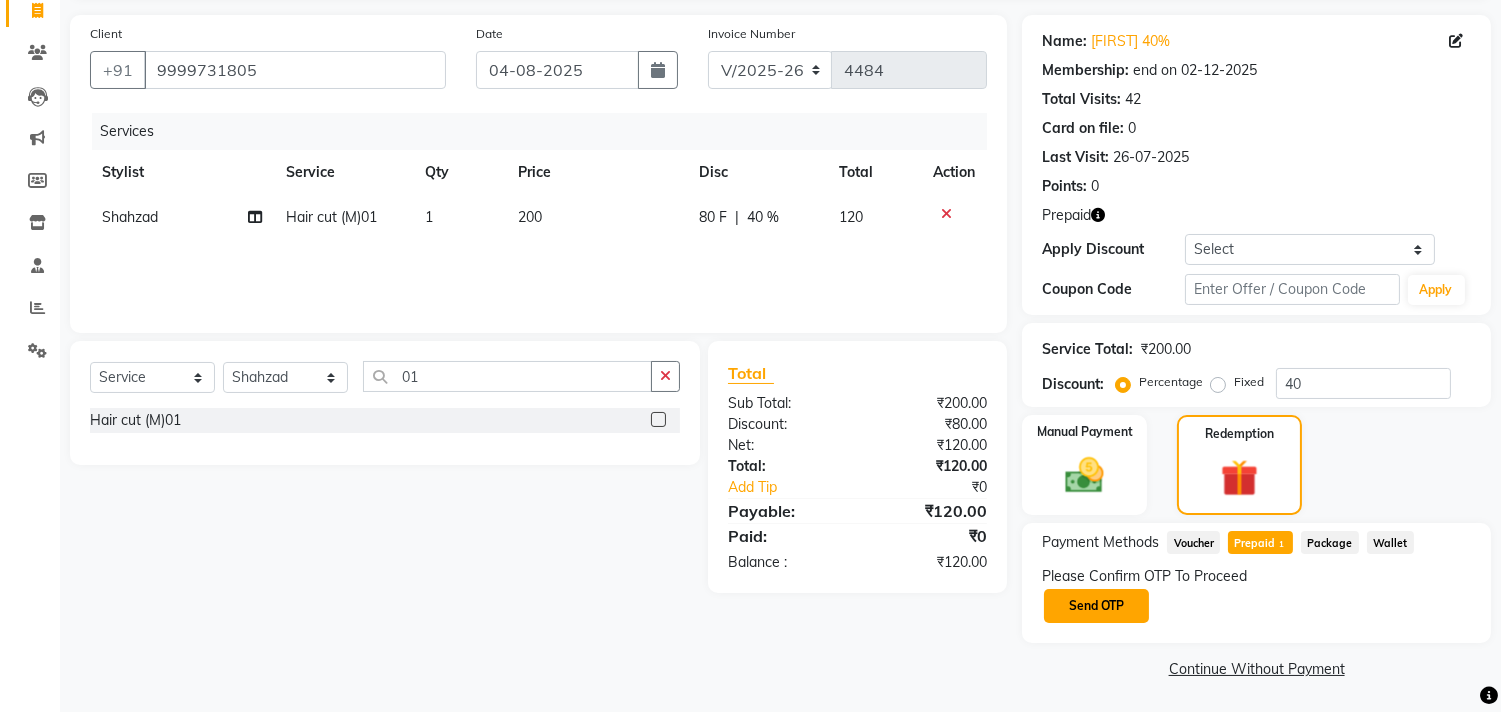 click on "Send OTP" 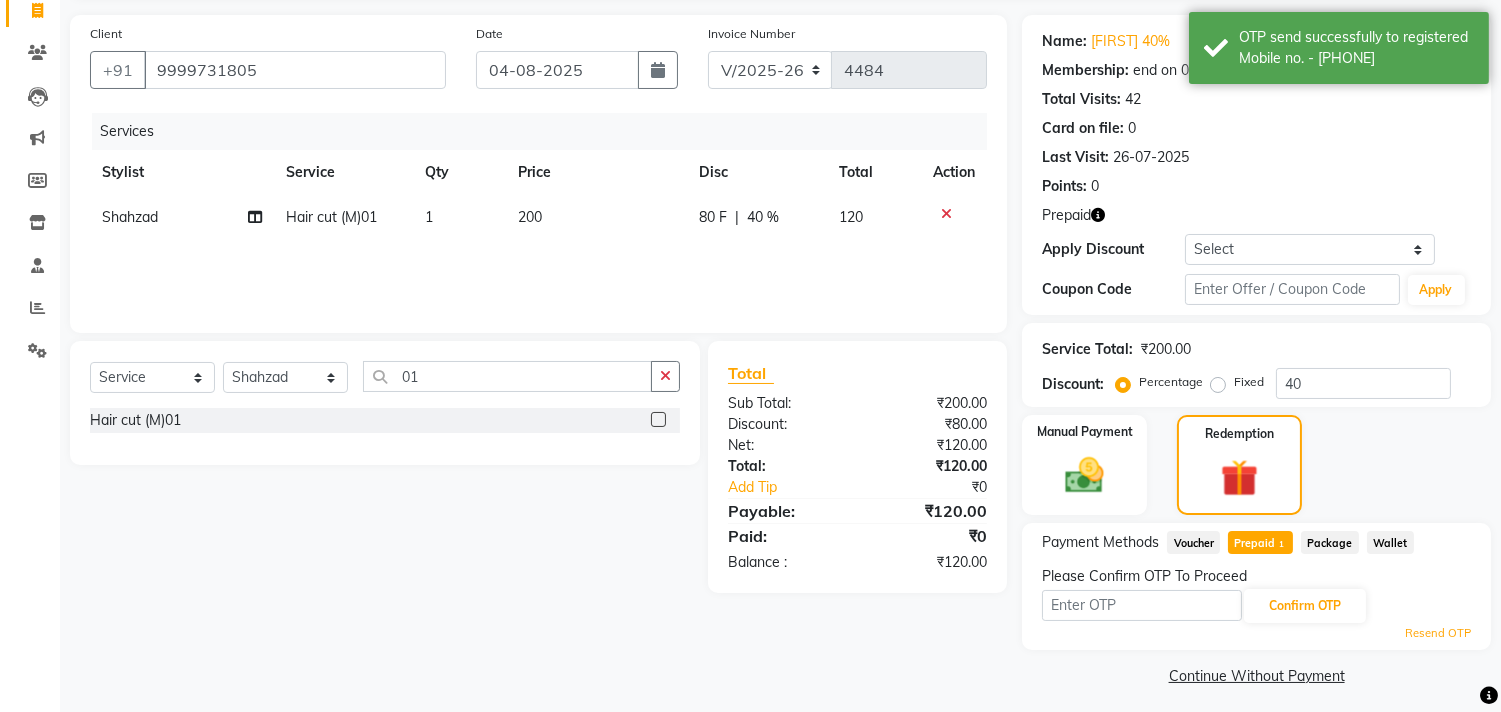 click 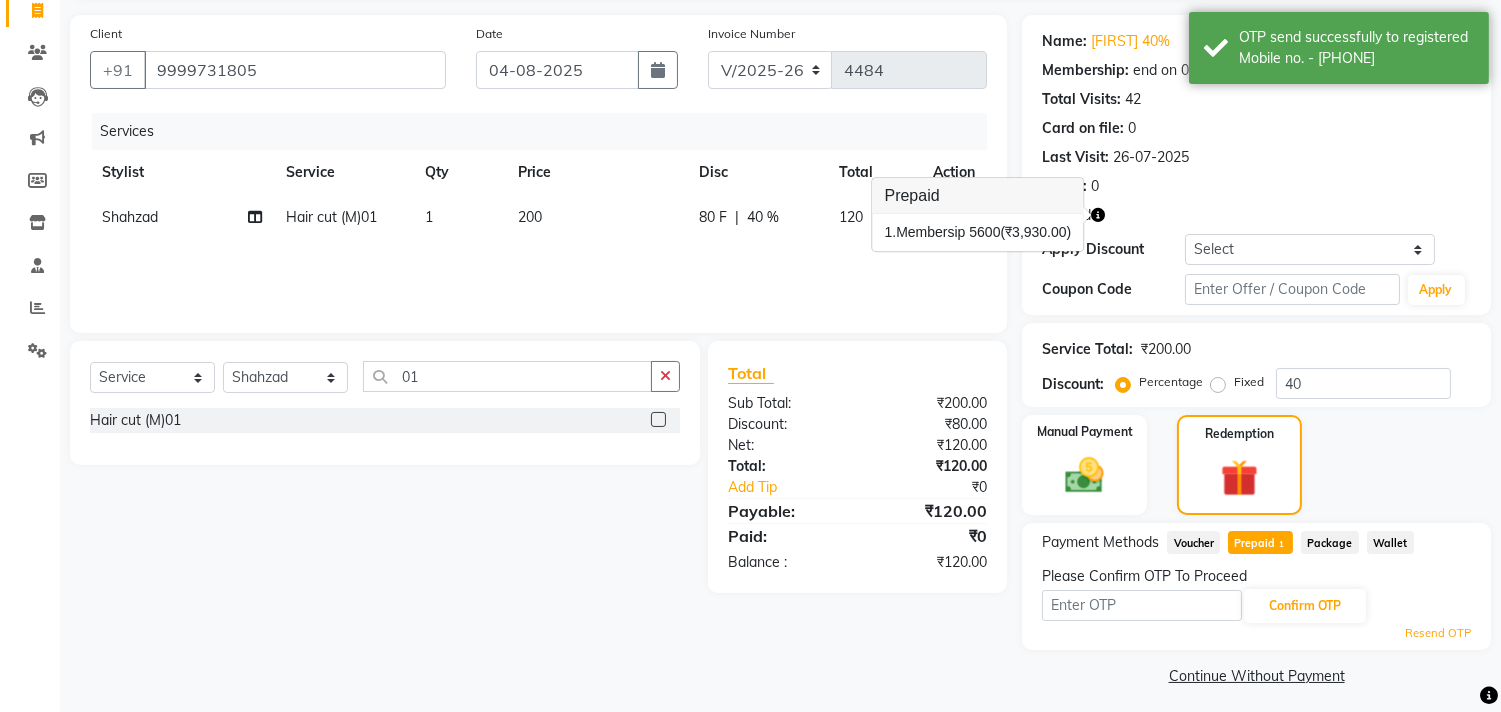 click 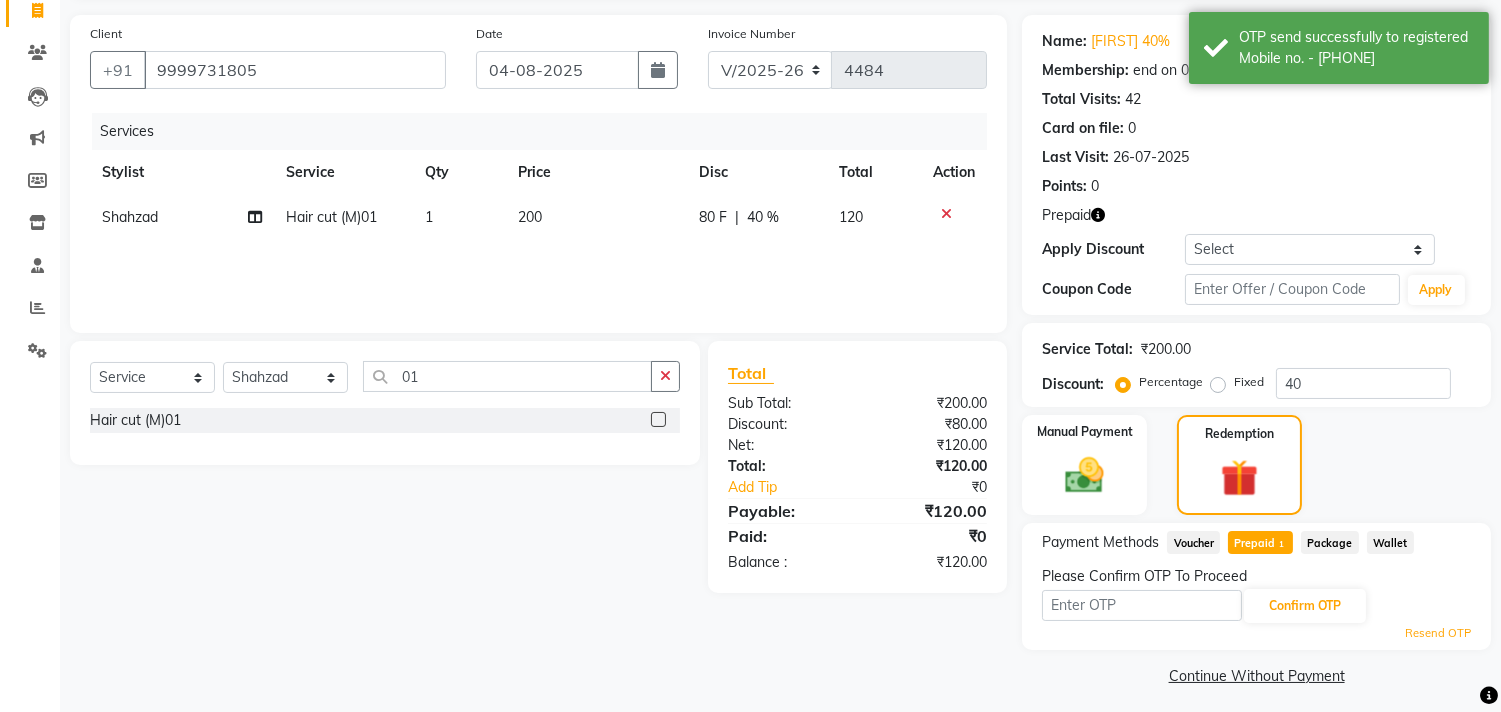 click on "Service Total:  ₹200.00  Discount:  Percentage   Fixed  40" 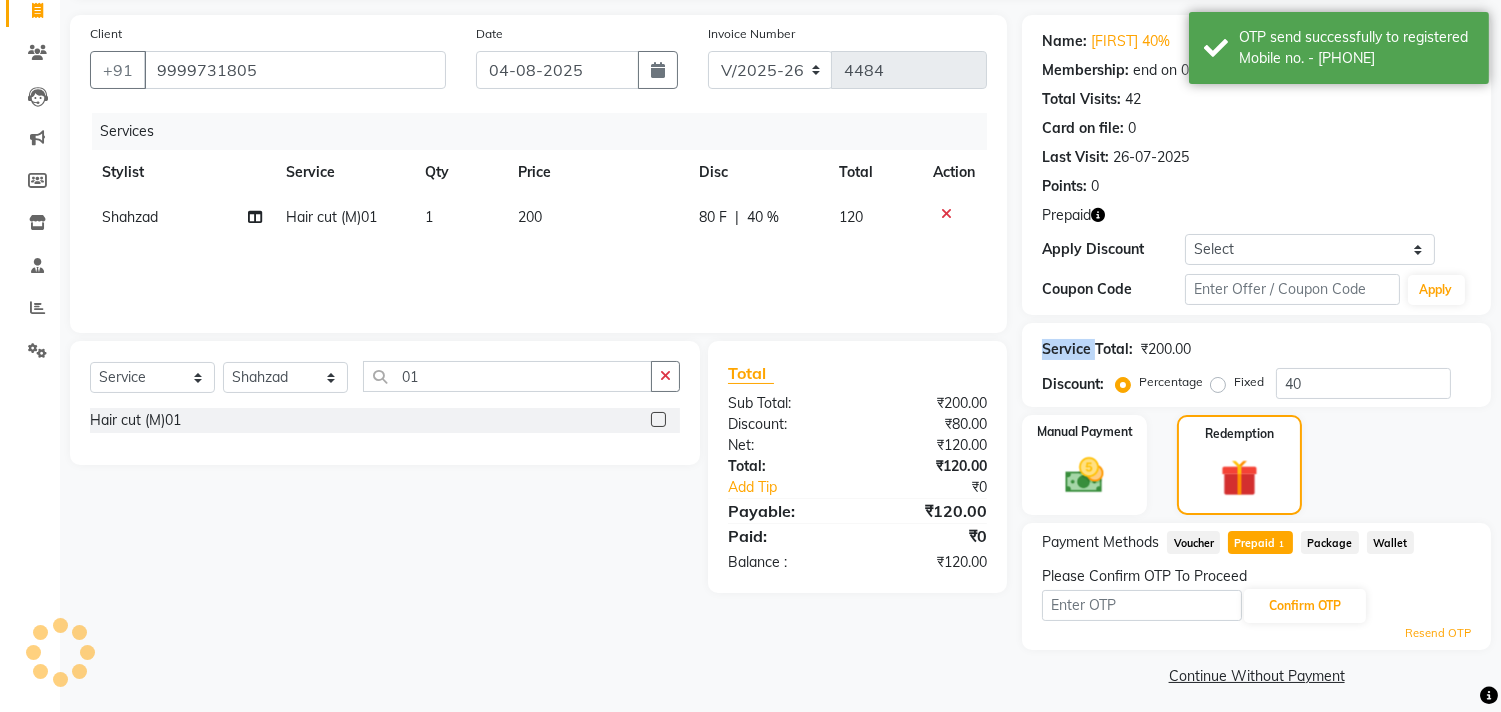 click on "Name: [FIRST] 40% Membership: end on [DATE] Total Visits:  42 Card on file:  0 Last Visit:   [DATE] Points:   0  Prepaid Apply Discount Select Membership → Membersip 5600 Coupon Code Apply Service Total:  ₹200.00  Discount:  Percentage   Fixed  40 Manual Payment Redemption Payment Methods  Voucher   Prepaid  1  Package   Wallet  Please Confirm OTP To Proceed Confirm OTP Resend OTP  Continue Without Payment" 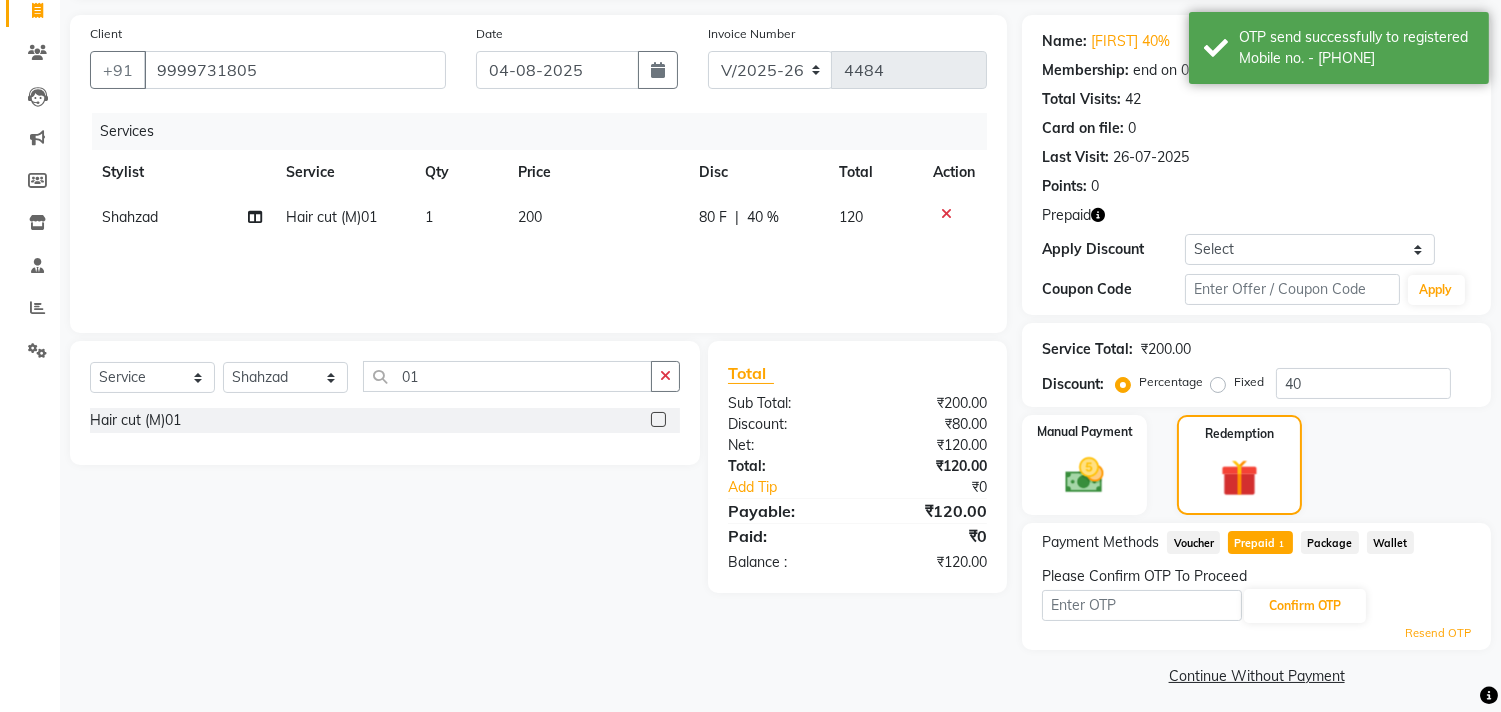 click on "Name: [FIRST] 40% Membership: end on [DATE] Total Visits:  42 Card on file:  0 Last Visit:   [DATE] Points:   0  Prepaid Apply Discount Select Membership → Membersip 5600 Coupon Code Apply" 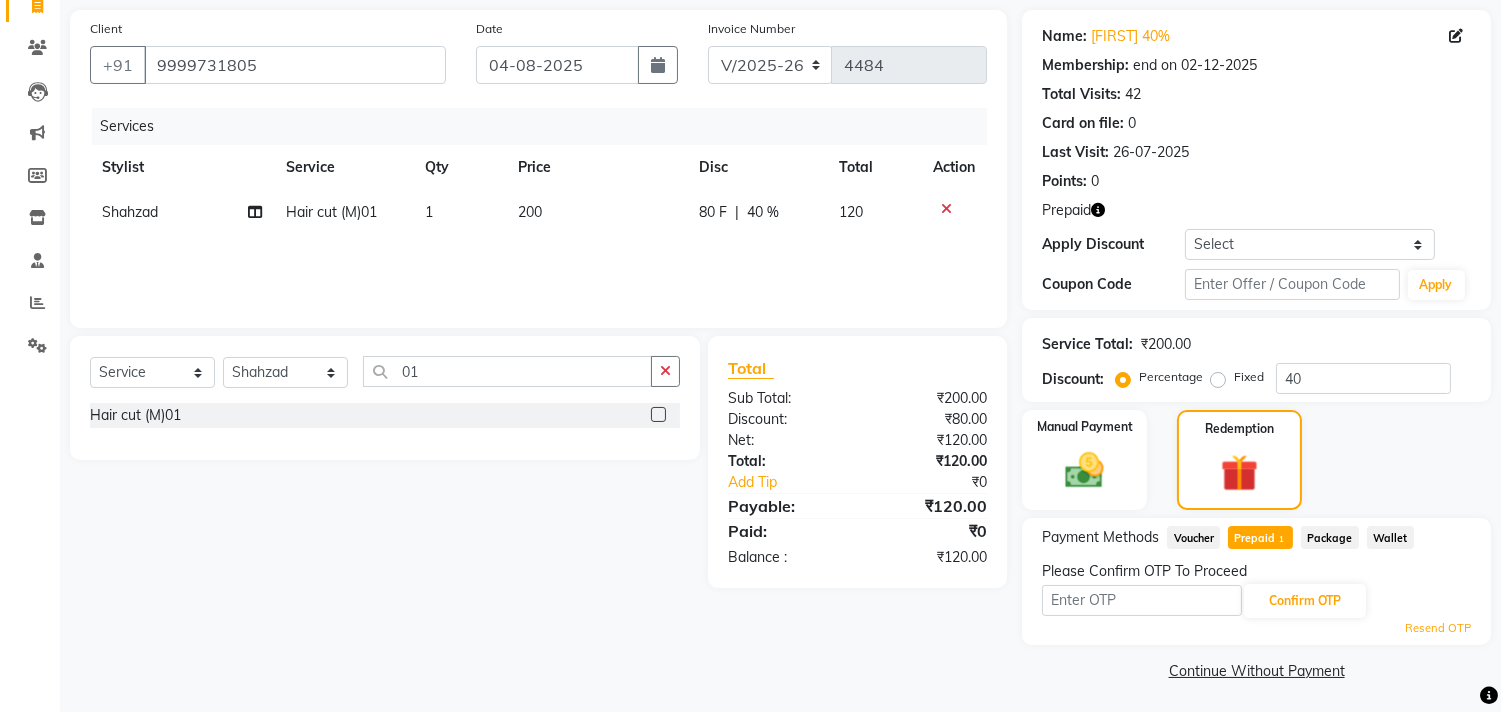 scroll, scrollTop: 143, scrollLeft: 0, axis: vertical 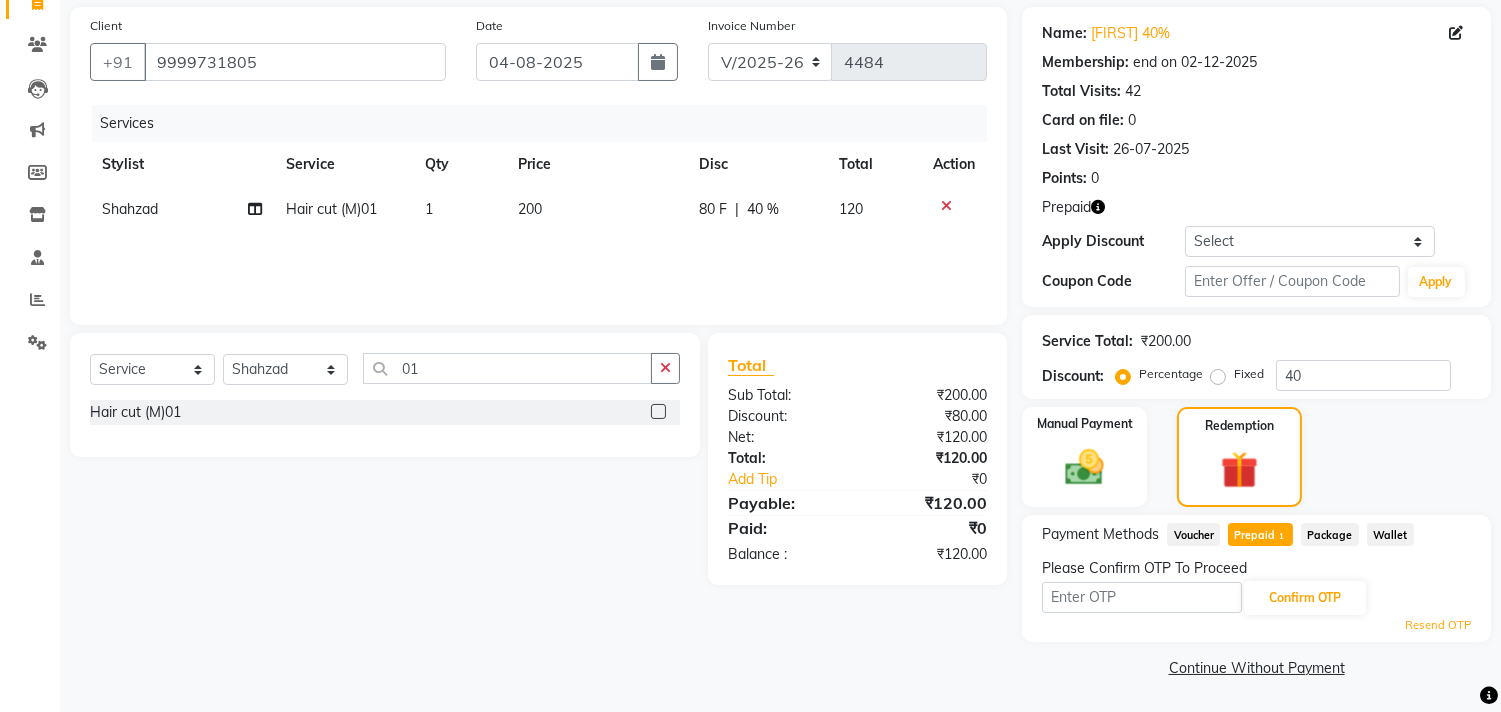 click on "Please Confirm OTP To Proceed" 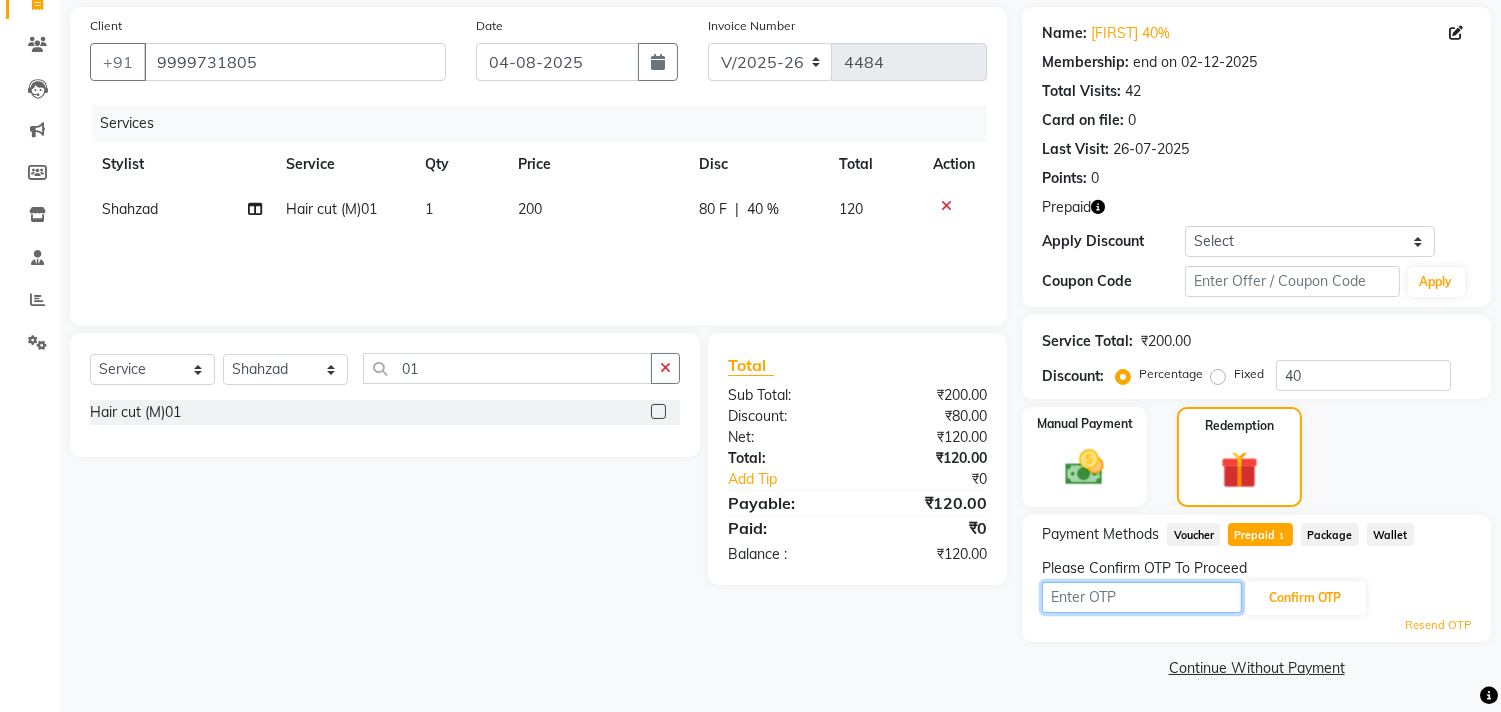 click at bounding box center [1142, 597] 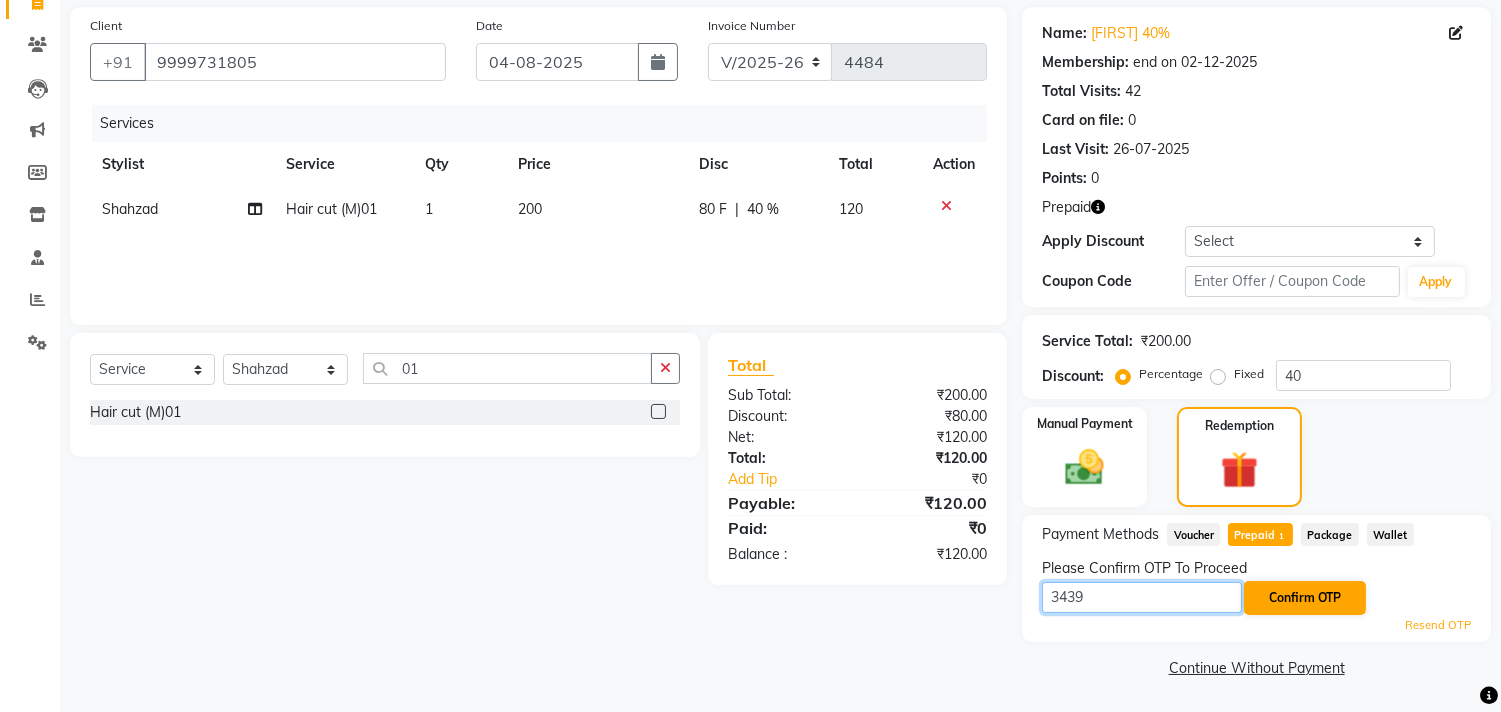type on "3439" 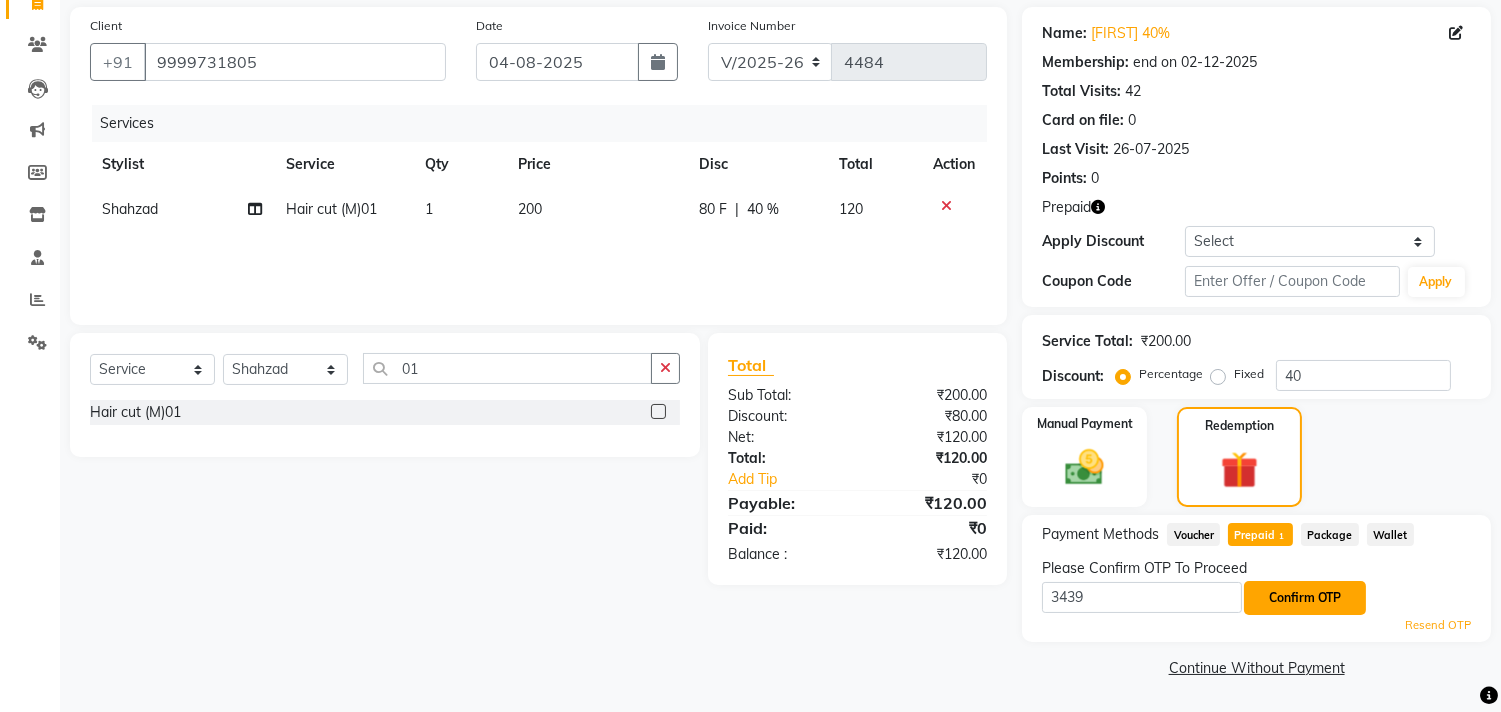 click on "Confirm OTP" 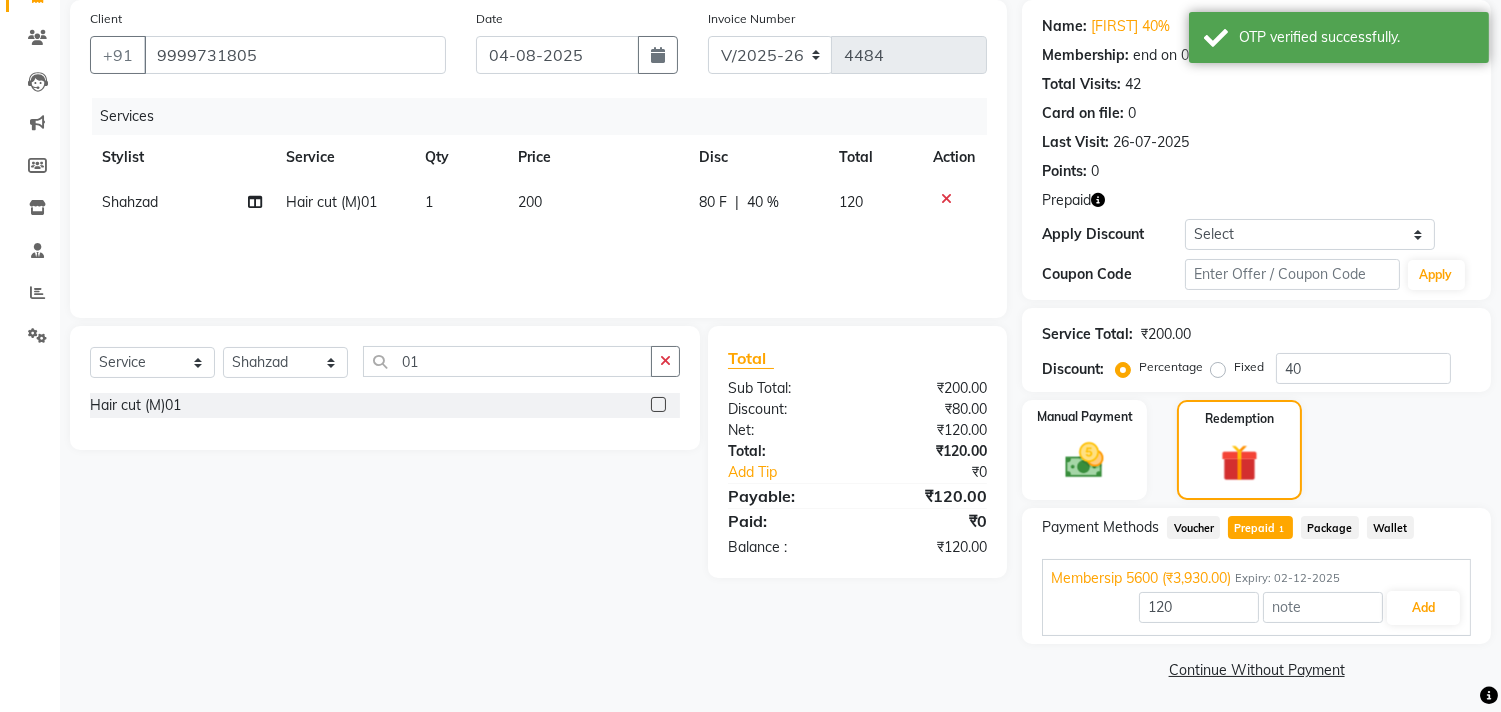 scroll, scrollTop: 152, scrollLeft: 0, axis: vertical 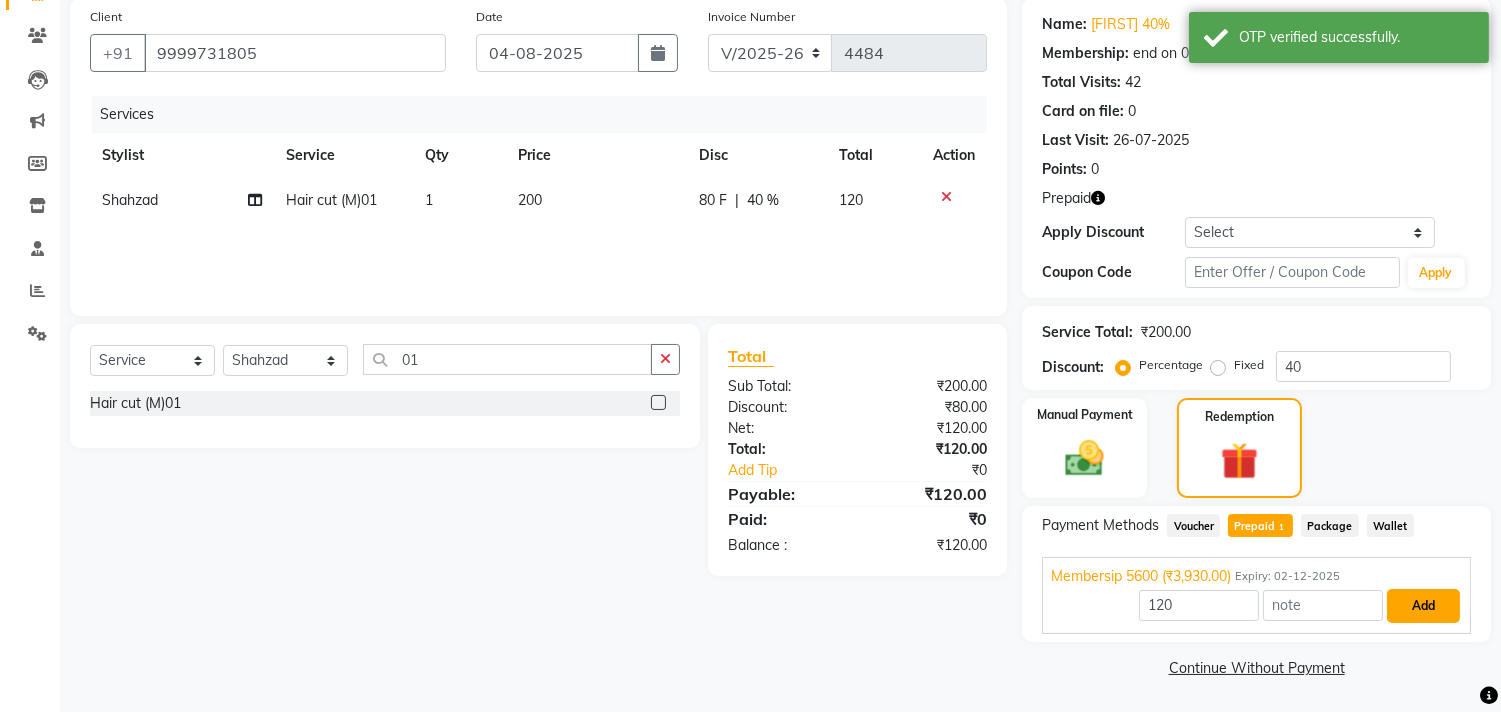 click on "Add" at bounding box center (1423, 606) 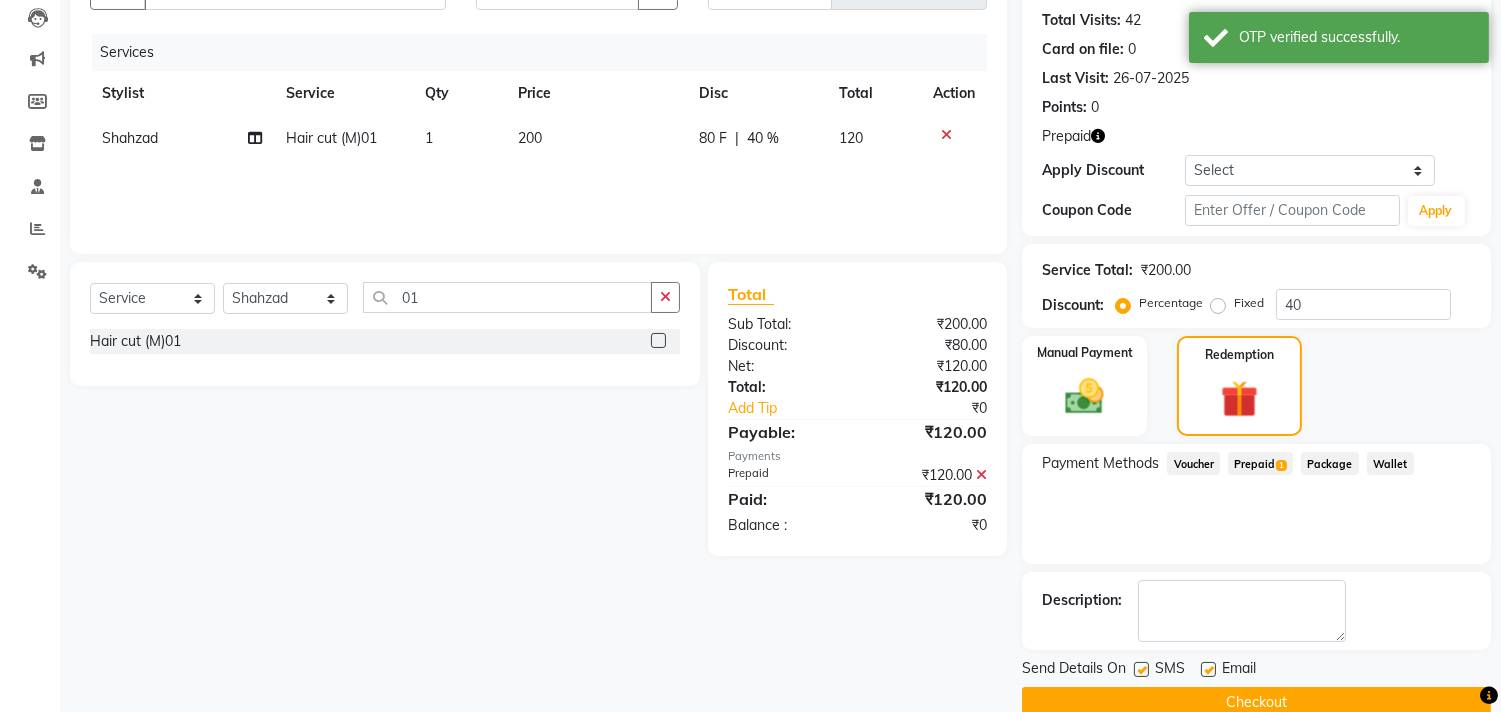 scroll, scrollTop: 248, scrollLeft: 0, axis: vertical 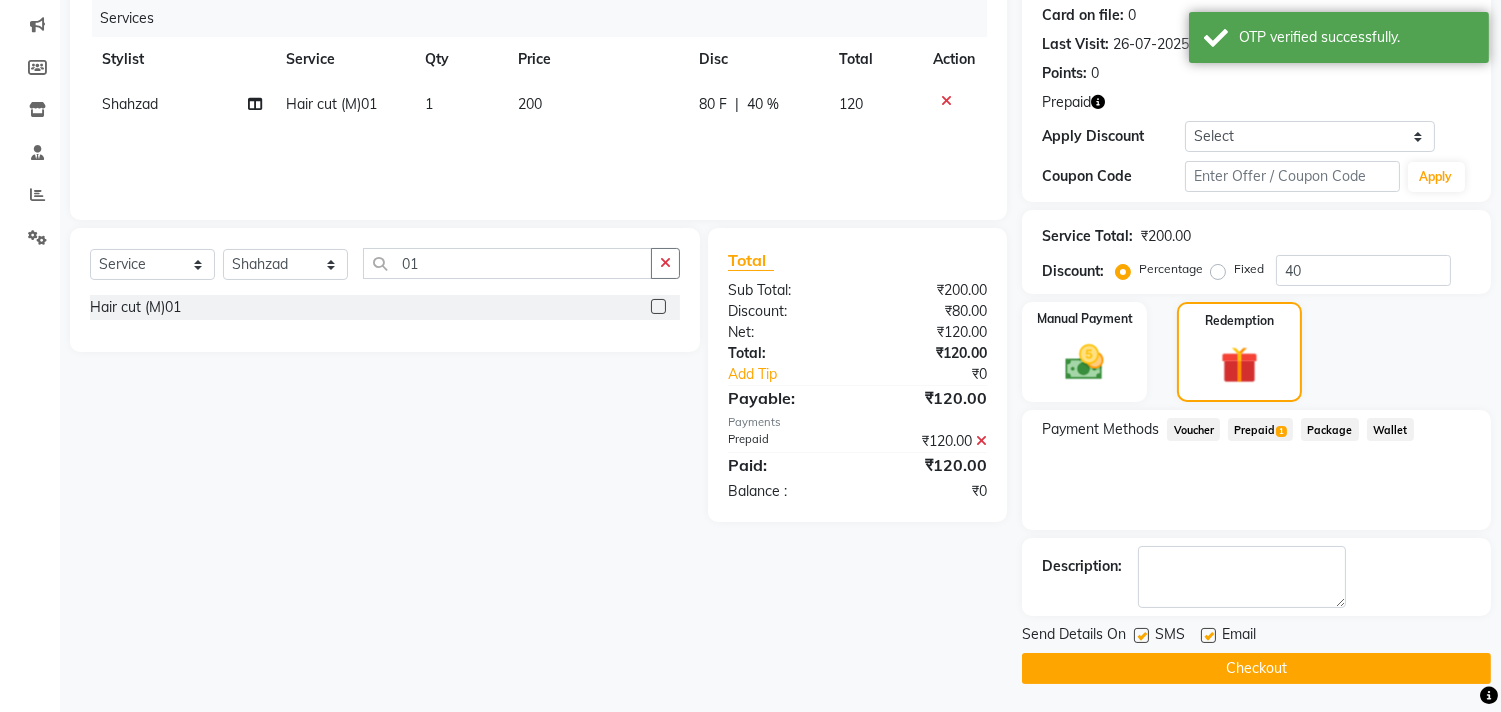 click on "Checkout" 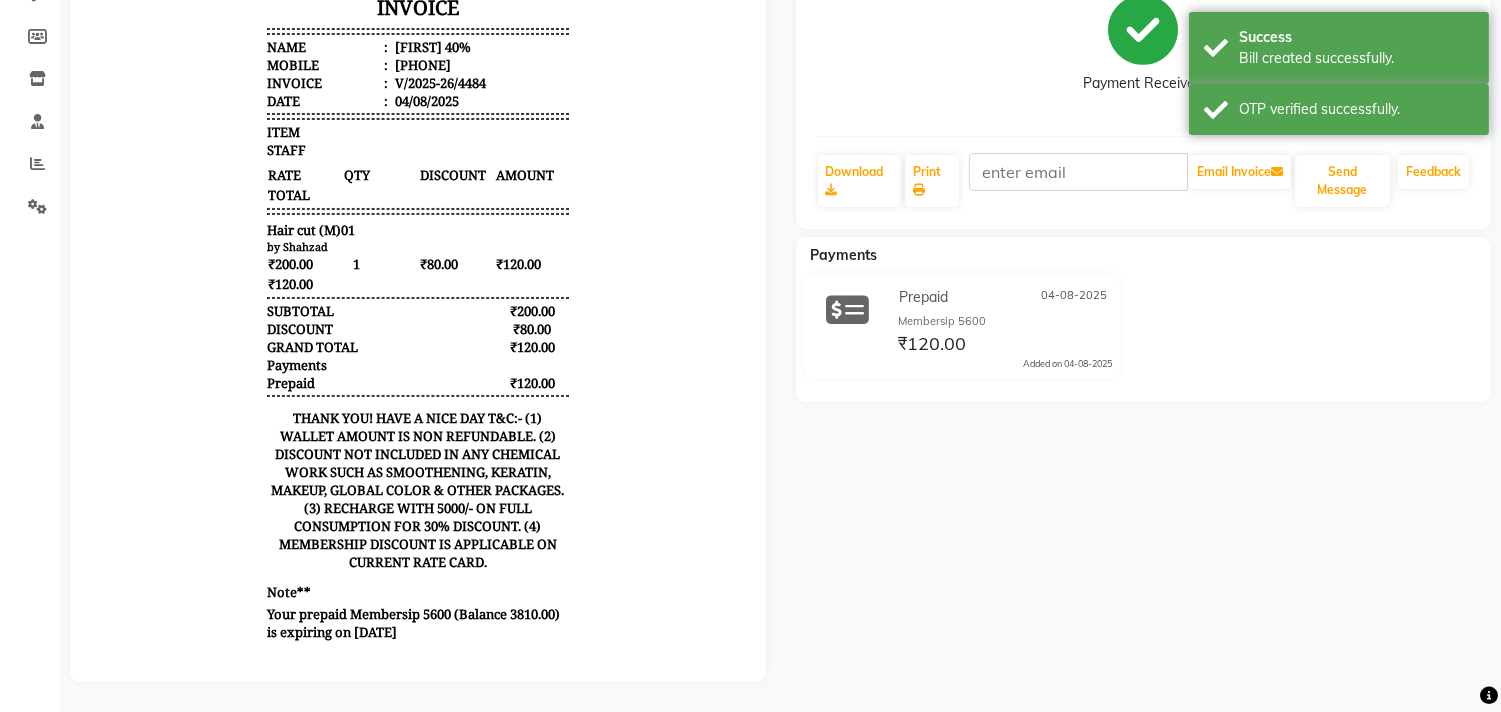 scroll, scrollTop: 0, scrollLeft: 0, axis: both 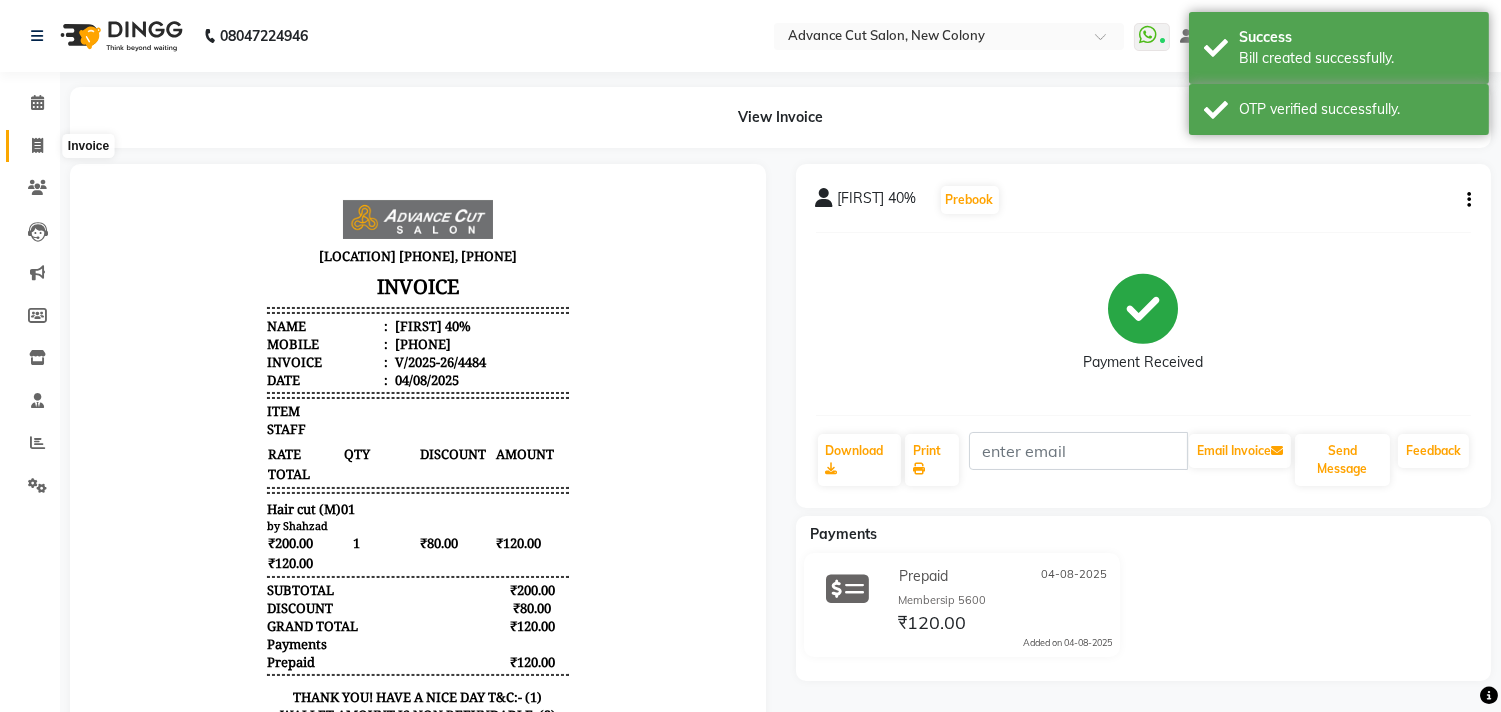 click 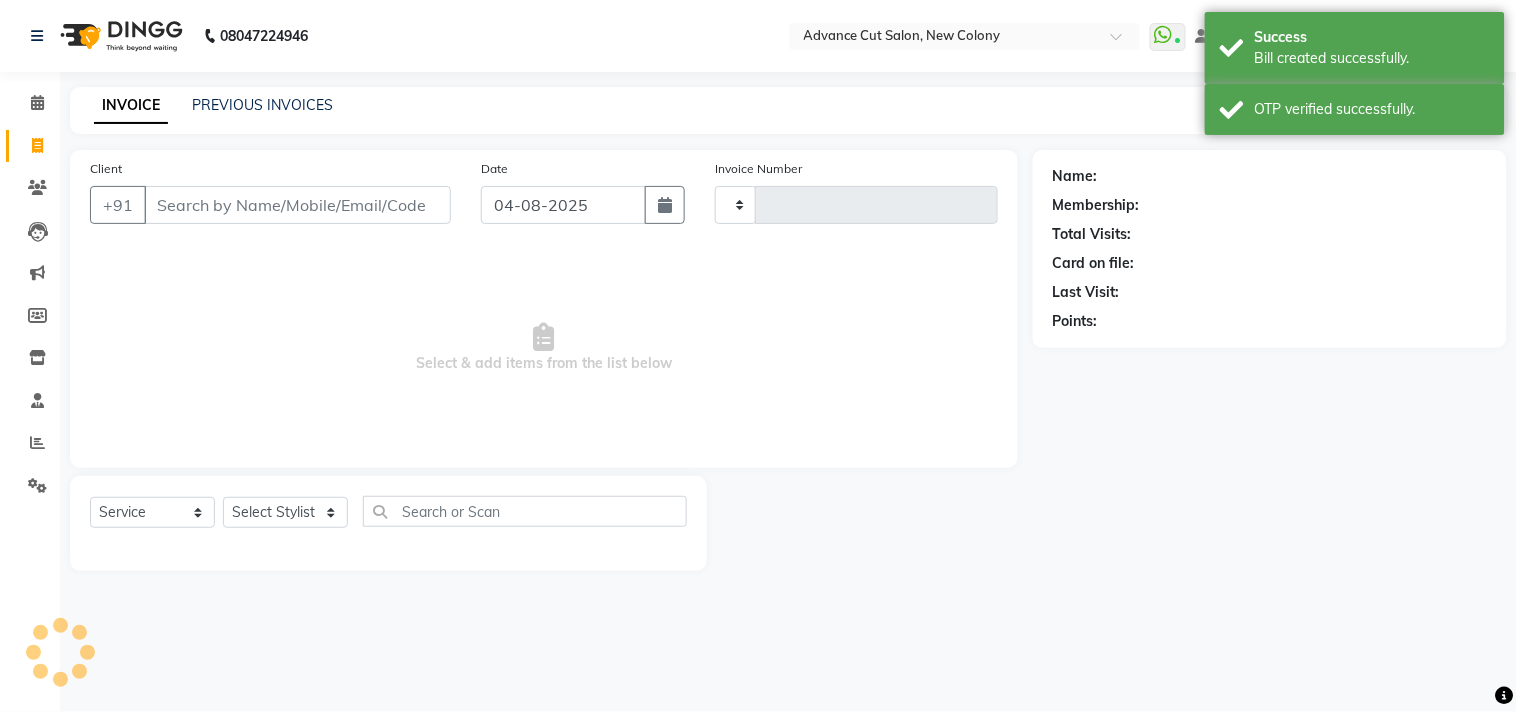 type on "4485" 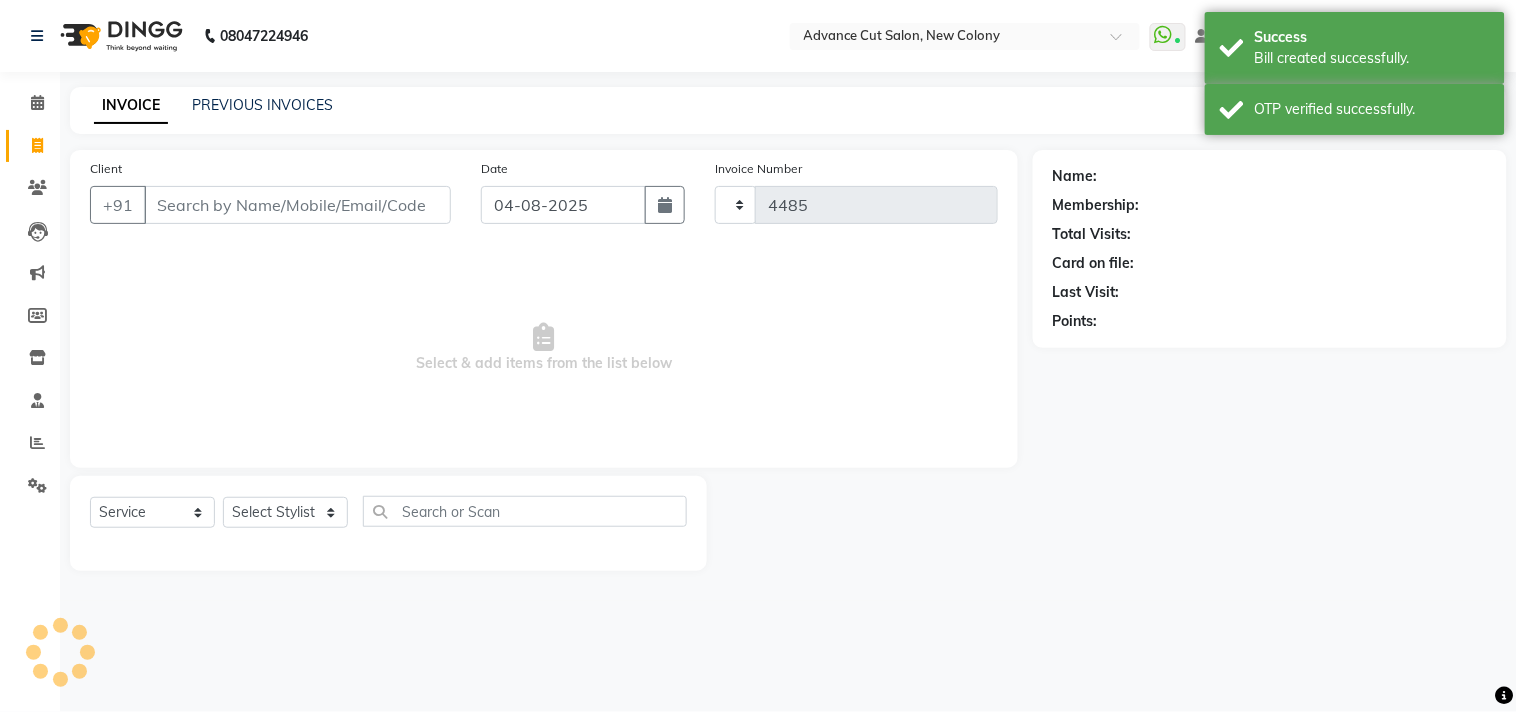 select on "922" 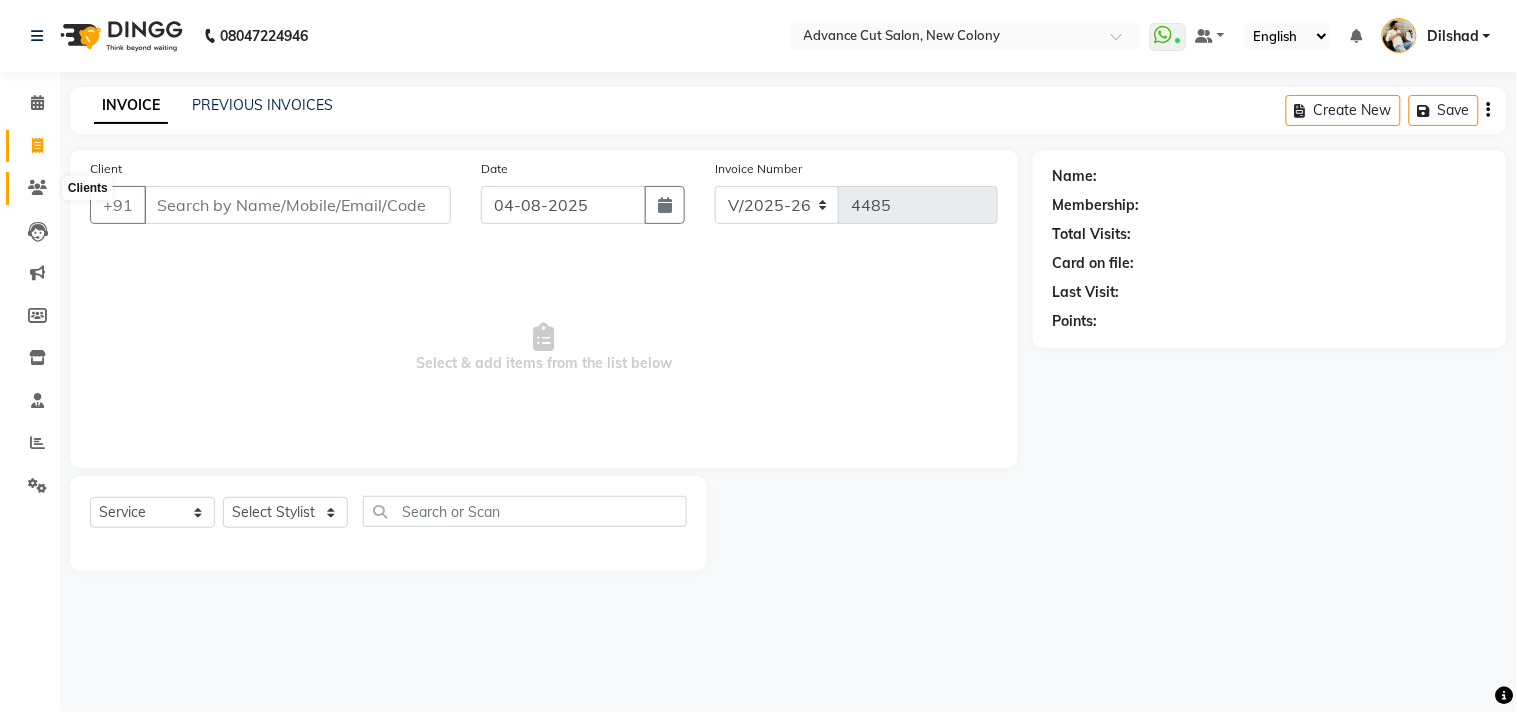 click 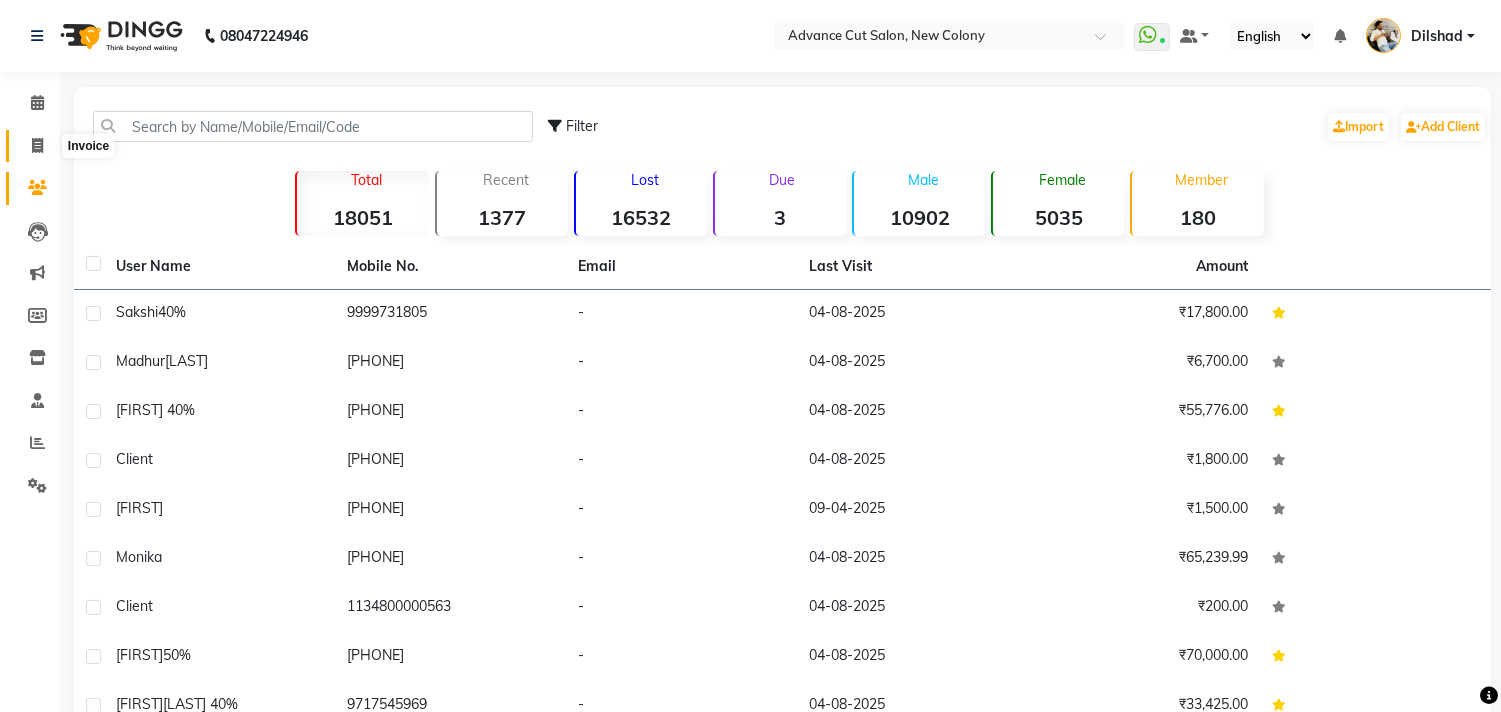 click 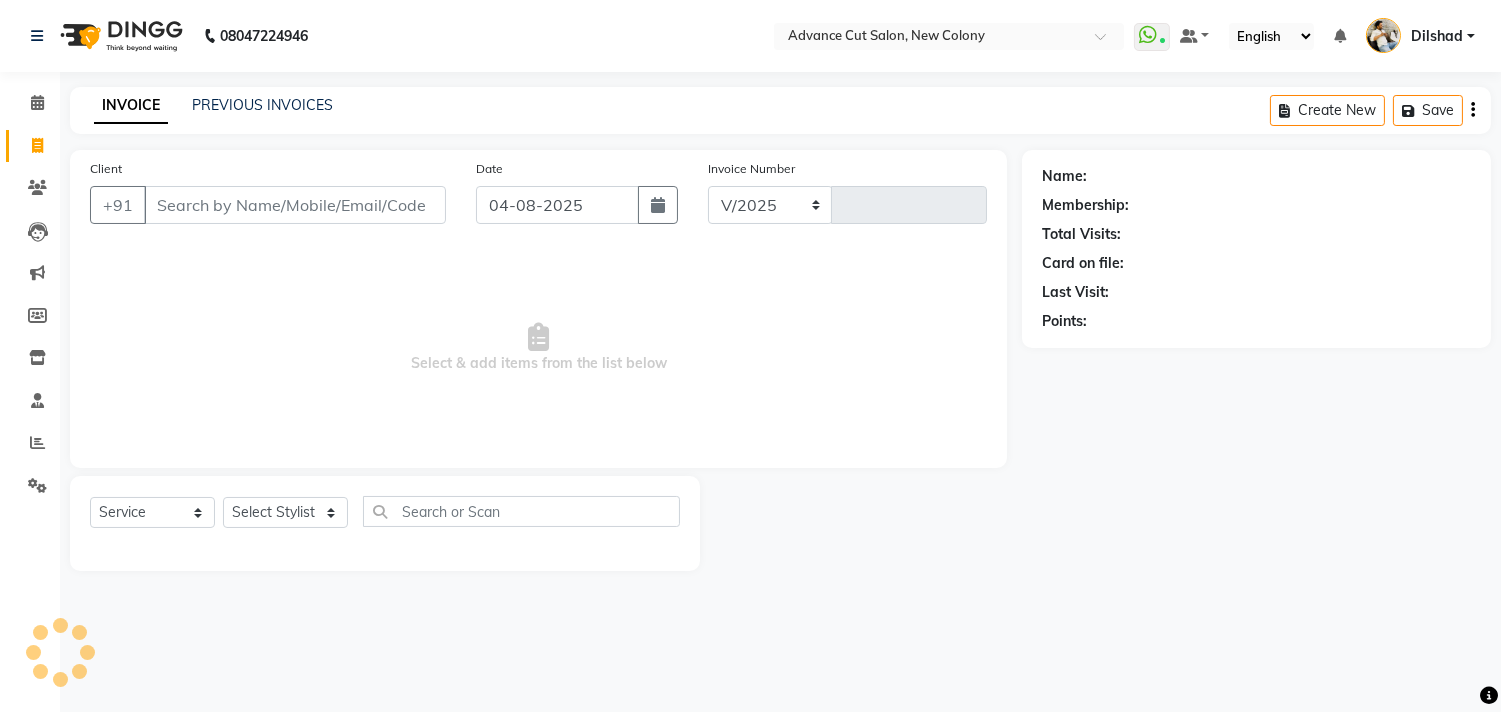 select on "922" 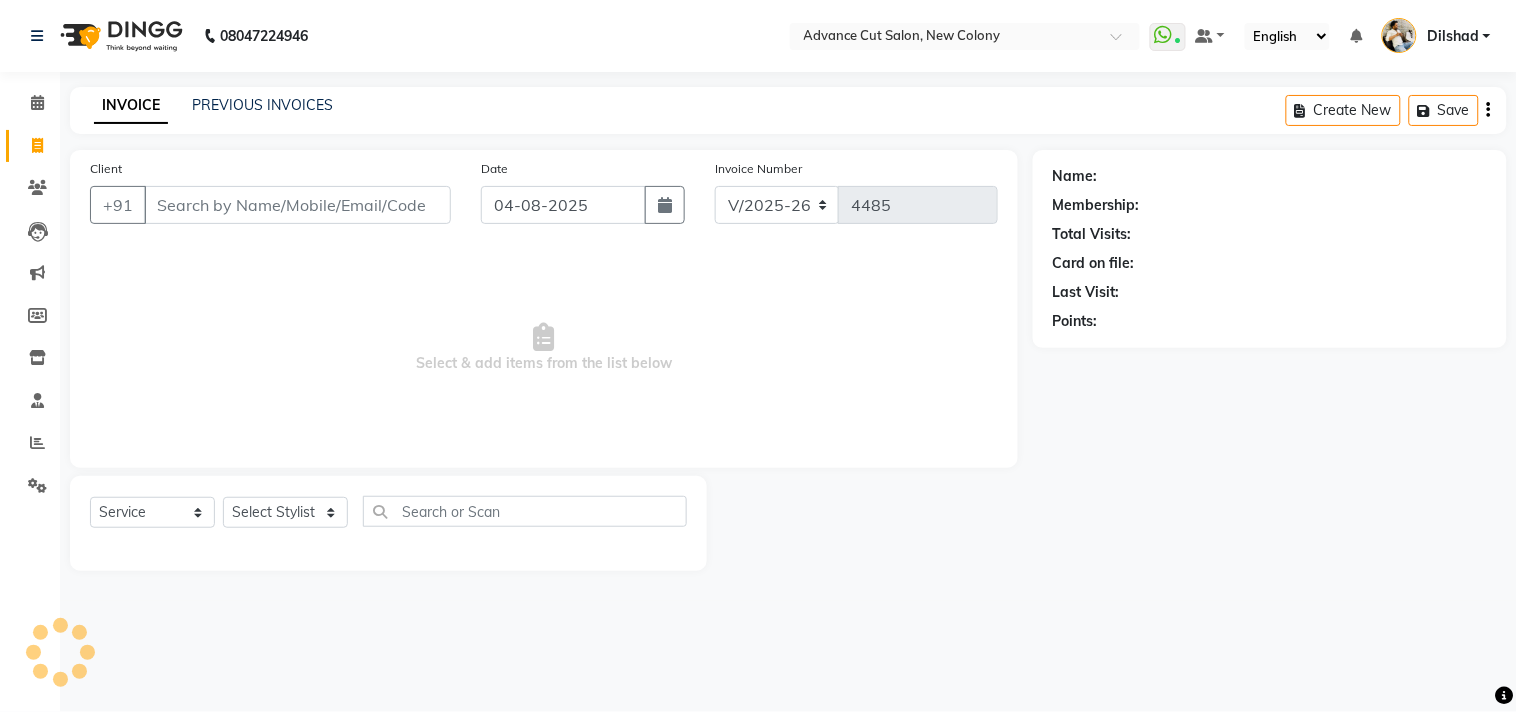 click on "Client" at bounding box center (297, 205) 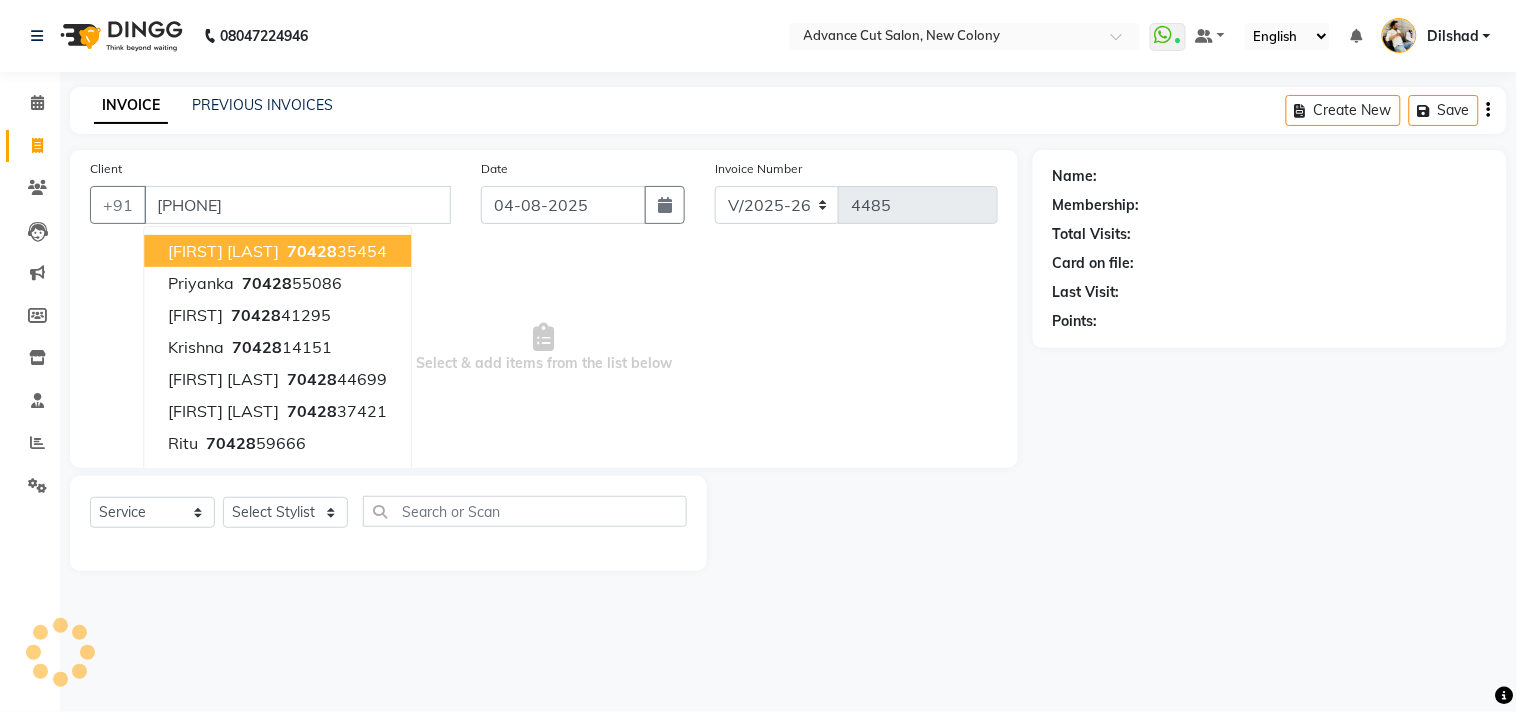 type on "[PHONE]" 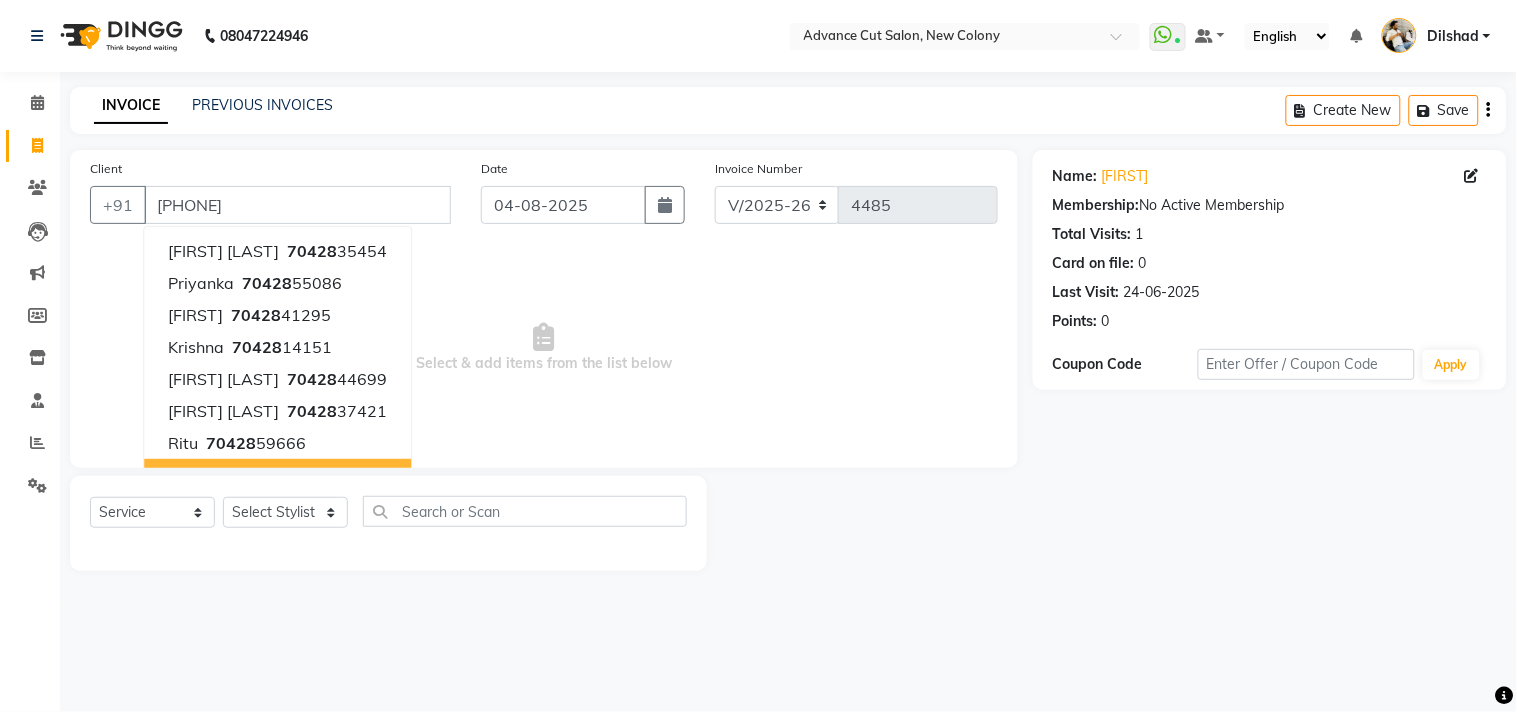 click on "Select  Service  Product  Membership  Package Voucher Prepaid Gift Card  Select Stylist Abrar Alam Dilshad Lallan Meenu Nafeesh Ahmad Naved O.P. Sharma  Pryag Samar Shahzad  SHWETA SINGH Zarina" 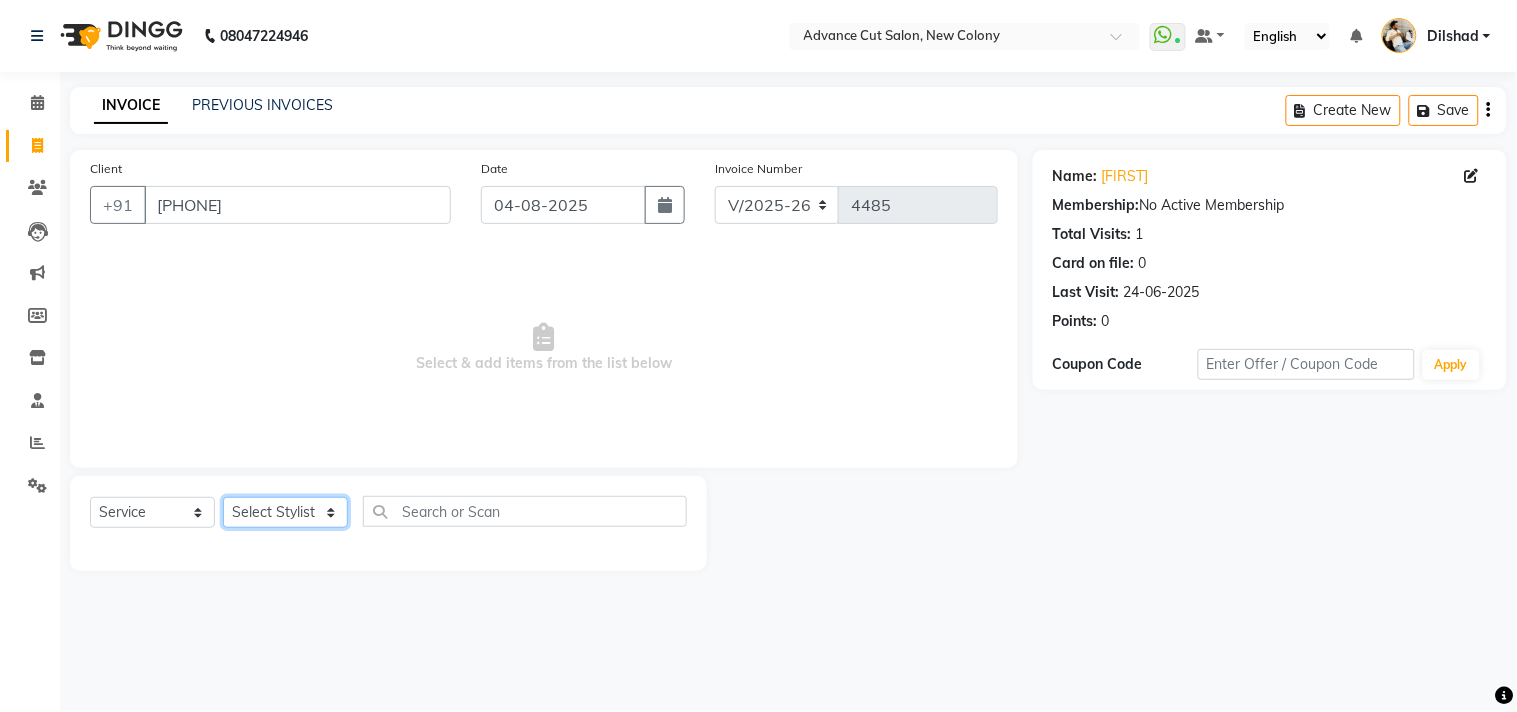 click on "Select Stylist Abrar Alam Dilshad Lallan Meenu Nafeesh Ahmad Naved O.P. Sharma  Pryag Samar Shahzad  SHWETA SINGH Zarina" 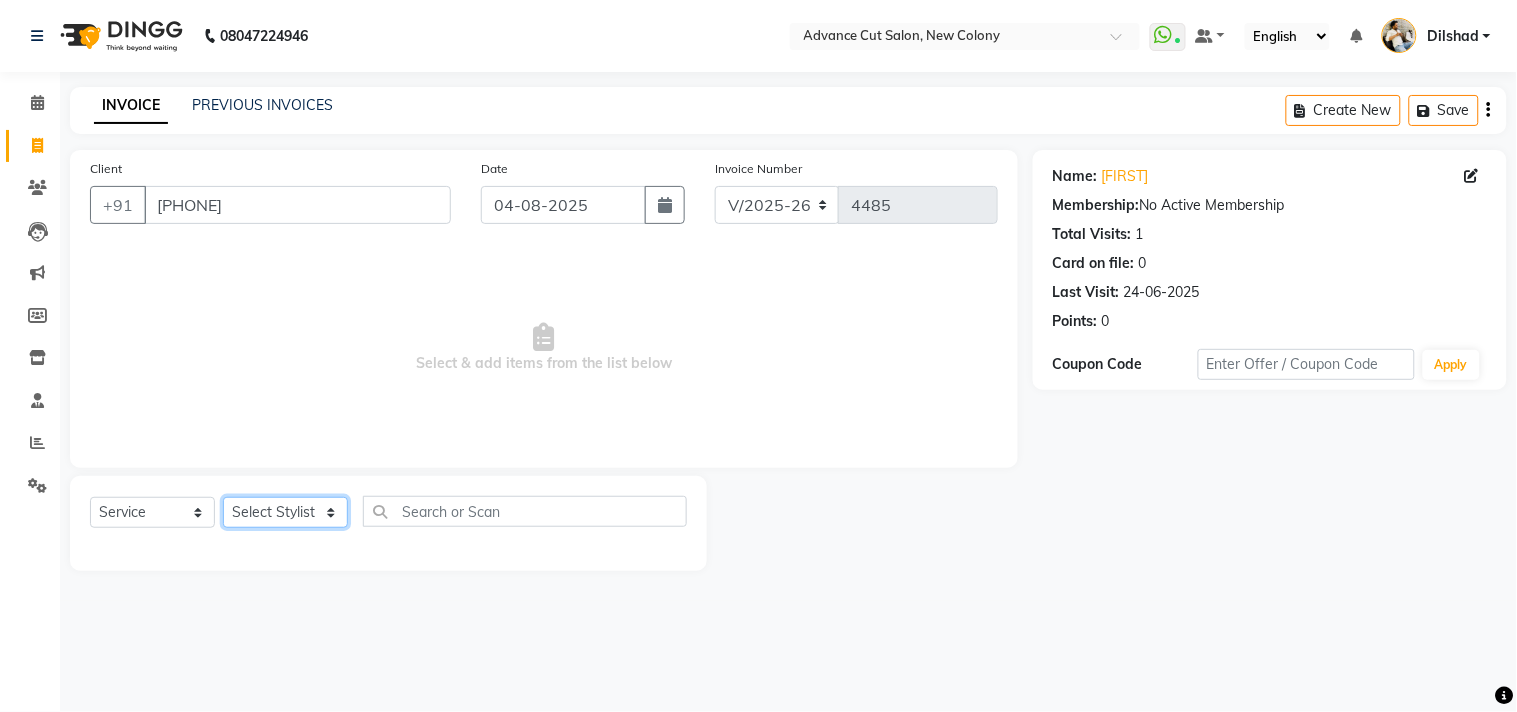 select on "87863" 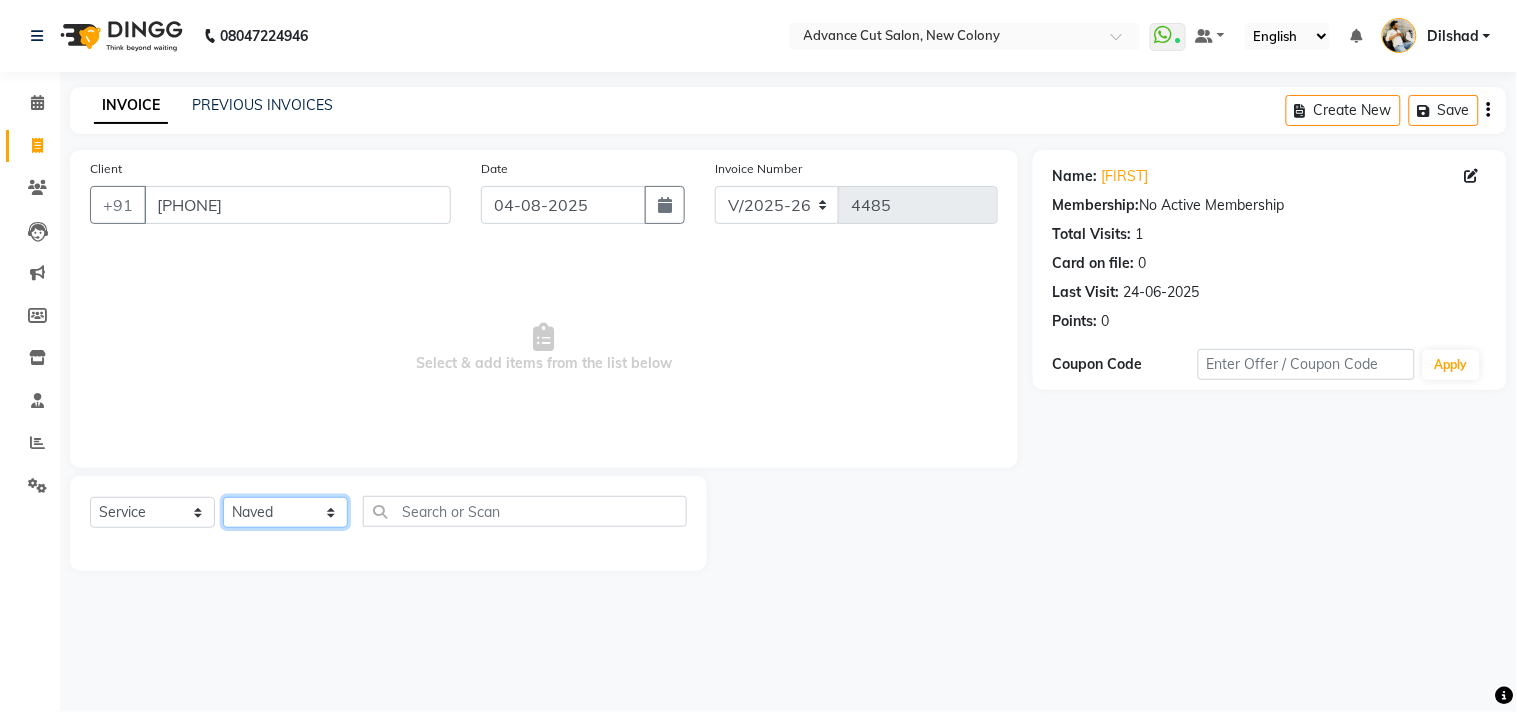 click on "Select Stylist Abrar Alam Dilshad Lallan Meenu Nafeesh Ahmad Naved O.P. Sharma  Pryag Samar Shahzad  SHWETA SINGH Zarina" 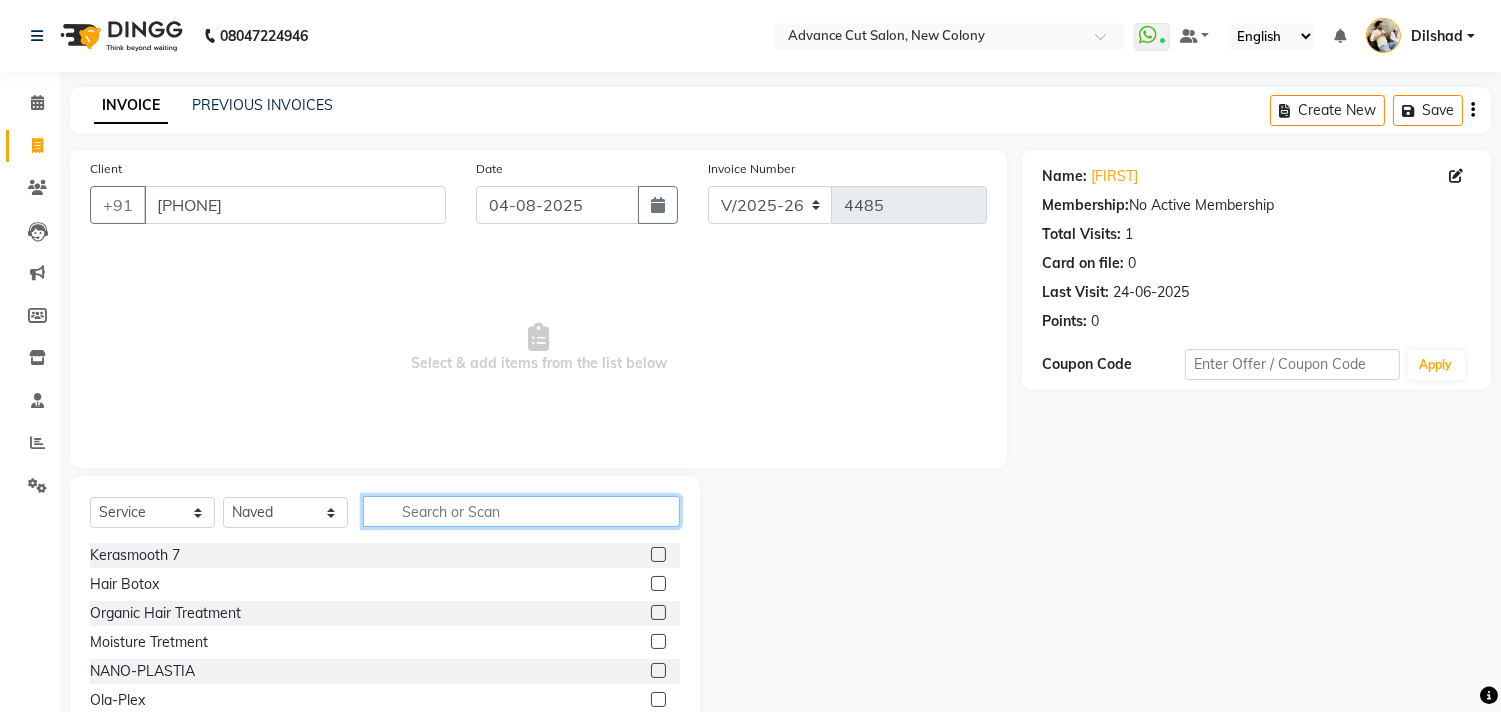click 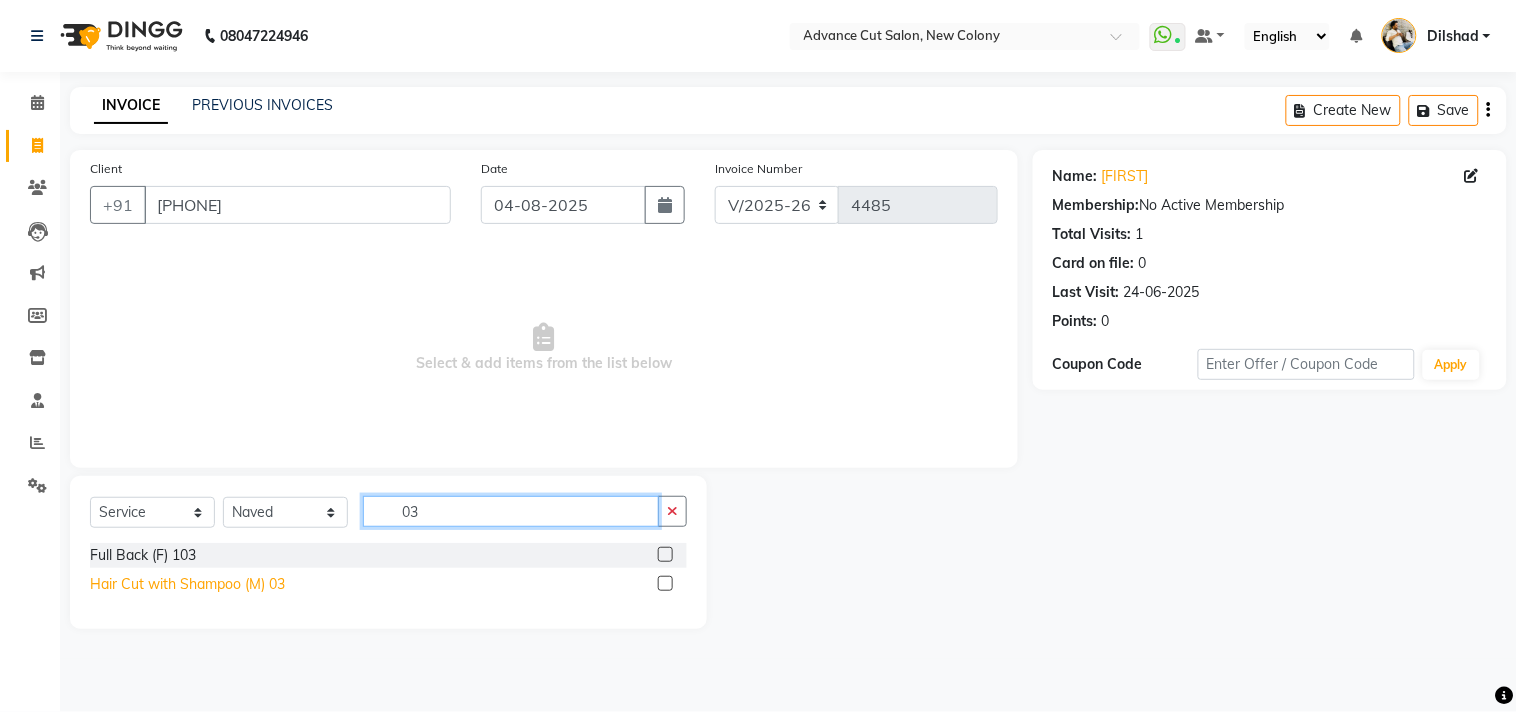 type on "03" 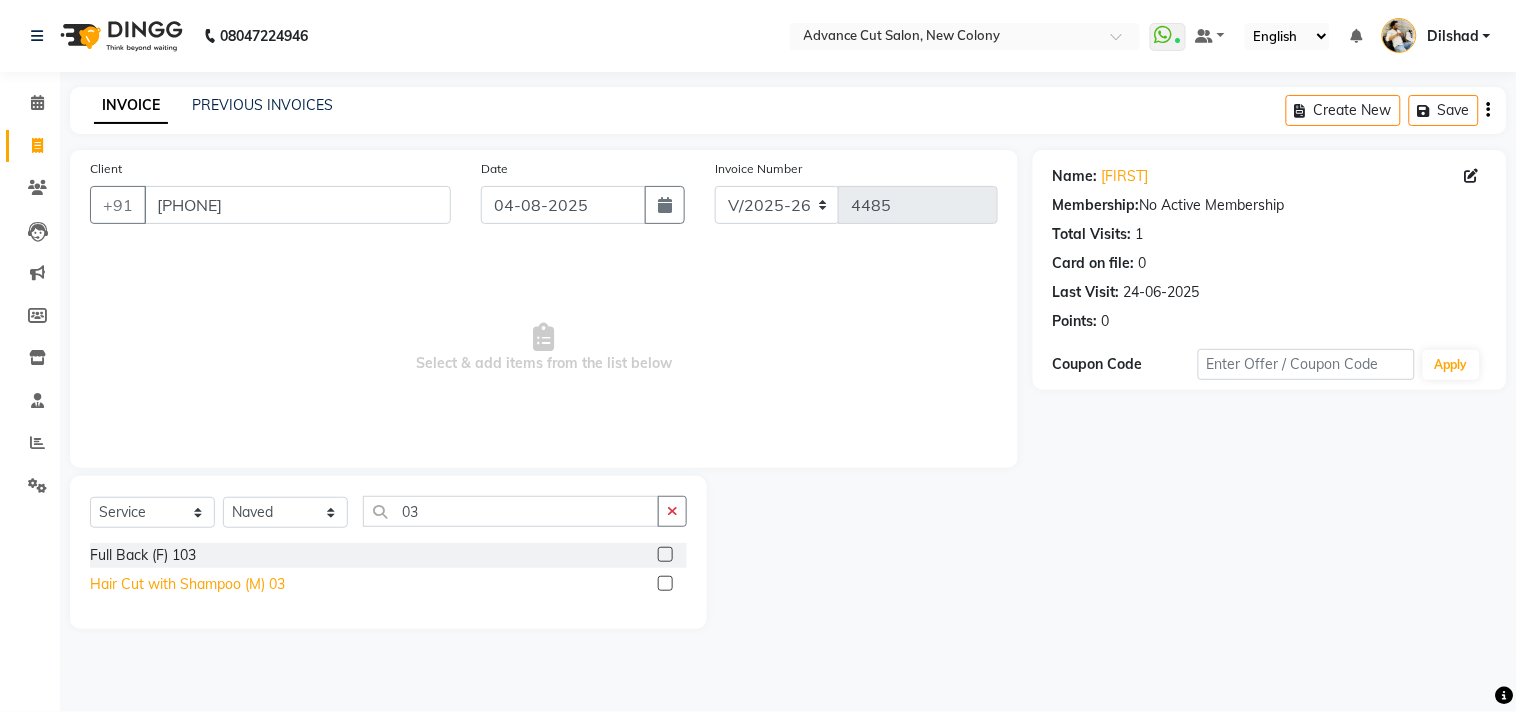 click on "Hair Cut with Shampoo (M) 03" 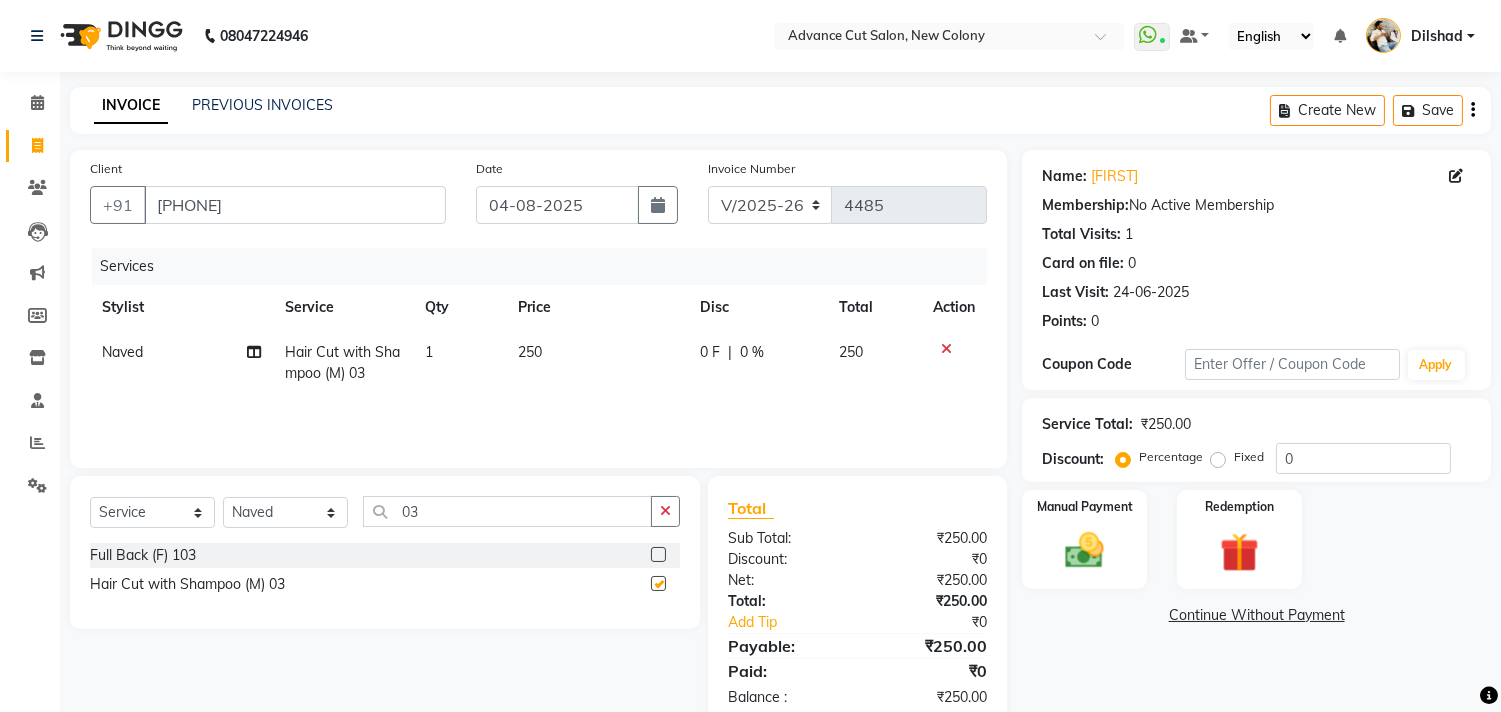 checkbox on "false" 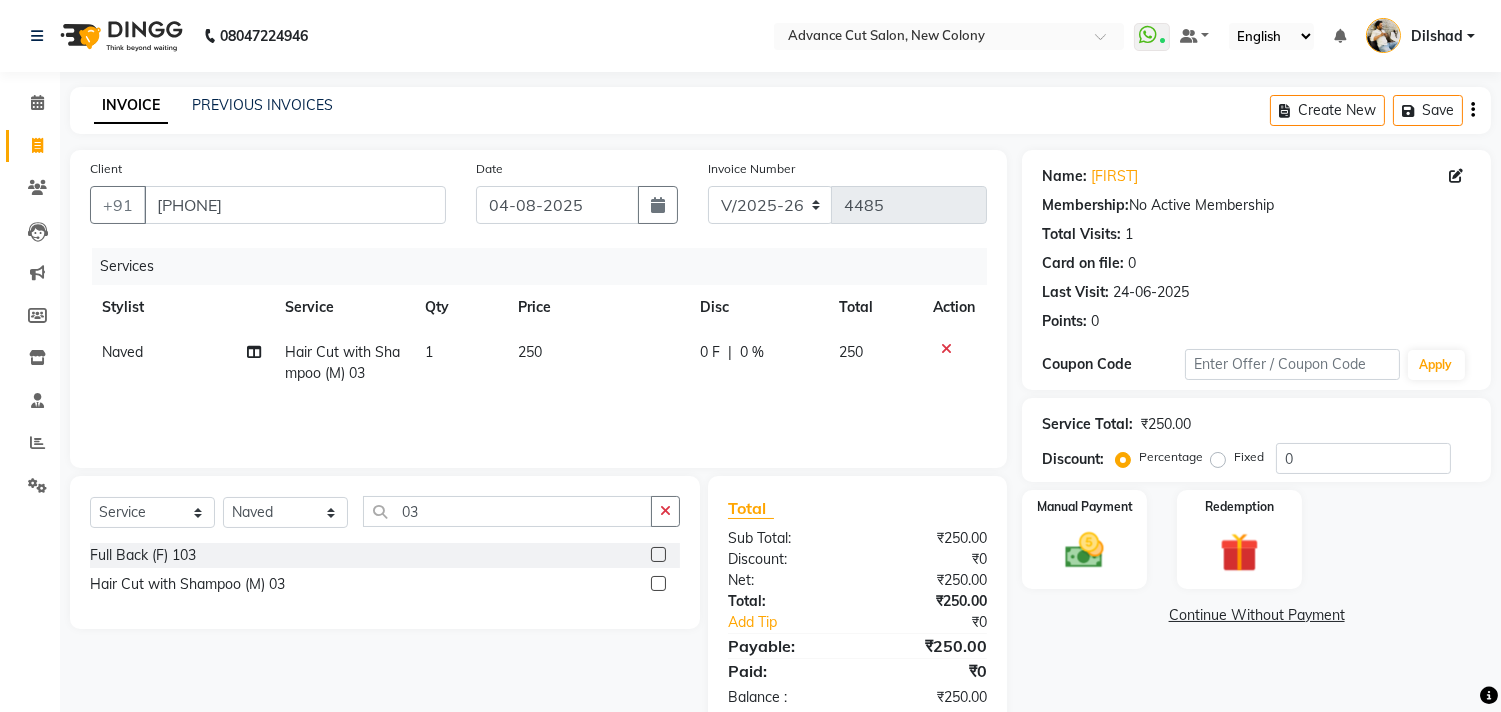 click on "Manual Payment Redemption" 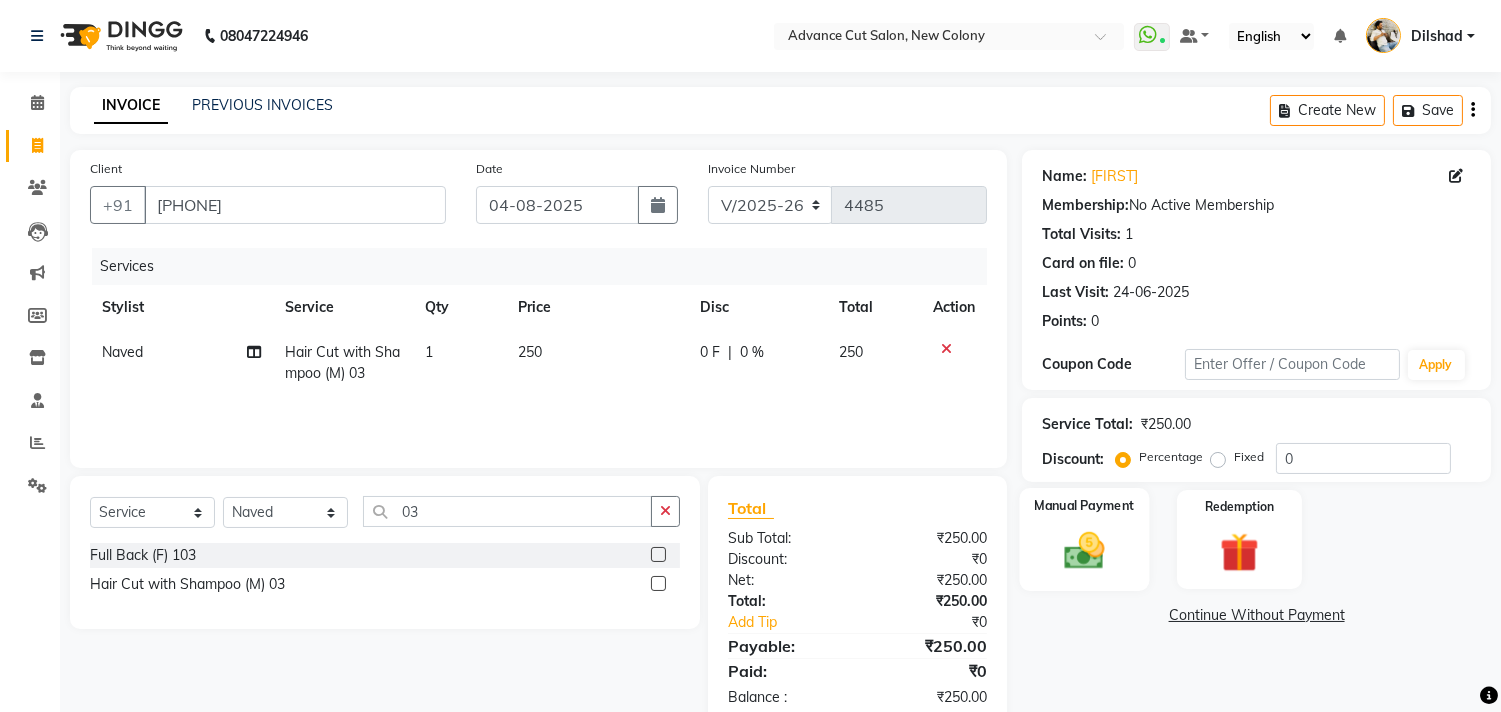 click 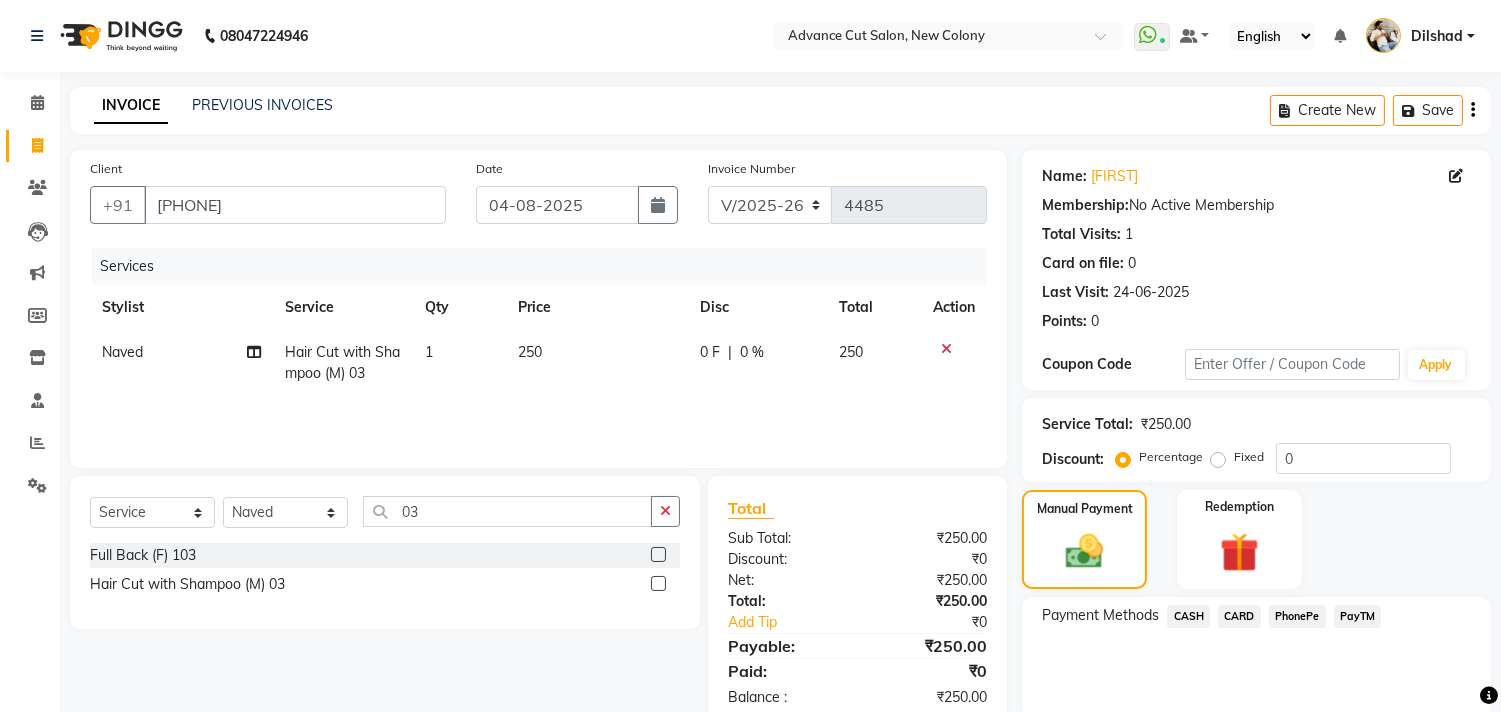 scroll, scrollTop: 74, scrollLeft: 0, axis: vertical 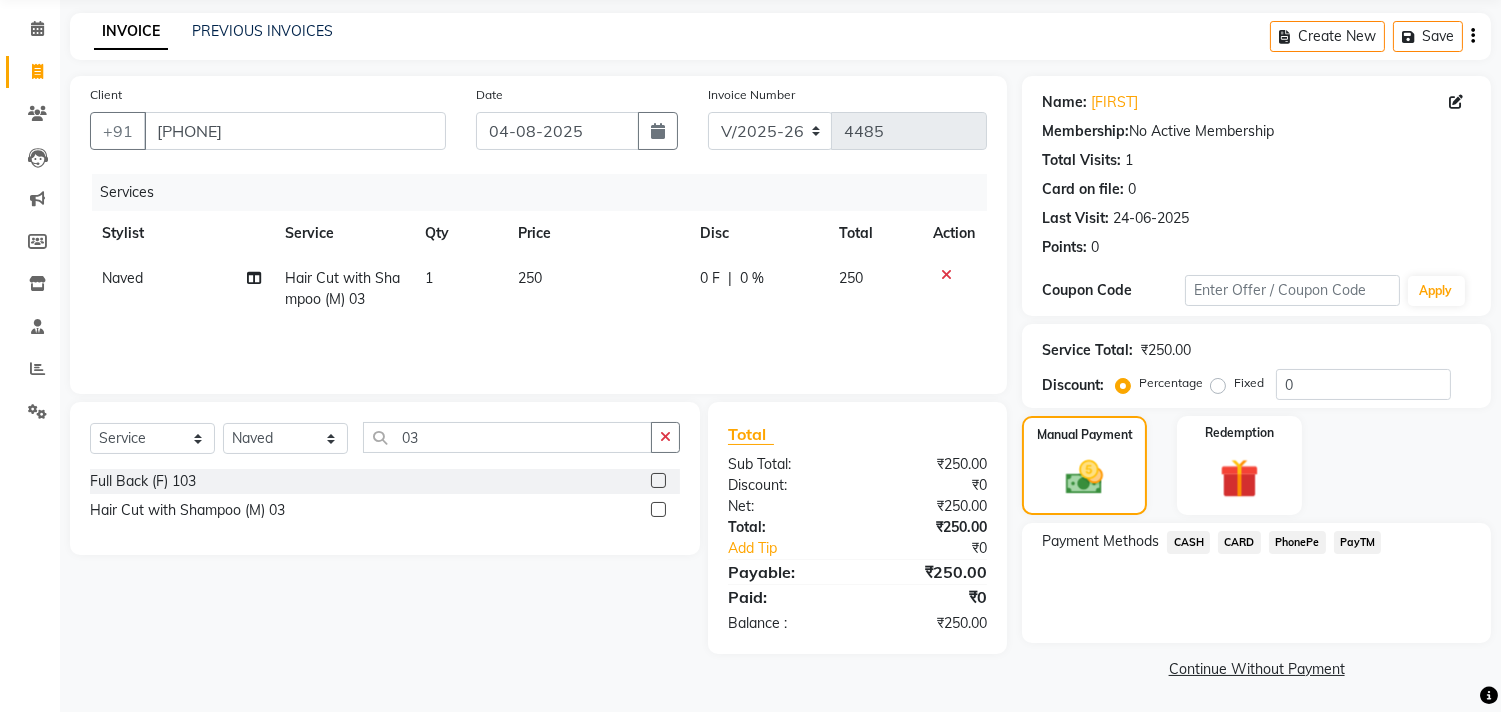 click on "PayTM" 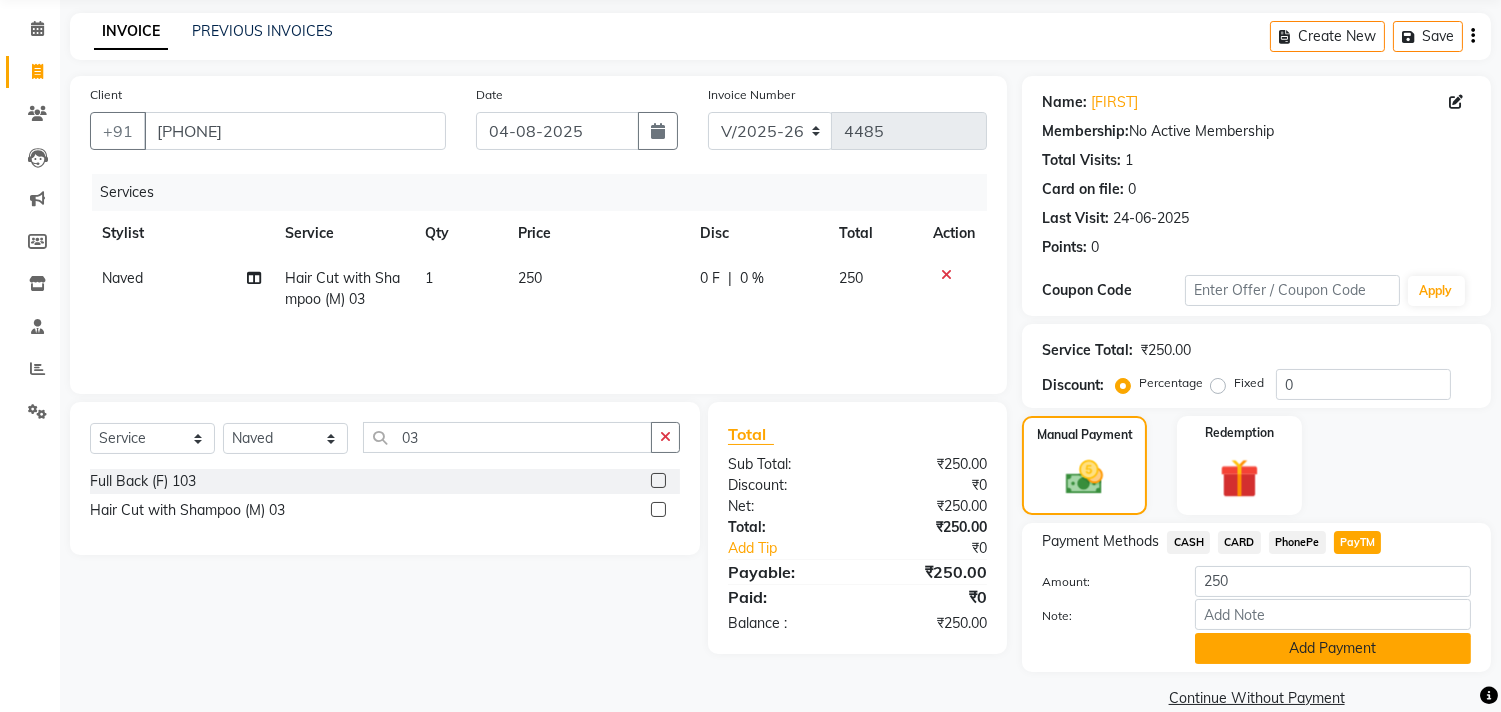 click on "Add Payment" 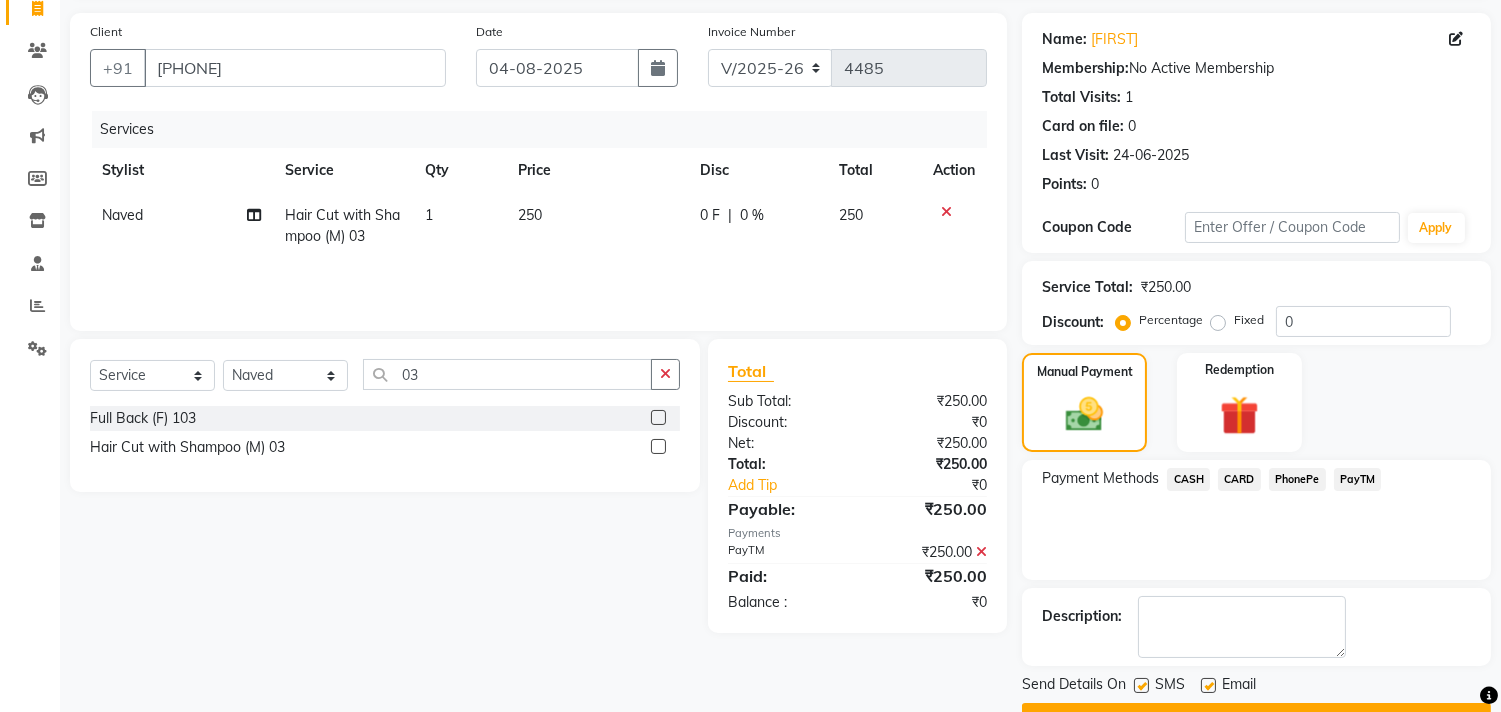 scroll, scrollTop: 187, scrollLeft: 0, axis: vertical 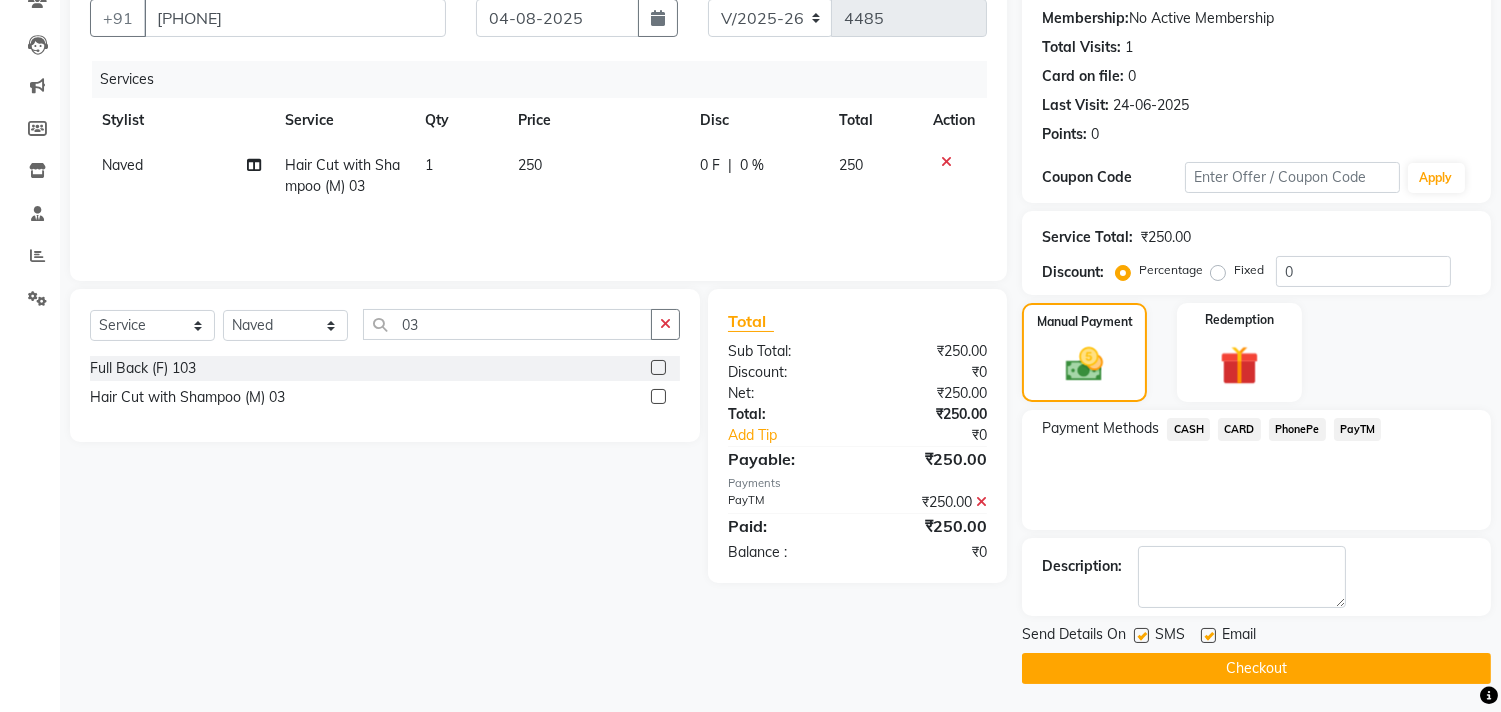 click on "Checkout" 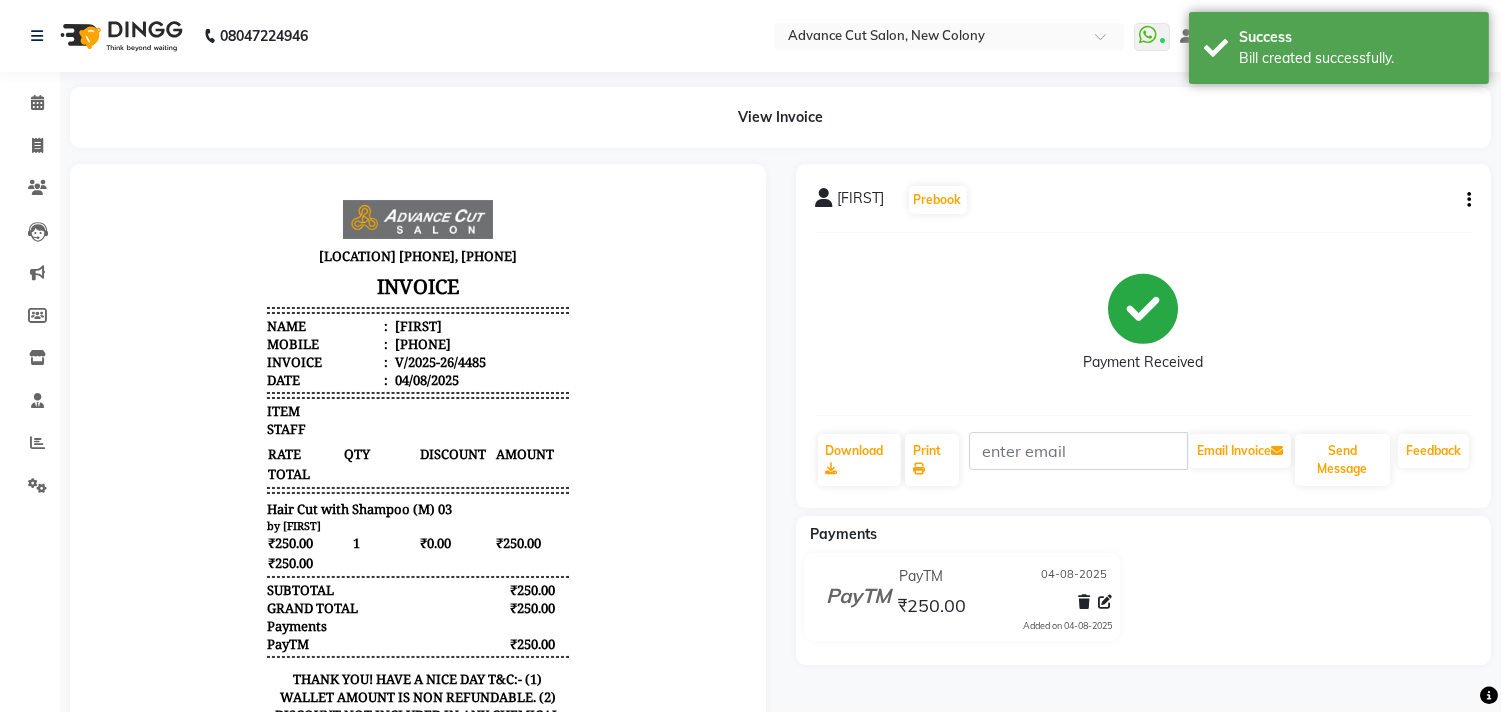 scroll, scrollTop: 0, scrollLeft: 0, axis: both 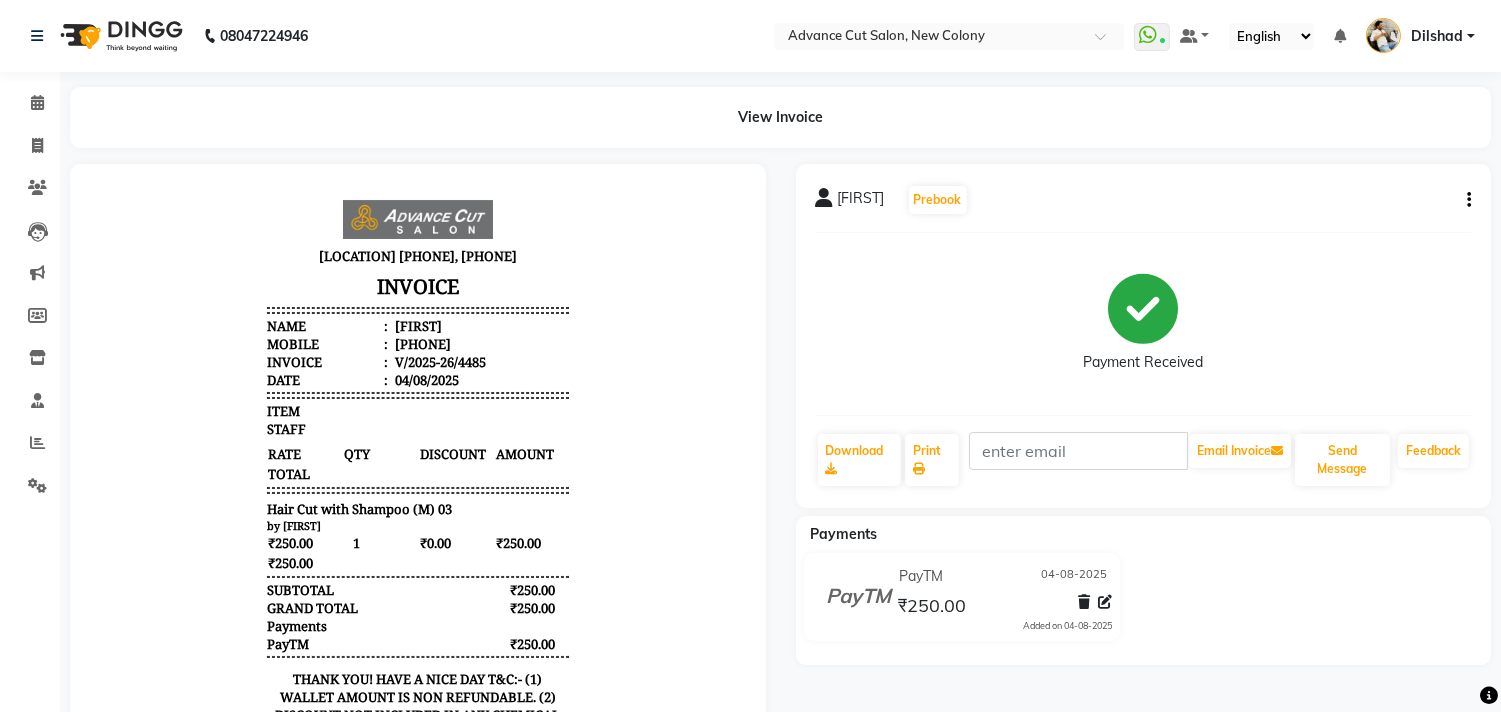 click on "Select Location ×  Advance Cut Salon, New Colony  WhatsApp Status  ✕ Status:  Connected Most Recent Message: [DATE]     12:47 PM Recent Service Activity: [DATE]     12:52 PM Default Panel My Panel English ENGLISH Español العربية मराठी हिंदी ગુજરાતી தமிழ் 中文 Notifications  DINGG Alert   [DATE]   [FIRST] booked an appointment on [DATE] at 8:00 pm.  [FIRST] Manage Profile Change Password Sign out  Version:3.16.0  ☀  Advance Cut Salon, New Colony  Calendar  Invoice  Clients  Leads   Marketing  Members  Inventory  Staff  Reports  Settings Completed InProgress Upcoming Dropped Tentative Check-In Confirm Bookings Generate Report Segments Page Builder  View Invoice      [FIRST]   Prebook   Payment Received  Download  Print   Email Invoice   Send Message Feedback  Payments PayTM [DATE] ₹250.00  Added on [DATE]
Help" at bounding box center (750, 356) 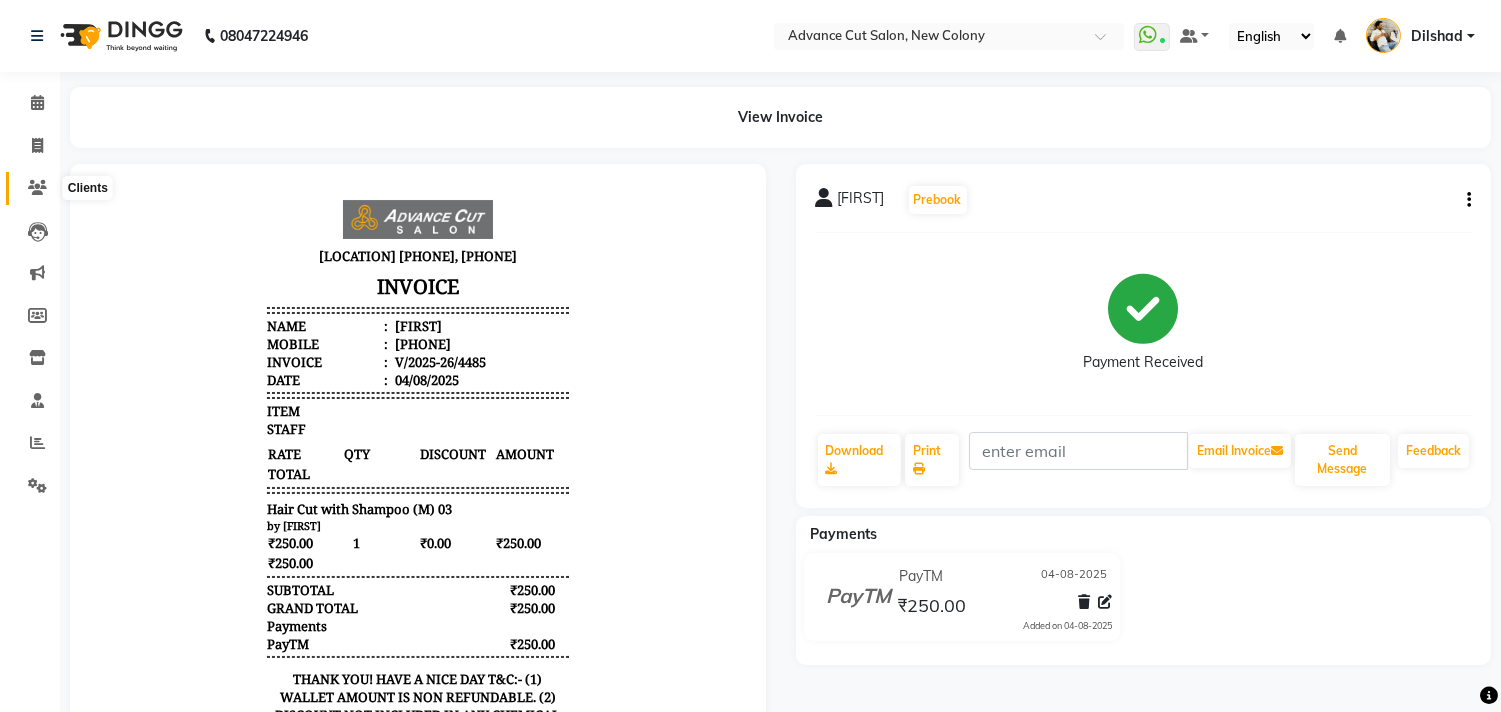 click 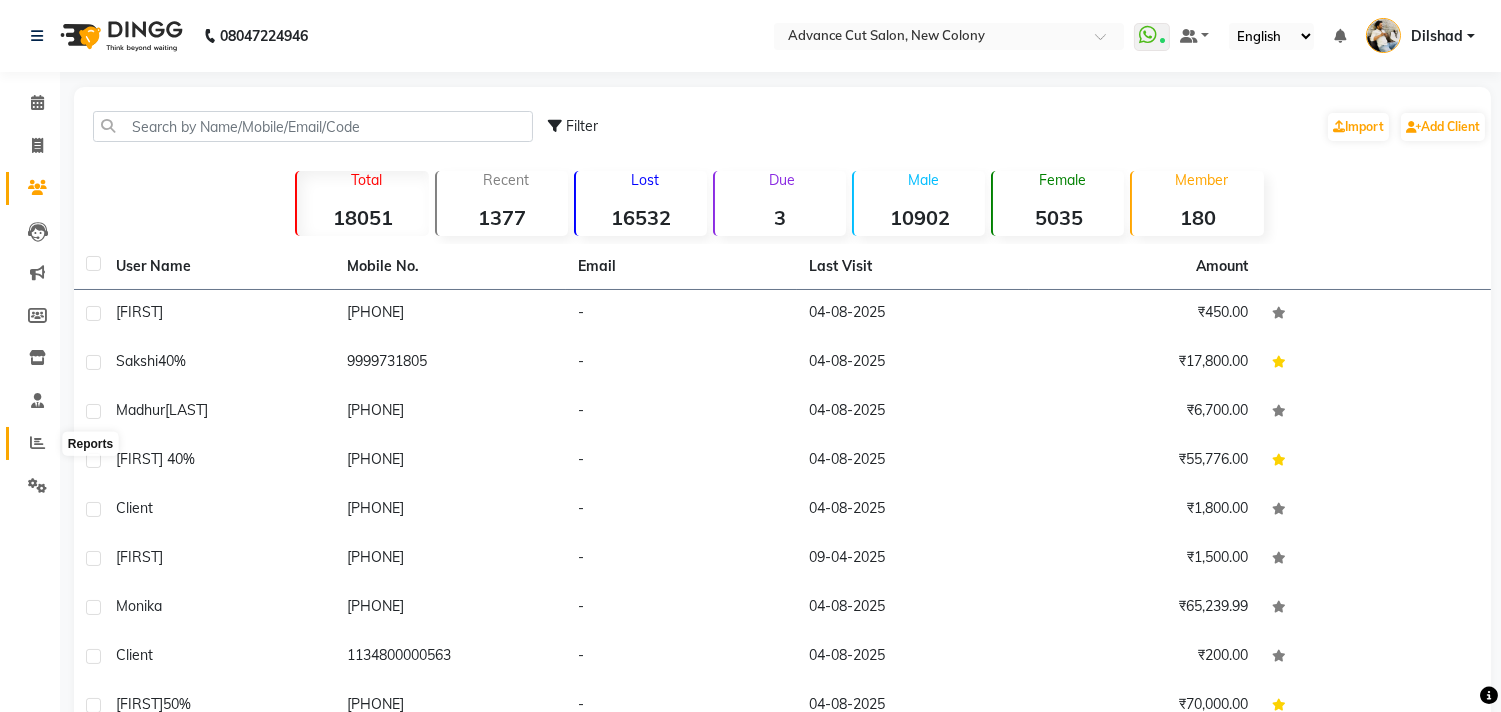 click 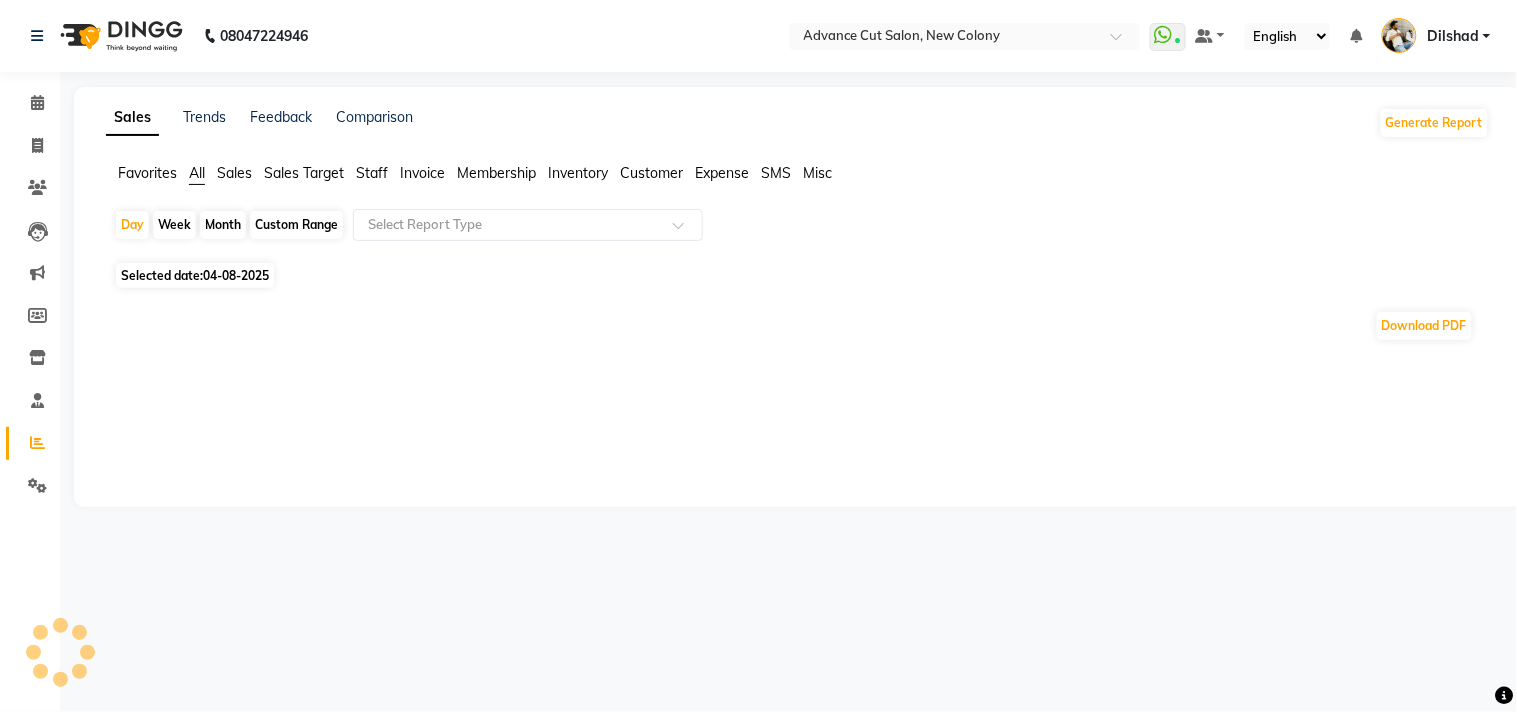 click on "Membership" 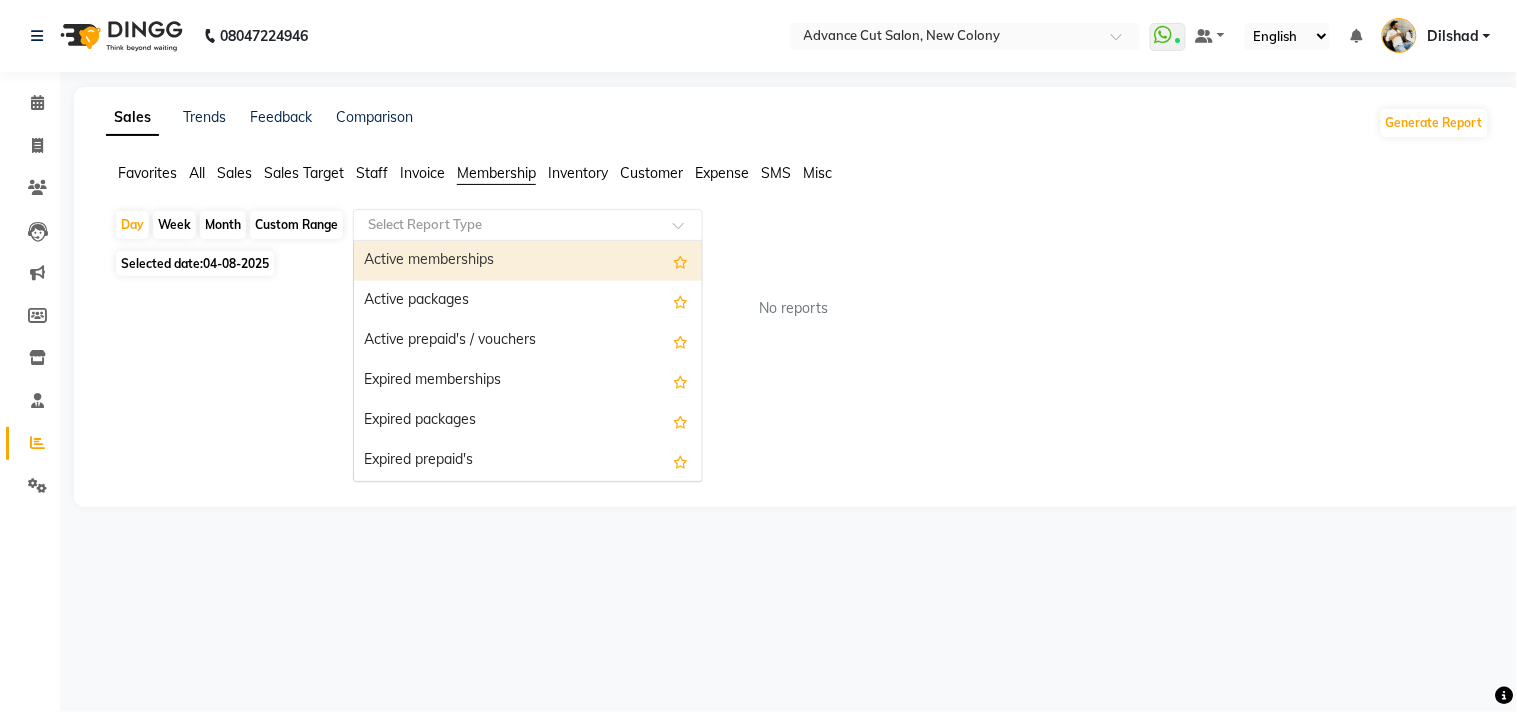click 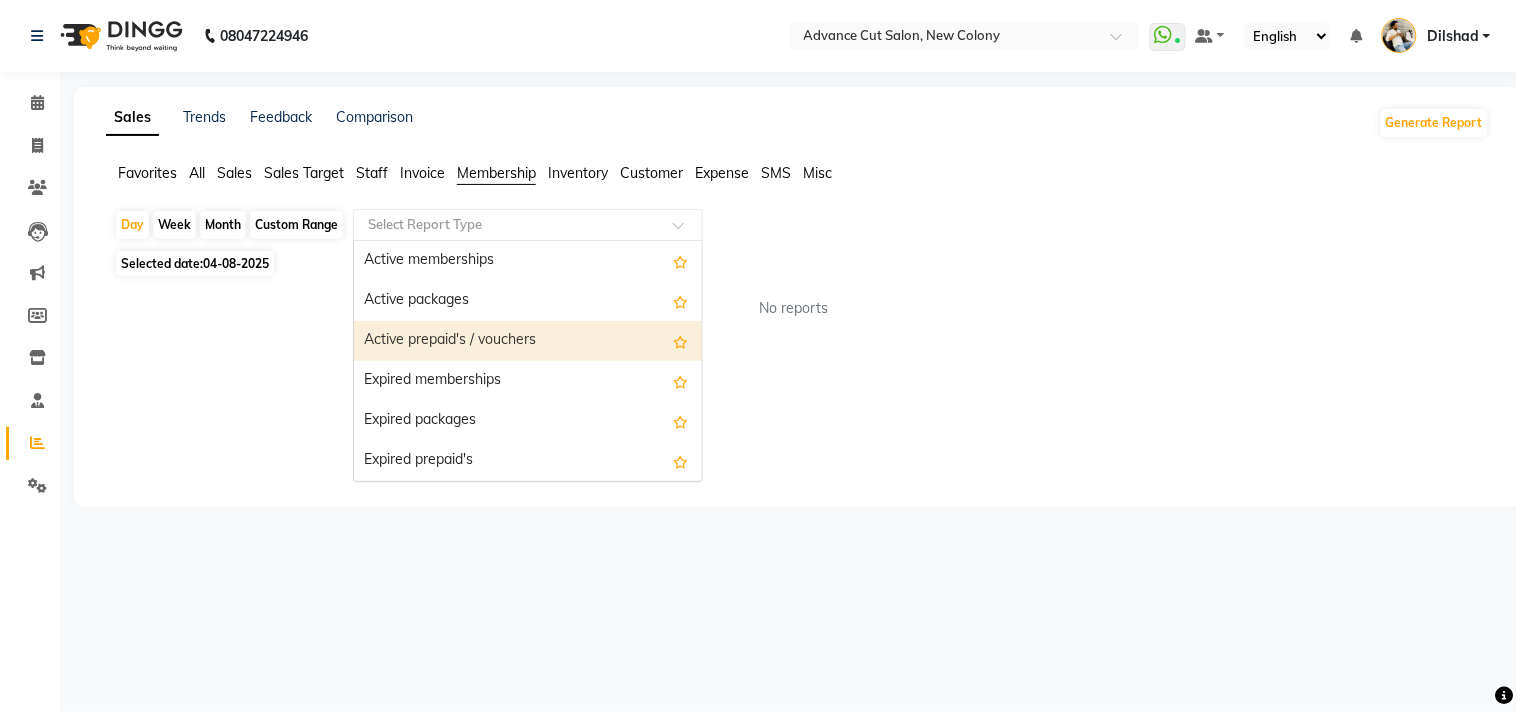 drag, startPoint x: 471, startPoint y: 335, endPoint x: 518, endPoint y: 322, distance: 48.76474 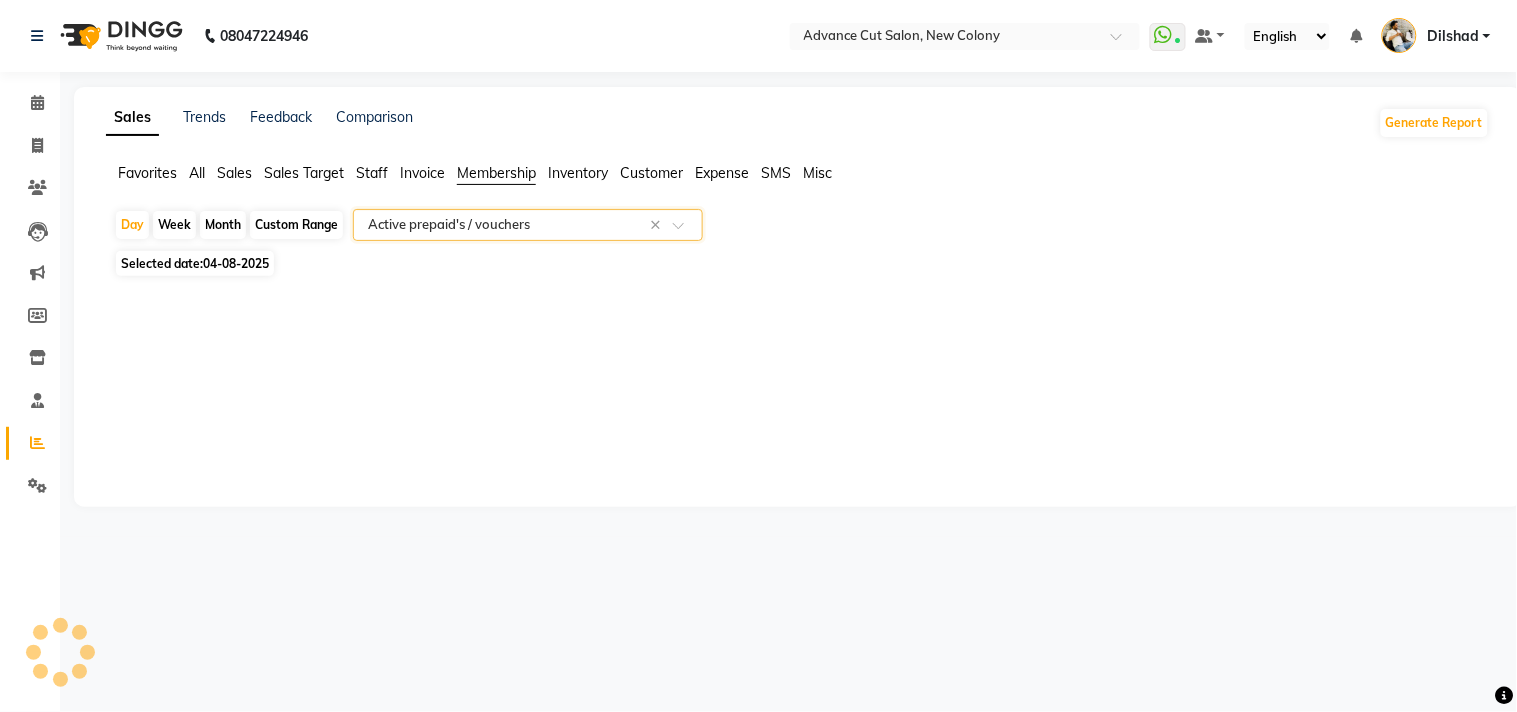 select on "full_report" 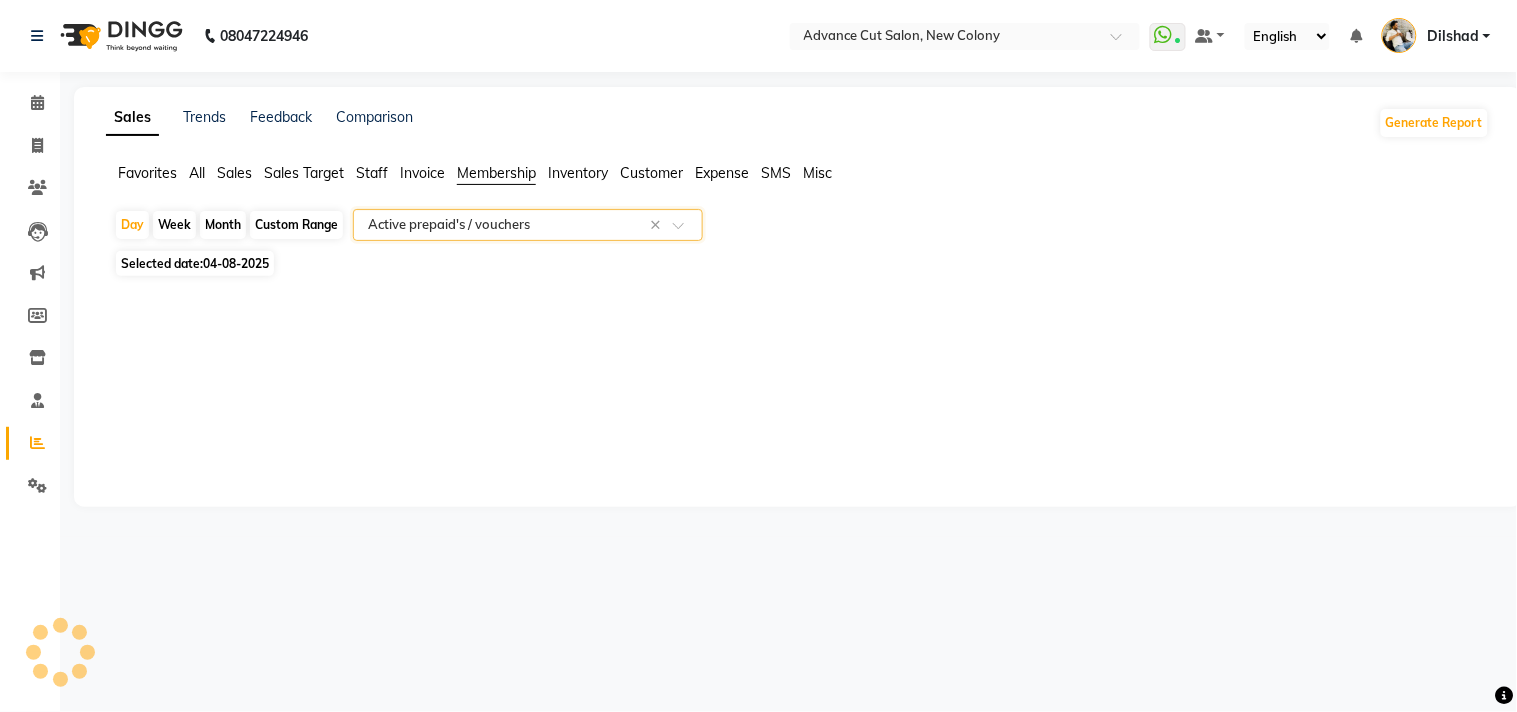 select on "csv" 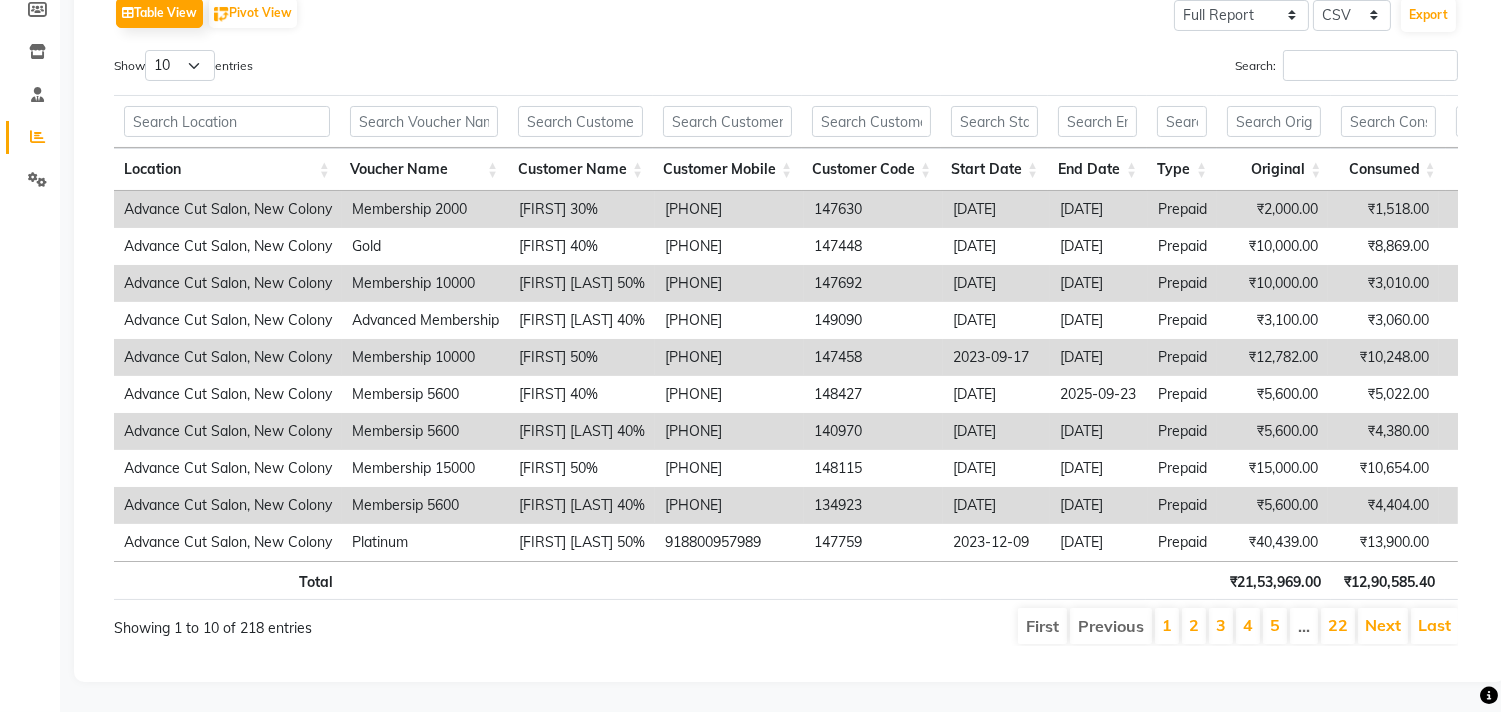 scroll, scrollTop: 340, scrollLeft: 0, axis: vertical 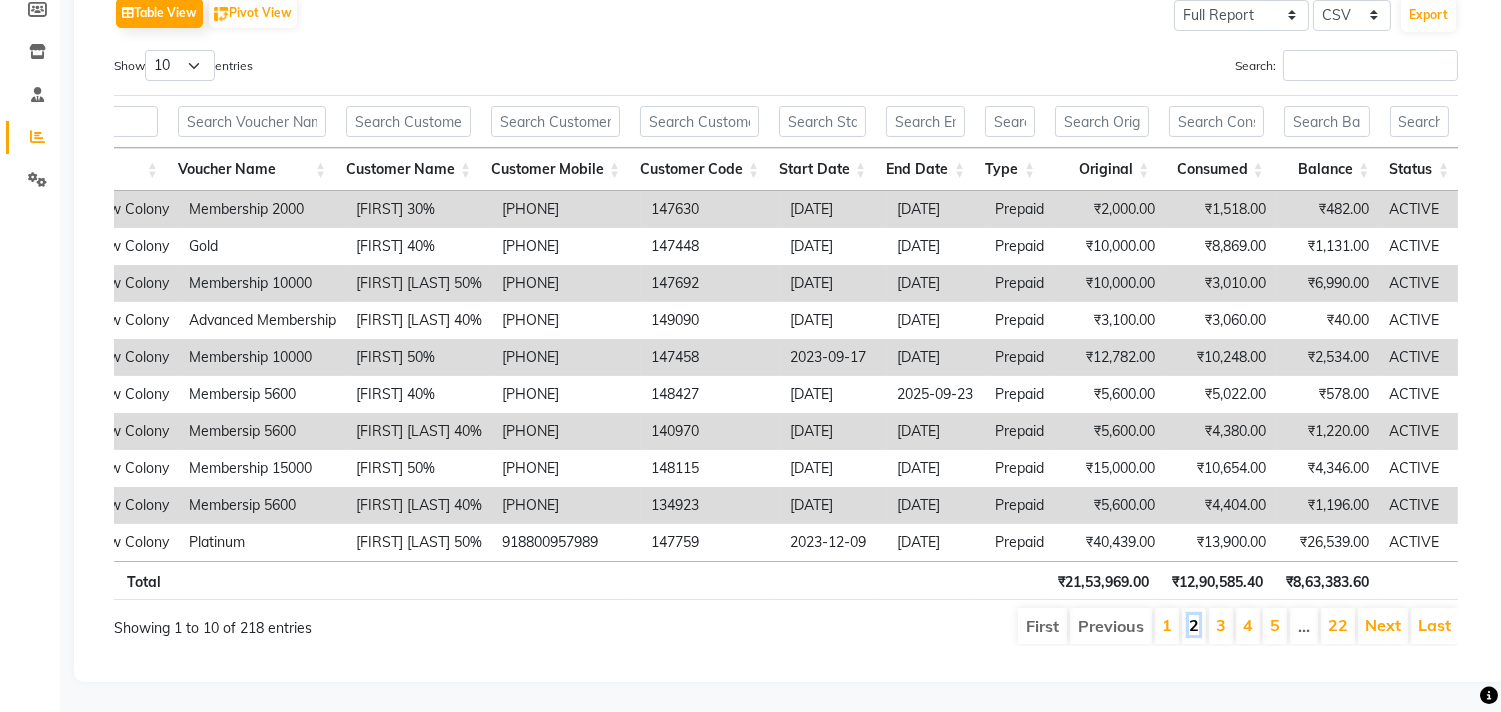 click on "2" at bounding box center (1194, 625) 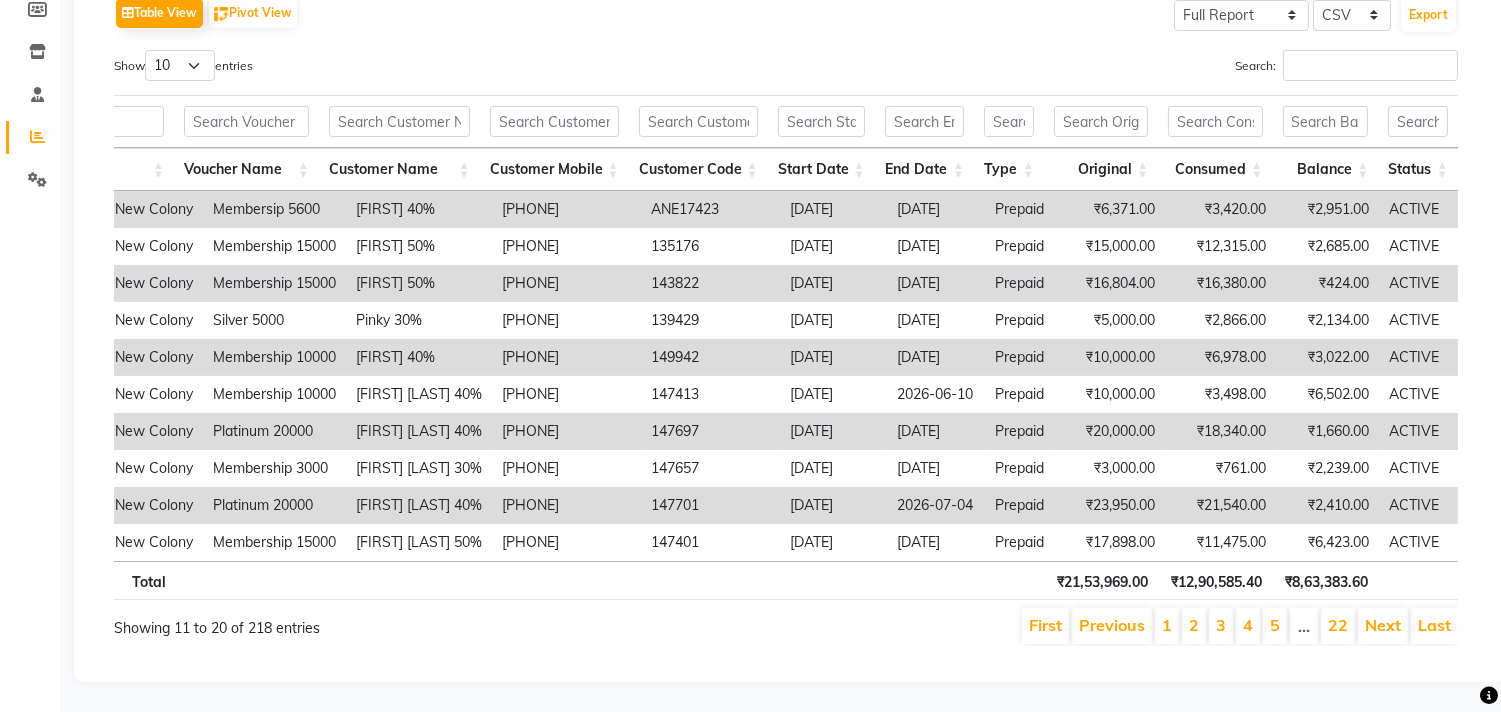 scroll, scrollTop: 0, scrollLeft: 166, axis: horizontal 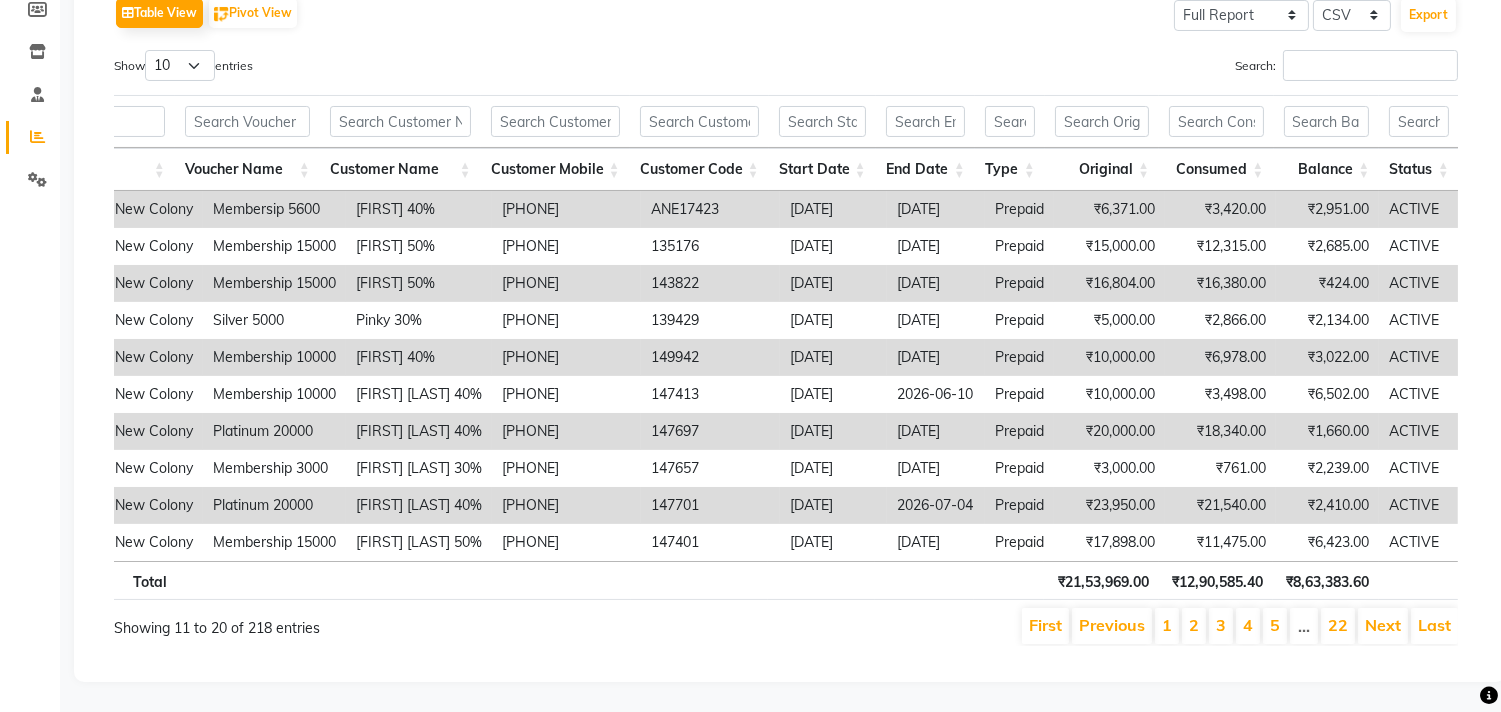 click on "3" at bounding box center [1221, 626] 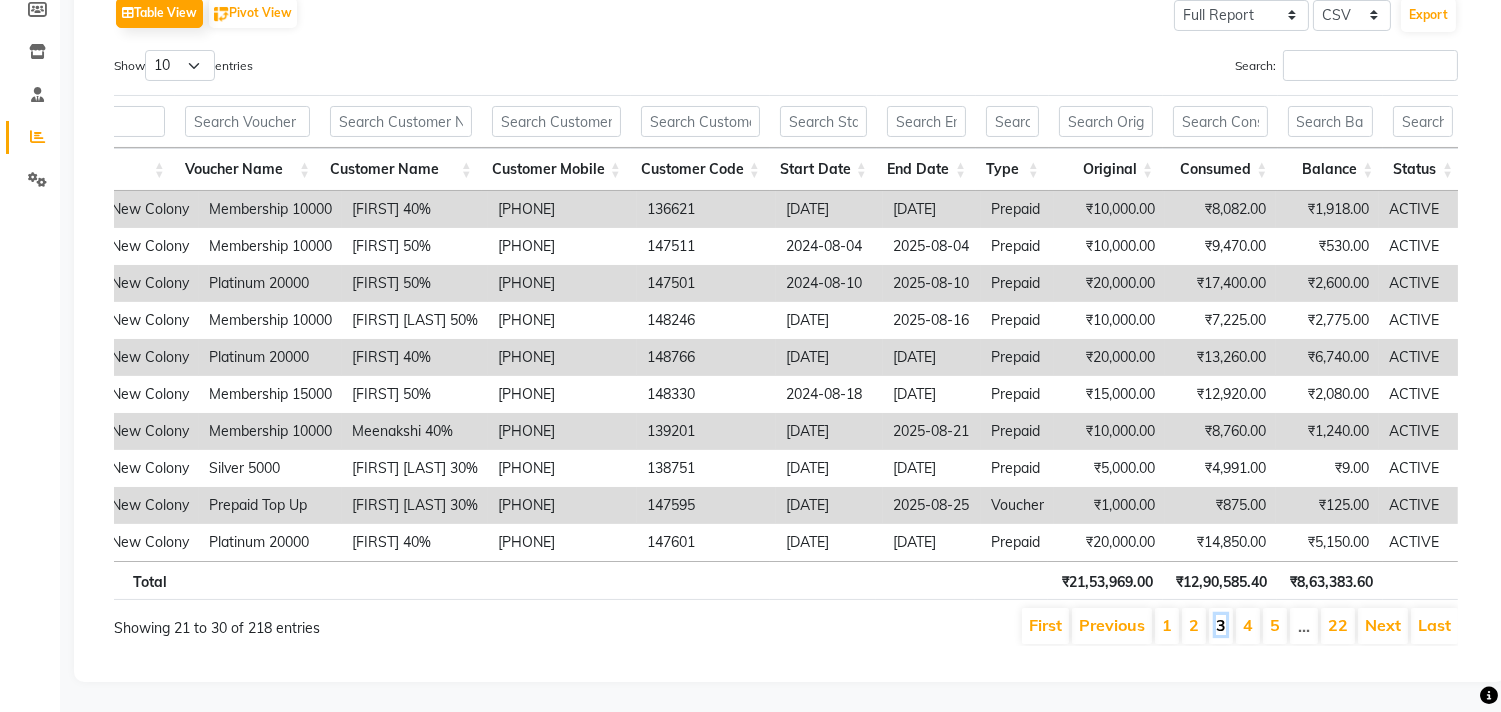 click on "3" at bounding box center (1221, 625) 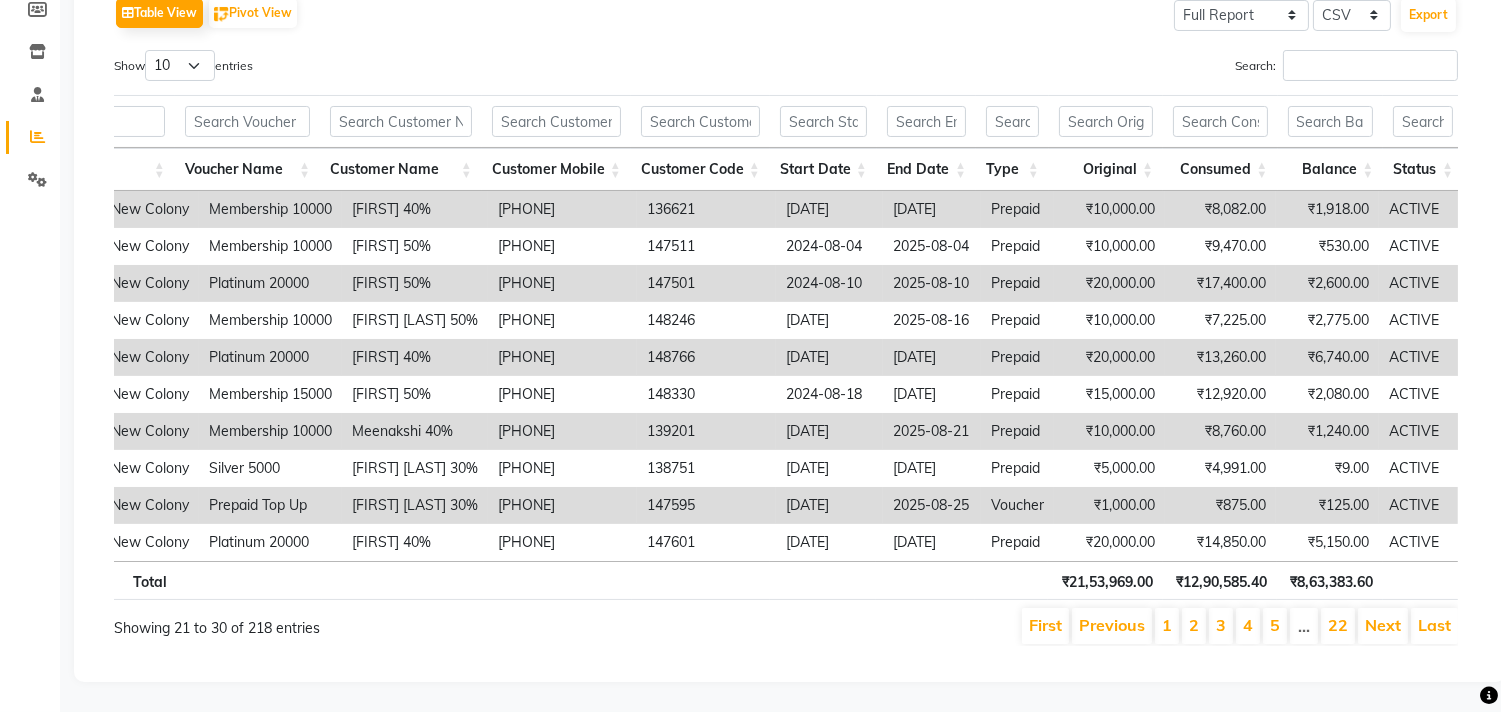 click on "4" at bounding box center (1248, 626) 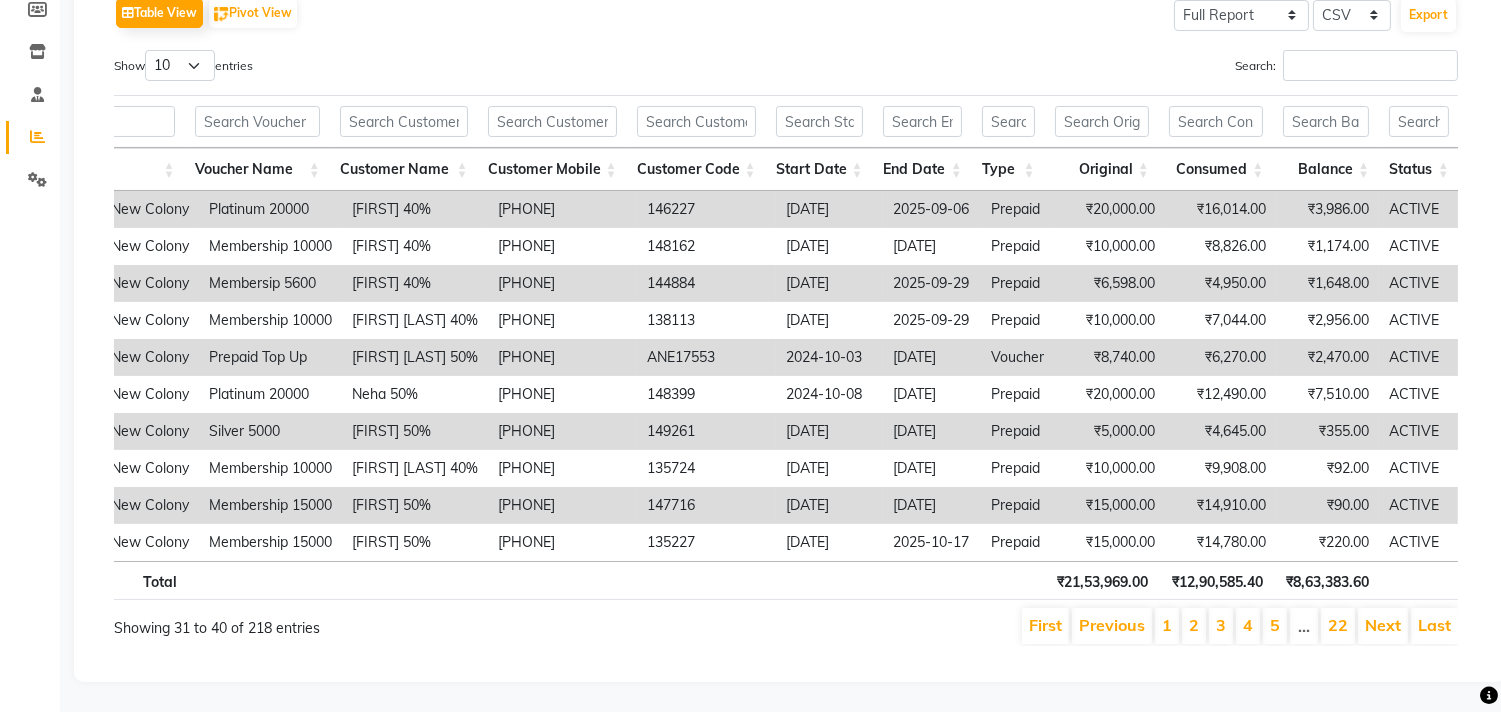 click on "5" at bounding box center [1275, 626] 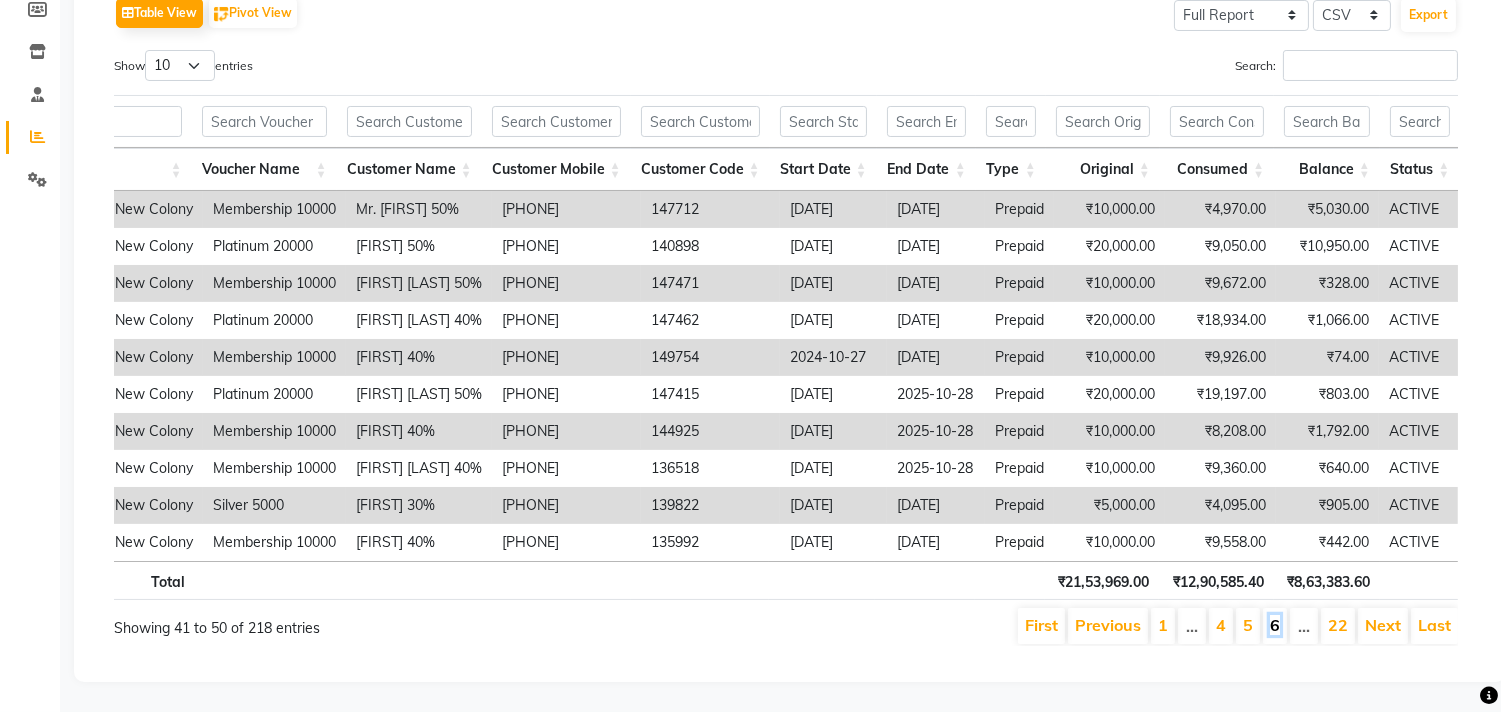 click on "6" at bounding box center (1275, 625) 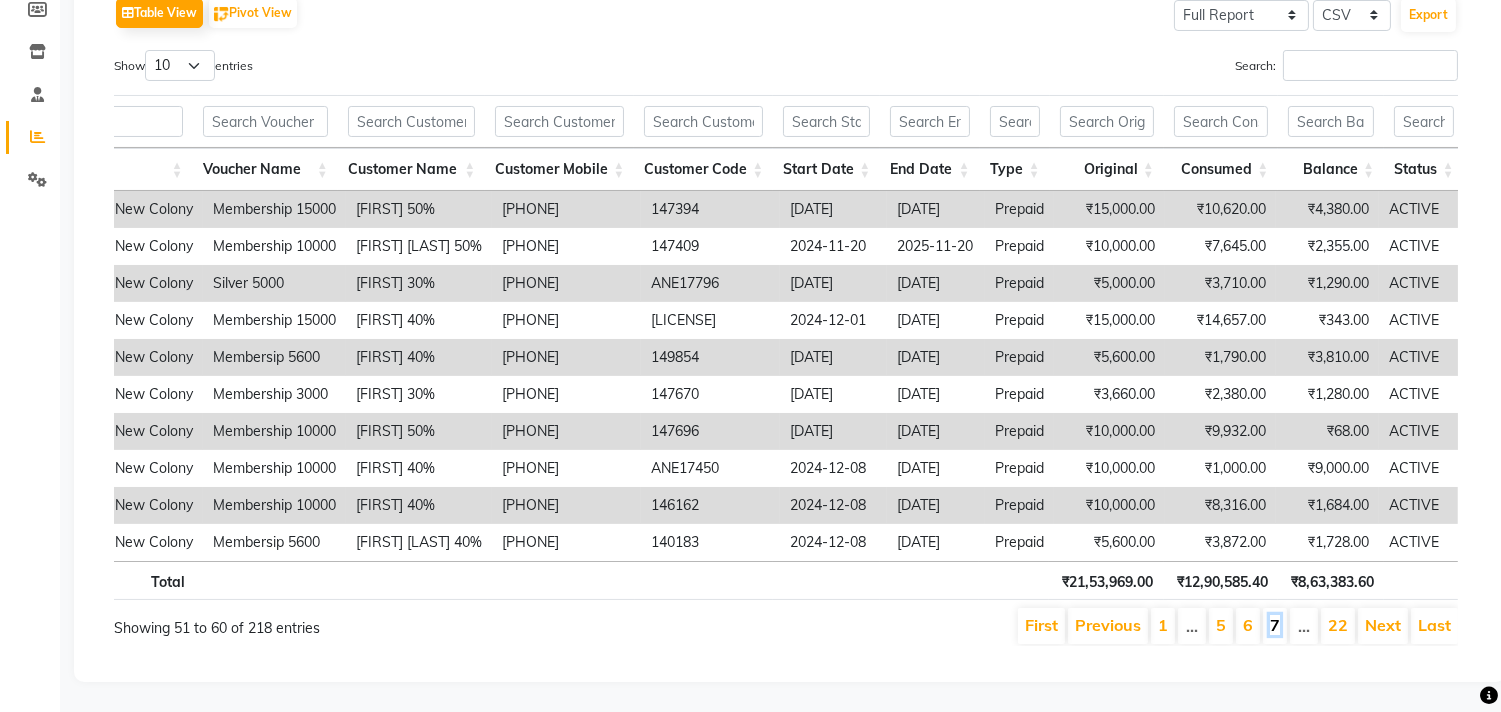 click on "7" at bounding box center (1275, 625) 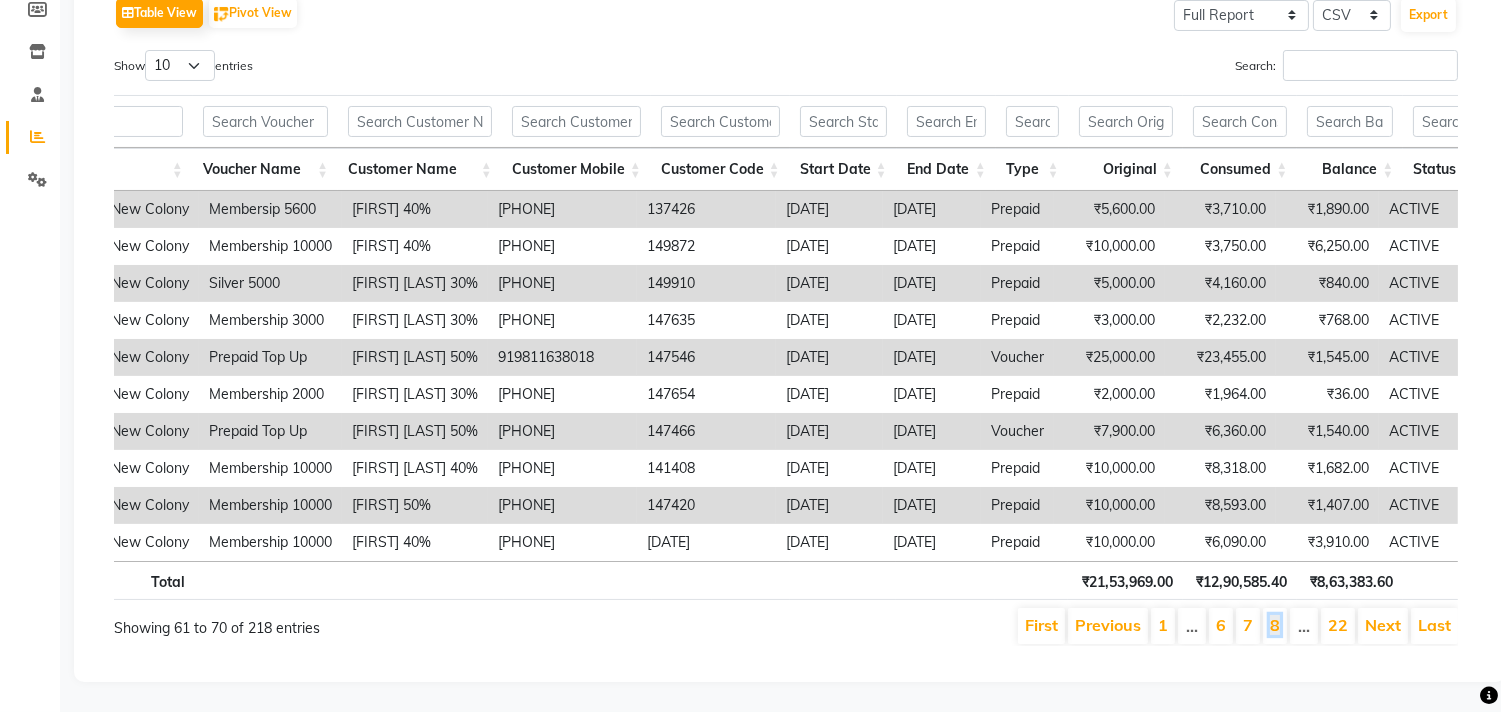 click on "8" at bounding box center (1275, 625) 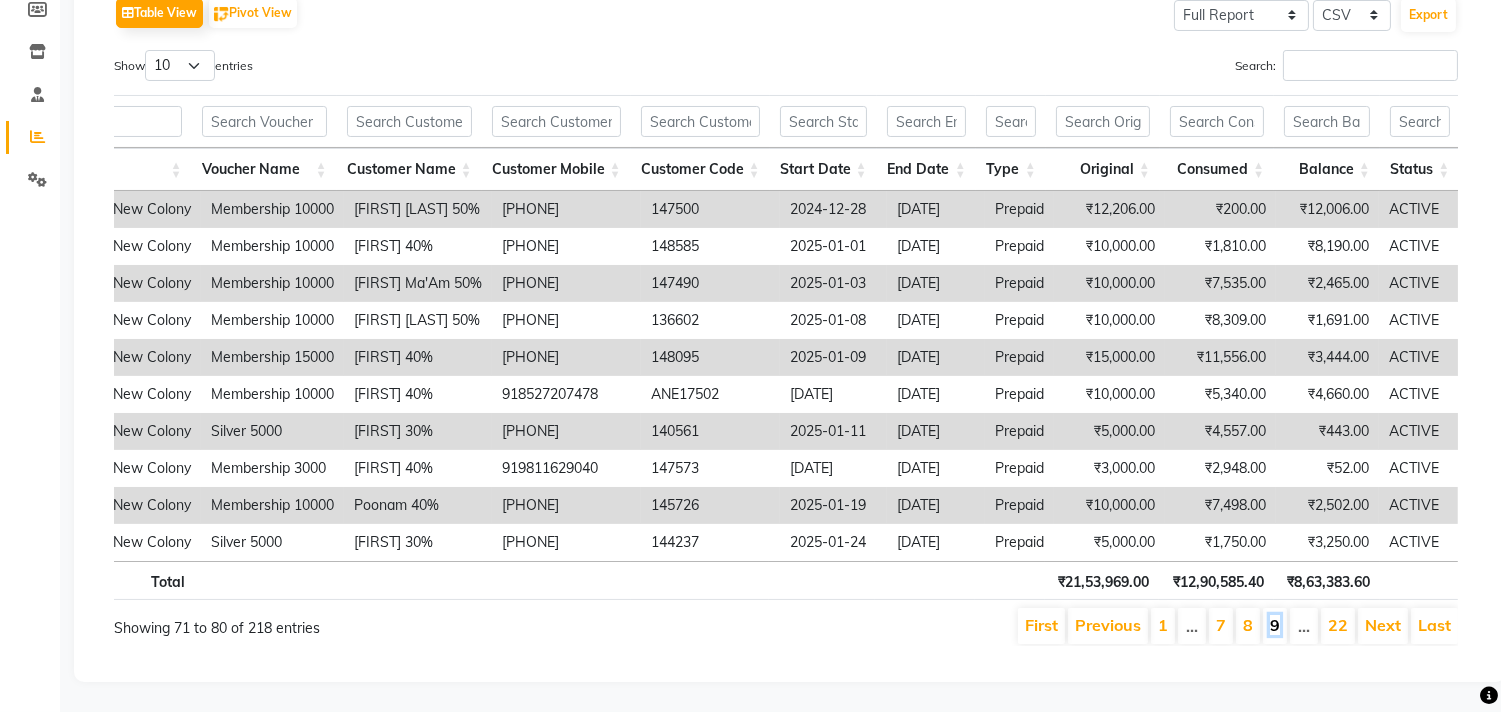 click on "9" at bounding box center (1275, 625) 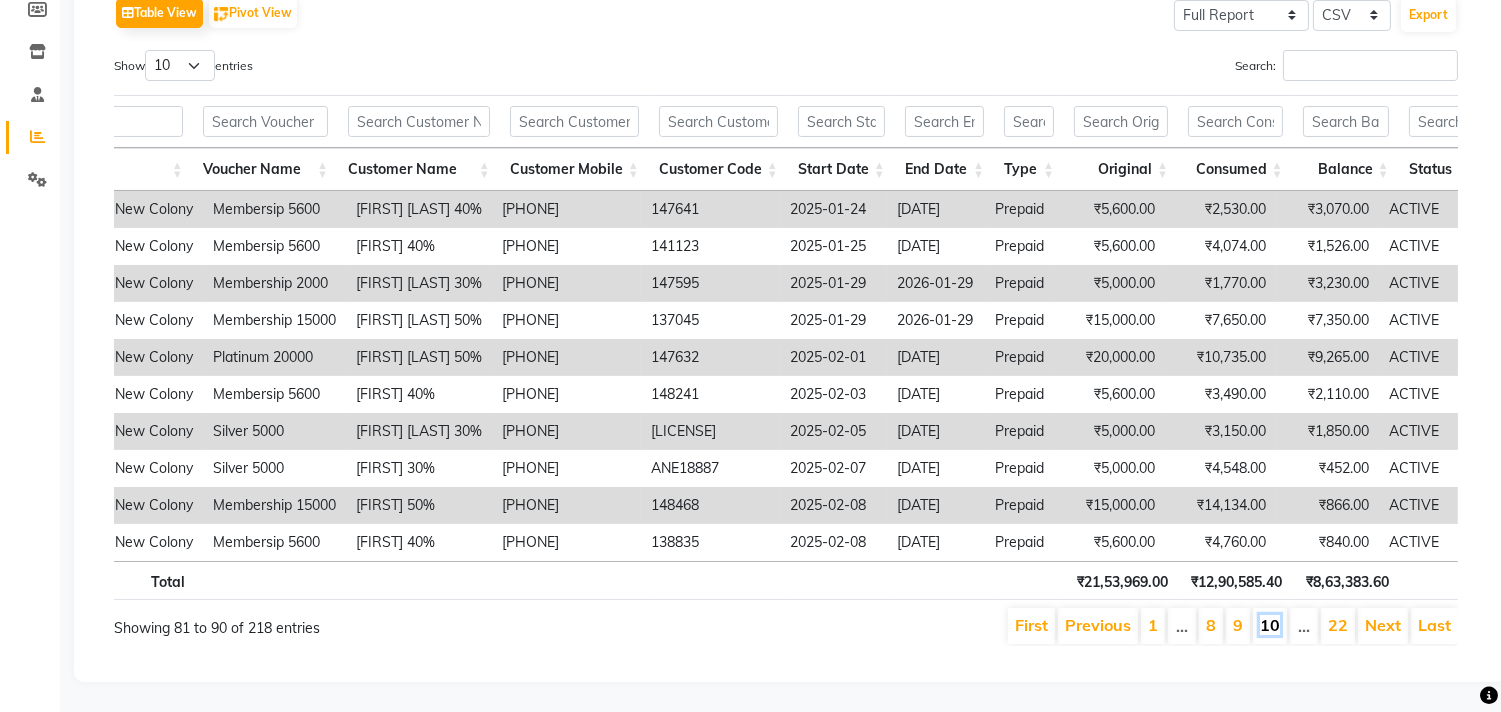 click on "10" at bounding box center [1270, 625] 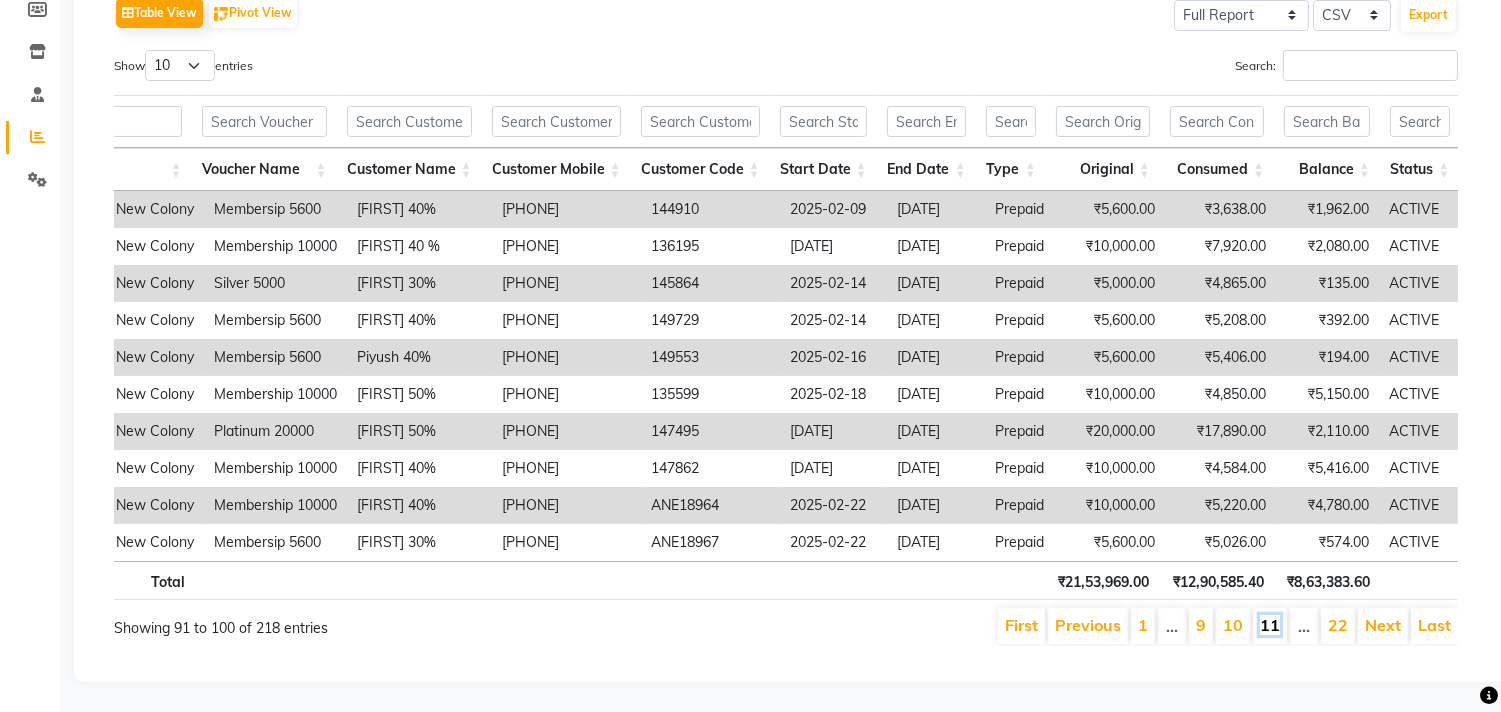 click on "11" at bounding box center (1270, 625) 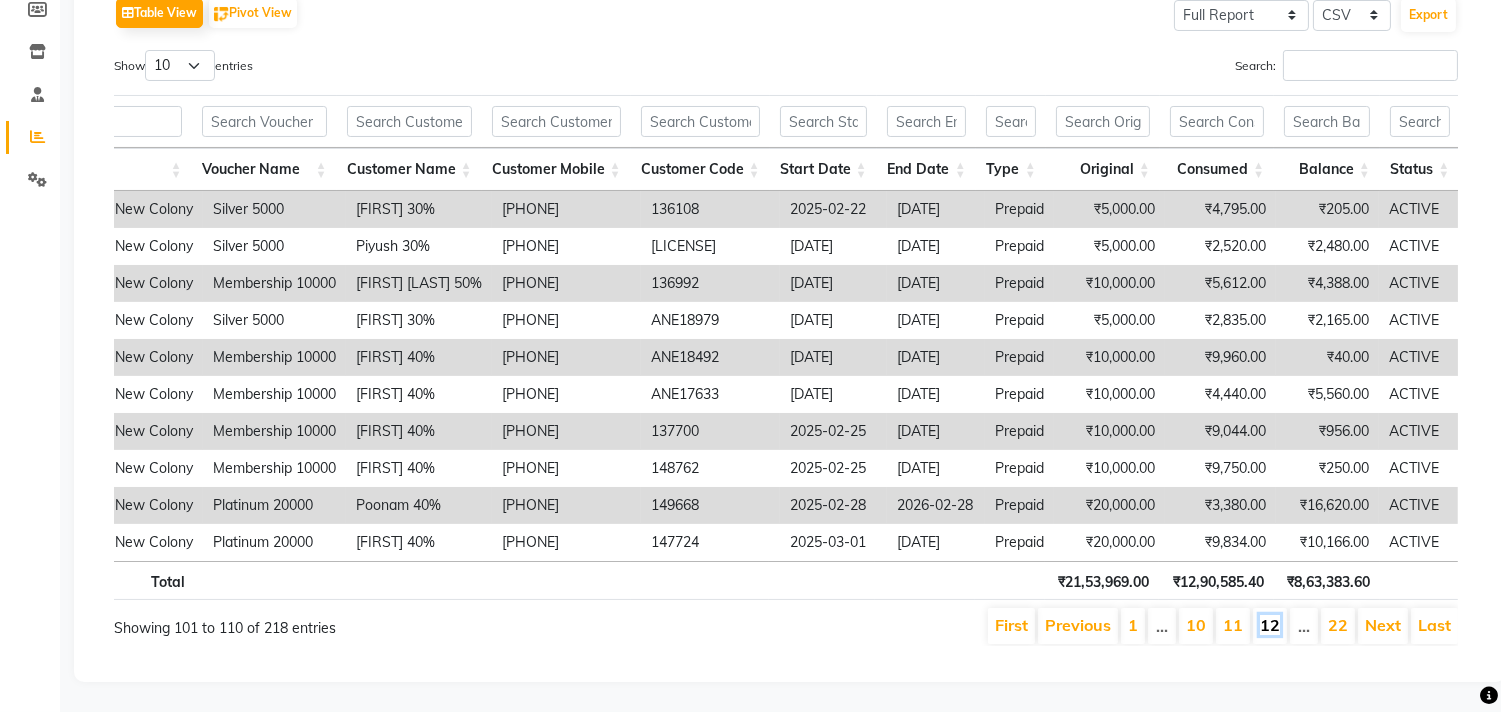 click on "12" at bounding box center [1270, 625] 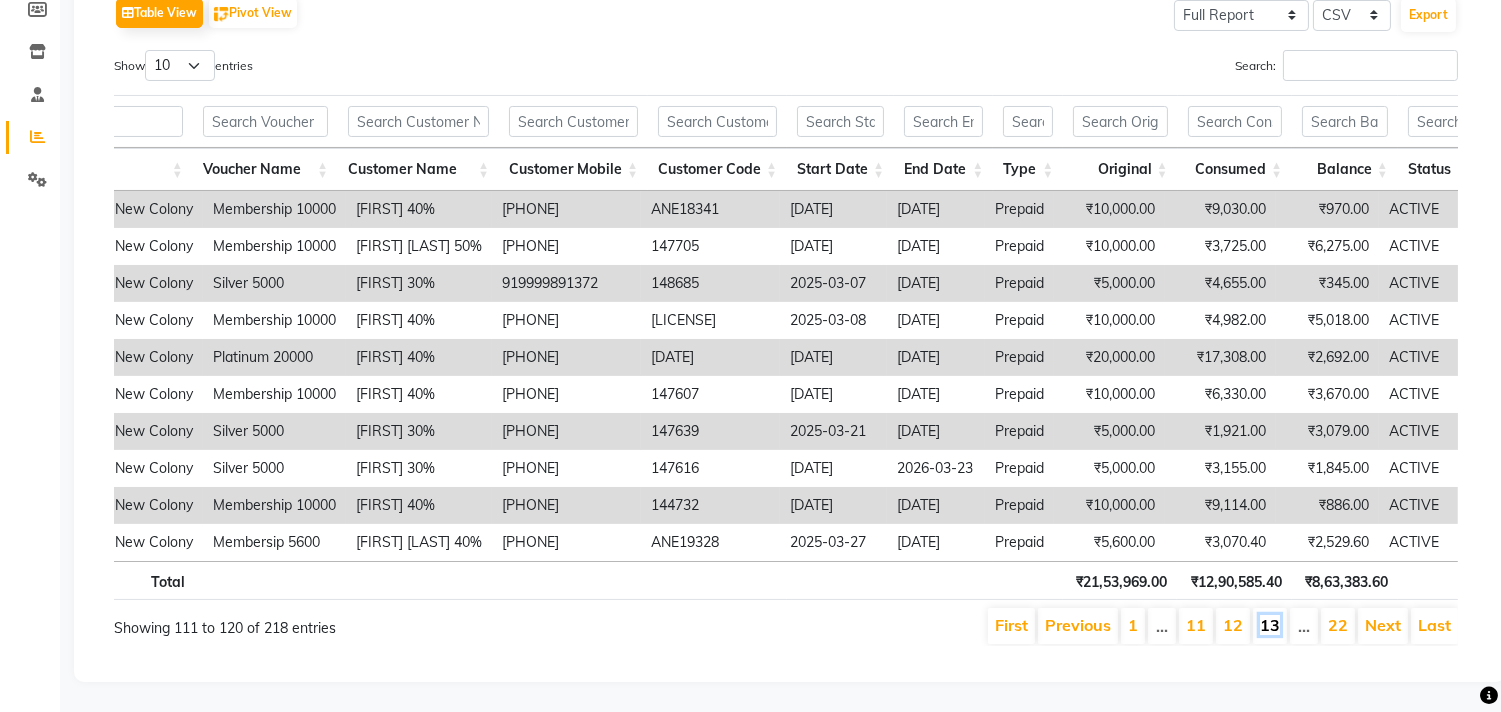 click on "13" at bounding box center (1270, 625) 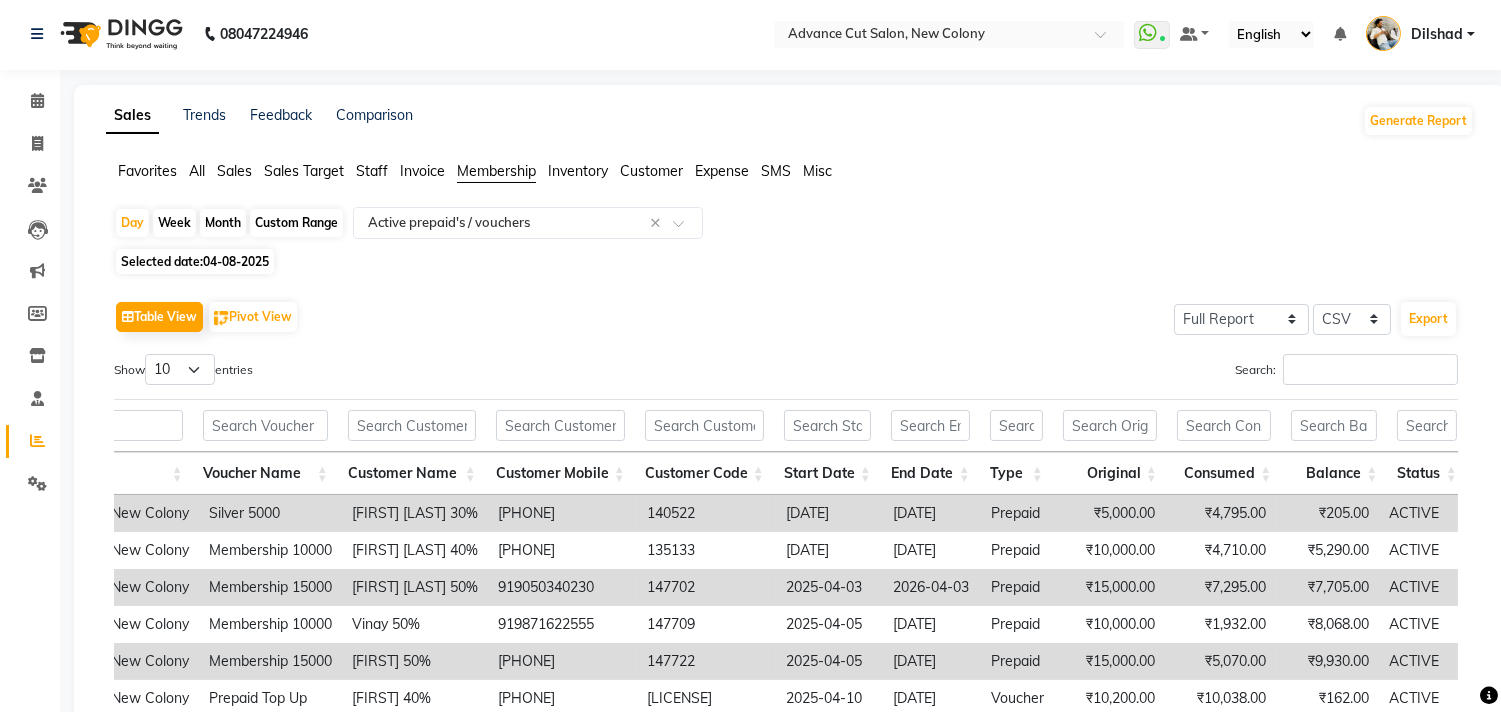 scroll, scrollTop: 0, scrollLeft: 0, axis: both 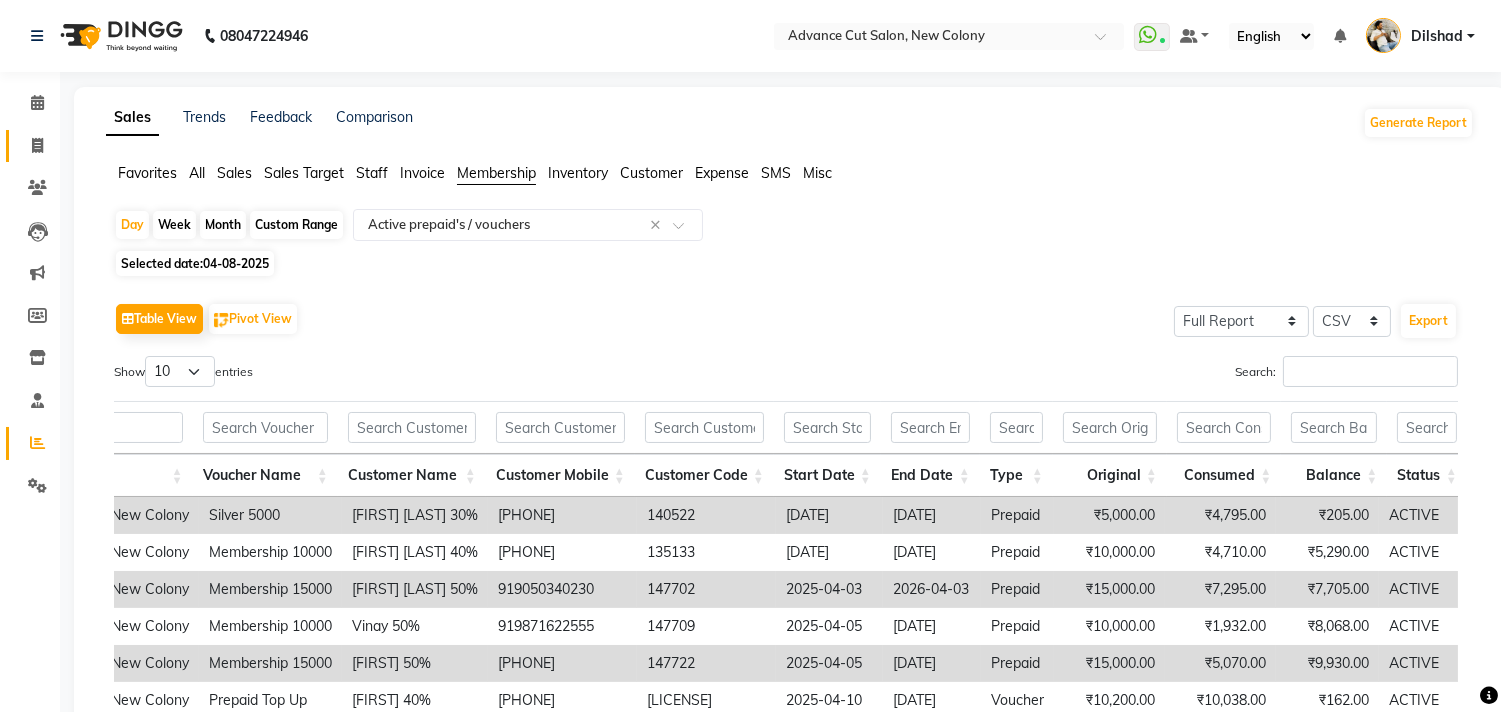 click on "Invoice" 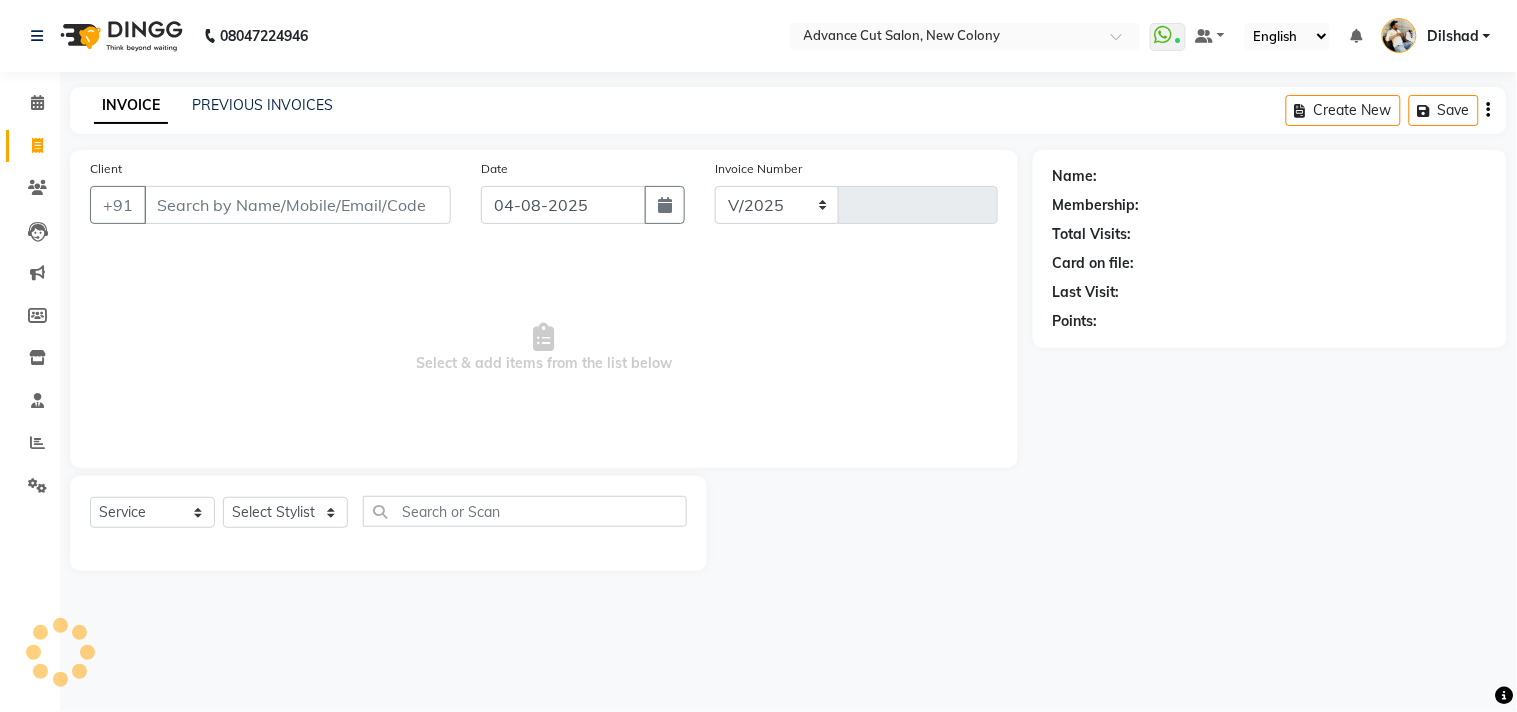 select on "922" 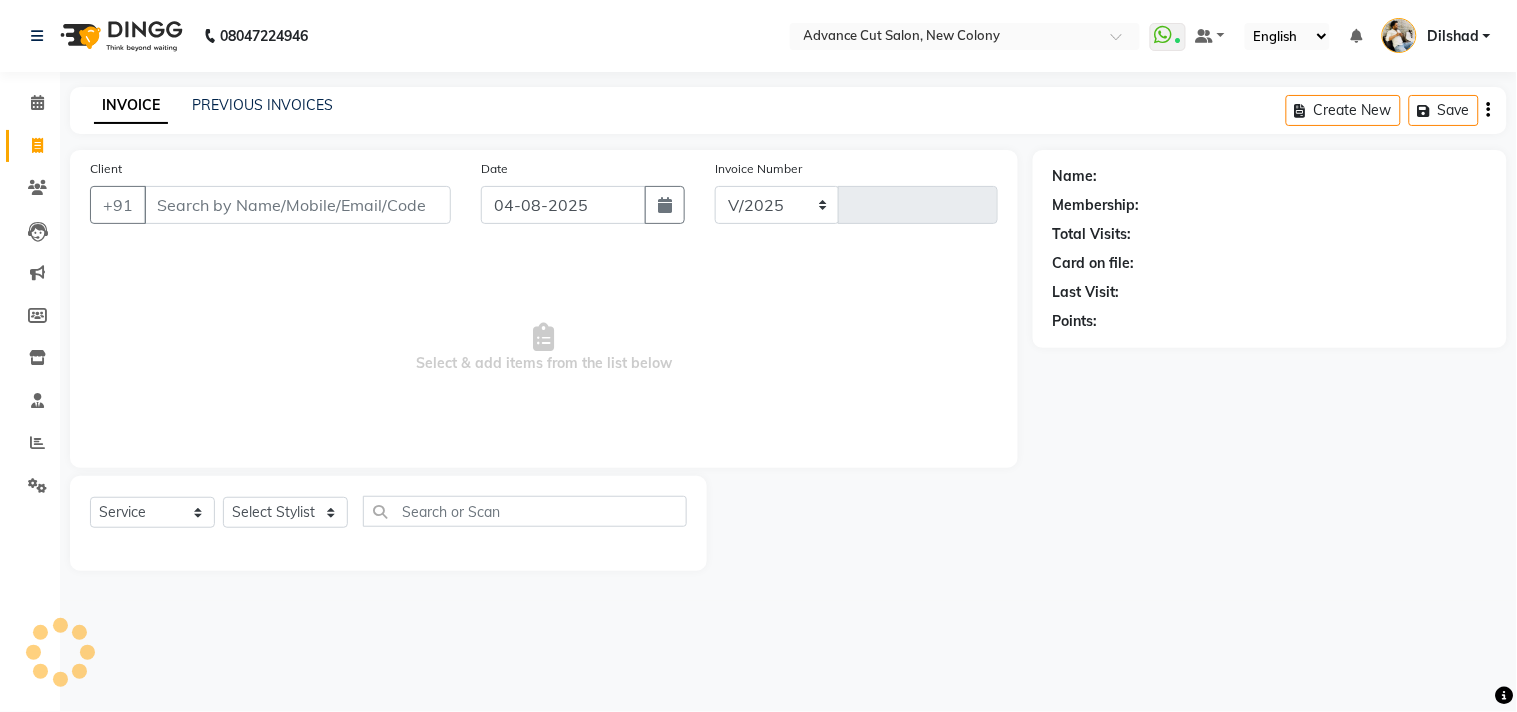 type on "4486" 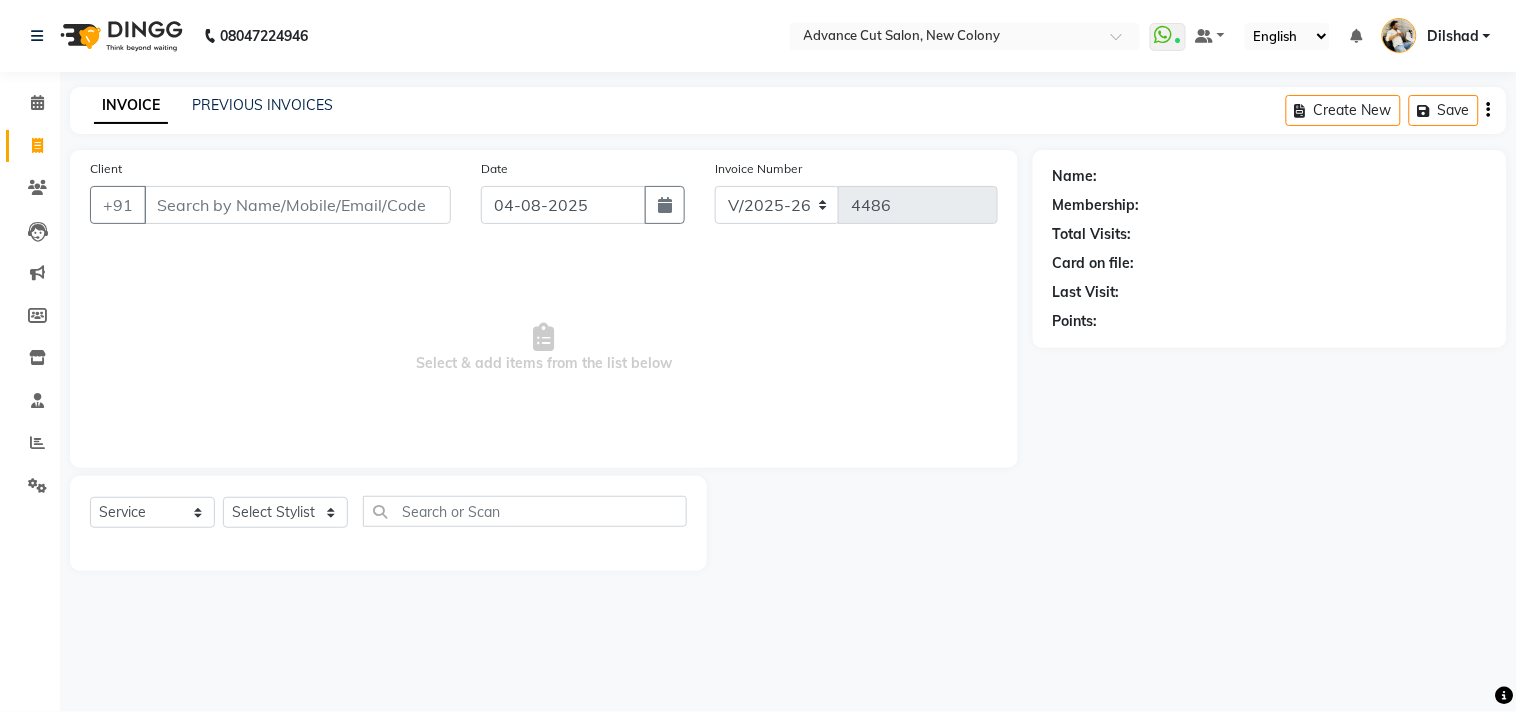 click on "Client" at bounding box center [297, 205] 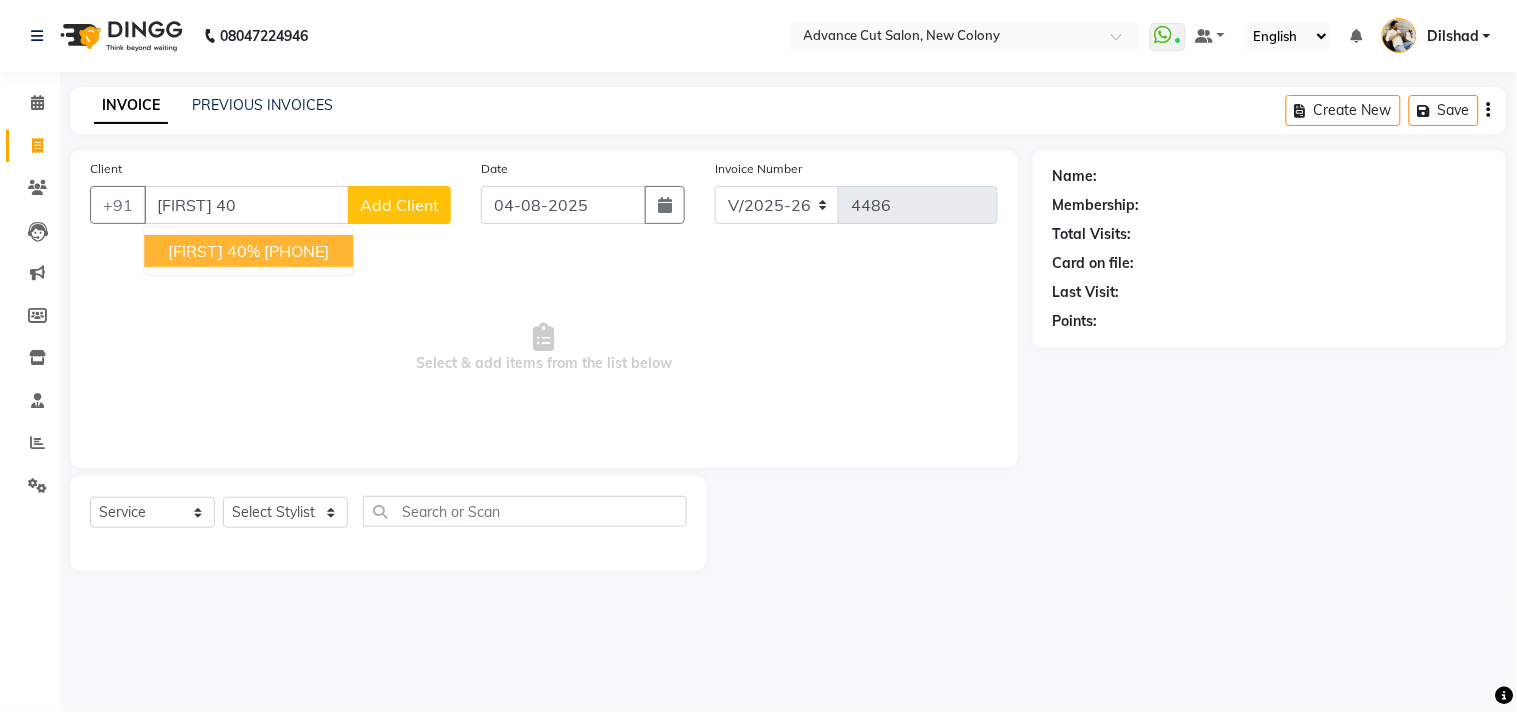 click on "[PHONE]" at bounding box center (296, 251) 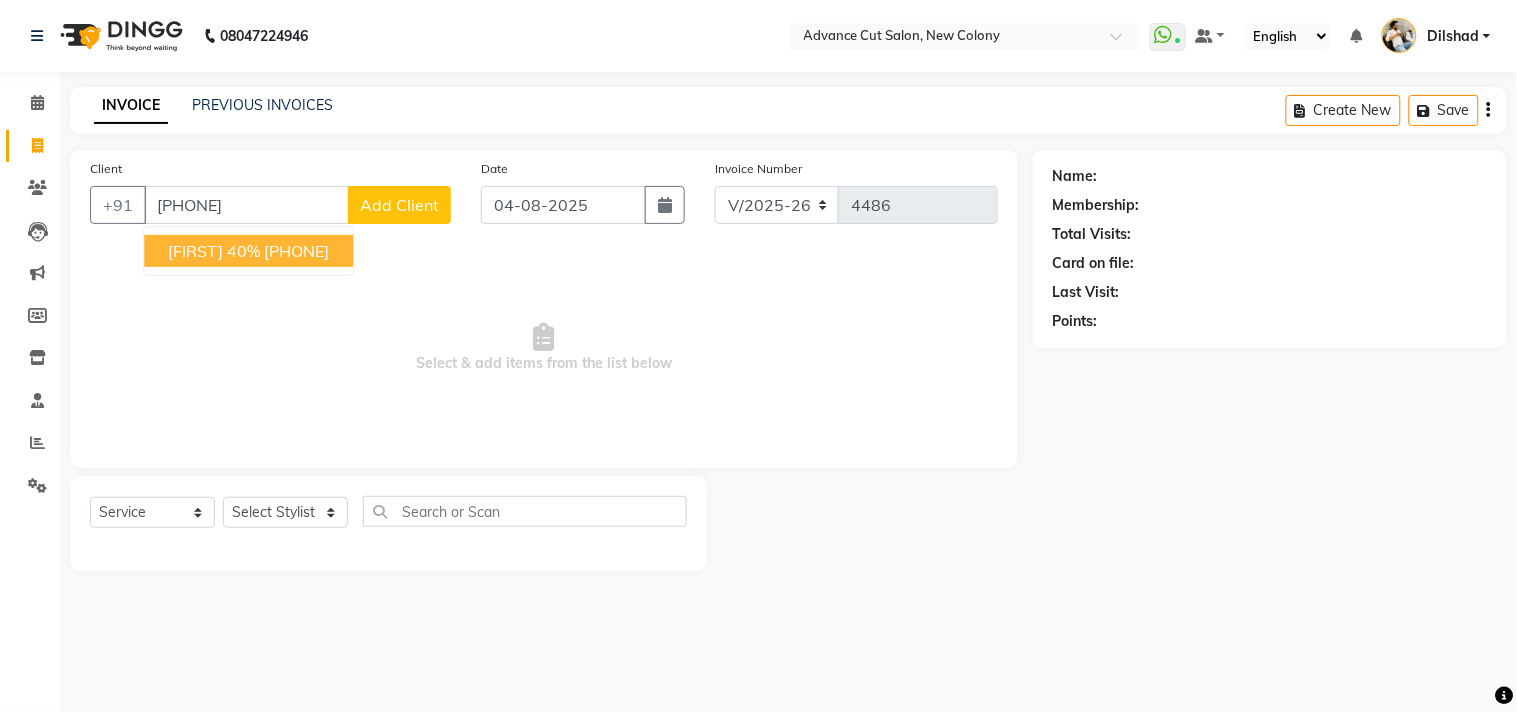 type on "[PHONE]" 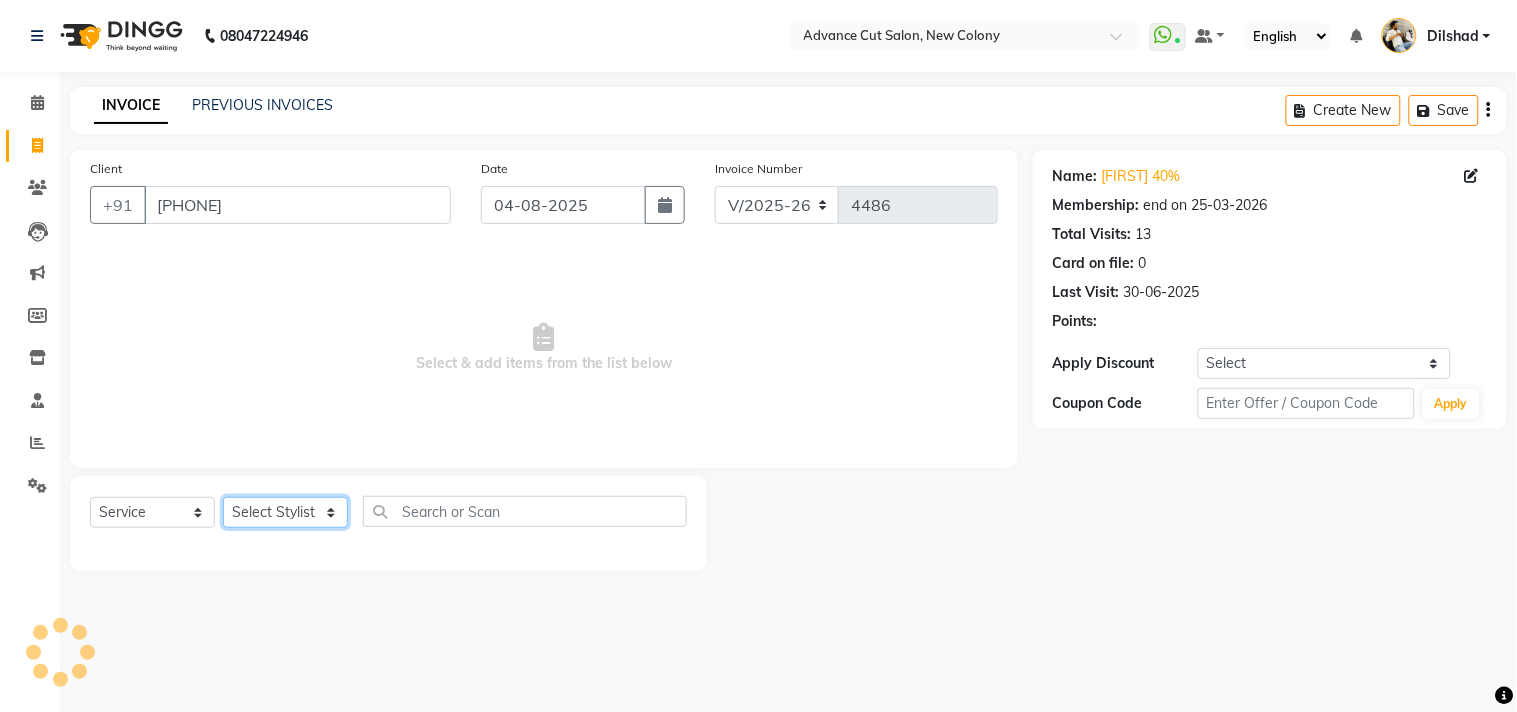 click on "Select Stylist Abrar Alam Dilshad Lallan Meenu Nafeesh Ahmad Naved O.P. Sharma  Pryag Samar Shahzad  SHWETA SINGH Zarina" 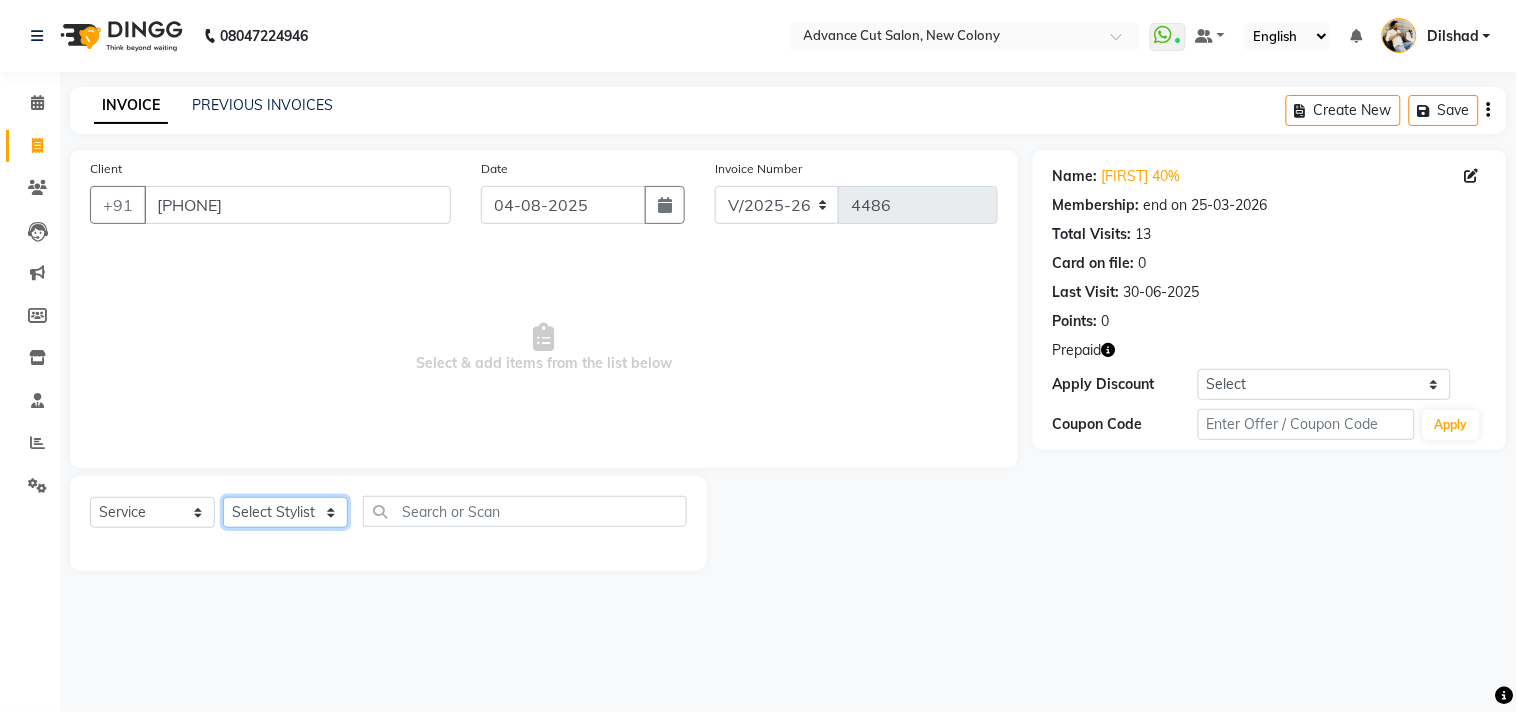 select on "15350" 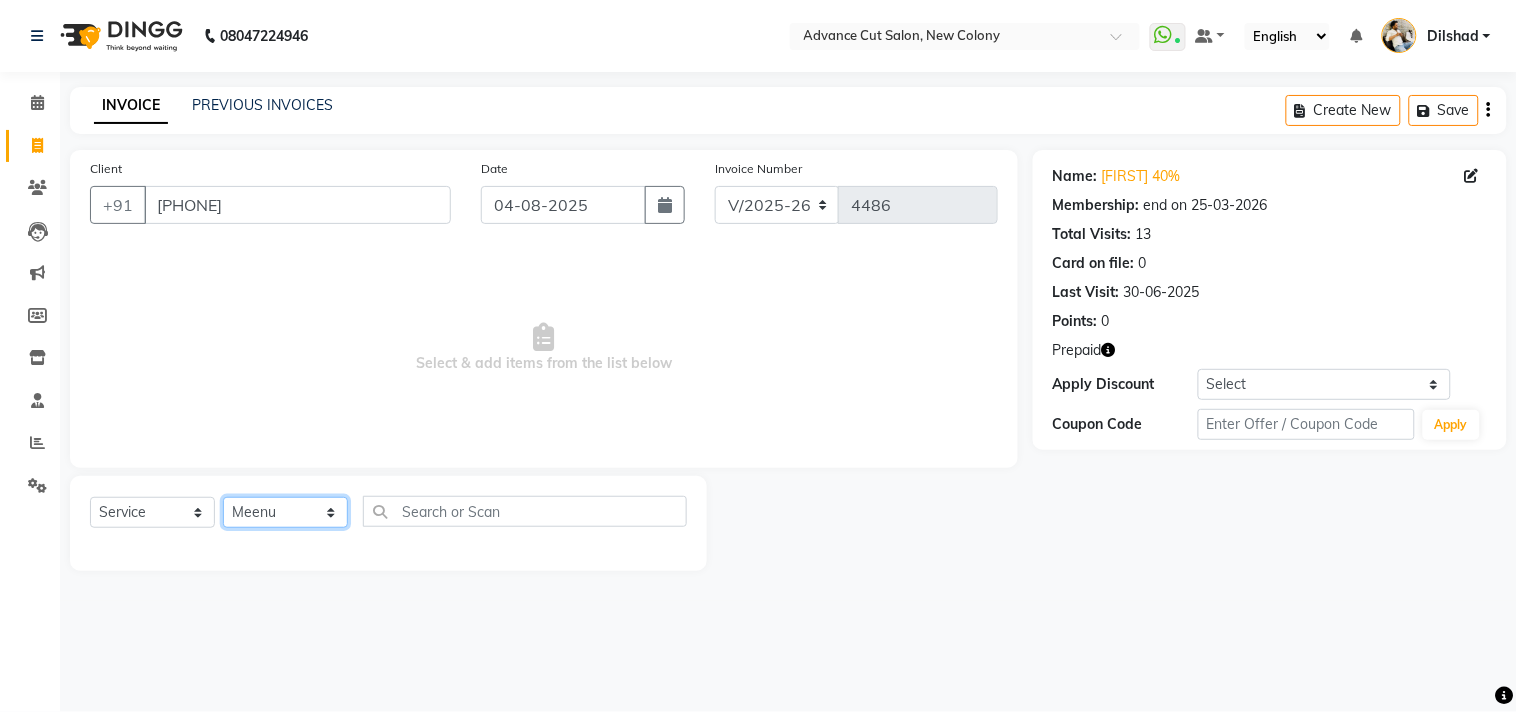 click on "Select Stylist Abrar Alam Dilshad Lallan Meenu Nafeesh Ahmad Naved O.P. Sharma  Pryag Samar Shahzad  SHWETA SINGH Zarina" 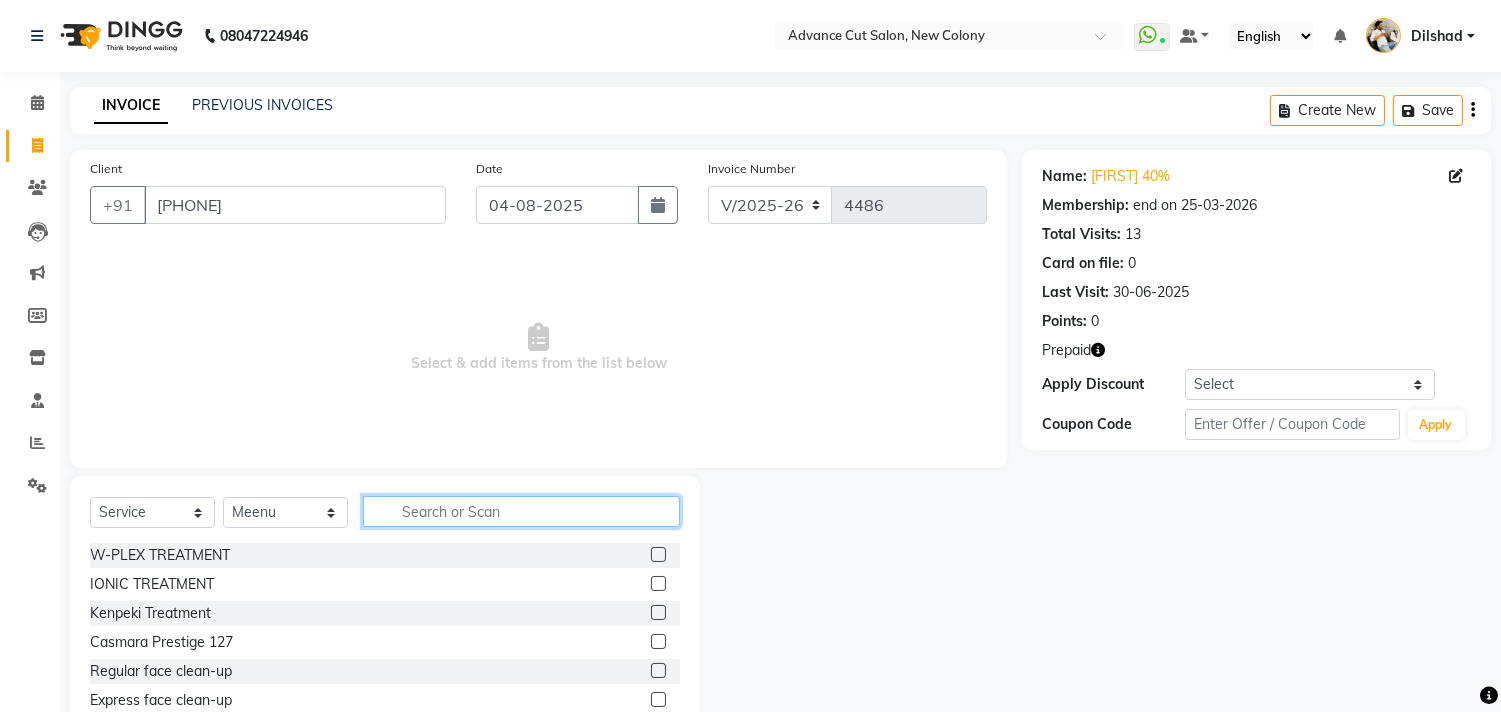 click 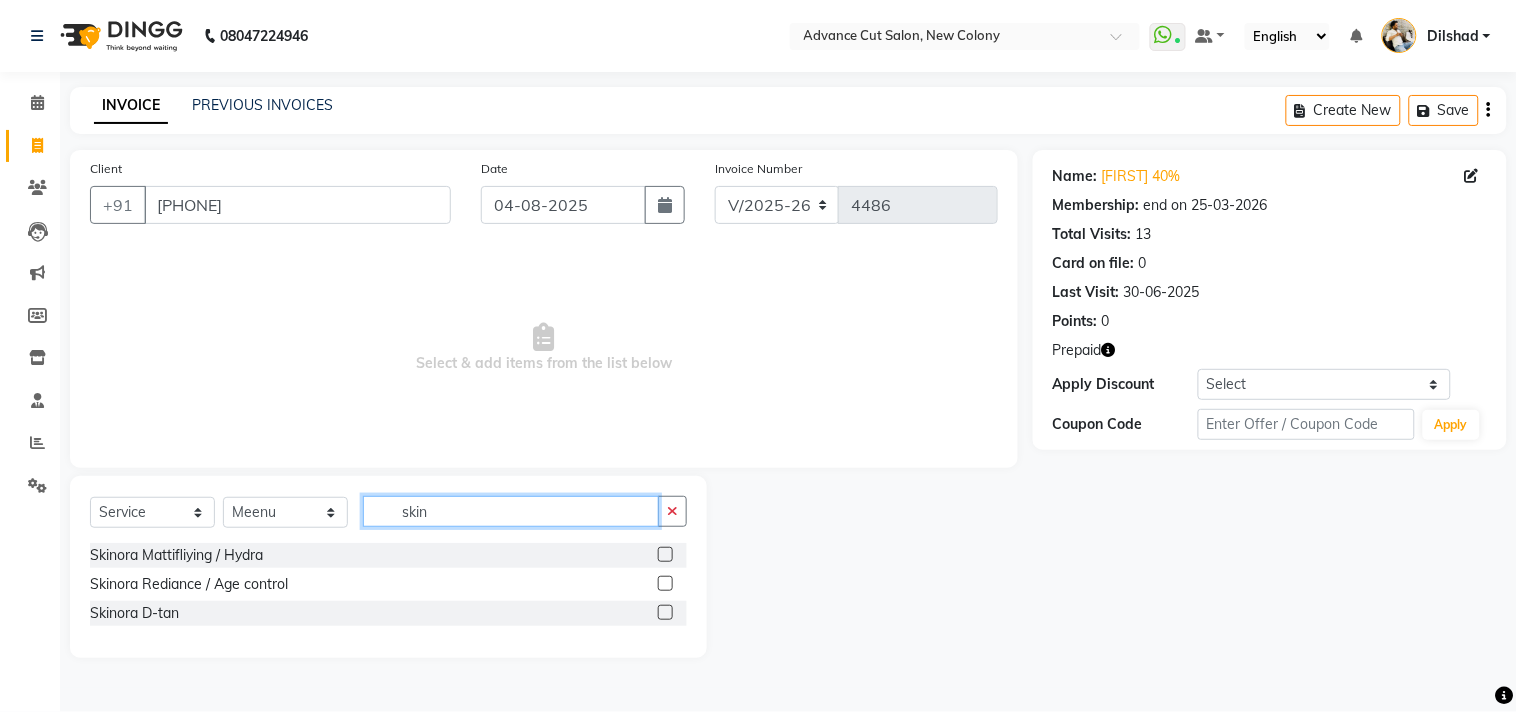 type on "skin" 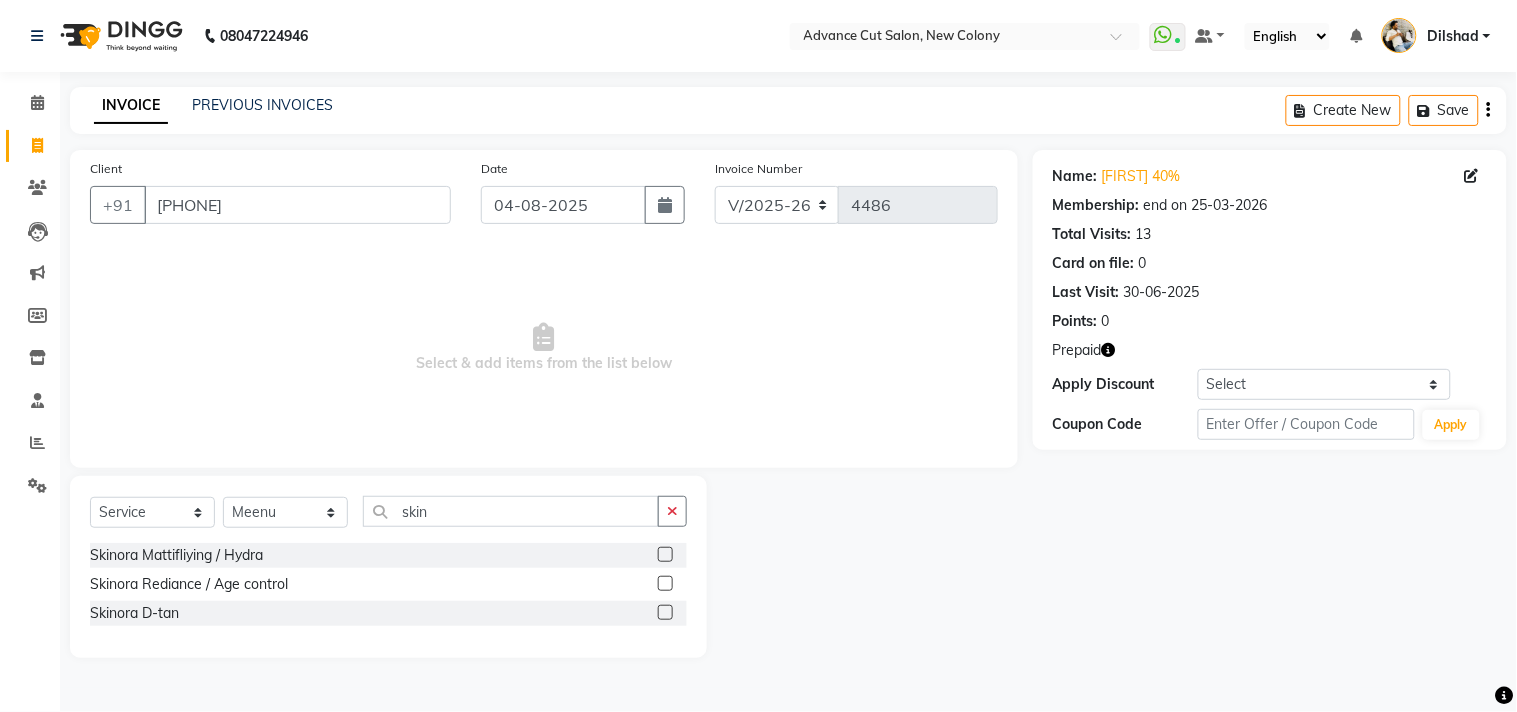 click on "Skinora Mattifliying / Hydra" 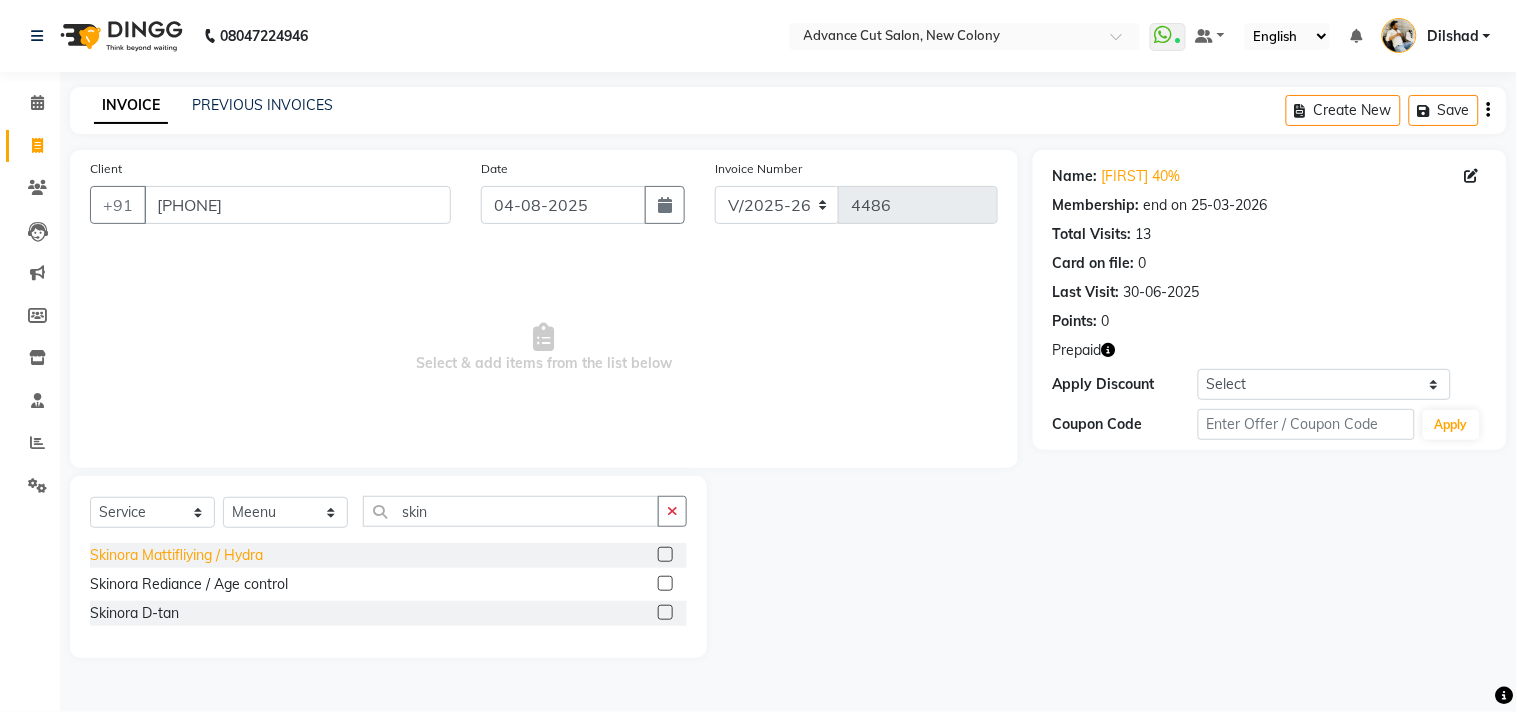 click on "Skinora Mattifliying / Hydra" 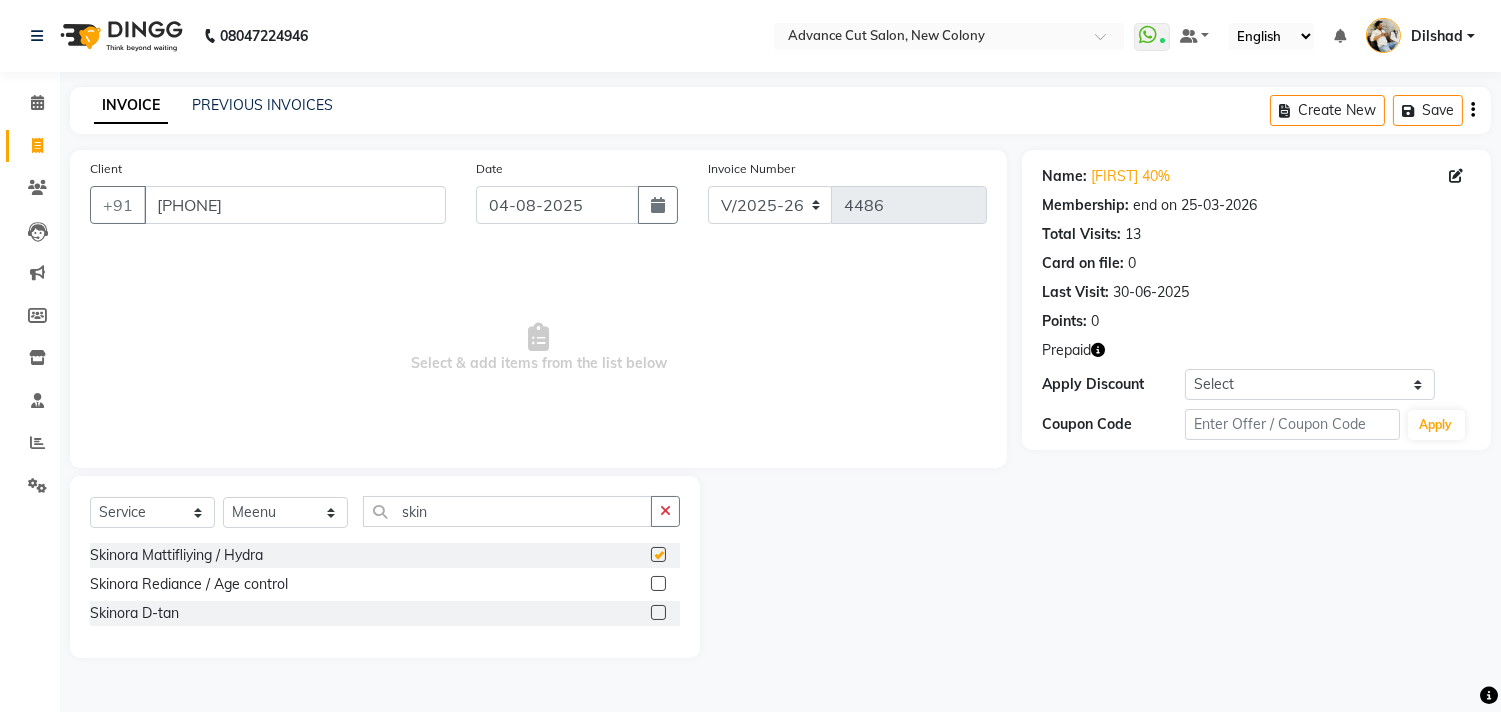 checkbox on "false" 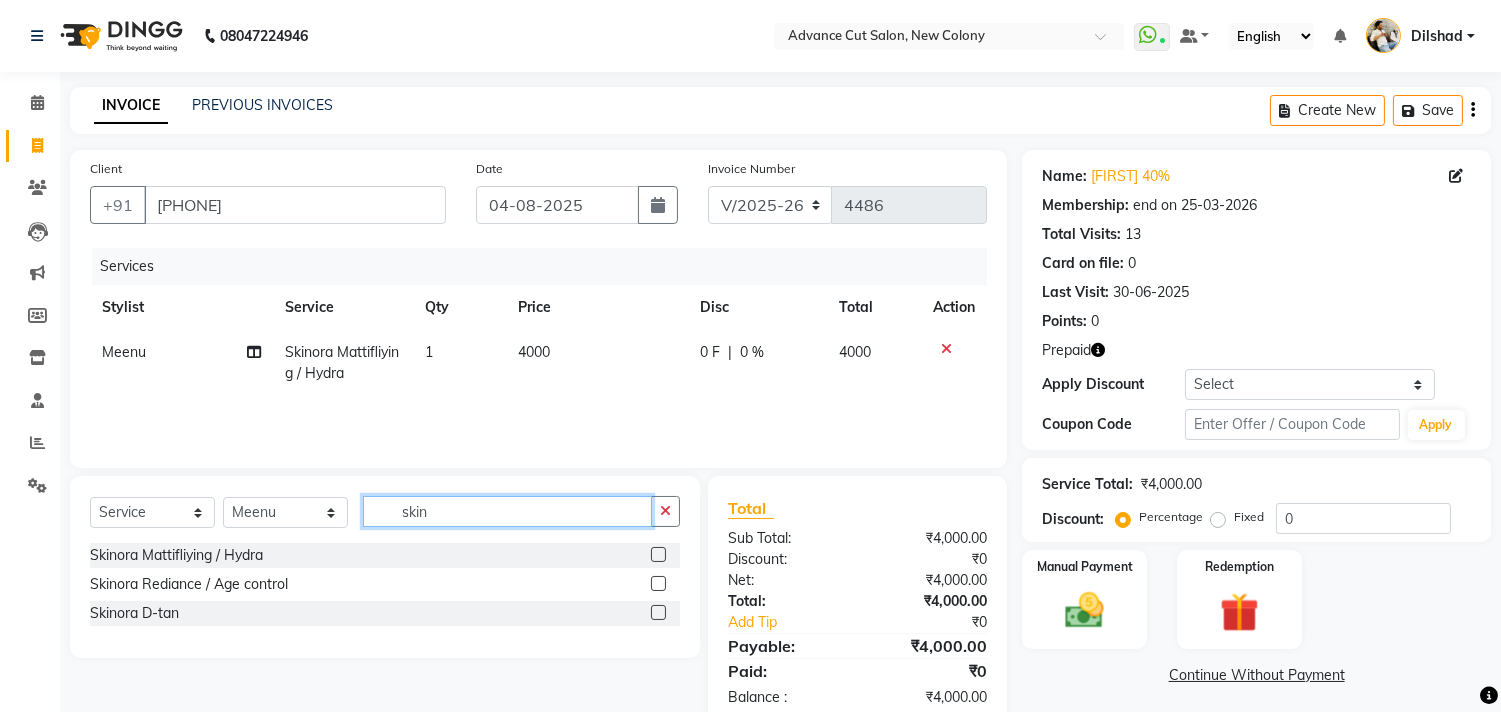 click on "skin" 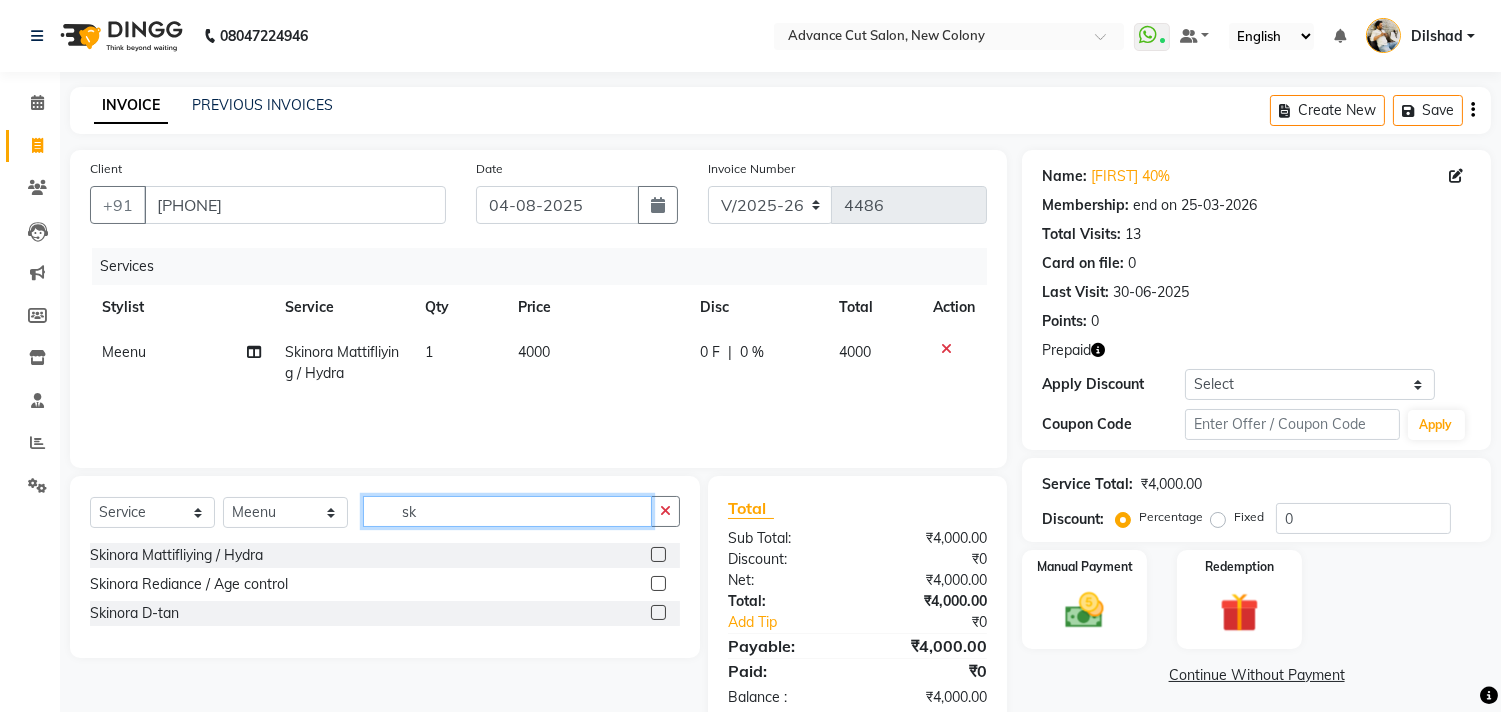 type on "s" 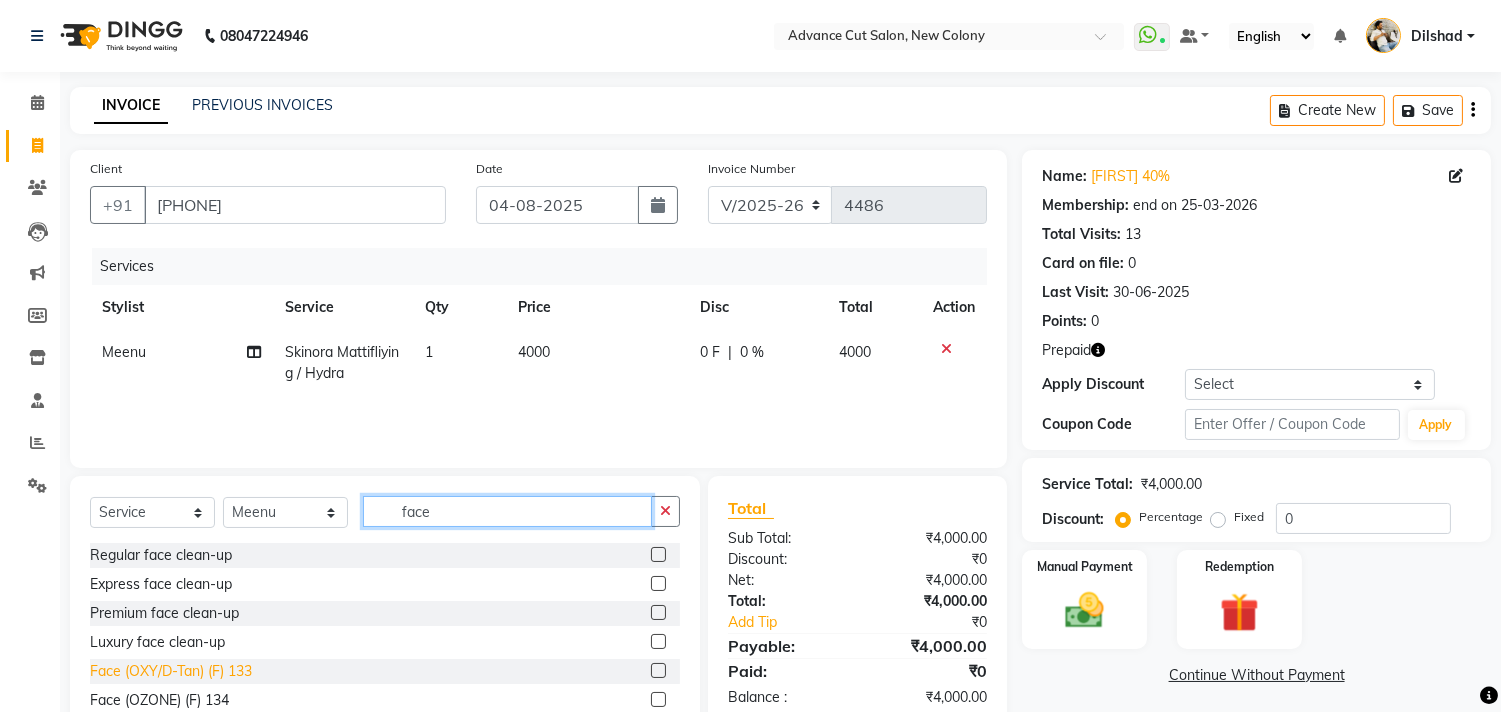 type on "face" 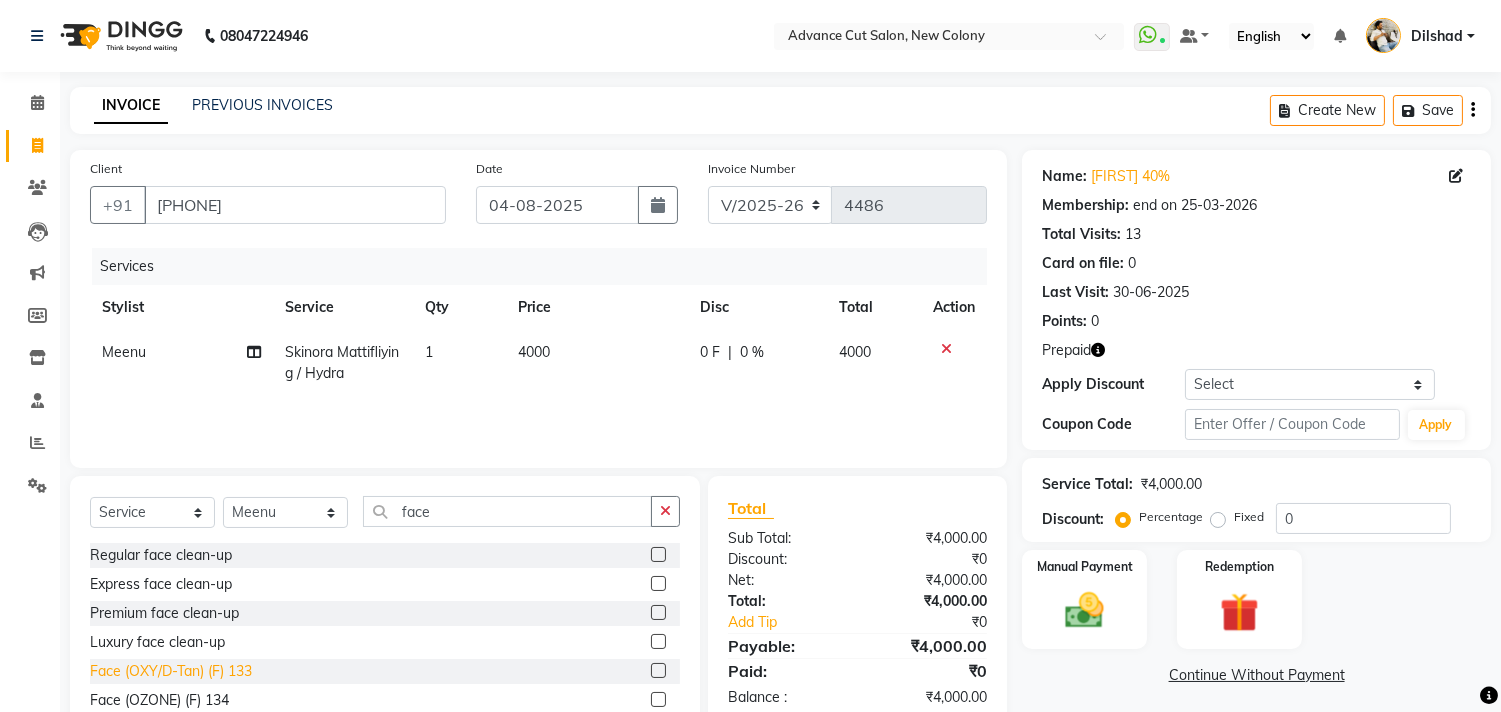click on "Face (OXY/D-Tan) (F) 133" 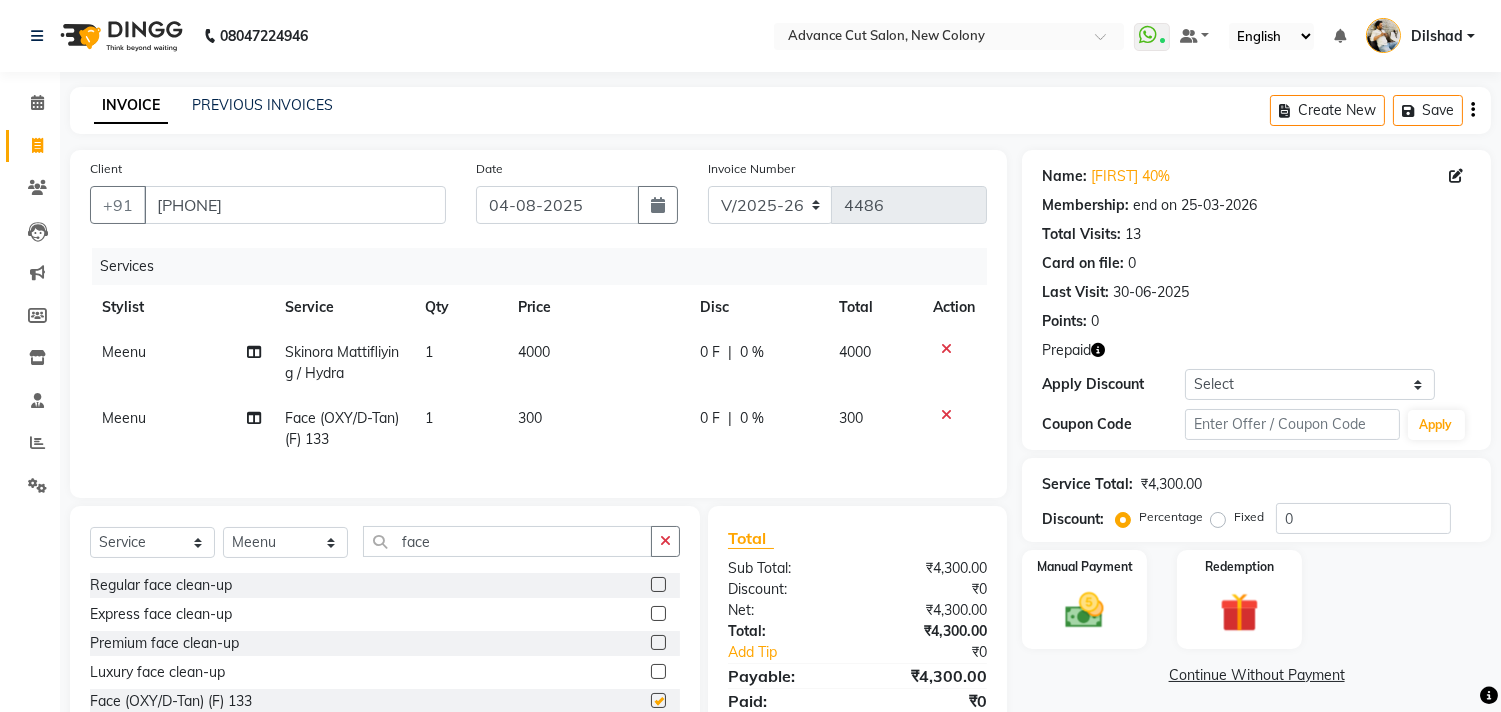 checkbox on "false" 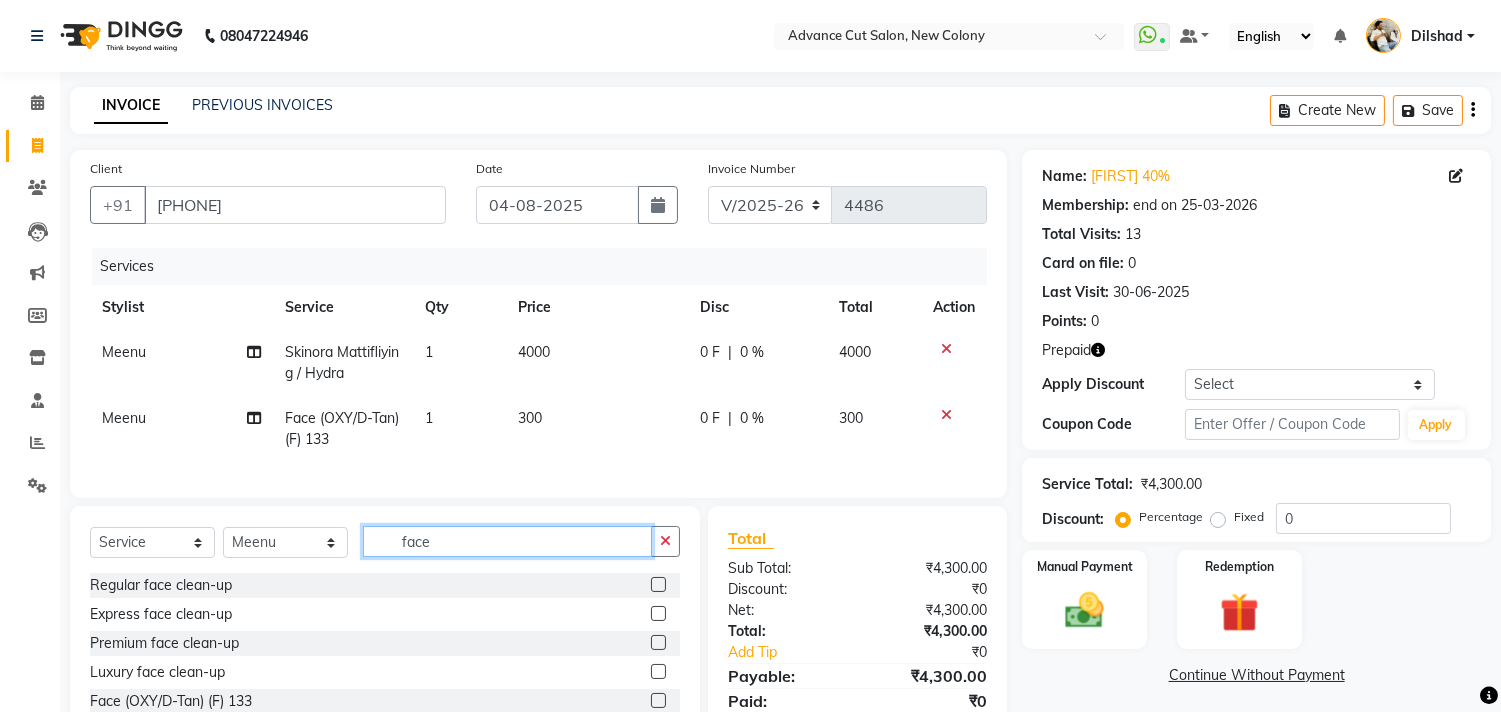click on "face" 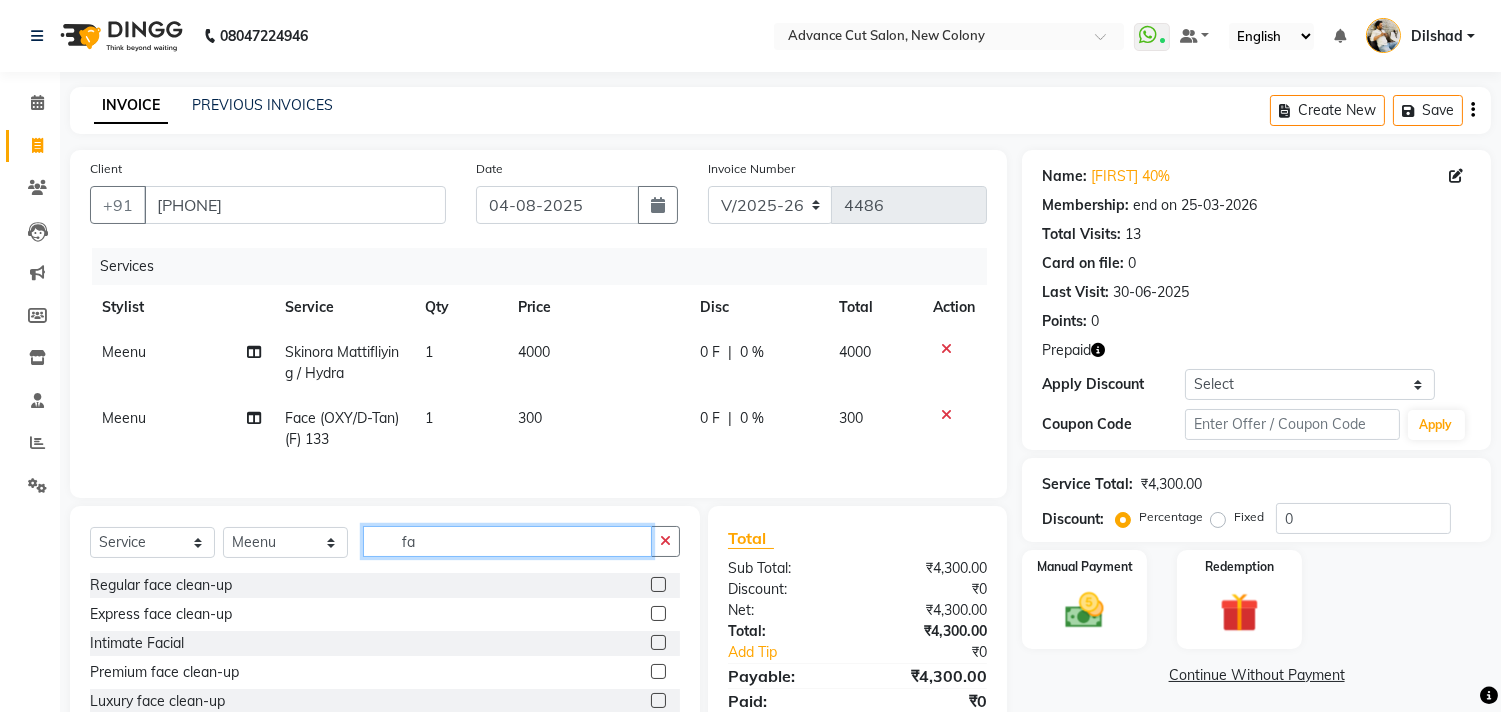 type on "f" 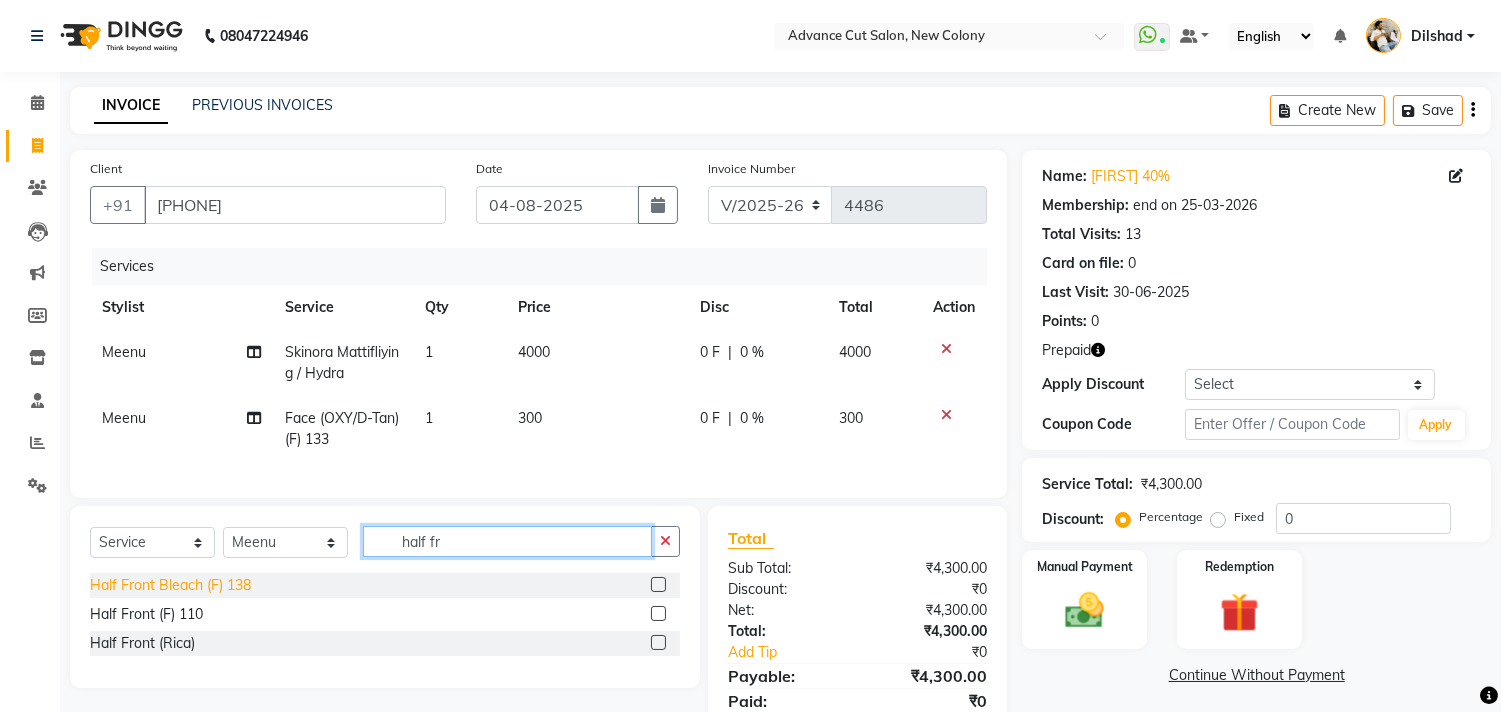 type on "half fr" 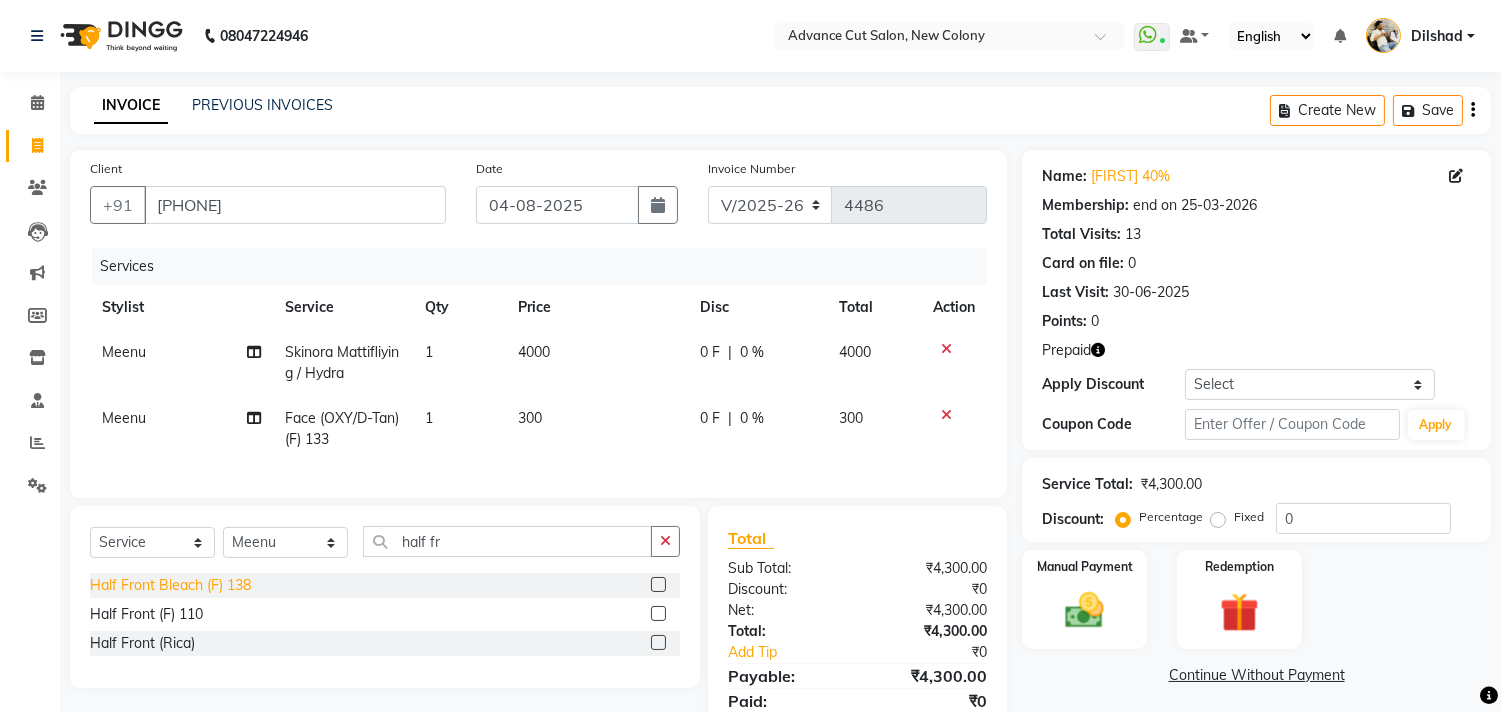 click on "Half Front Bleach (F) 138" 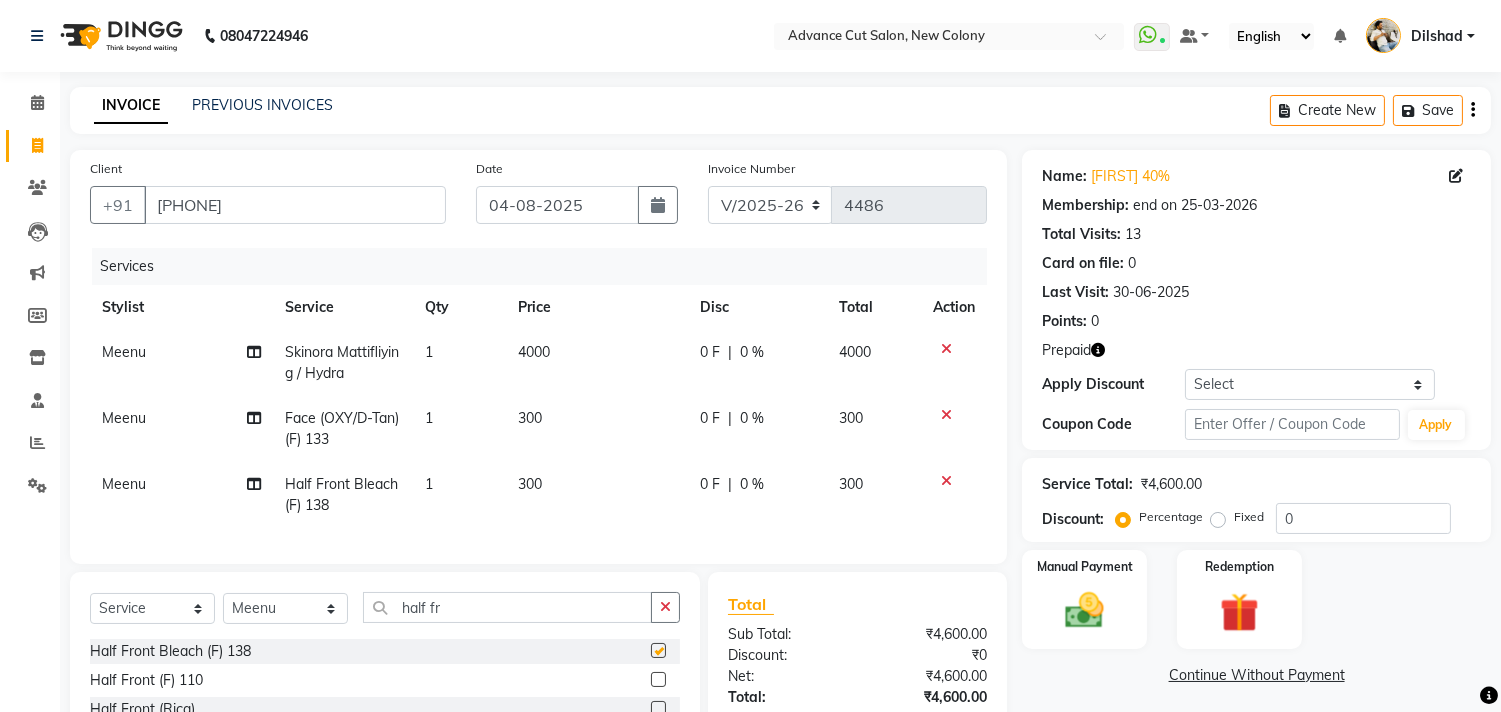 checkbox on "false" 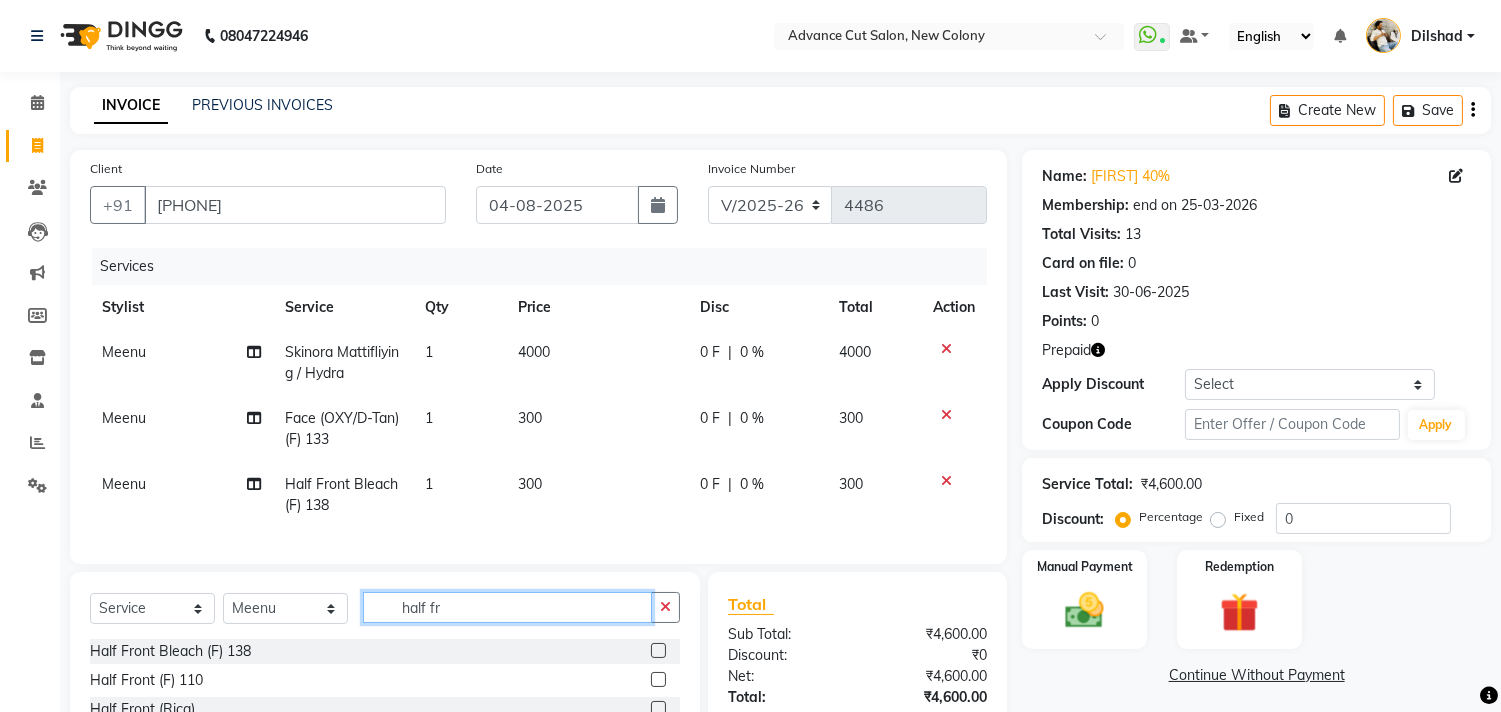 drag, startPoint x: 475, startPoint y: 617, endPoint x: 466, endPoint y: 604, distance: 15.811388 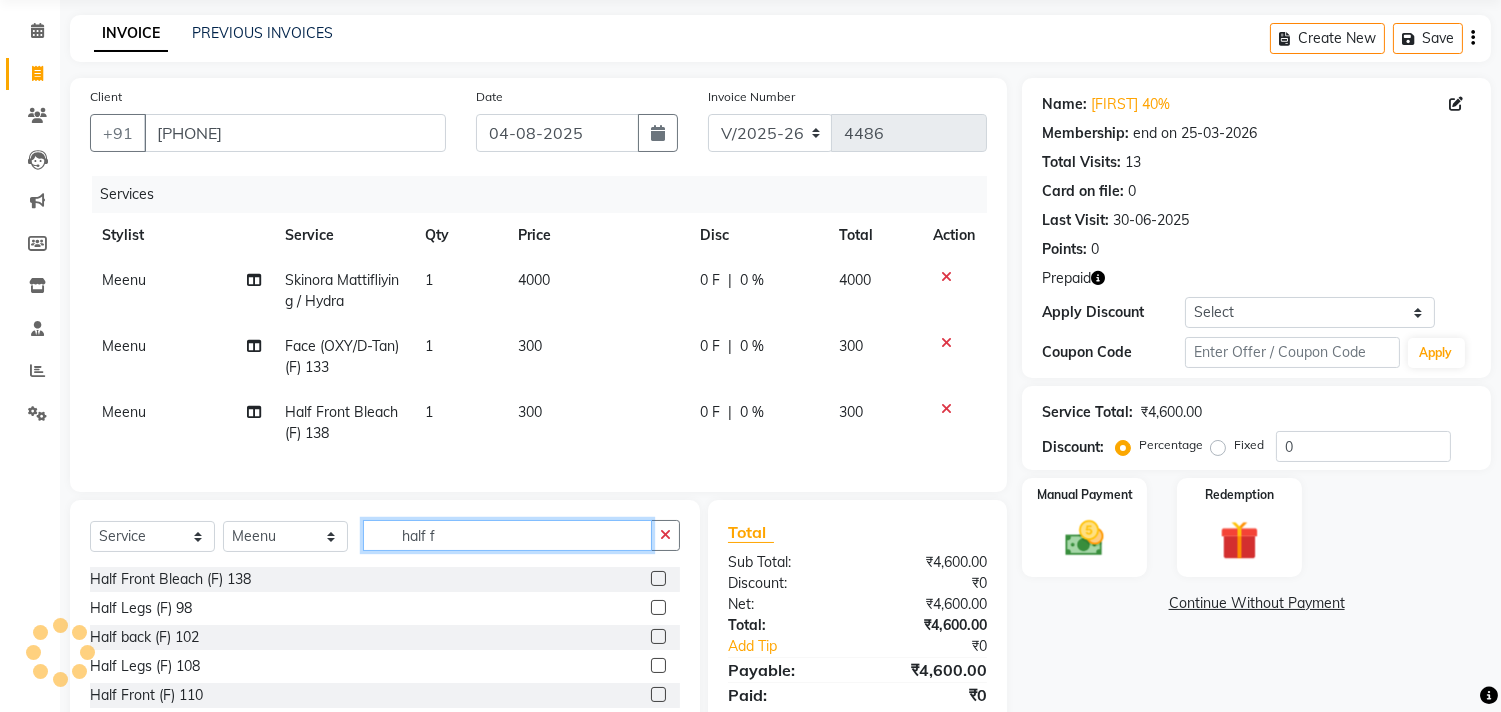 scroll, scrollTop: 111, scrollLeft: 0, axis: vertical 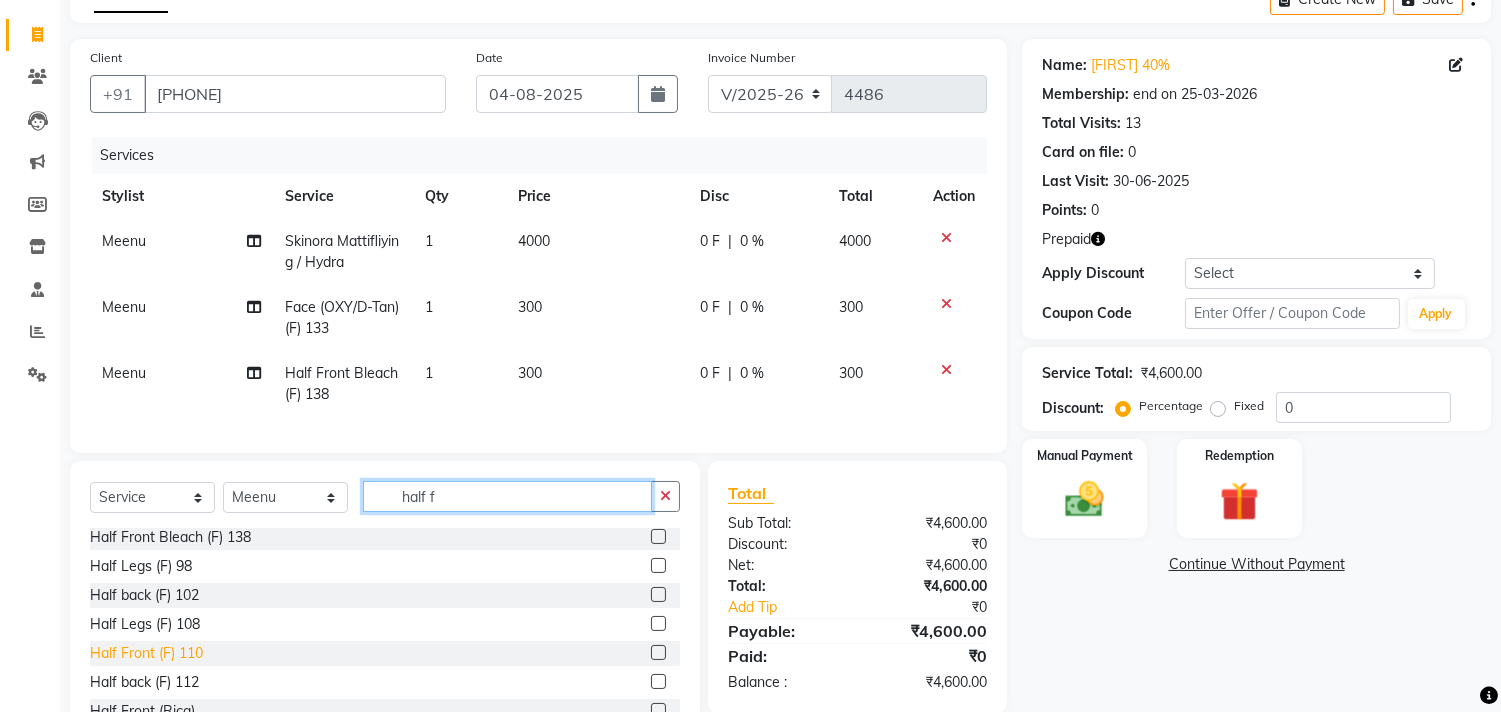 type on "half f" 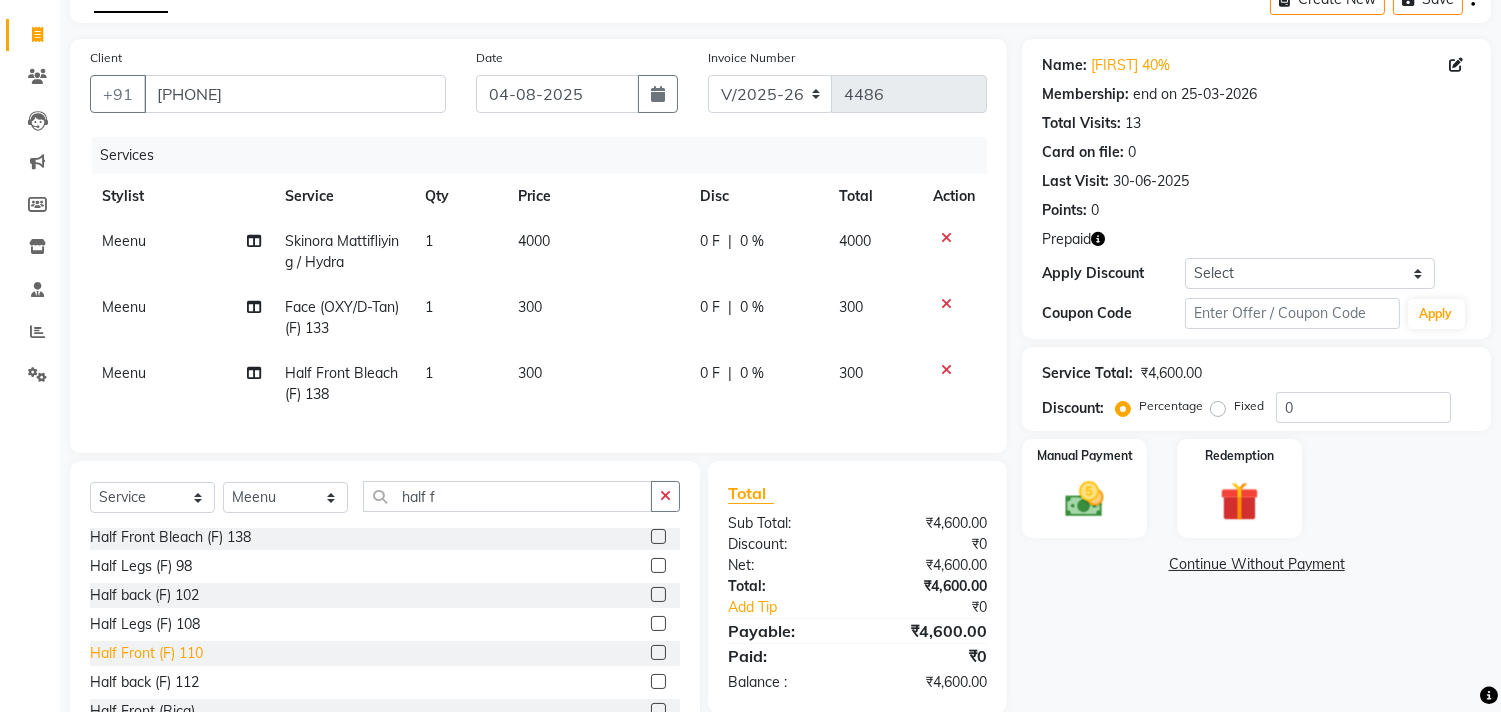 click on "Half Front (F) 110" 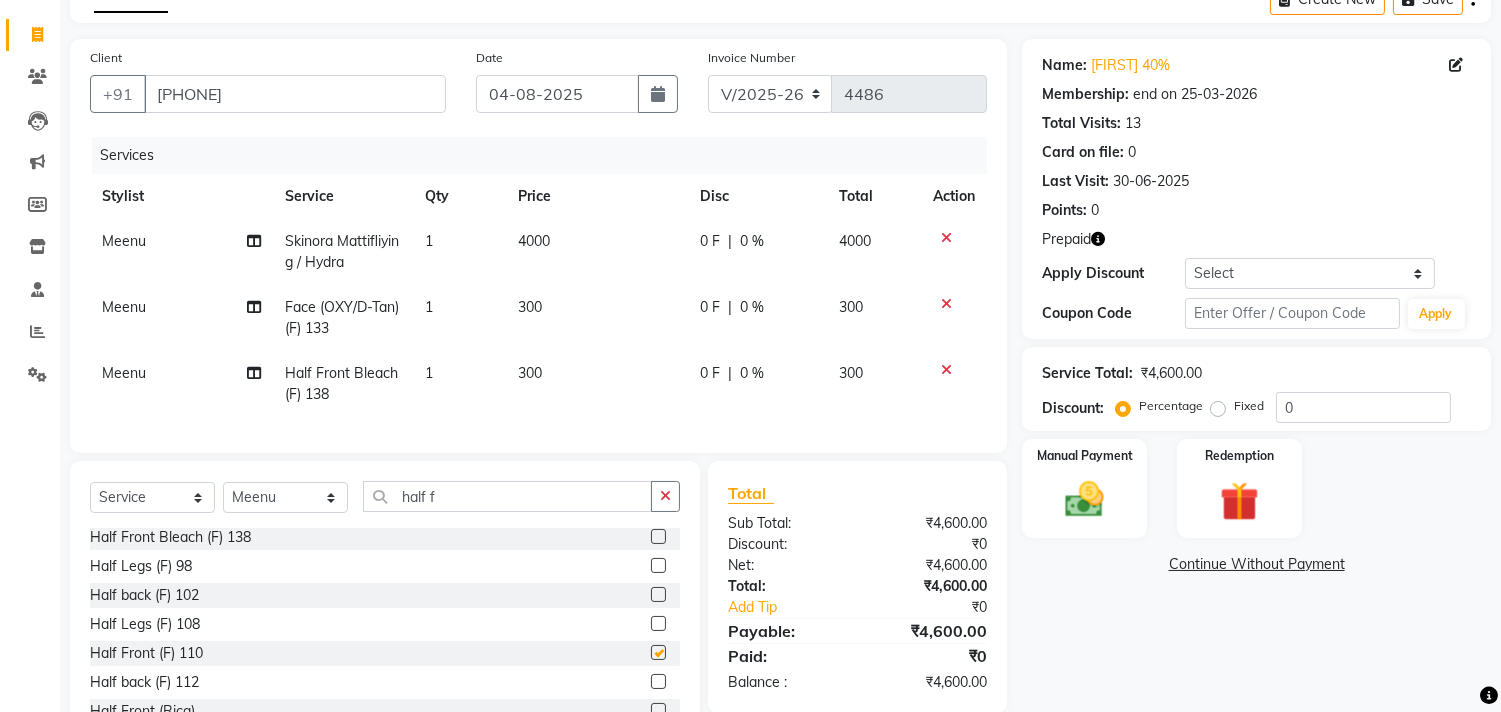 checkbox on "false" 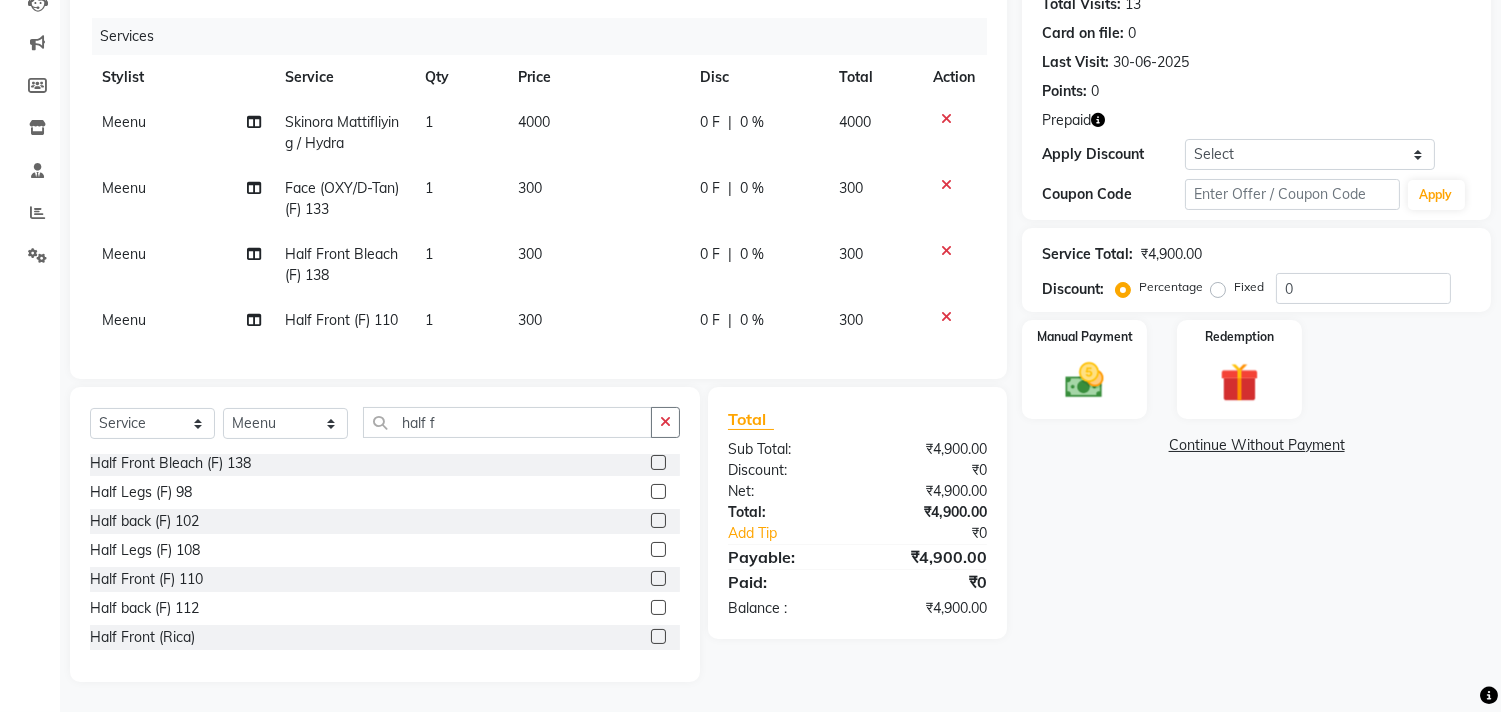 scroll, scrollTop: 246, scrollLeft: 0, axis: vertical 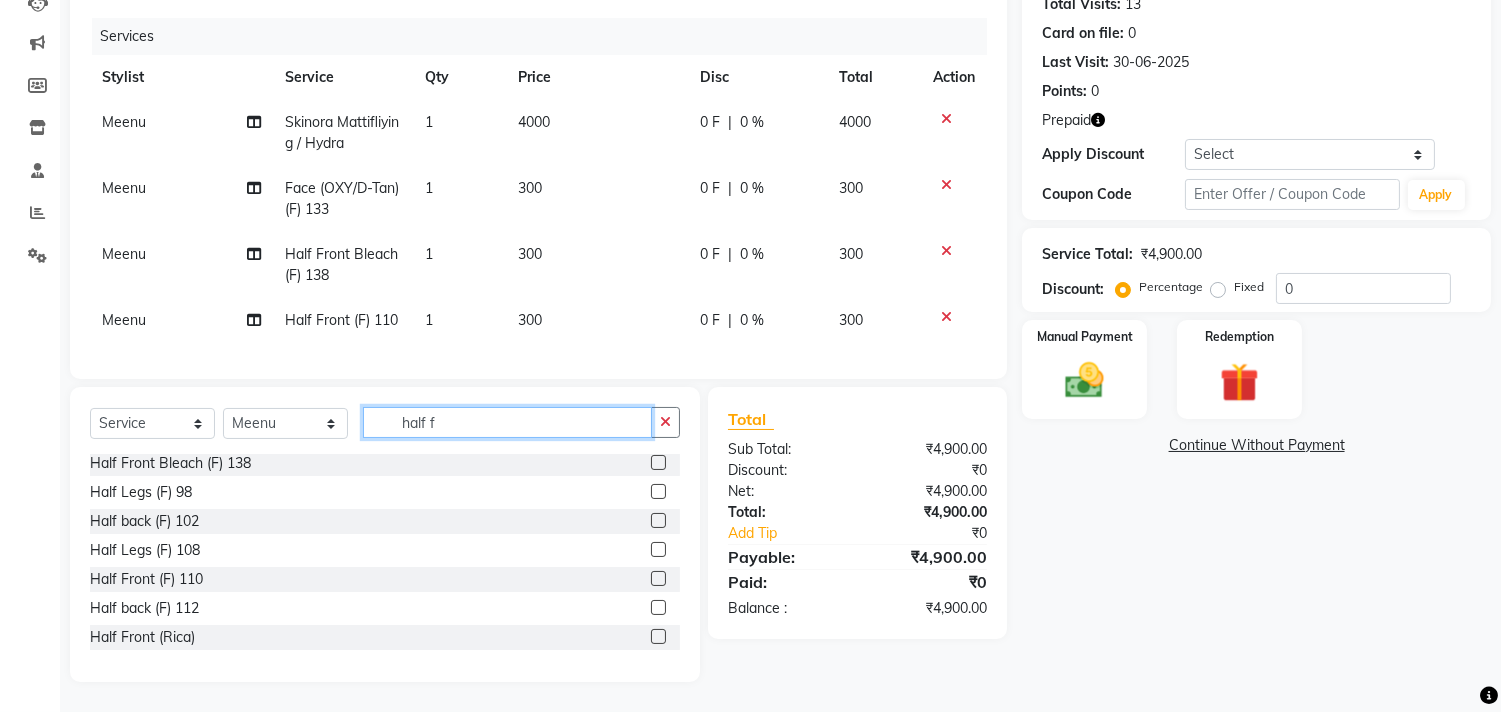 click on "half f" 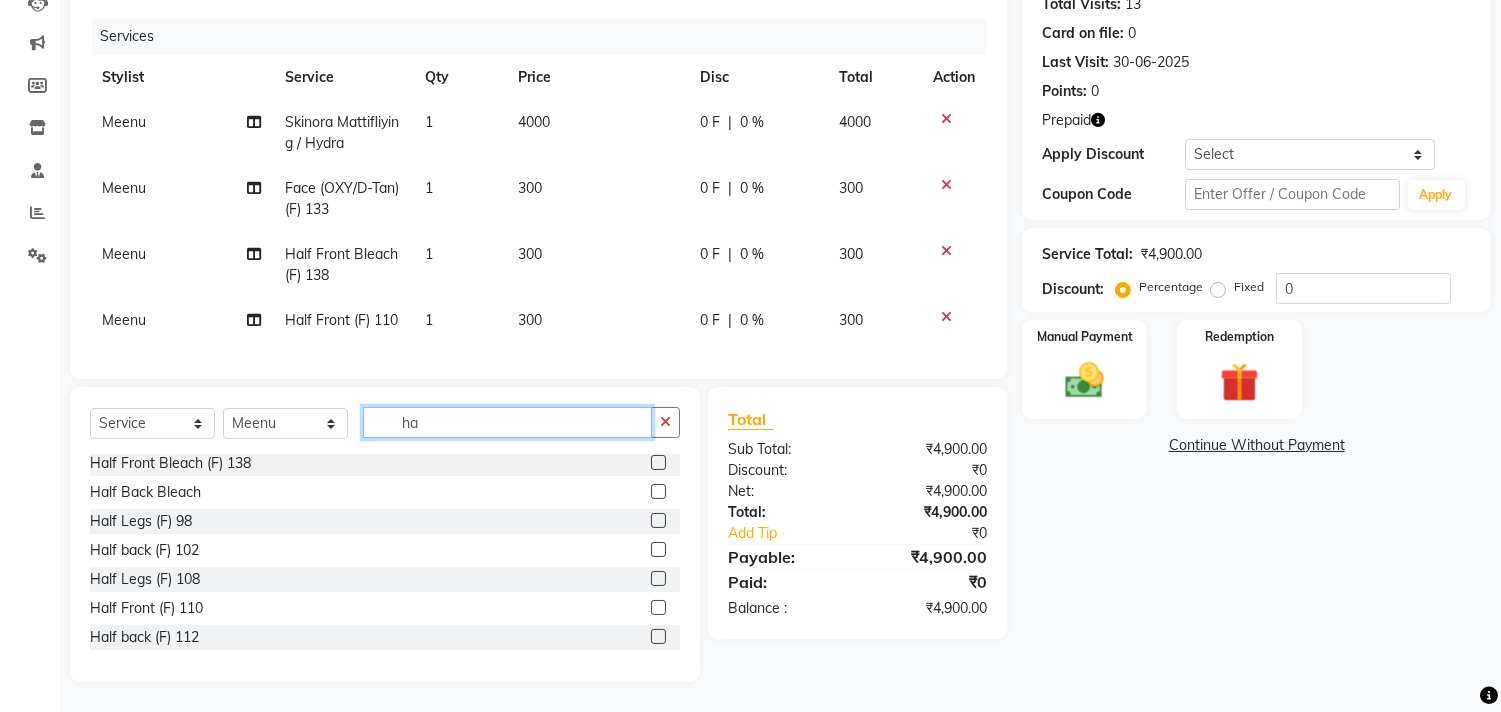 type on "h" 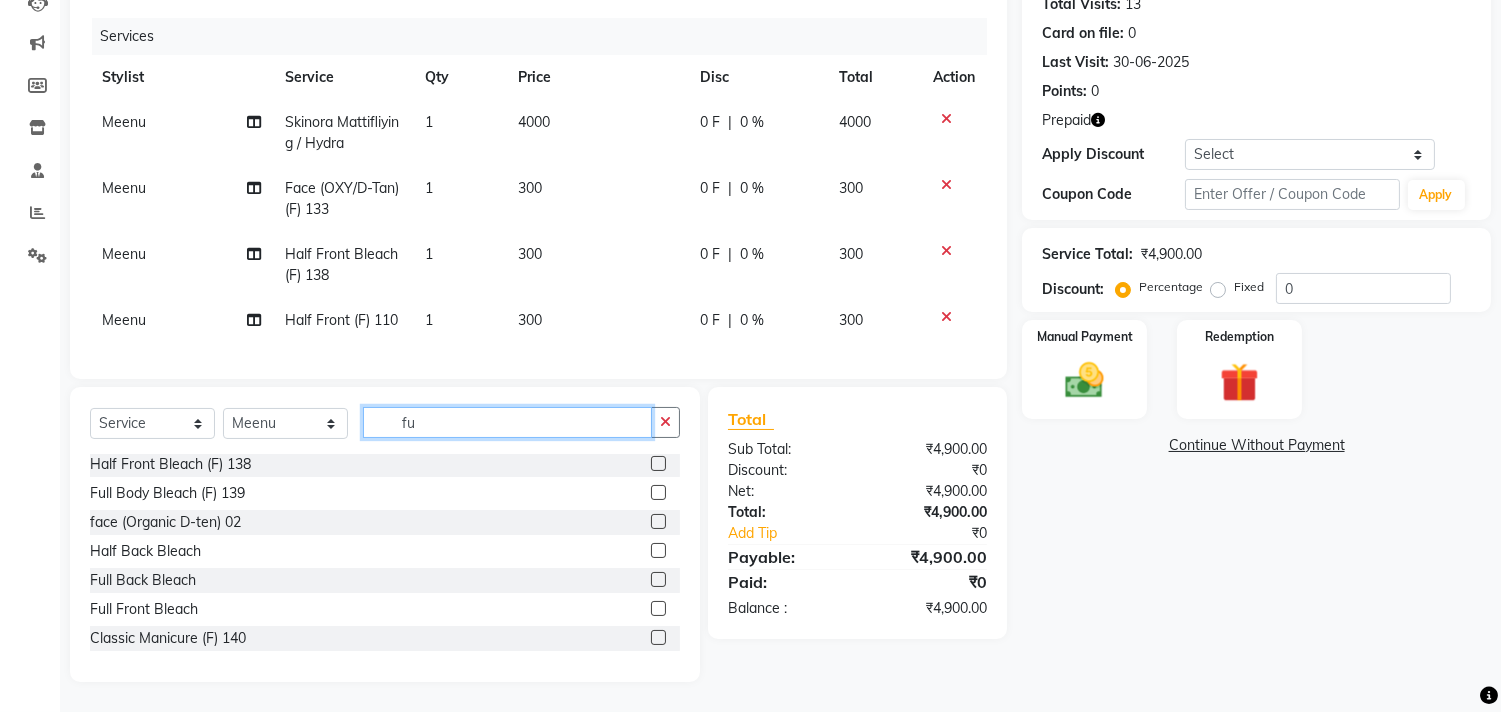 scroll, scrollTop: 0, scrollLeft: 0, axis: both 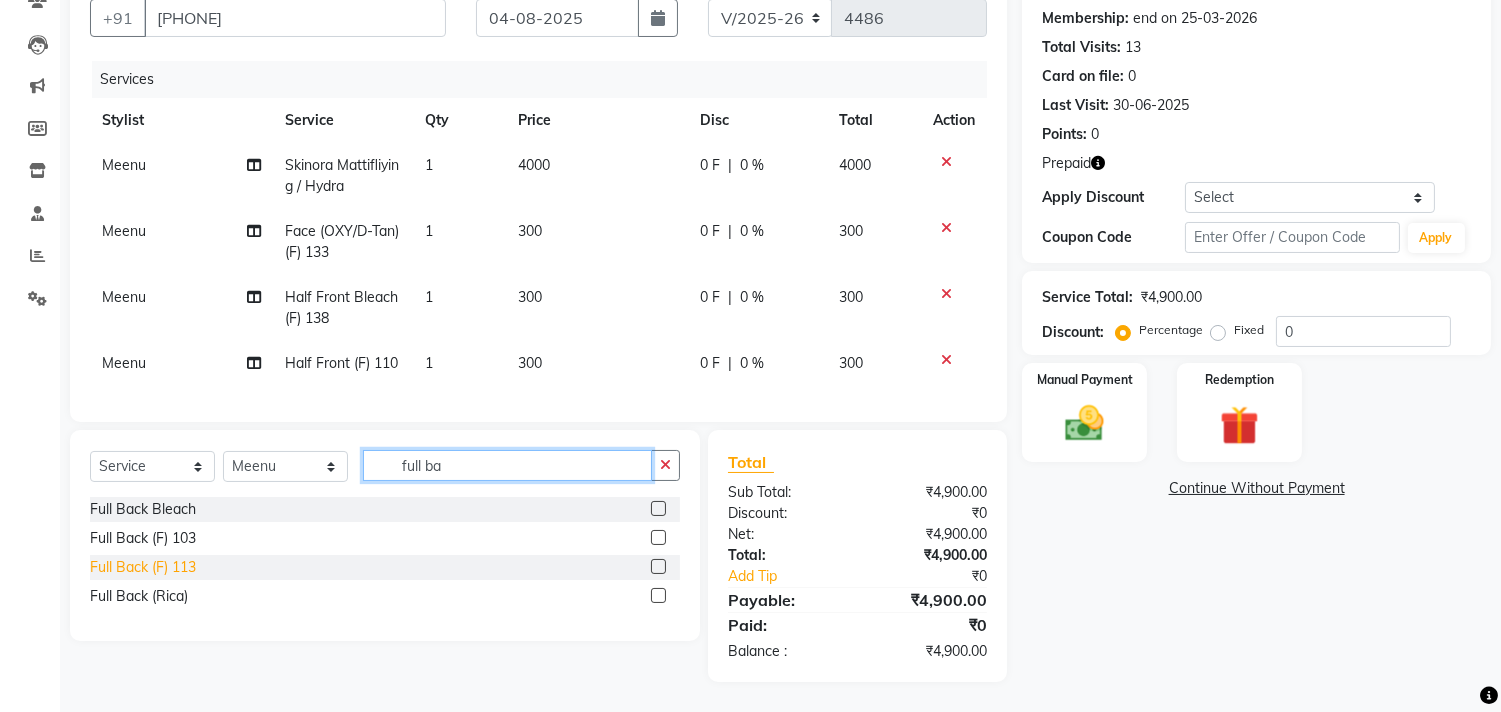 type on "full ba" 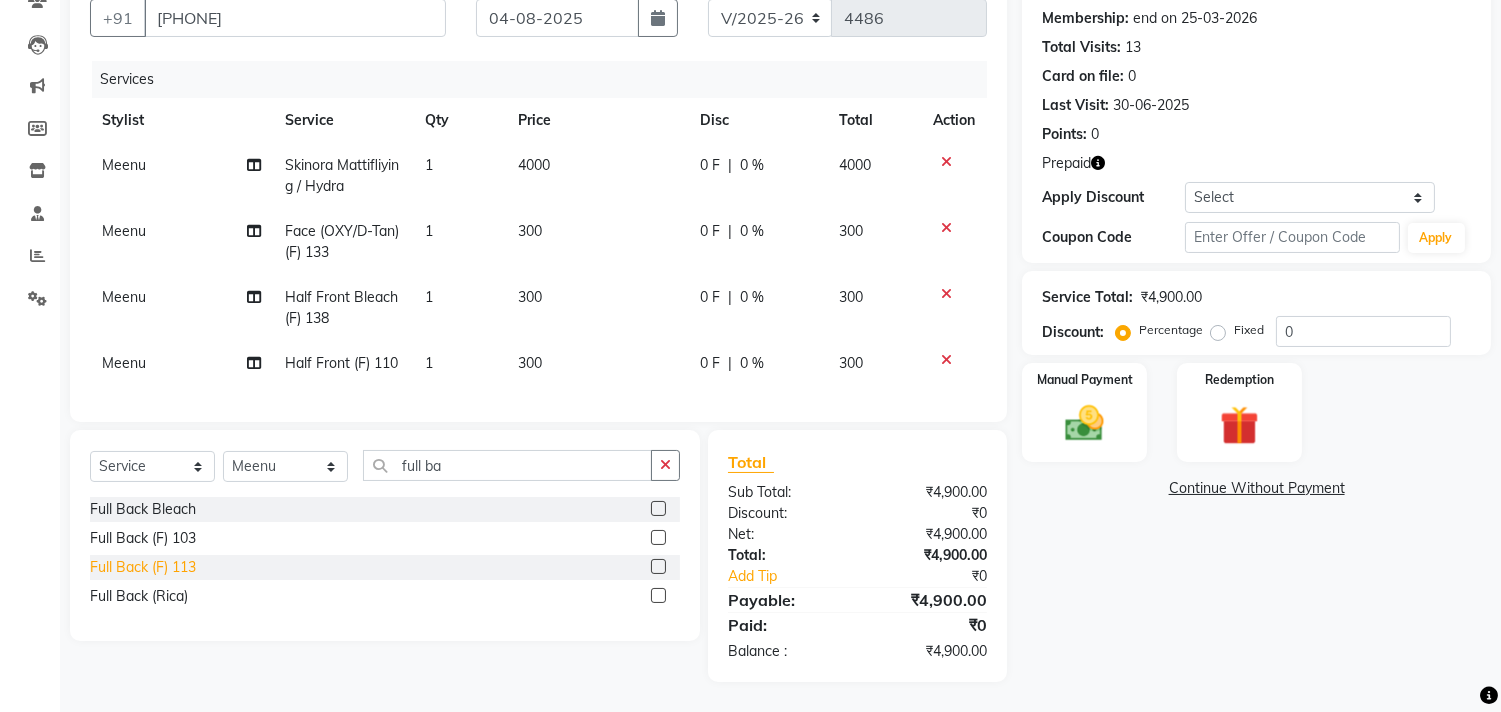 click on "Full Back (F) 113" 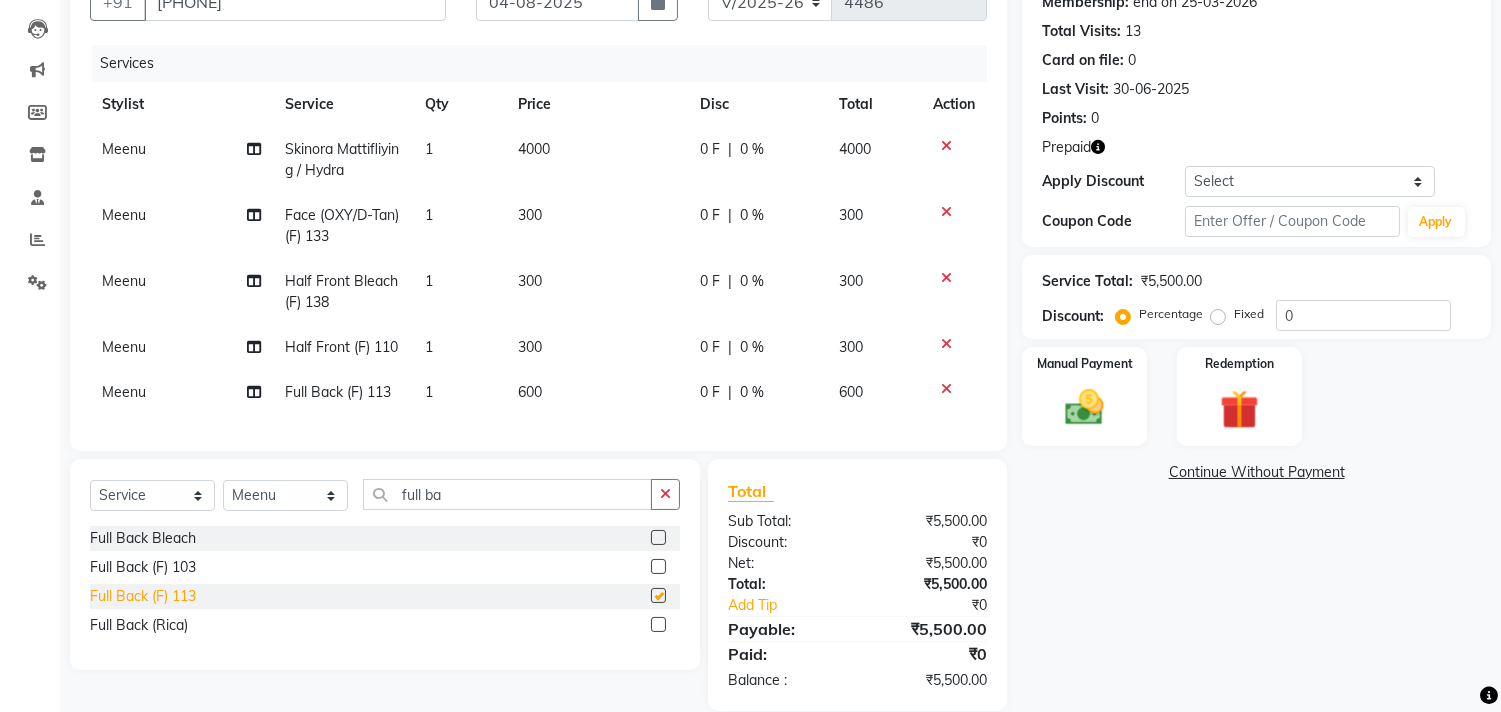 checkbox on "false" 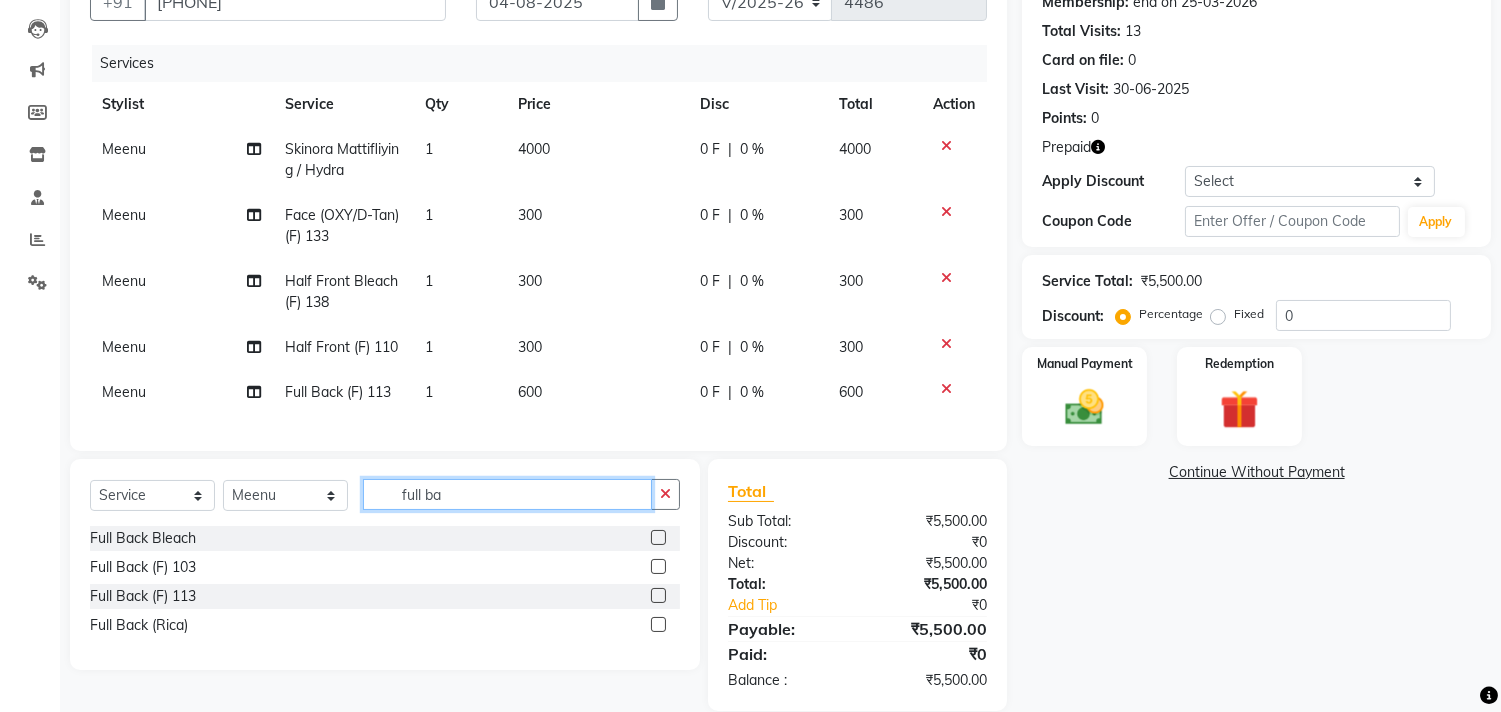 click on "full ba" 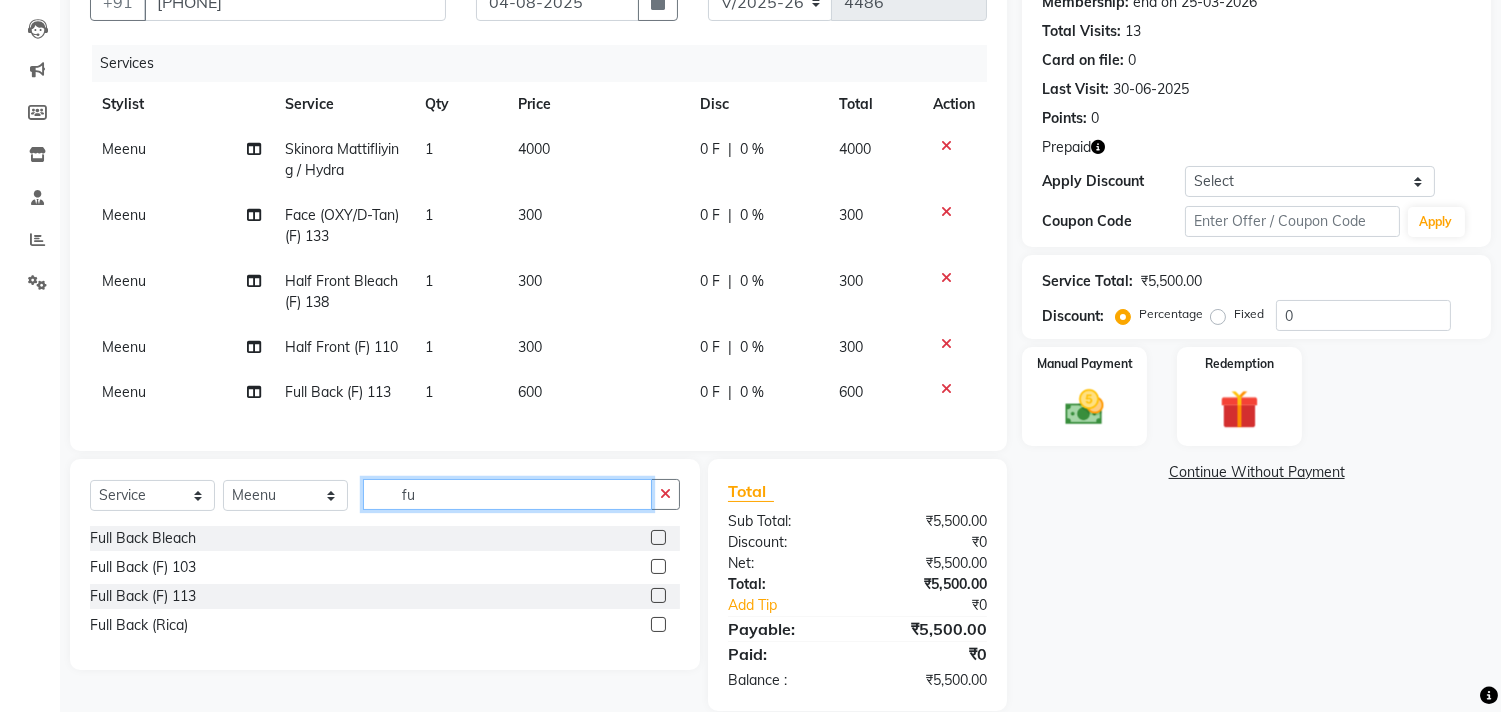 type on "f" 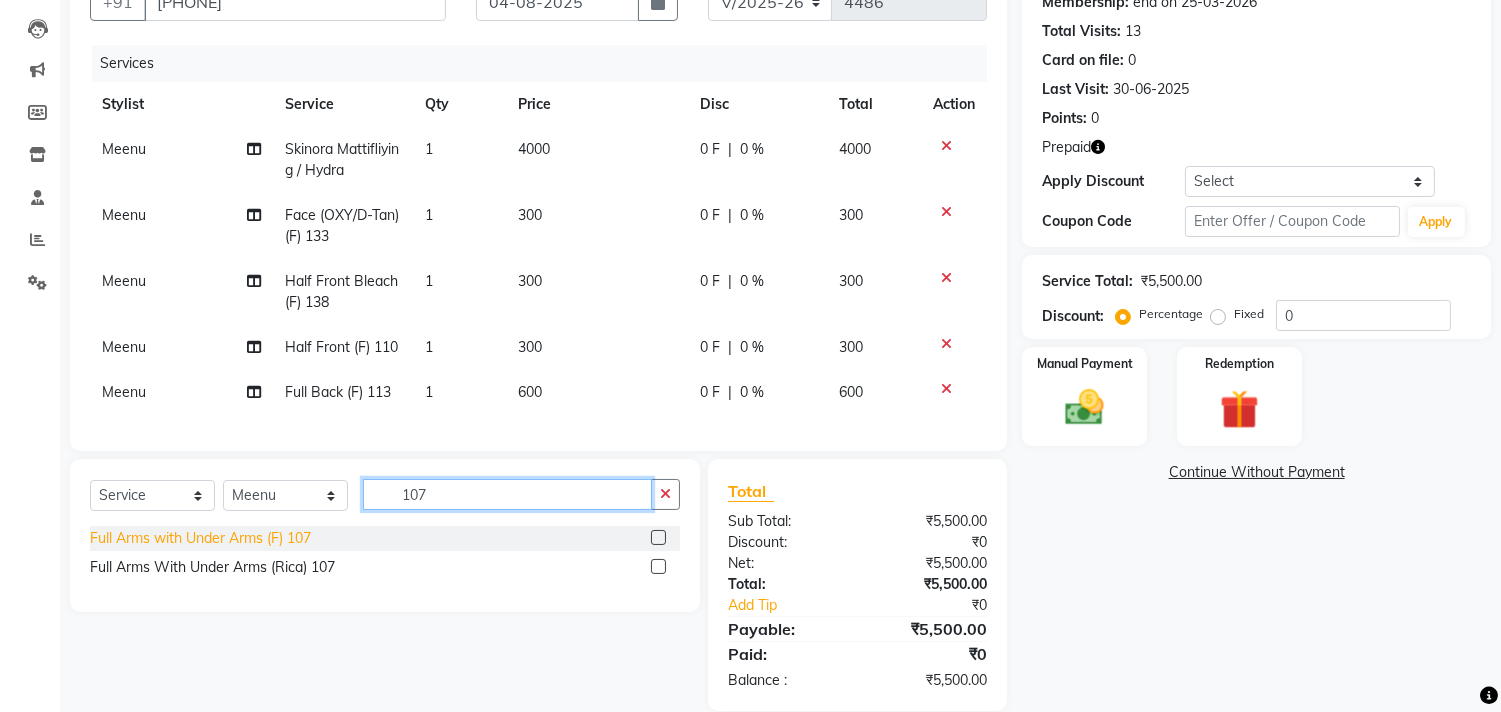 type on "107" 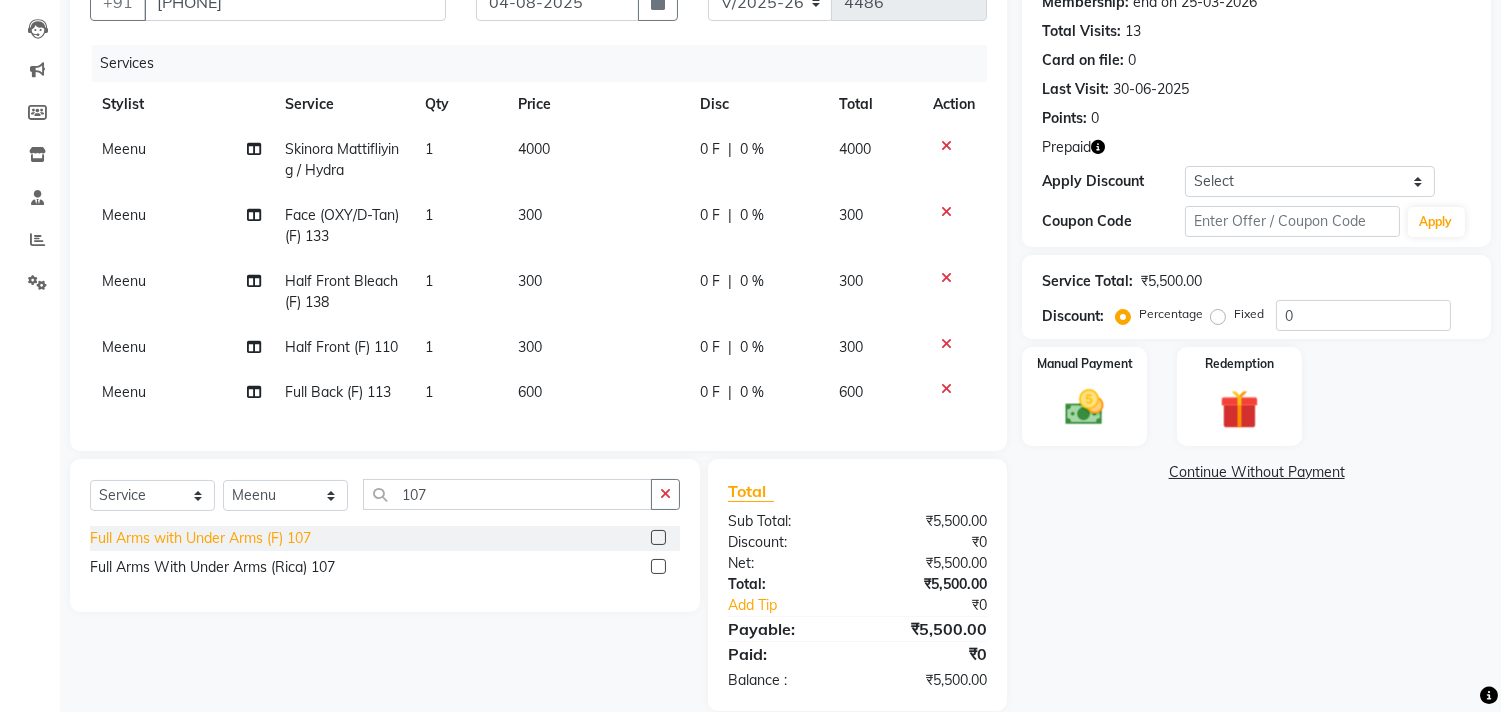 click on "Full Arms with Under Arms (F) 107" 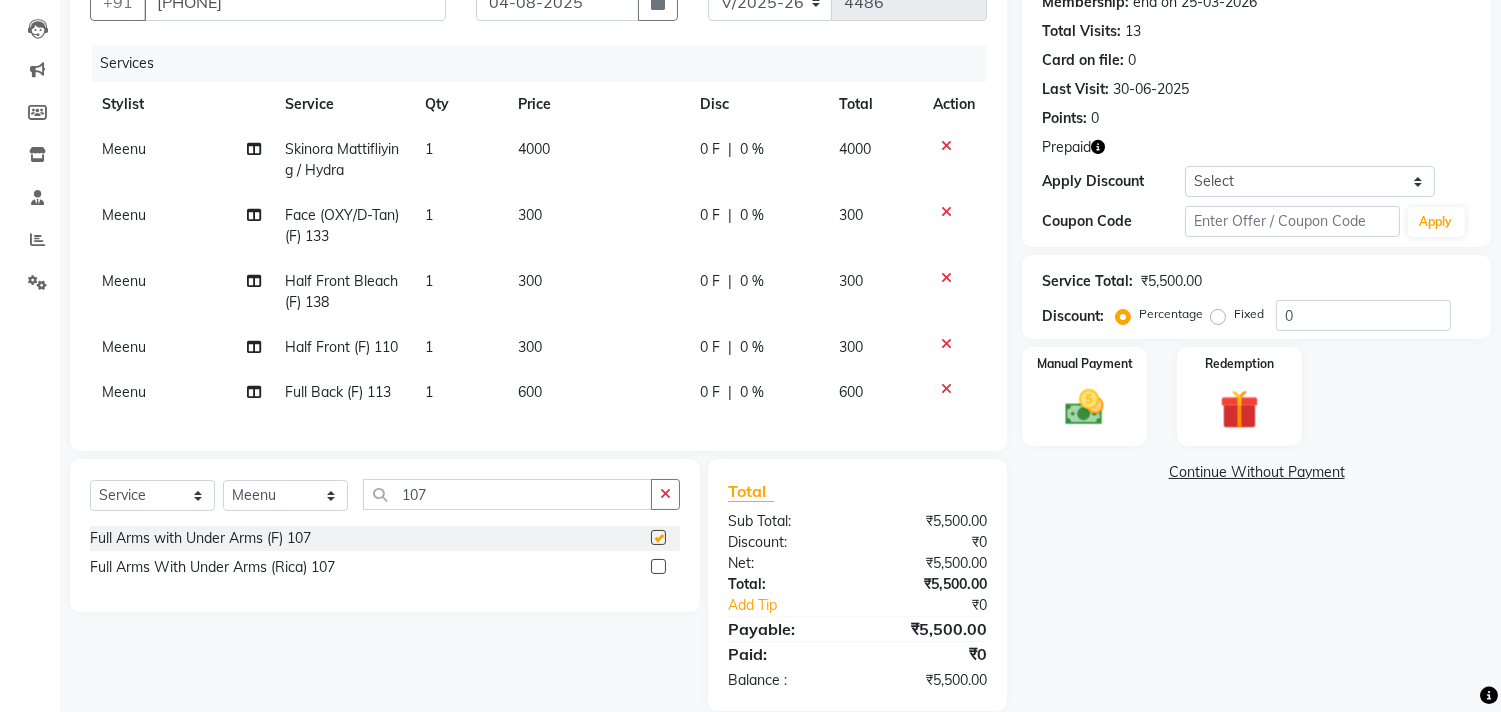 checkbox on "false" 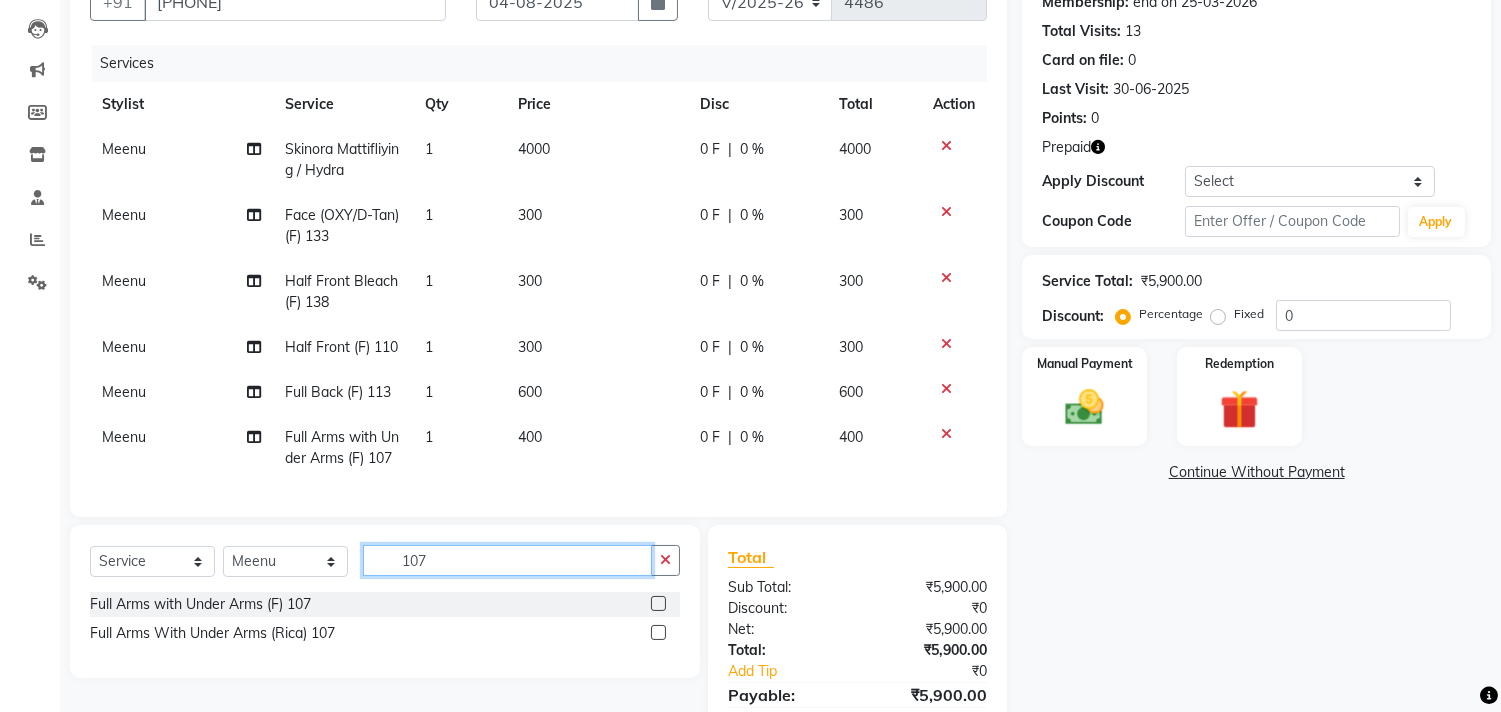 click on "107" 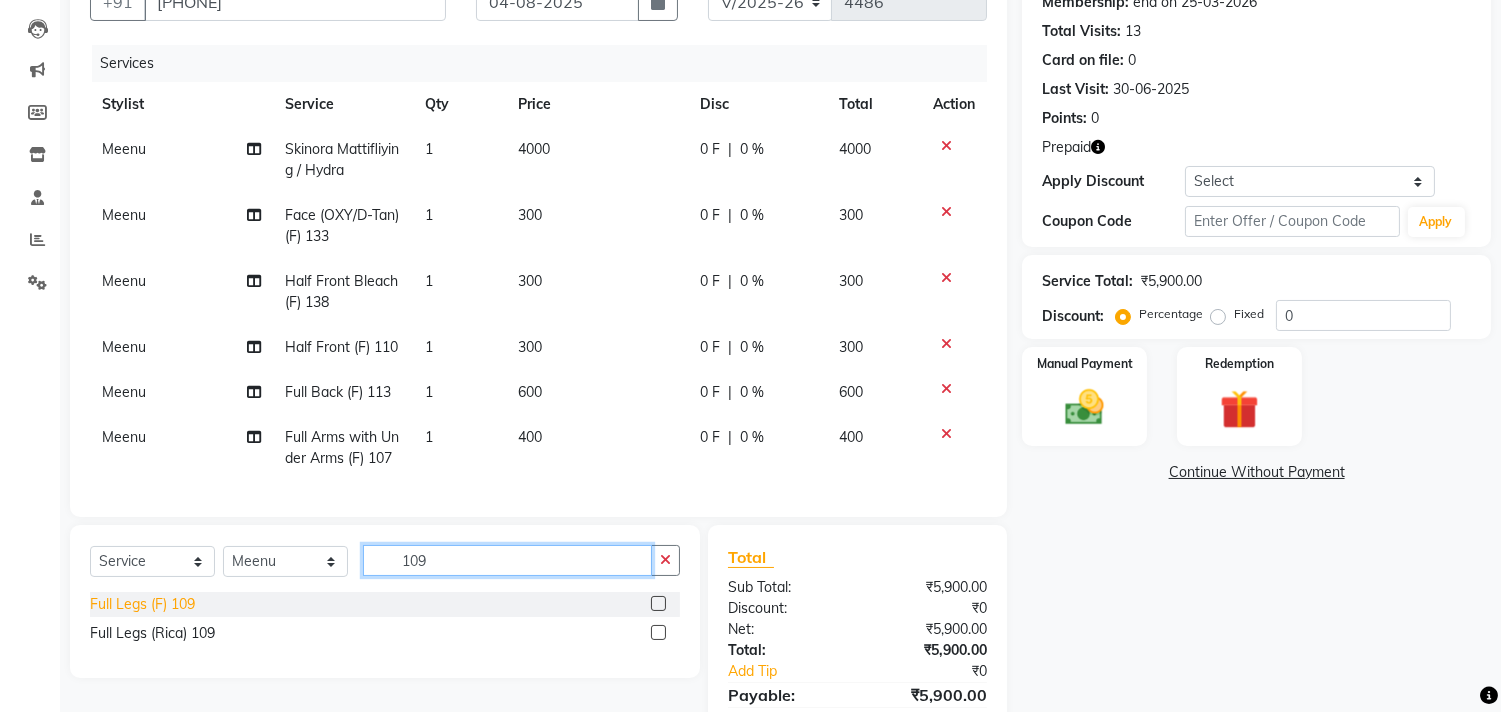 type on "109" 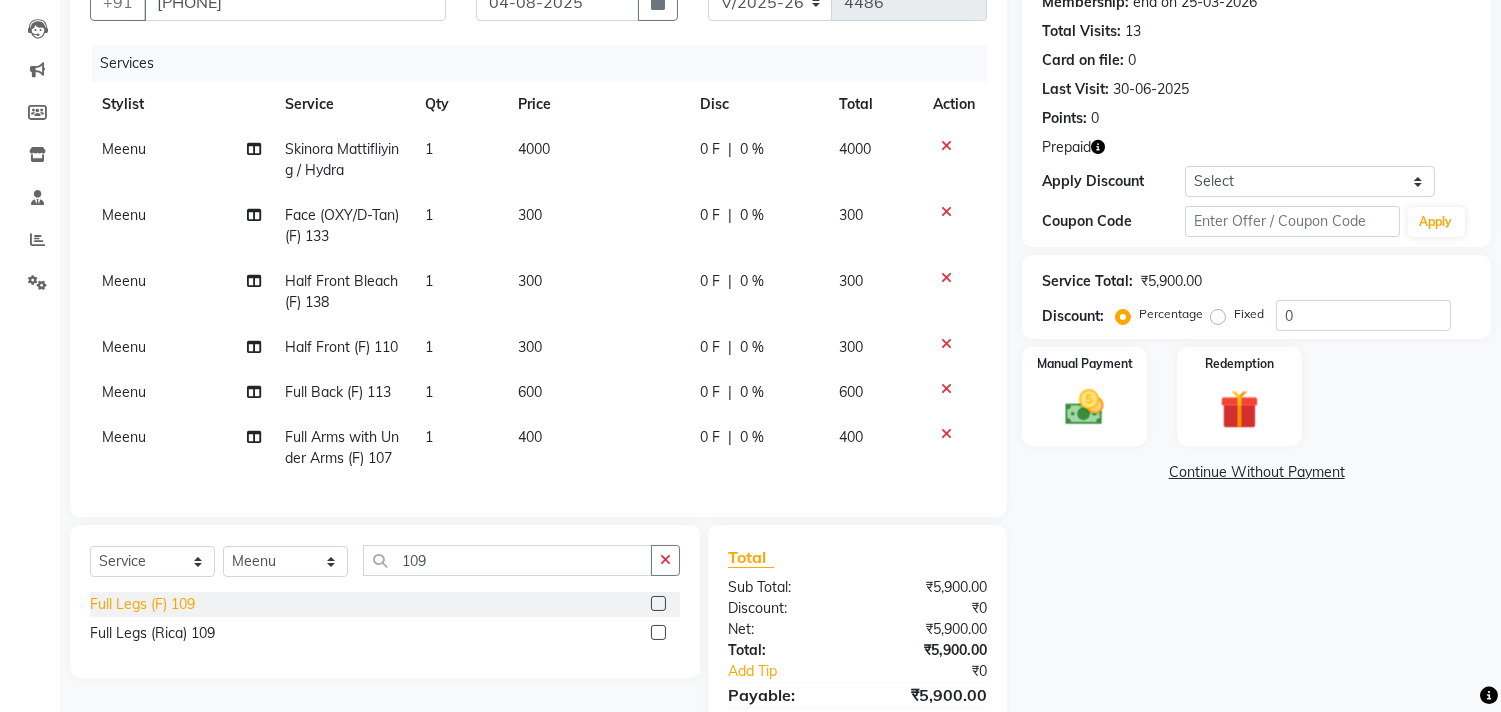 drag, startPoint x: 115, startPoint y: 618, endPoint x: 137, endPoint y: 635, distance: 27.802877 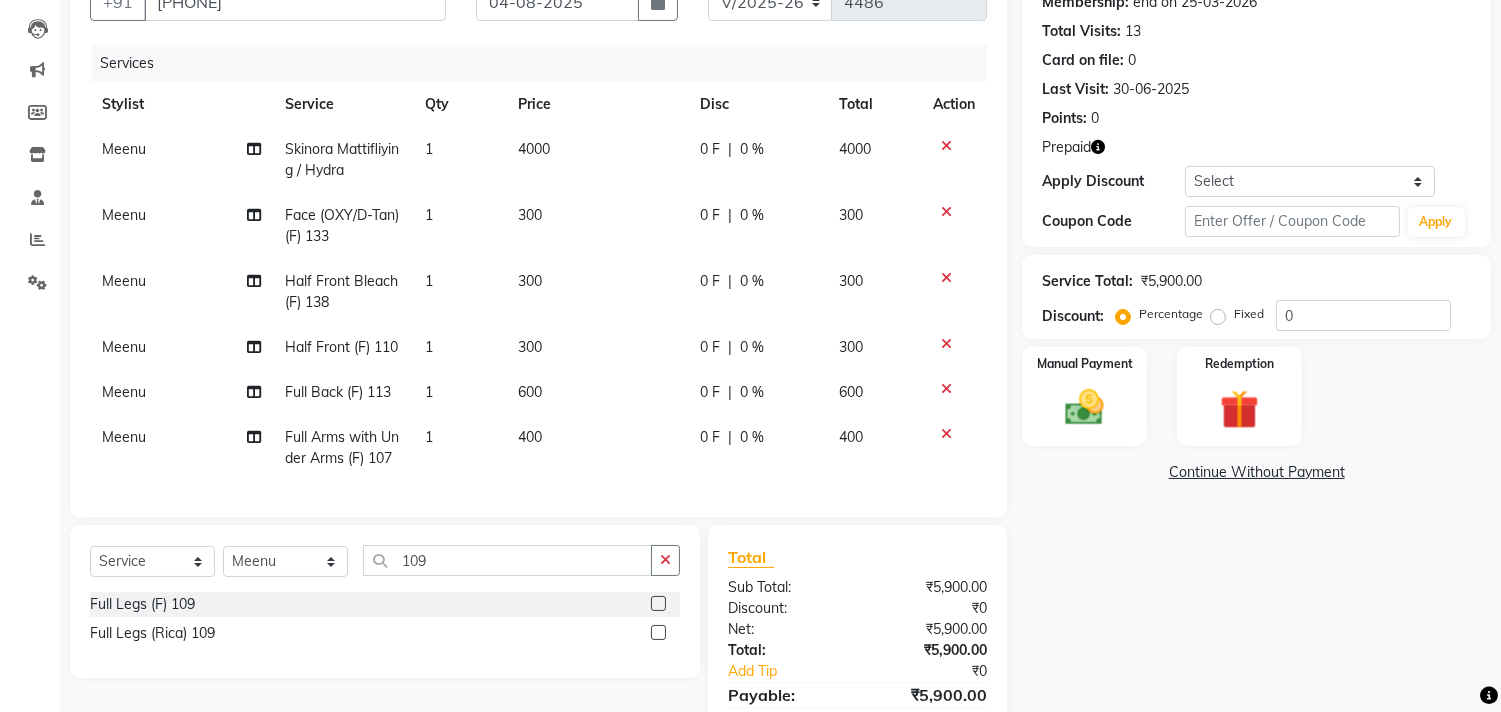 click on "Full Legs (F) 109" 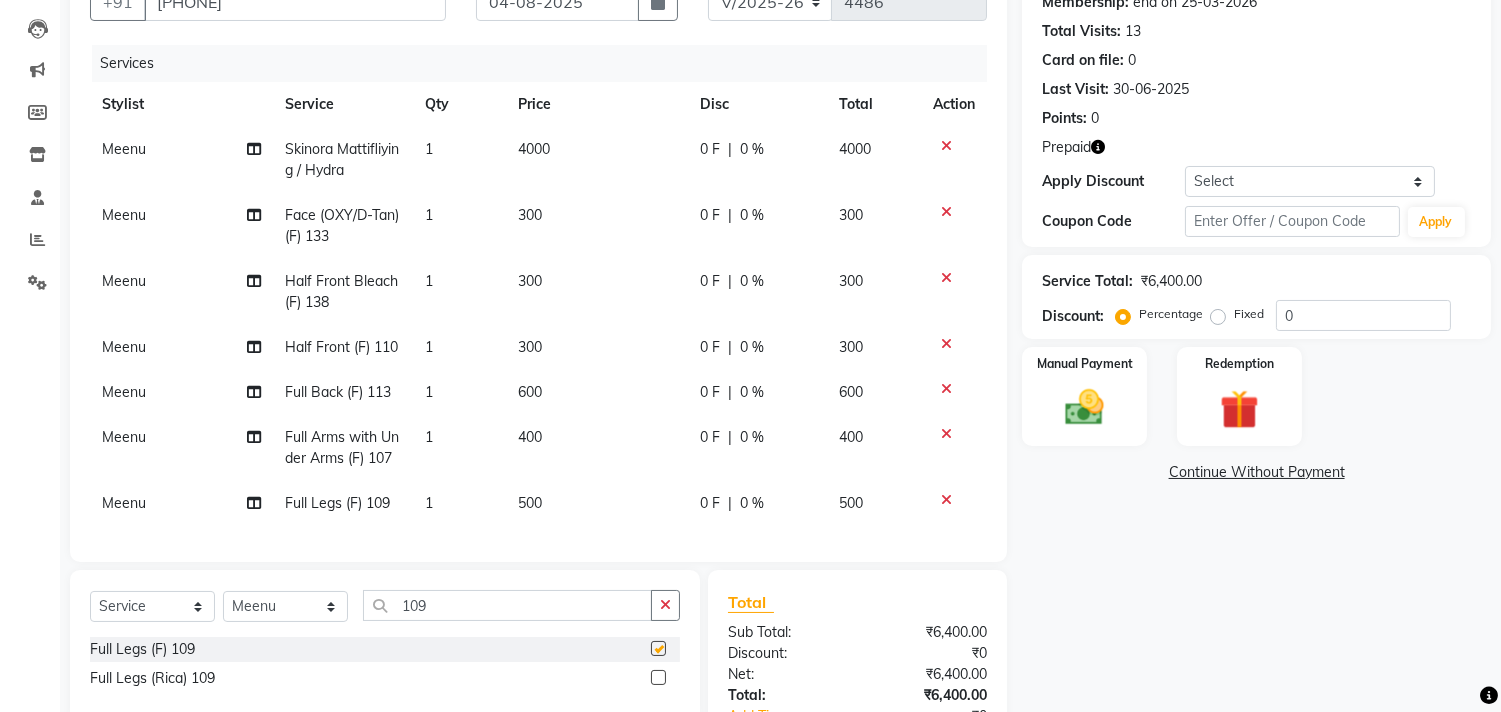 checkbox on "false" 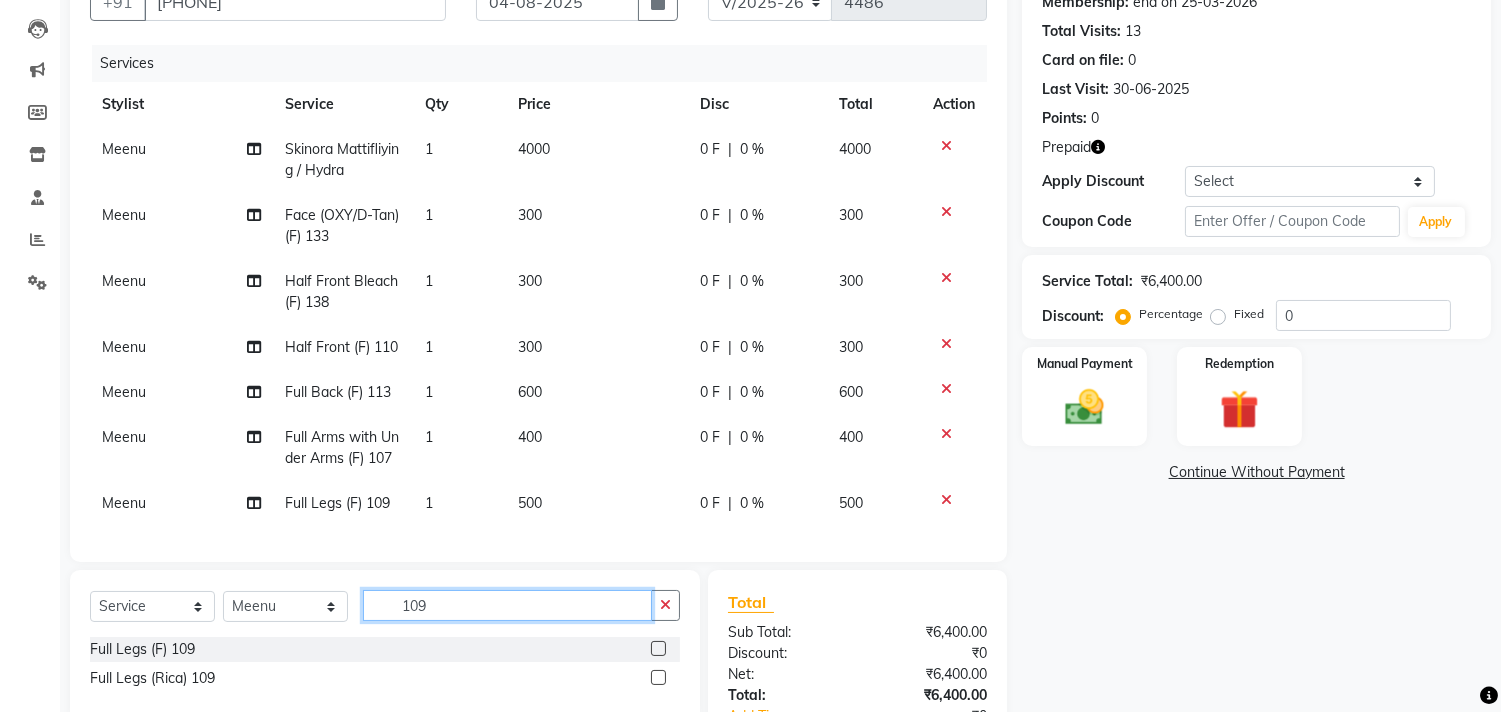 click on "109" 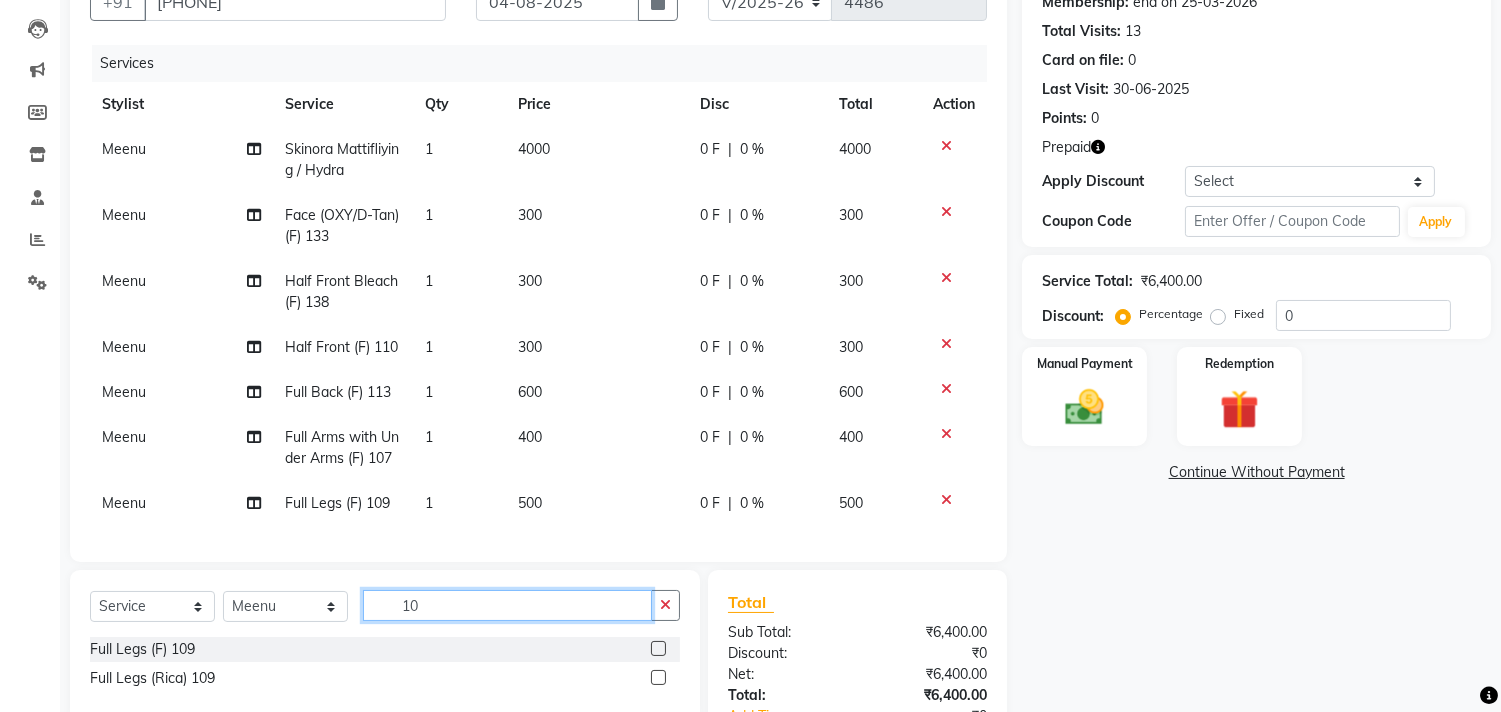 type on "1" 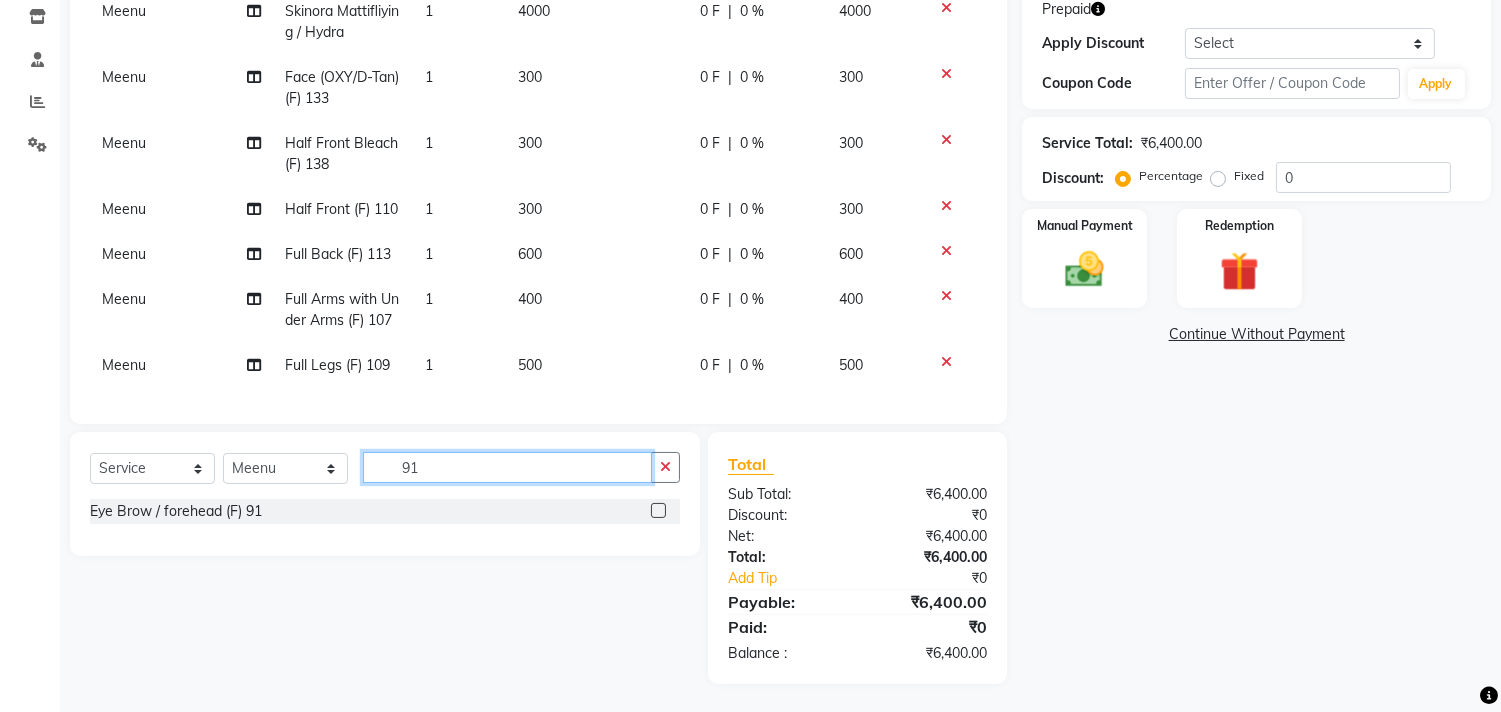 scroll, scrollTop: 346, scrollLeft: 0, axis: vertical 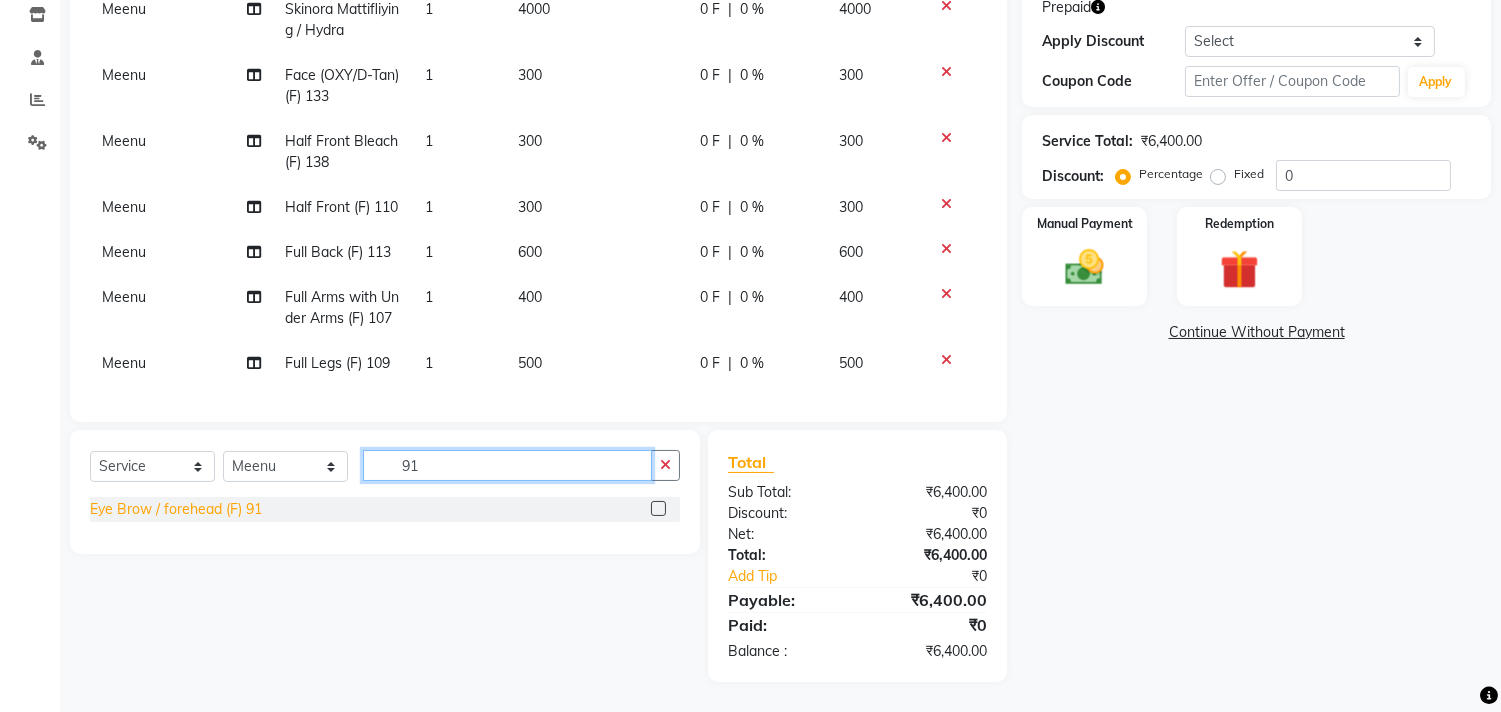 type on "91" 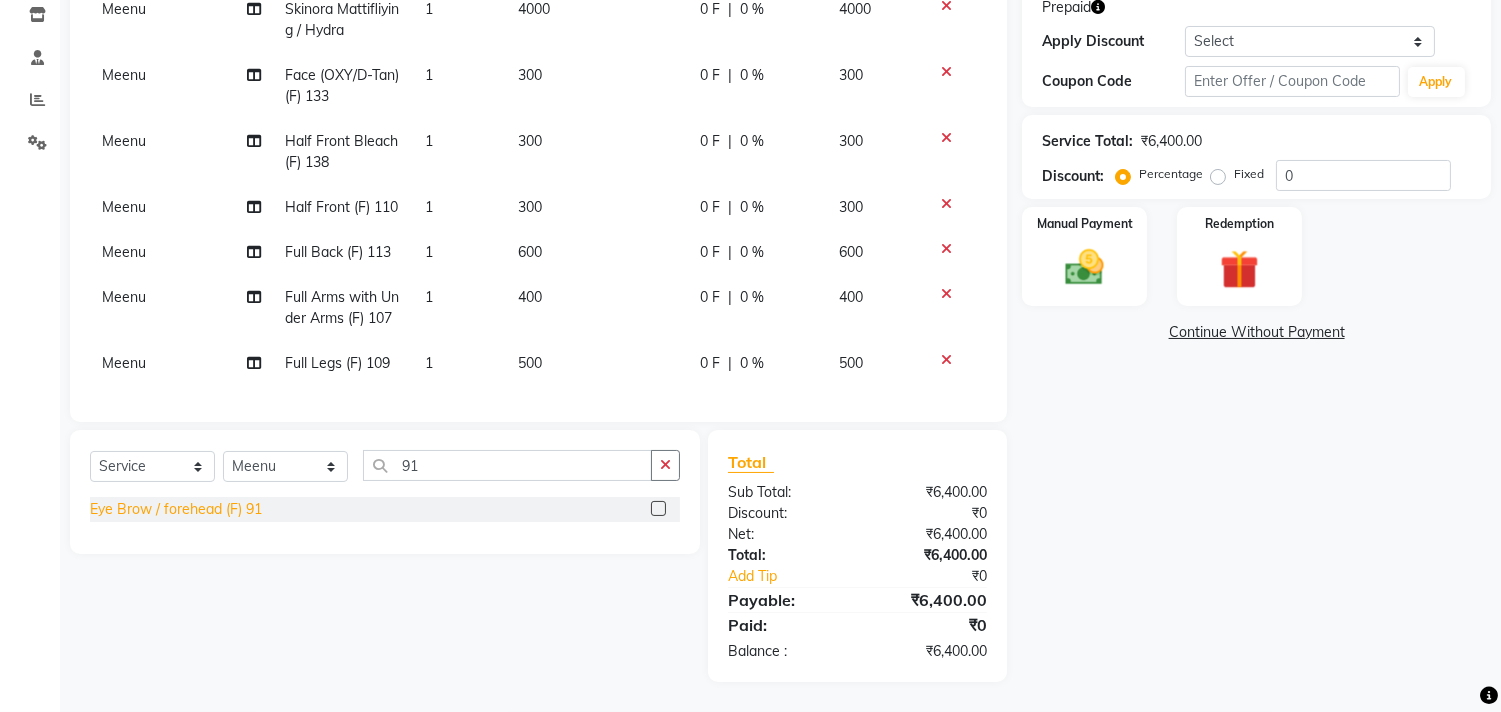 click on "Eye Brow / forehead (F) 91" 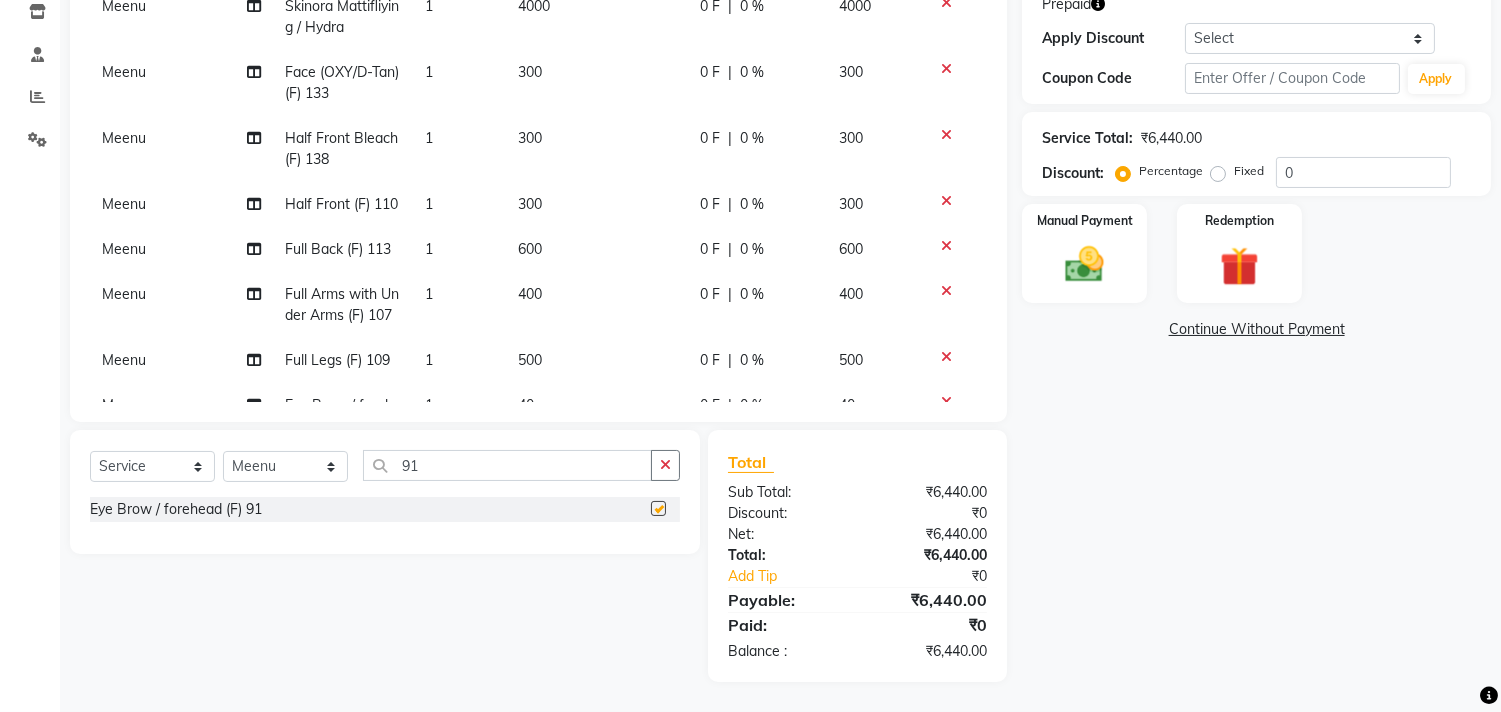 checkbox on "false" 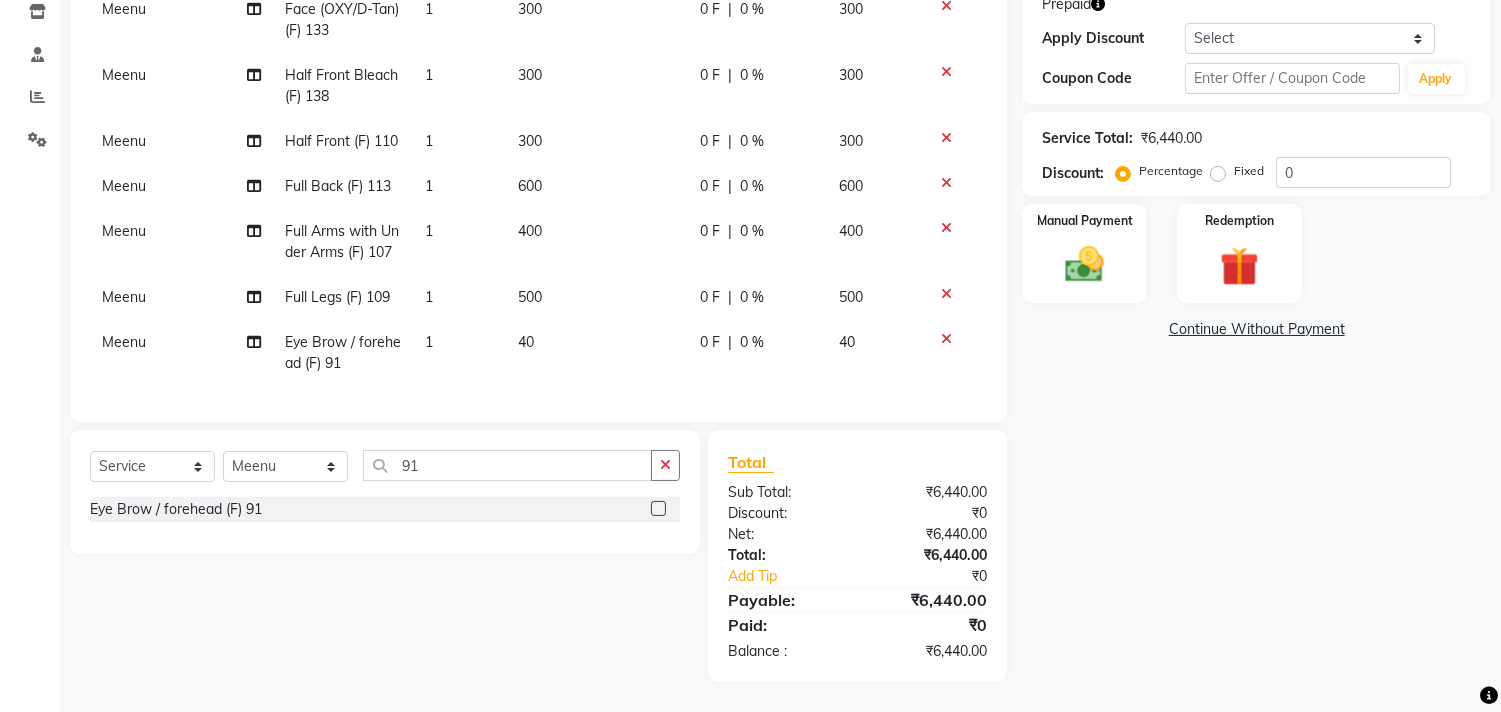 click on "1" 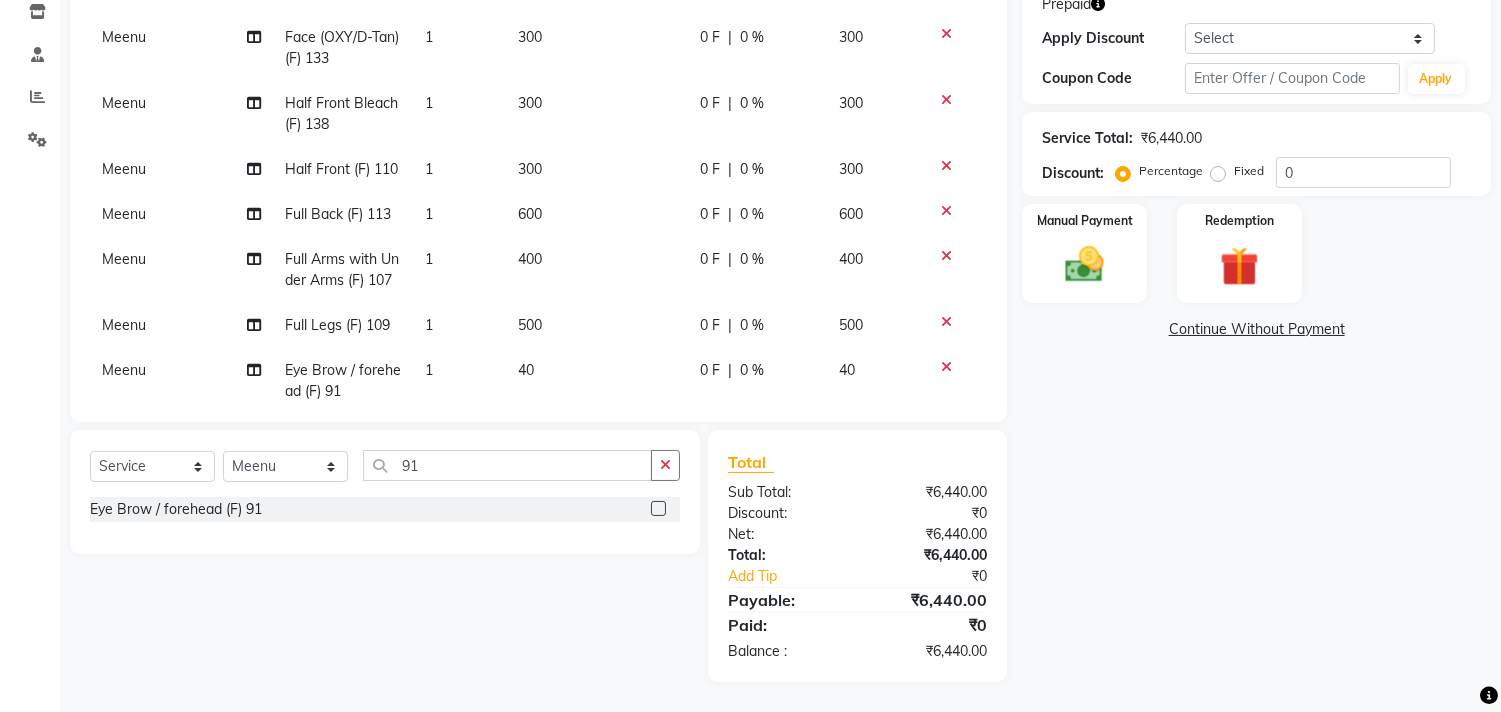 select on "15350" 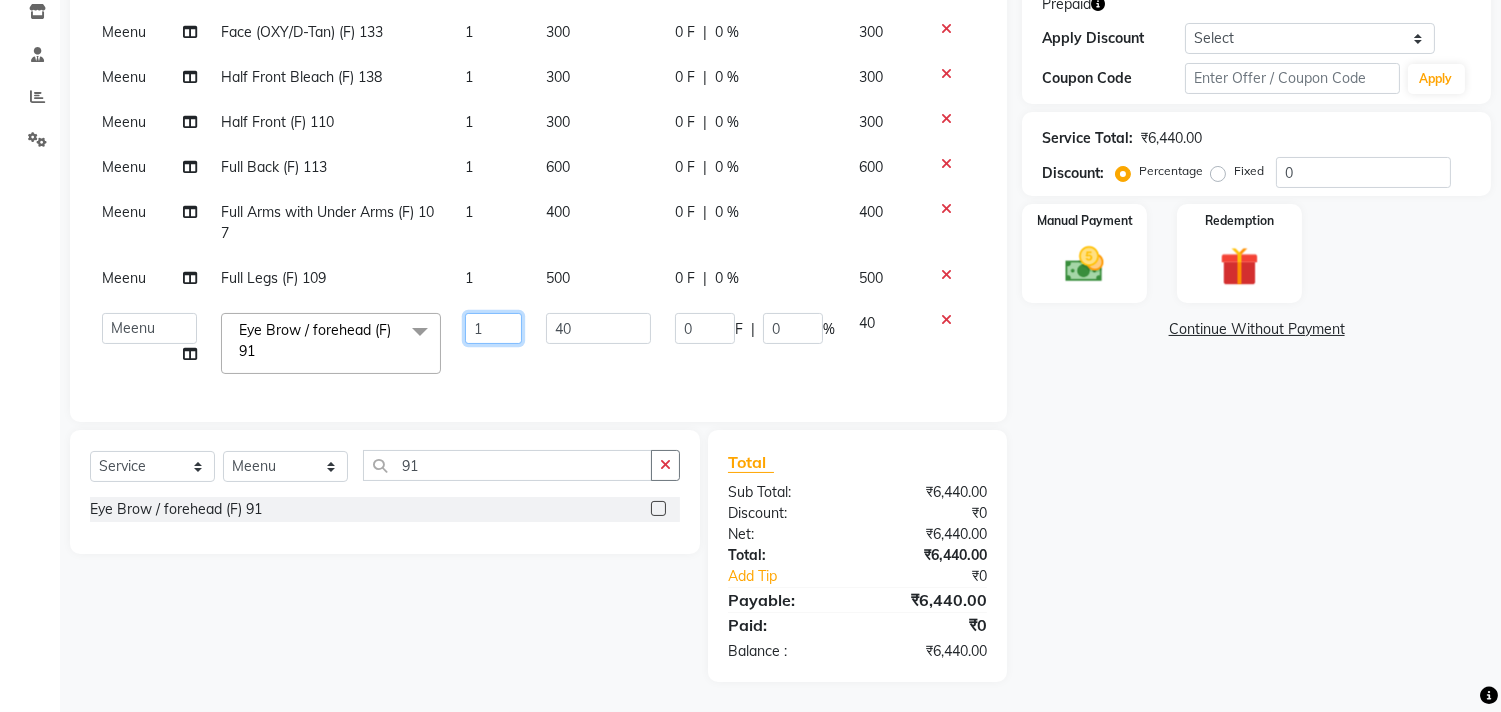 click on "1" 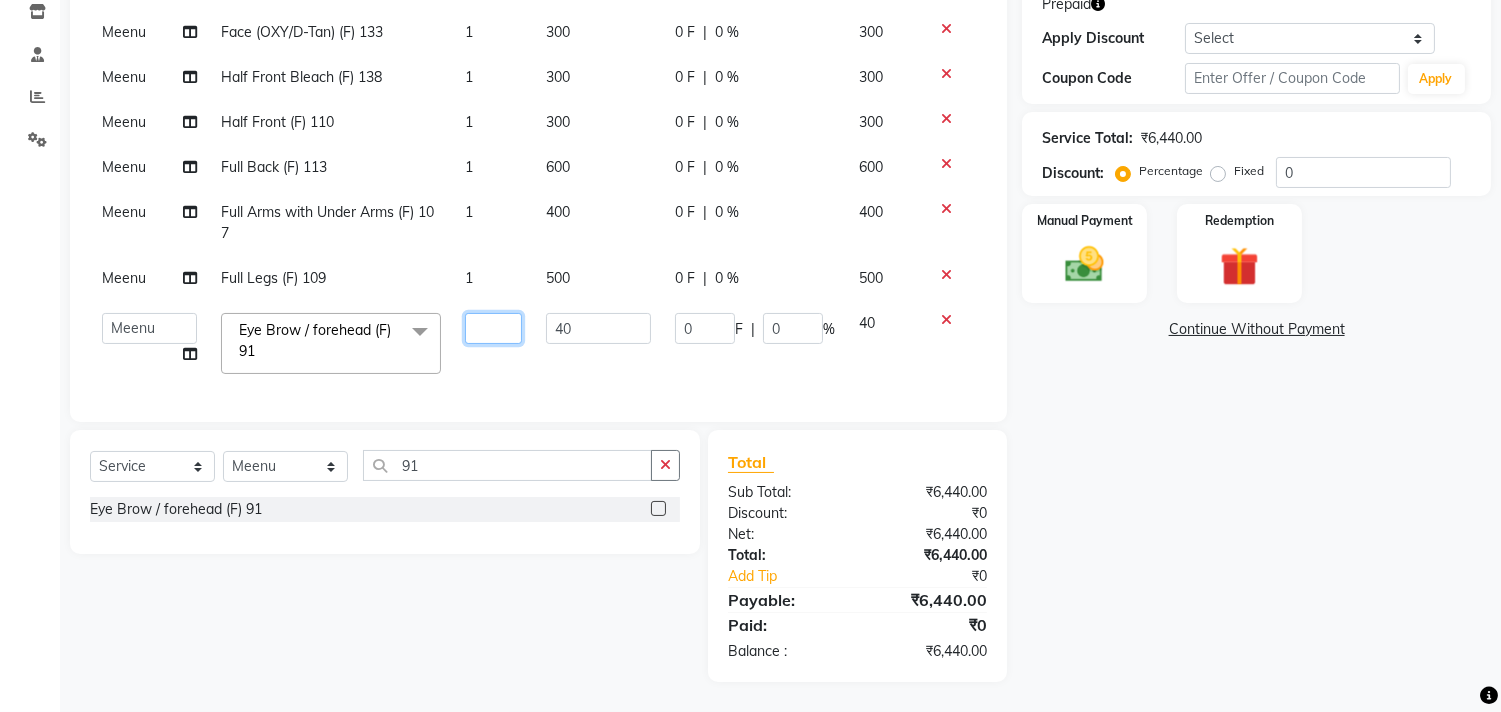type on "2" 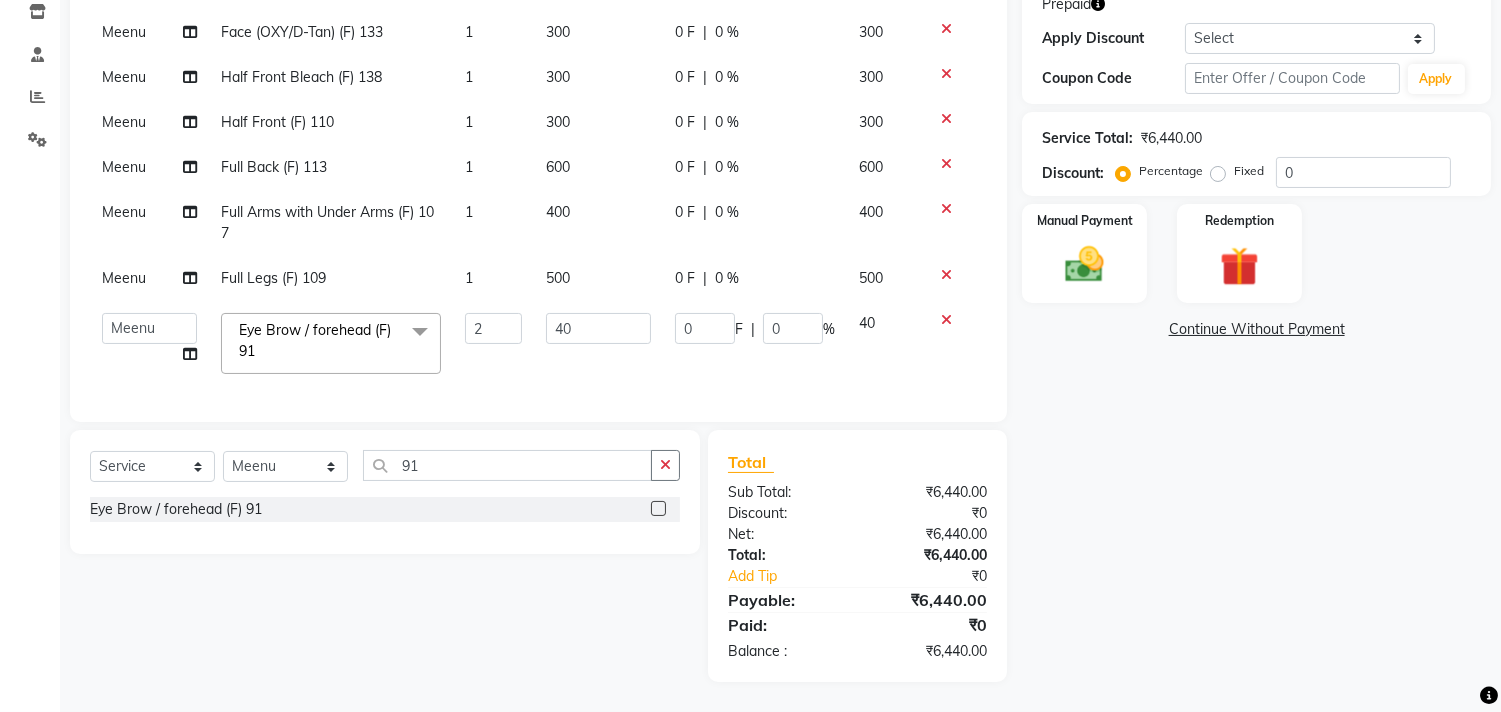 drag, startPoint x: 432, startPoint y: 484, endPoint x: 446, endPoint y: 476, distance: 16.124516 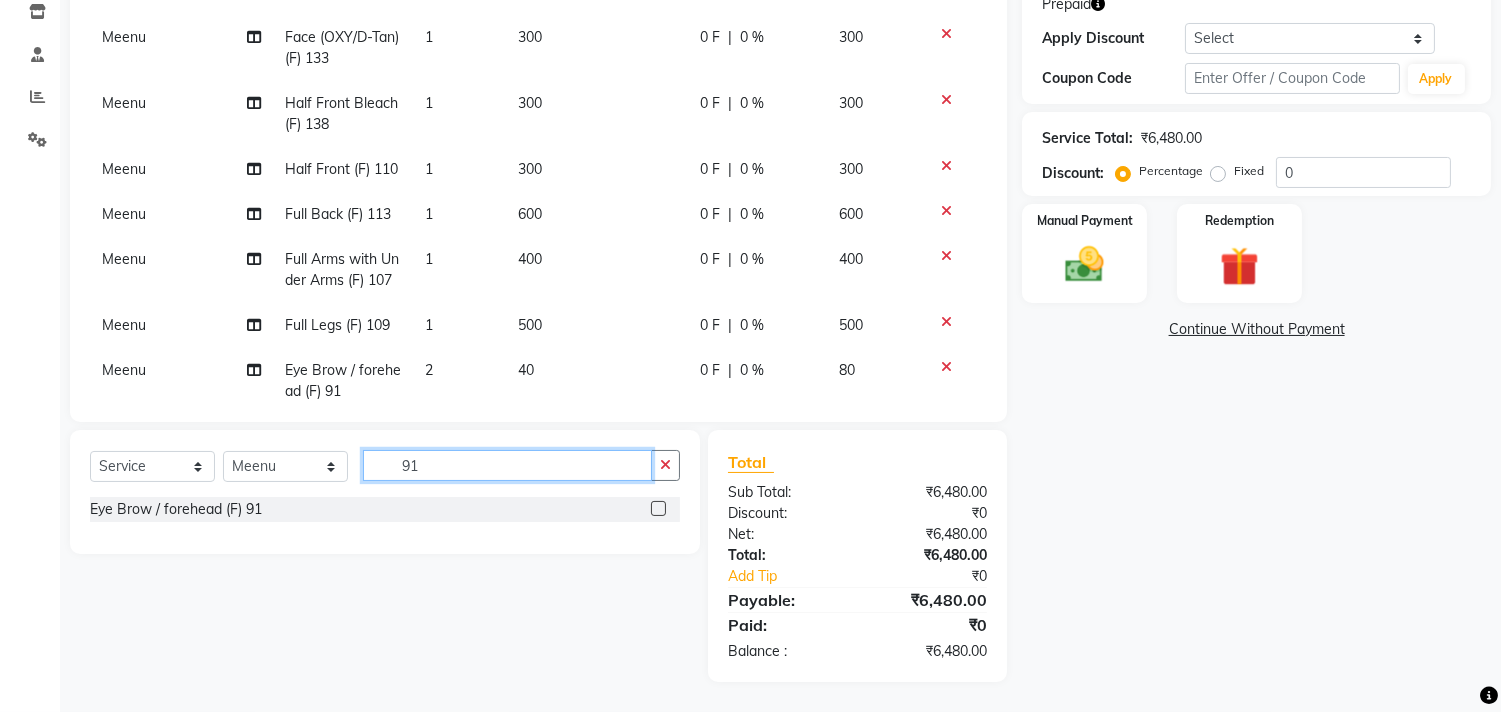 click on "91" 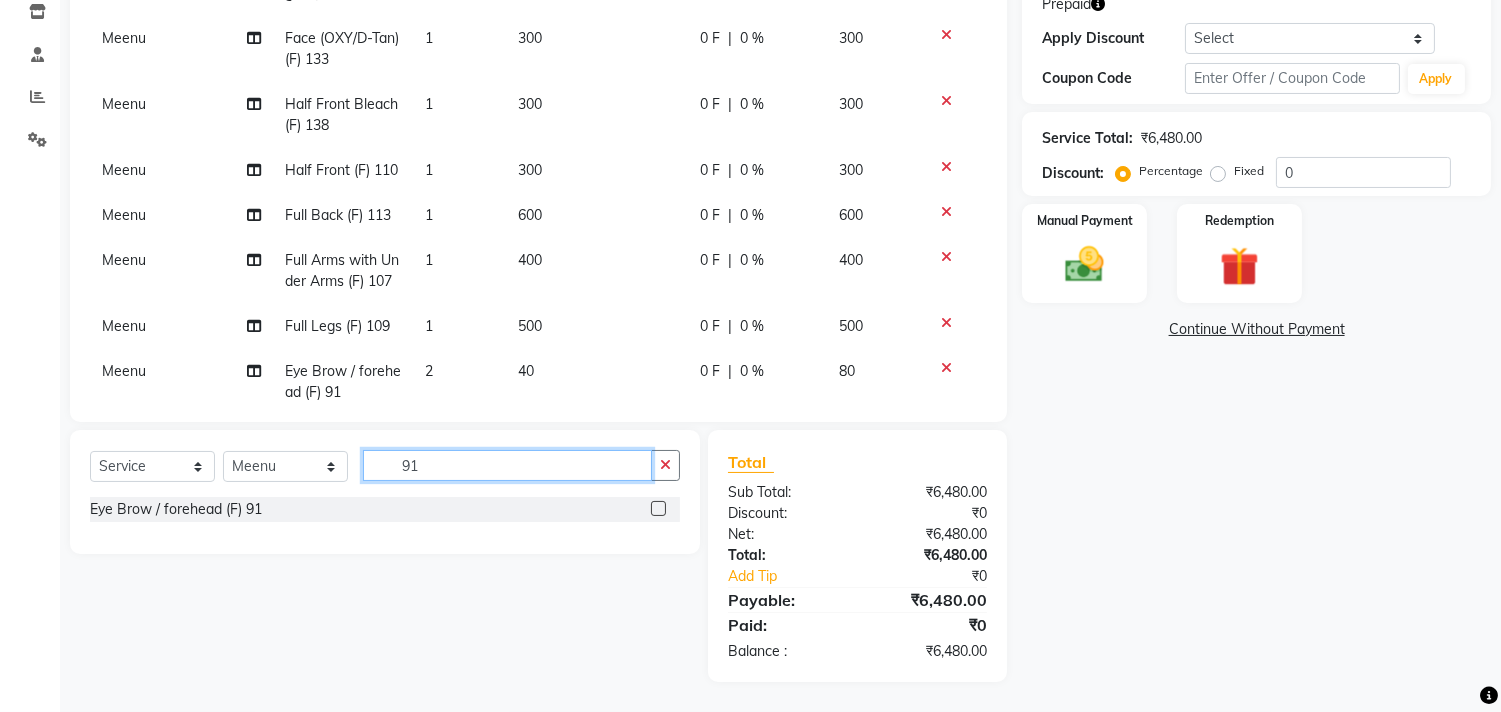 scroll, scrollTop: 11, scrollLeft: 0, axis: vertical 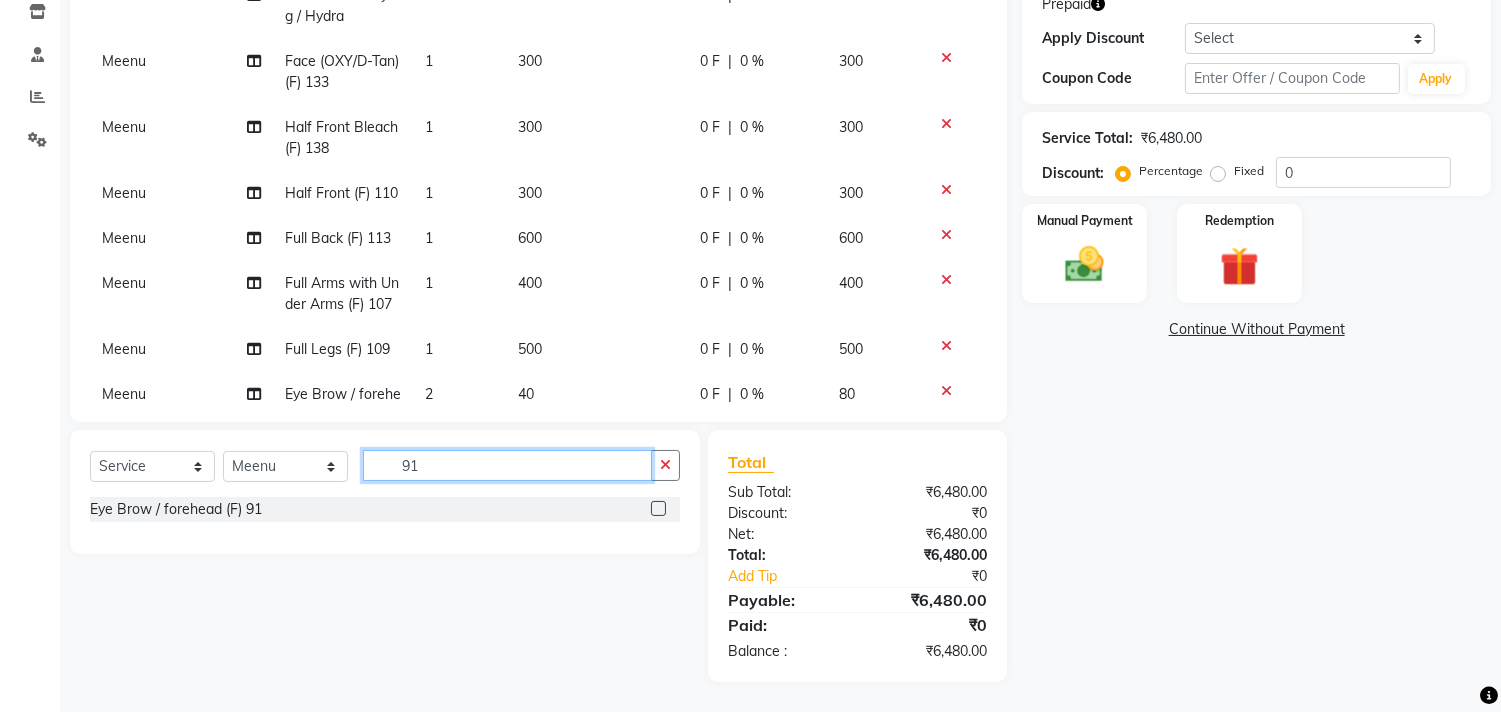 click on "91" 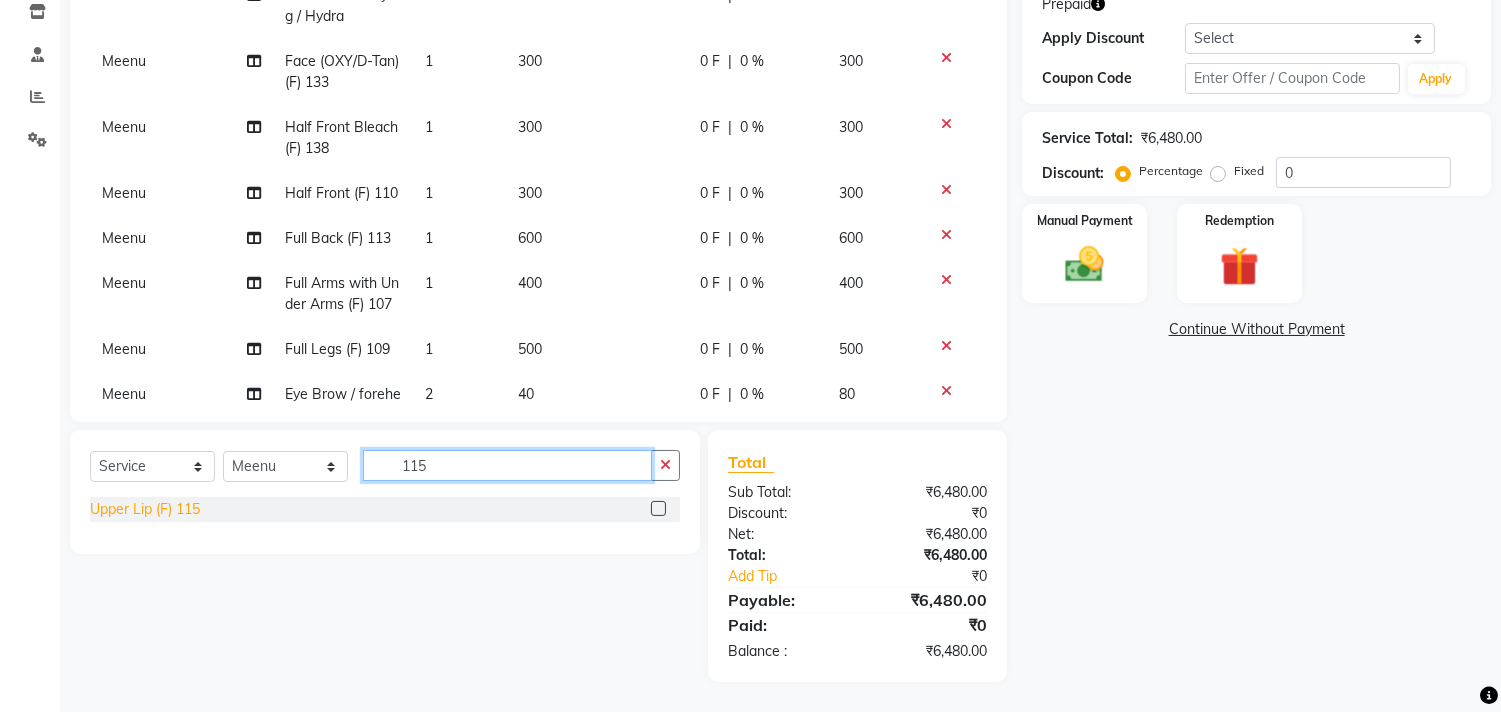 type on "115" 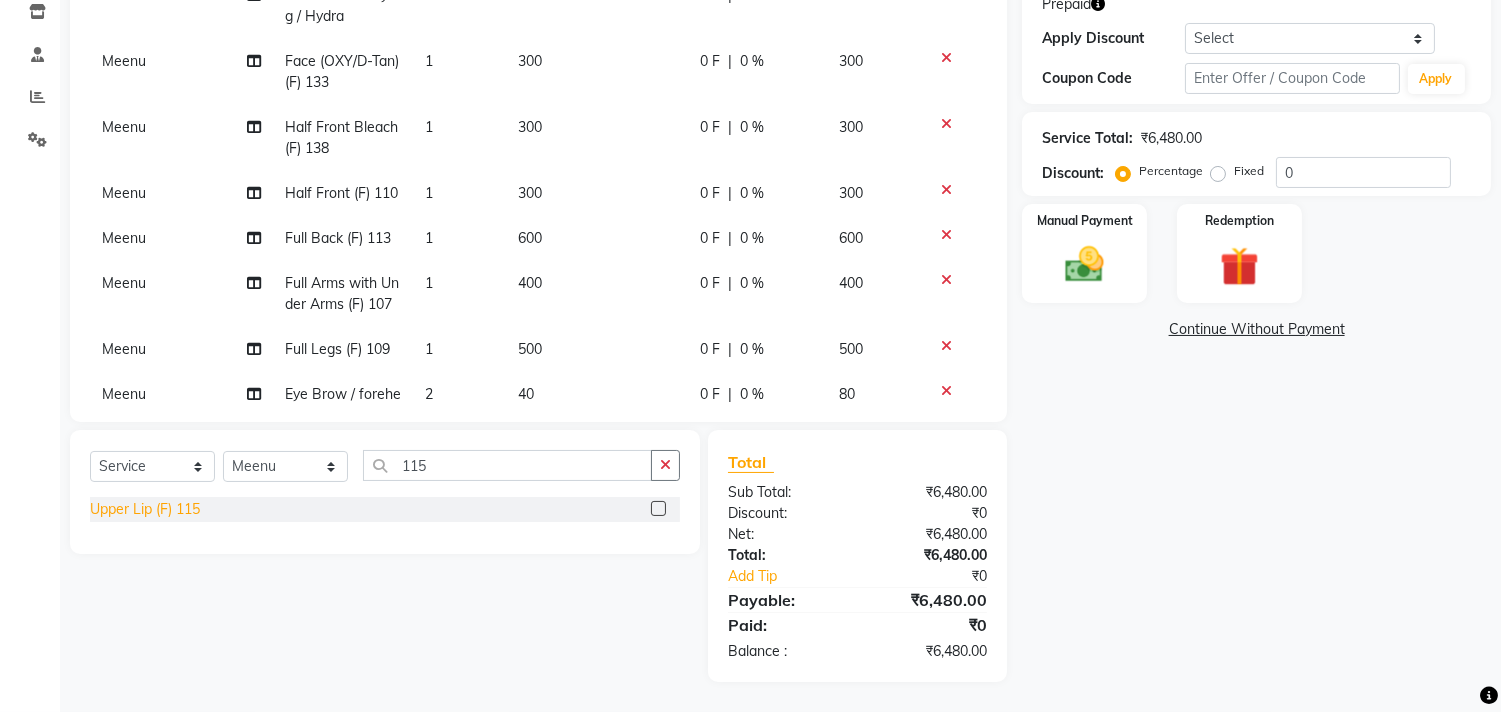 click on "Upper Lip (F) 115" 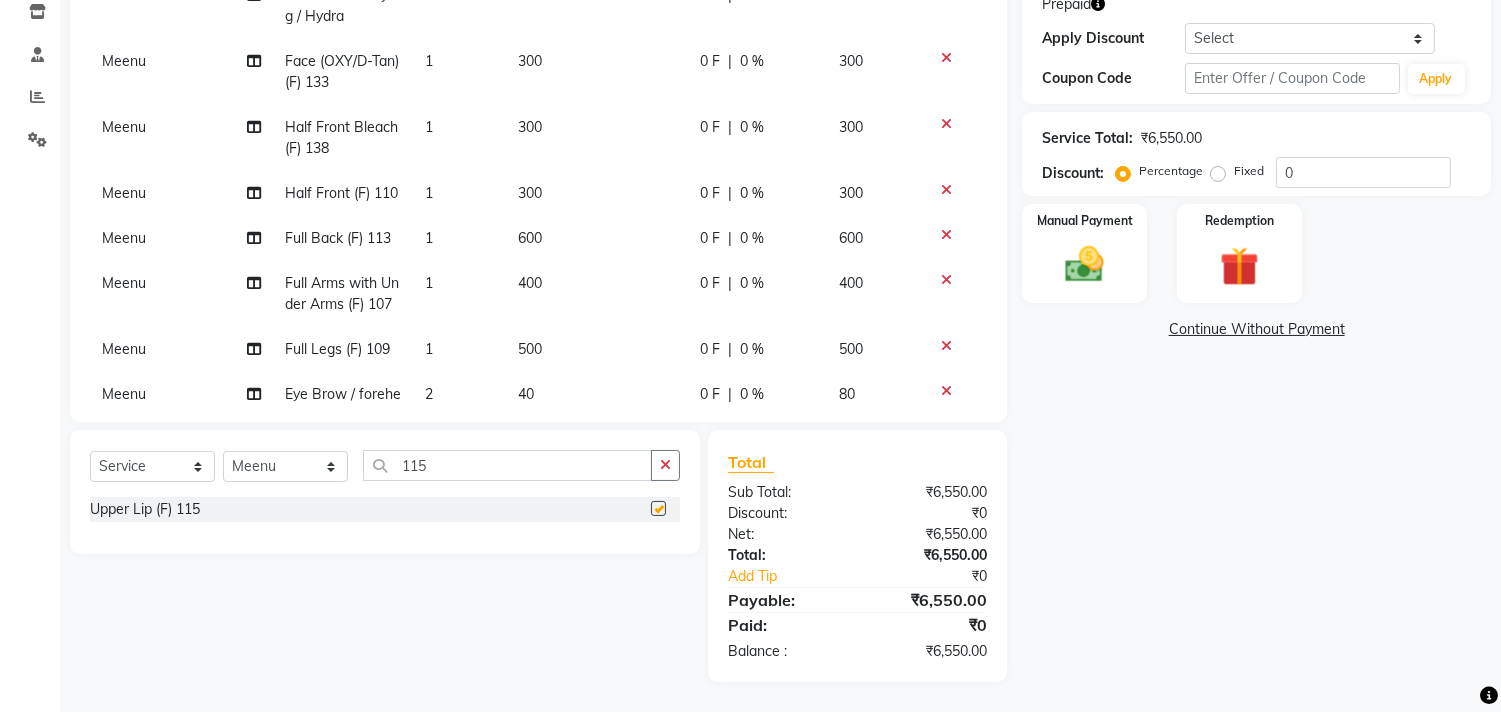 checkbox on "false" 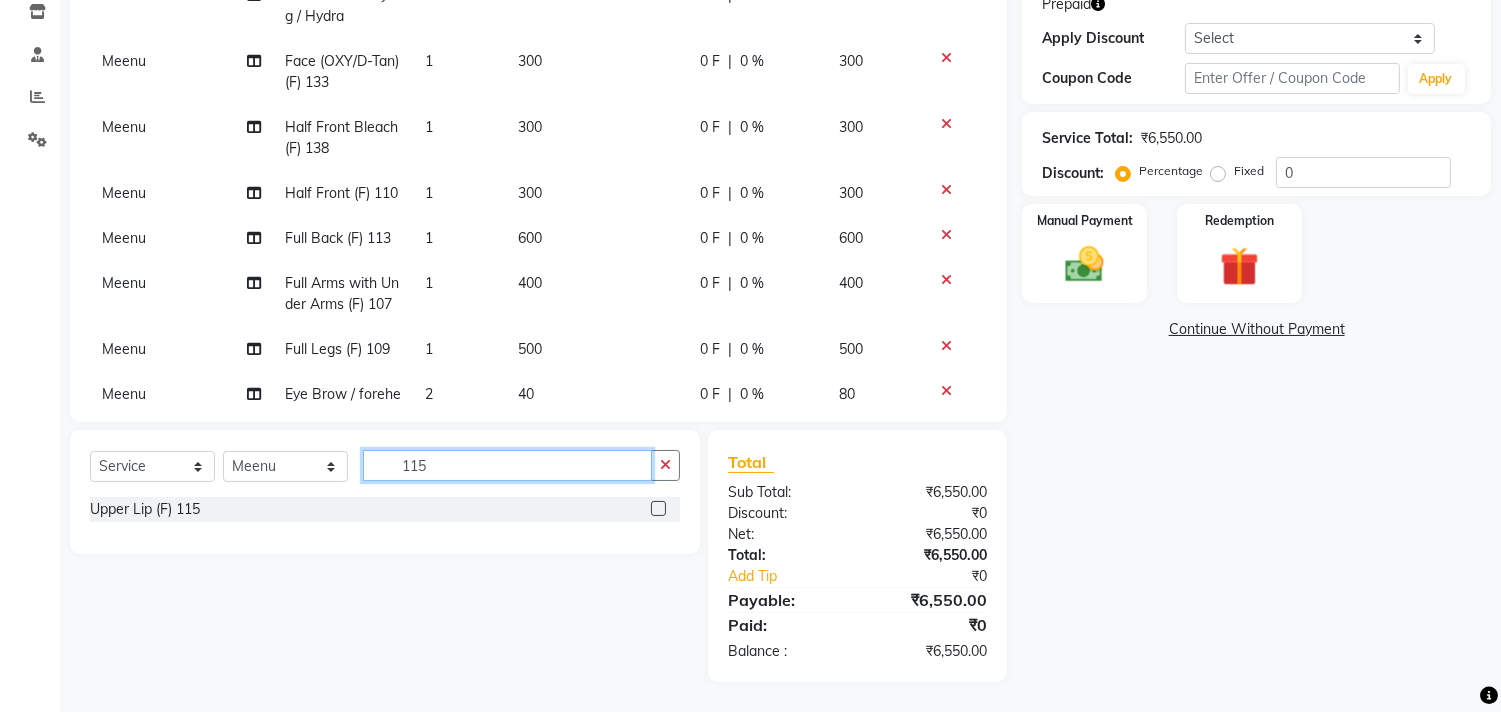click on "115" 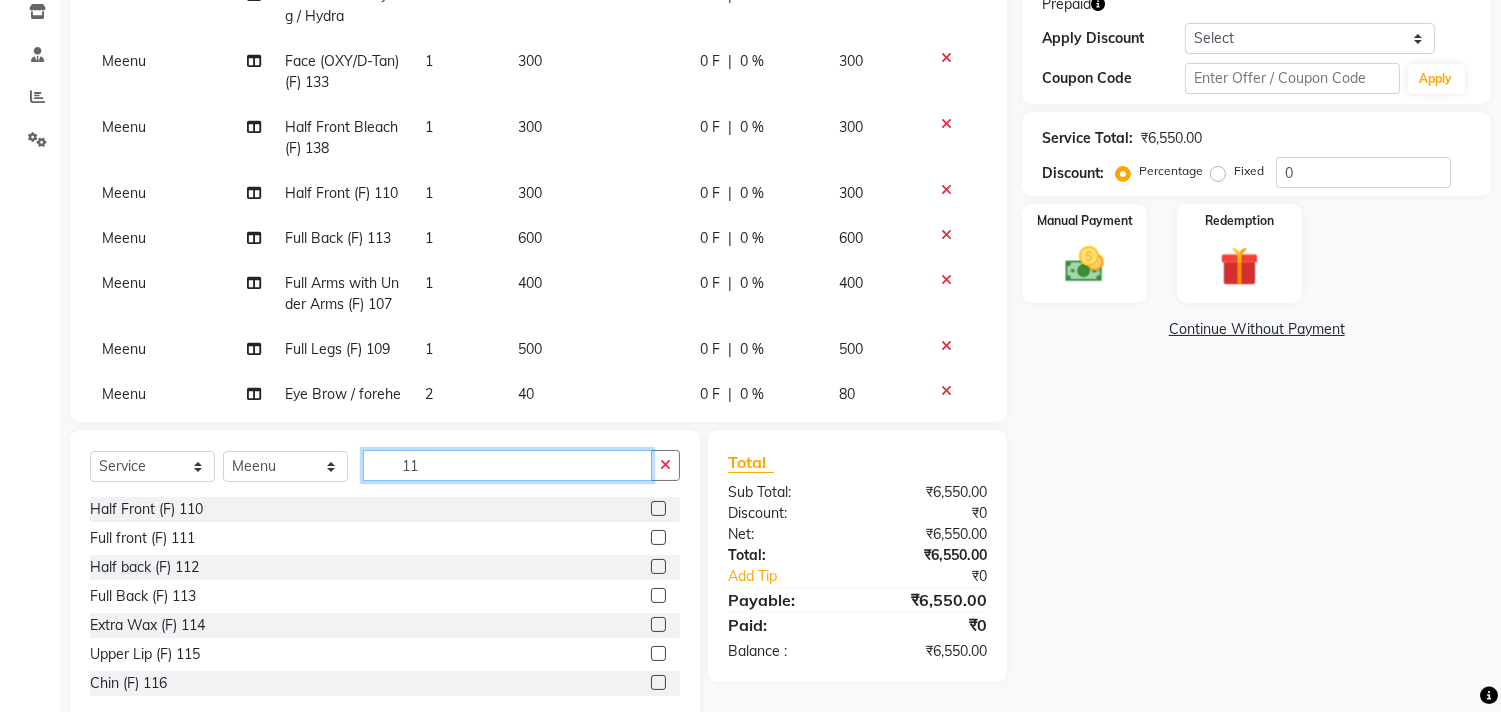 type on "1" 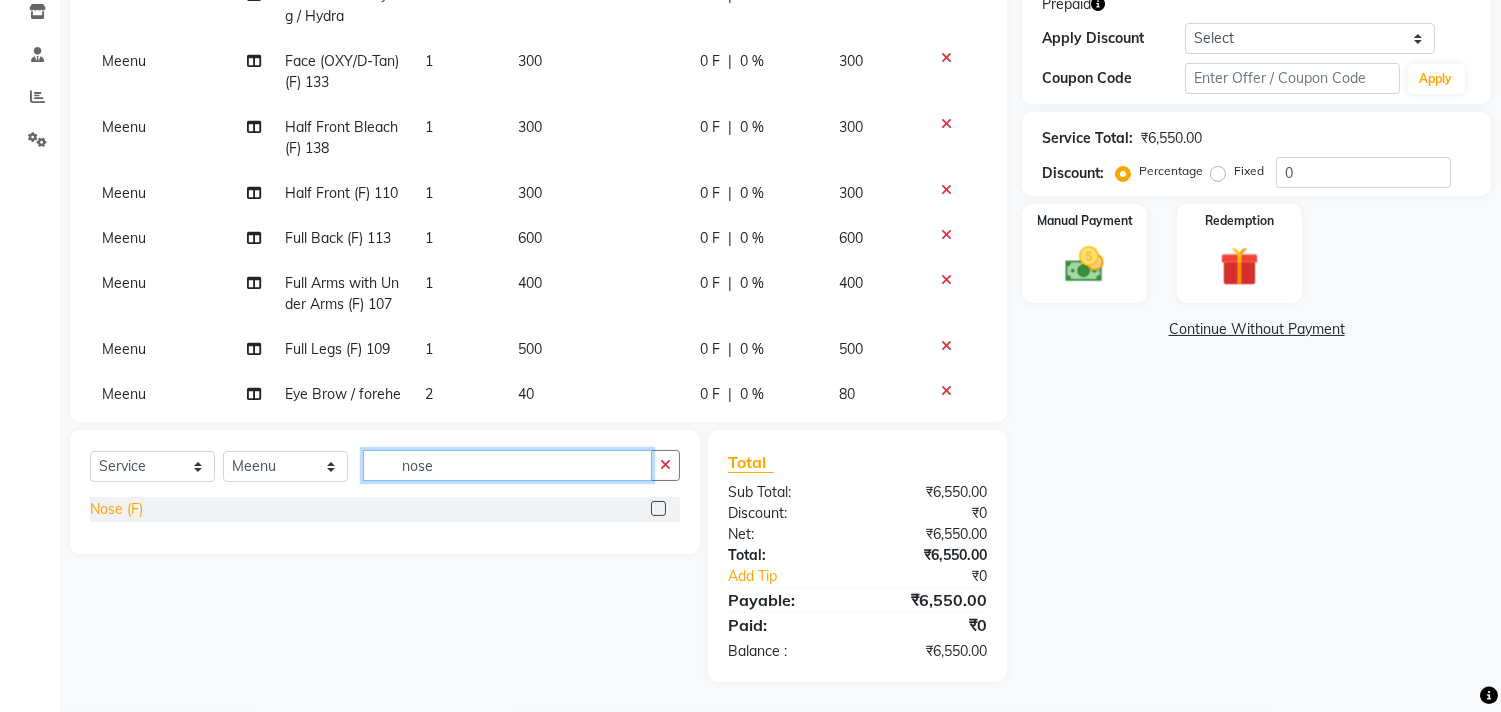 type on "nose" 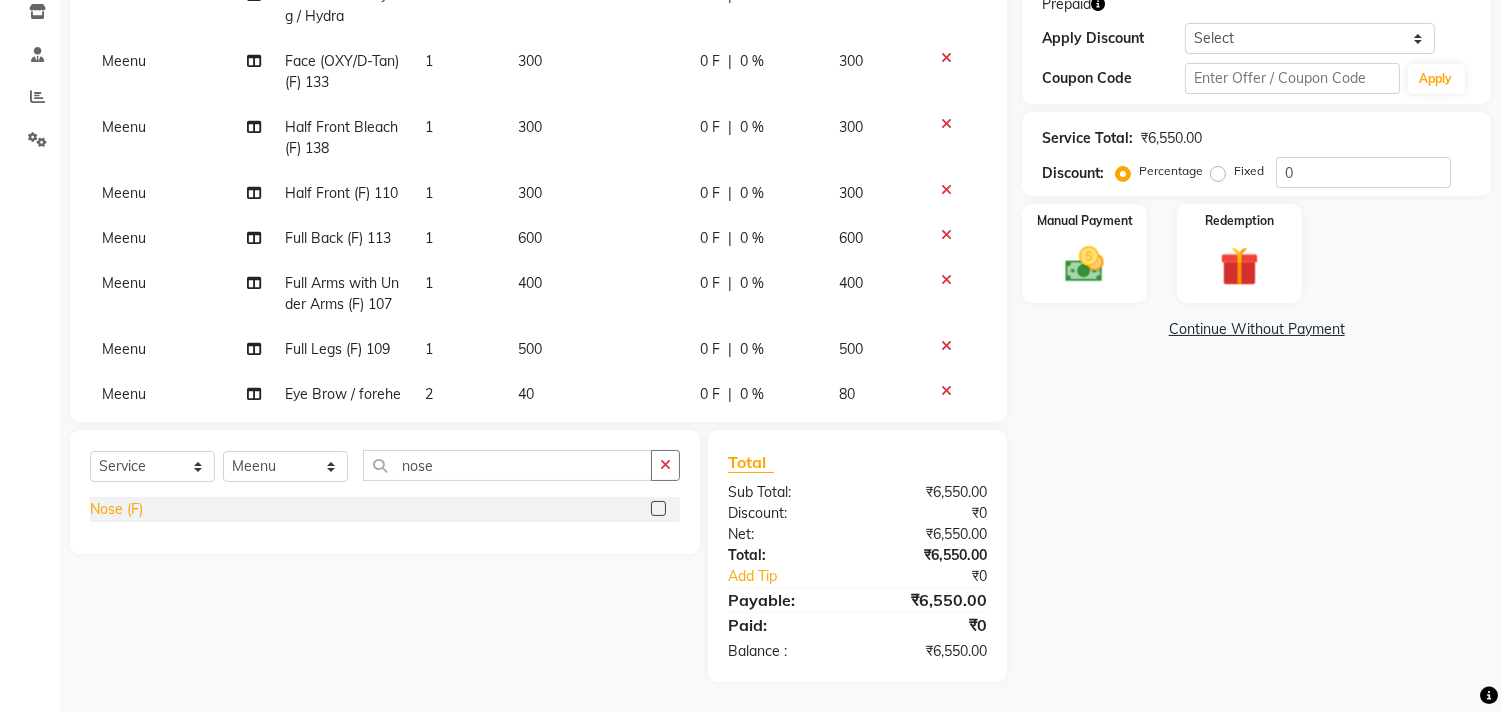 click on "Nose (F)" 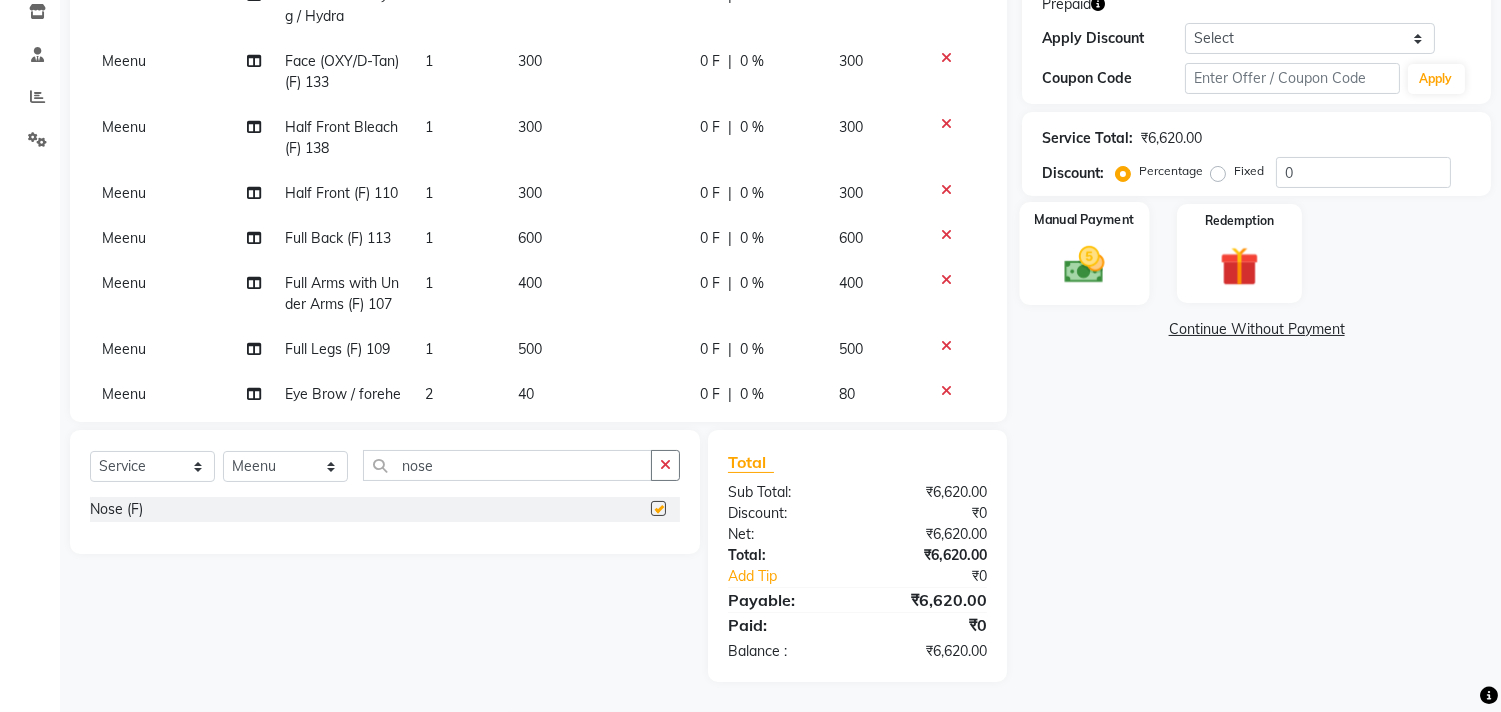 checkbox on "false" 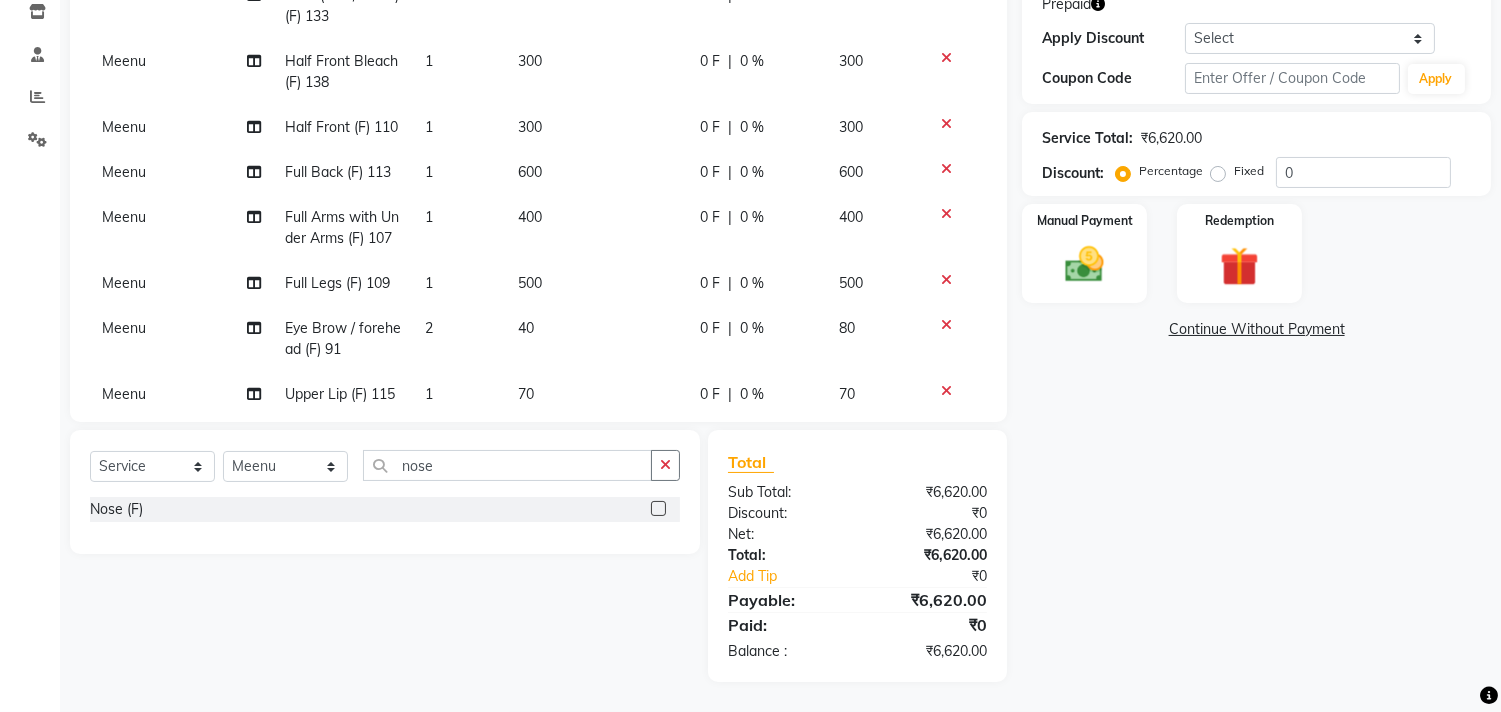 scroll, scrollTop: 211, scrollLeft: 0, axis: vertical 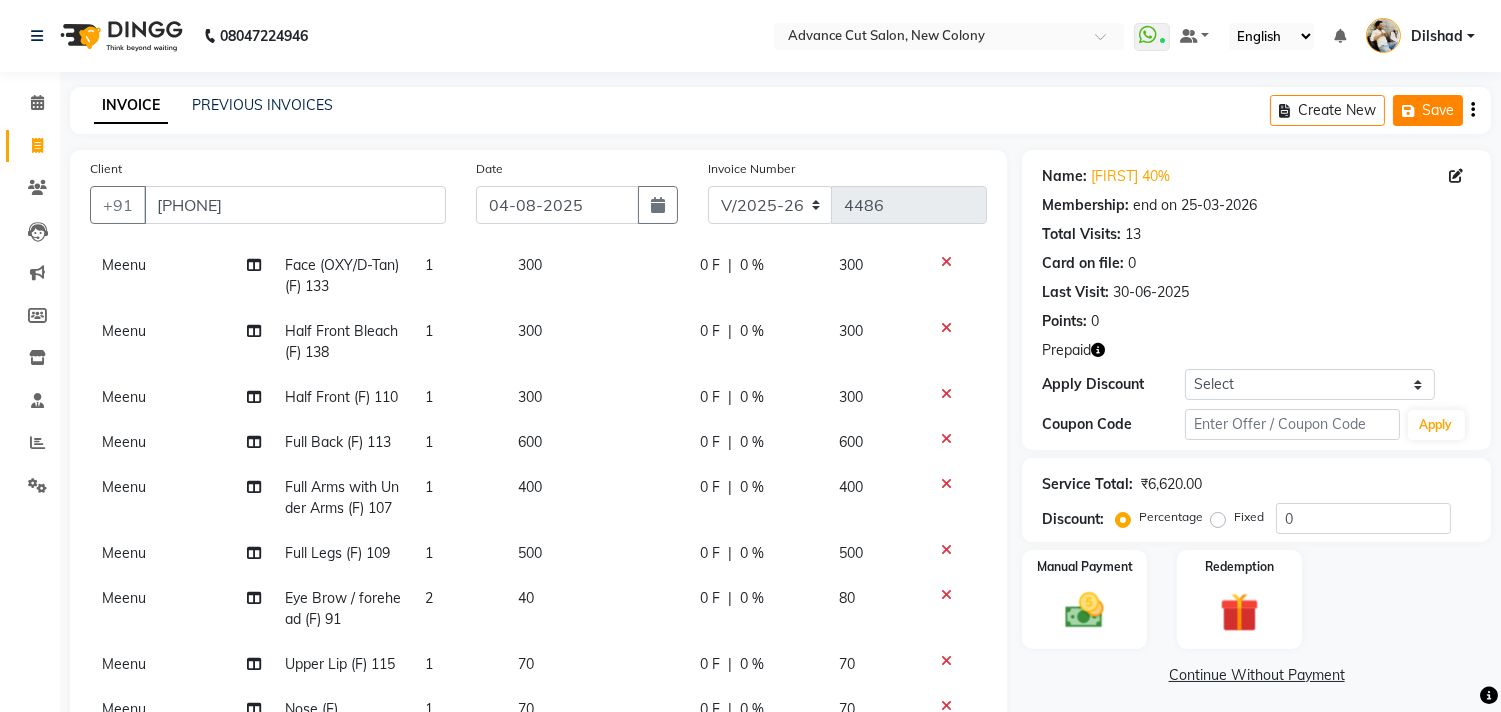 click 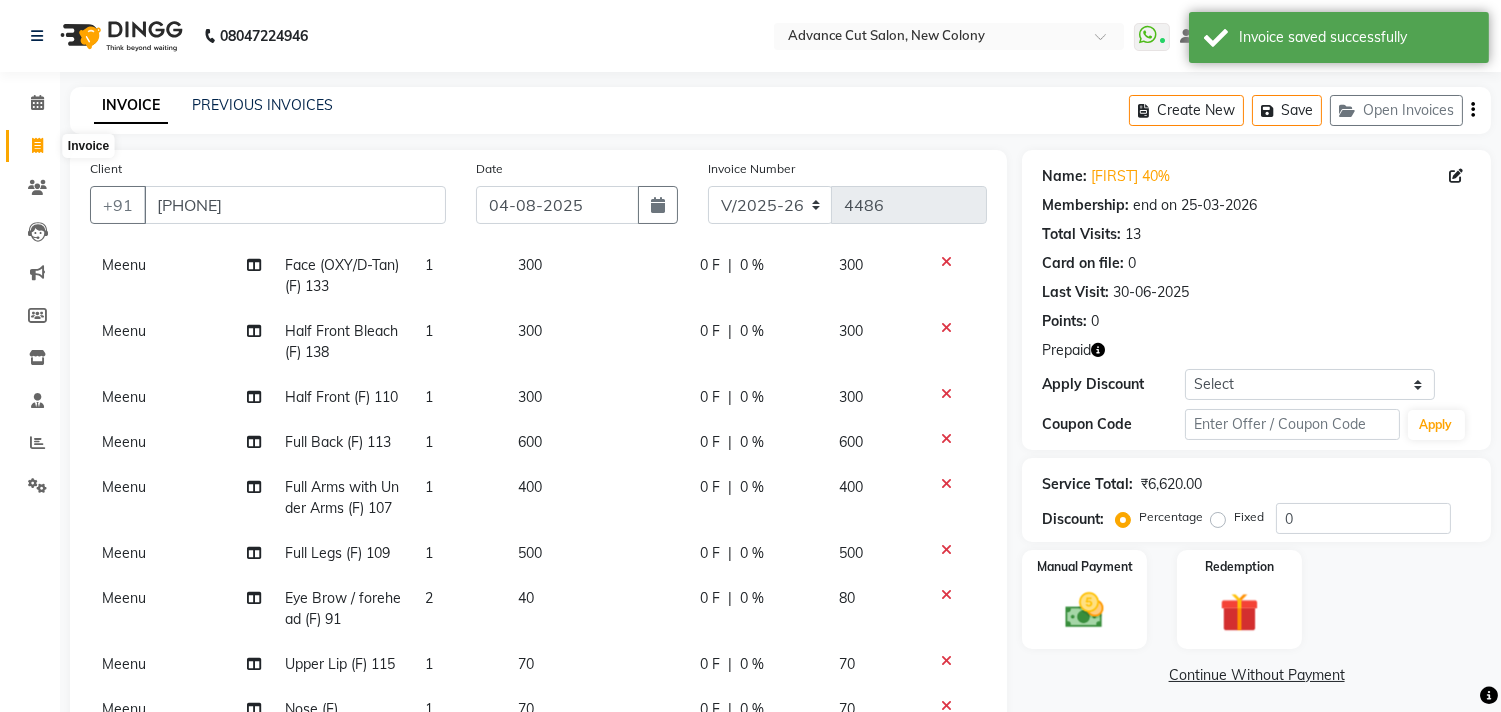 click 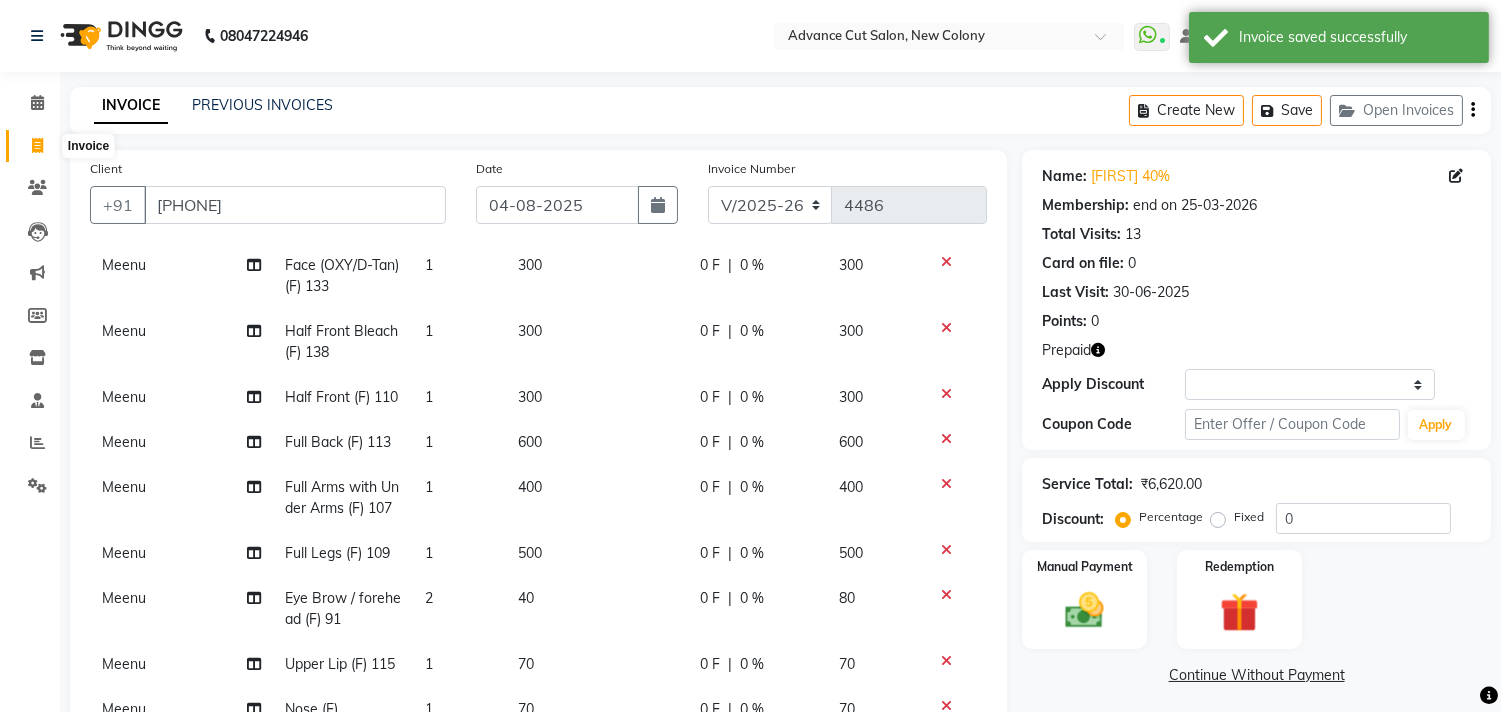 select on "service" 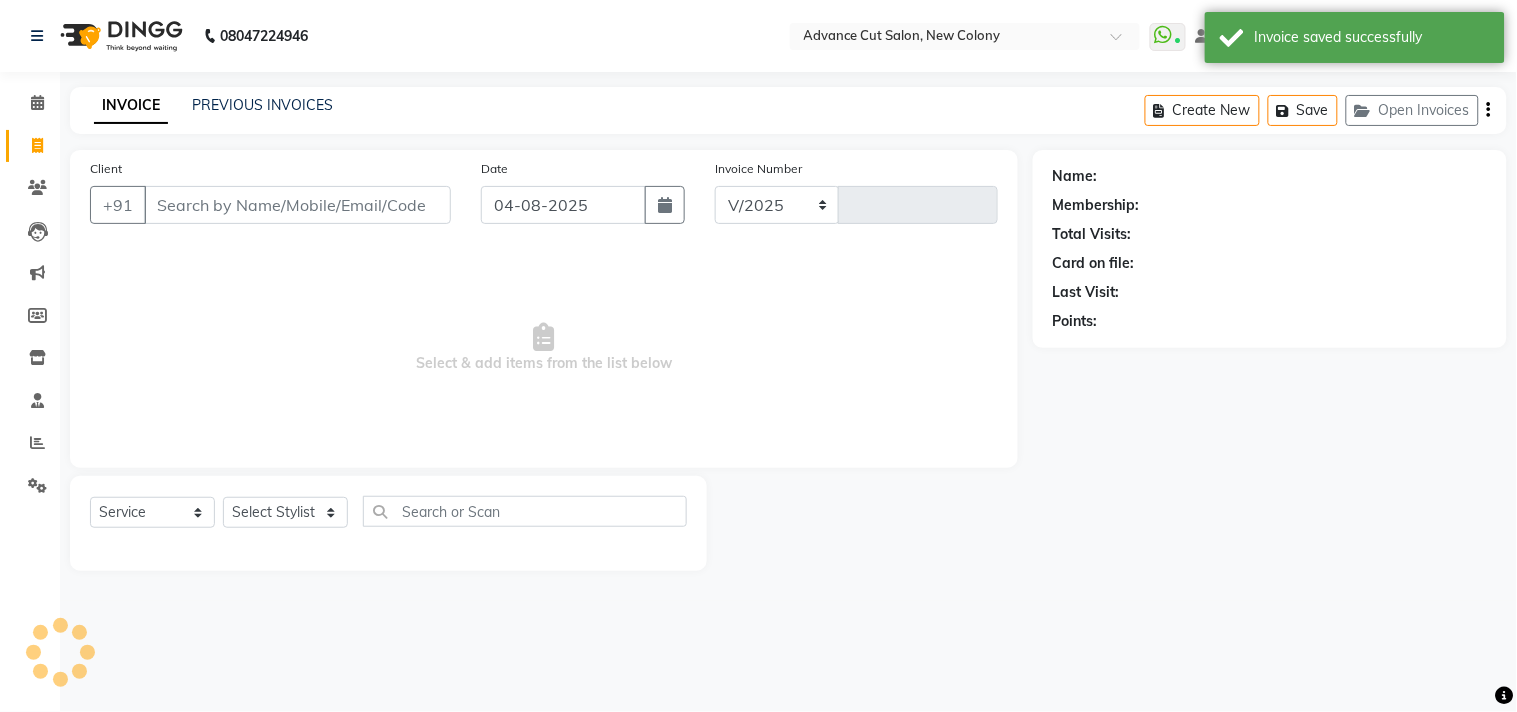 select on "922" 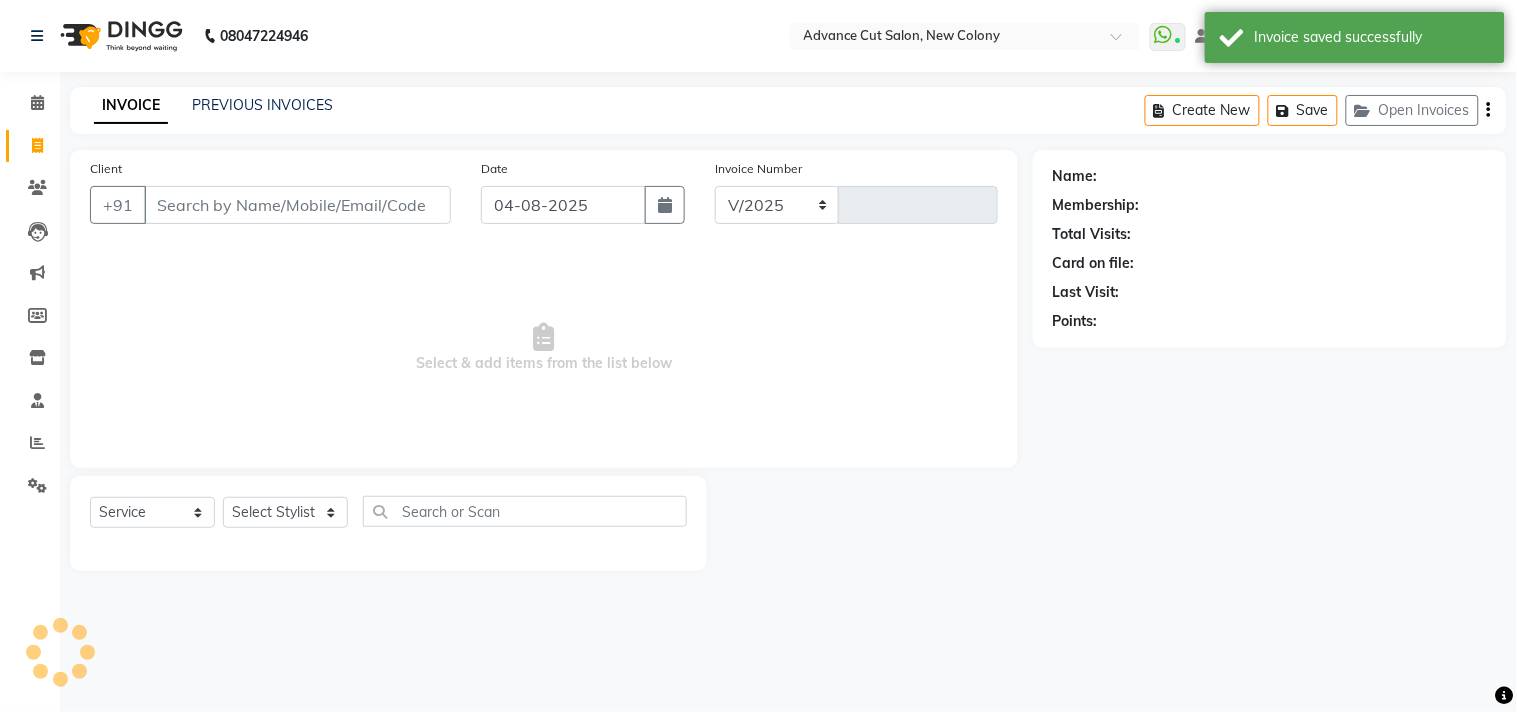 type on "4486" 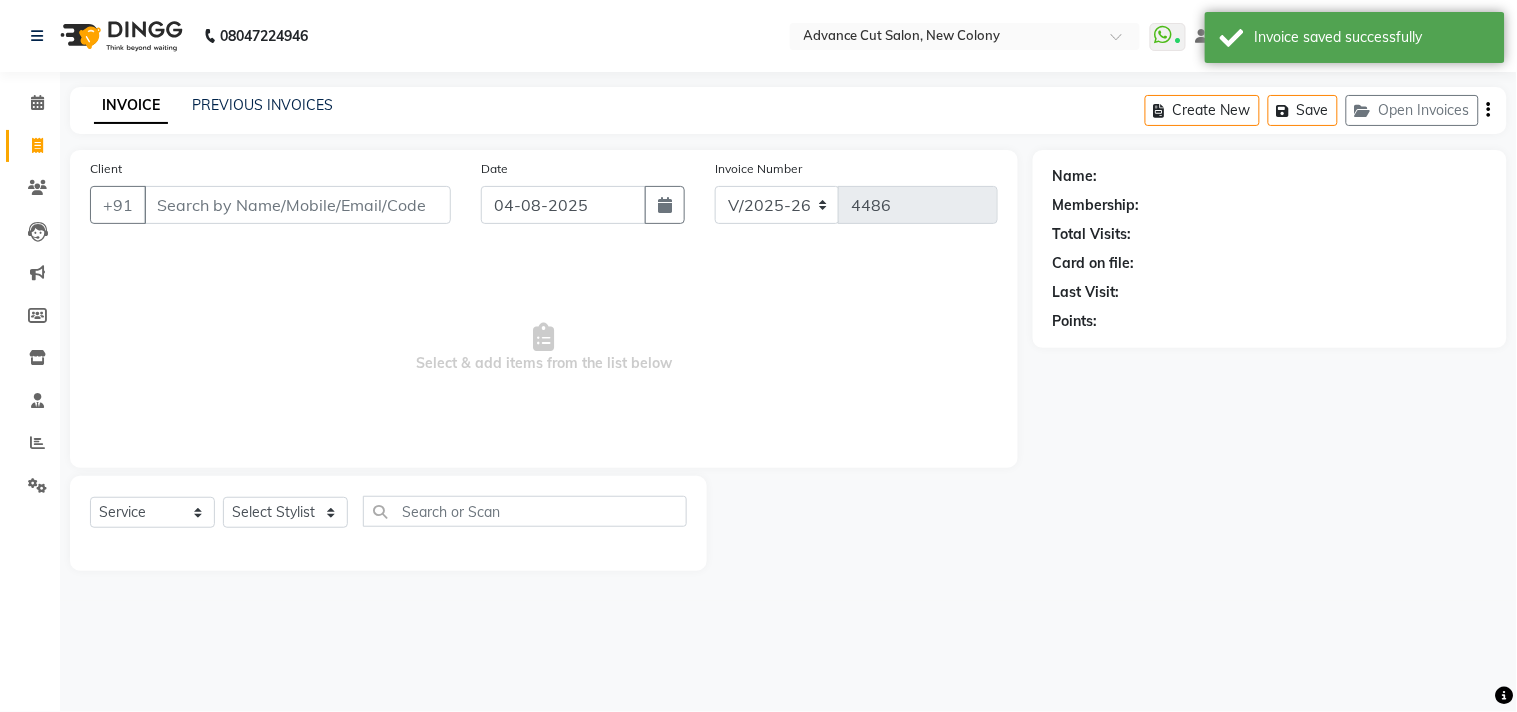 click on "INVOICE PREVIOUS INVOICES Create New   Save   Open Invoices" 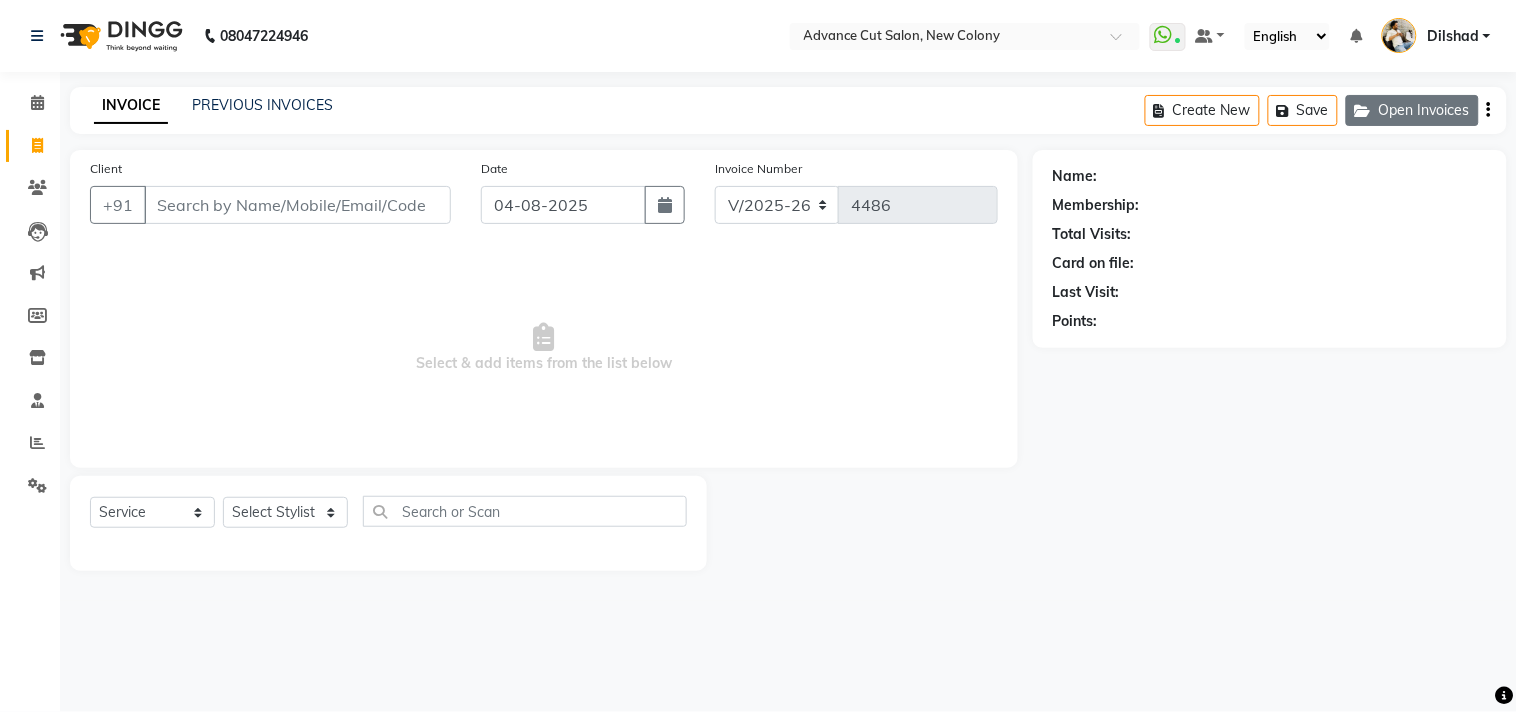 click on "Open Invoices" 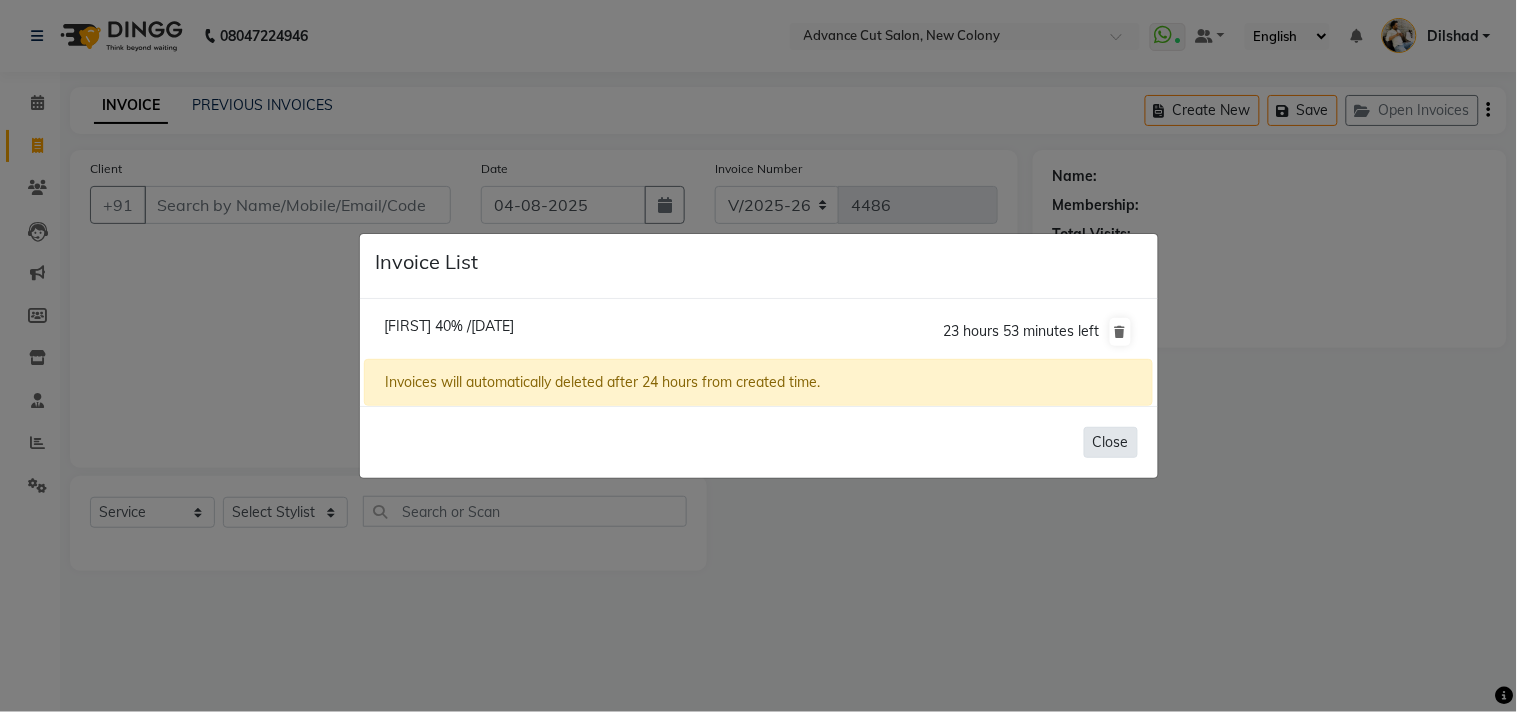 click on "Close" 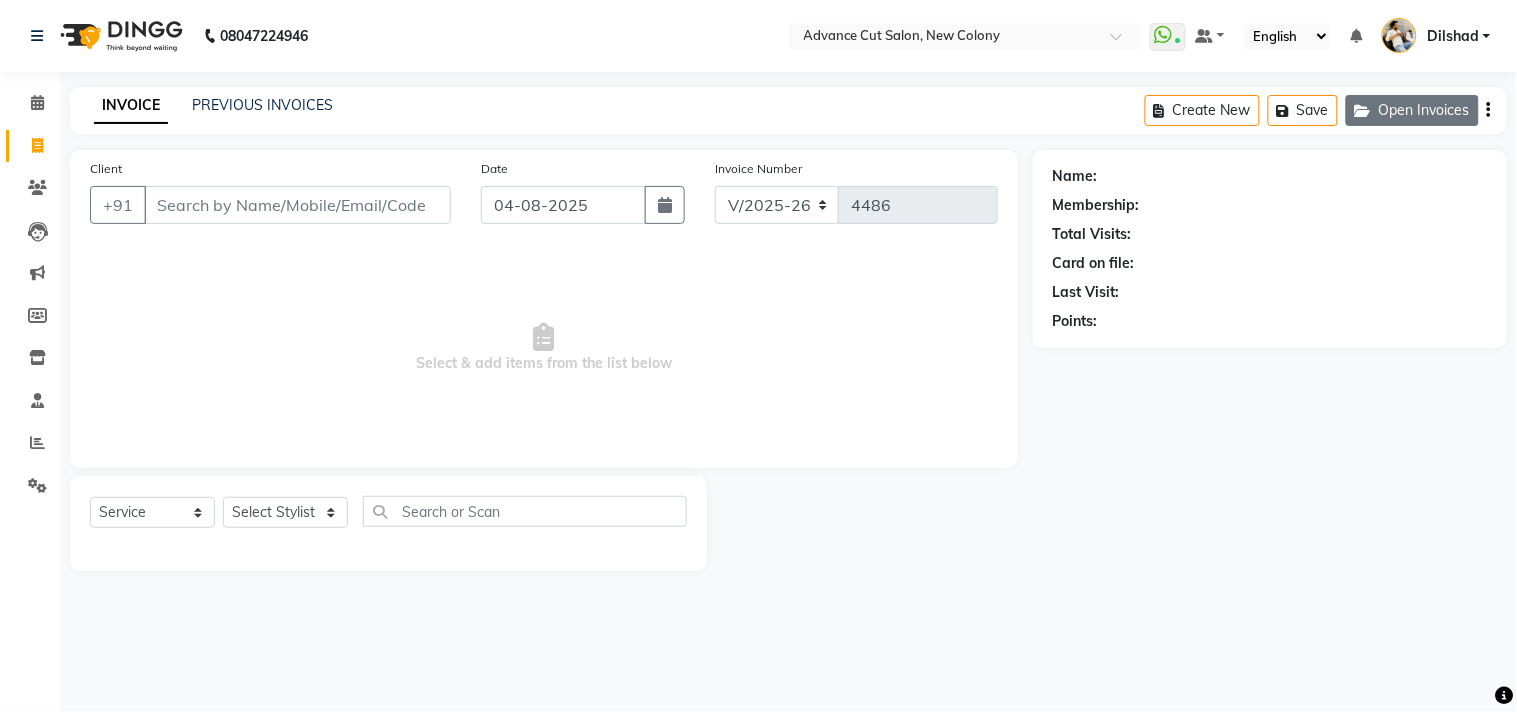 click on "Open Invoices" 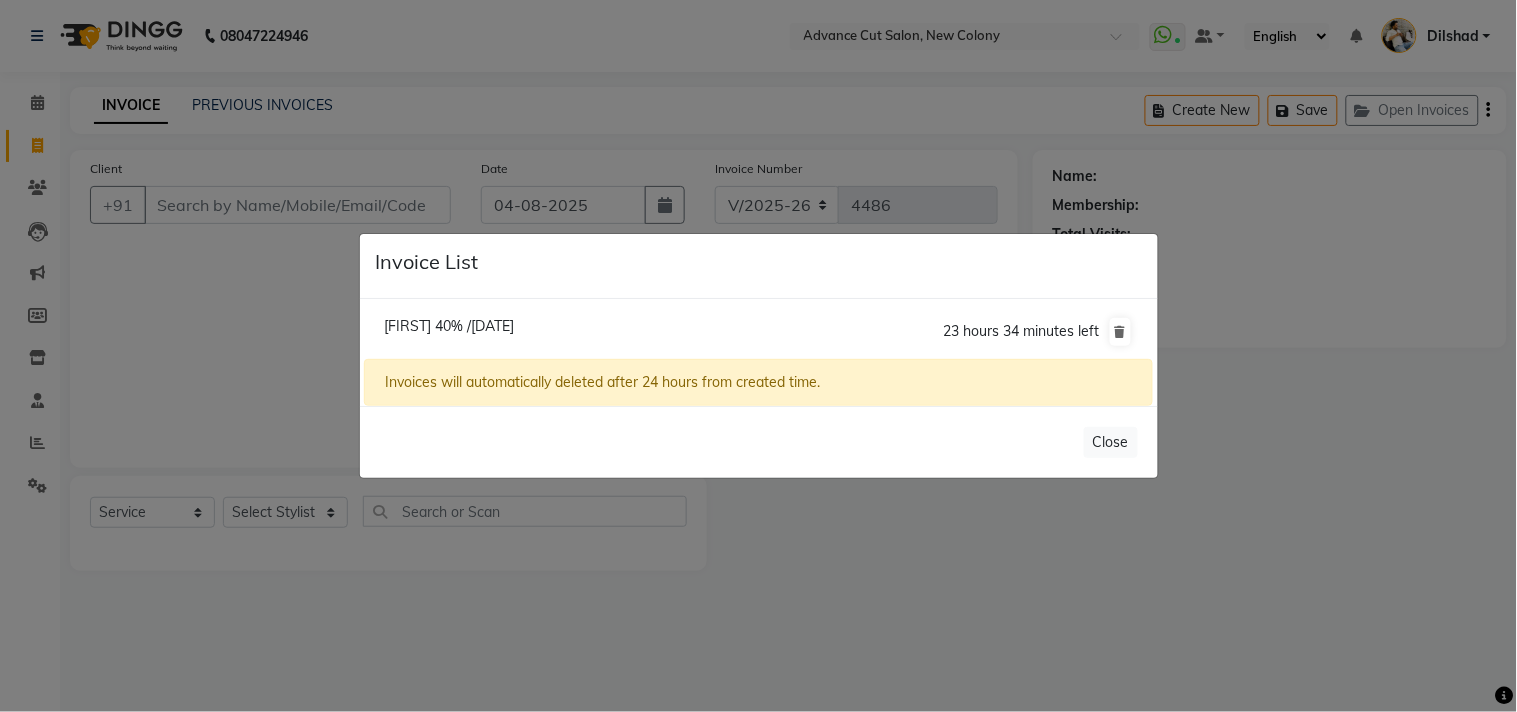 click on "[FIRST] 40% /[DATE]" 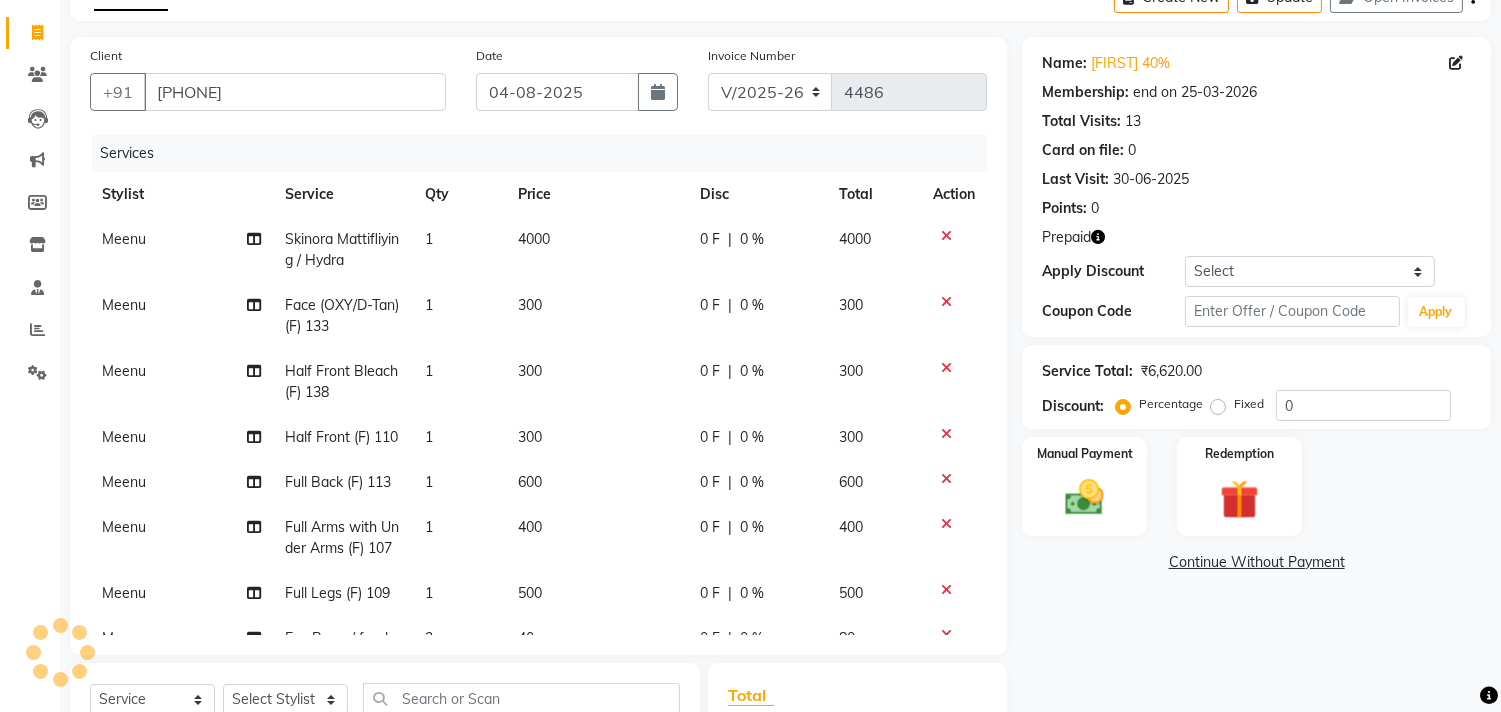 scroll, scrollTop: 346, scrollLeft: 0, axis: vertical 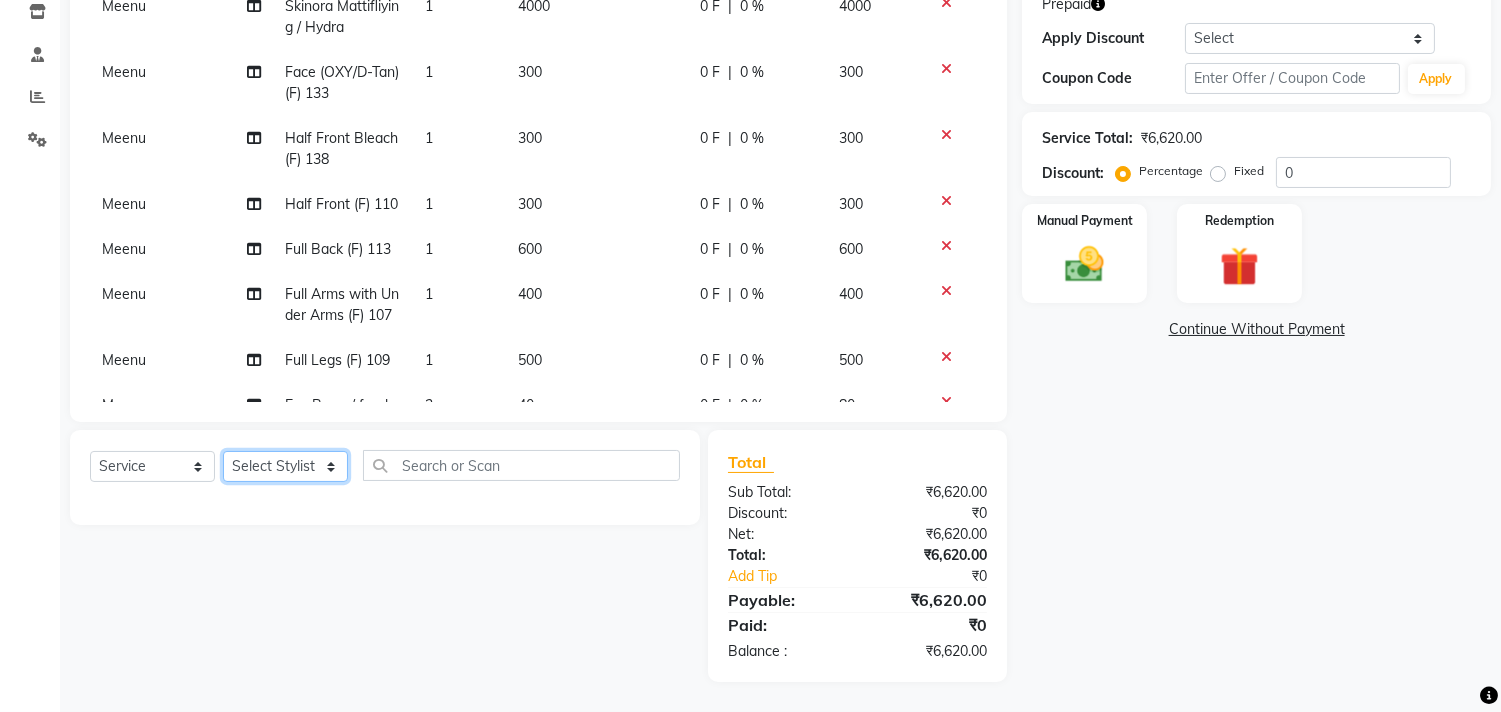 click on "Select Stylist Abrar Alam Dilshad Lallan Meenu Nafeesh Ahmad Naved O.P. Sharma  Pryag Samar Shahzad  SHWETA SINGH Zarina" 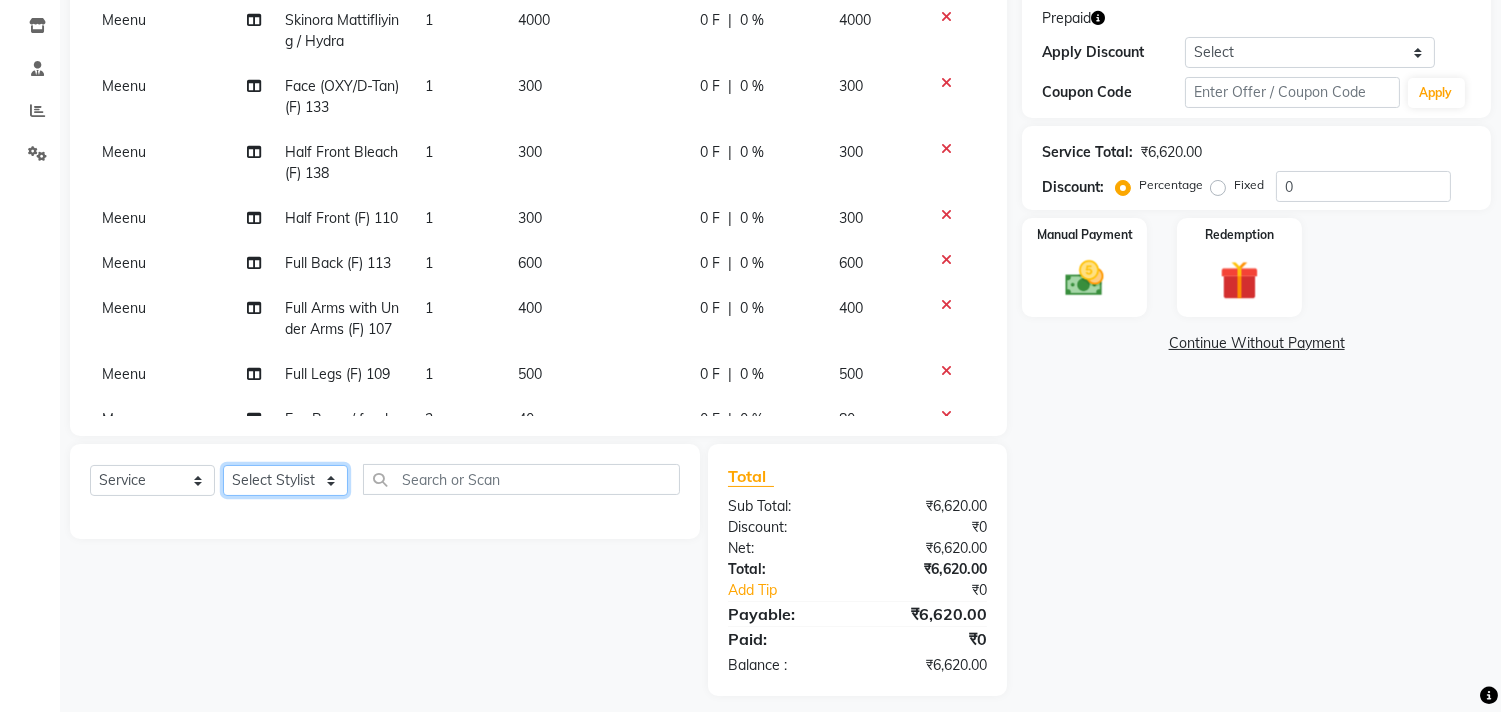 scroll, scrollTop: 346, scrollLeft: 0, axis: vertical 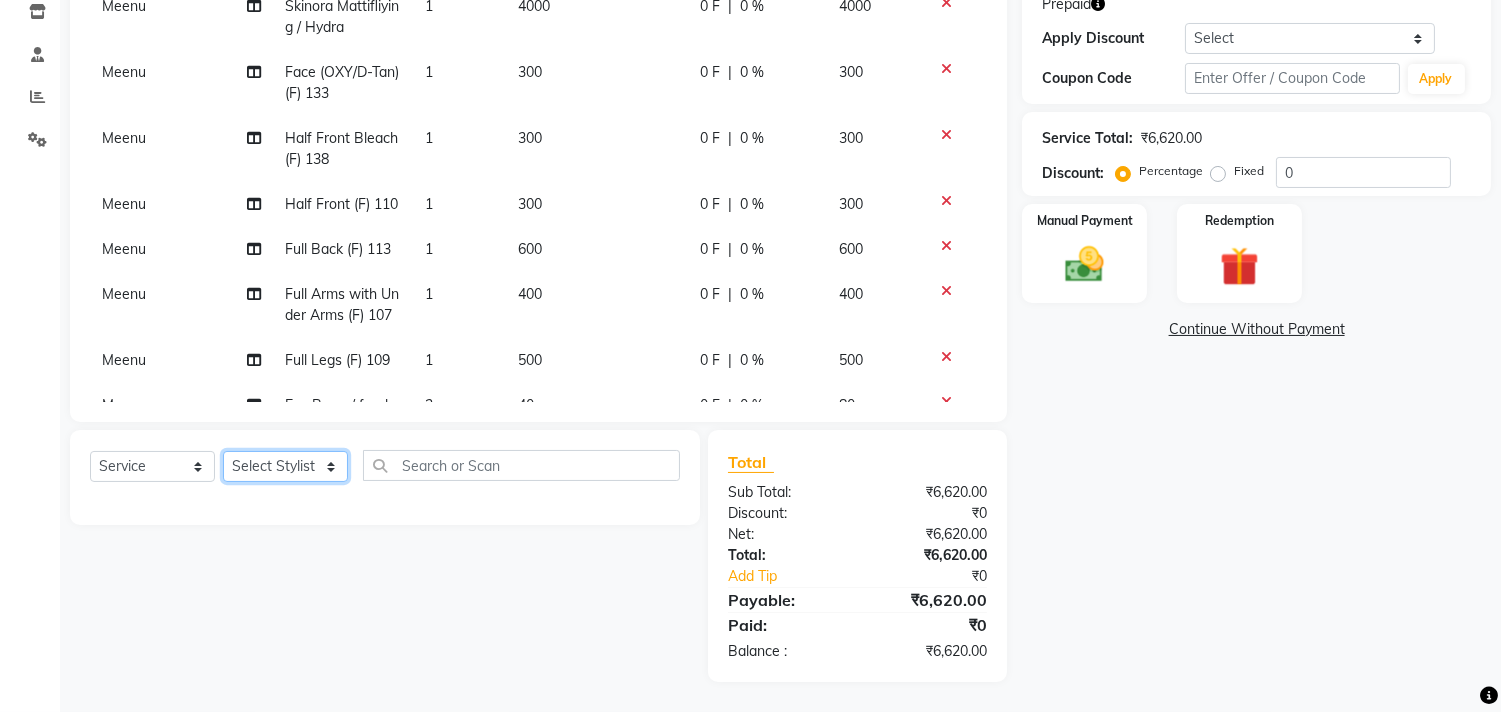 drag, startPoint x: 286, startPoint y: 473, endPoint x: 280, endPoint y: 451, distance: 22.803509 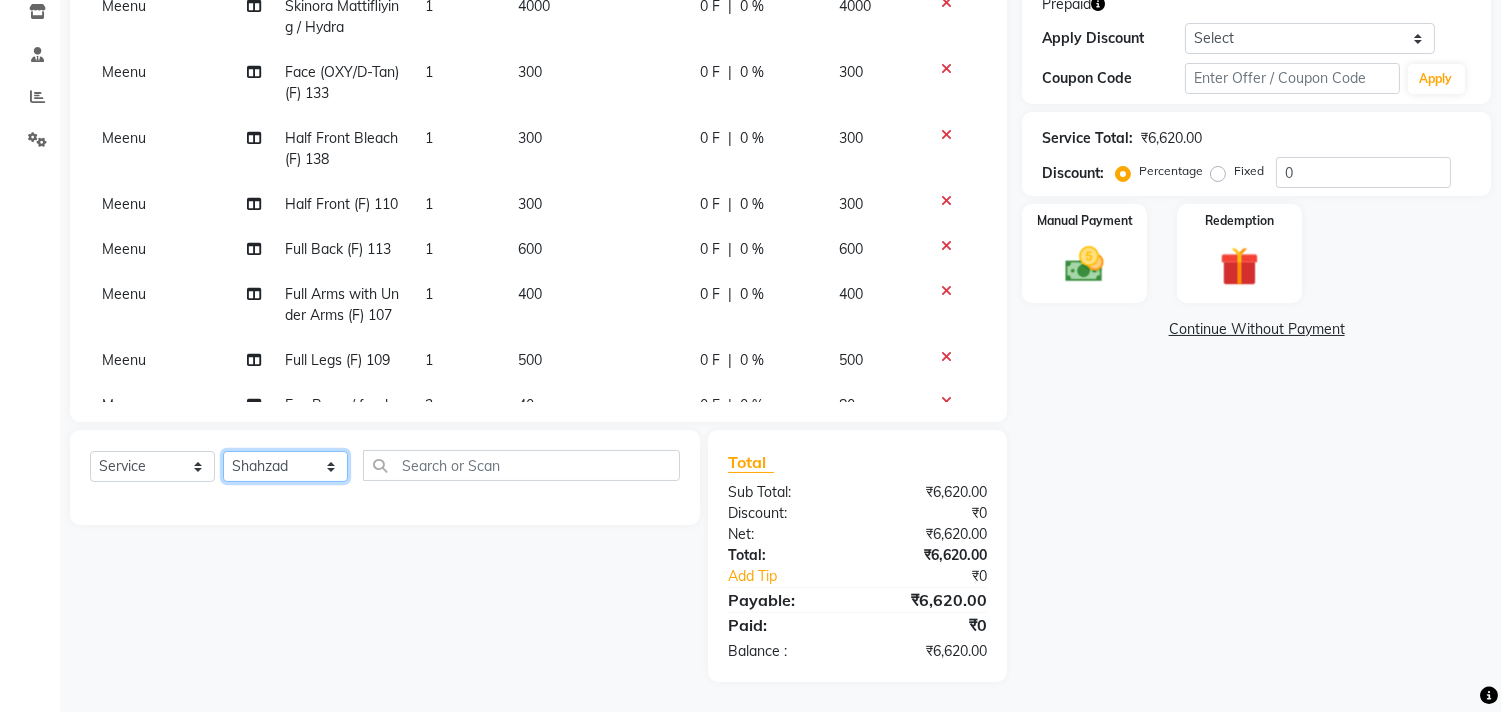 click on "Select Stylist Abrar Alam Dilshad Lallan Meenu Nafeesh Ahmad Naved O.P. Sharma  Pryag Samar Shahzad  SHWETA SINGH Zarina" 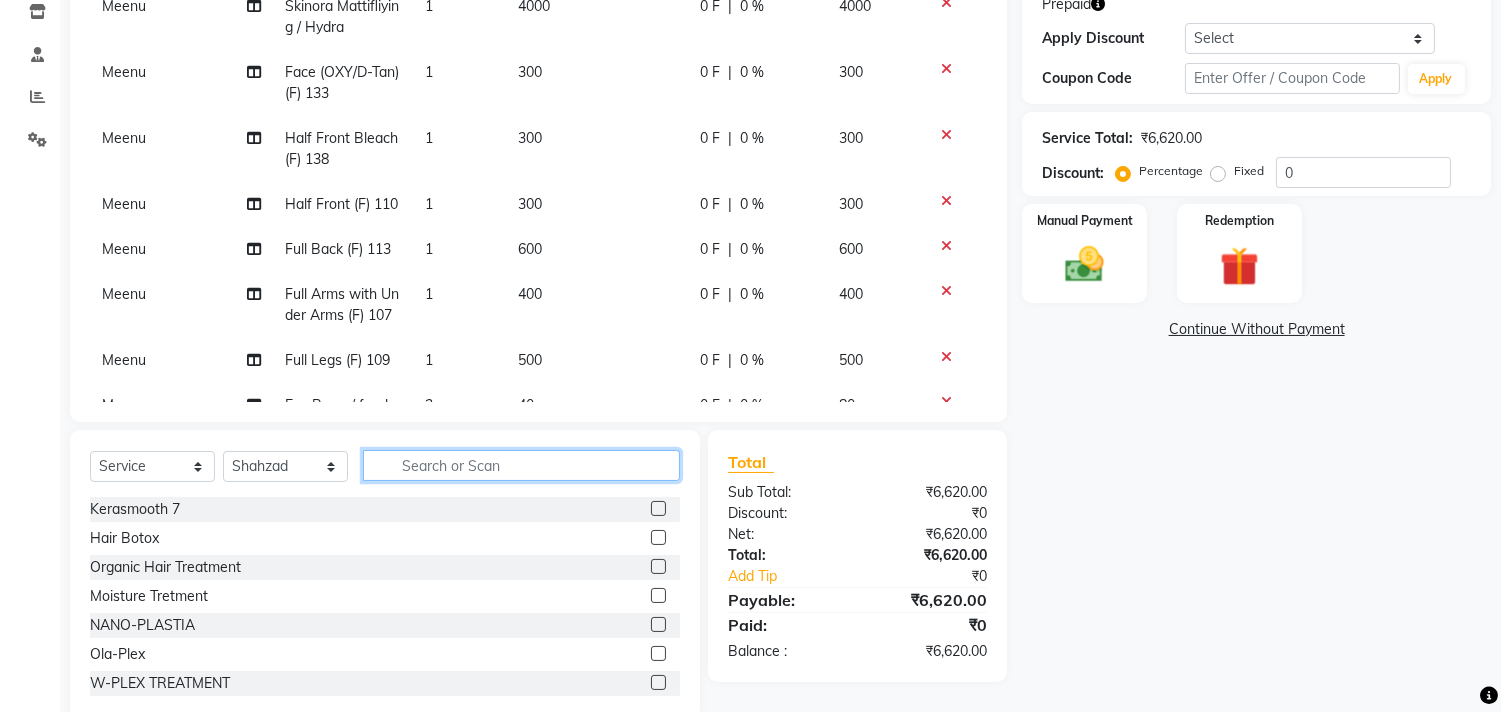click 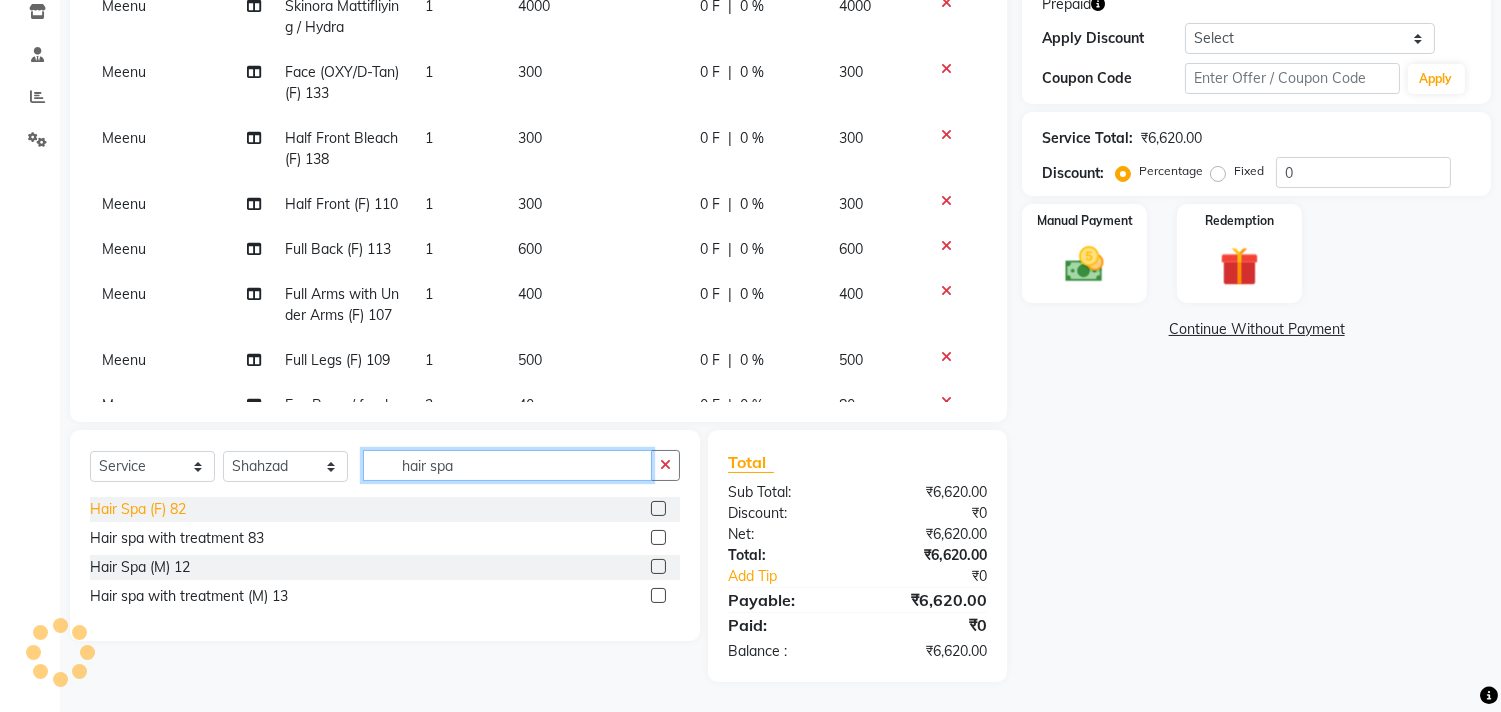 type on "hair spa" 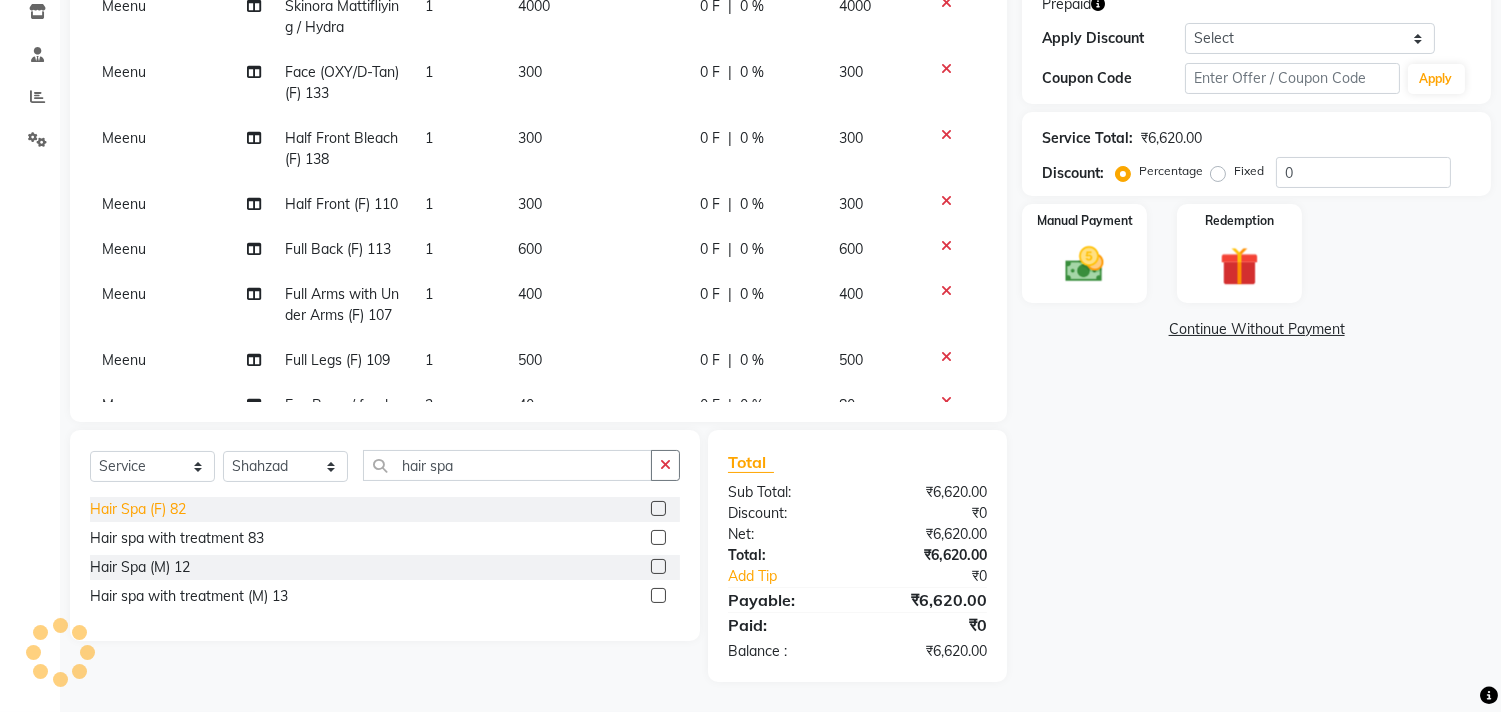 click on "Hair Spa (F) 82" 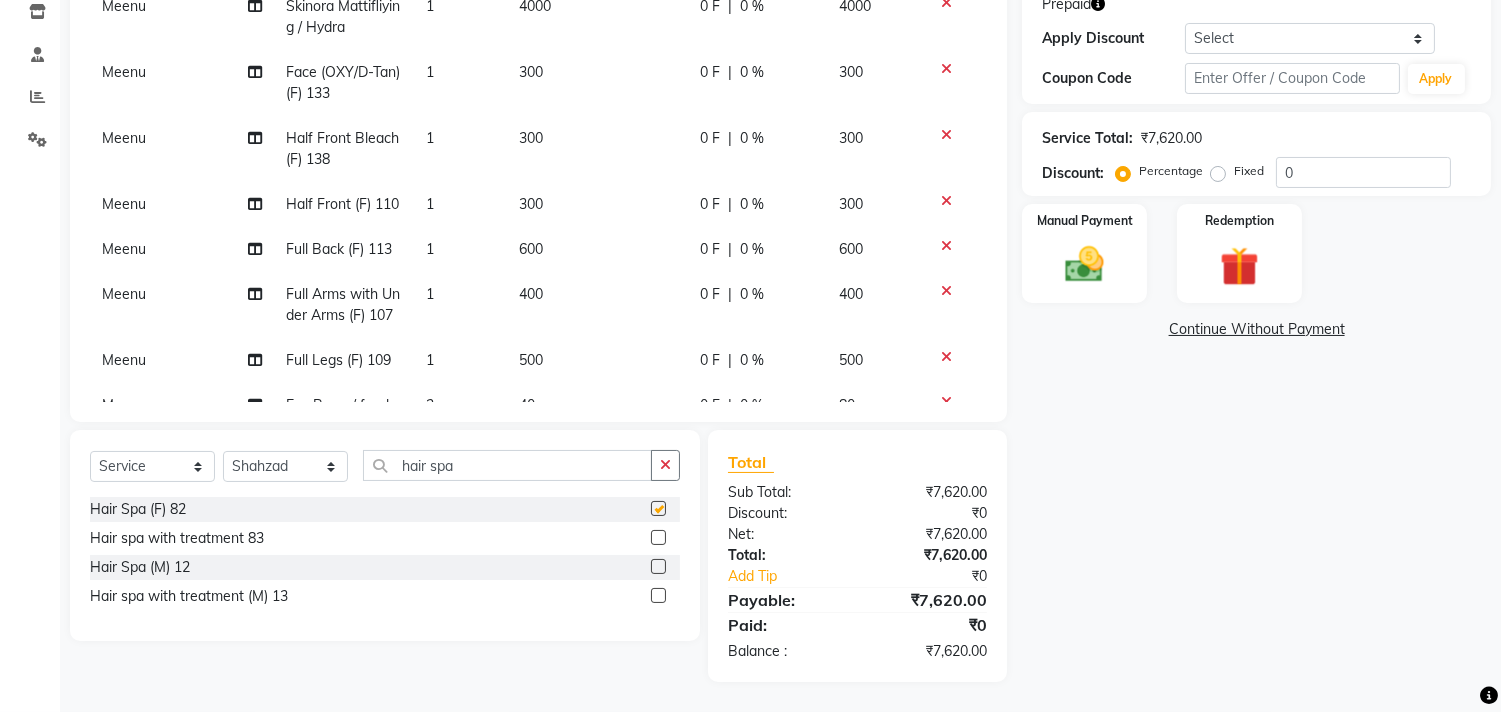 checkbox on "false" 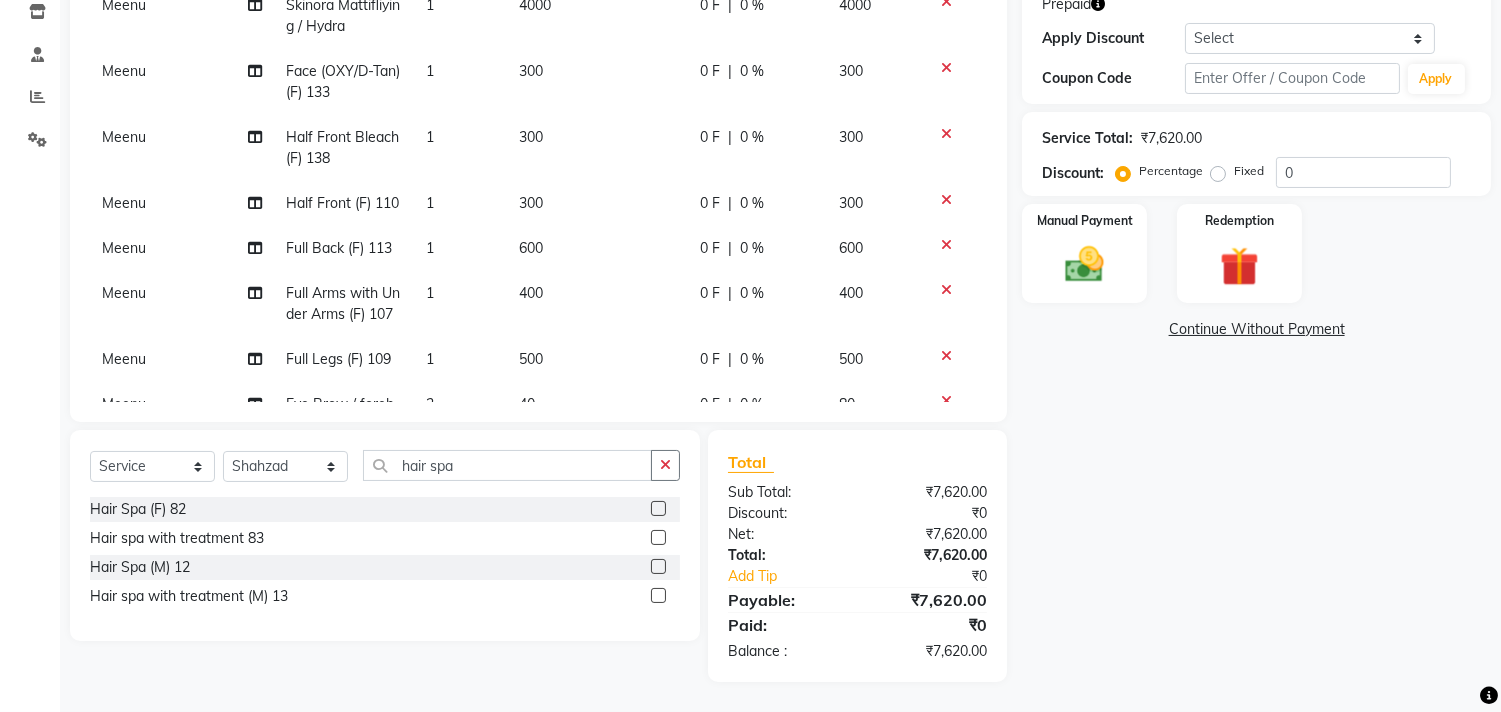 scroll, scrollTop: 0, scrollLeft: 0, axis: both 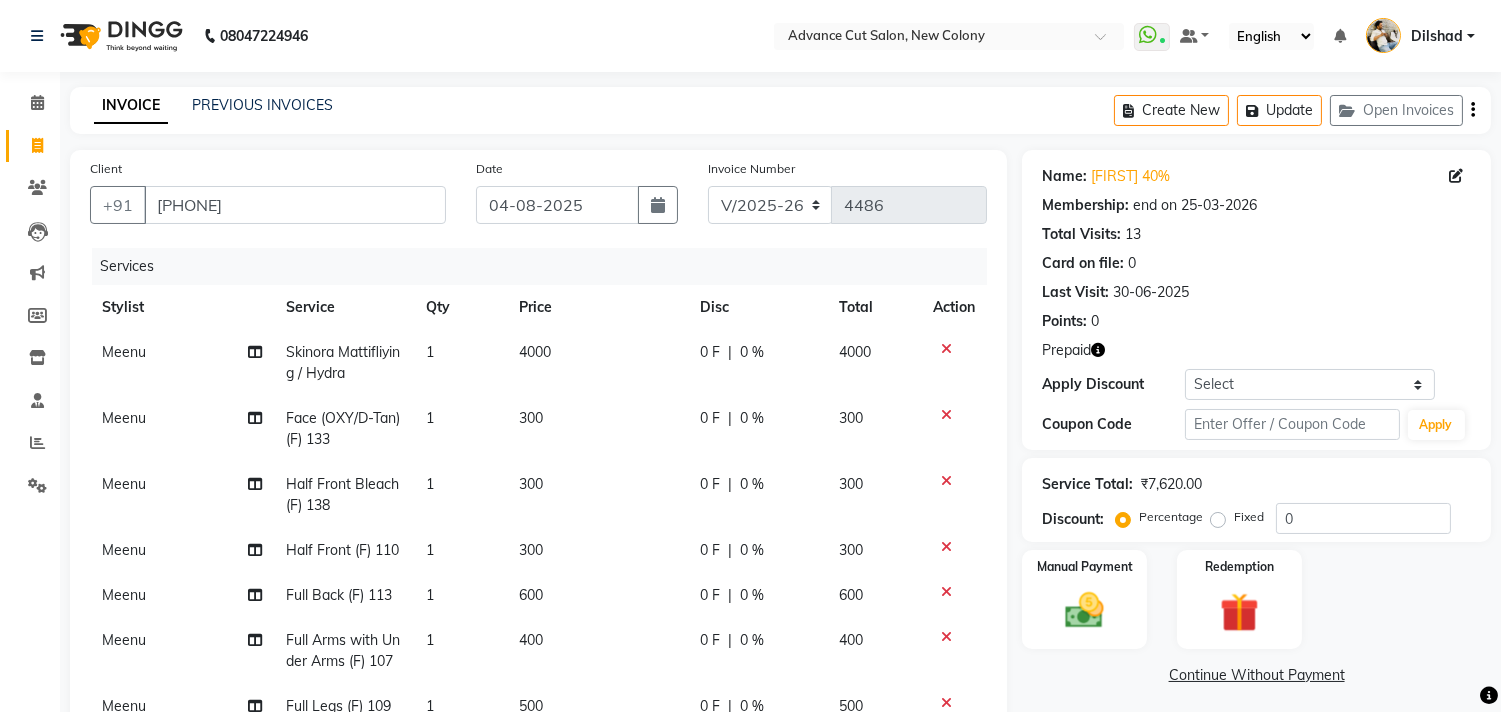 click 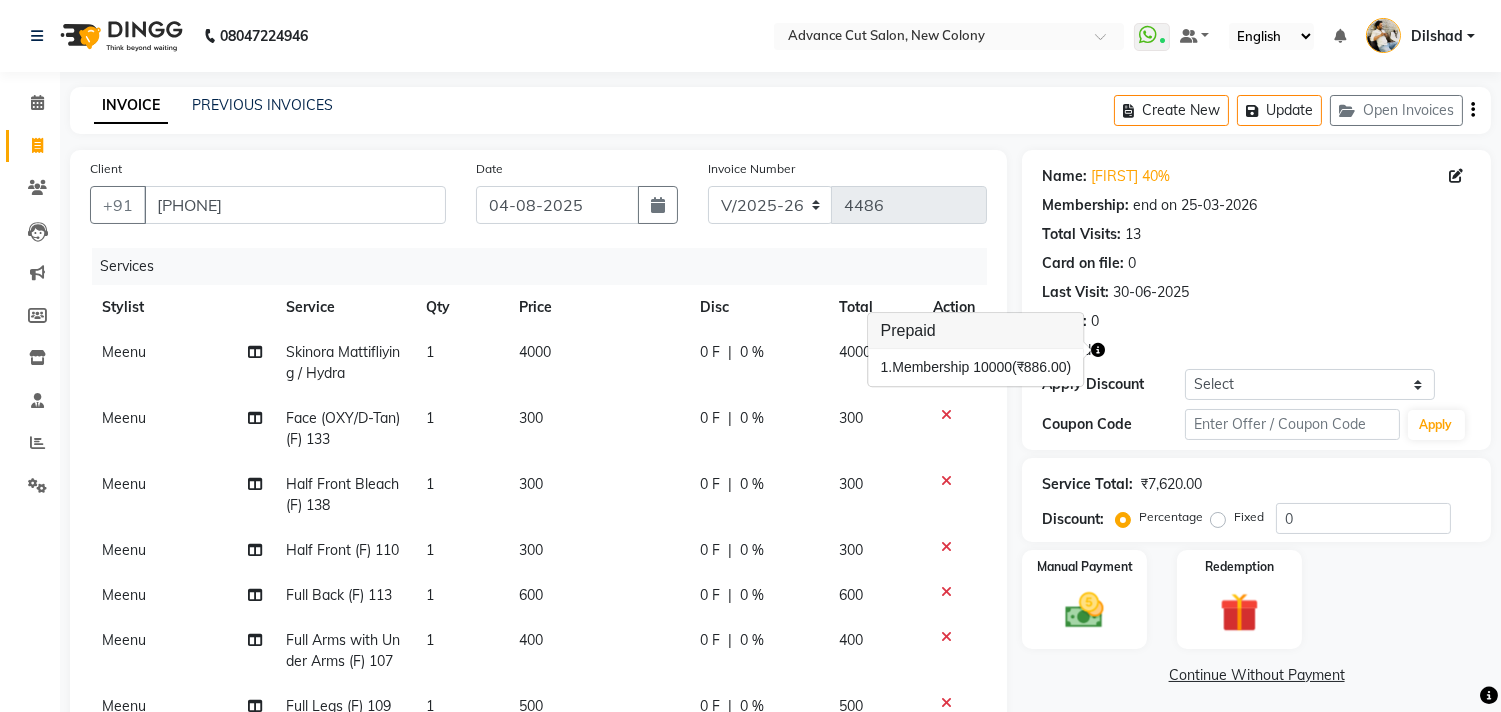 click 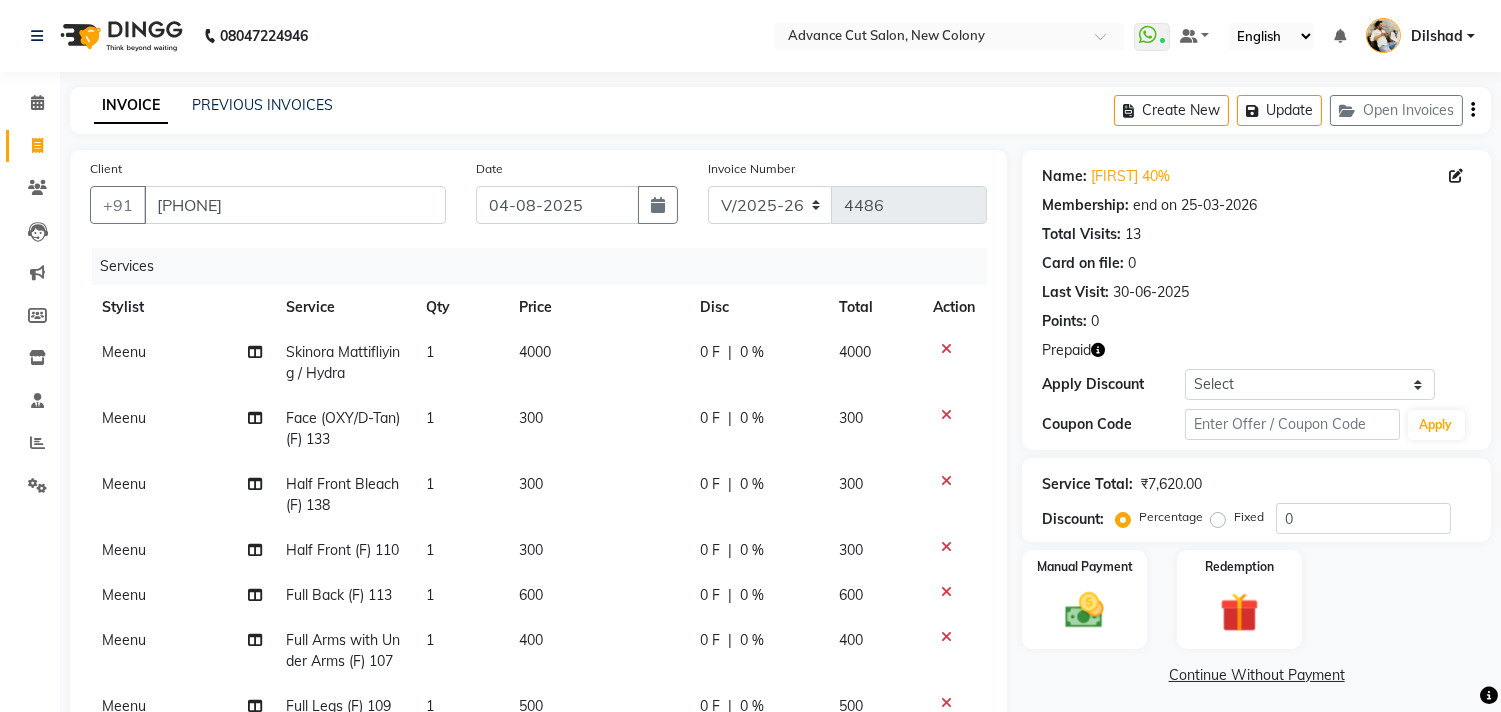click 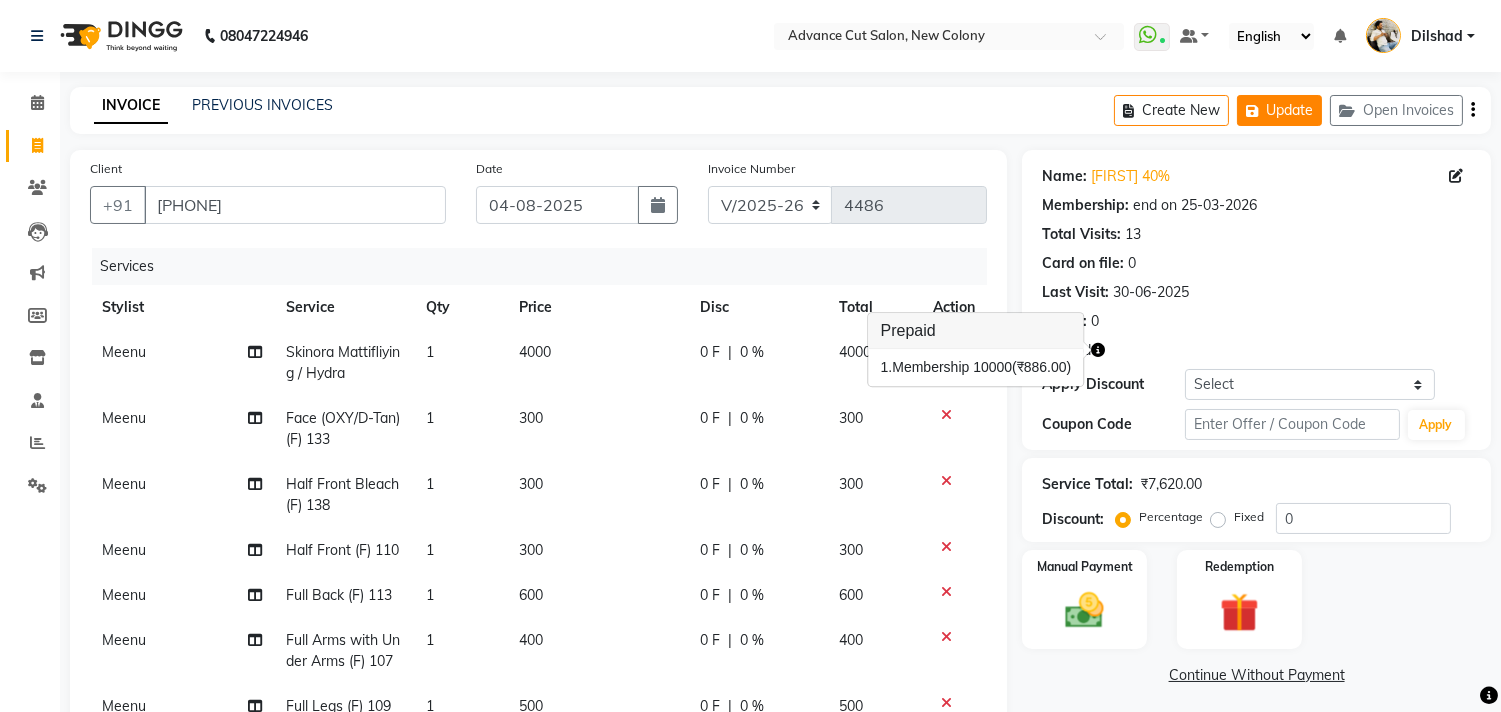 click on "Update" 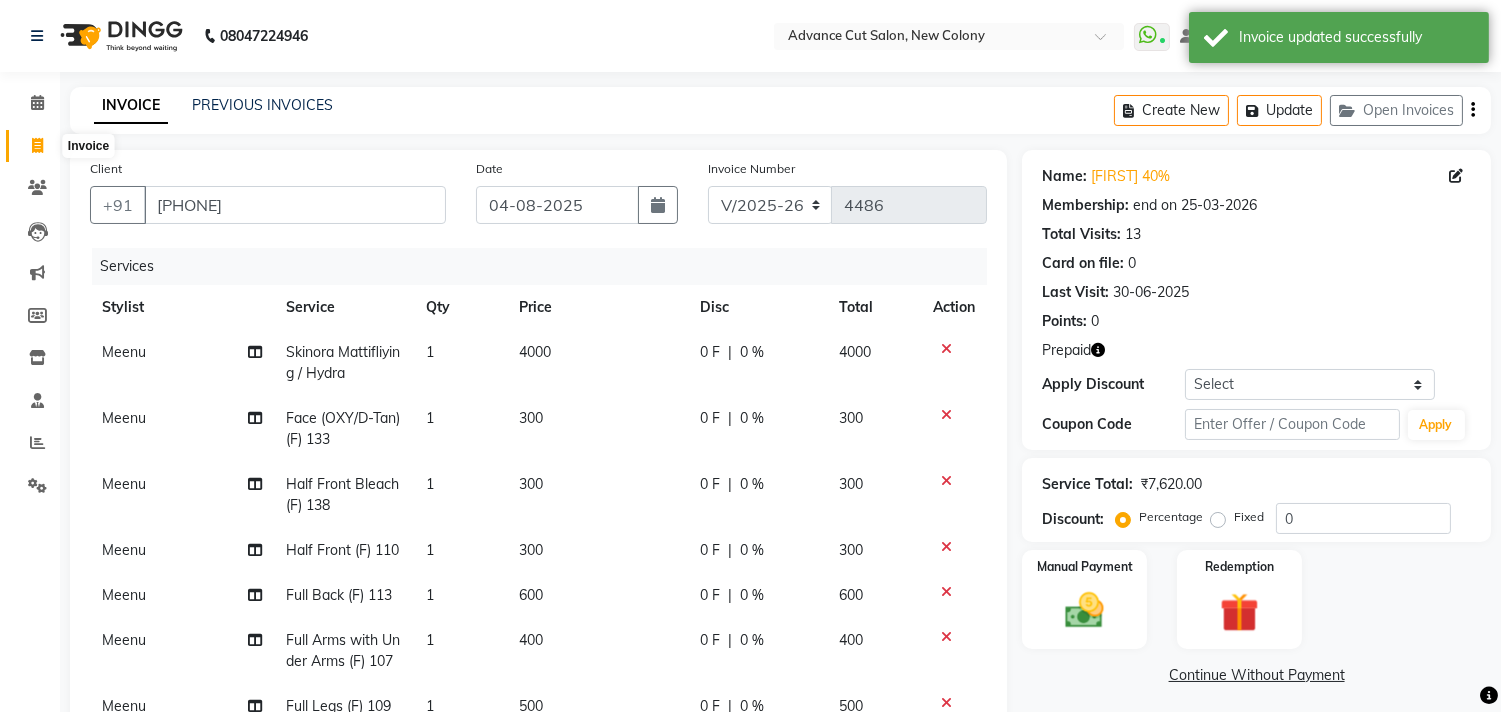 click 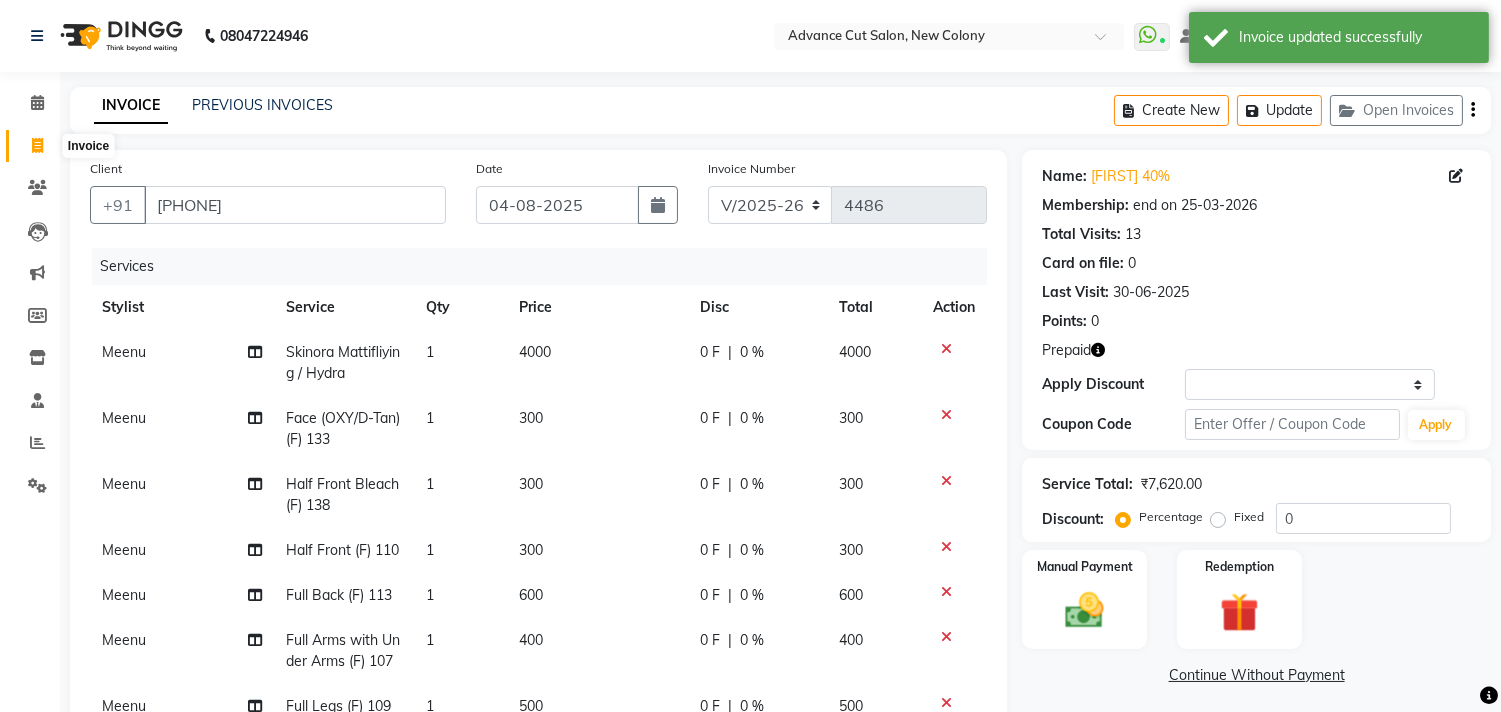 select on "service" 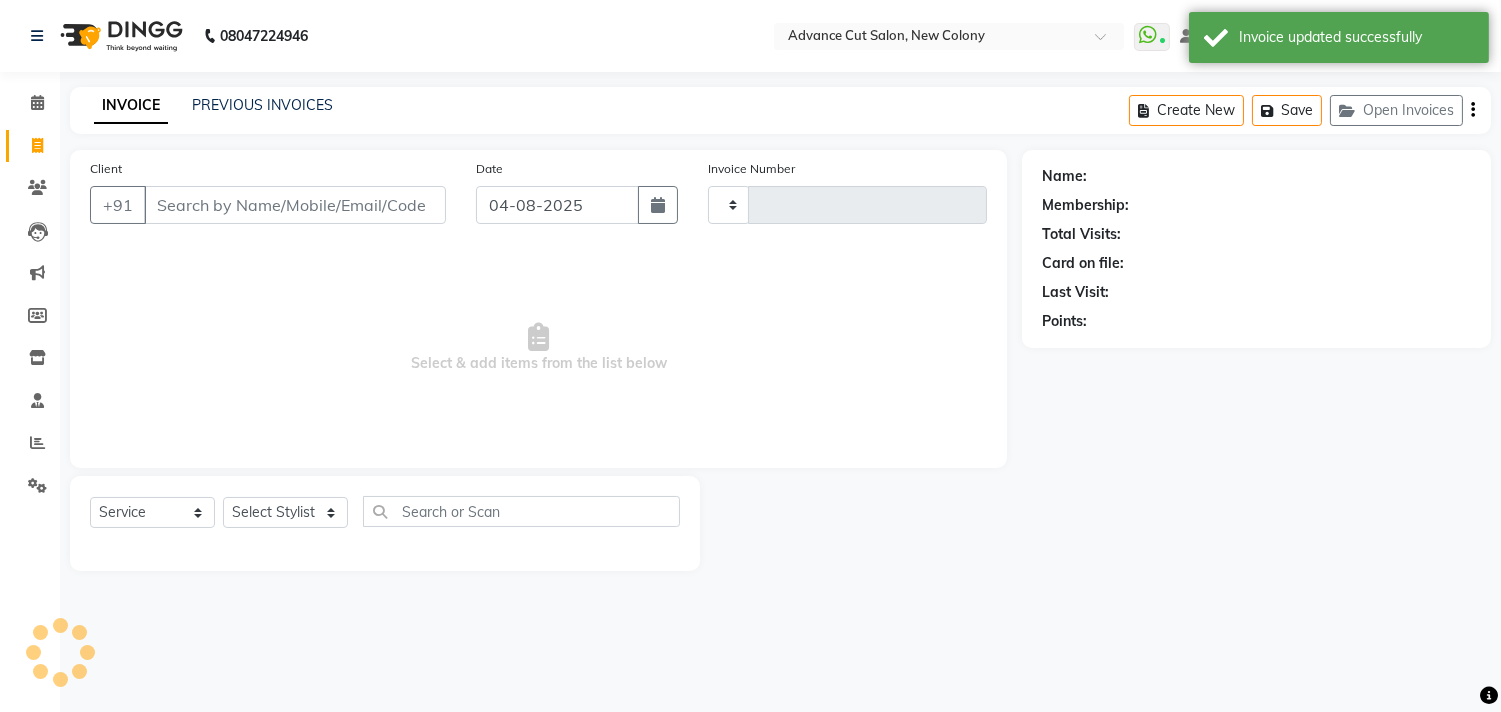type on "4486" 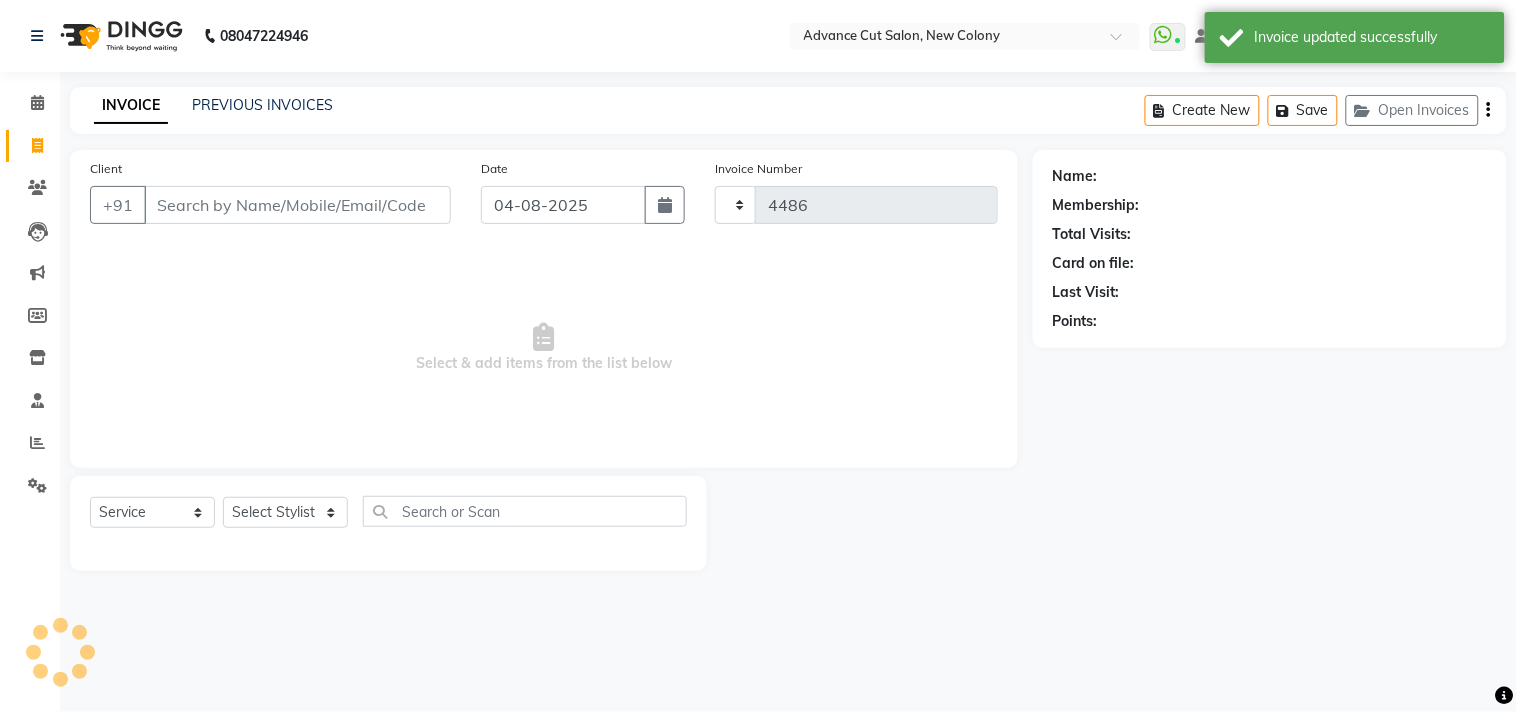 select on "922" 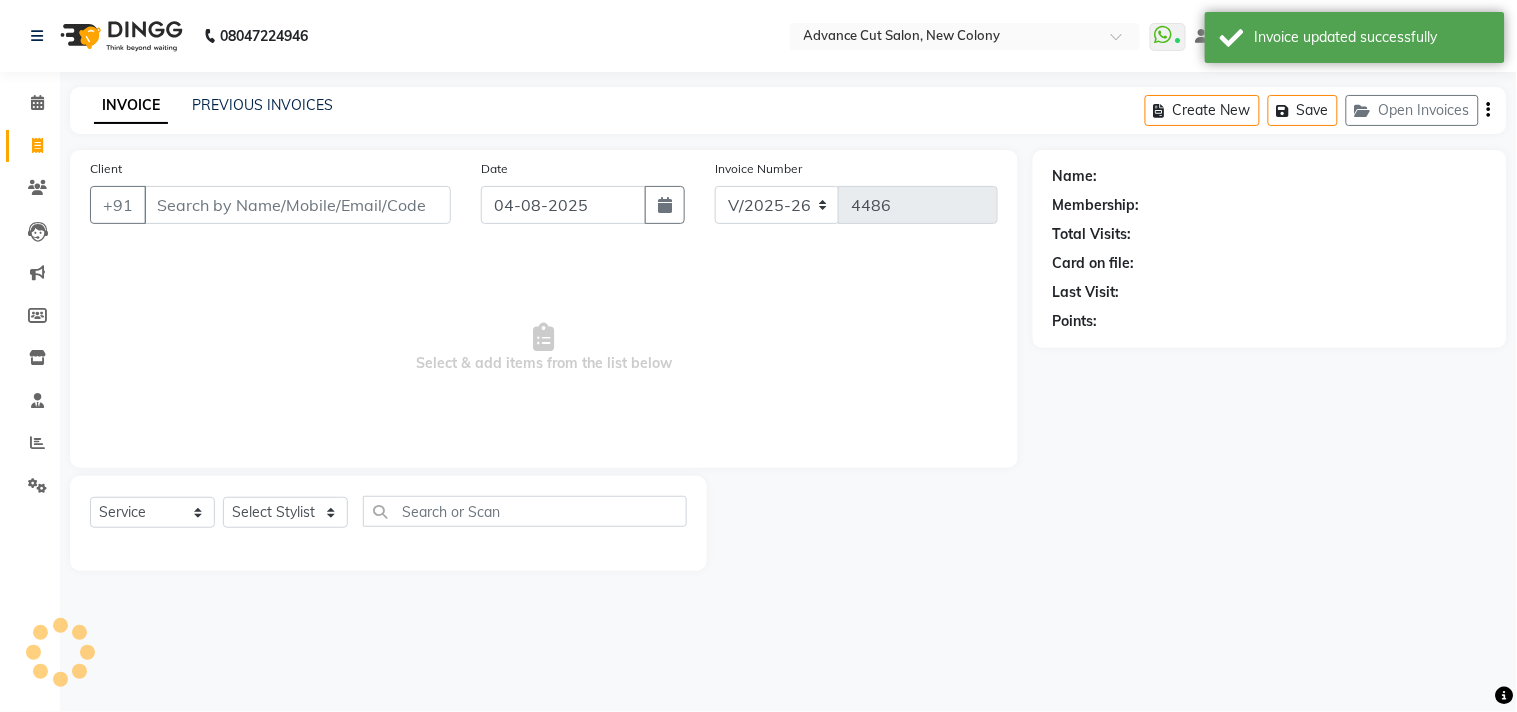 click on "Client" at bounding box center [297, 205] 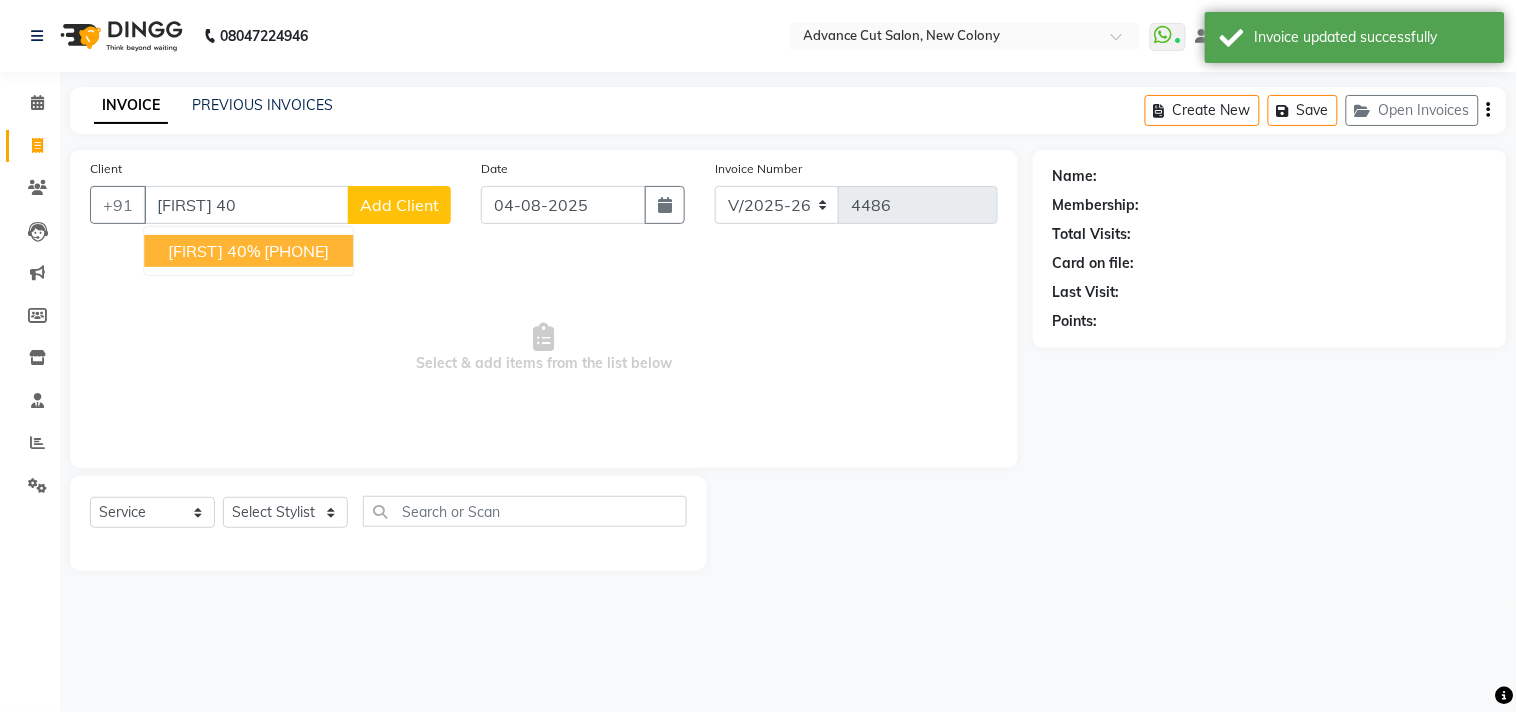 click on "[FIRST] 40% TK07, 12:55 PM-01:10 PM, Hair cut (M)01" at bounding box center [248, 251] 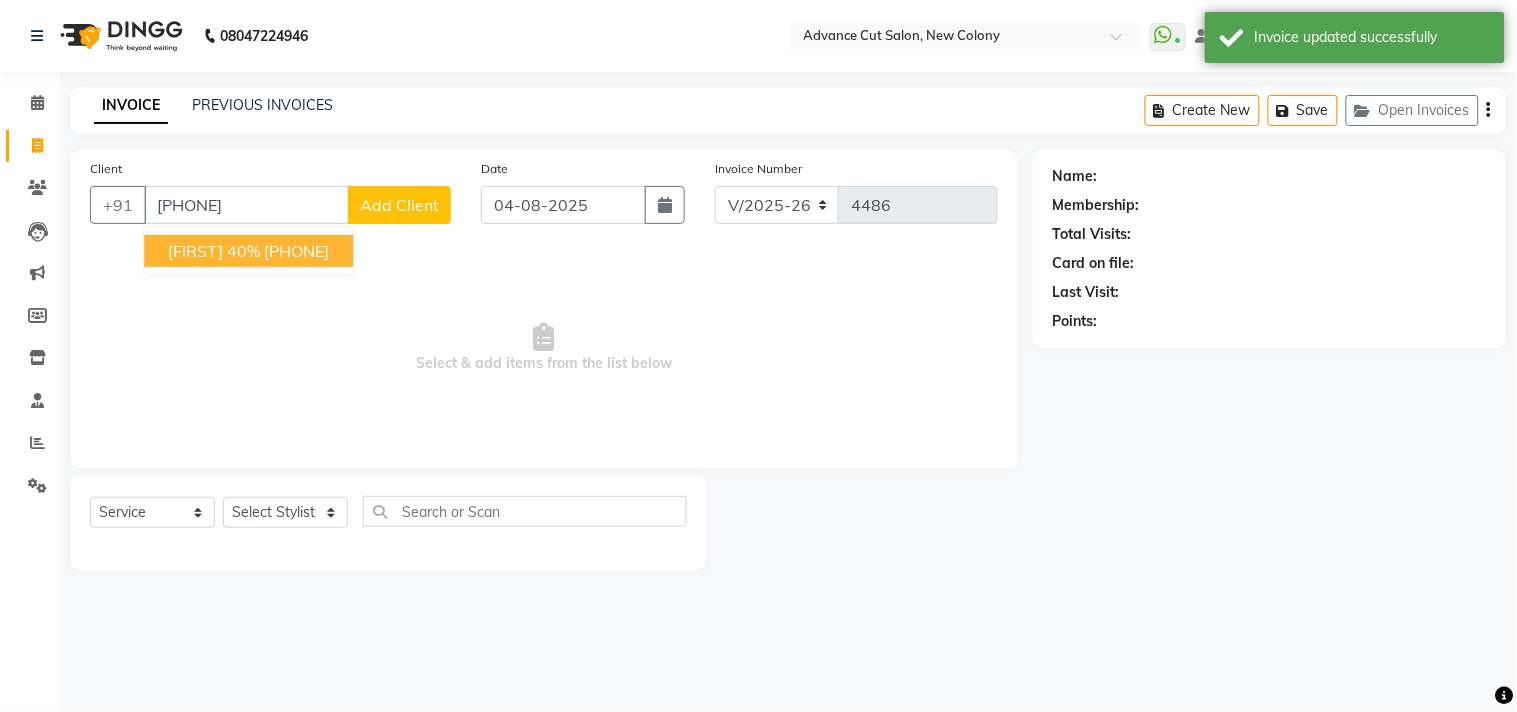 type on "[PHONE]" 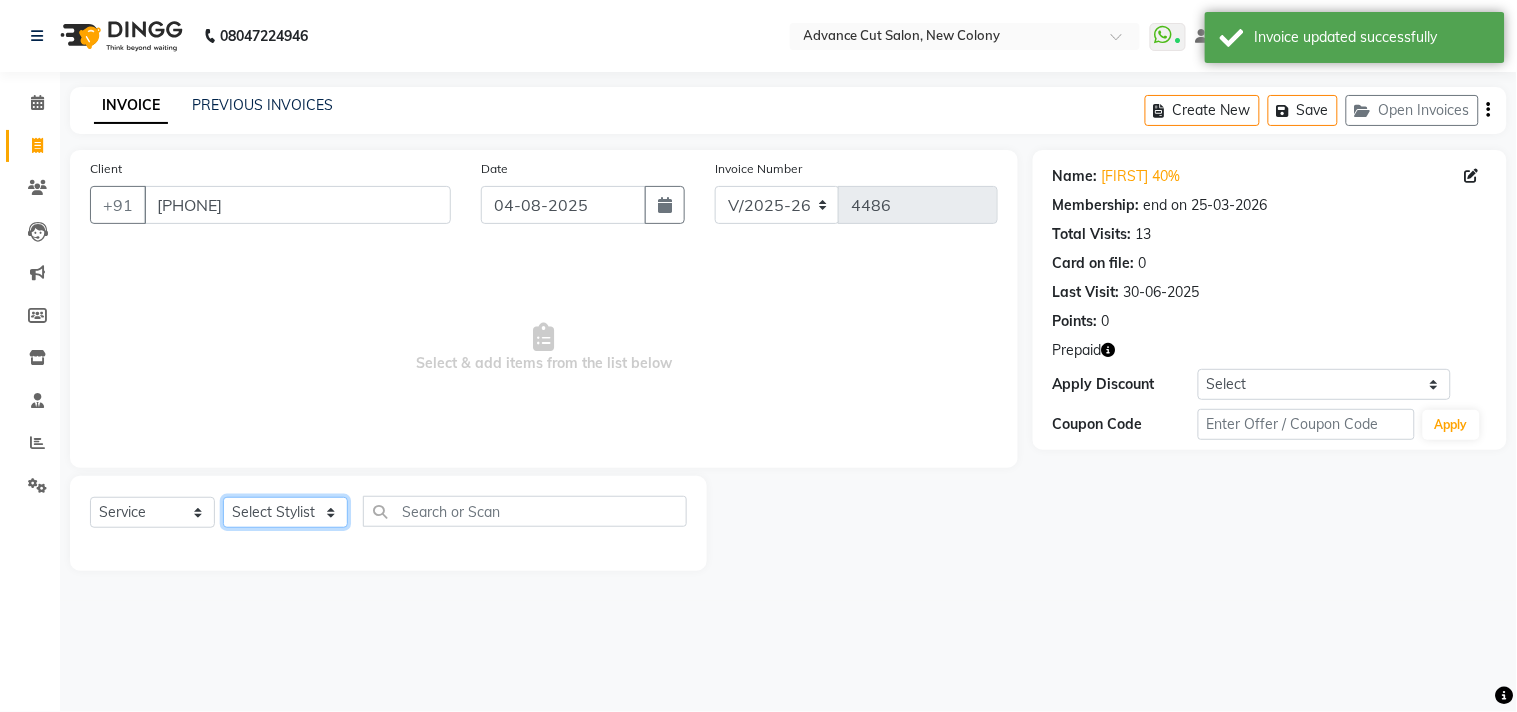click on "Select Stylist Abrar Alam Dilshad Lallan Meenu Nafeesh Ahmad Naved O.P. Sharma  Pryag Samar Shahzad  SHWETA SINGH Zarina" 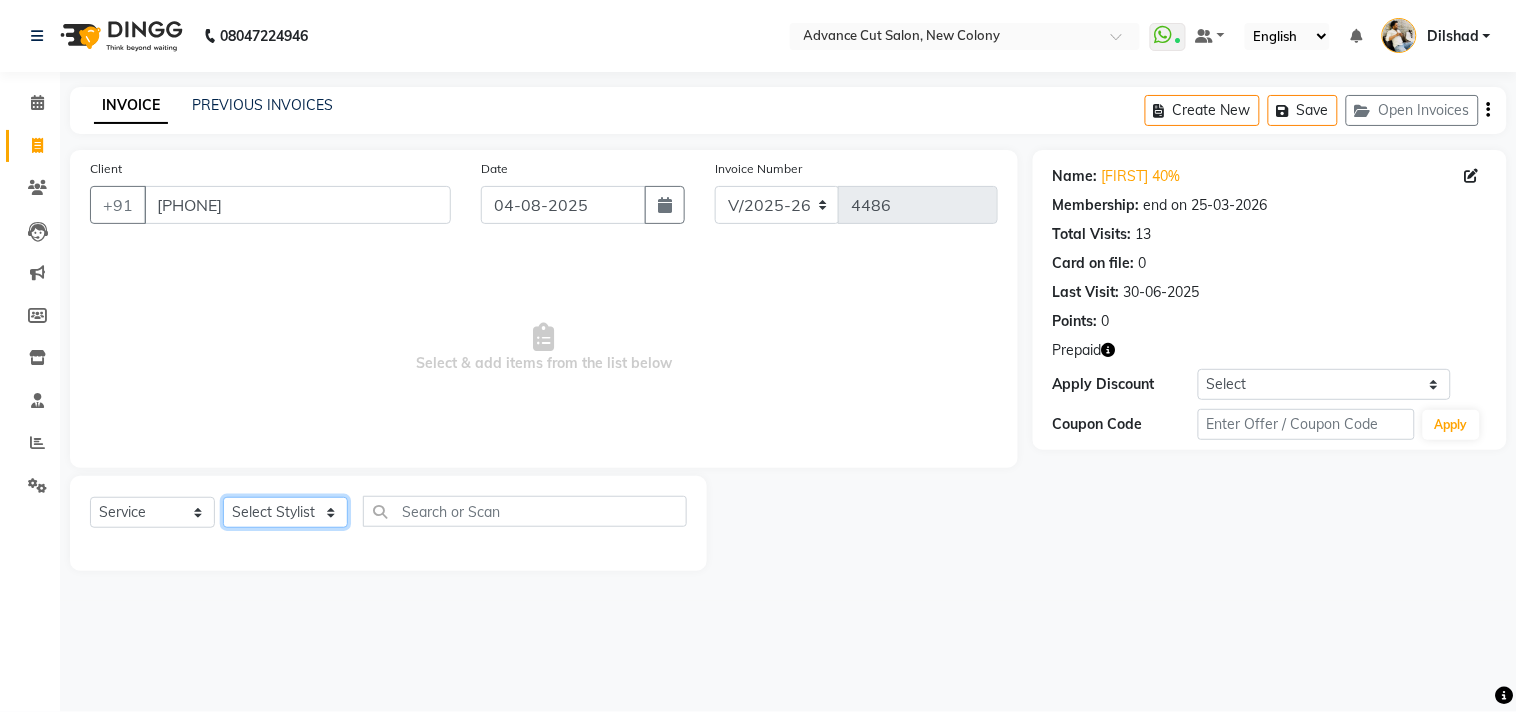 select on "15626" 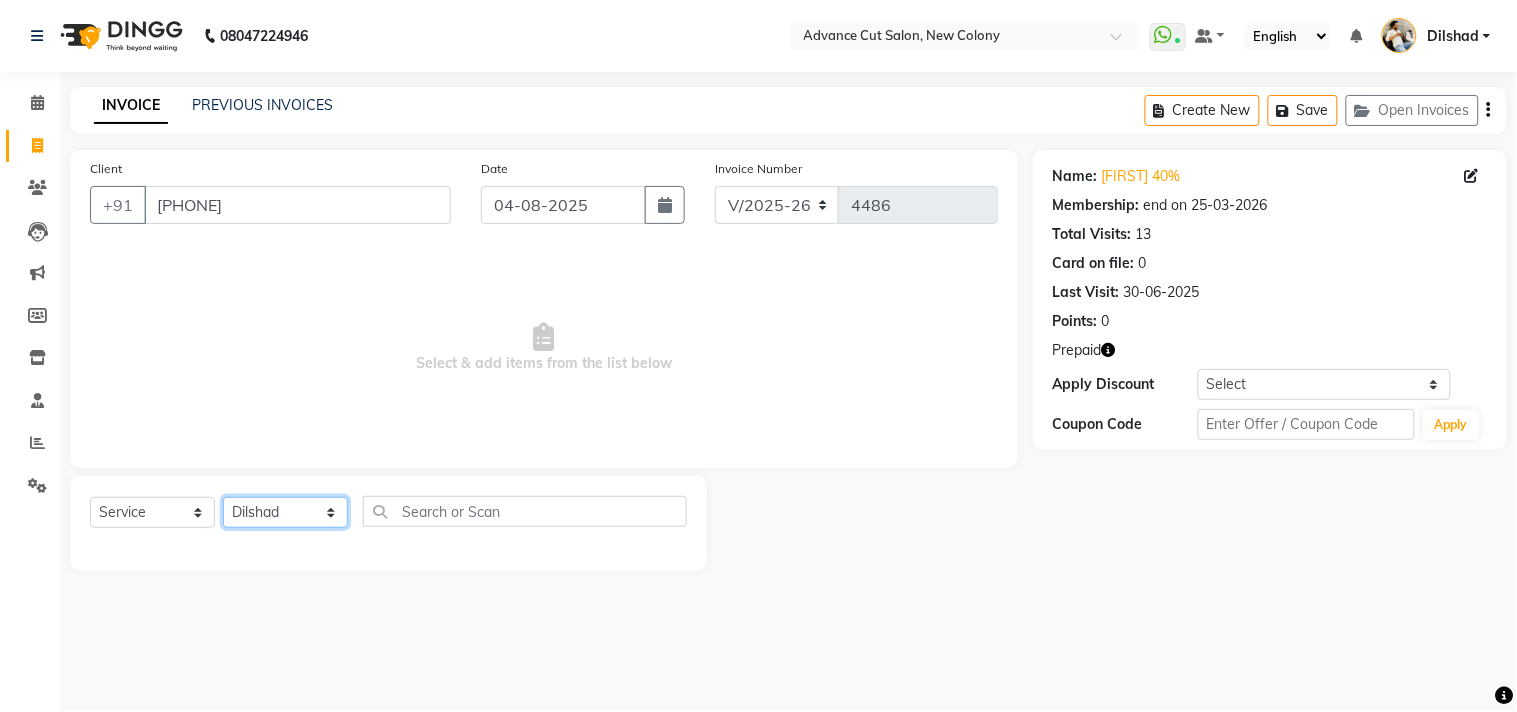 click on "Select Stylist Abrar Alam Dilshad Lallan Meenu Nafeesh Ahmad Naved O.P. Sharma  Pryag Samar Shahzad  SHWETA SINGH Zarina" 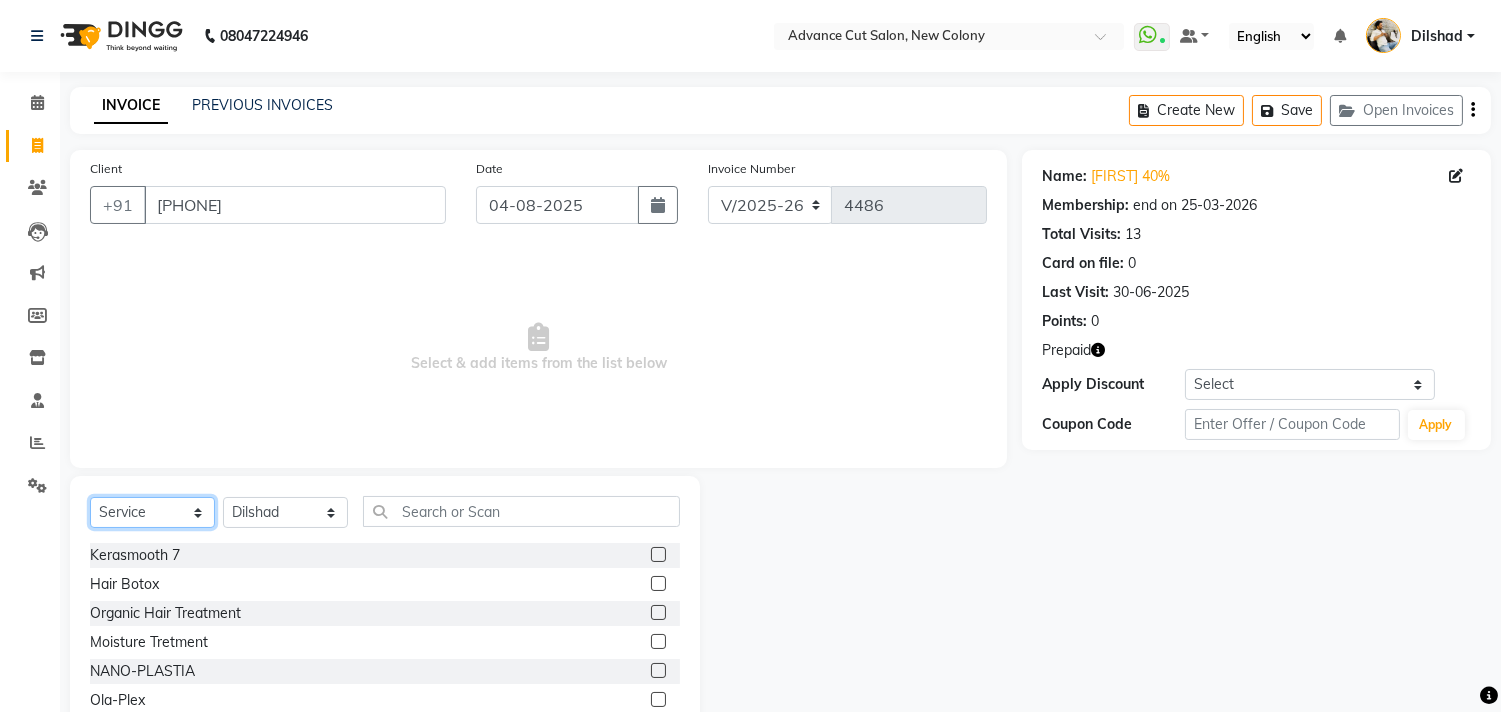 drag, startPoint x: 157, startPoint y: 512, endPoint x: 158, endPoint y: 501, distance: 11.045361 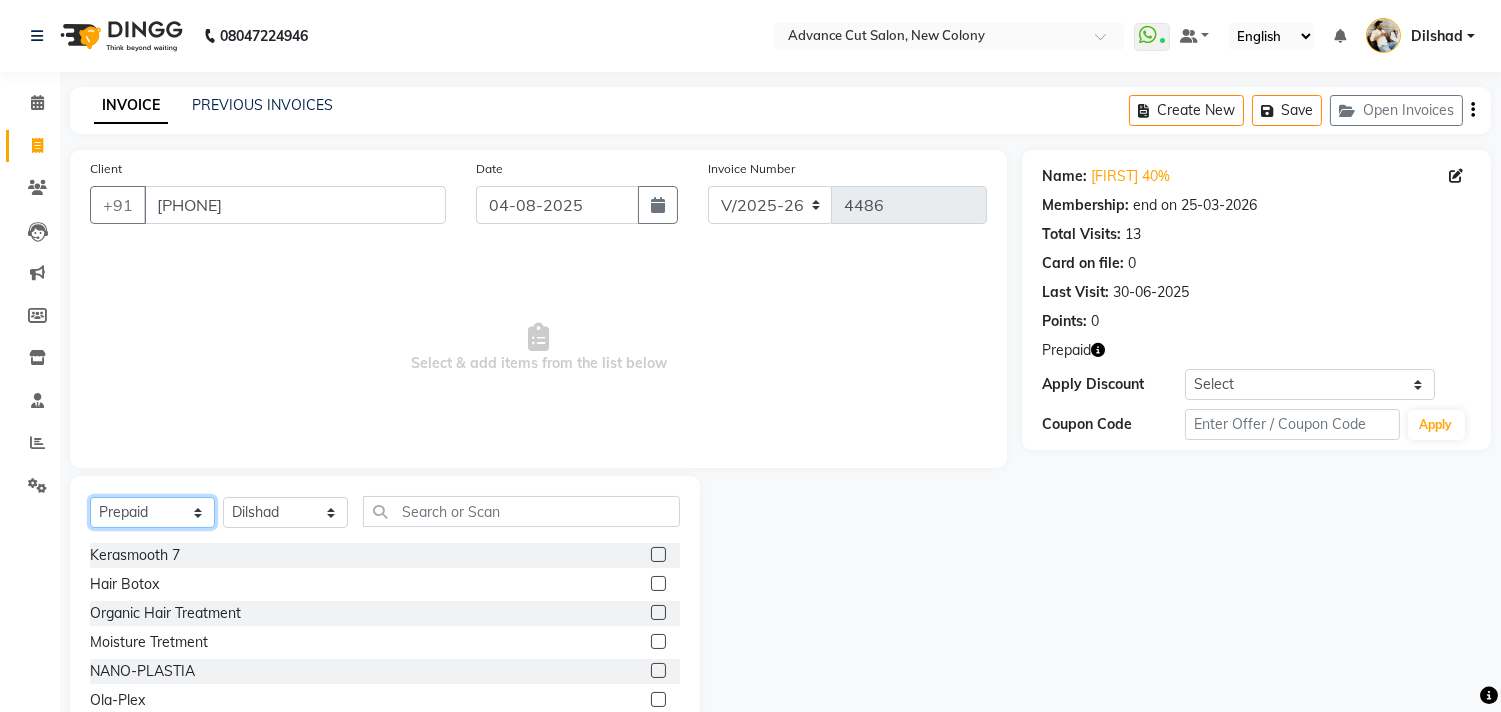 click on "Select  Service  Product  Membership  Package Voucher Prepaid Gift Card" 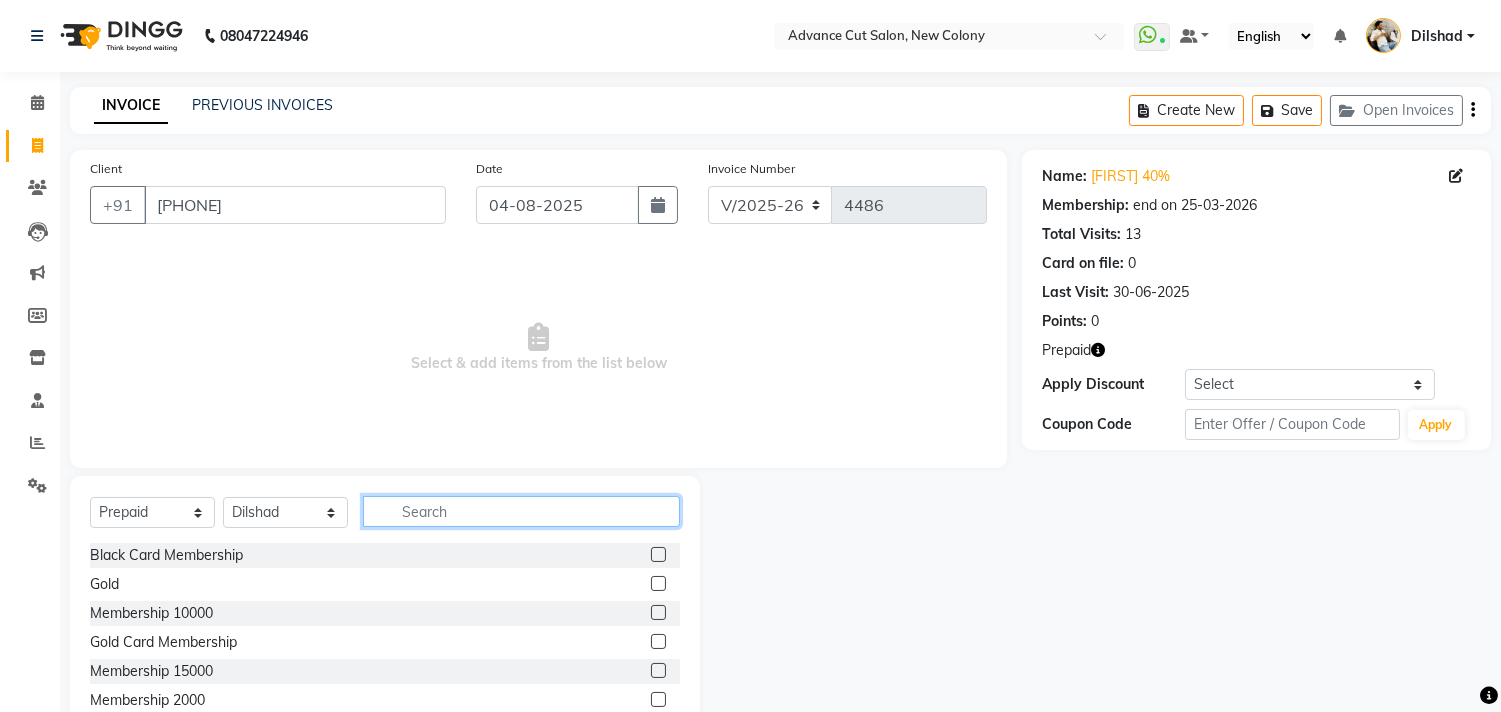 click 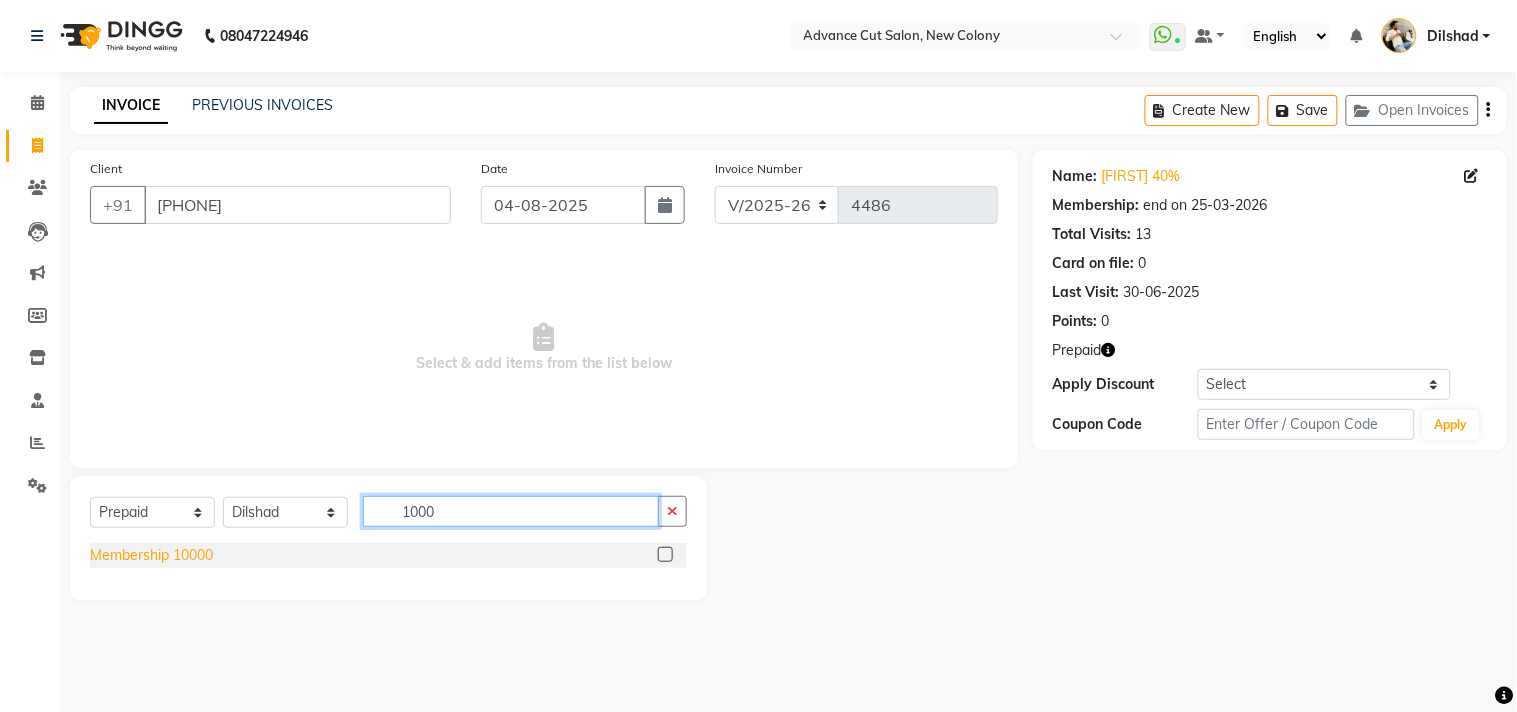 type on "1000" 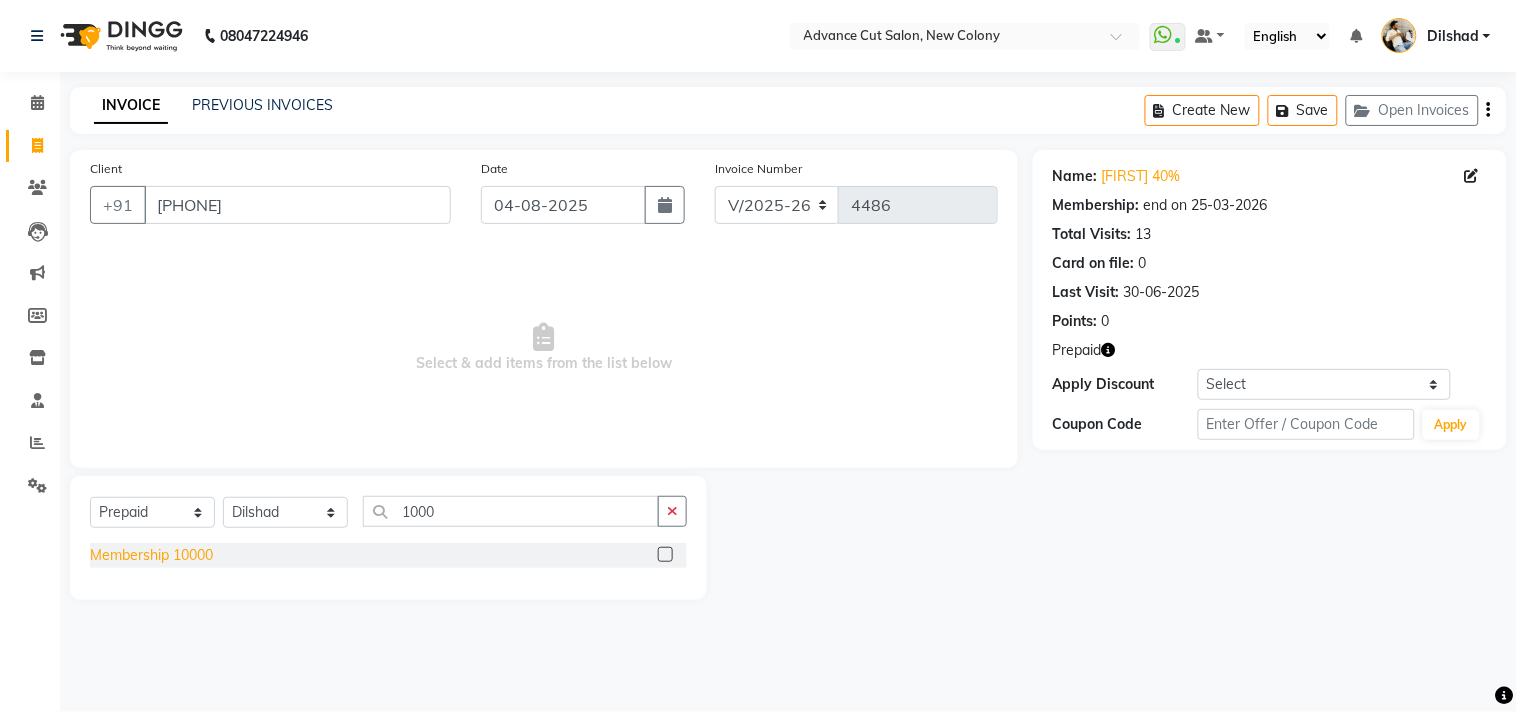 click on "Membership 10000" 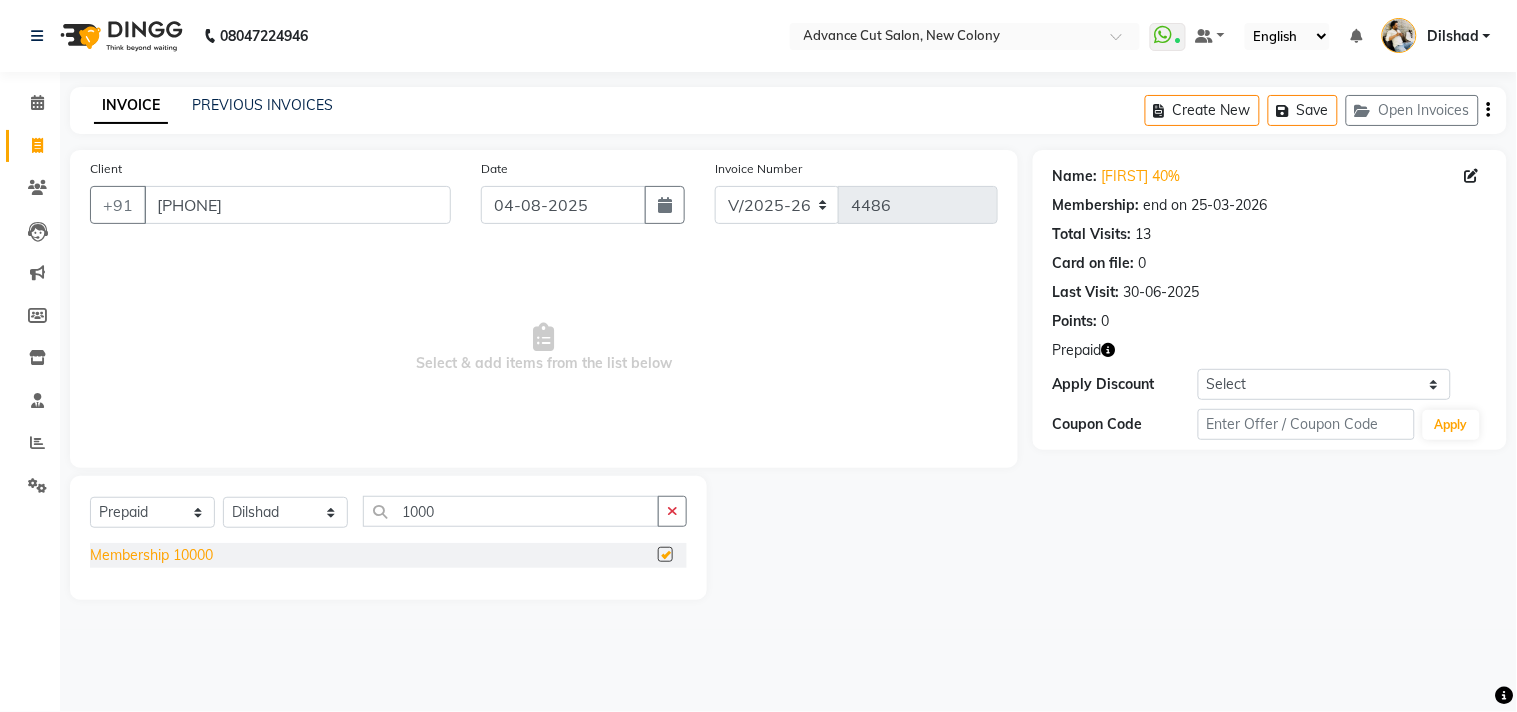 select on "select" 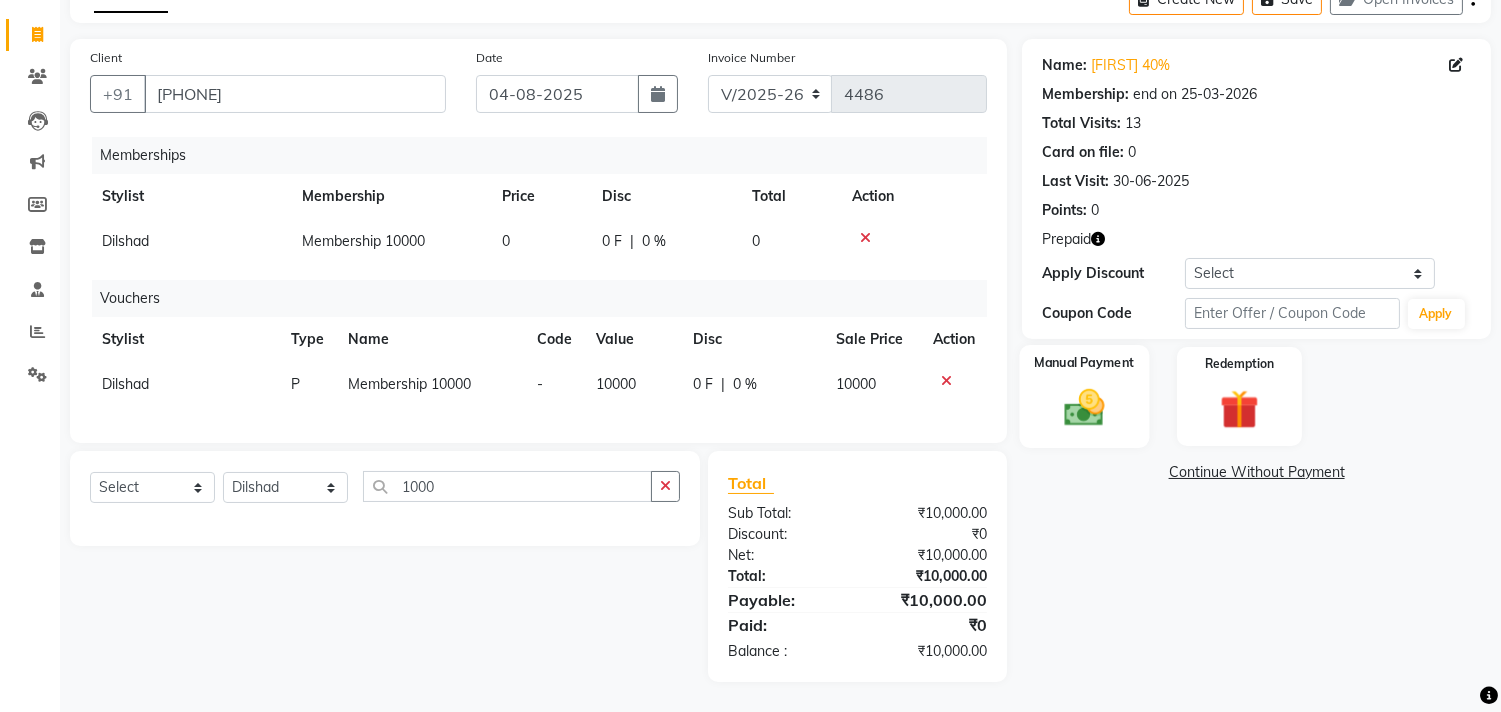 click 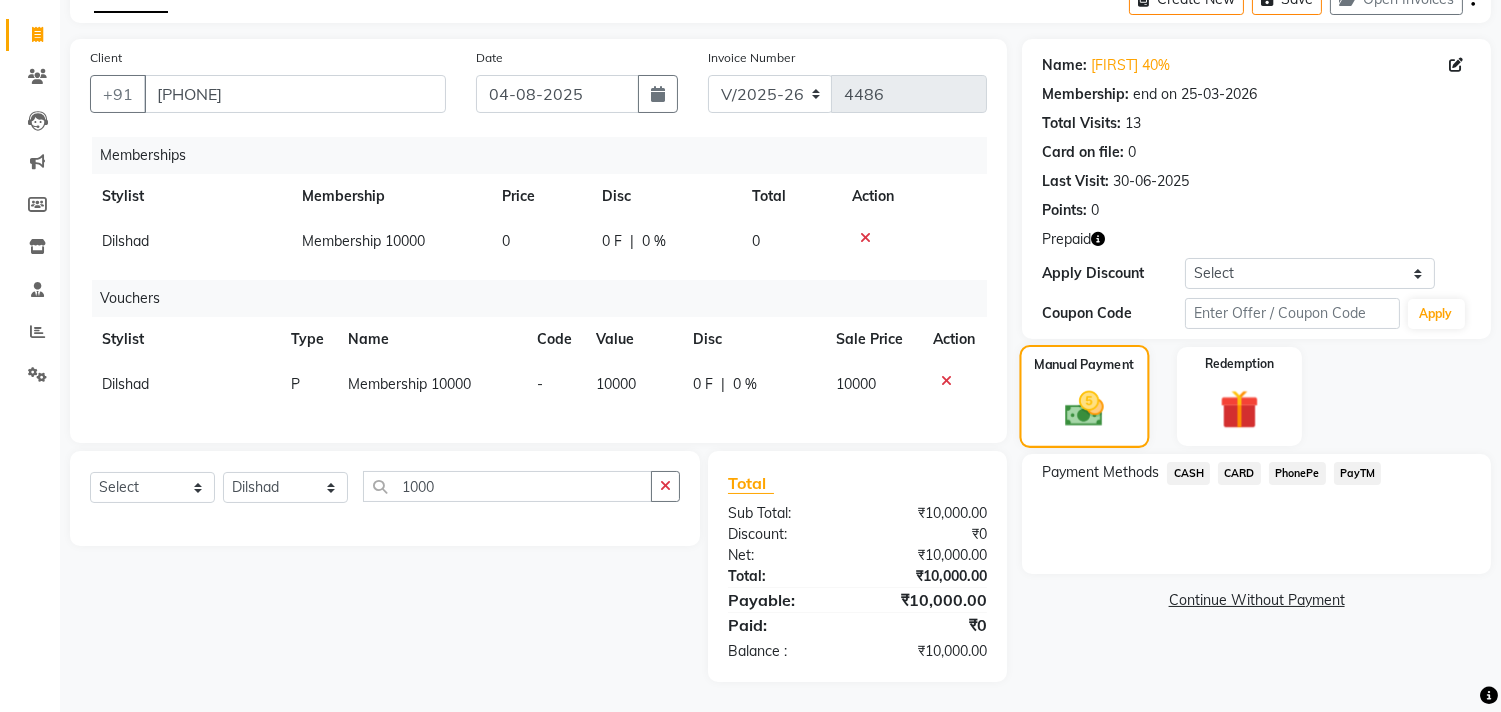 scroll, scrollTop: 127, scrollLeft: 0, axis: vertical 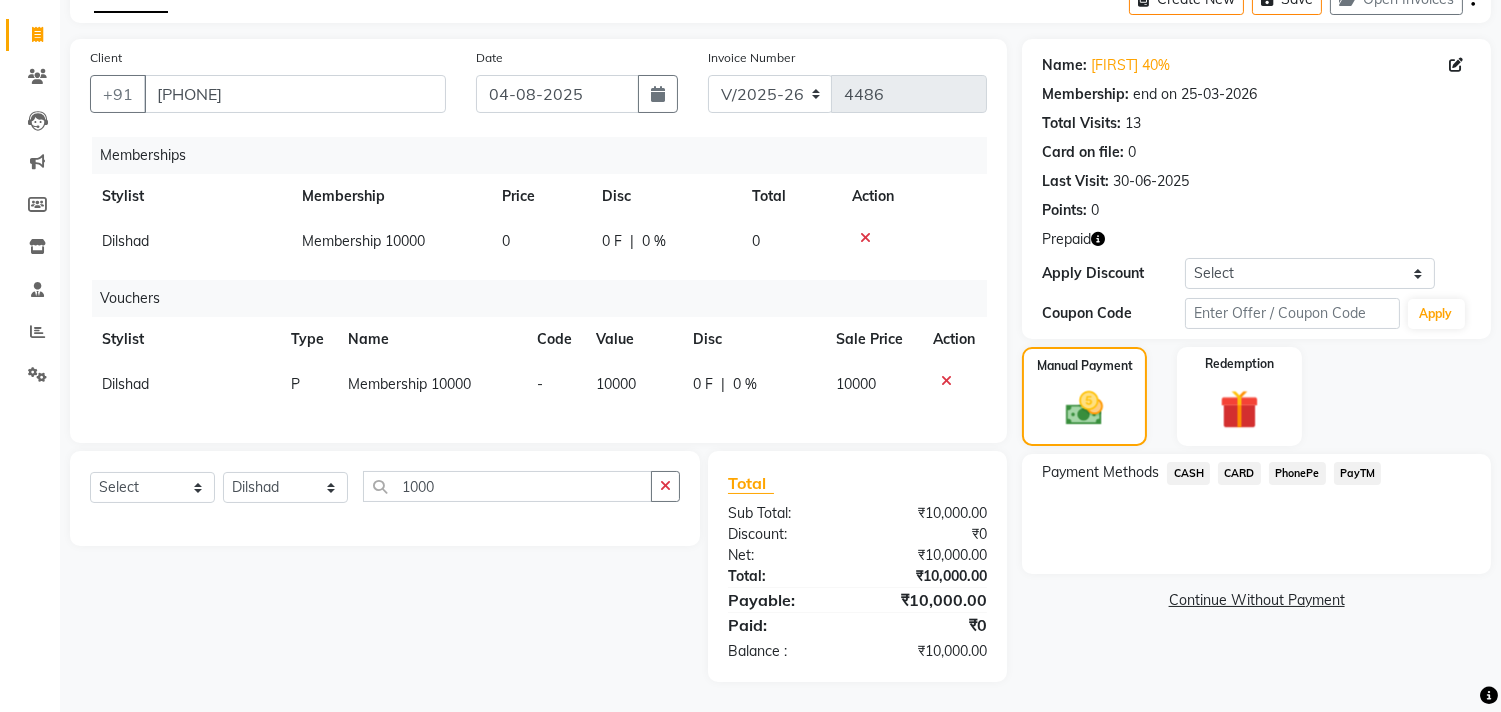 click 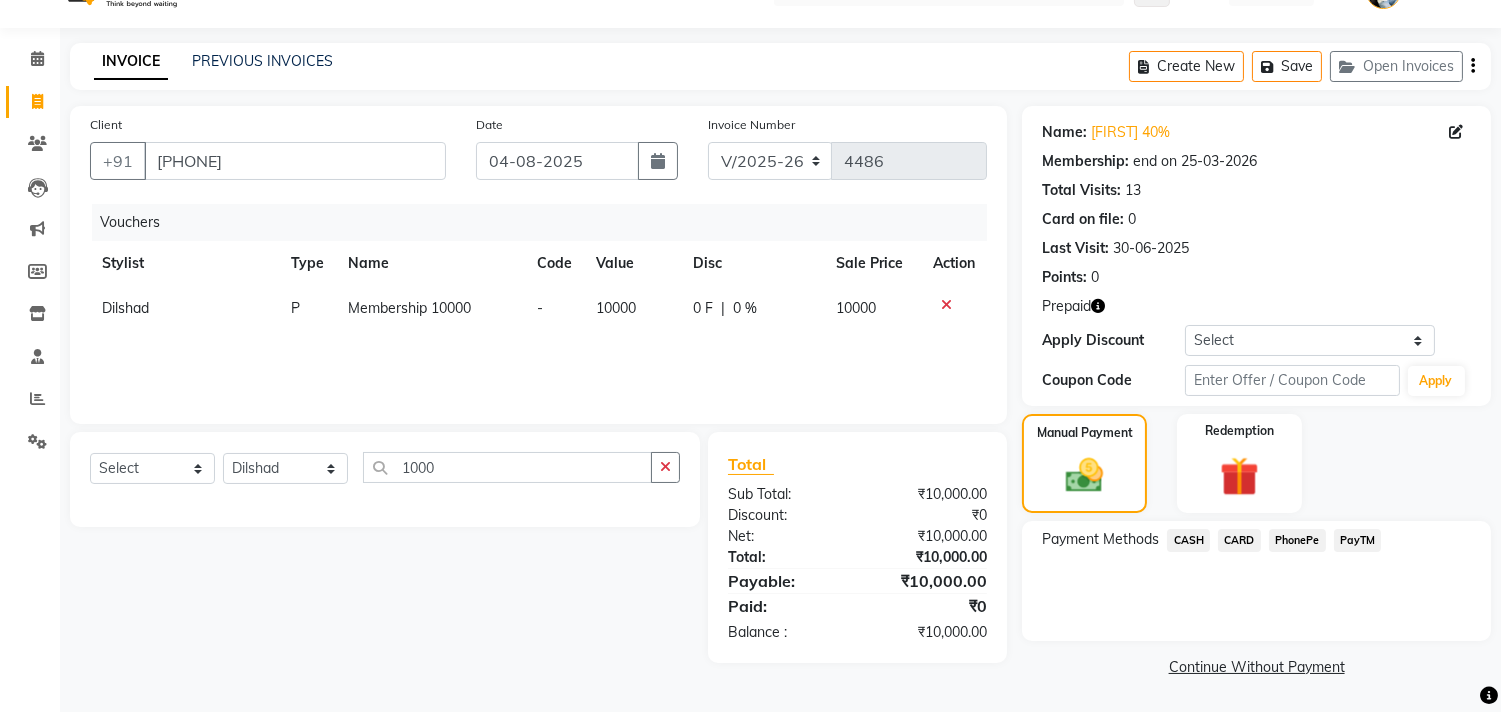 scroll, scrollTop: 43, scrollLeft: 0, axis: vertical 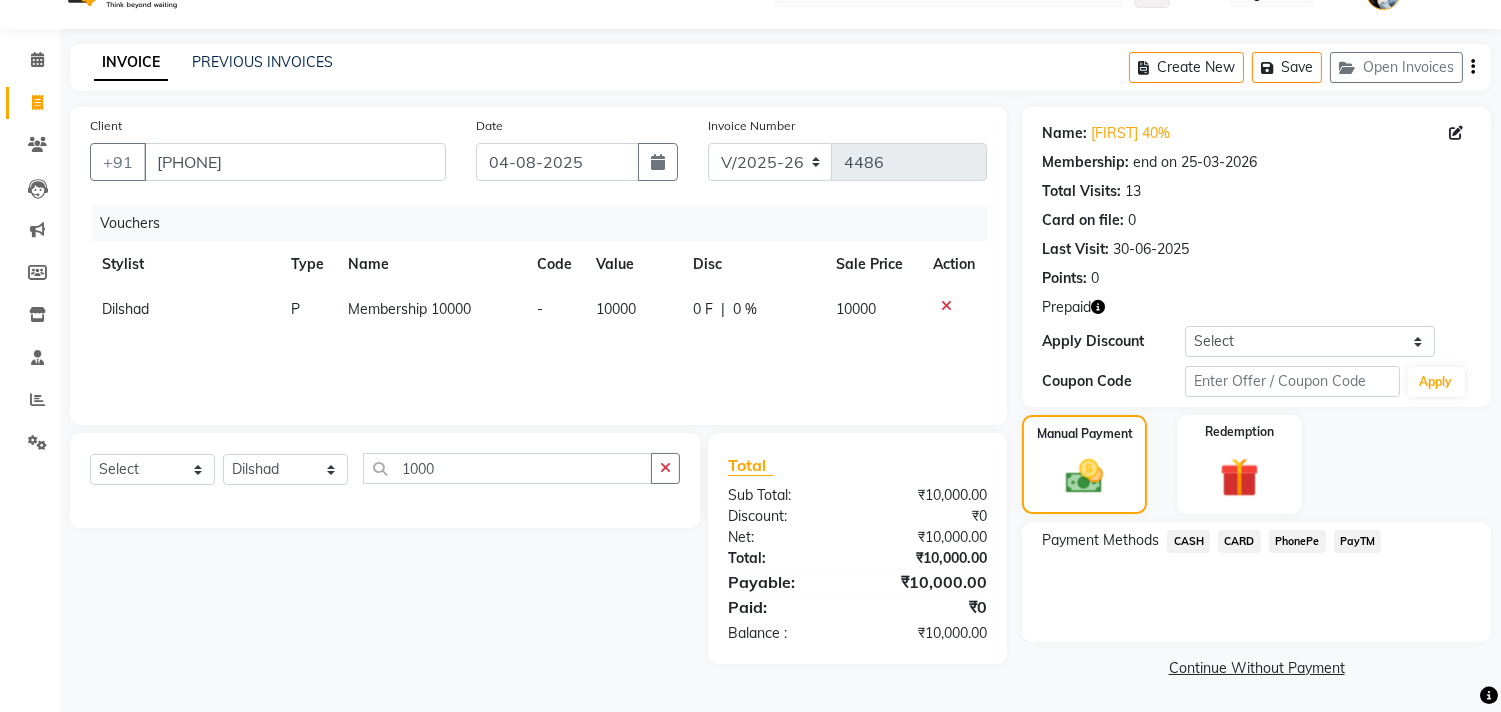 click 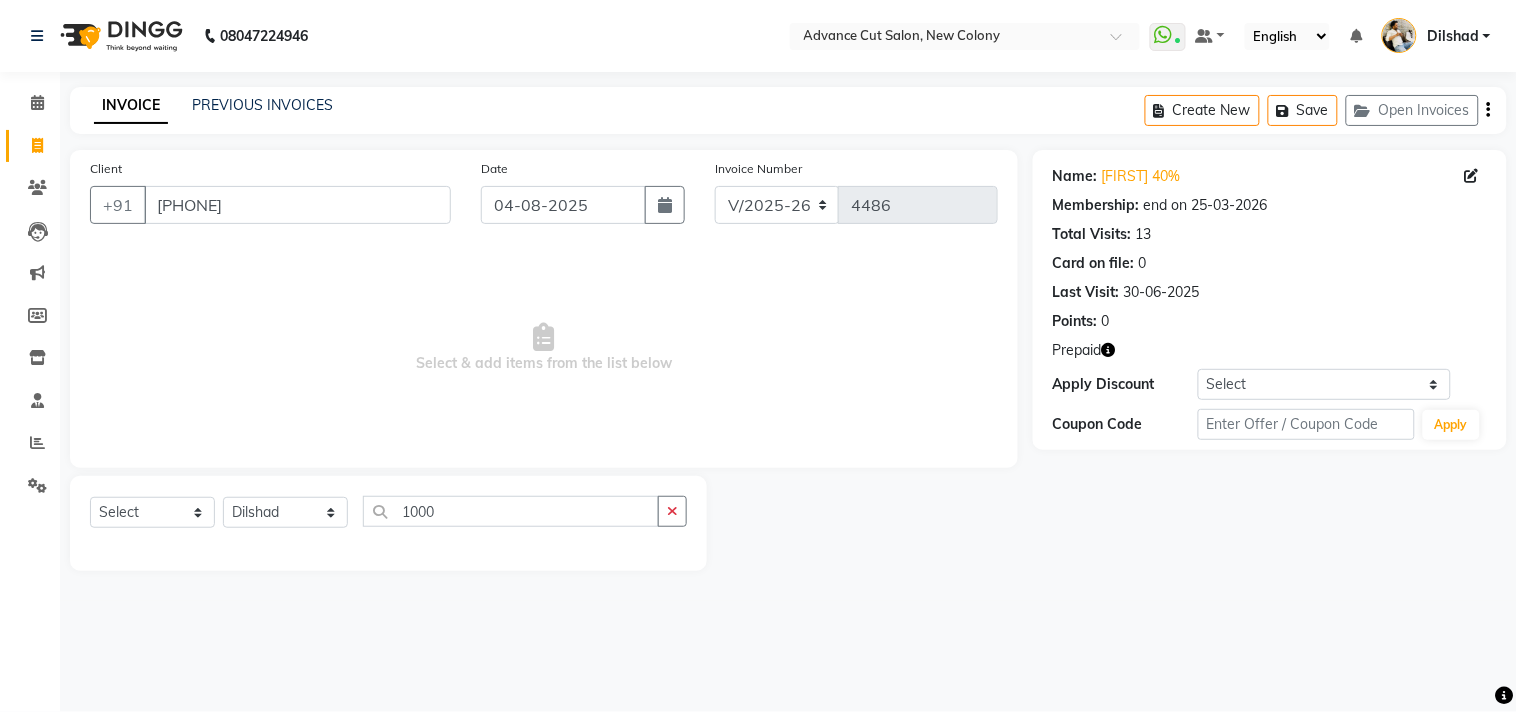 click on "INVOICE PREVIOUS INVOICES Create New   Save   Open Invoices" 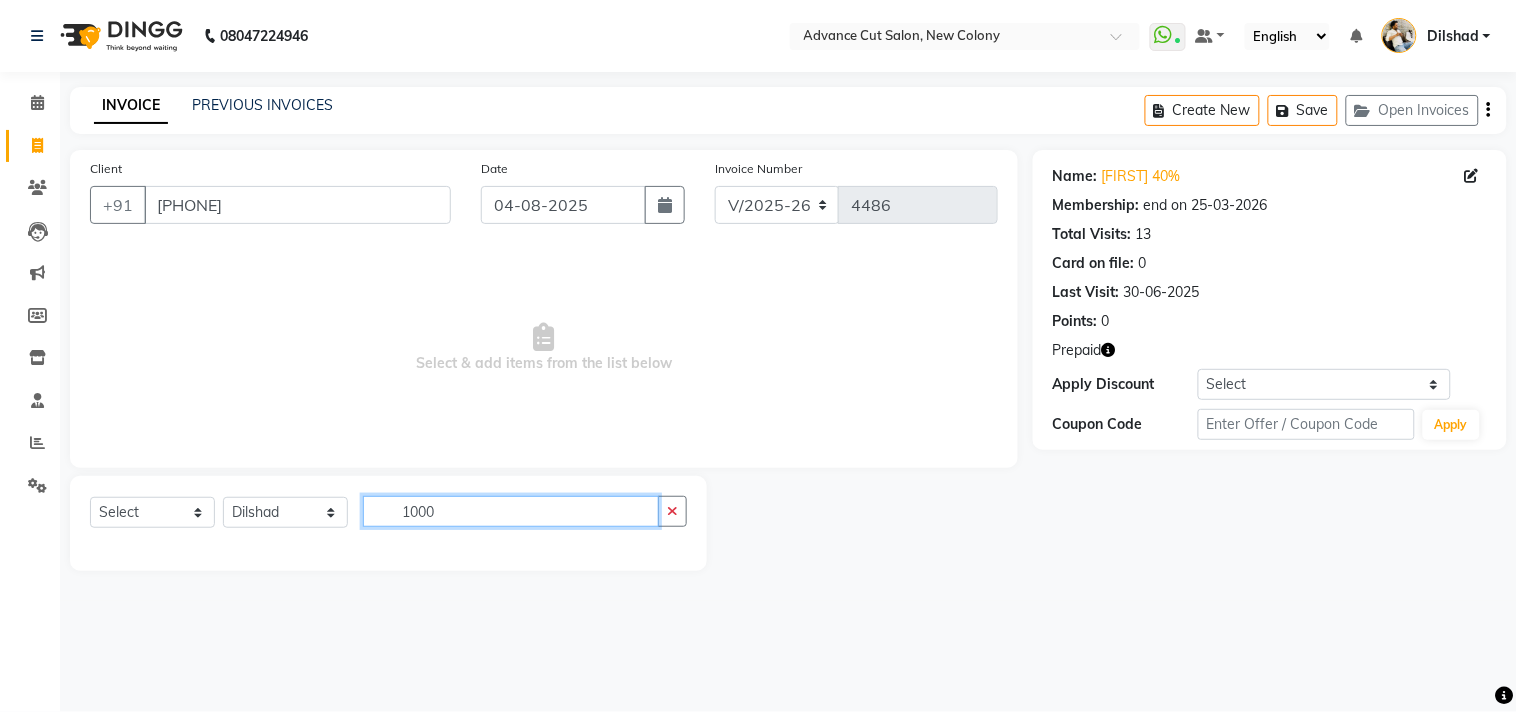 click on "1000" 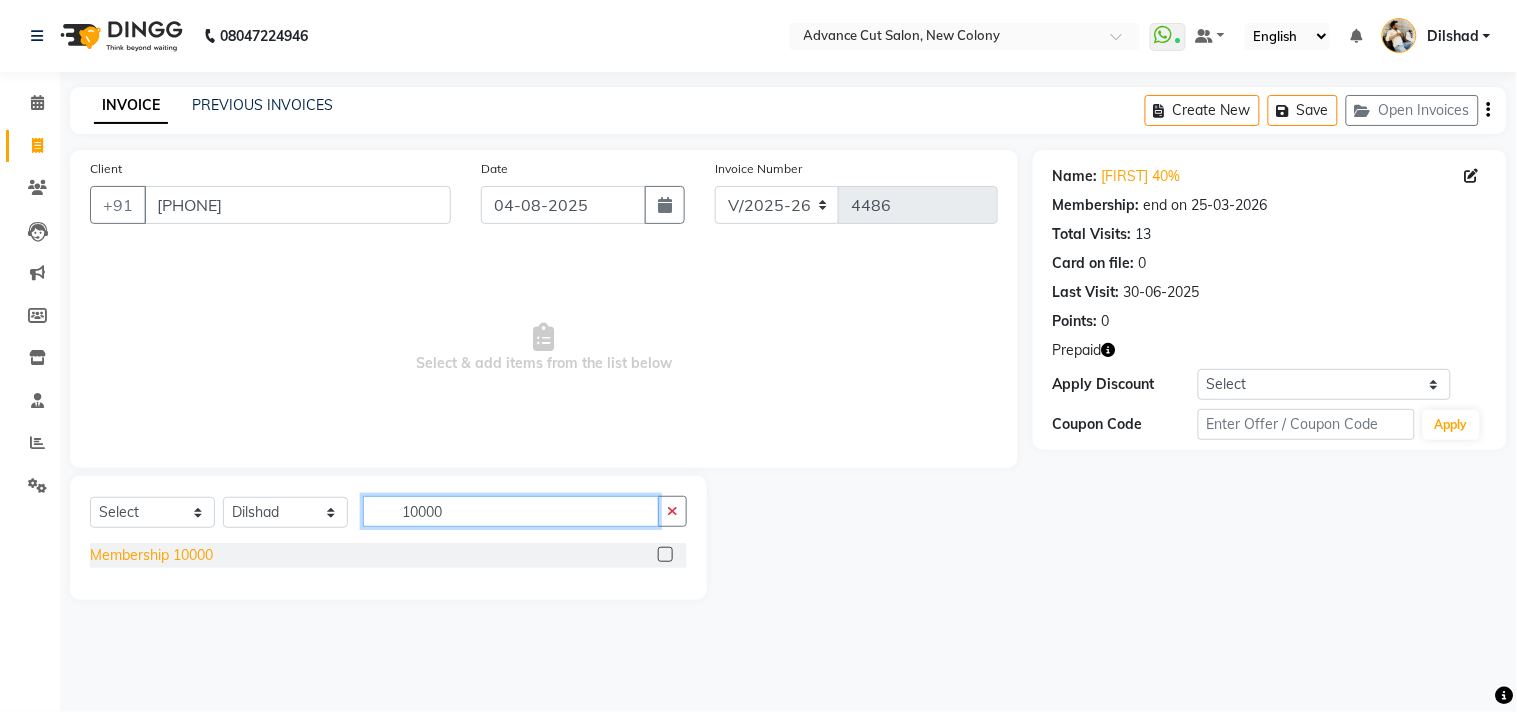type on "10000" 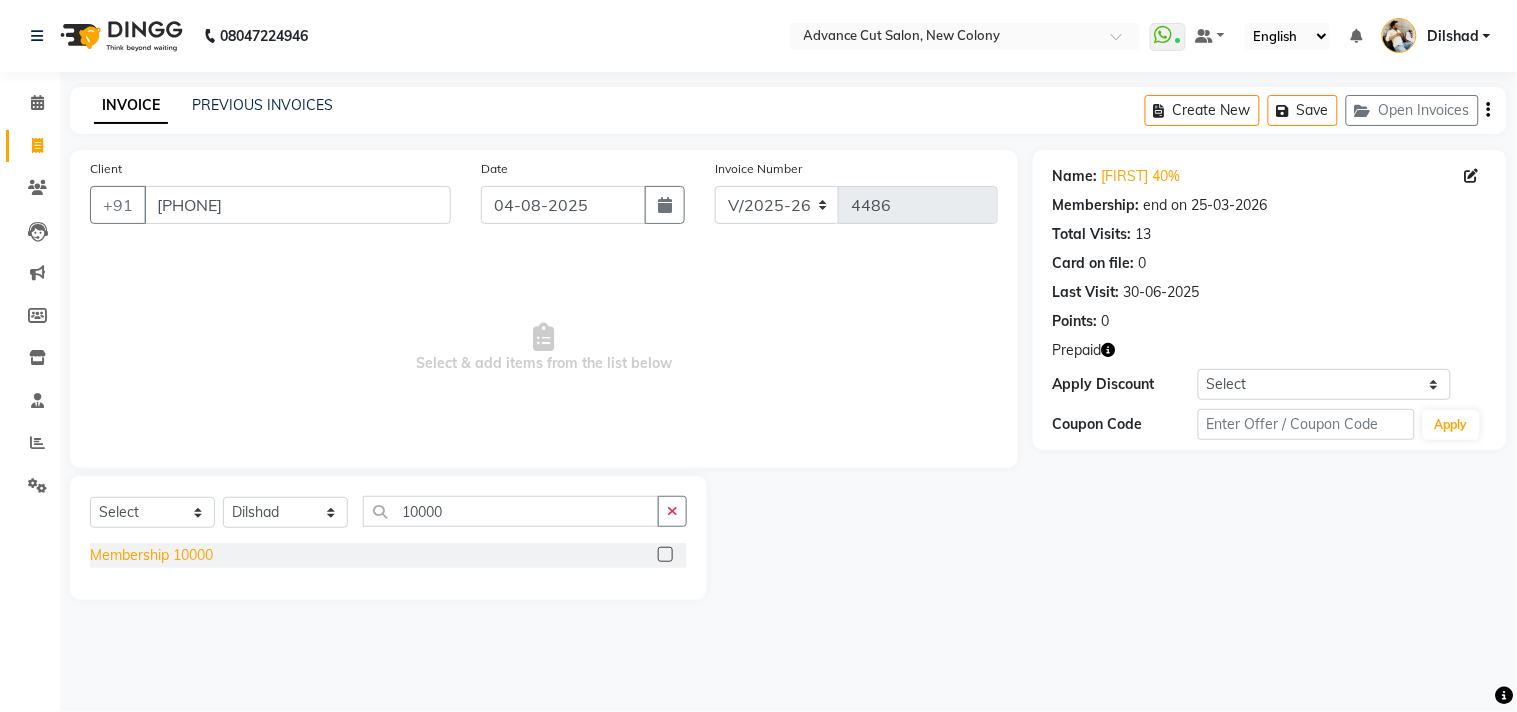 click on "Membership 10000" 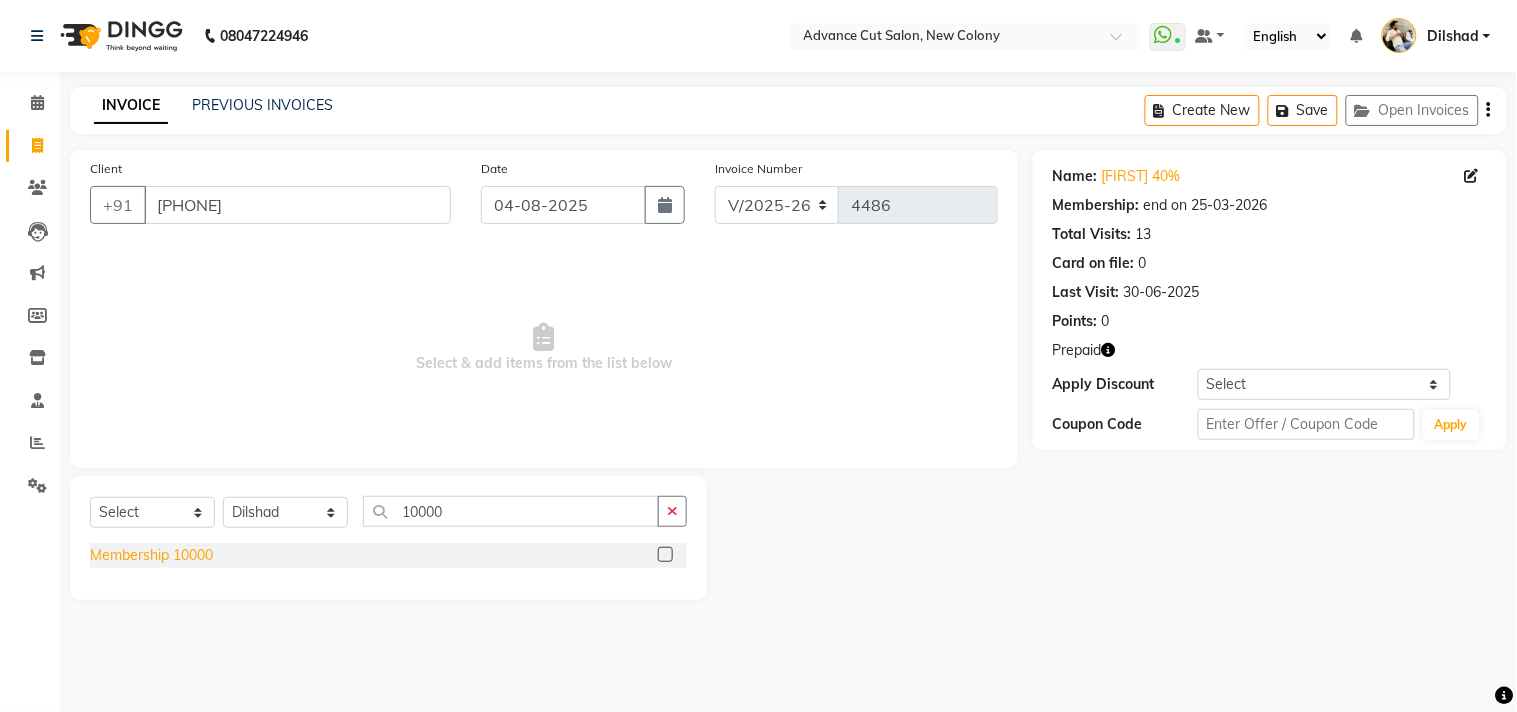 click on "Membership 10000" 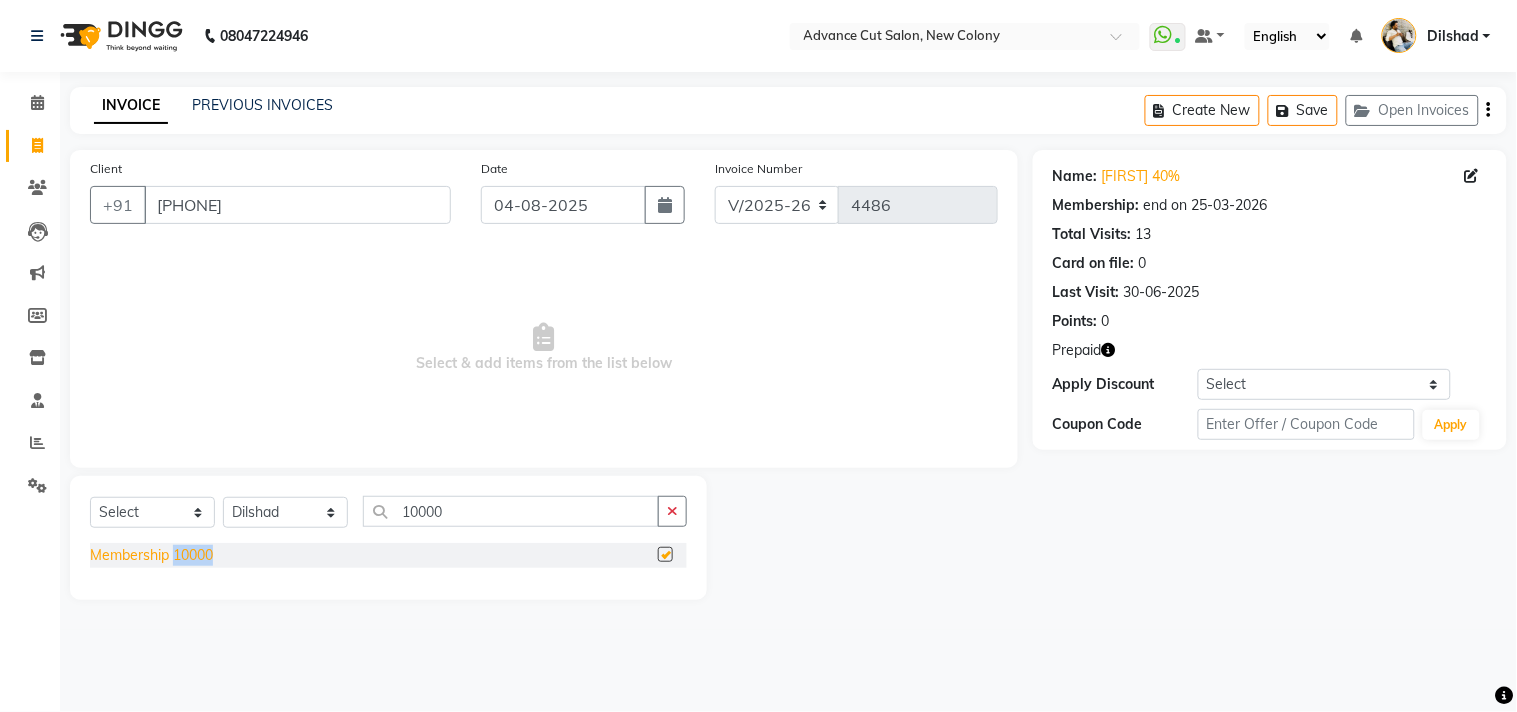 click on "Membership 10000" 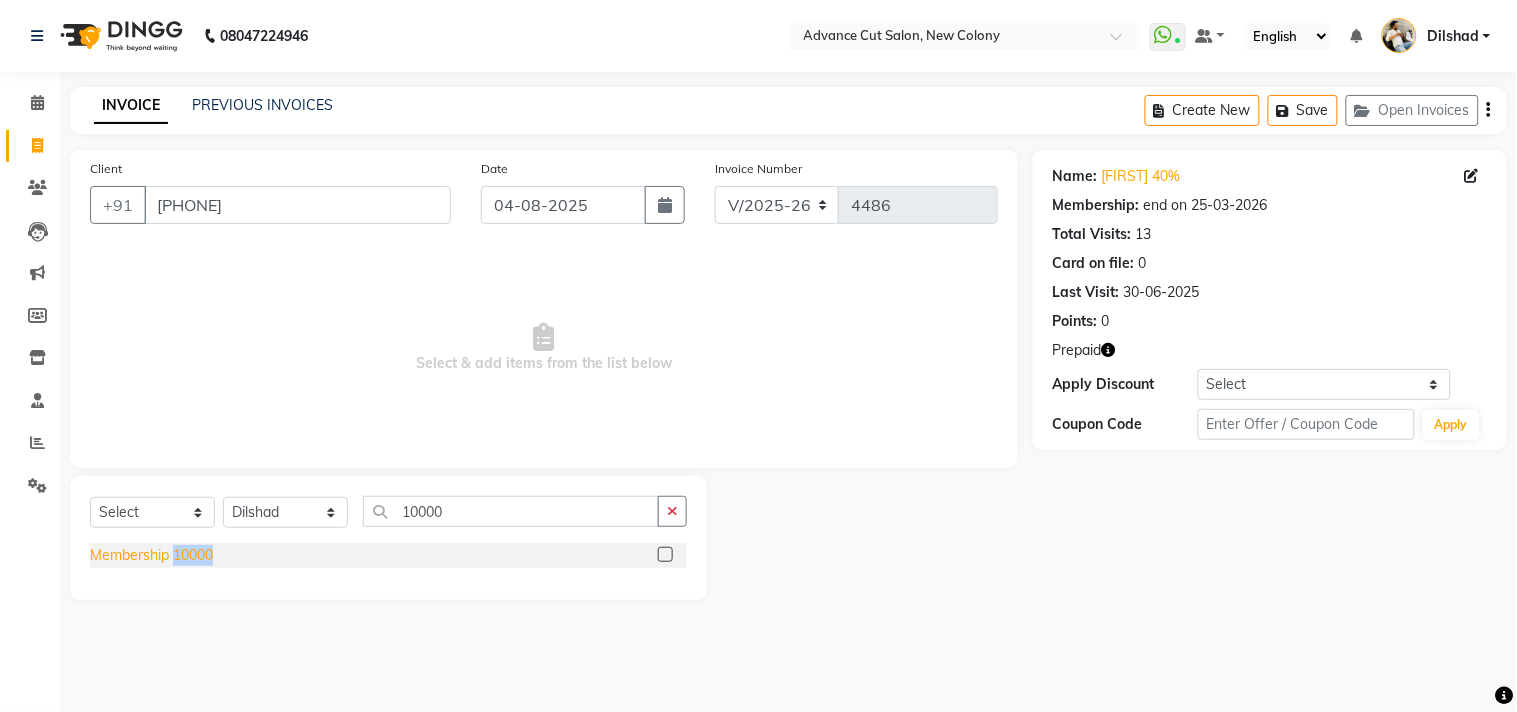 checkbox on "false" 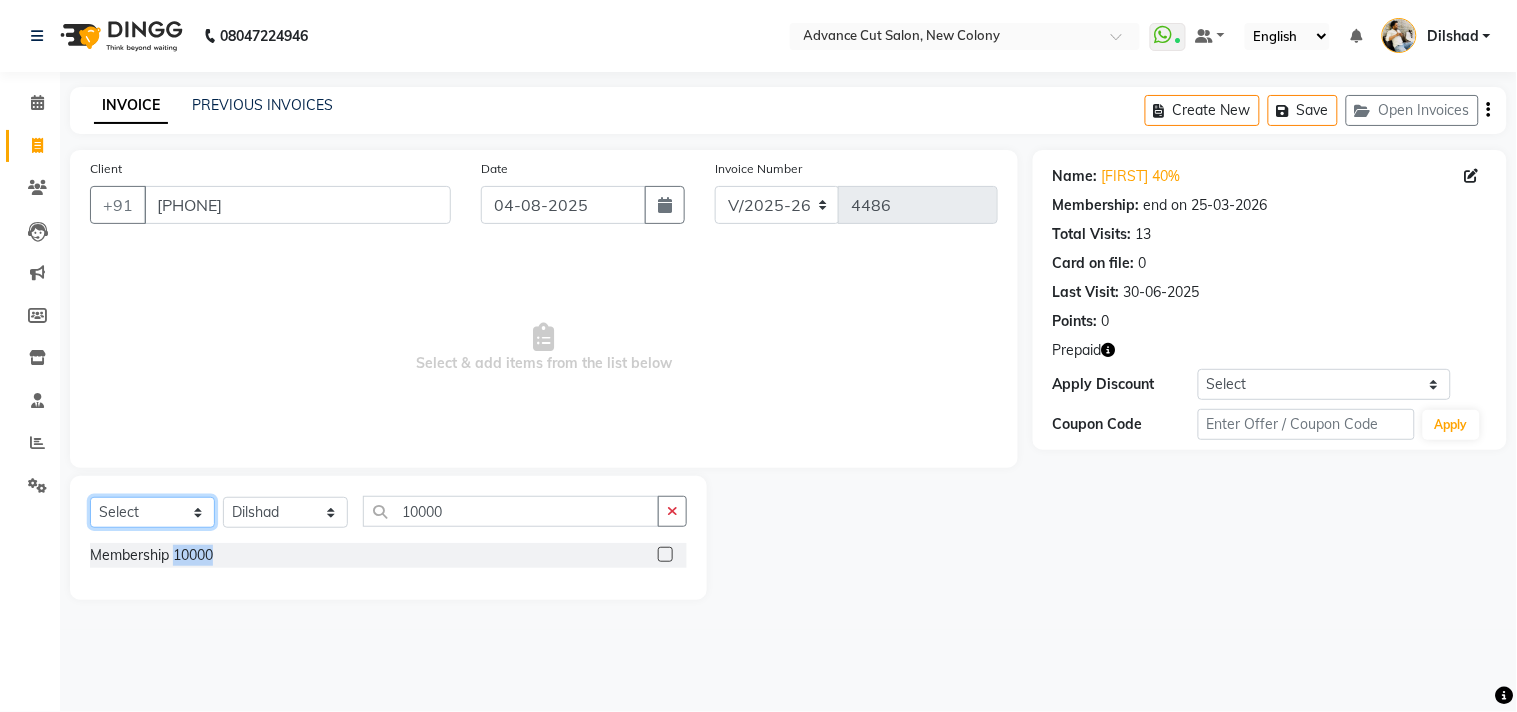 click on "Select  Service  Product  Membership  Package Voucher Prepaid Gift Card" 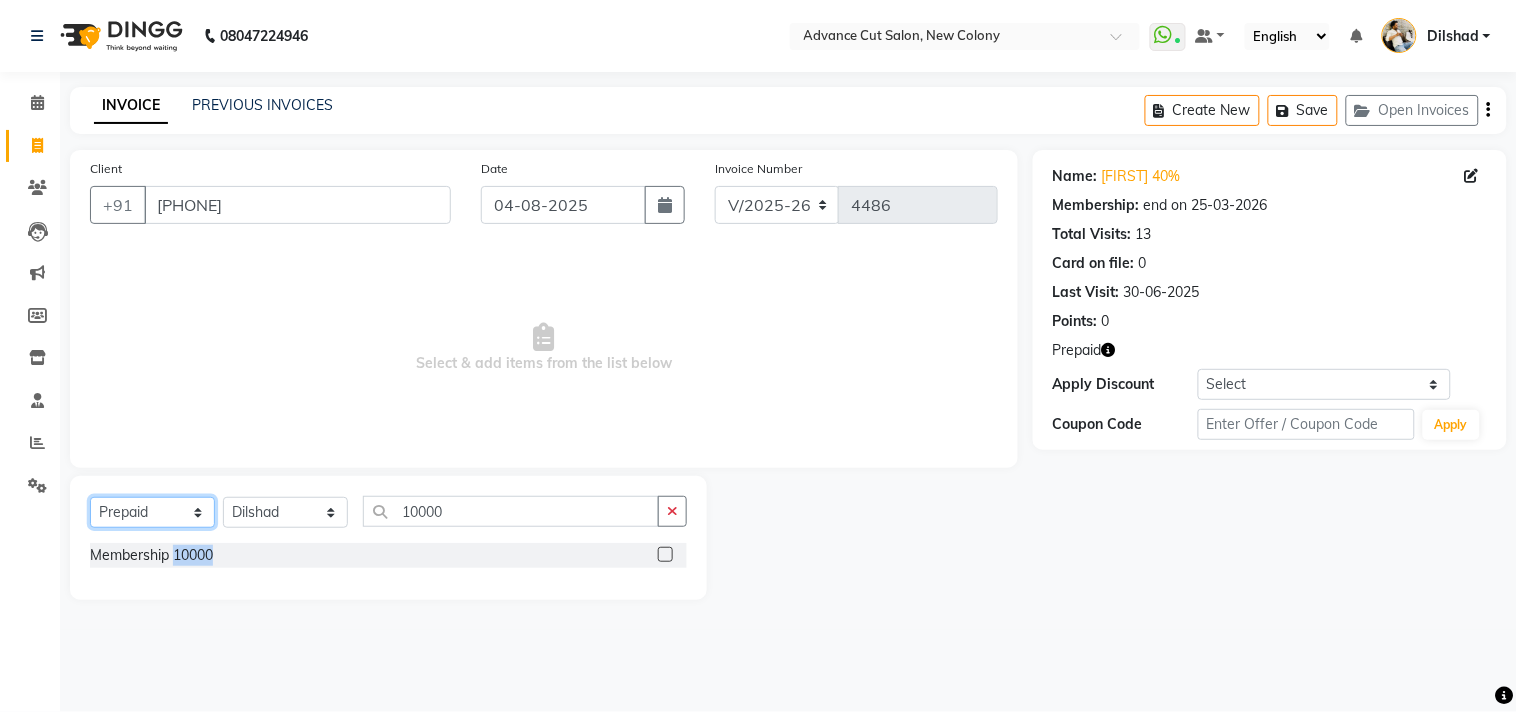 click on "Select  Service  Product  Membership  Package Voucher Prepaid Gift Card" 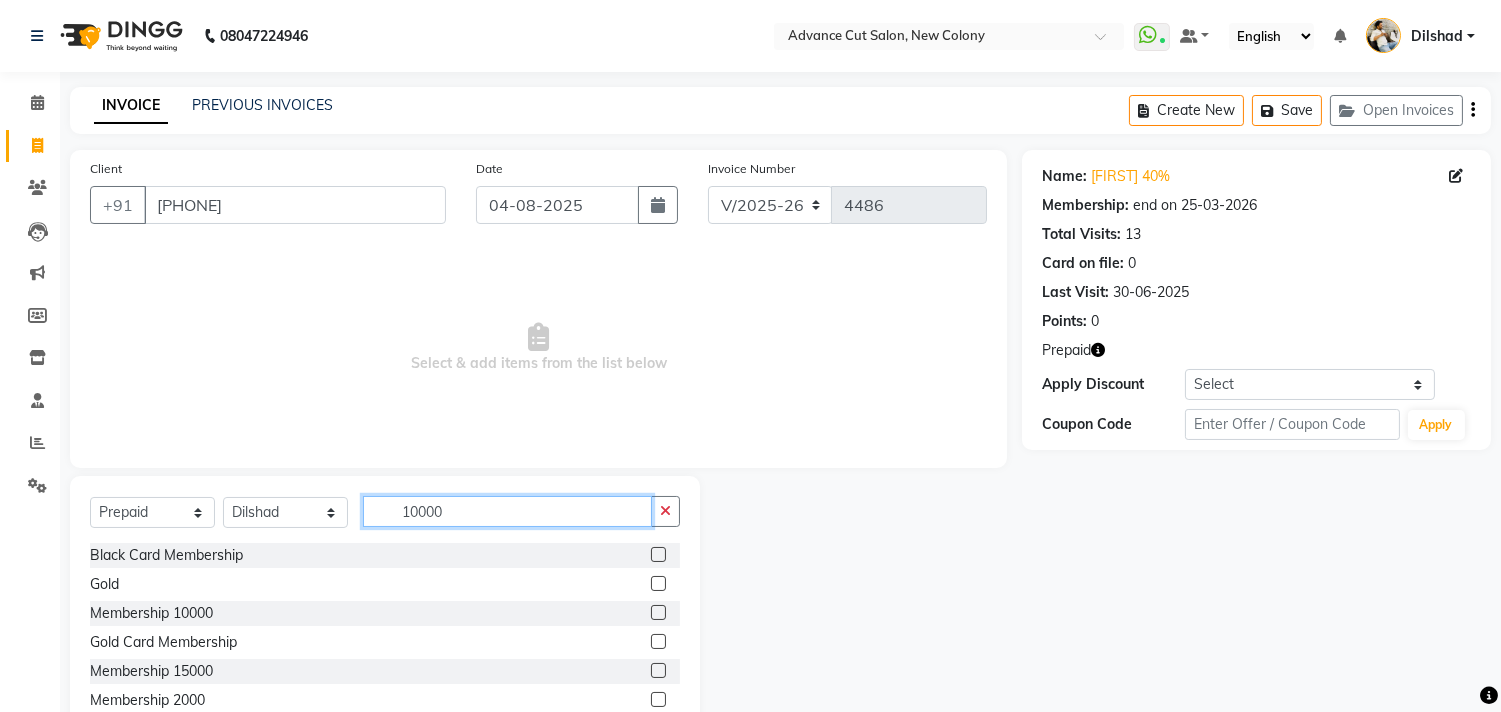 click on "10000" 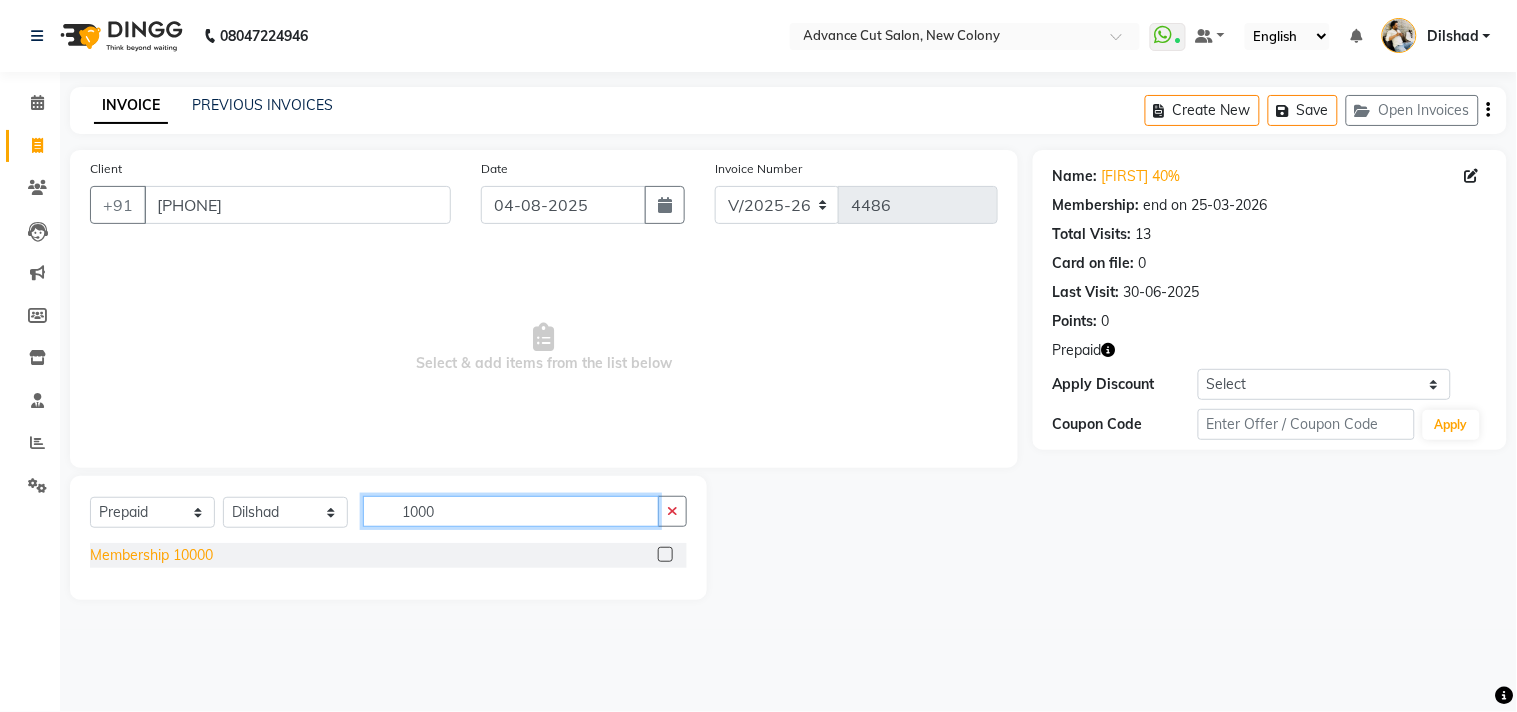 type on "1000" 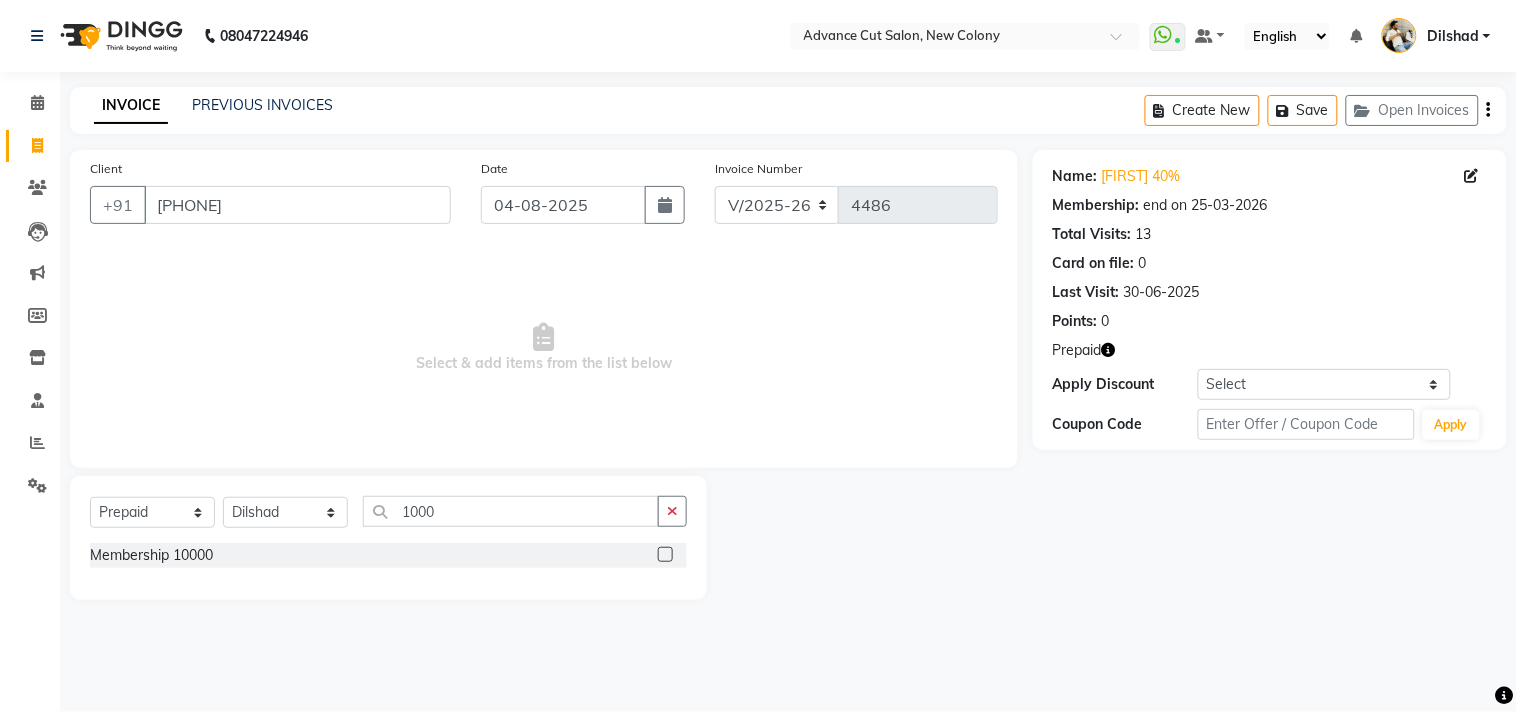 drag, startPoint x: 204, startPoint y: 550, endPoint x: 220, endPoint y: 561, distance: 19.416489 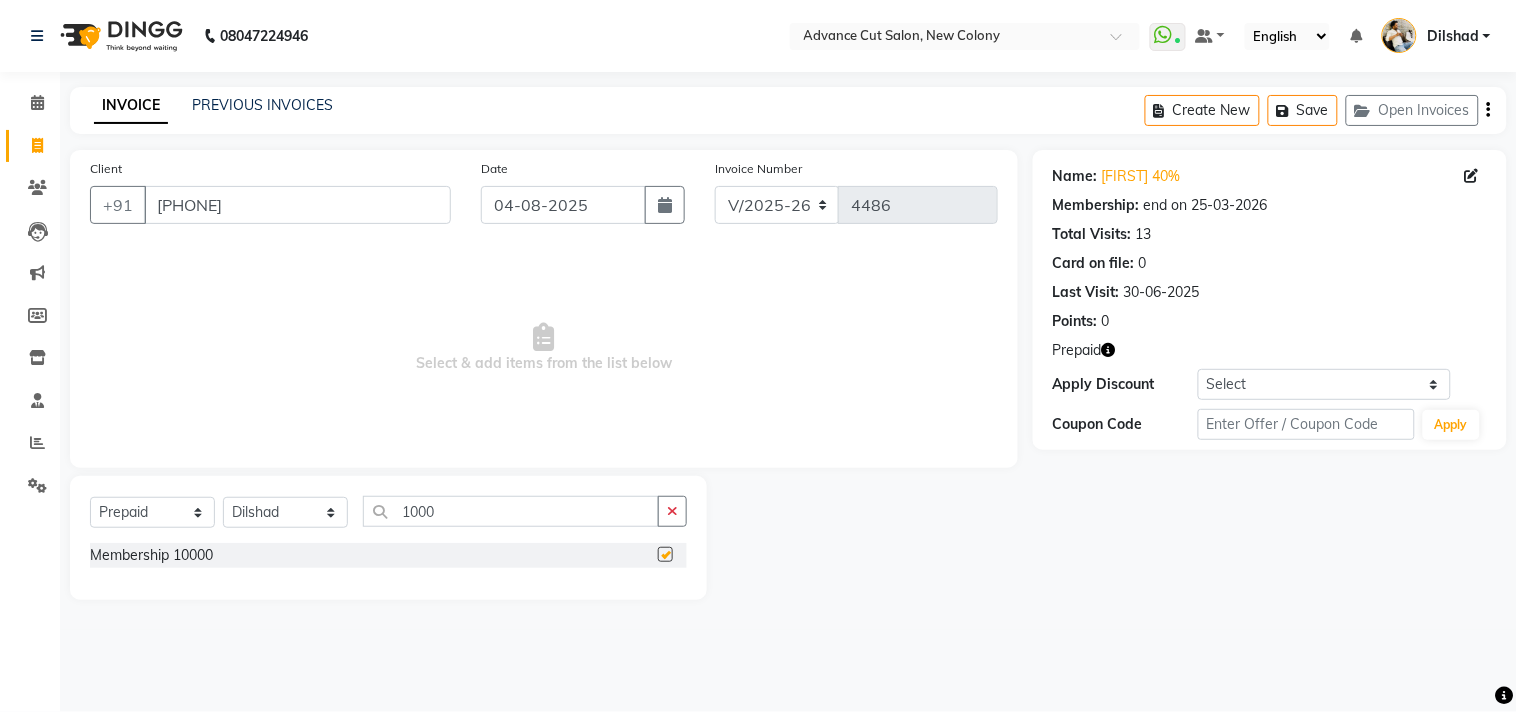 select on "select" 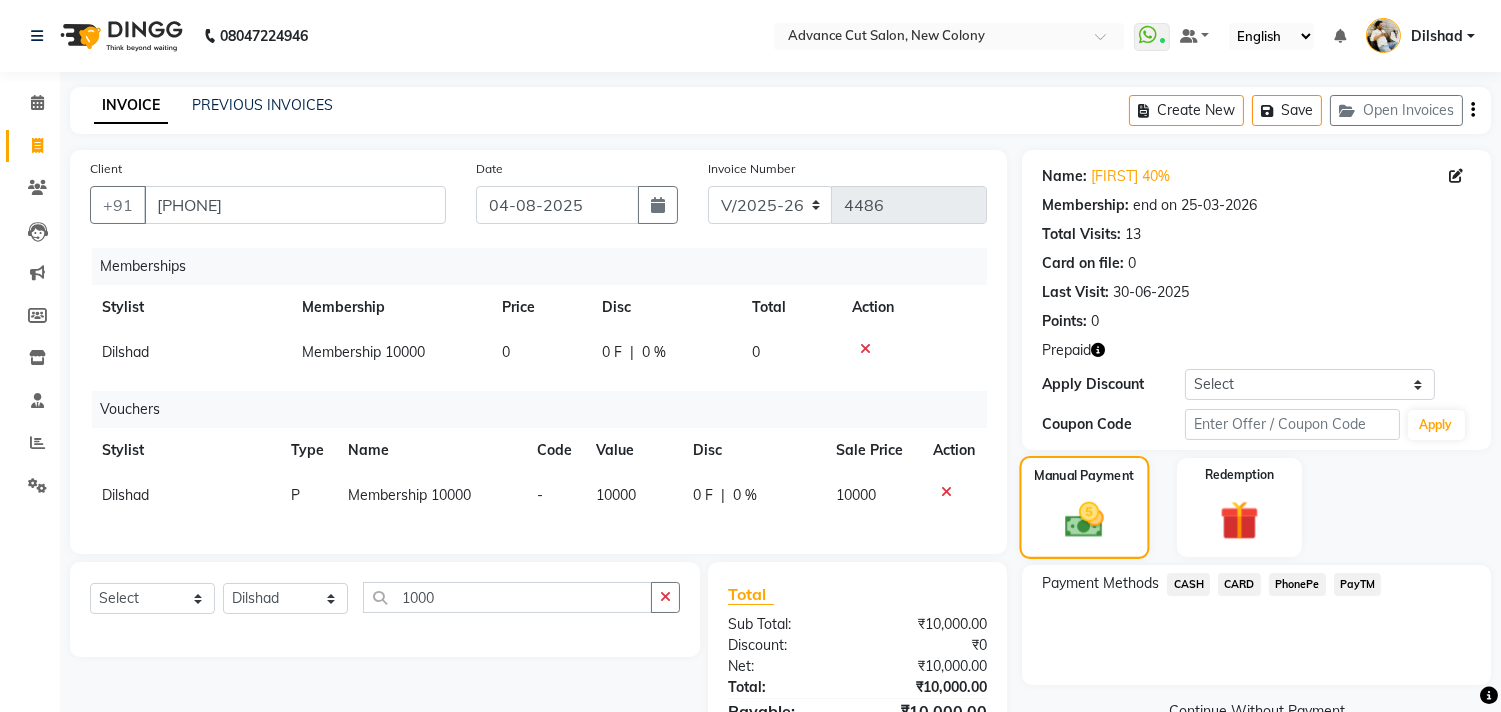click 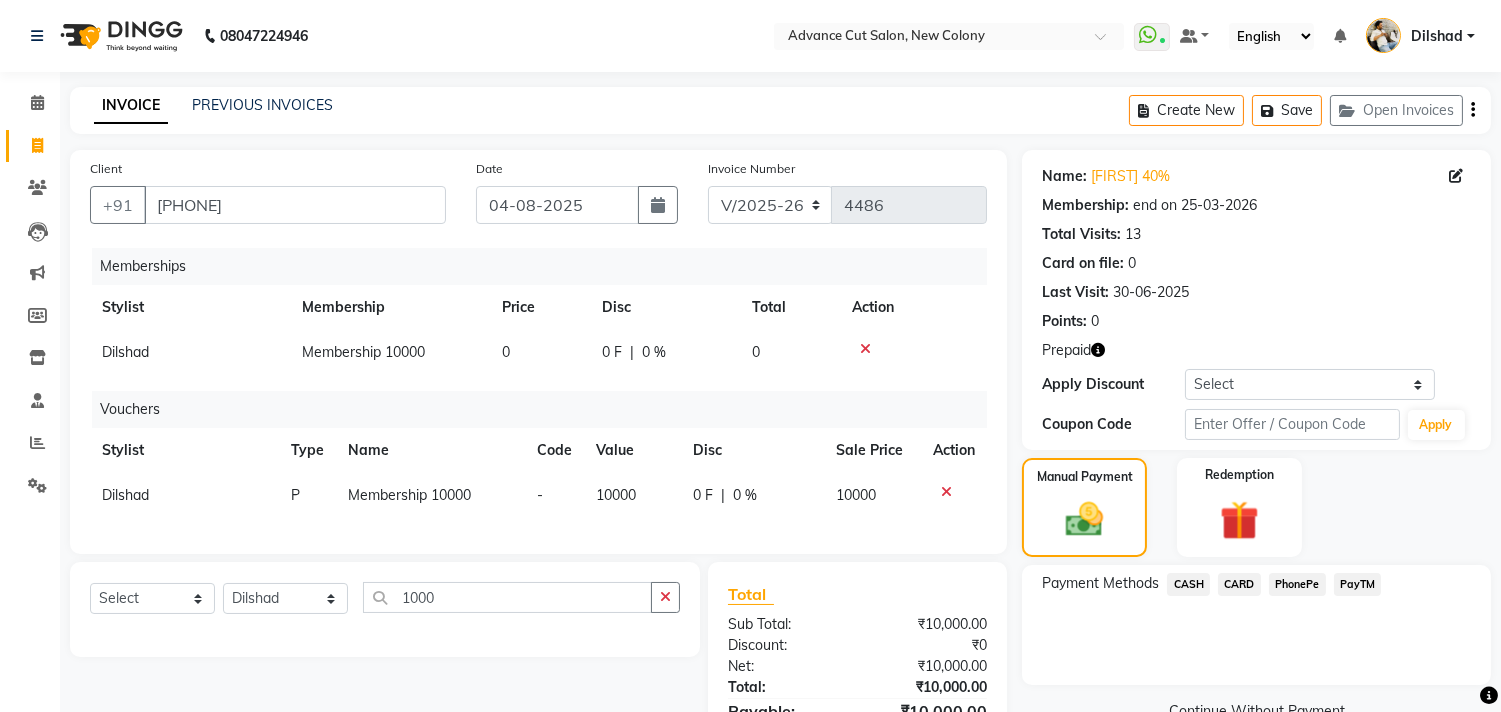 click on "PayTM" 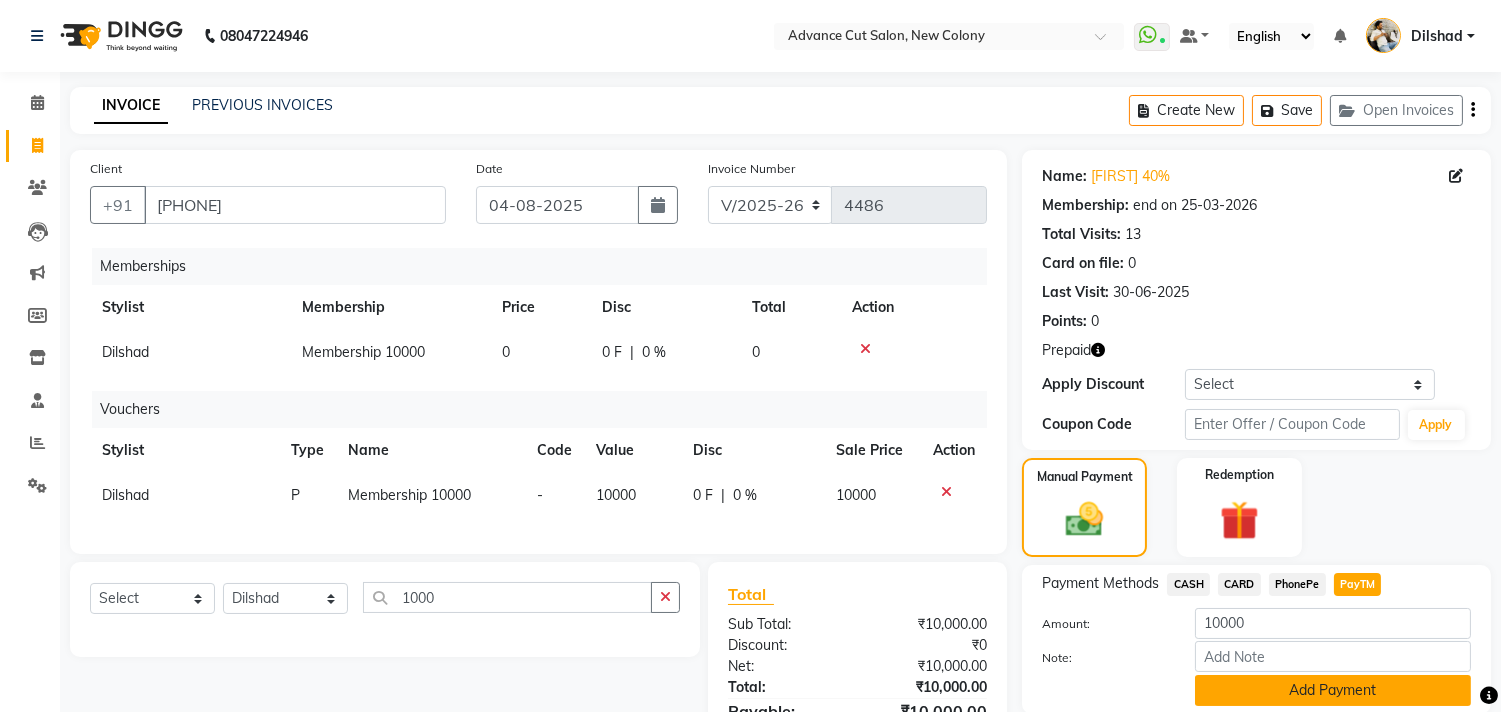 click on "Add Payment" 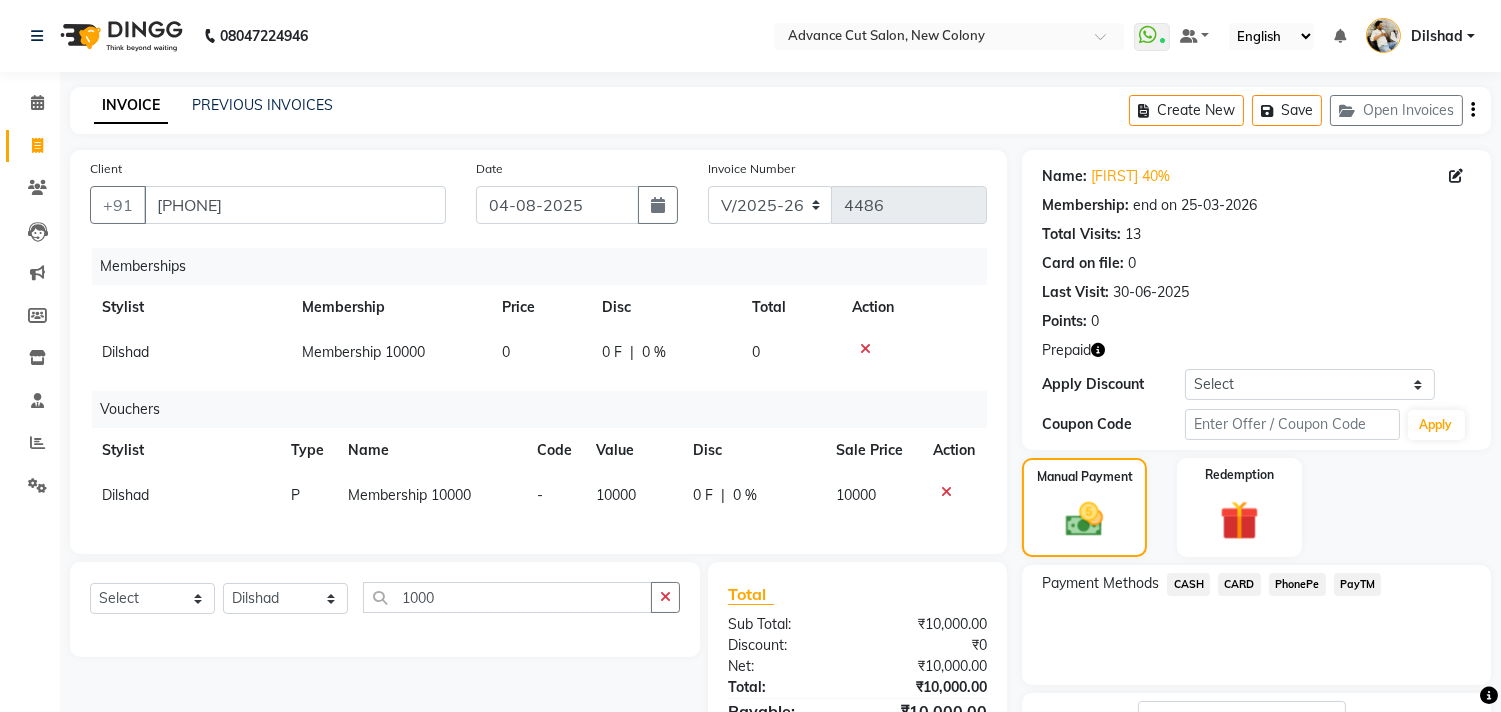 scroll, scrollTop: 170, scrollLeft: 0, axis: vertical 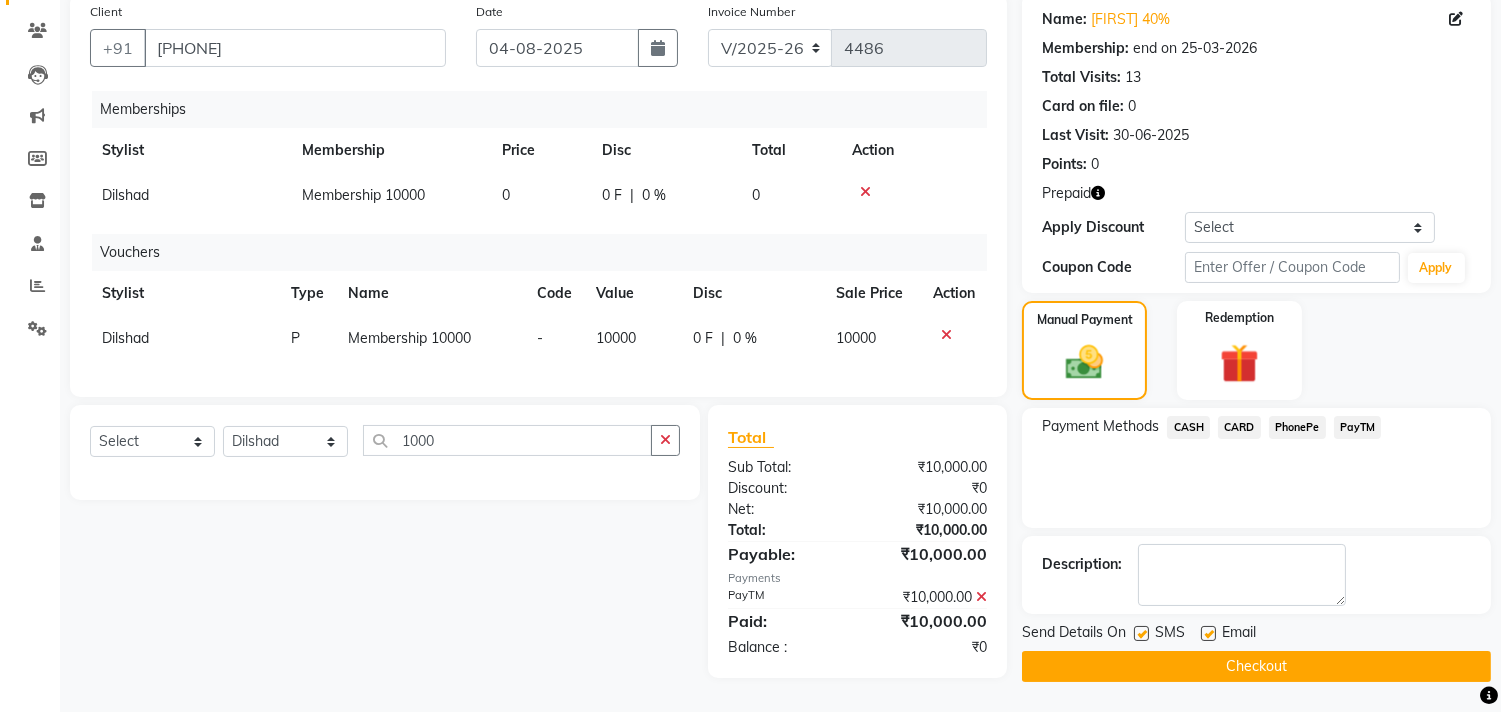 drag, startPoint x: 1321, startPoint y: 672, endPoint x: 1327, endPoint y: 661, distance: 12.529964 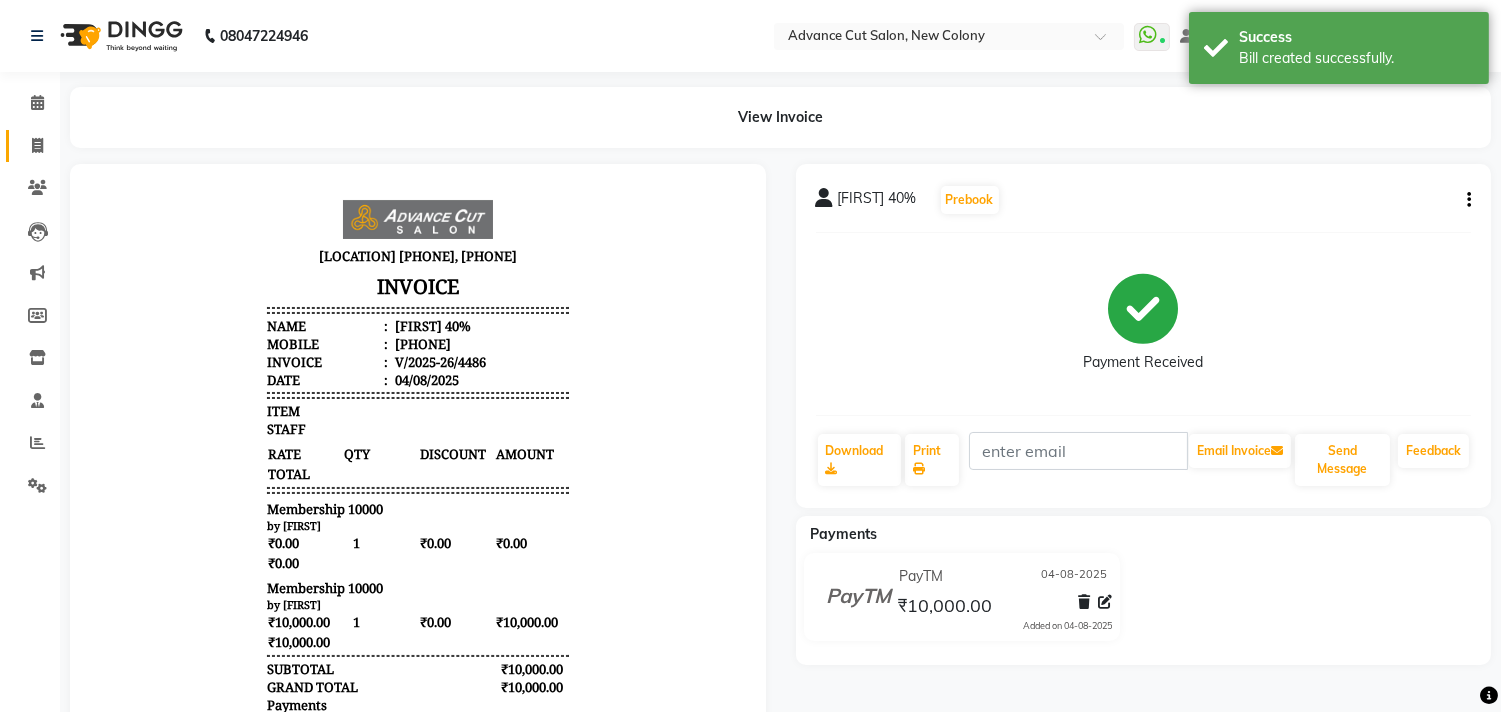 scroll, scrollTop: 0, scrollLeft: 0, axis: both 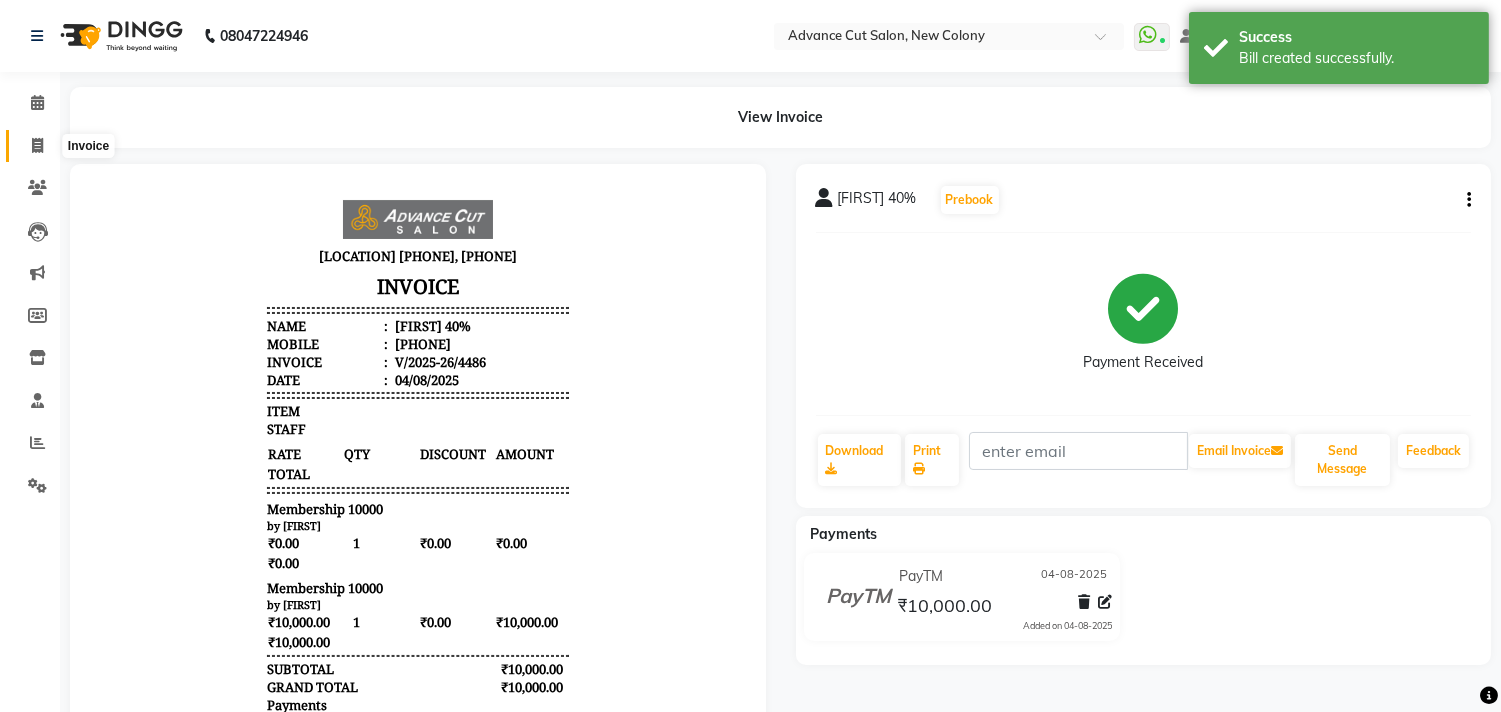 click 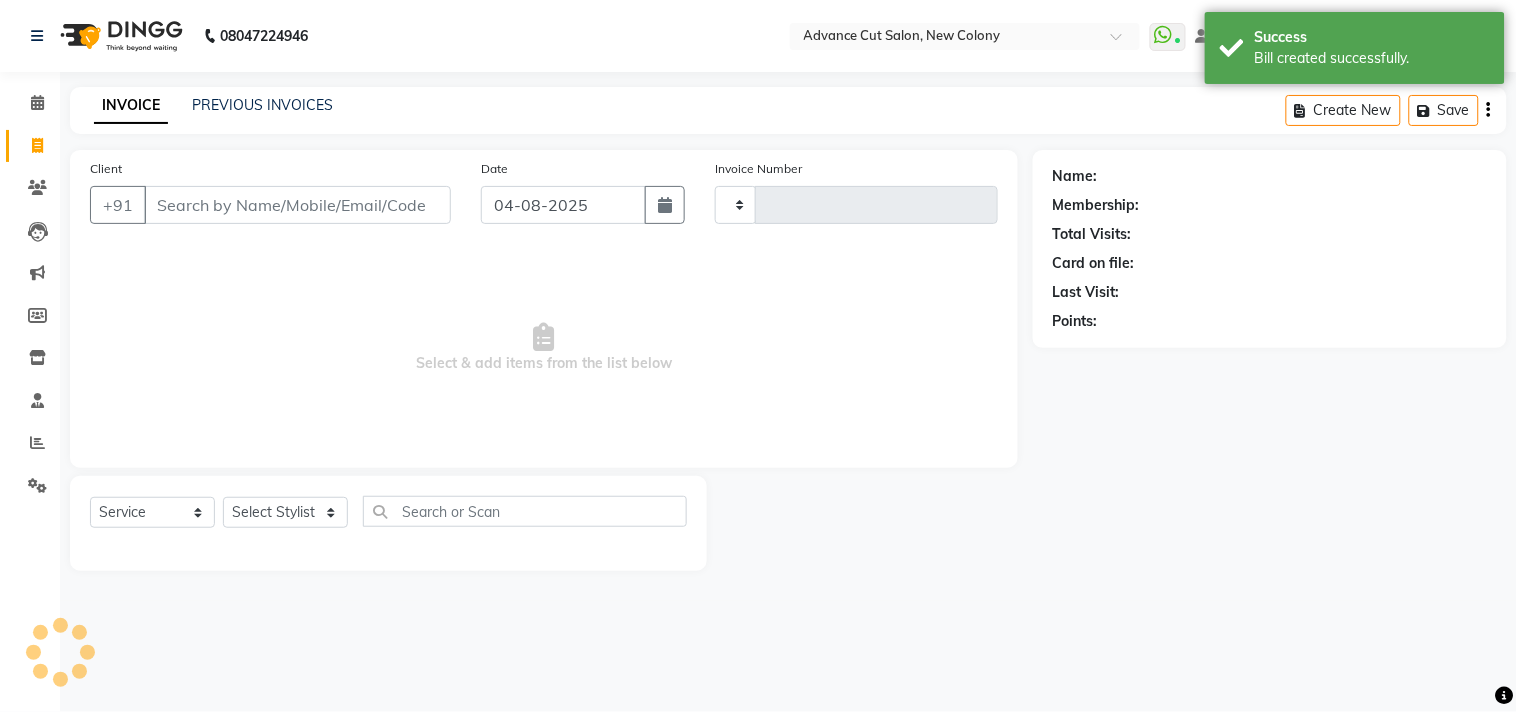 type on "4487" 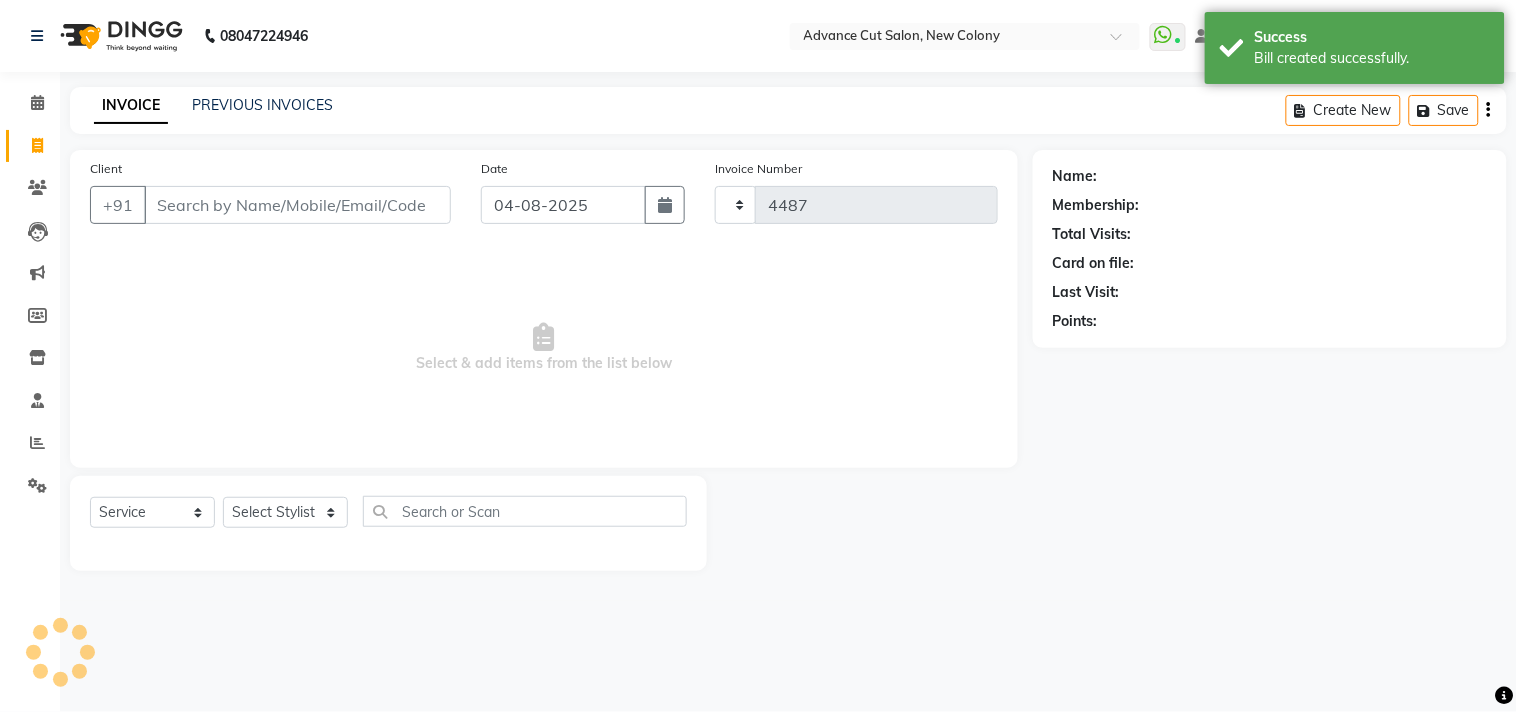 select on "922" 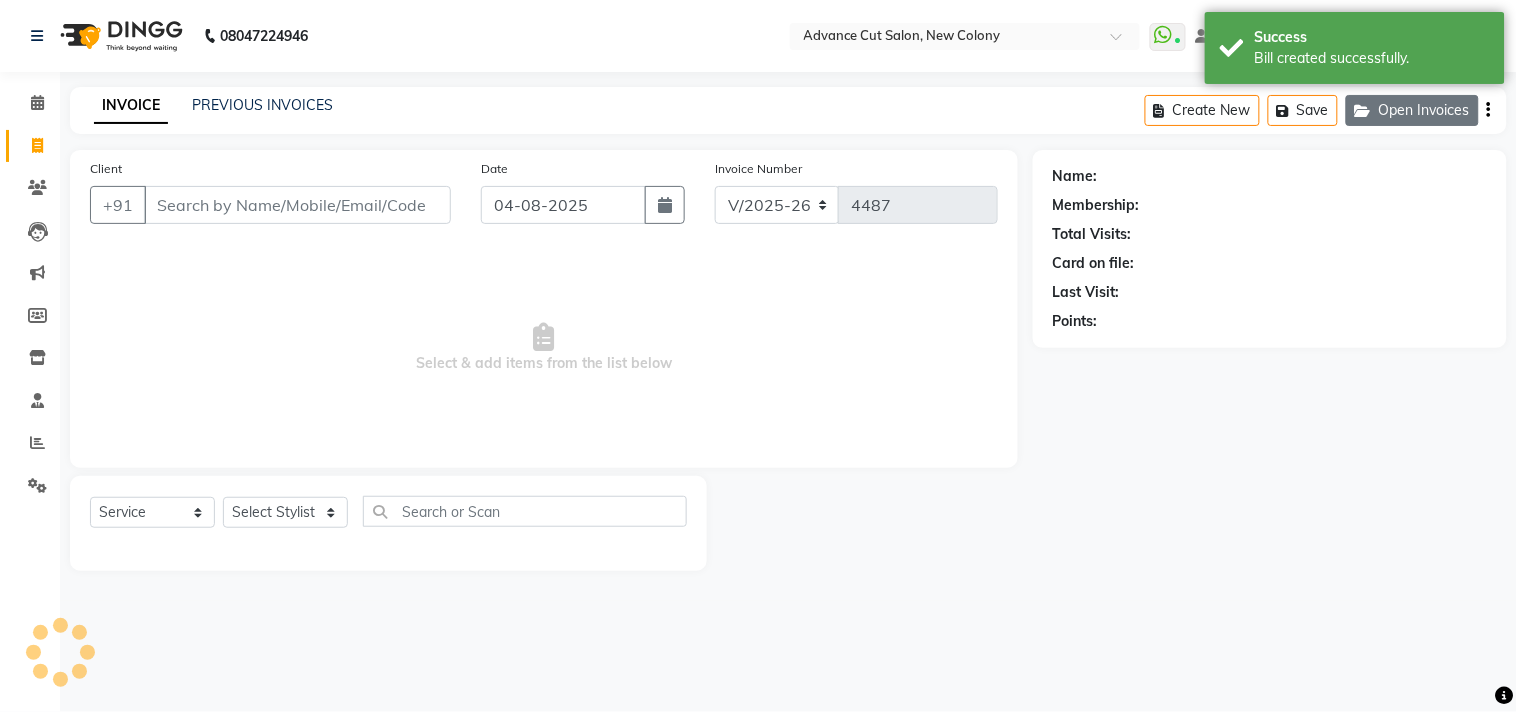 click on "Open Invoices" 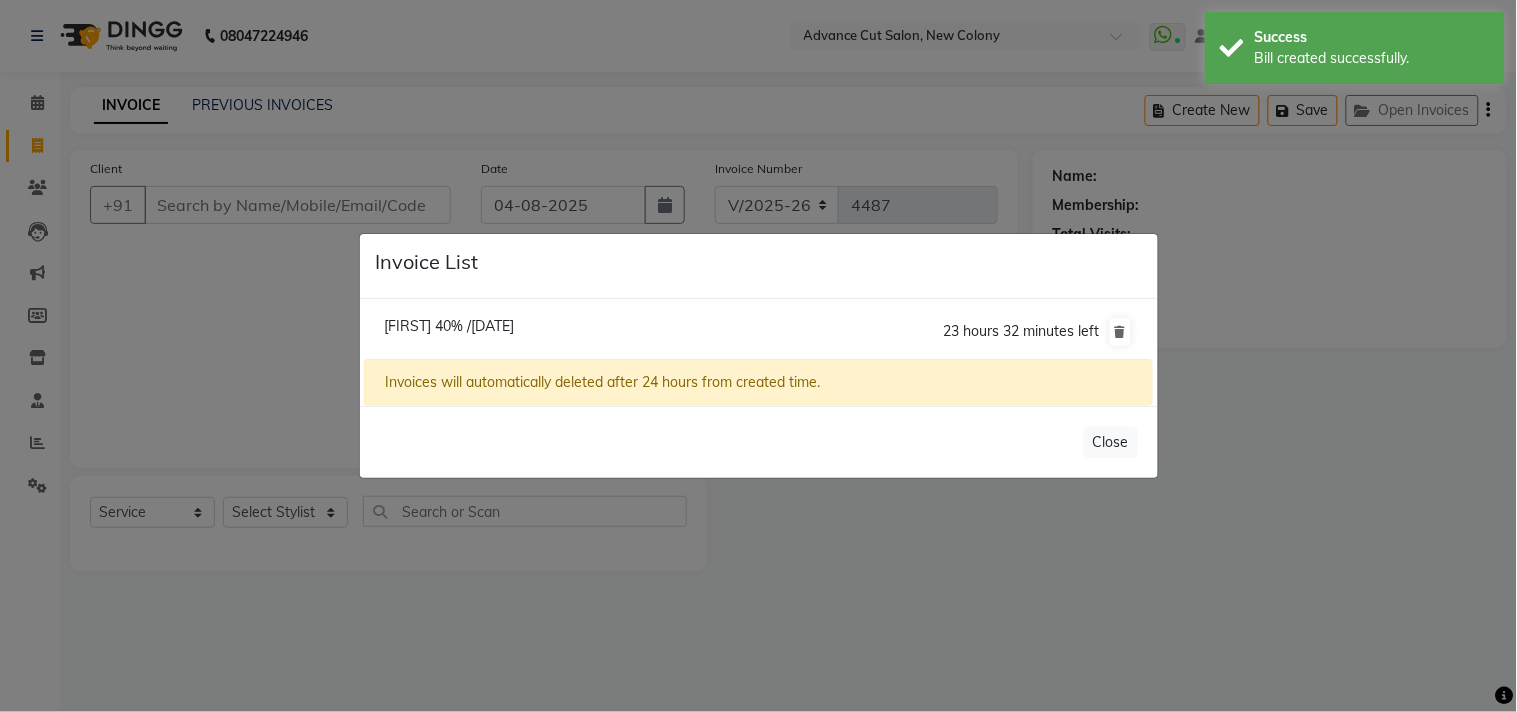 click on "[FIRST] 40% /[DATE]" 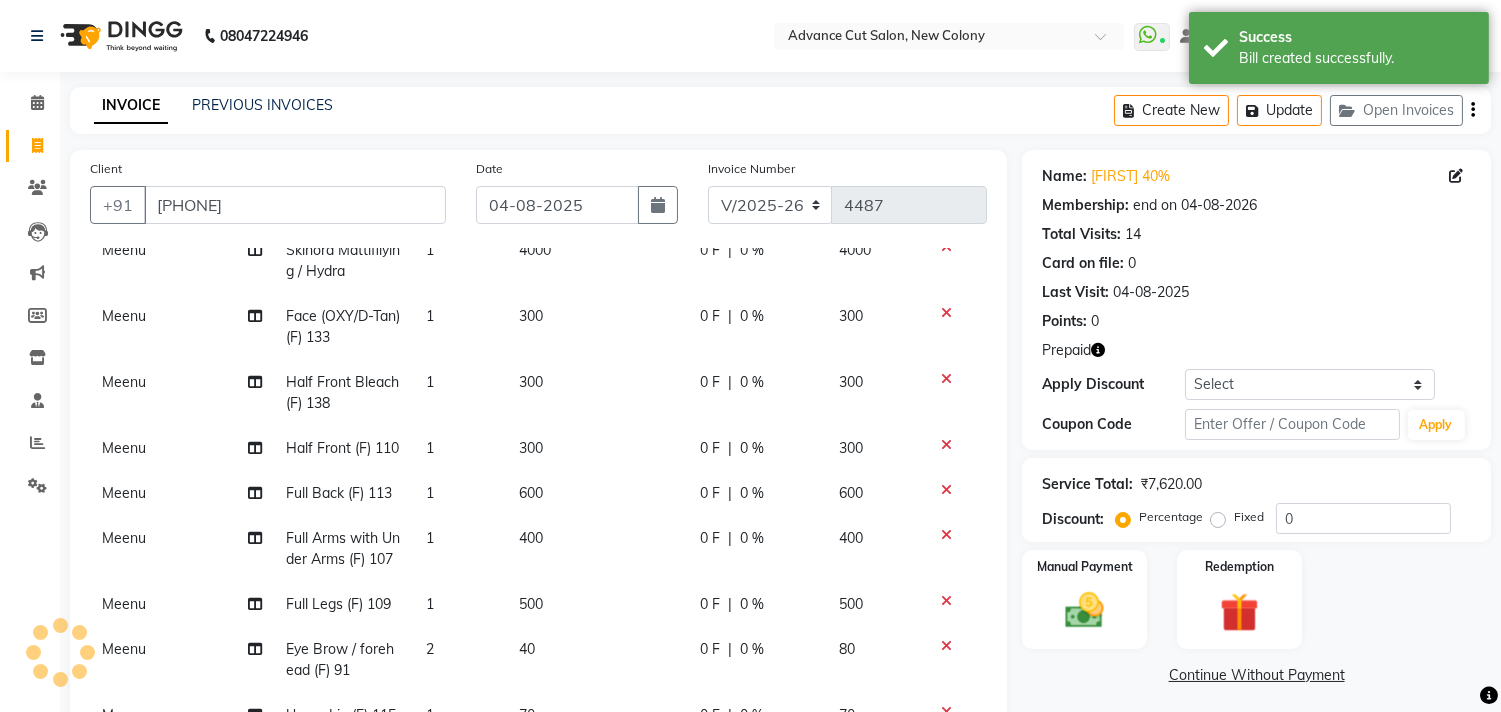 scroll, scrollTop: 256, scrollLeft: 0, axis: vertical 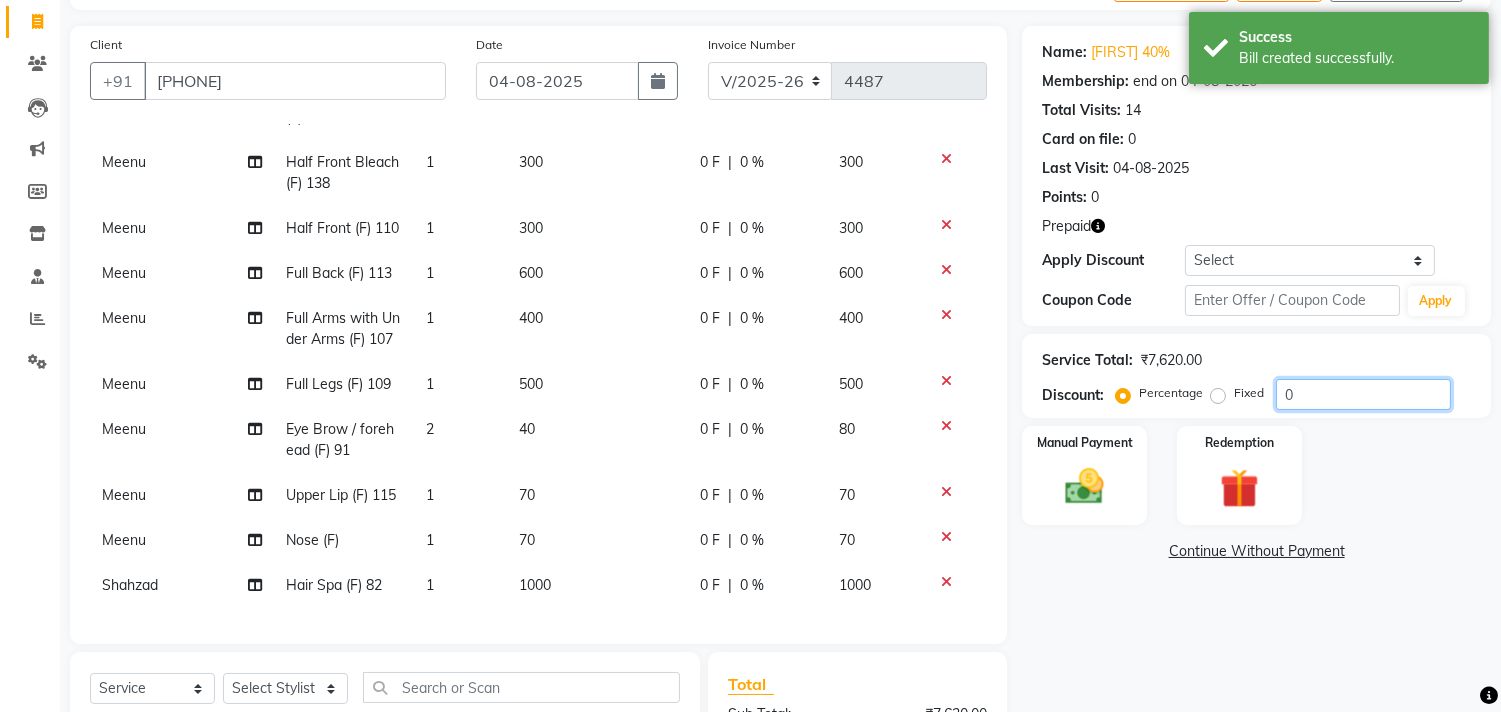 click on "0" 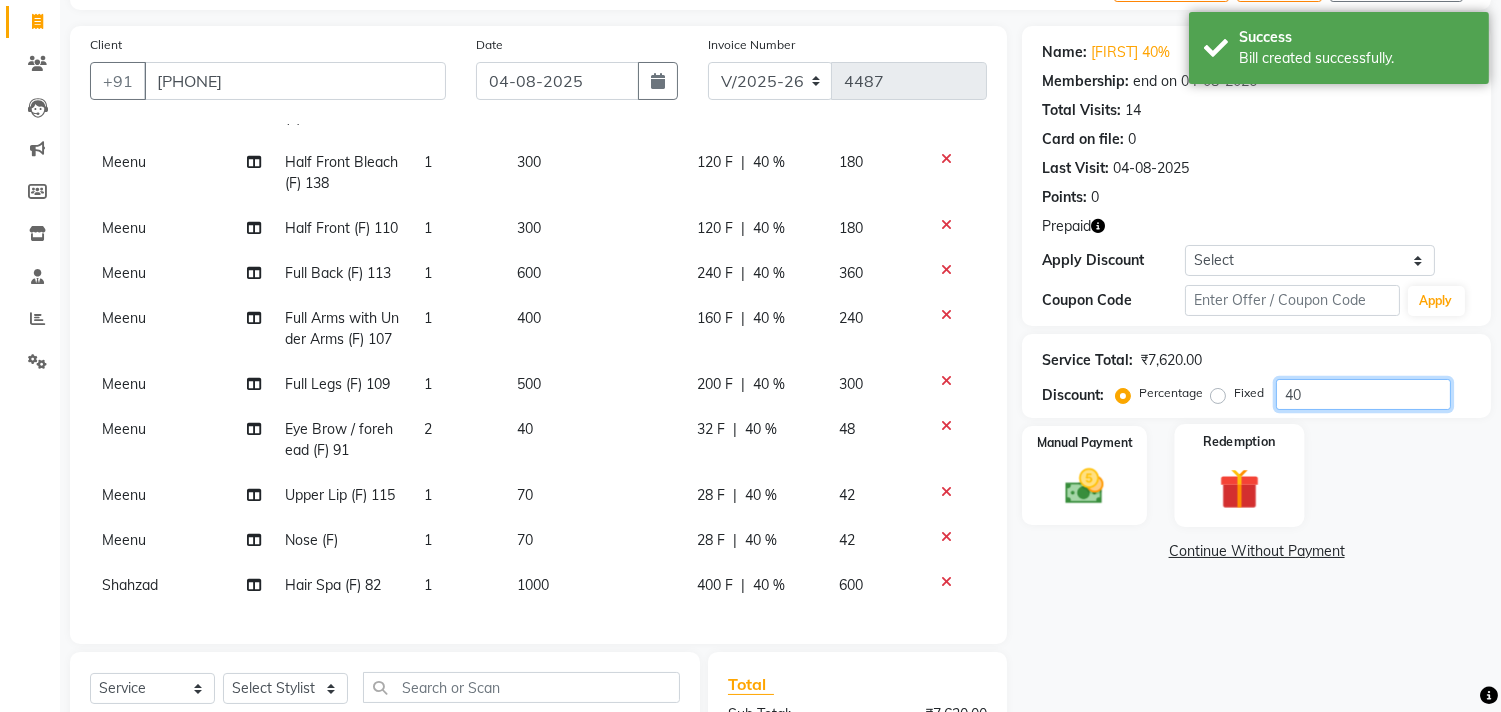 type on "40" 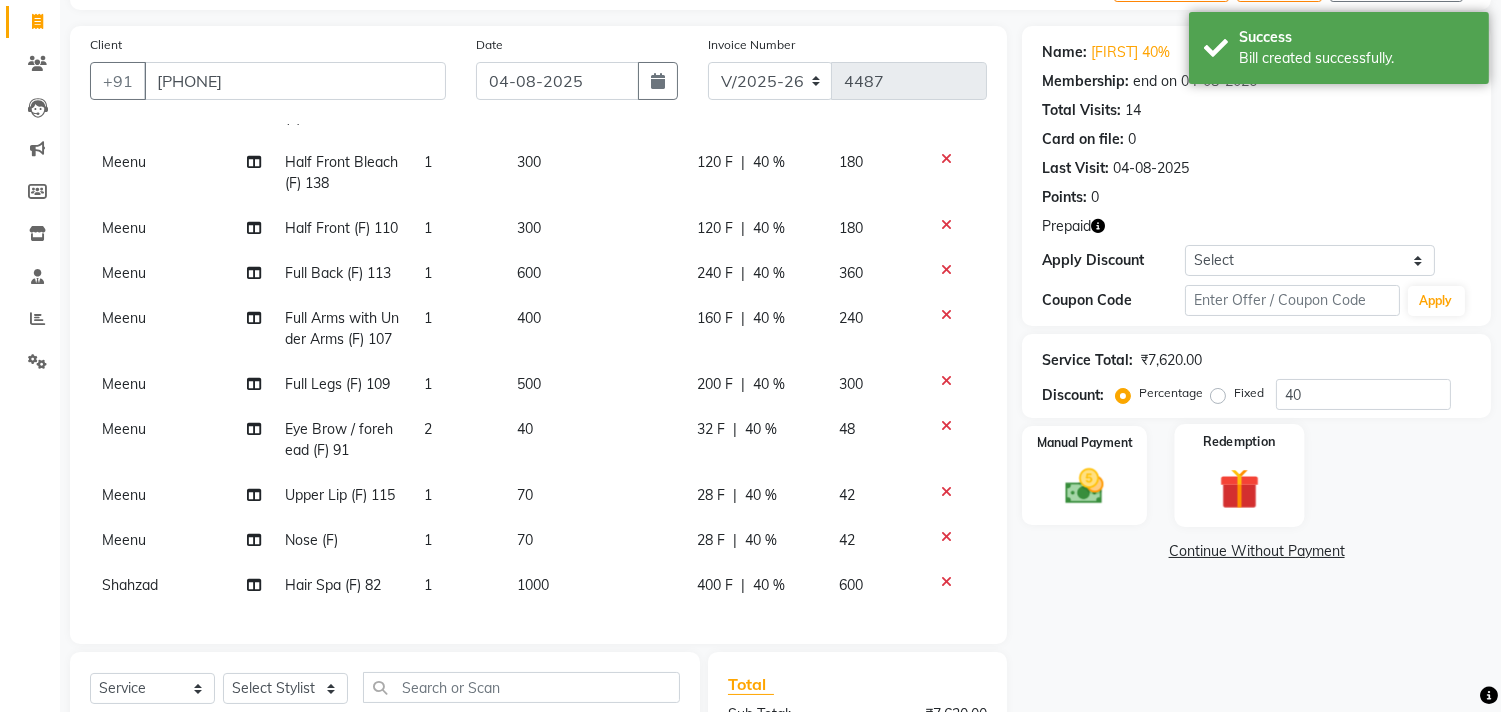 click 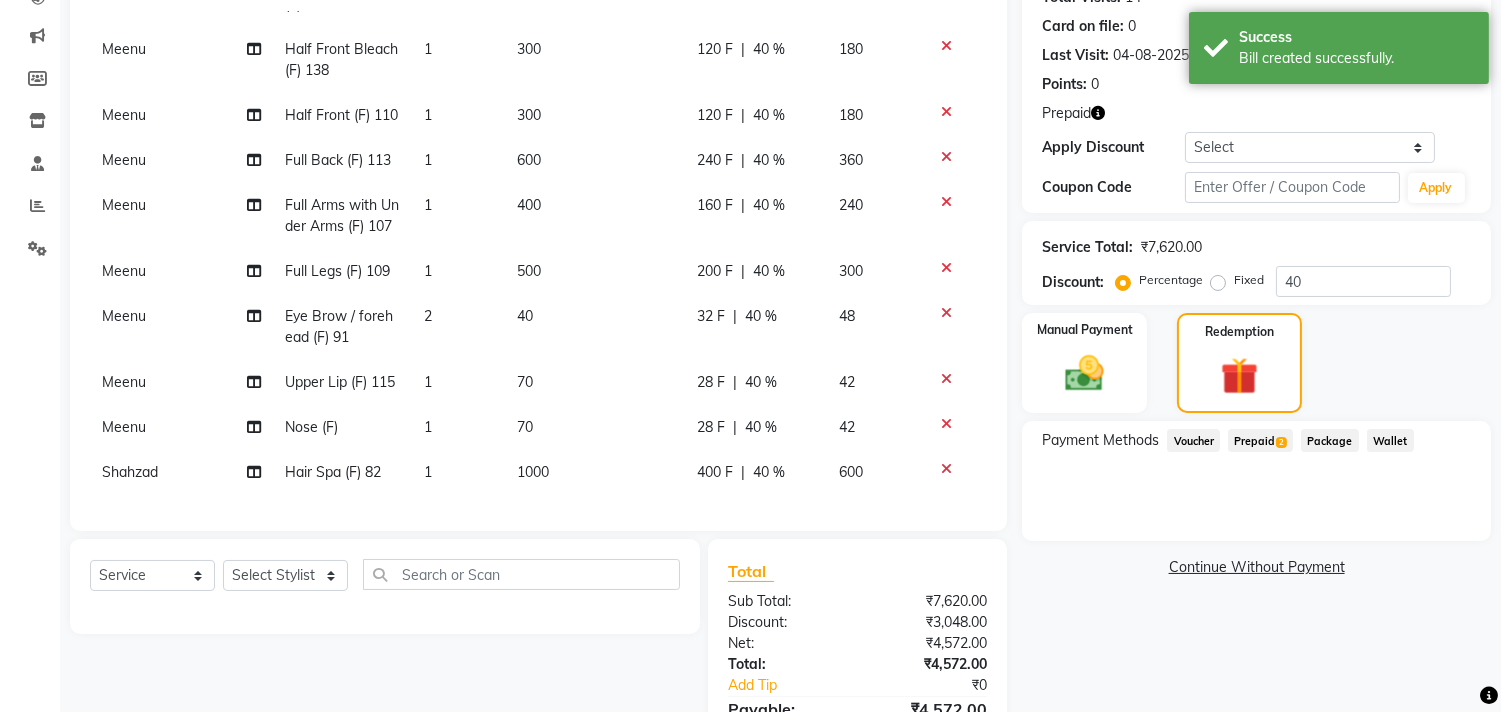 scroll, scrollTop: 346, scrollLeft: 0, axis: vertical 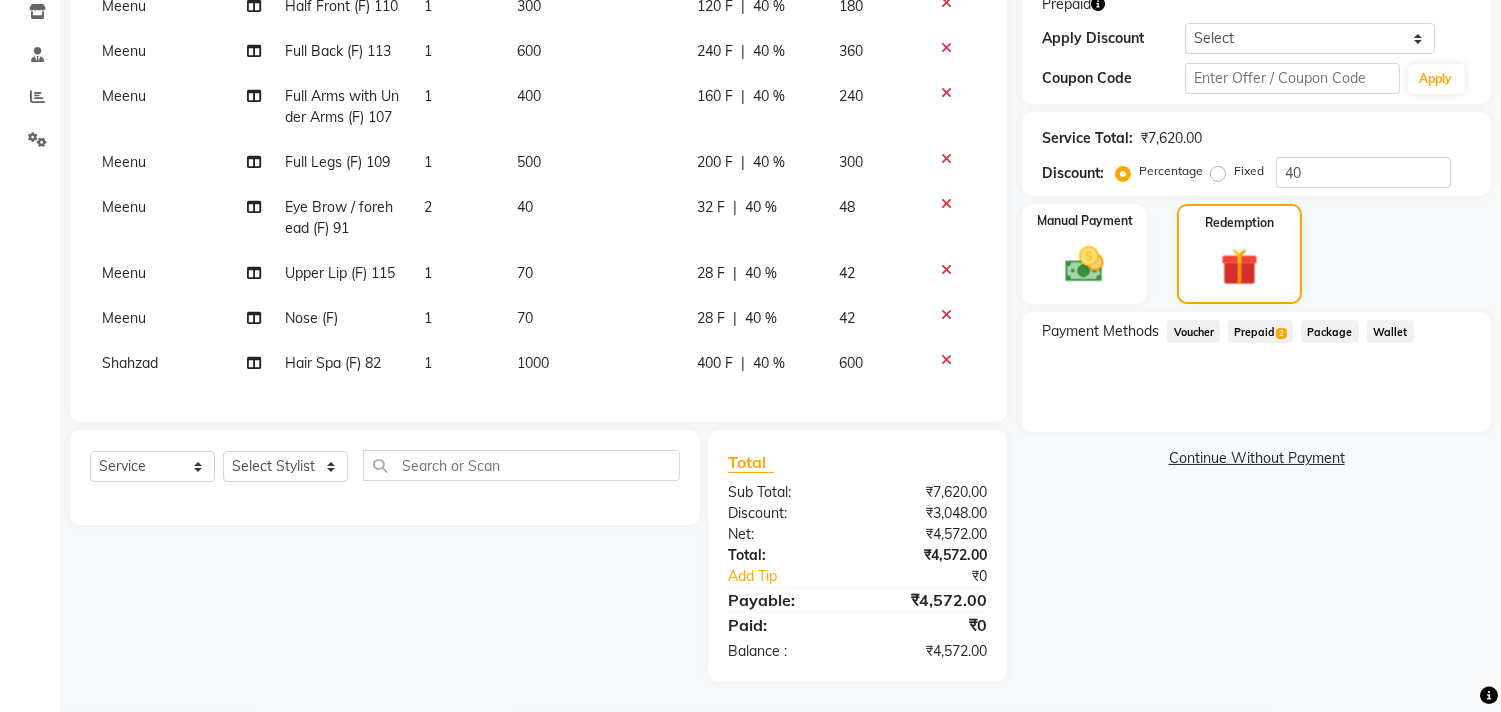 click on "Prepaid  2" 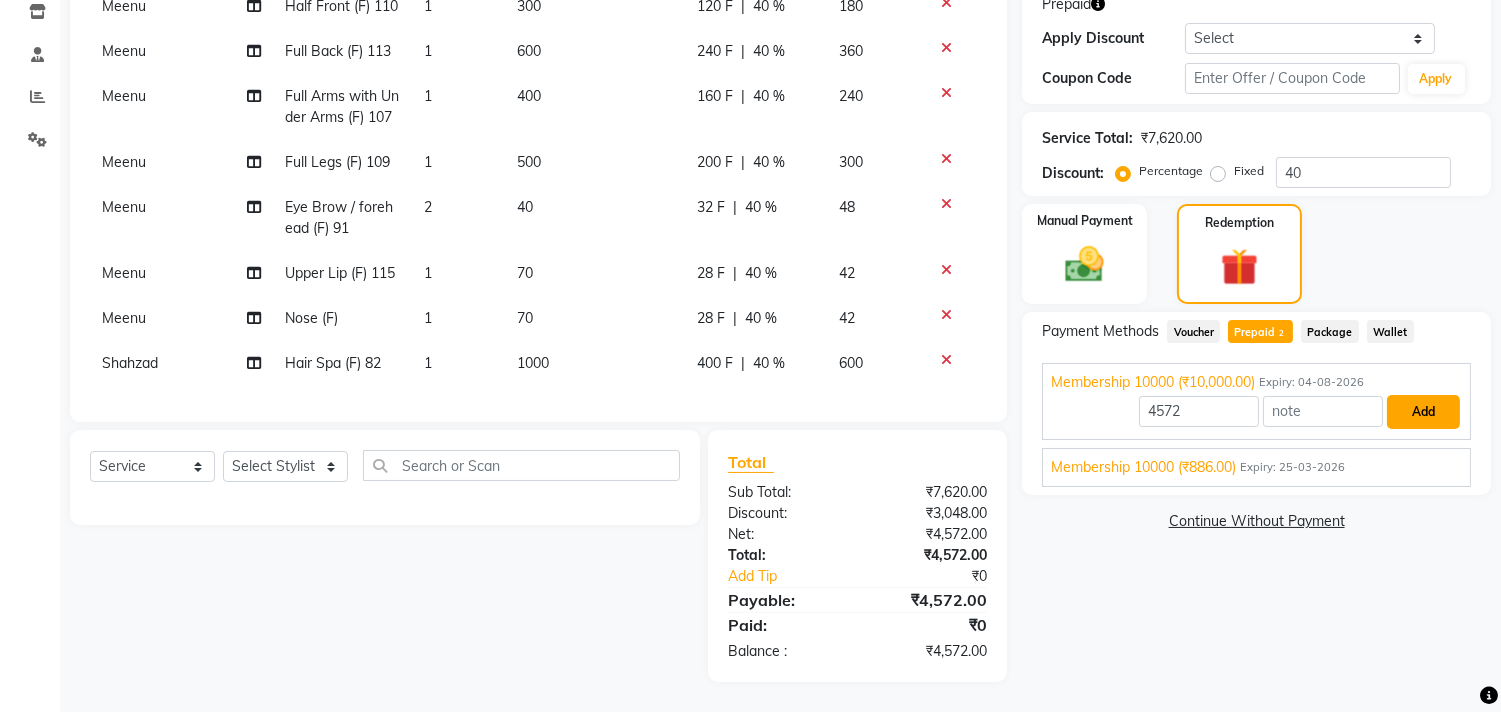 click on "Add" at bounding box center [1423, 412] 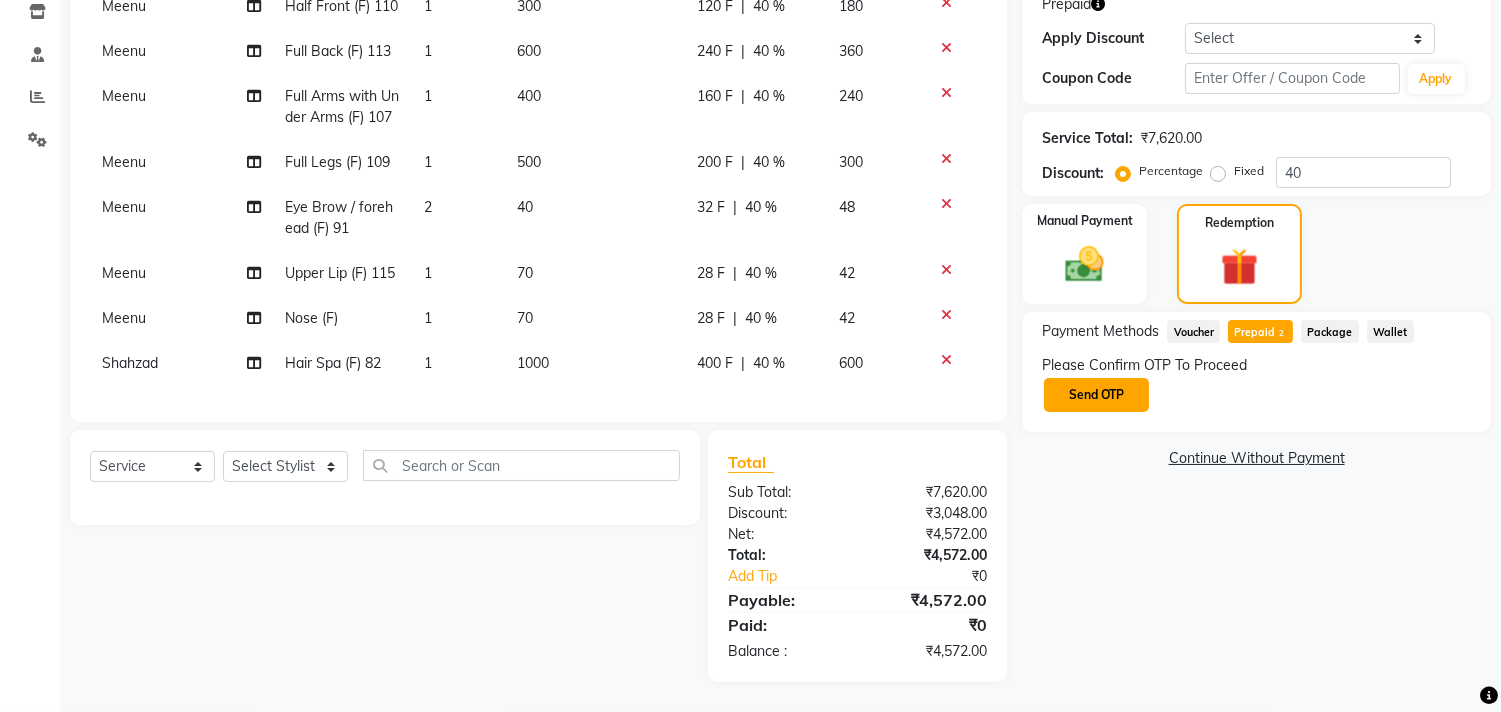 click on "Send OTP" 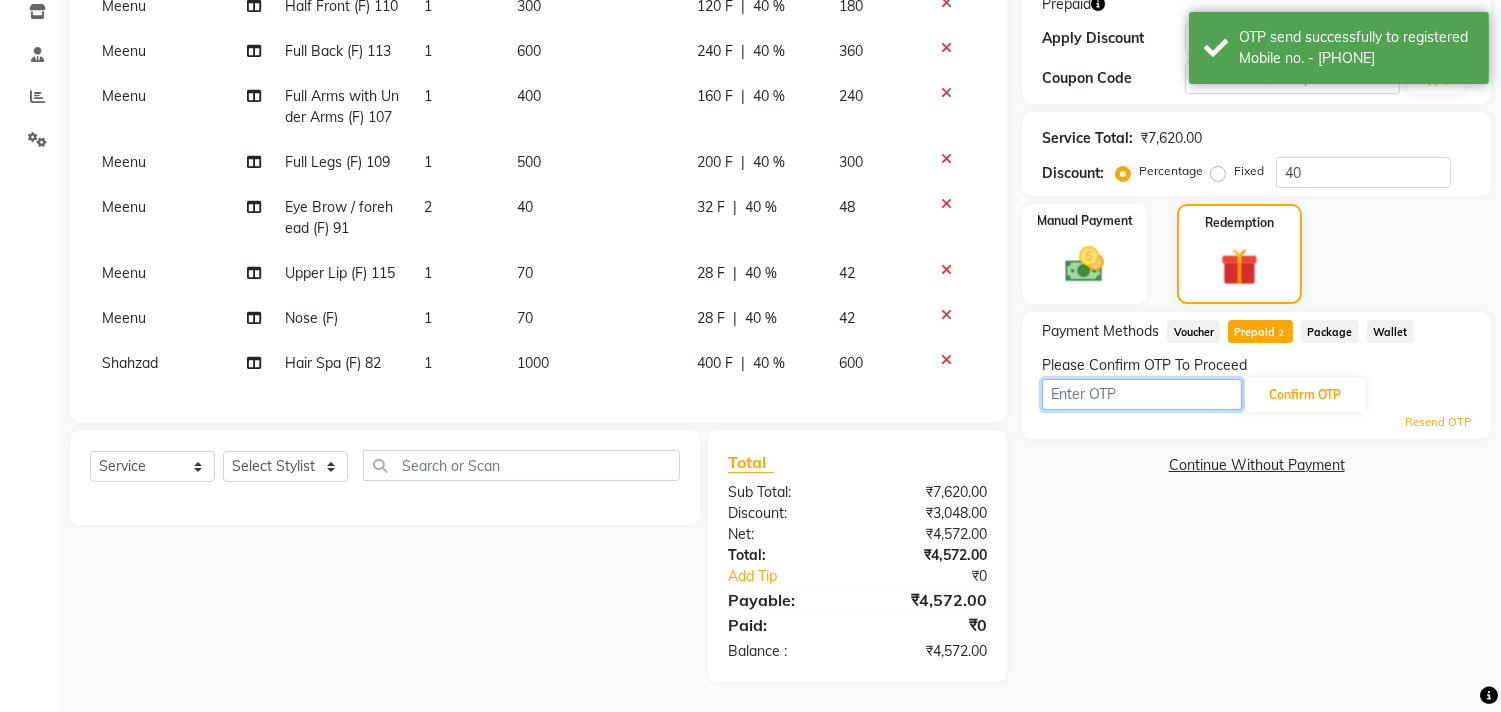click at bounding box center (1142, 394) 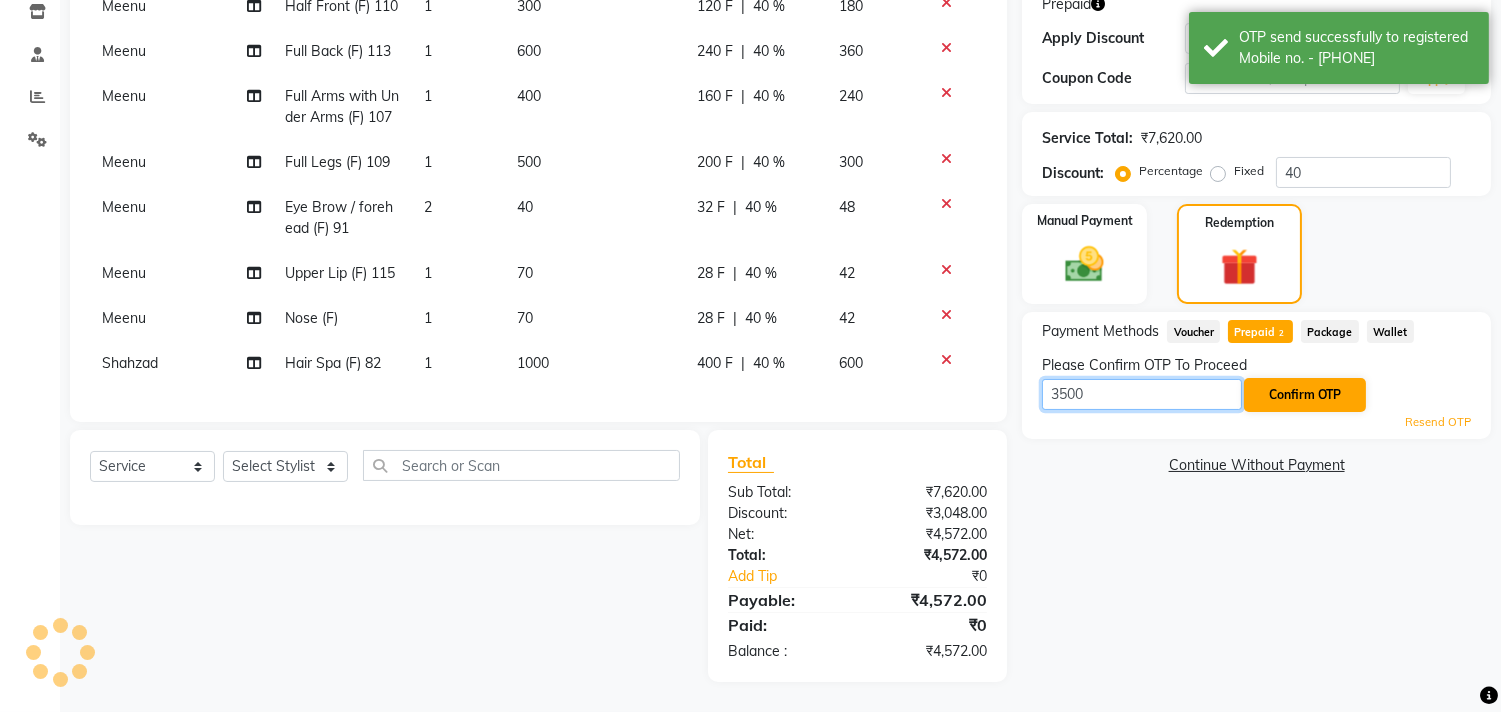 type on "3500" 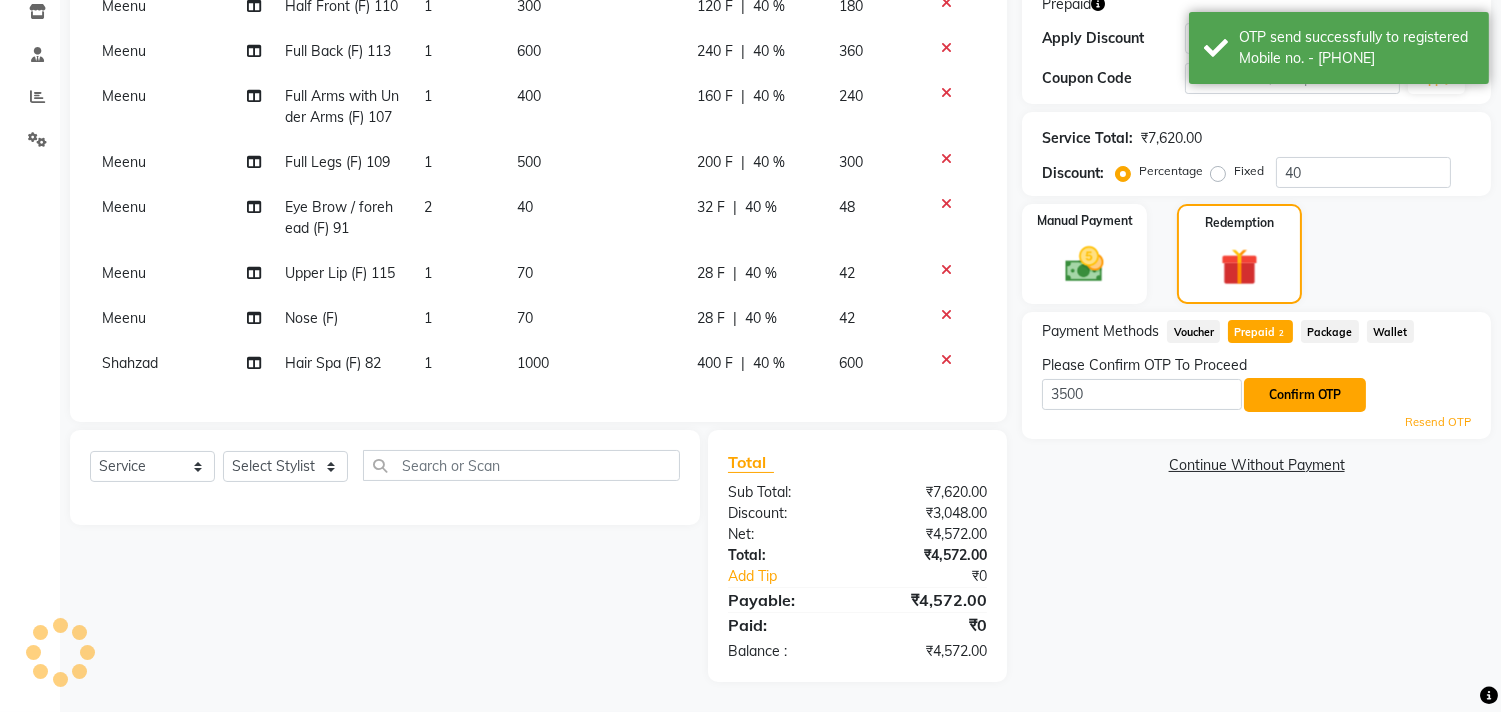click on "Confirm OTP" 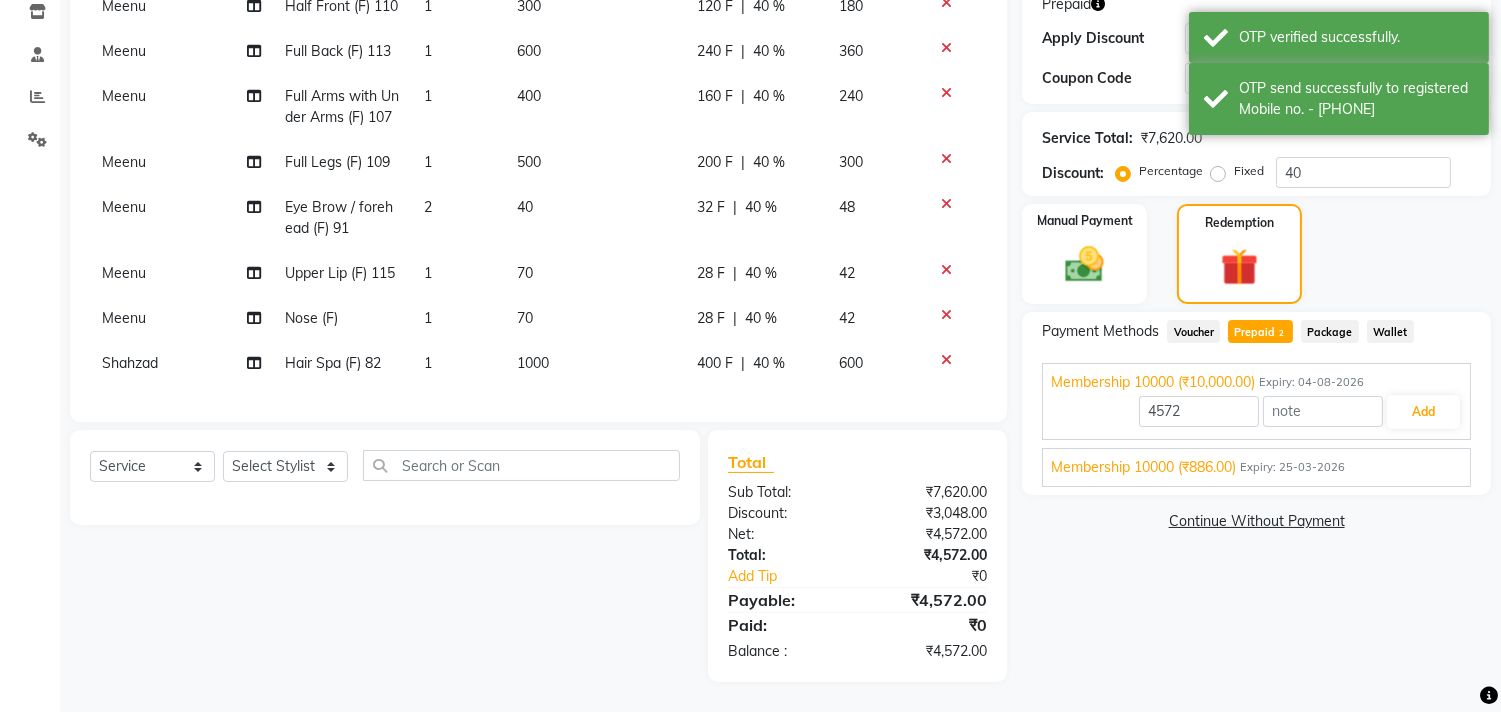 click on "Expiry: 25-03-2026" at bounding box center (1292, 467) 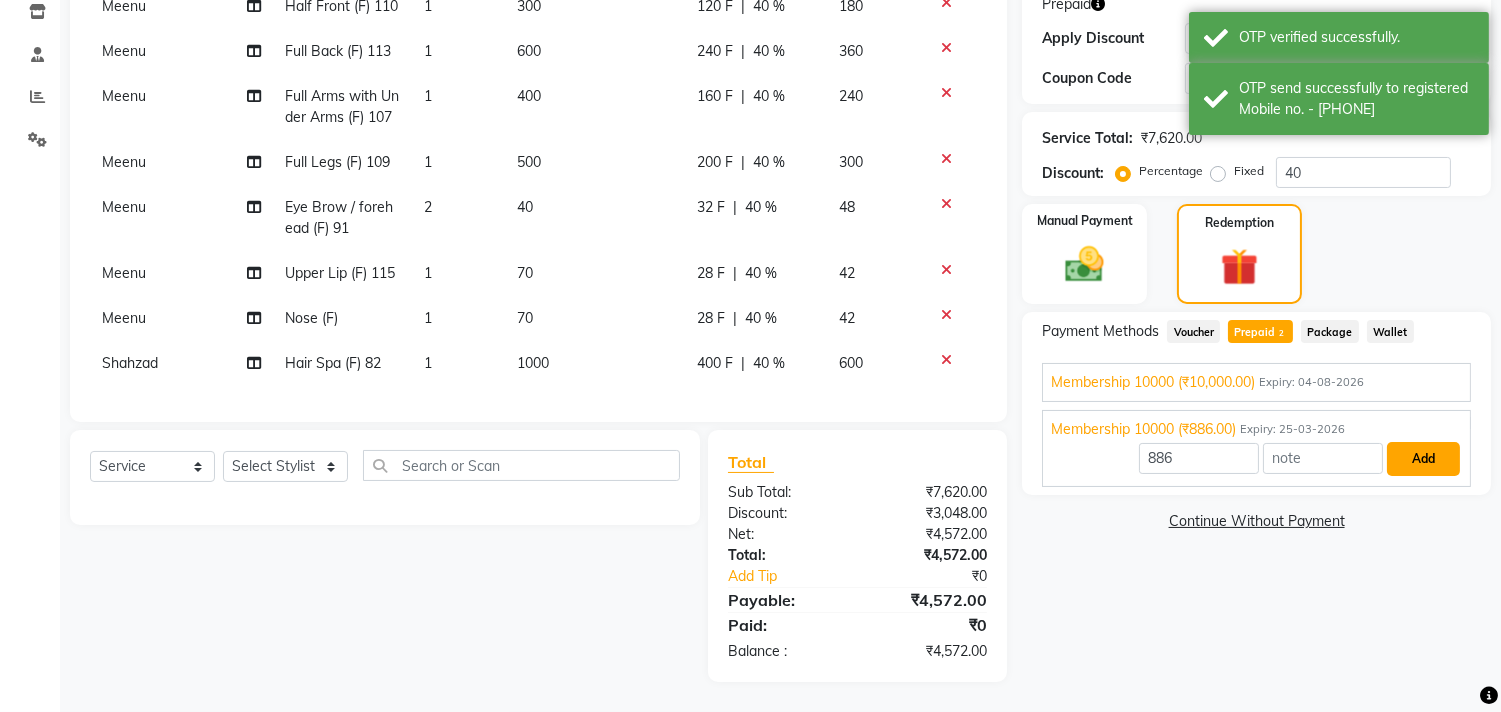 click on "Add" at bounding box center (1423, 459) 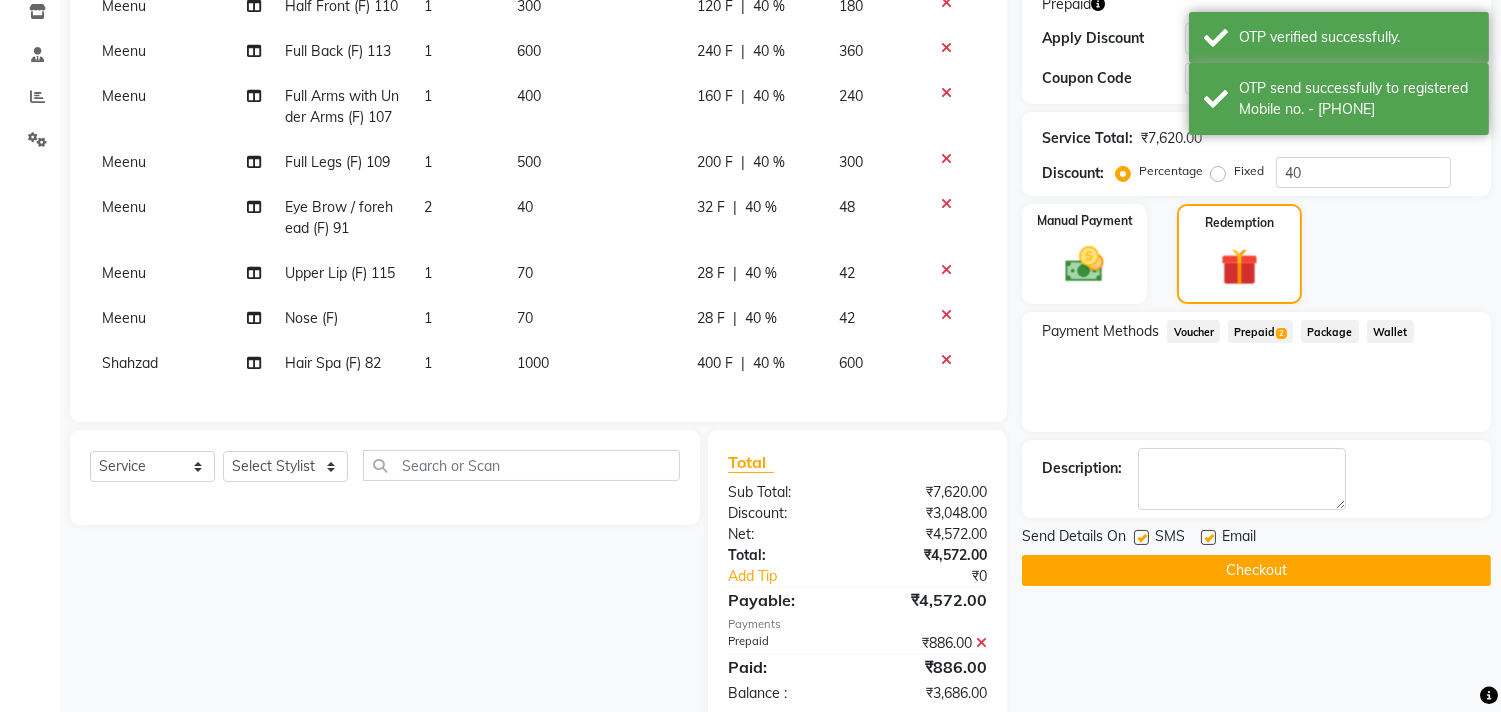 drag, startPoint x: 1245, startPoint y: 331, endPoint x: 1266, endPoint y: 335, distance: 21.377558 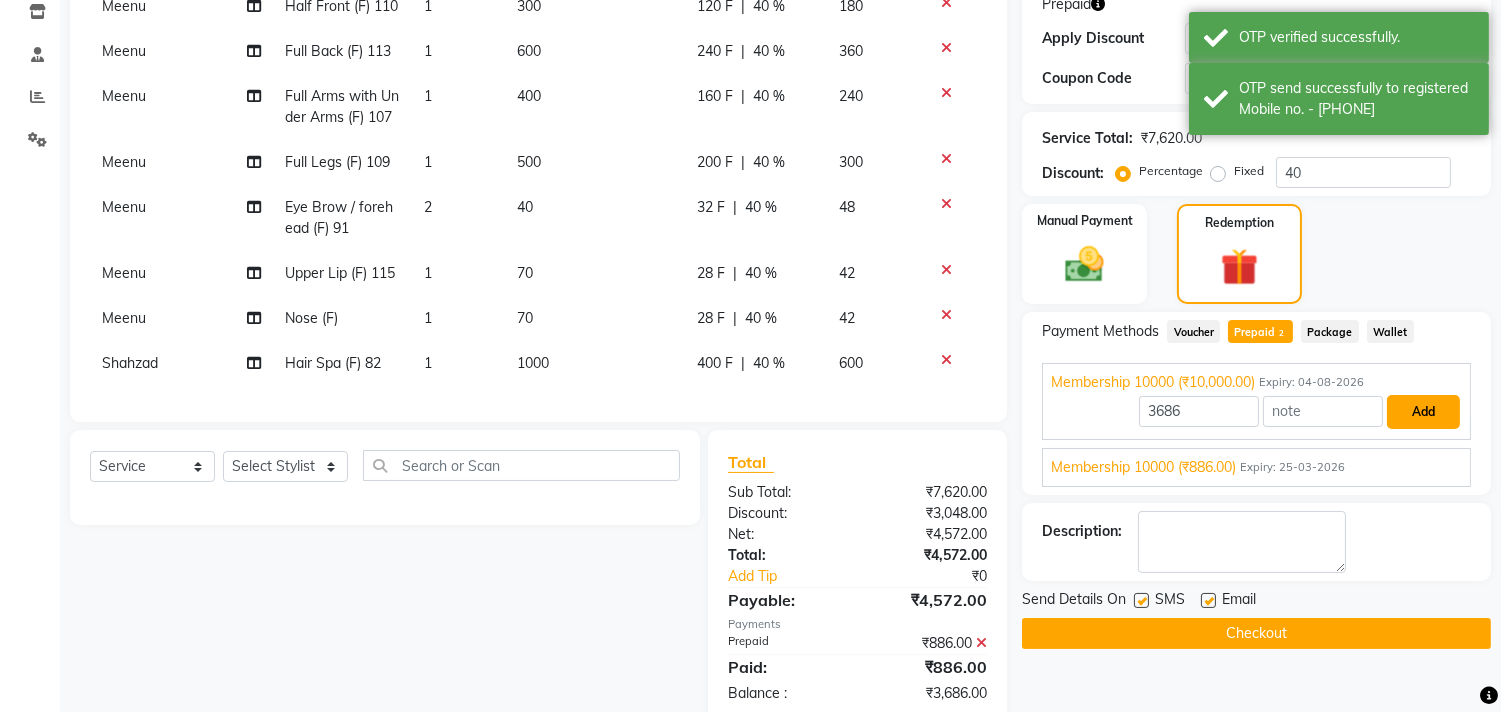 click on "Add" at bounding box center [1423, 412] 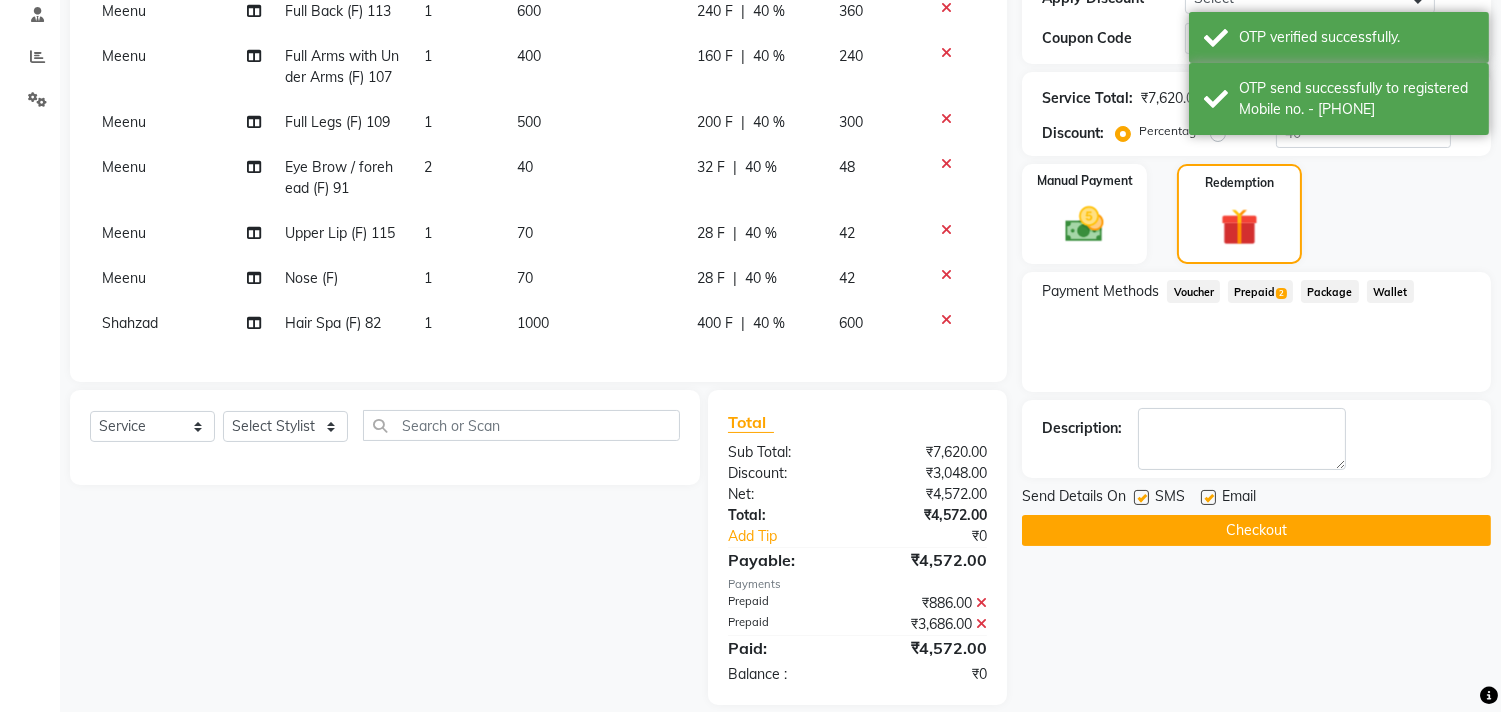 scroll, scrollTop: 408, scrollLeft: 0, axis: vertical 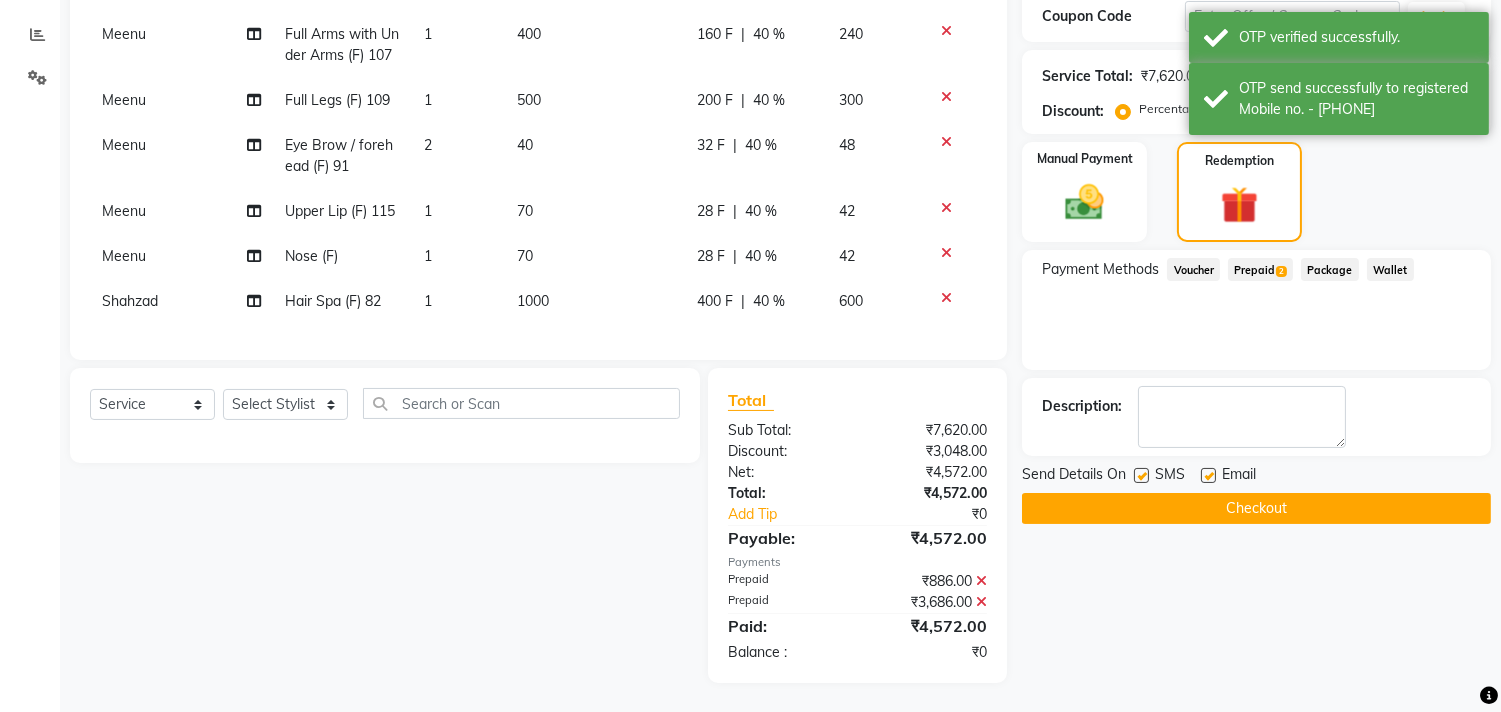 click on "Checkout" 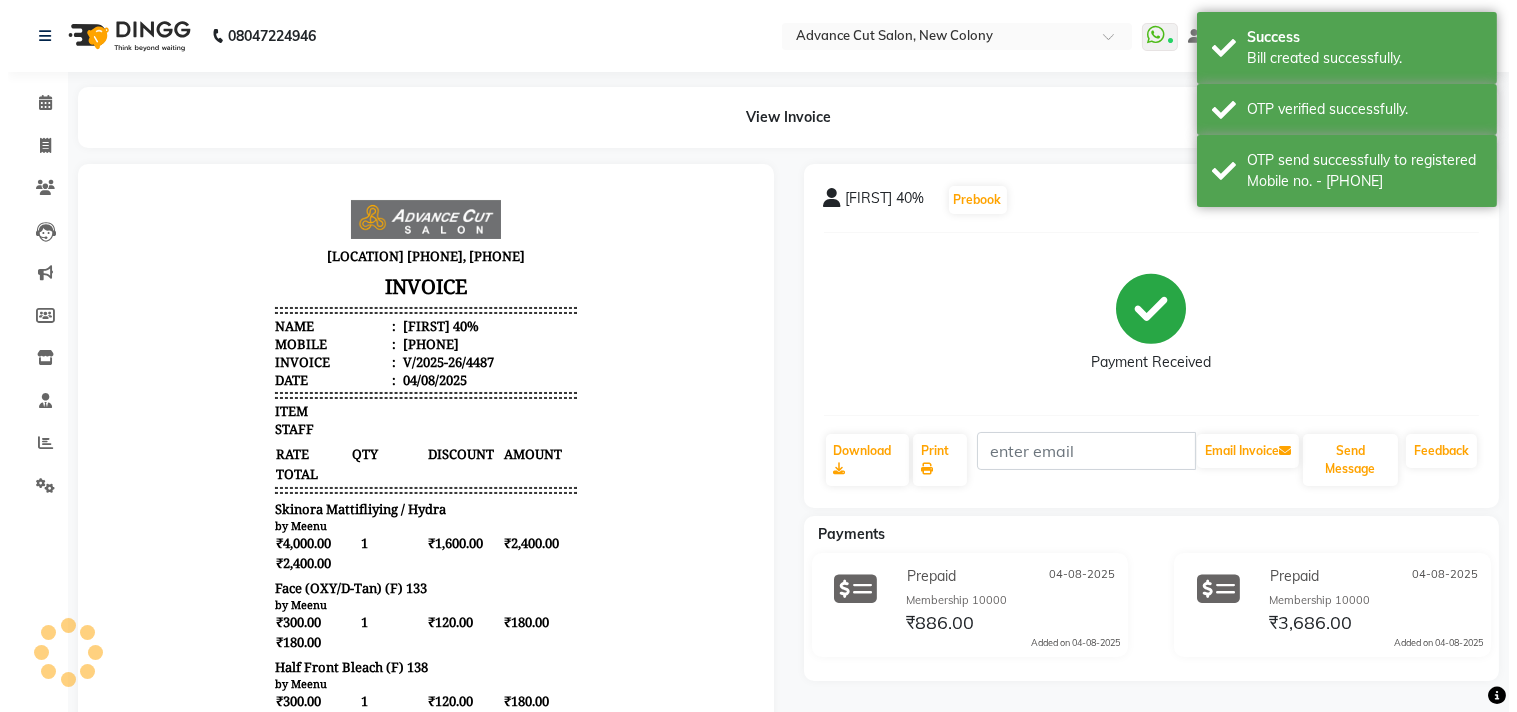 scroll, scrollTop: 0, scrollLeft: 0, axis: both 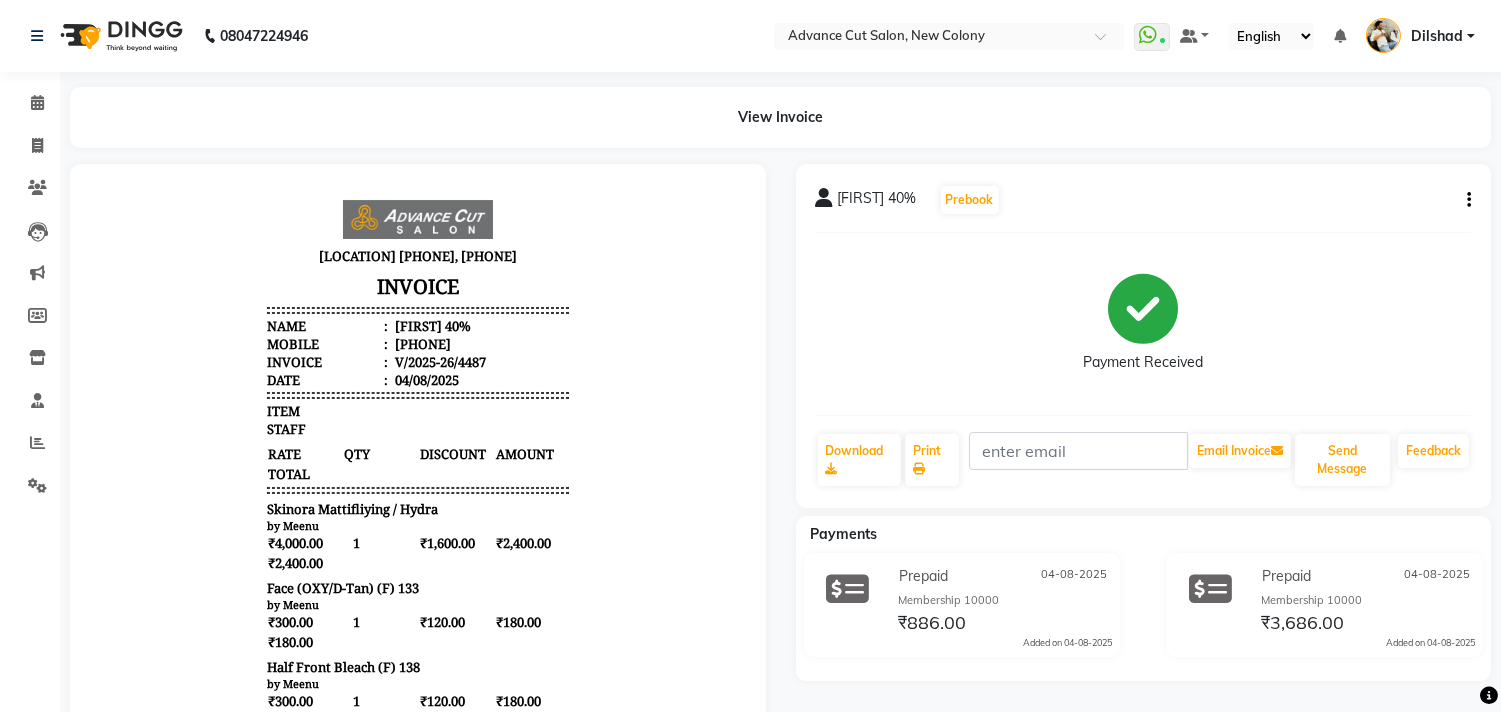click on "ITEM" at bounding box center [418, 410] 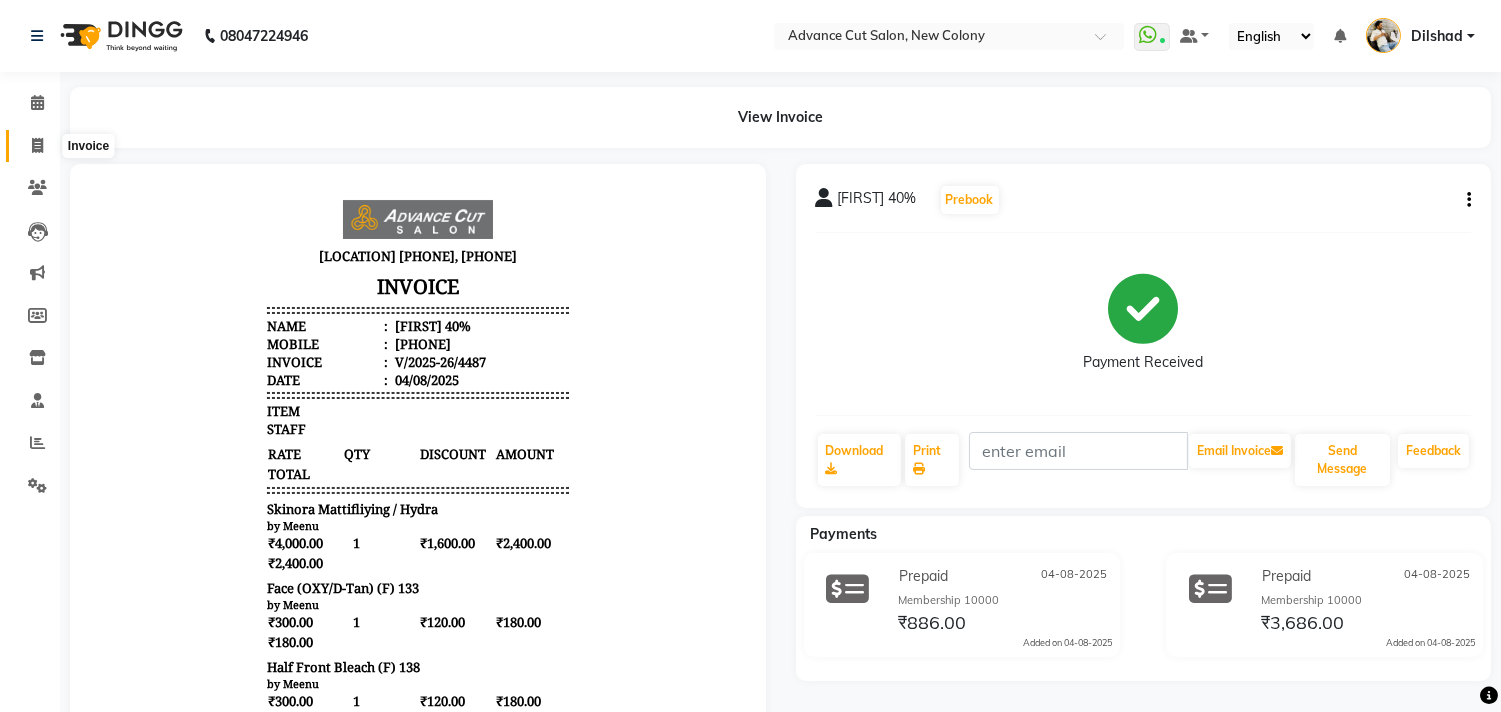 click 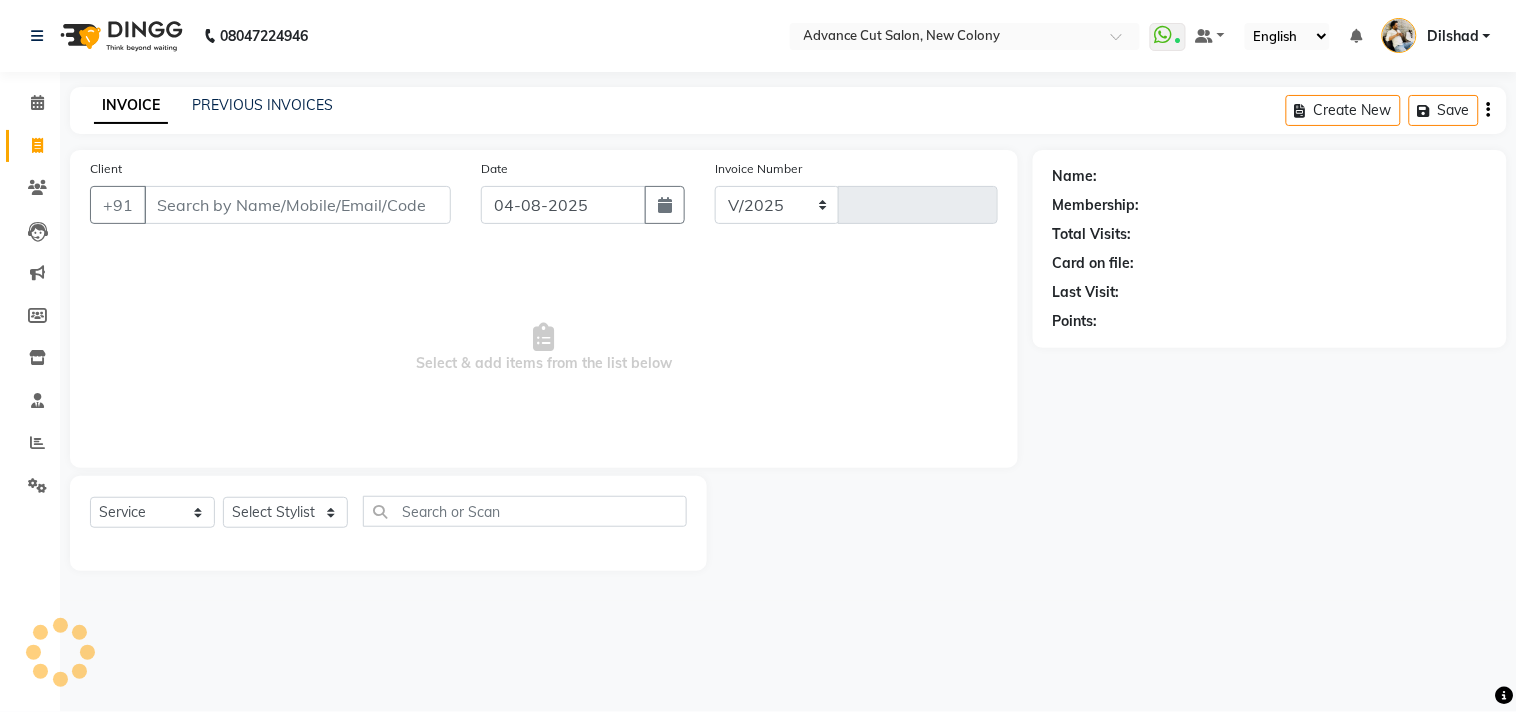 select on "922" 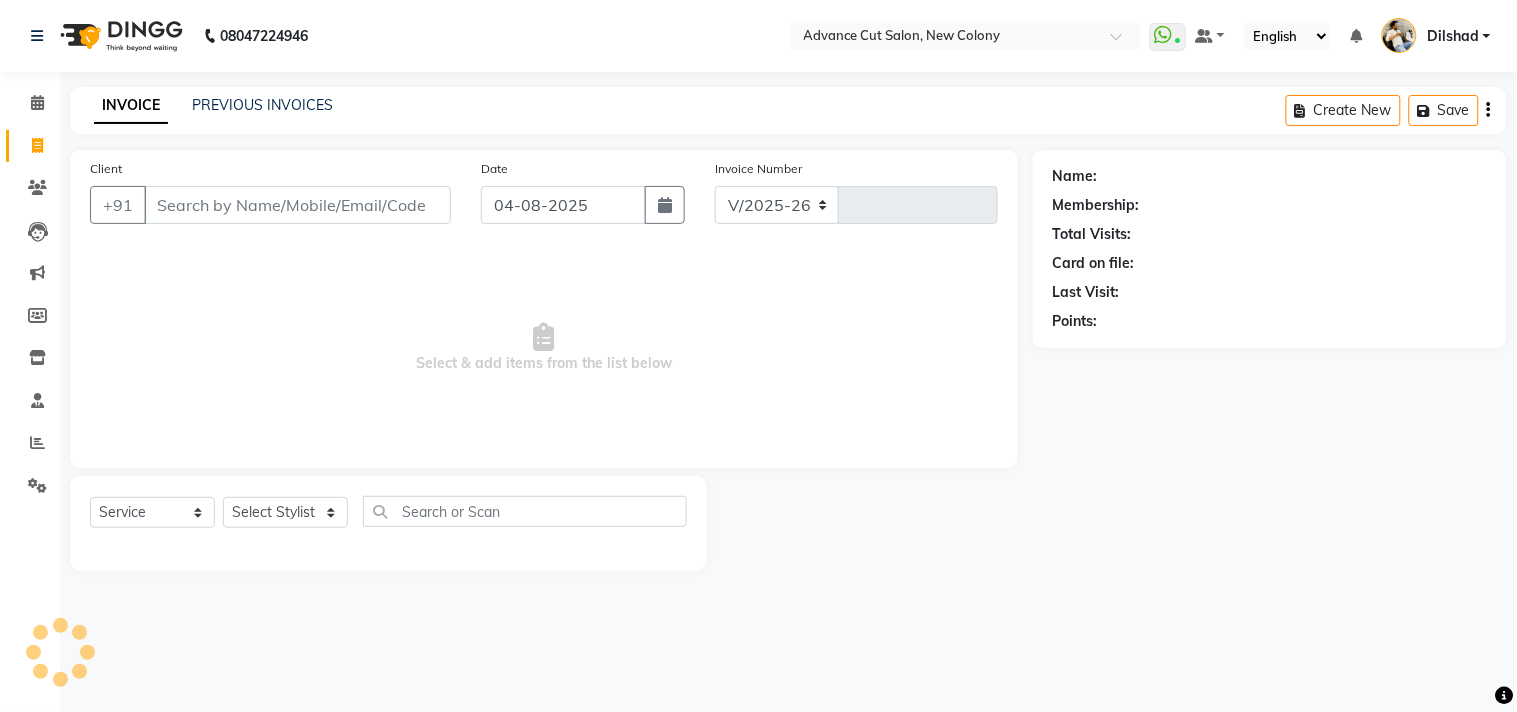 type on "4488" 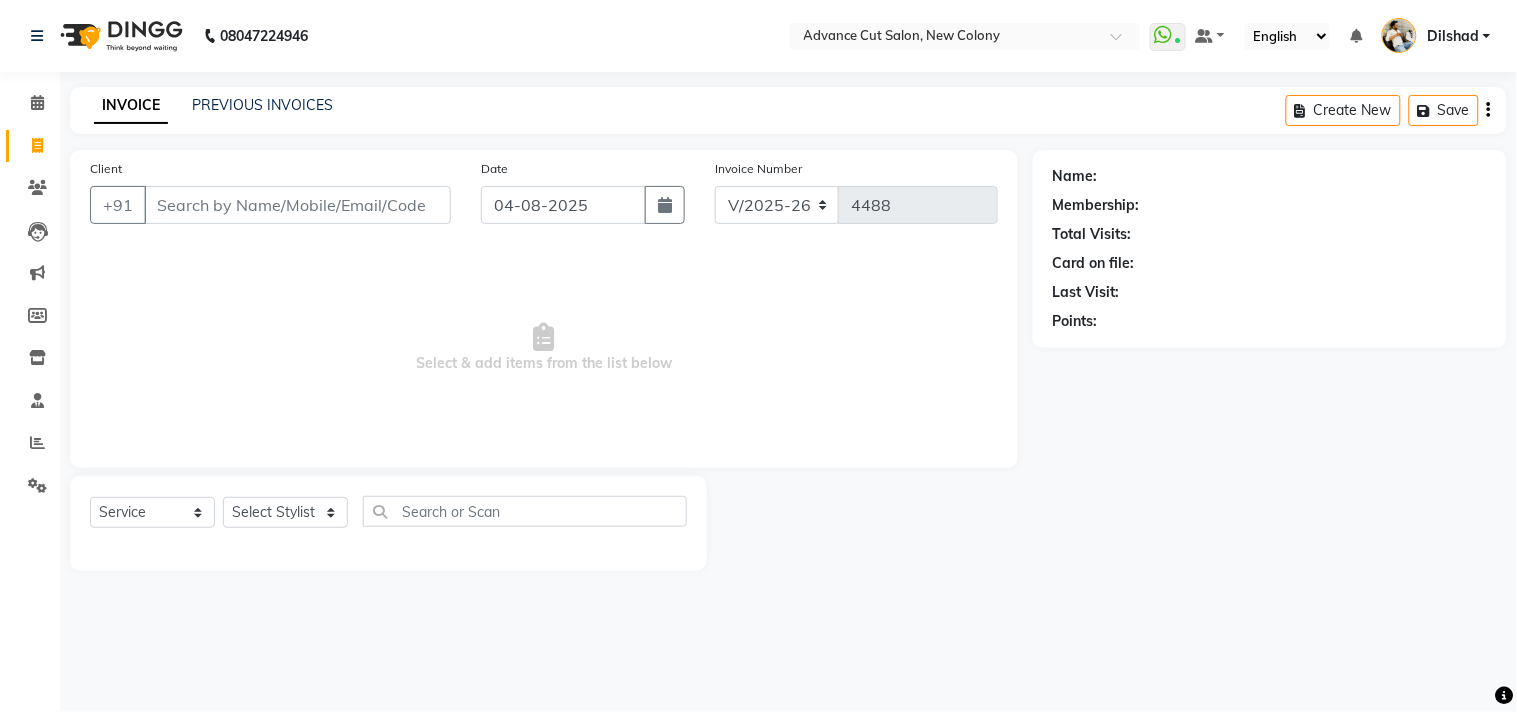 click on "INVOICE PREVIOUS INVOICES Create New   Save" 